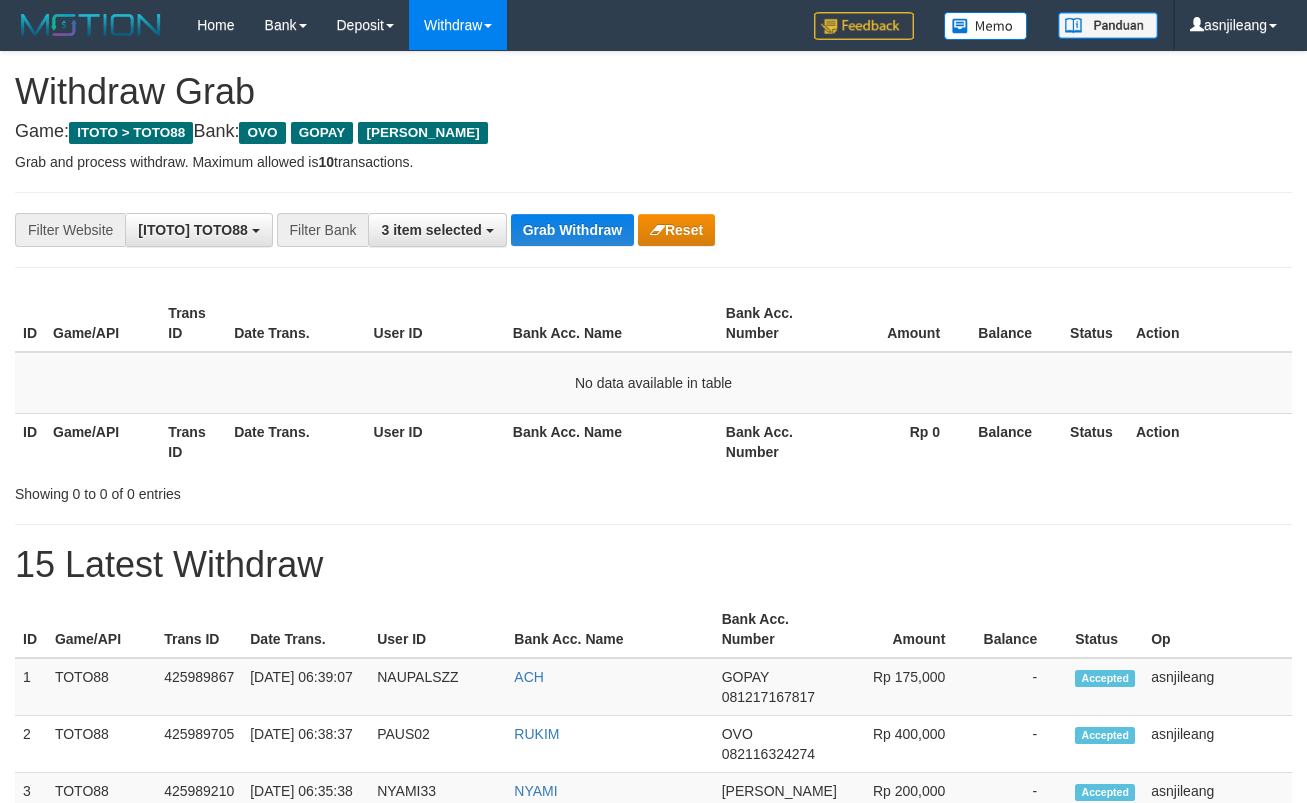 scroll, scrollTop: 0, scrollLeft: 0, axis: both 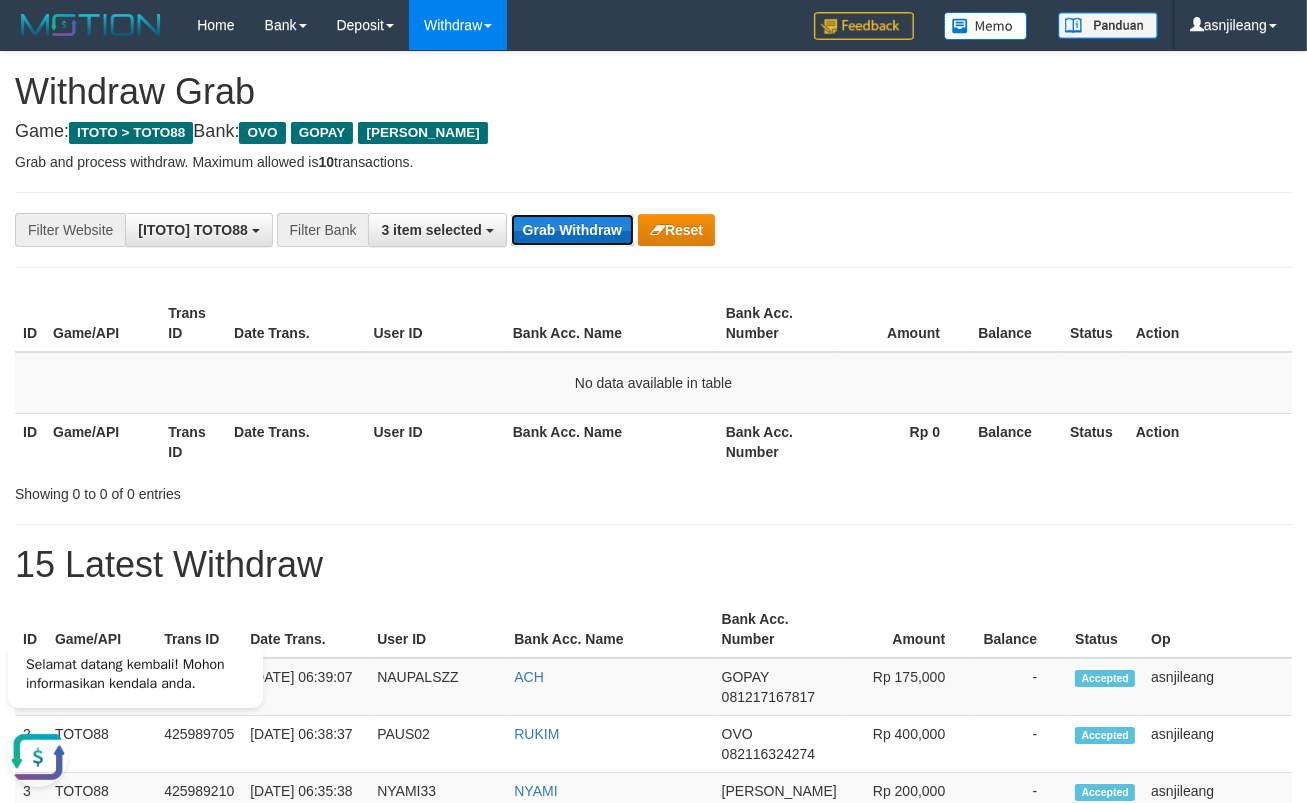 click on "Grab Withdraw" at bounding box center [572, 230] 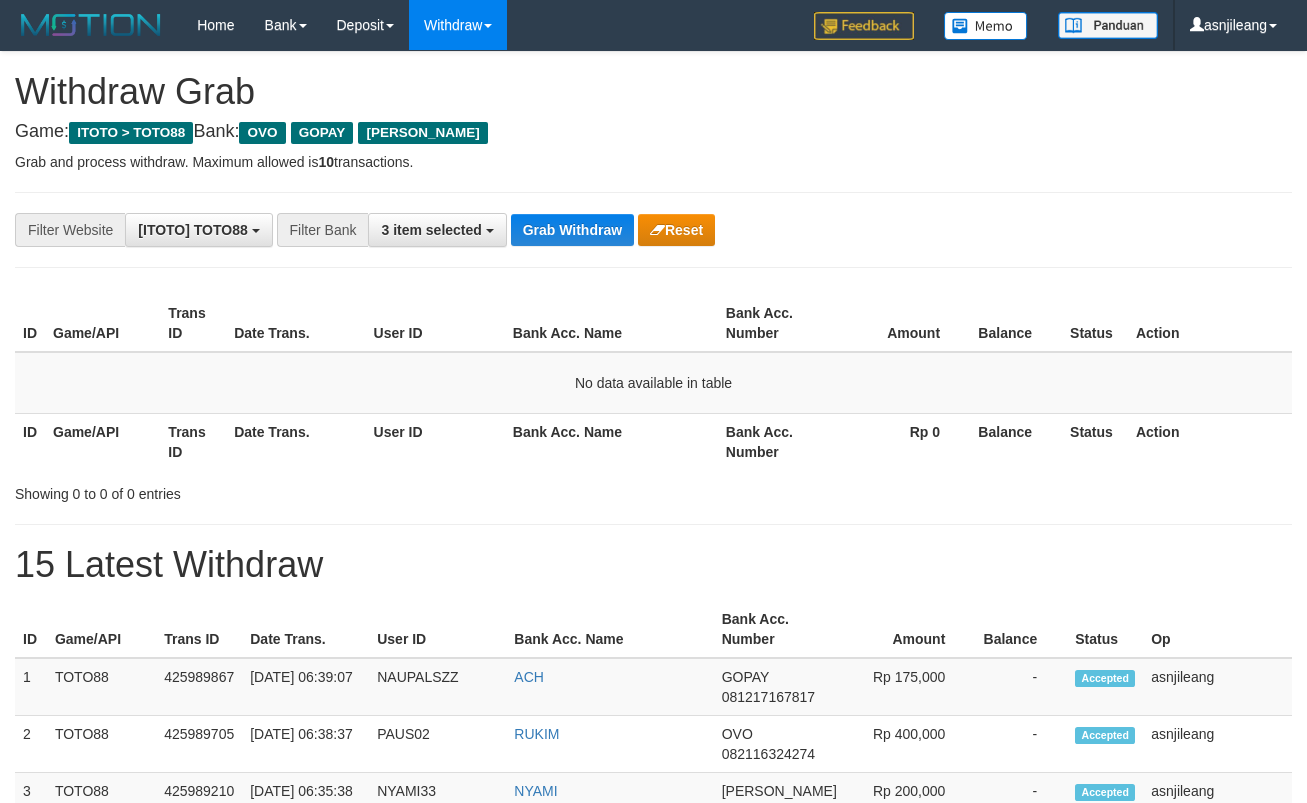scroll, scrollTop: 0, scrollLeft: 0, axis: both 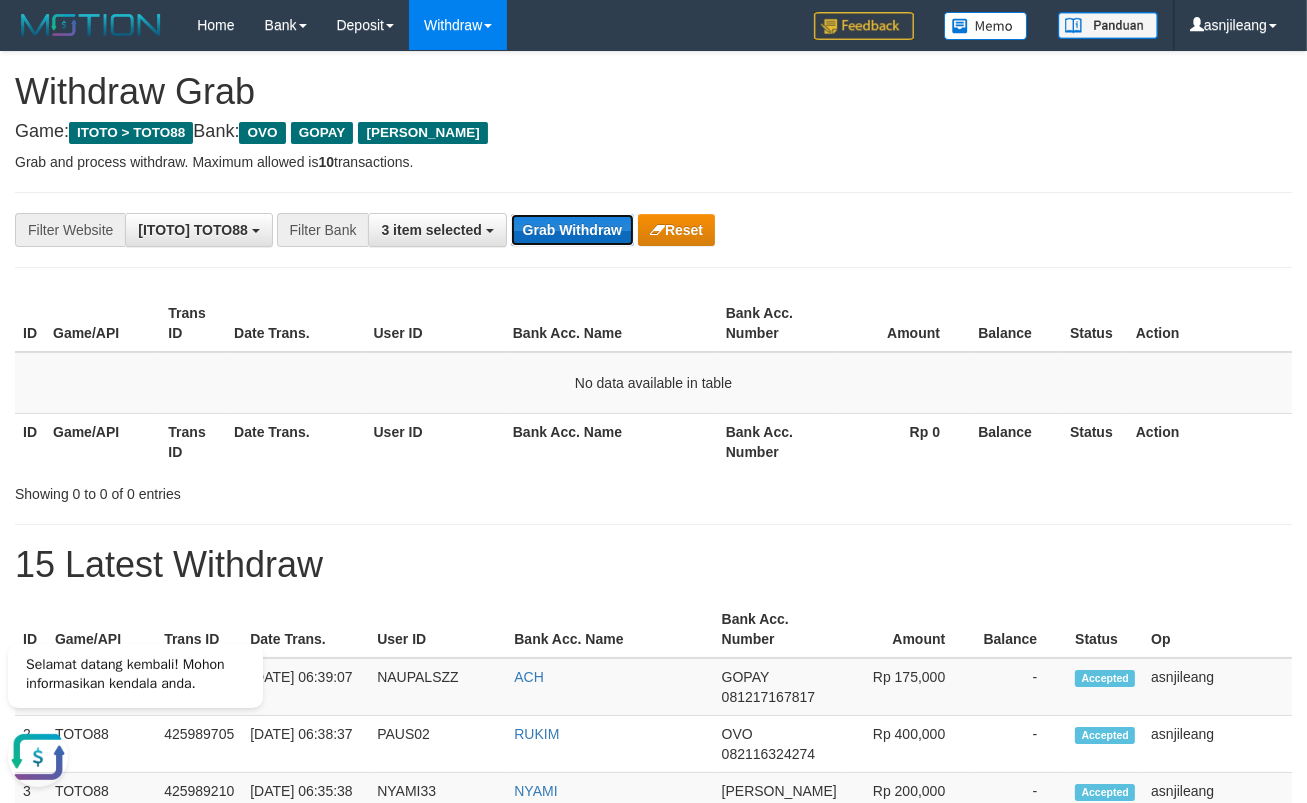click on "Grab Withdraw" at bounding box center [572, 230] 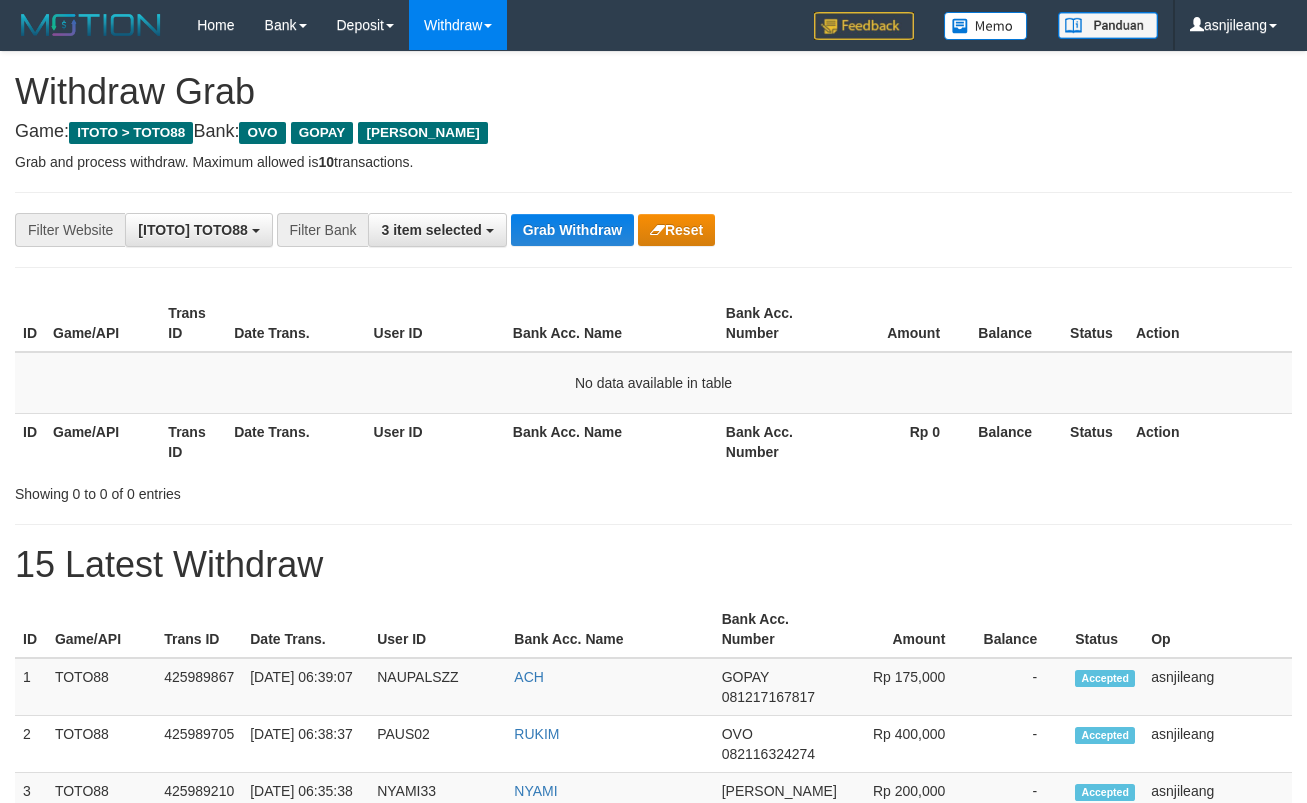 scroll, scrollTop: 0, scrollLeft: 0, axis: both 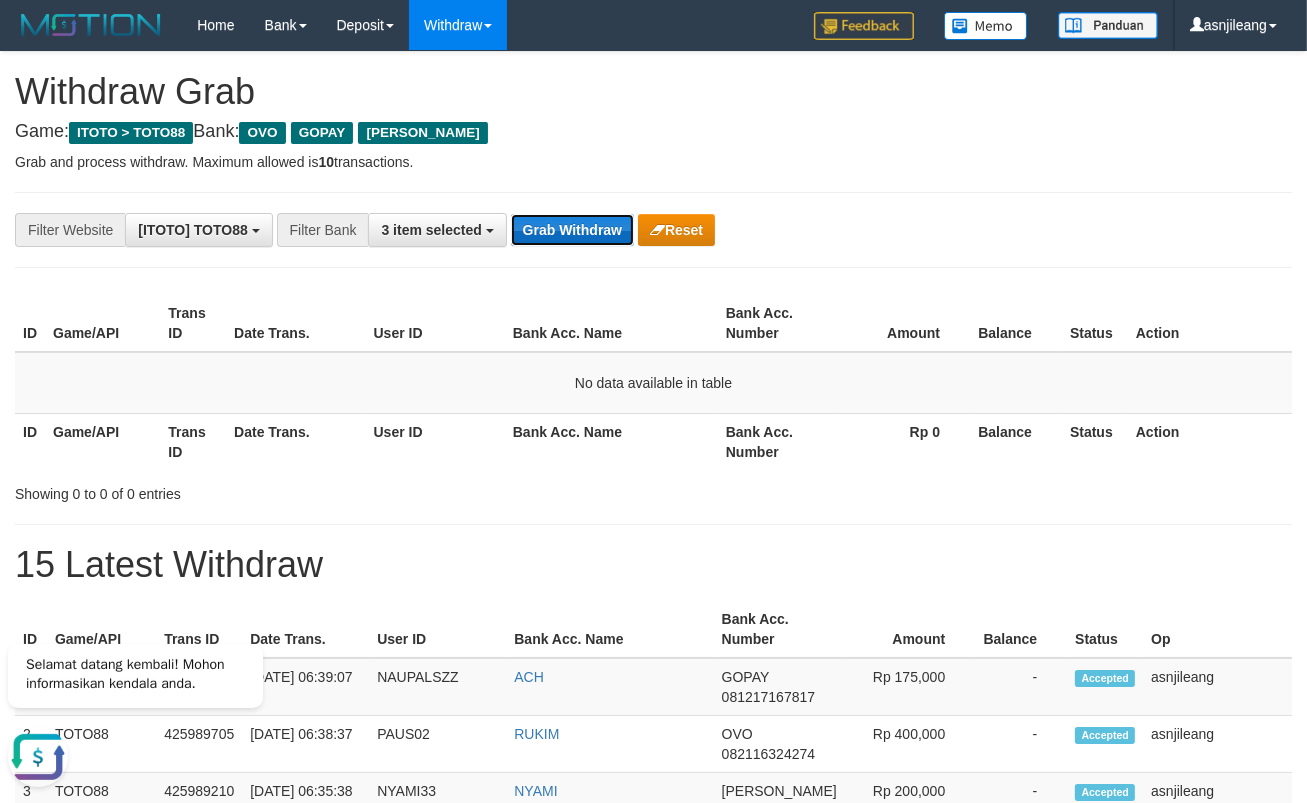click on "Grab Withdraw" at bounding box center [572, 230] 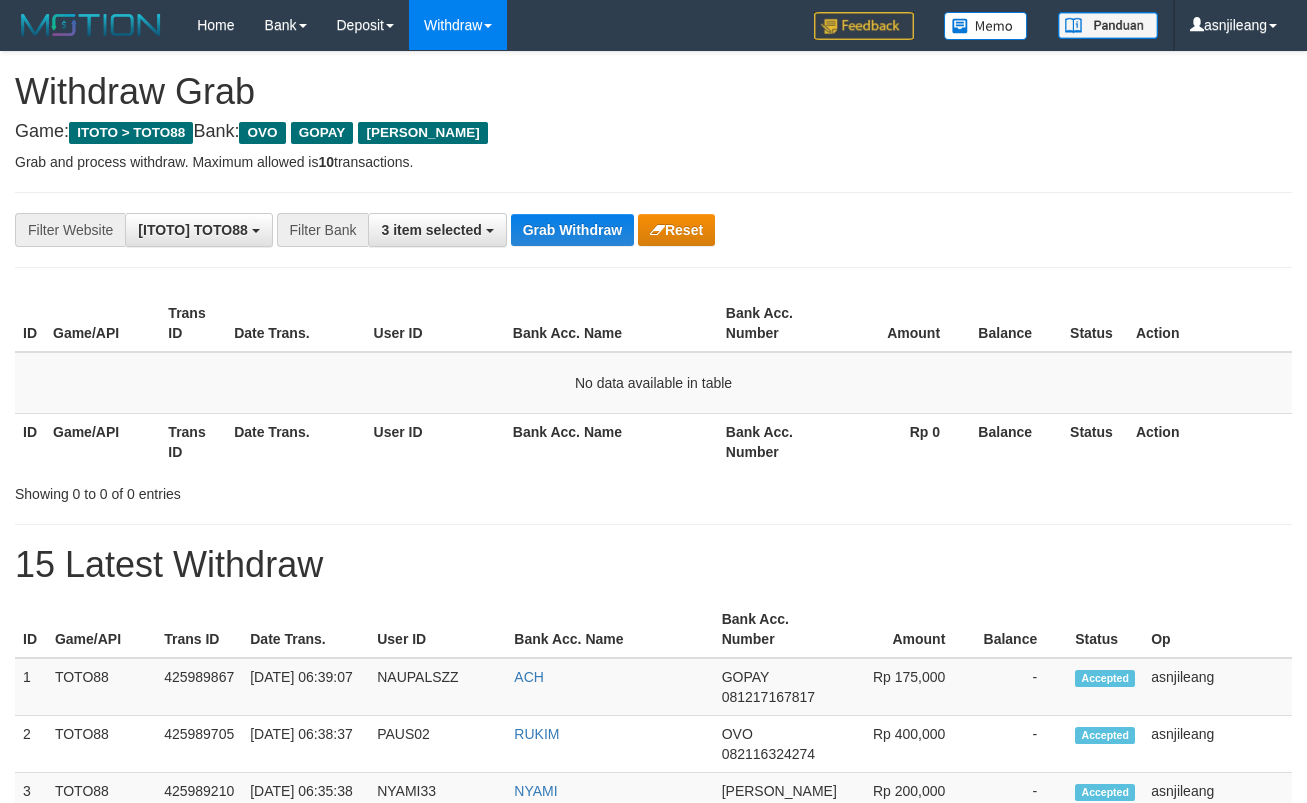 click on "**********" at bounding box center [653, 1113] 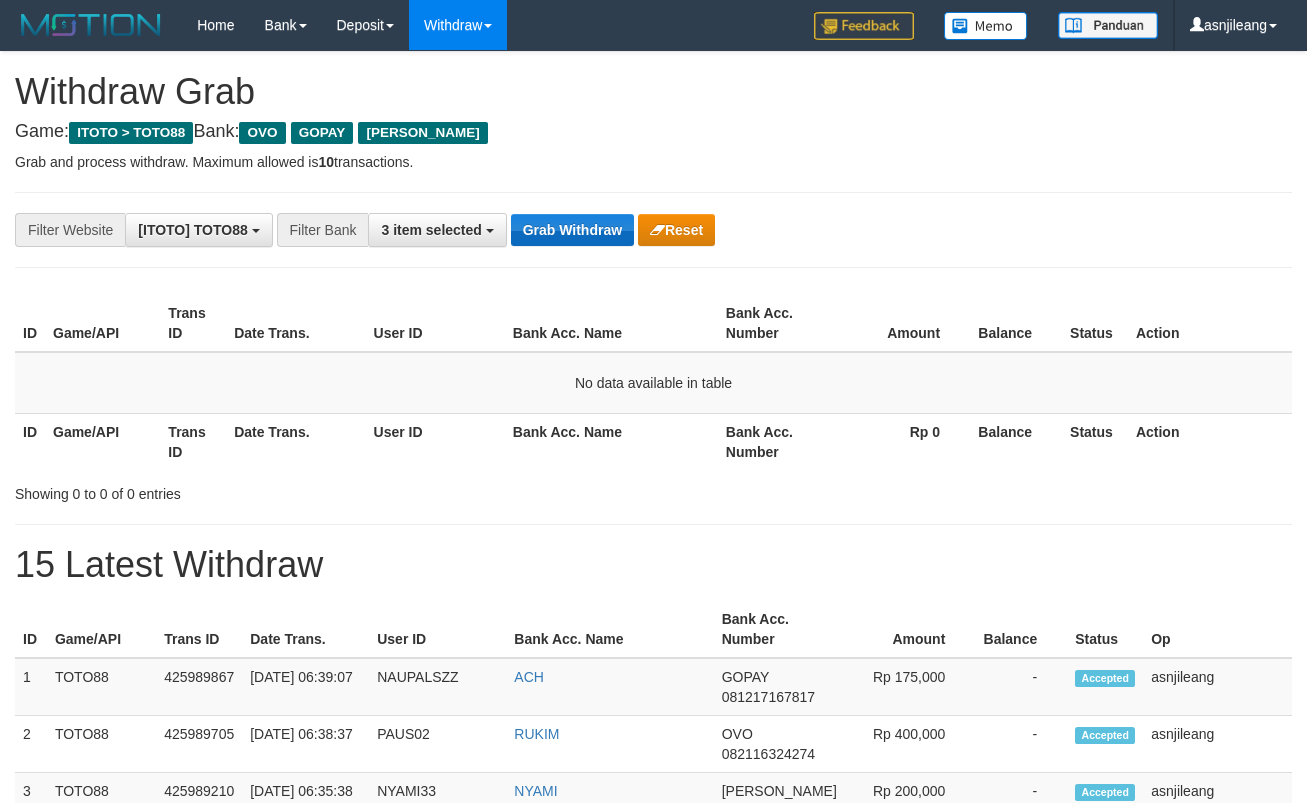 scroll, scrollTop: 0, scrollLeft: 0, axis: both 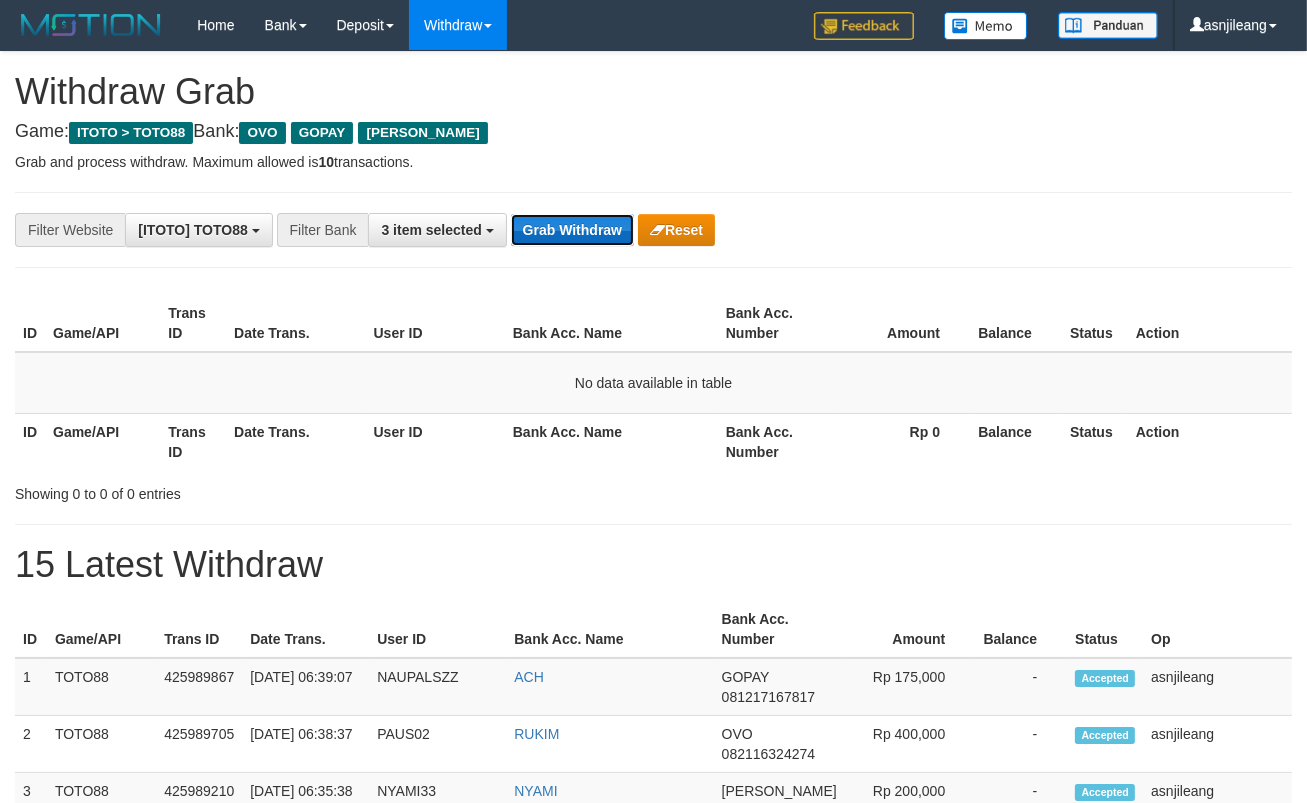 click on "Grab Withdraw" at bounding box center (572, 230) 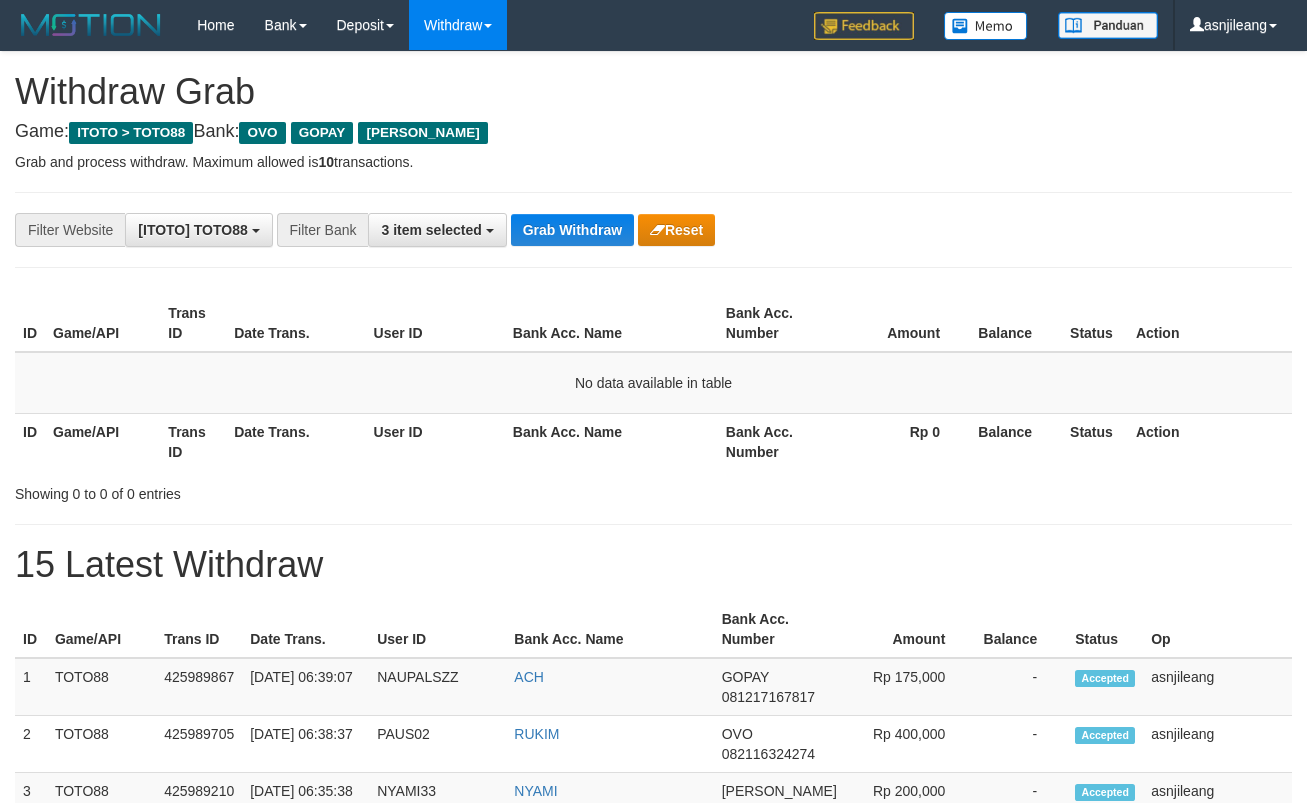scroll, scrollTop: 0, scrollLeft: 0, axis: both 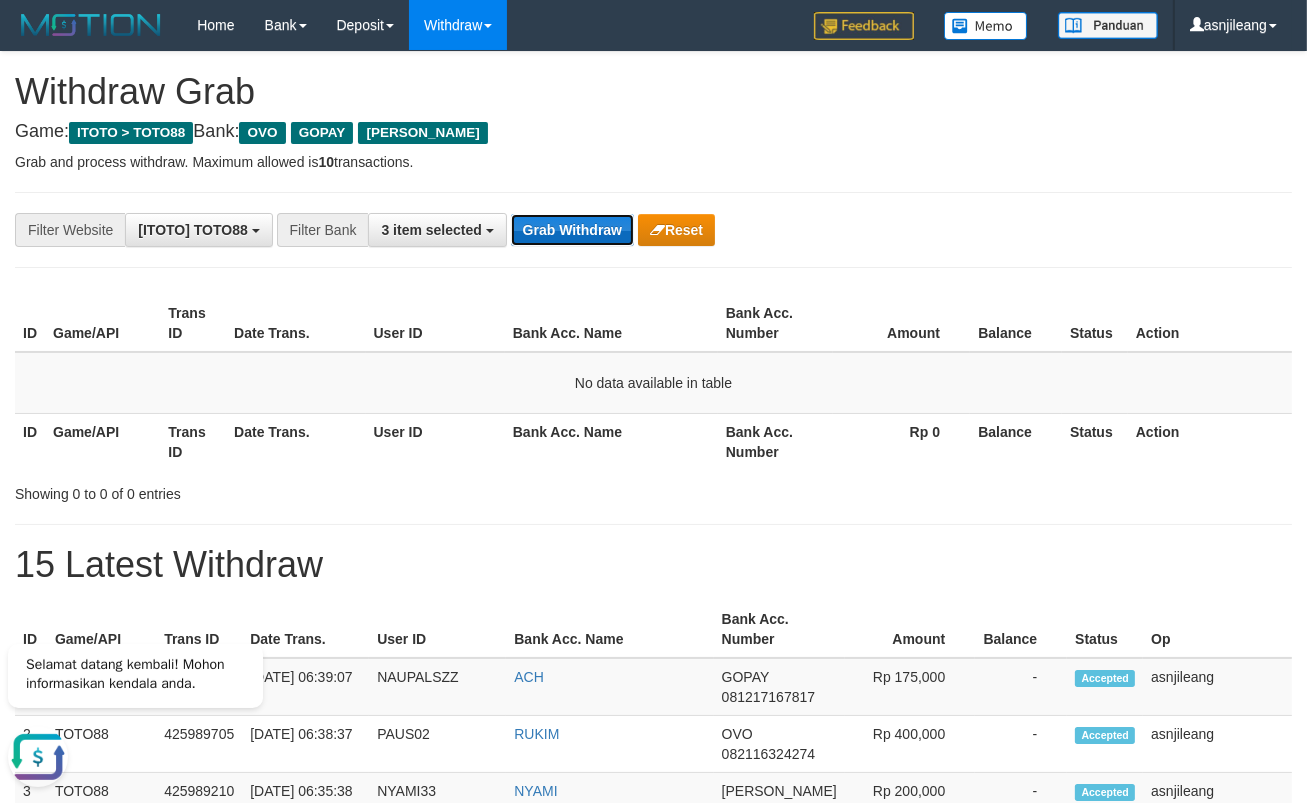 click on "Grab Withdraw" at bounding box center (572, 230) 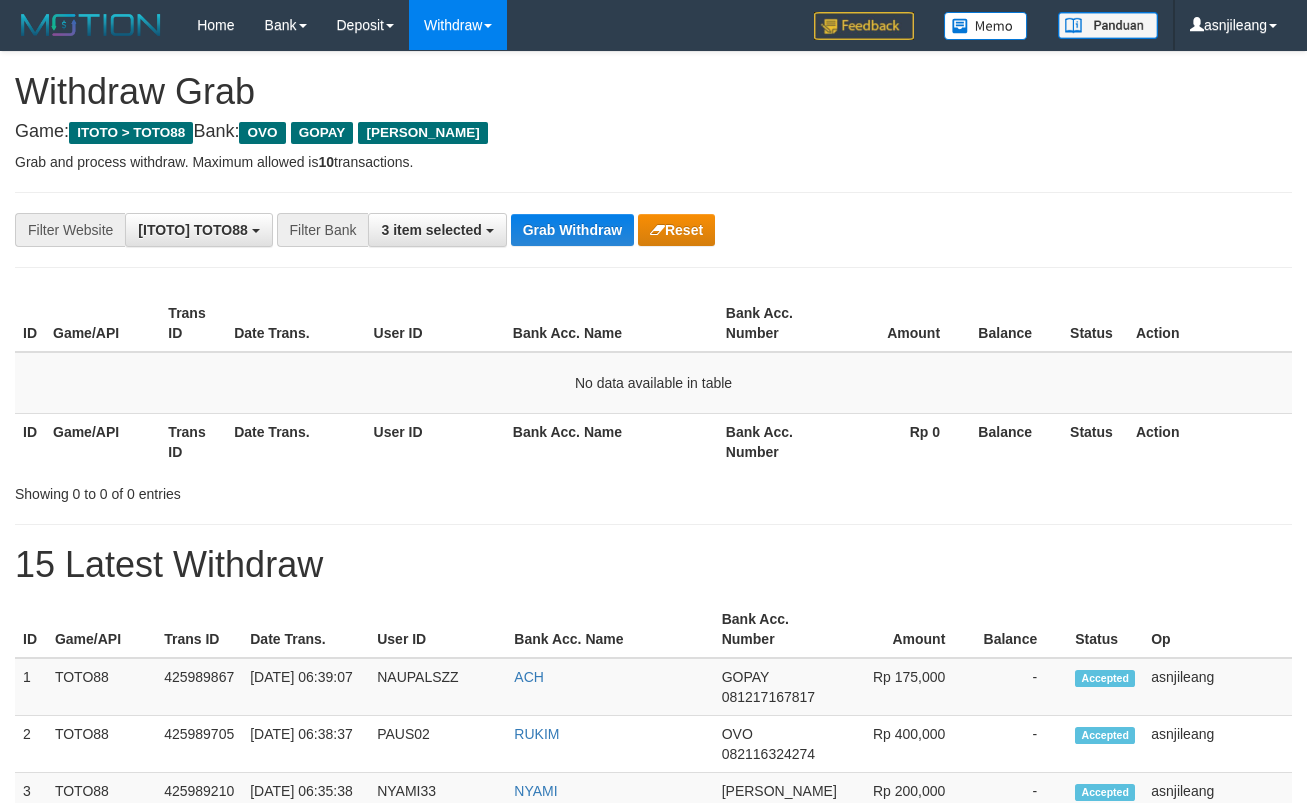 scroll, scrollTop: 0, scrollLeft: 0, axis: both 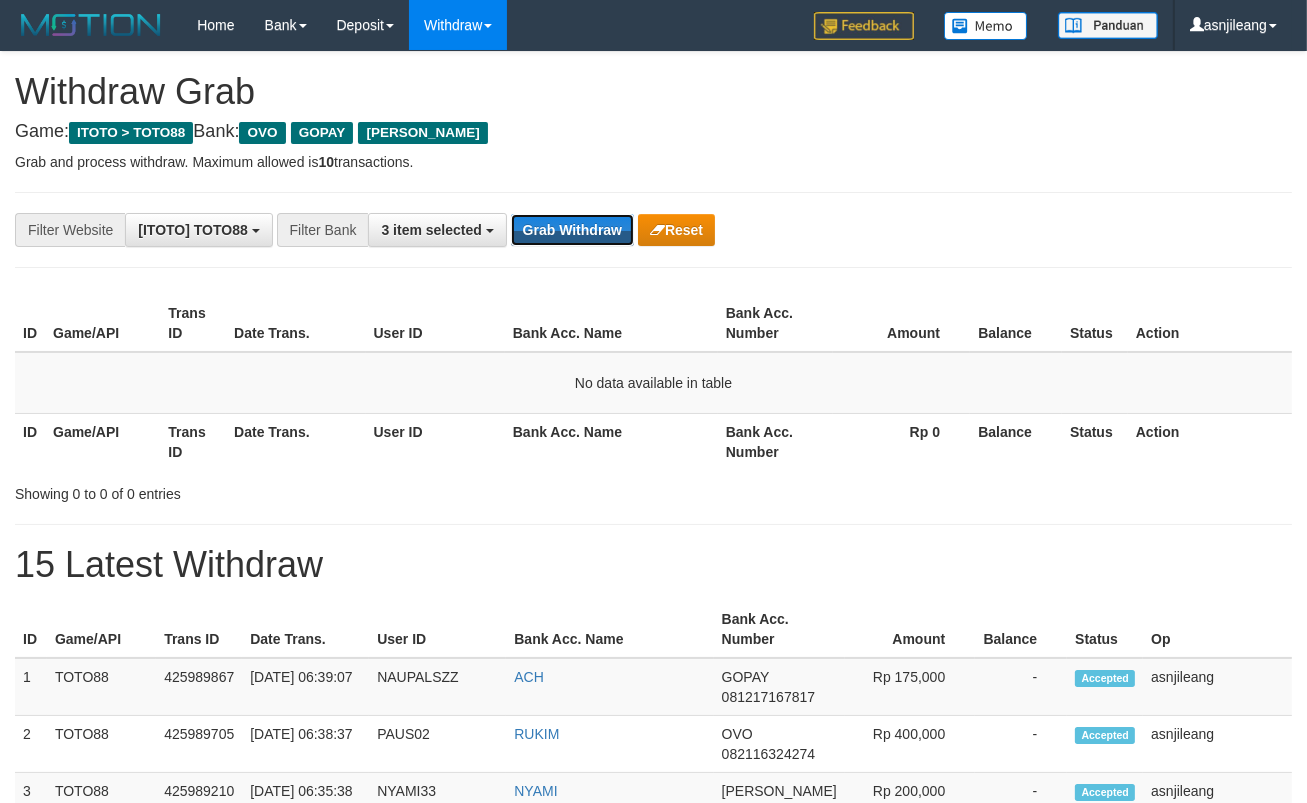 click on "Grab Withdraw" at bounding box center (572, 230) 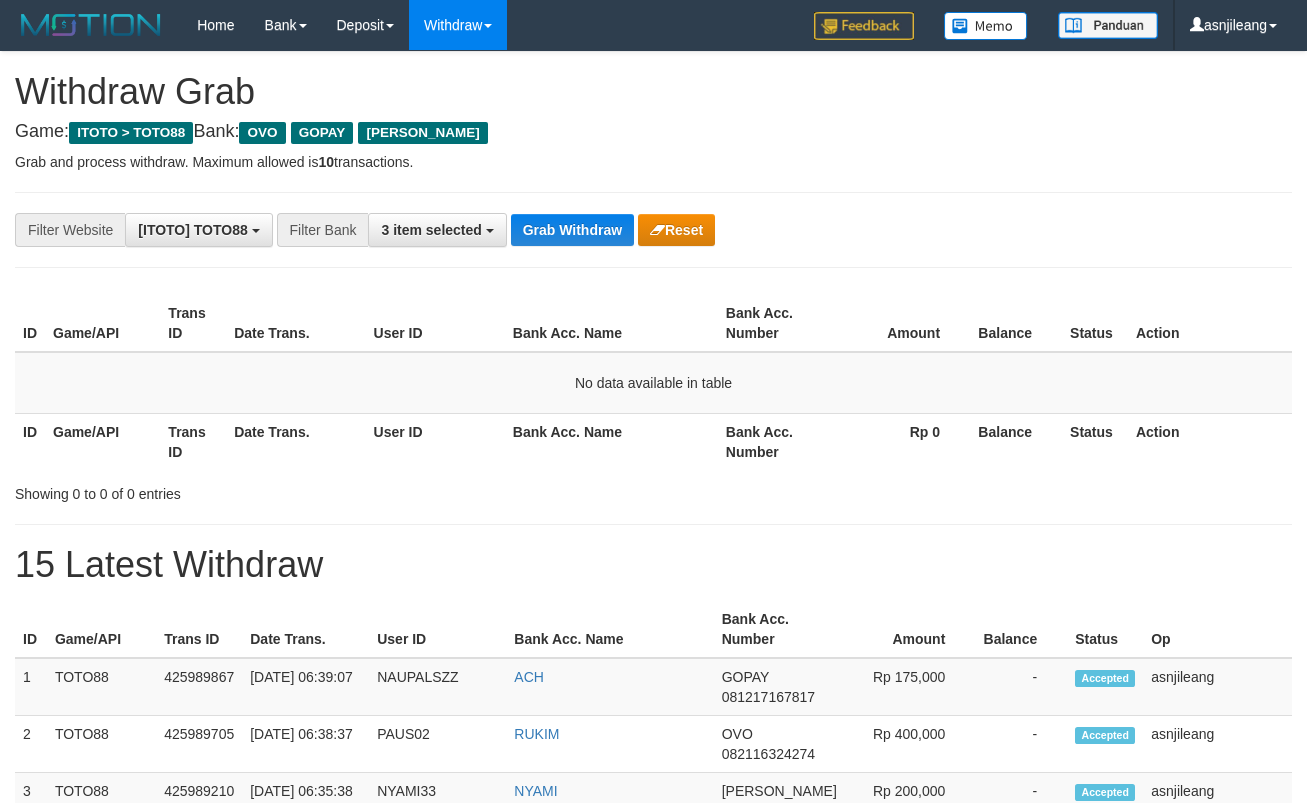 scroll, scrollTop: 0, scrollLeft: 0, axis: both 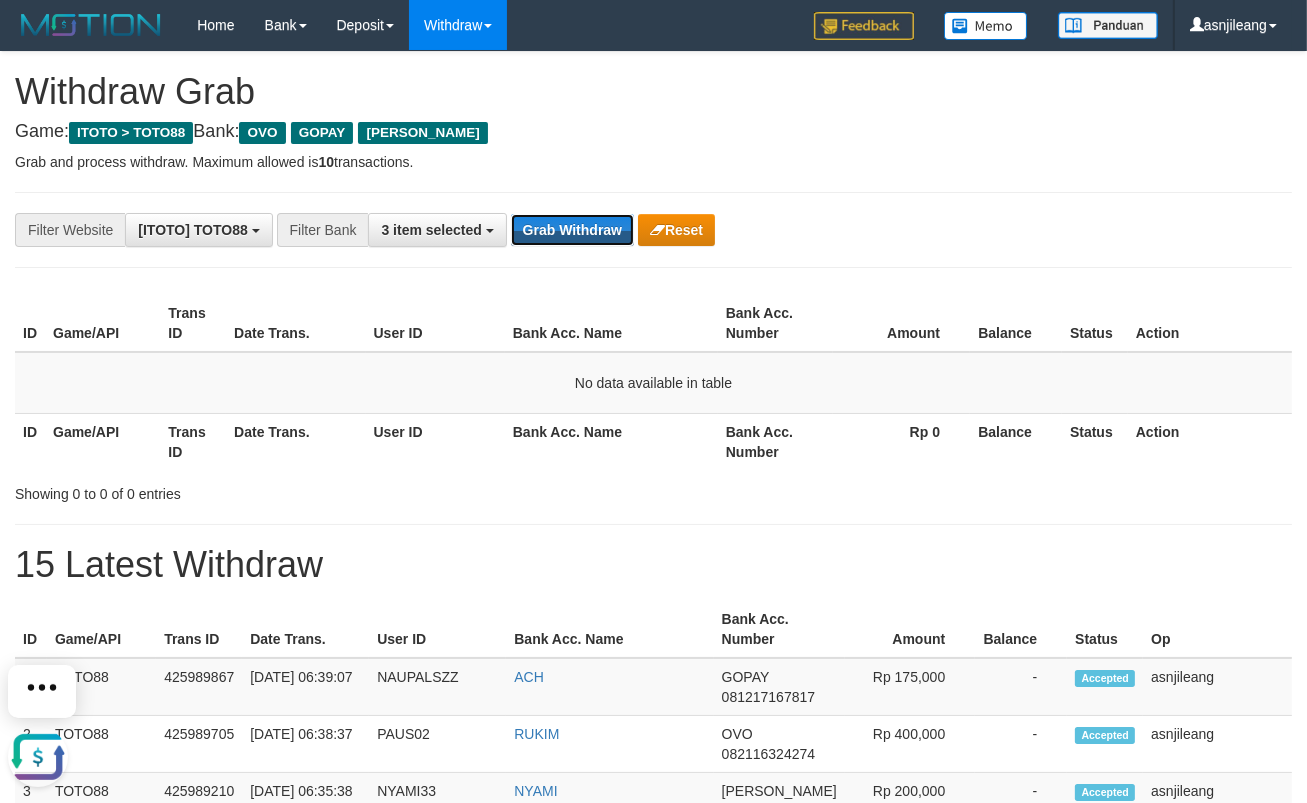 click on "Grab Withdraw" at bounding box center (572, 230) 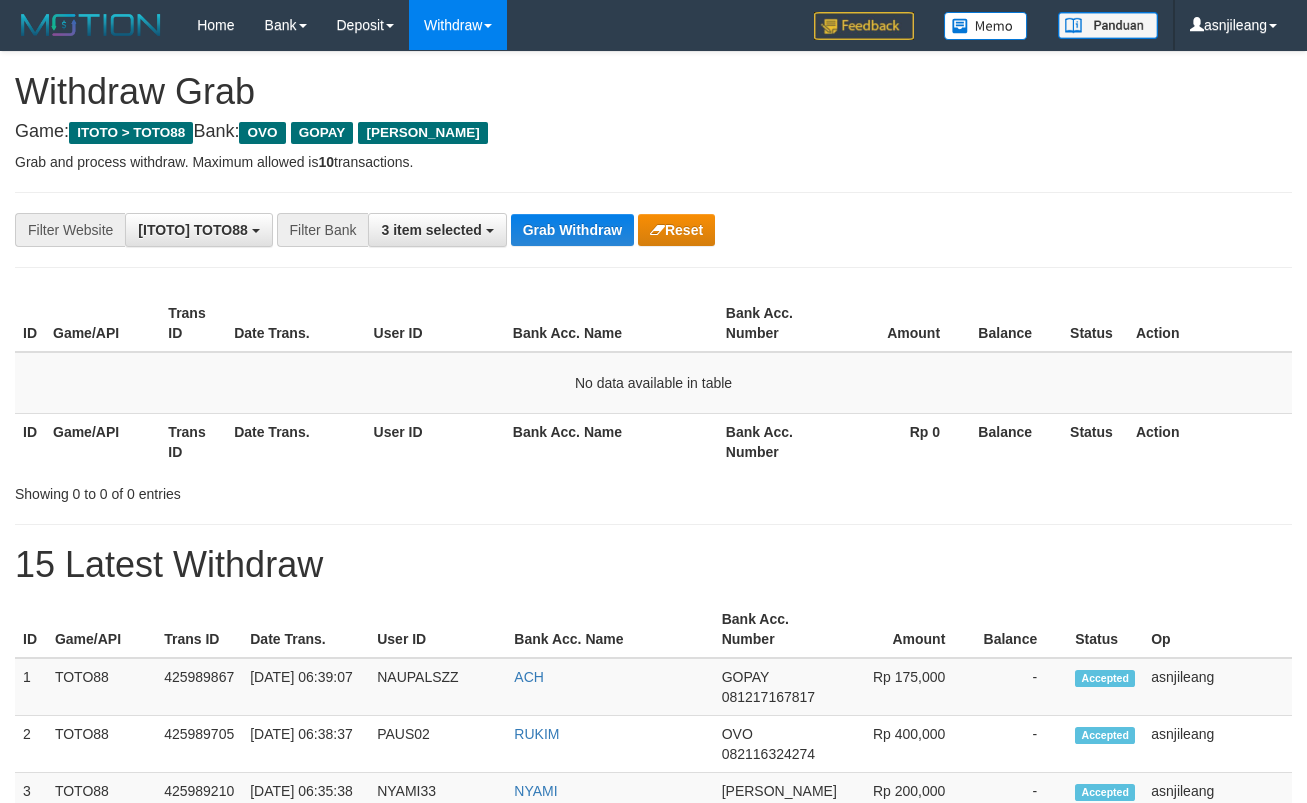 scroll, scrollTop: 0, scrollLeft: 0, axis: both 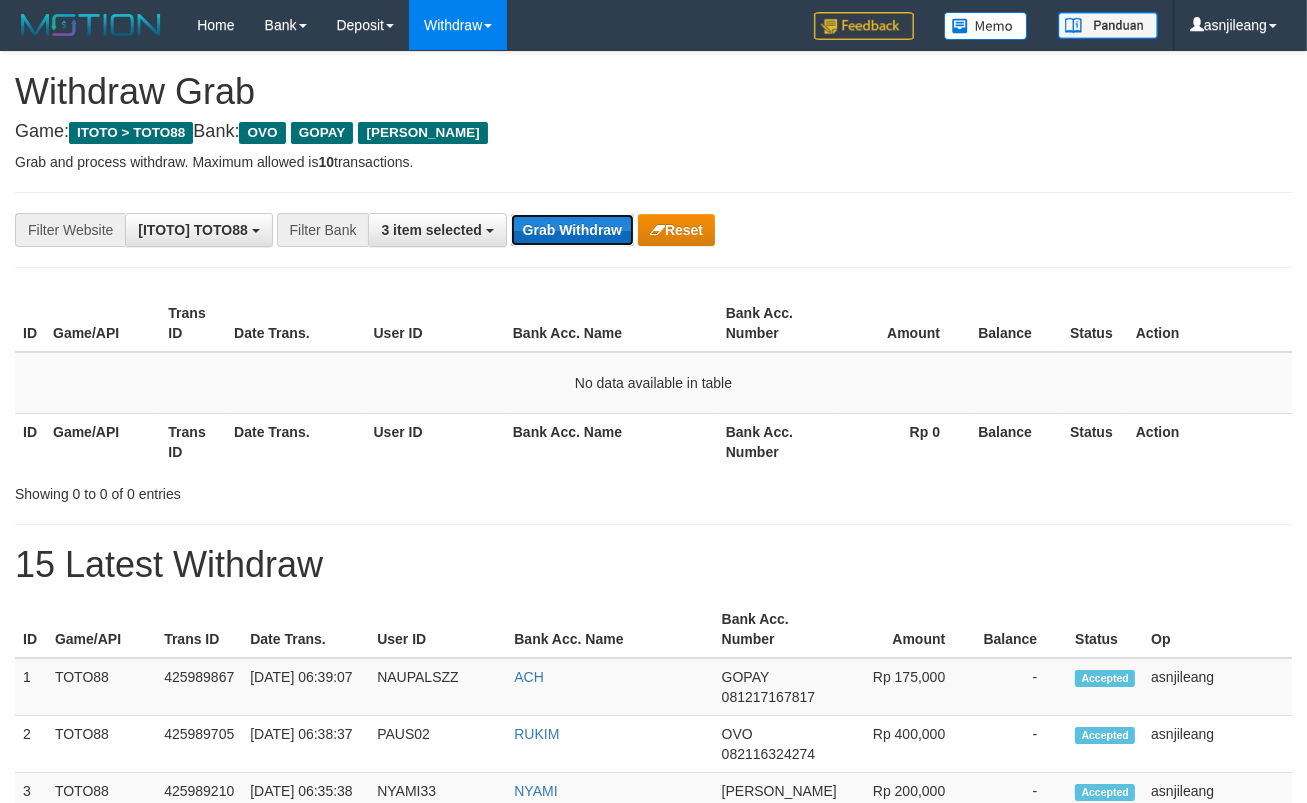 click on "Grab Withdraw" at bounding box center [572, 230] 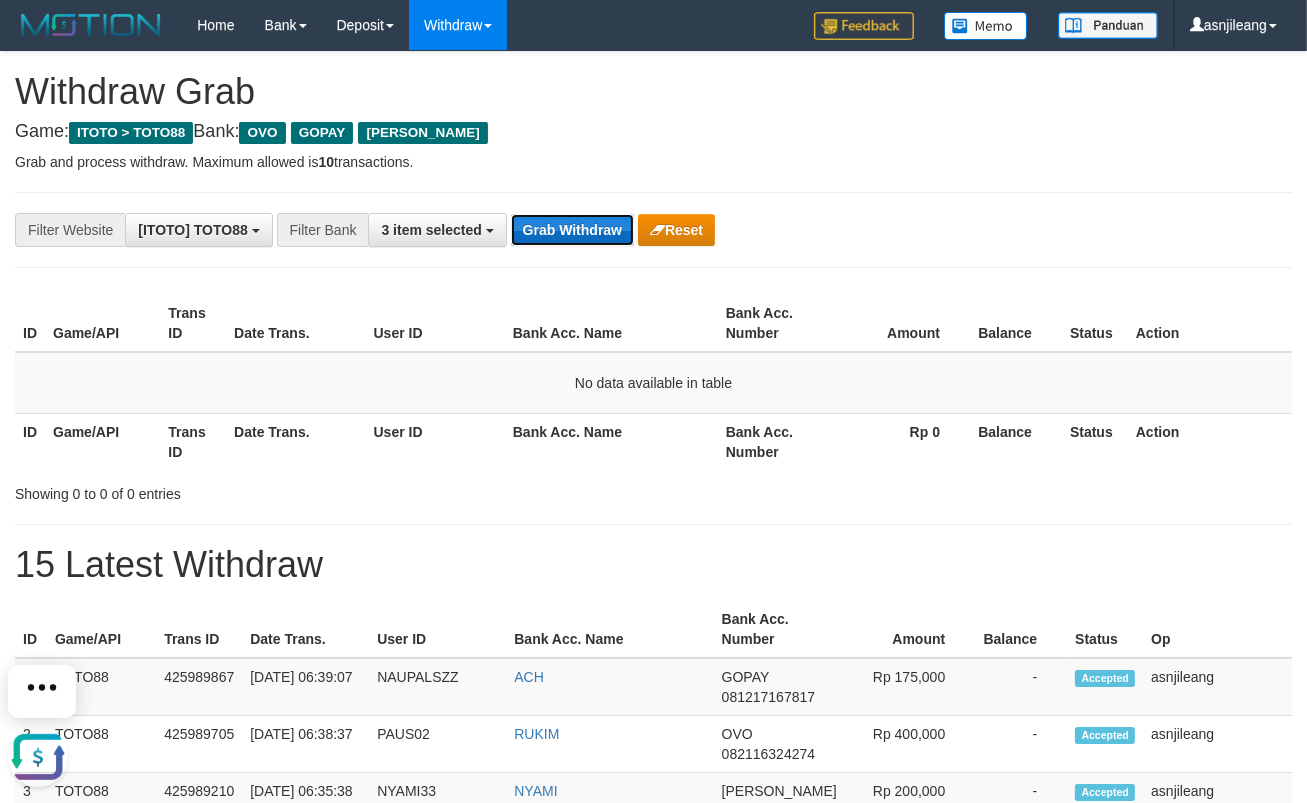 scroll, scrollTop: 0, scrollLeft: 0, axis: both 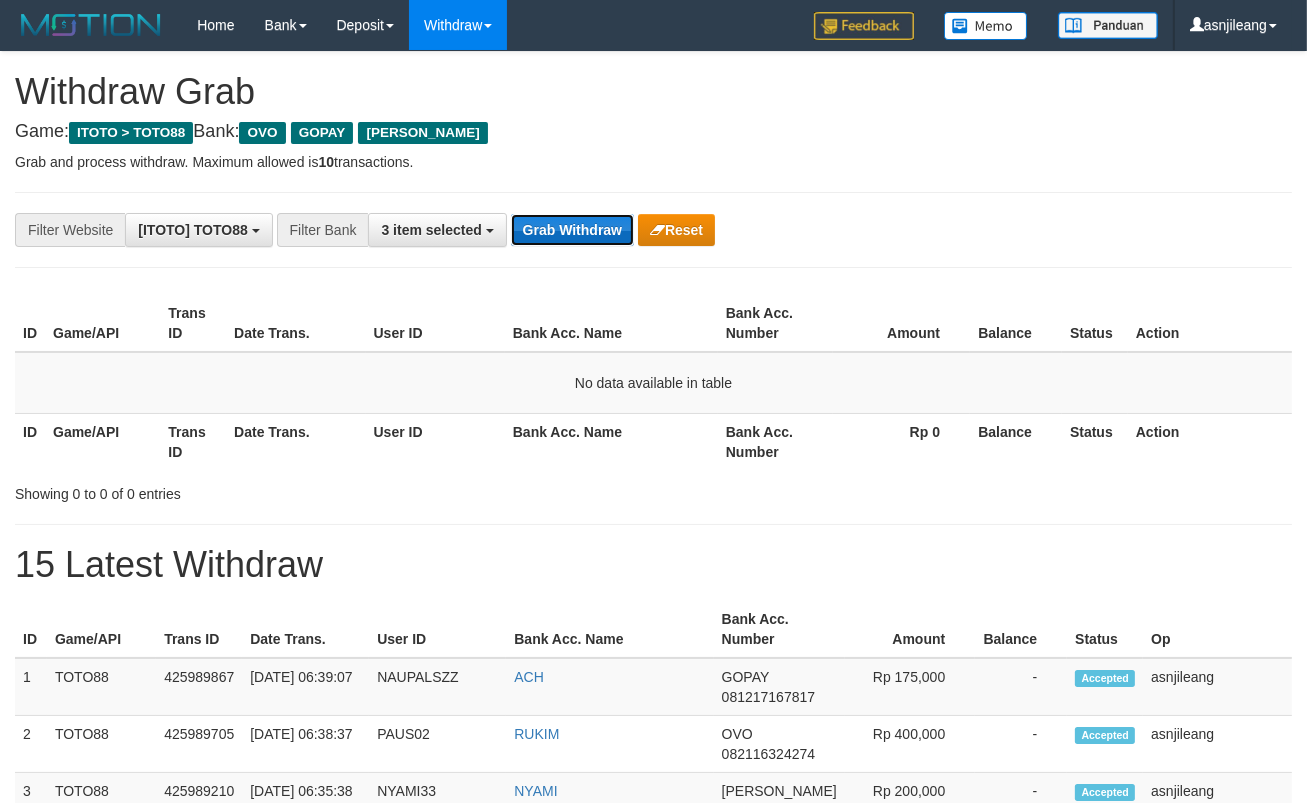 click on "Grab Withdraw" at bounding box center (572, 230) 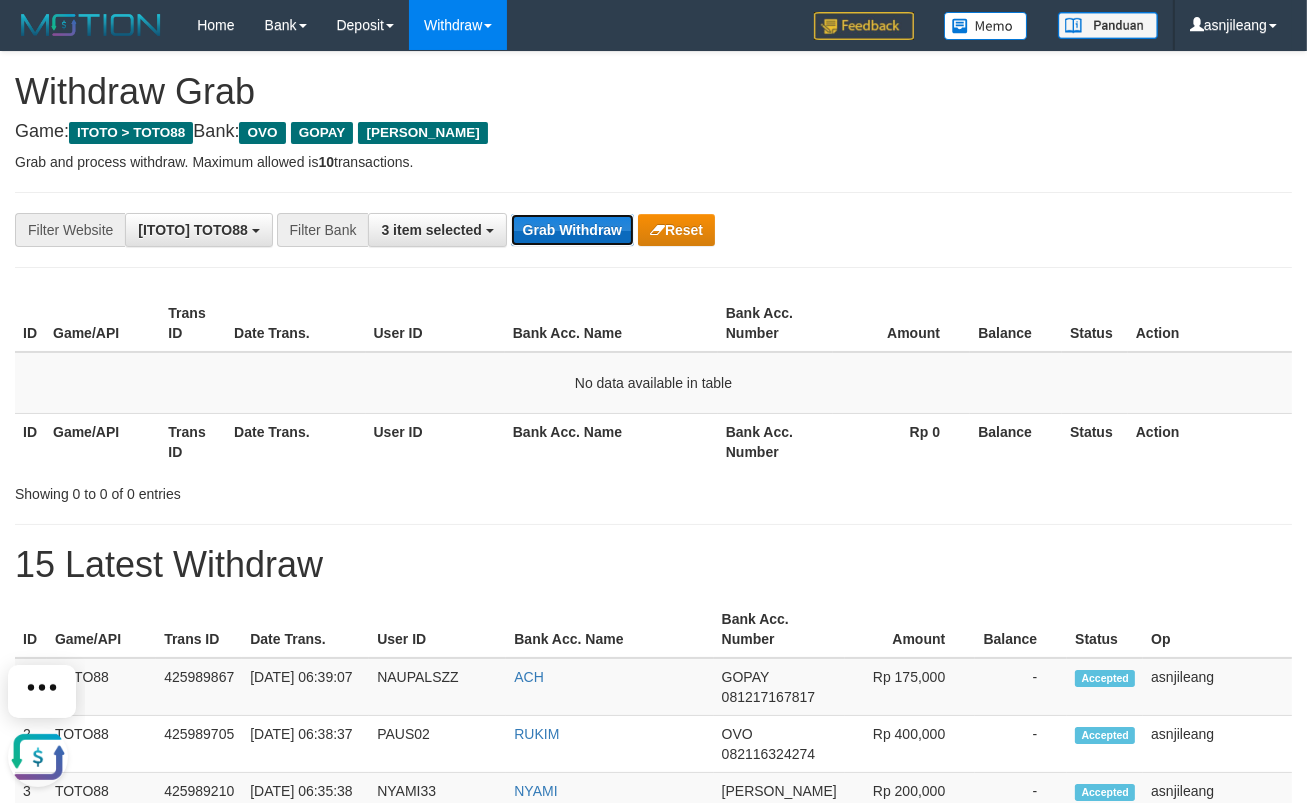 scroll, scrollTop: 0, scrollLeft: 0, axis: both 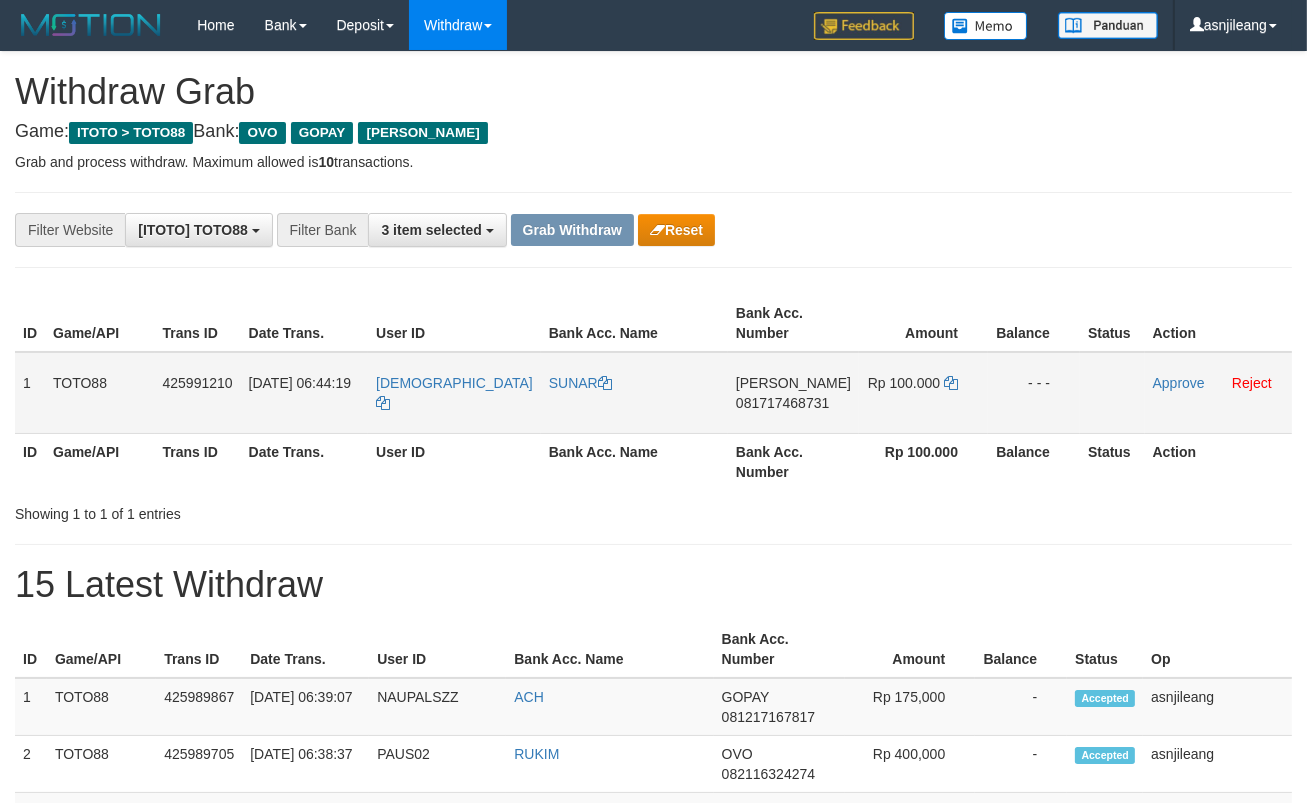 drag, startPoint x: 806, startPoint y: 385, endPoint x: 791, endPoint y: 404, distance: 24.207438 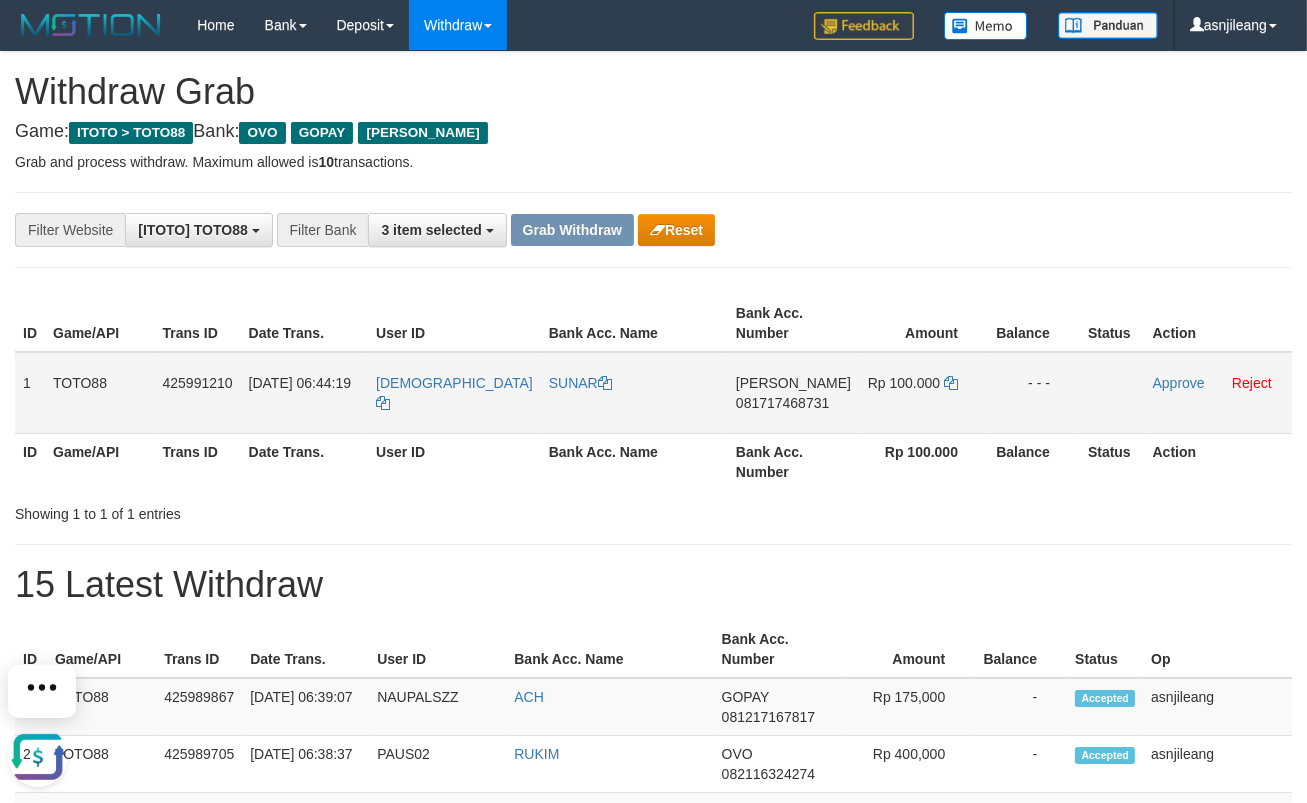 scroll, scrollTop: 0, scrollLeft: 0, axis: both 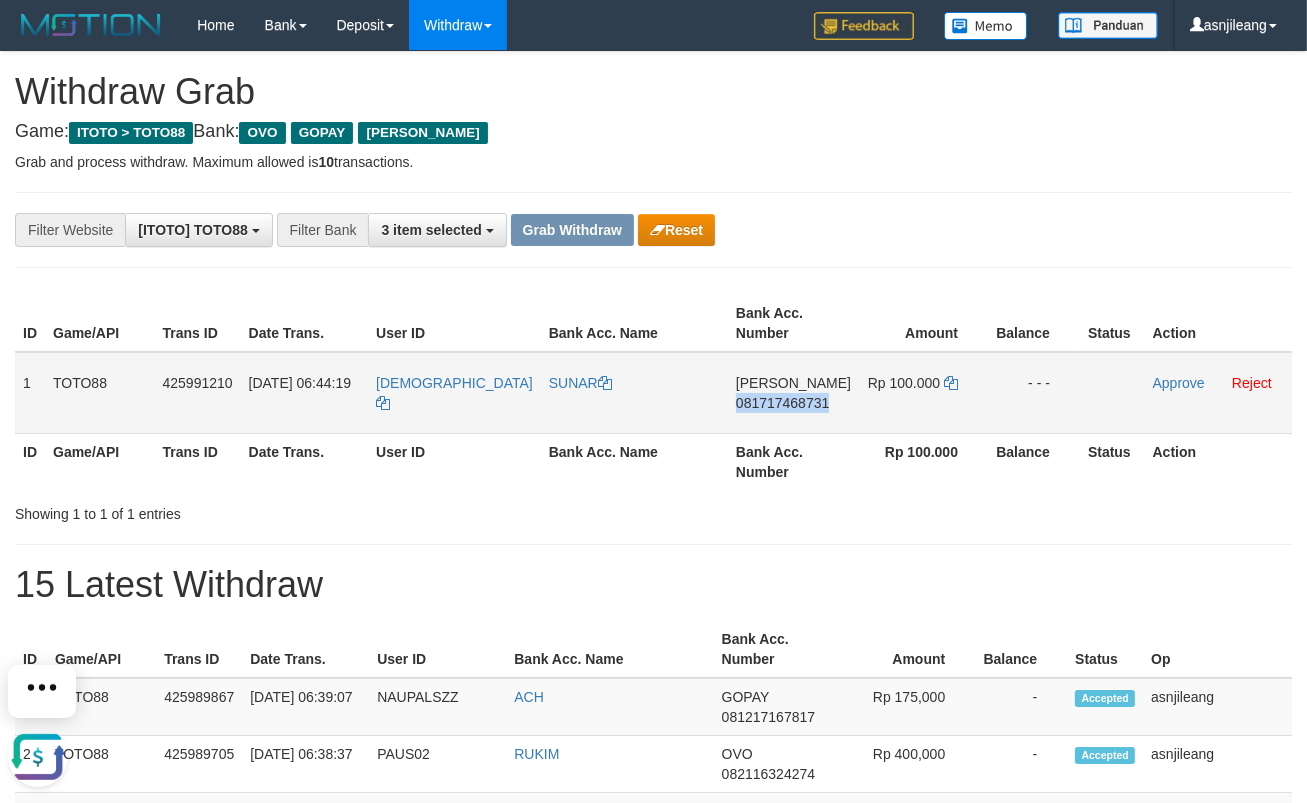 click on "081717468731" at bounding box center [782, 403] 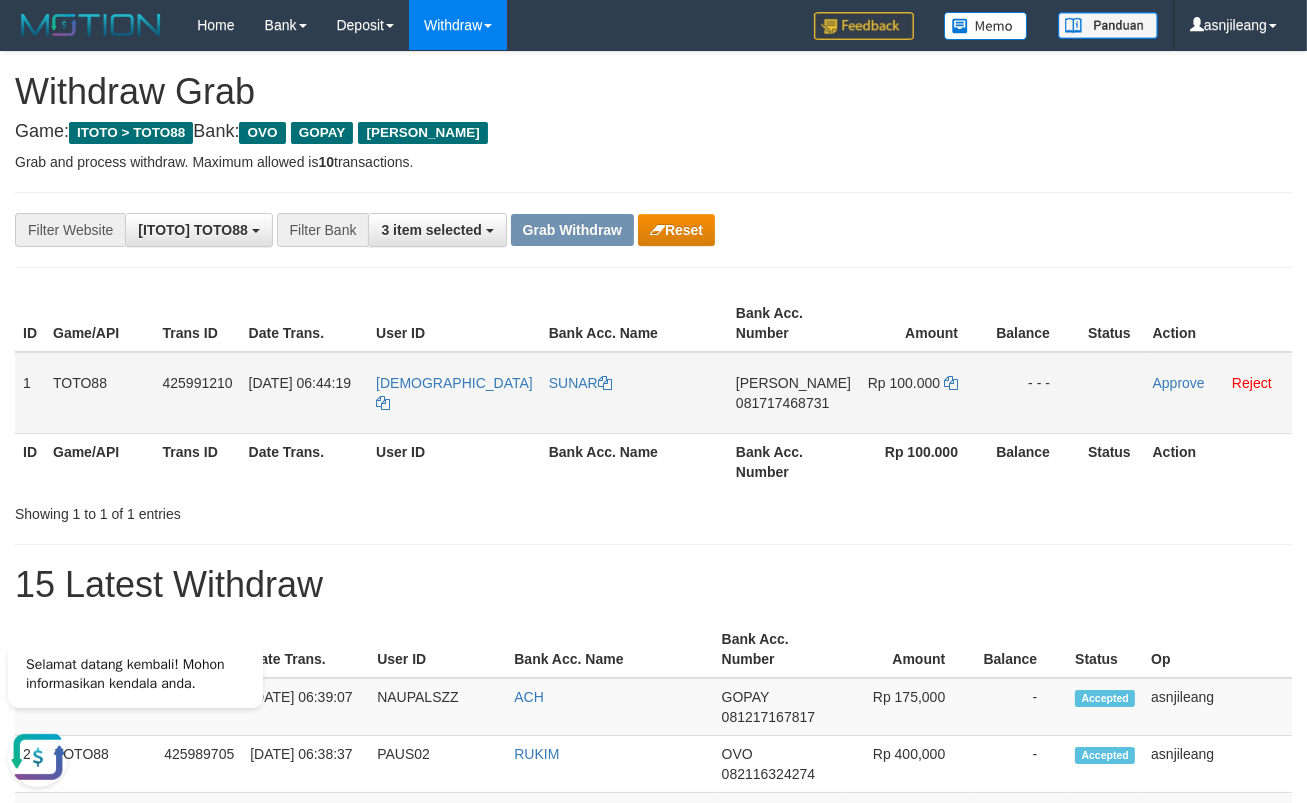 click on "DANA
081717468731" at bounding box center [793, 393] 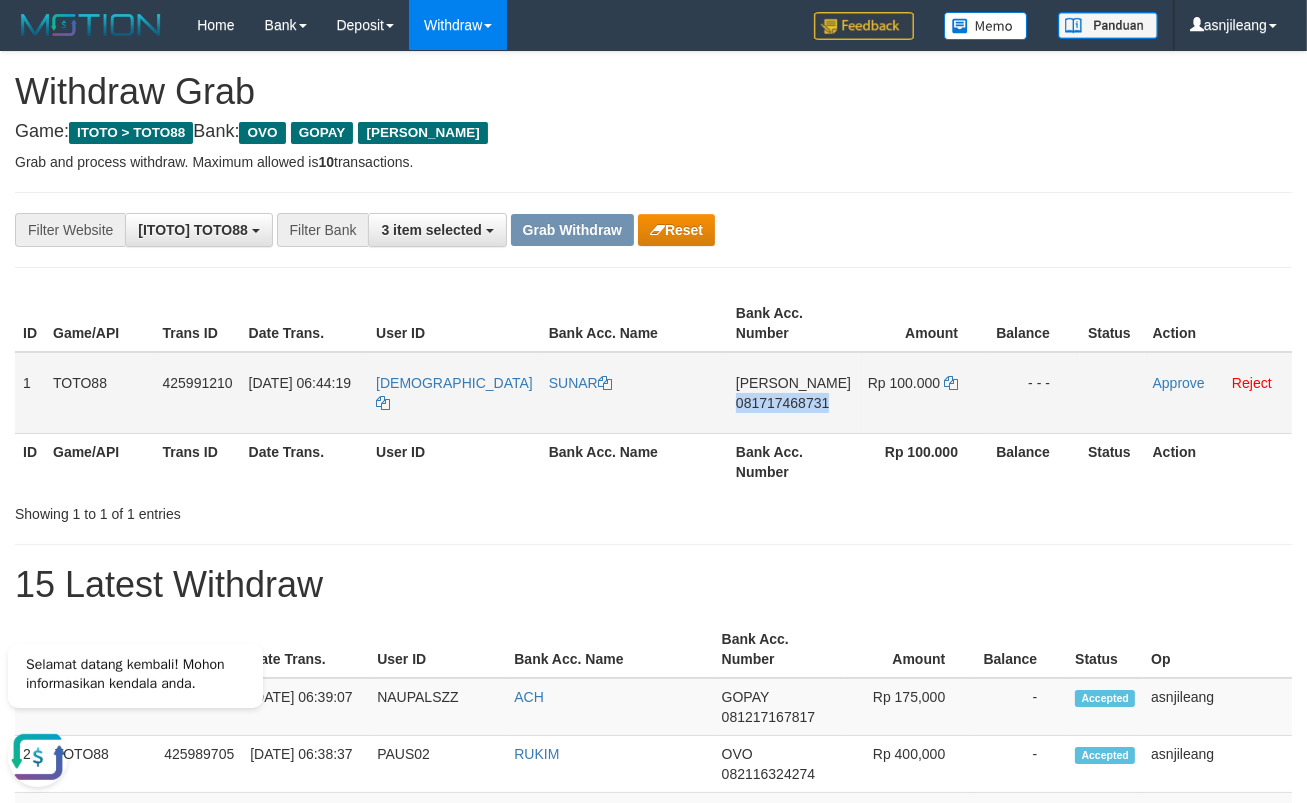 click on "DANA
081717468731" at bounding box center (793, 393) 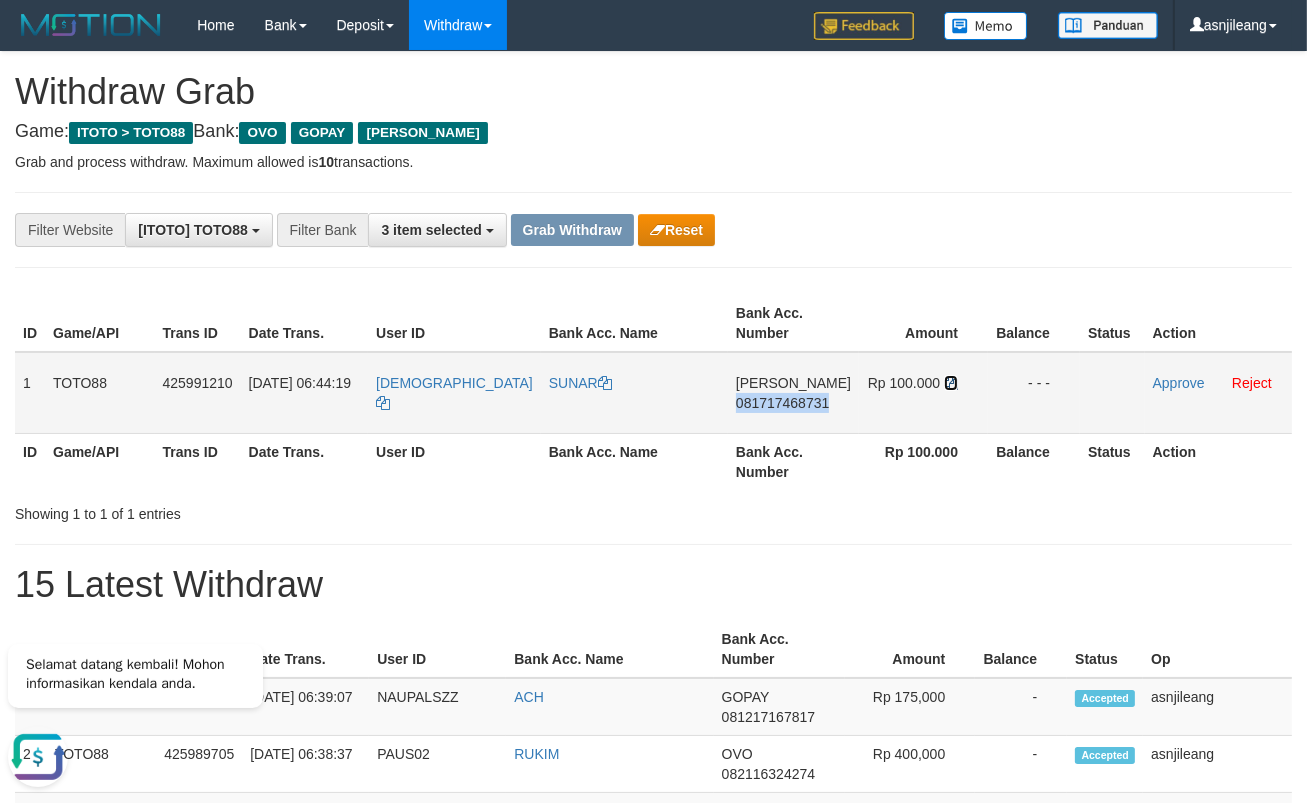 click at bounding box center (951, 383) 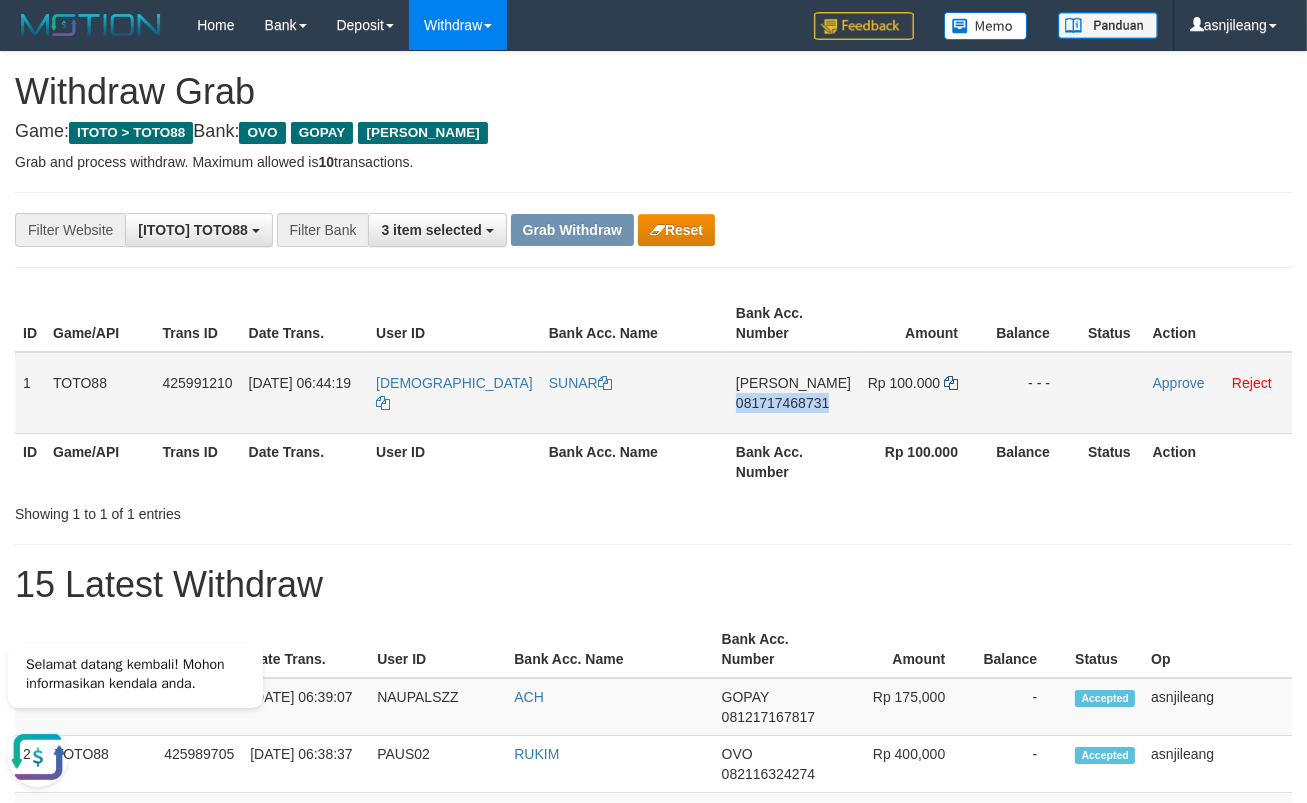 copy on "081717468731" 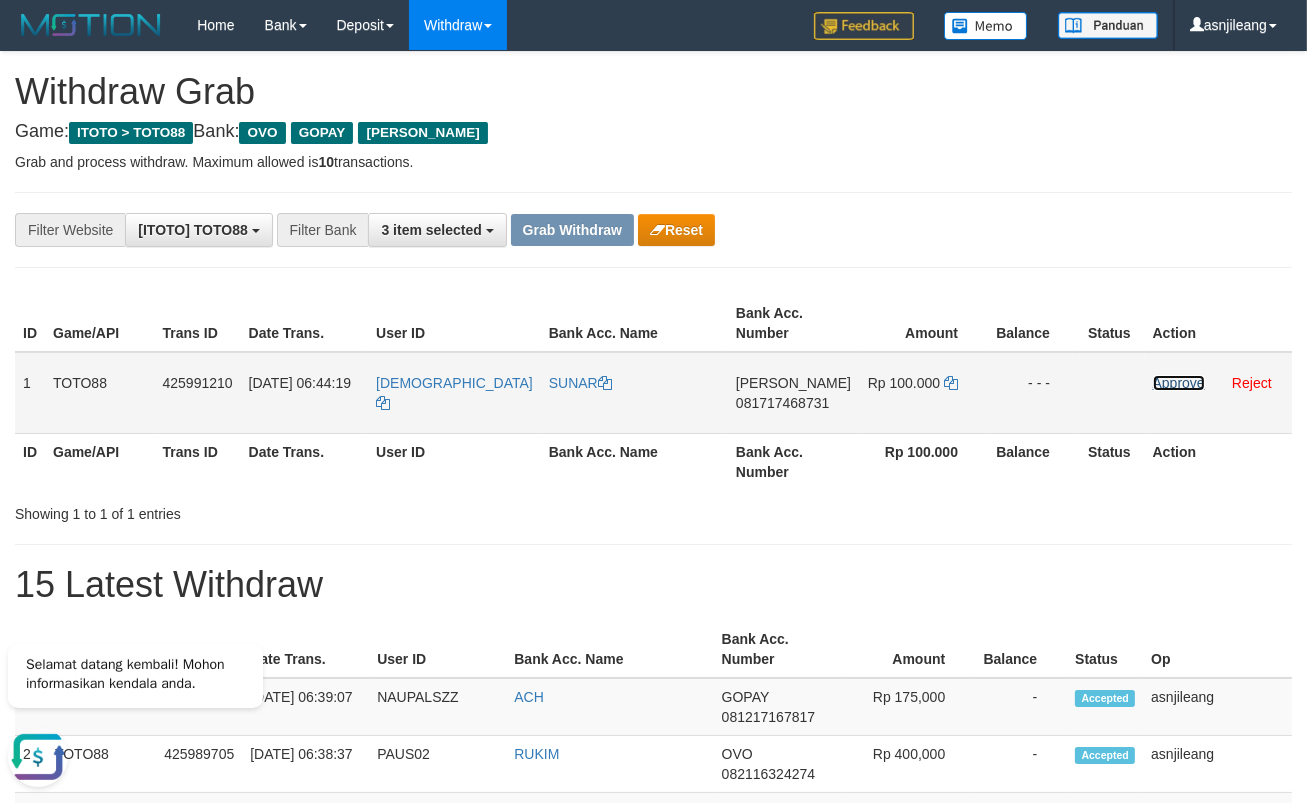 click on "Approve" at bounding box center (1179, 383) 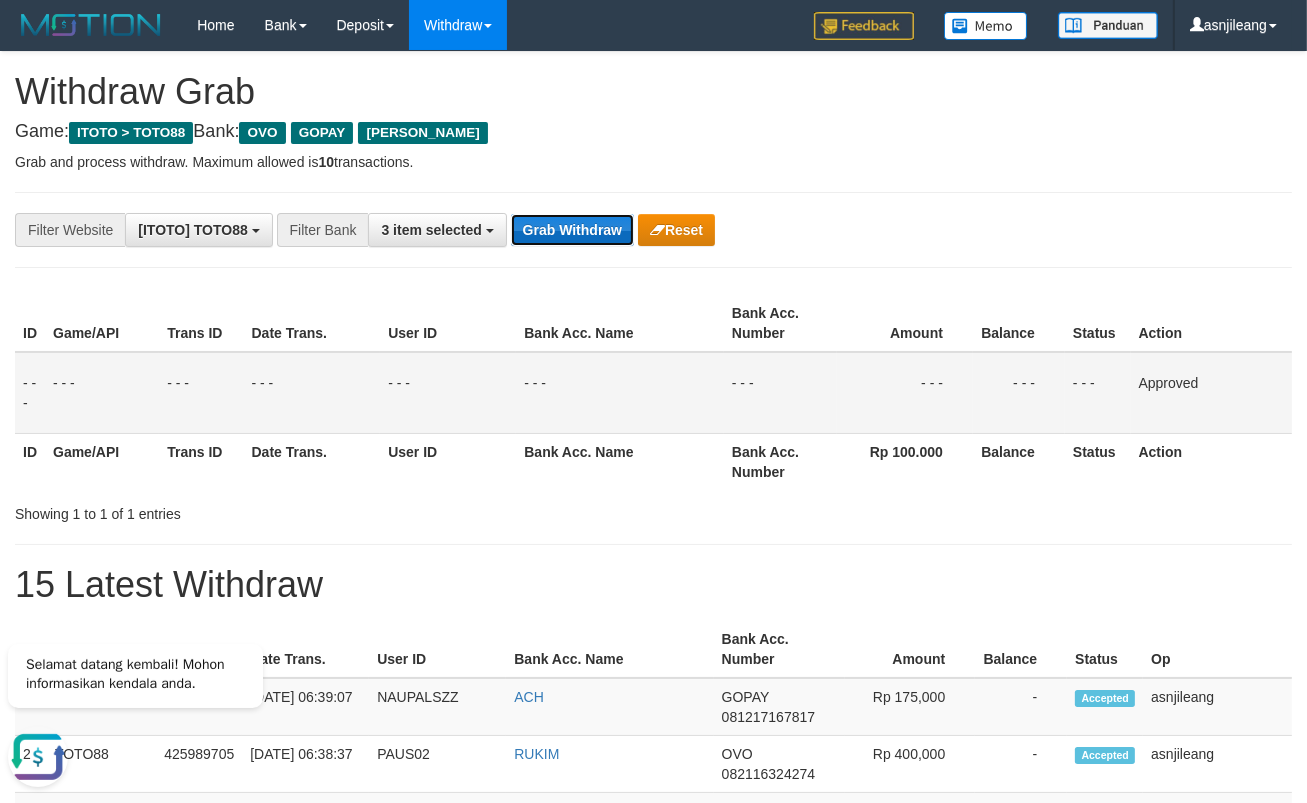 click on "Grab Withdraw" at bounding box center (572, 230) 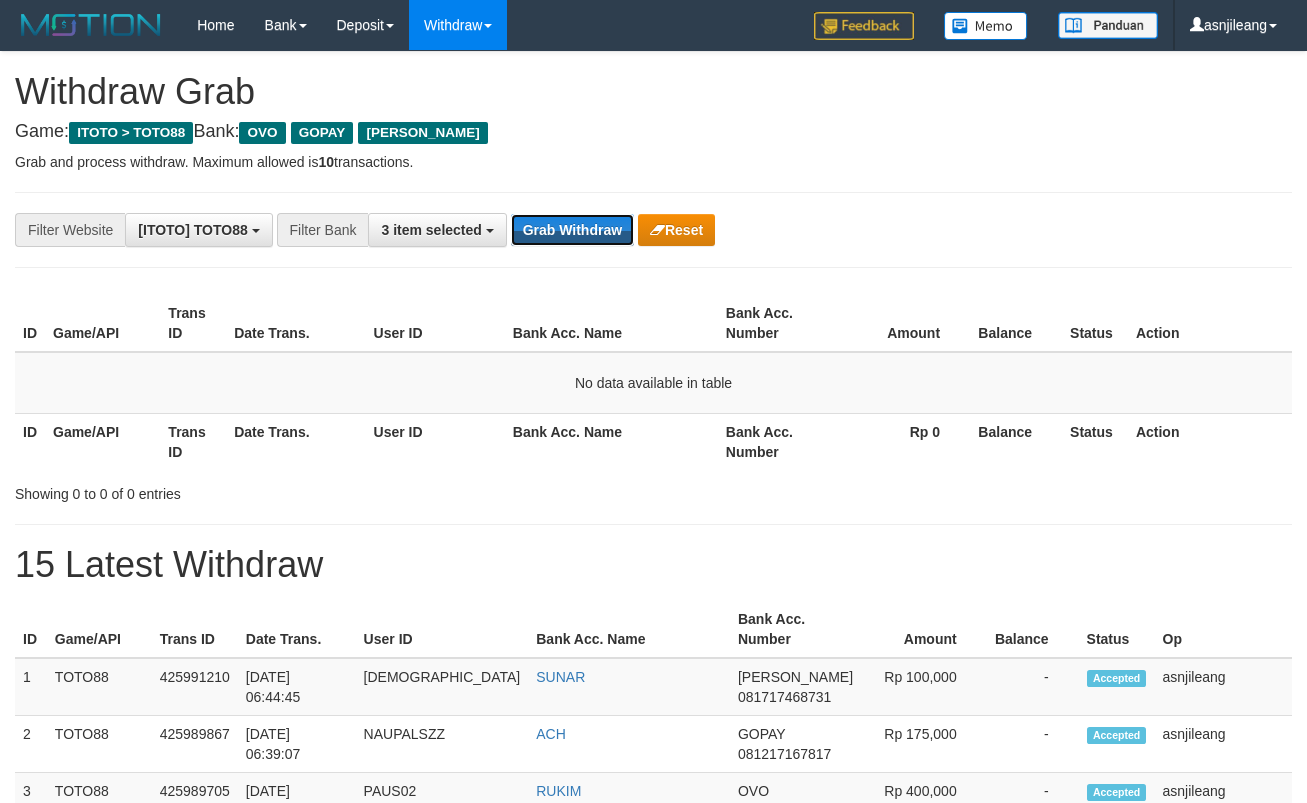 scroll, scrollTop: 0, scrollLeft: 0, axis: both 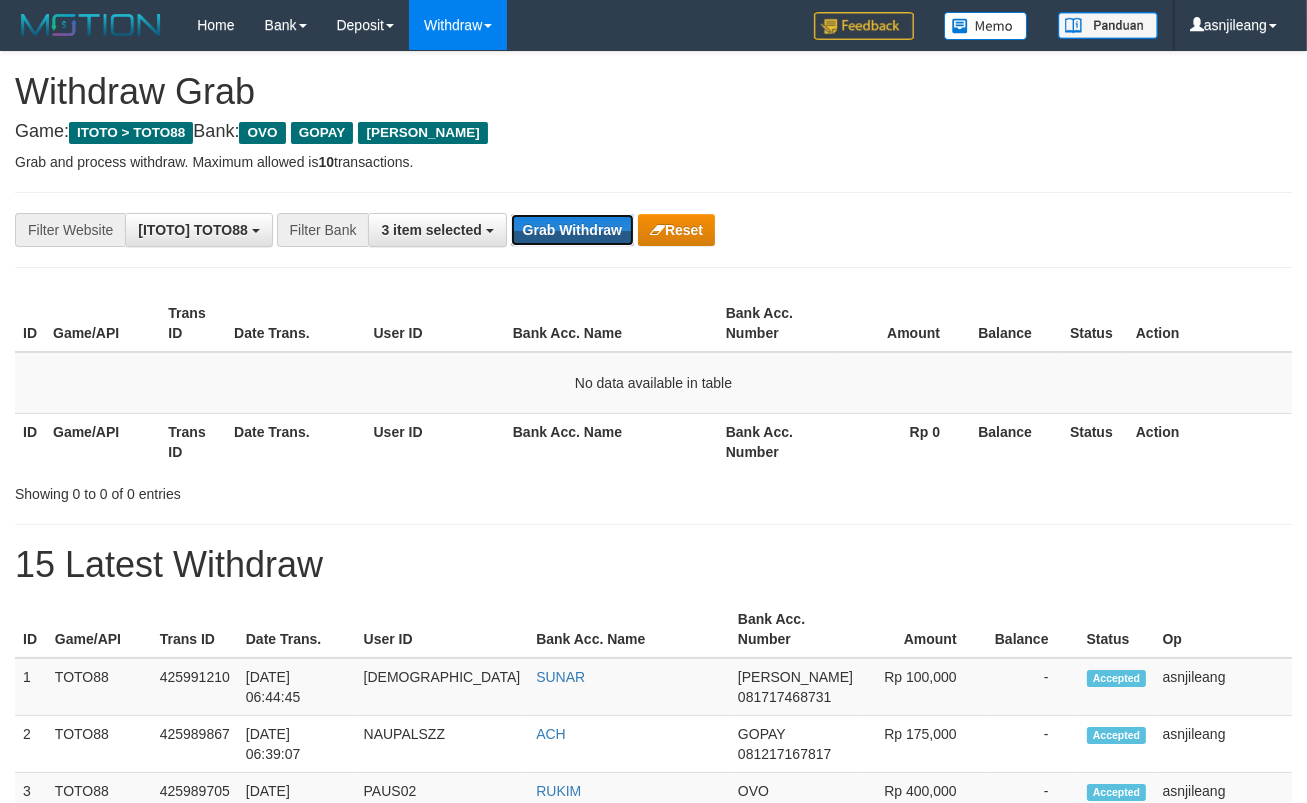 click on "Grab Withdraw" at bounding box center (572, 230) 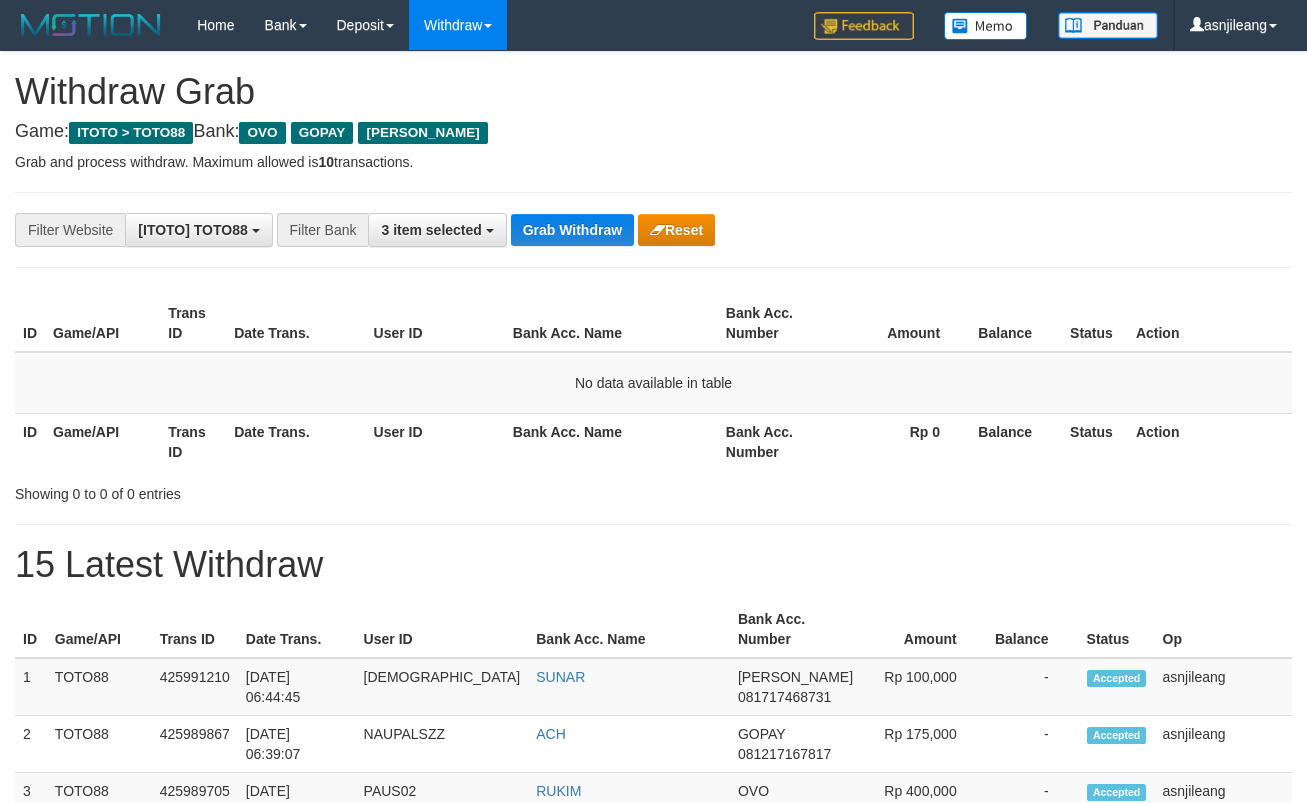 scroll, scrollTop: 0, scrollLeft: 0, axis: both 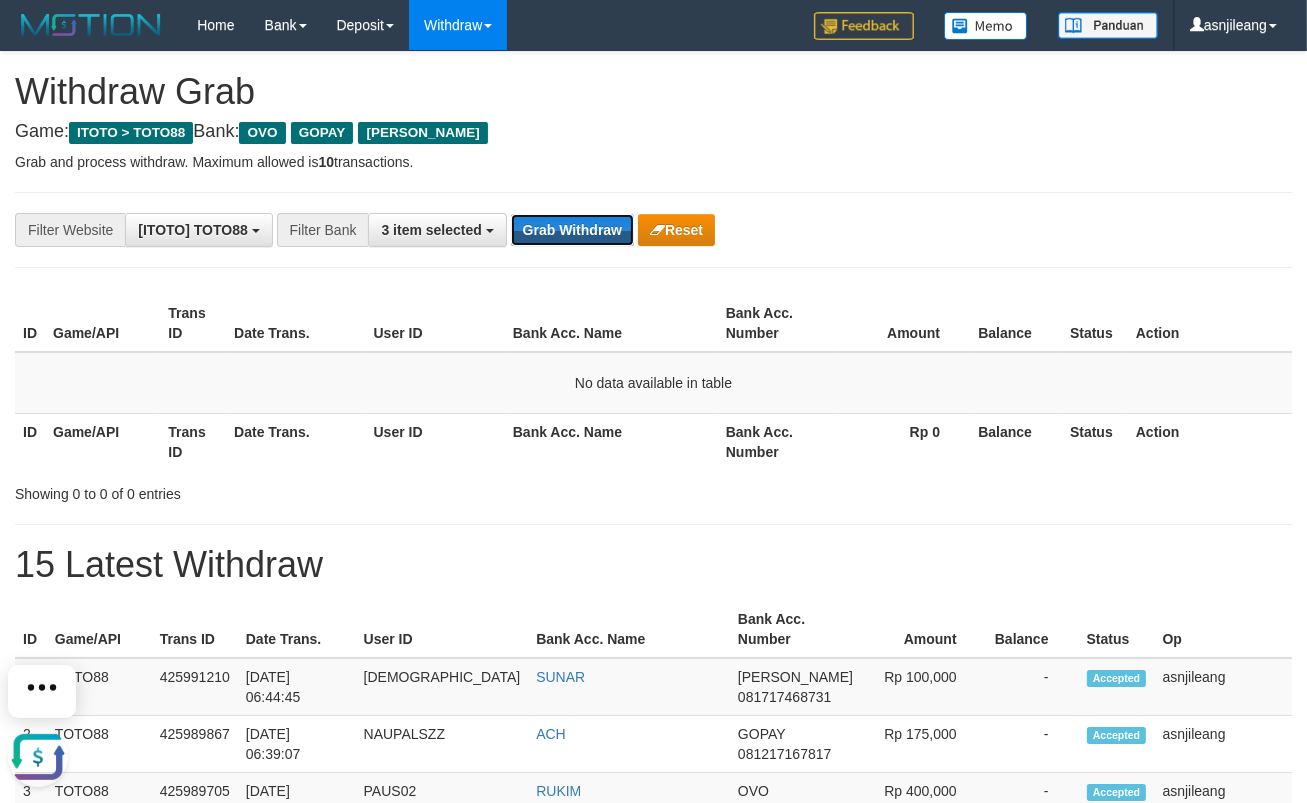 click on "Grab Withdraw" at bounding box center [572, 230] 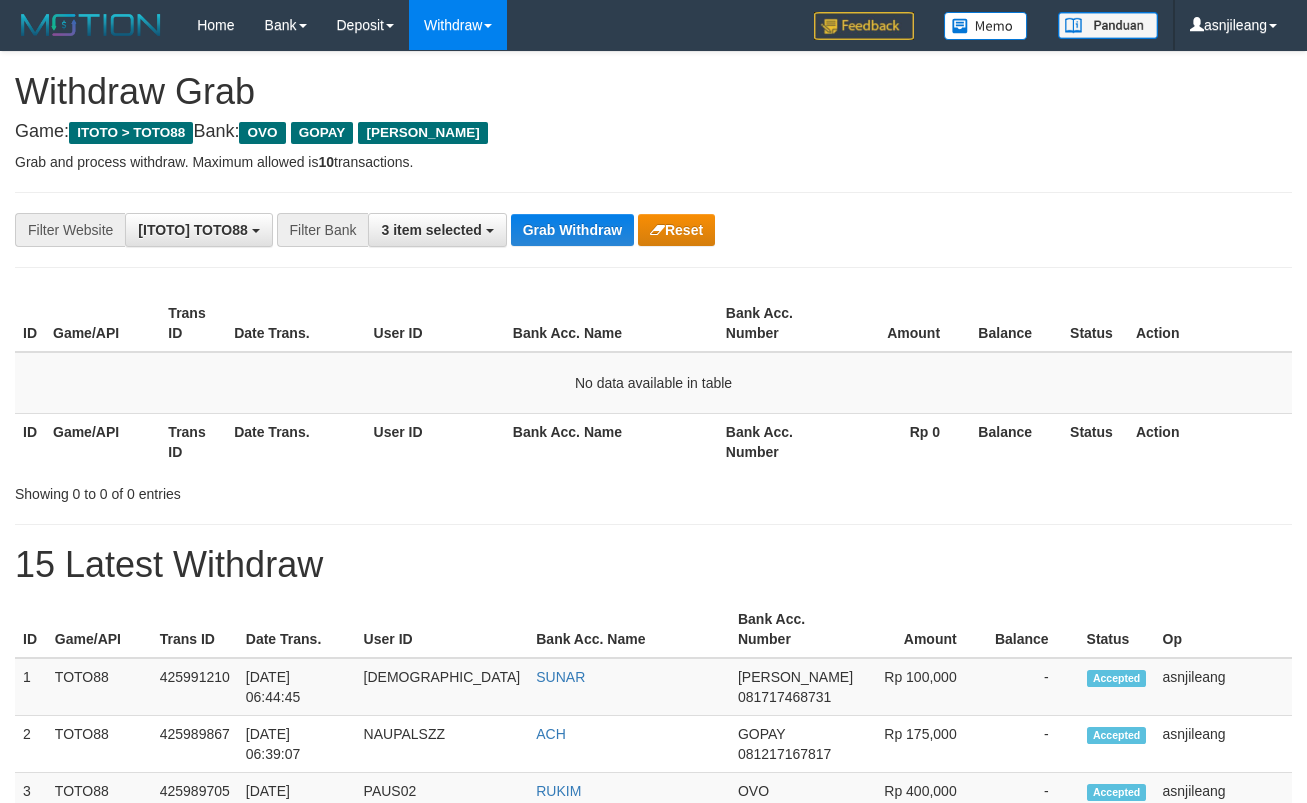 scroll, scrollTop: 0, scrollLeft: 0, axis: both 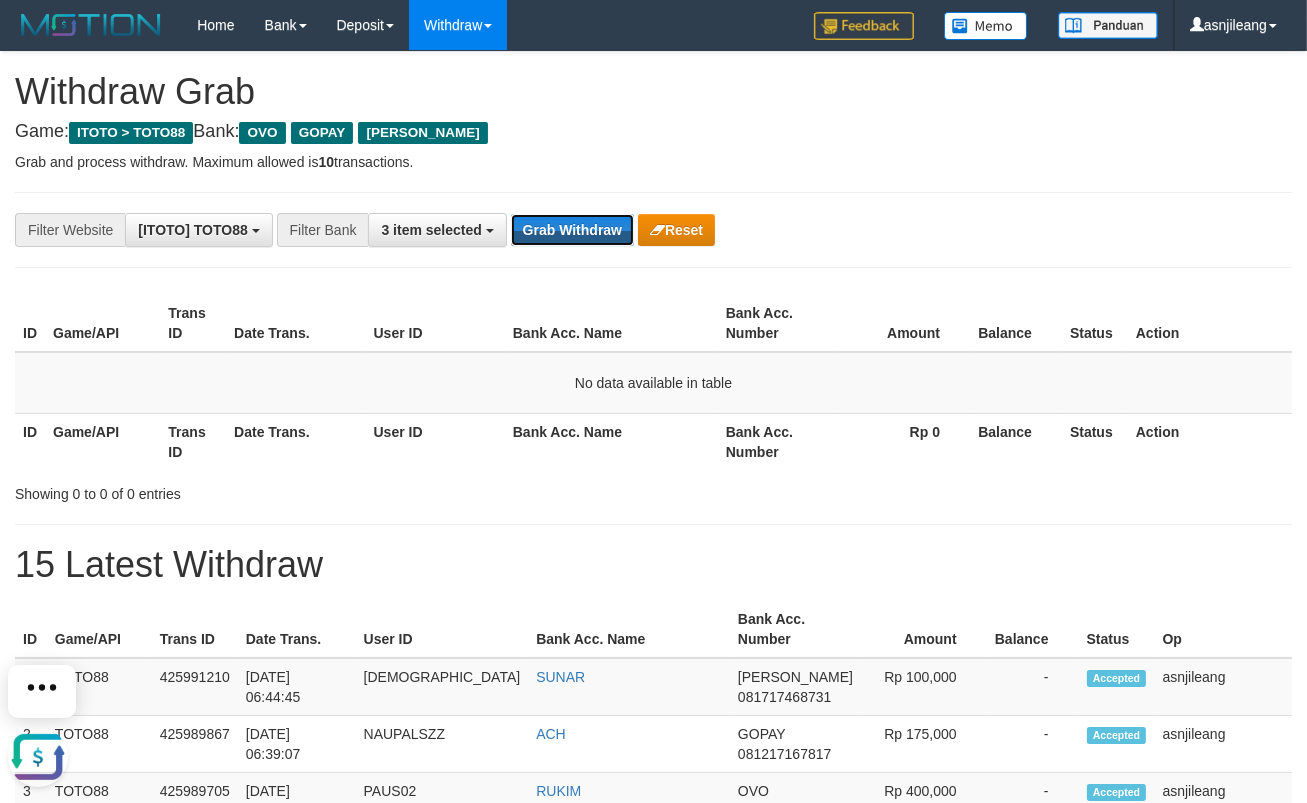 click on "Grab Withdraw" at bounding box center [572, 230] 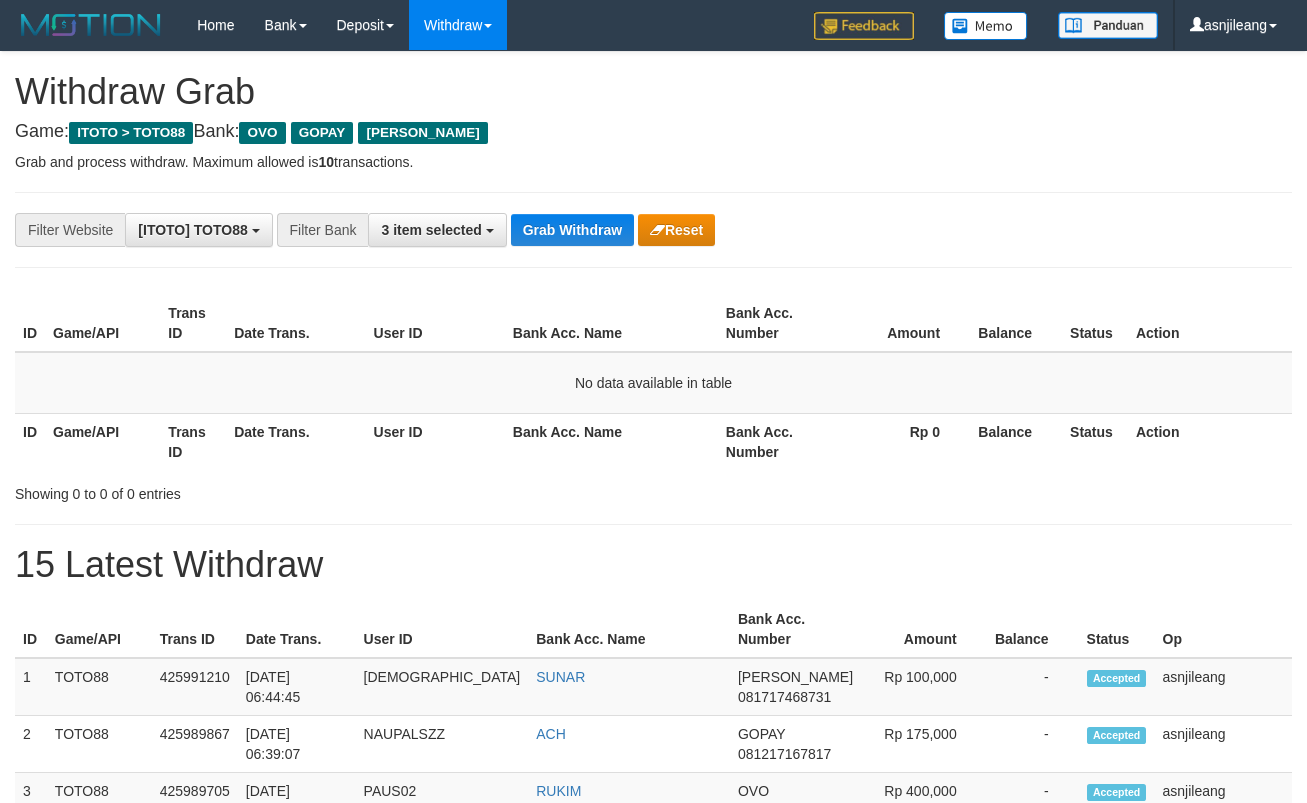 scroll, scrollTop: 0, scrollLeft: 0, axis: both 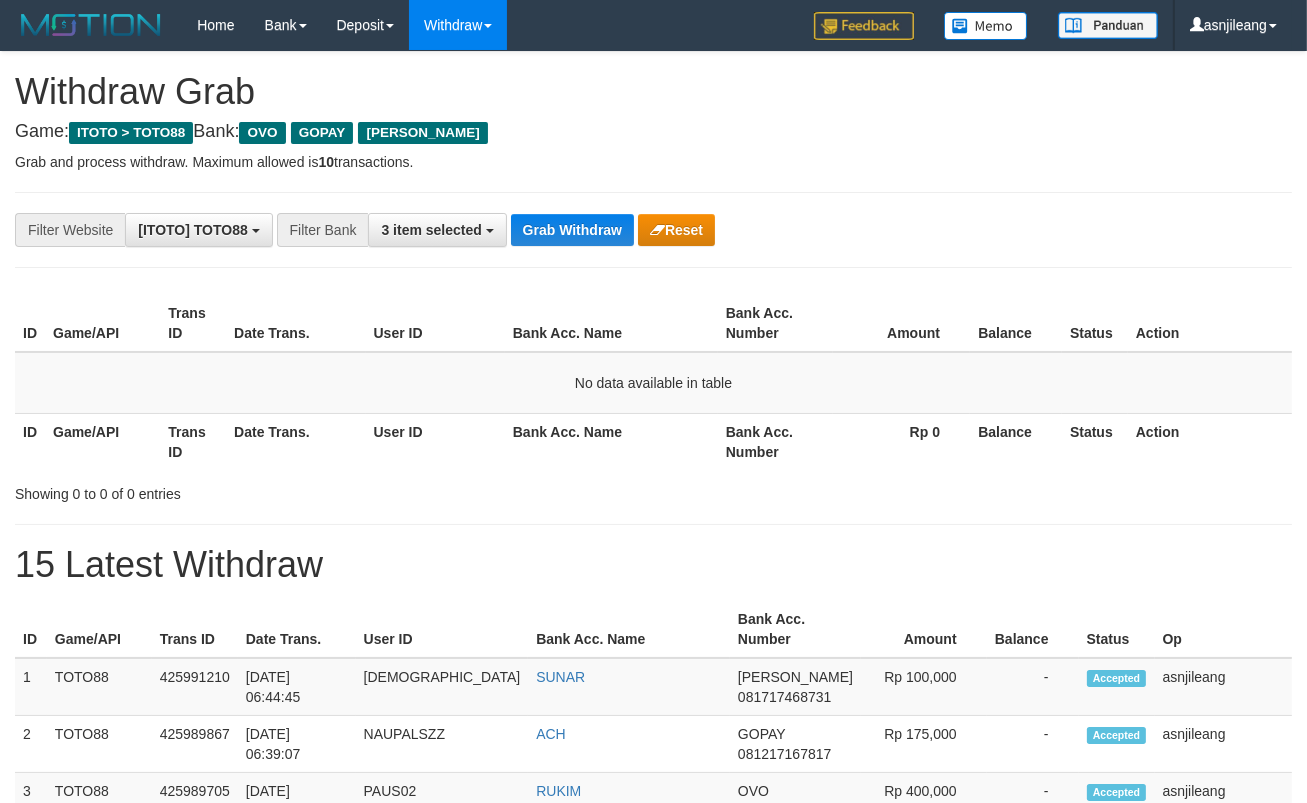 click on "Grab Withdraw" at bounding box center [572, 230] 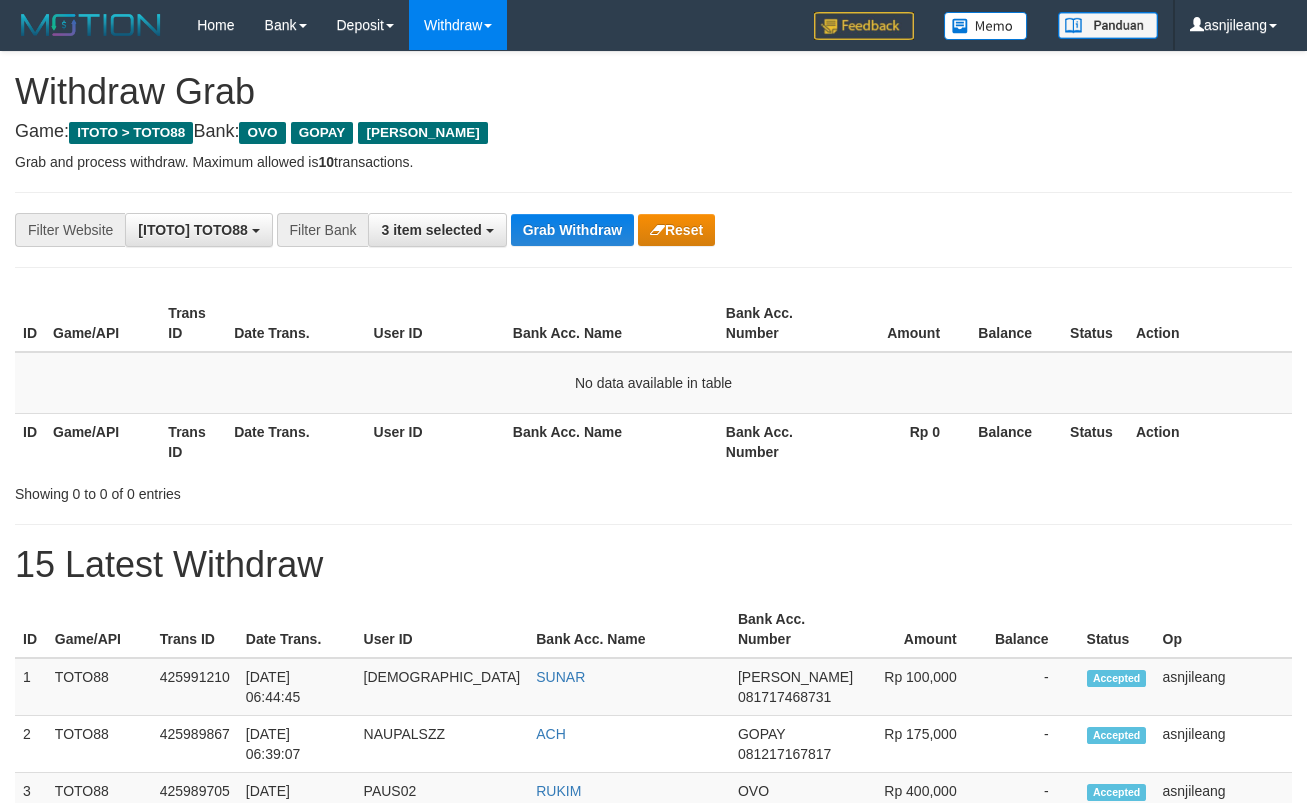scroll, scrollTop: 0, scrollLeft: 0, axis: both 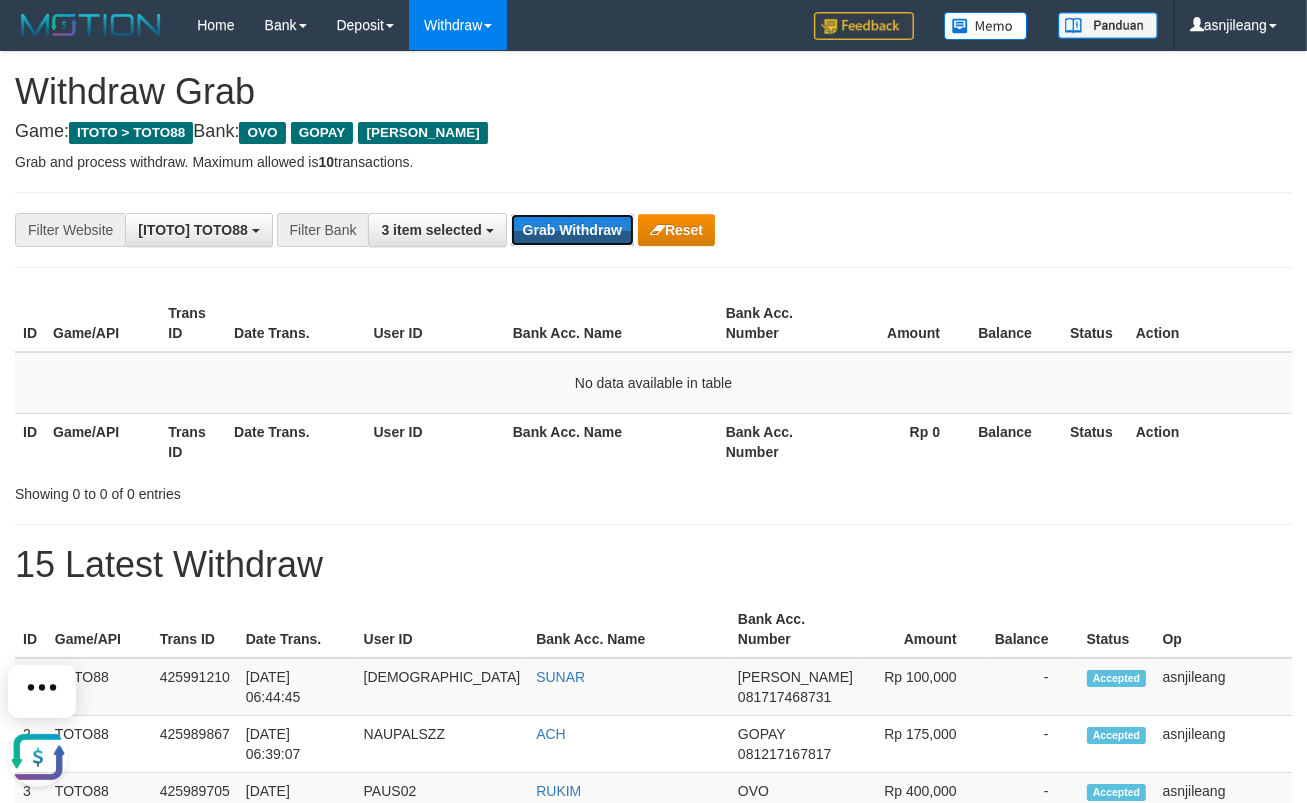 click on "Grab Withdraw" at bounding box center (572, 230) 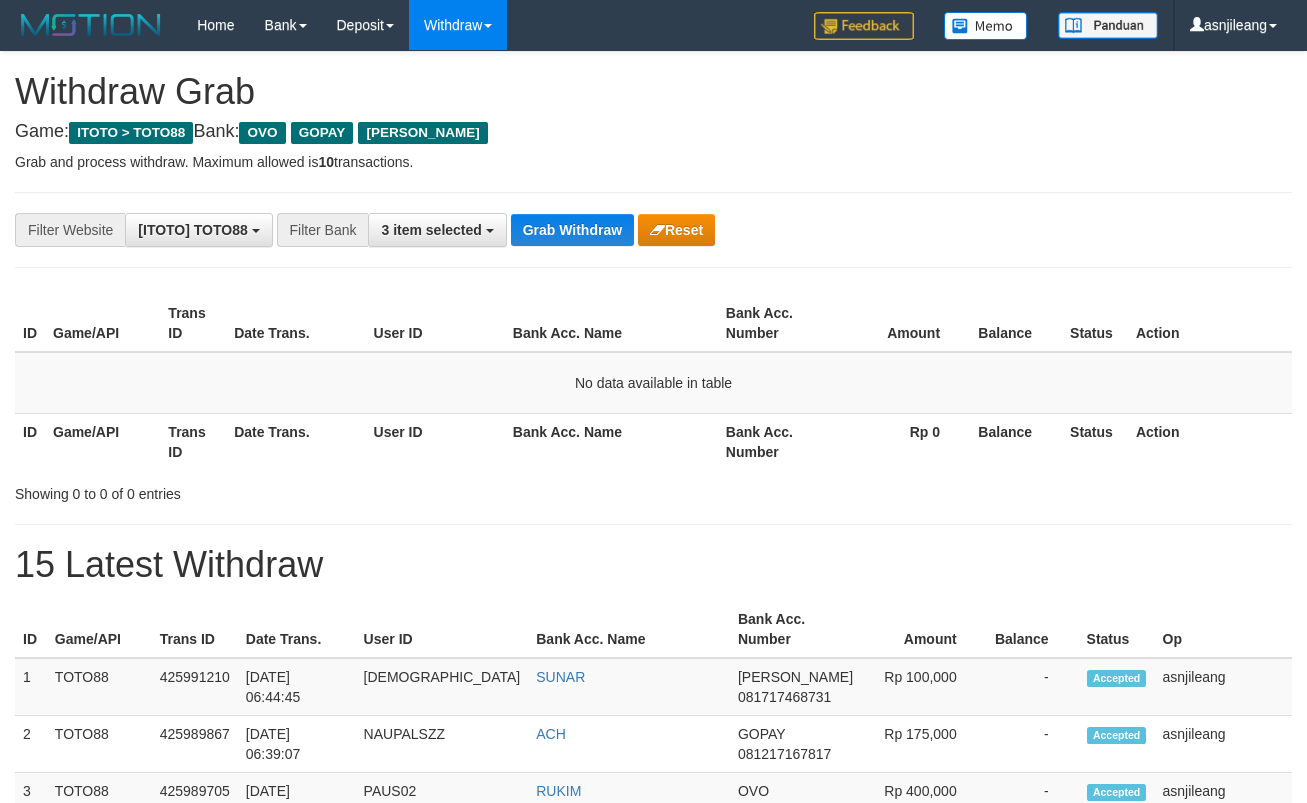 scroll, scrollTop: 0, scrollLeft: 0, axis: both 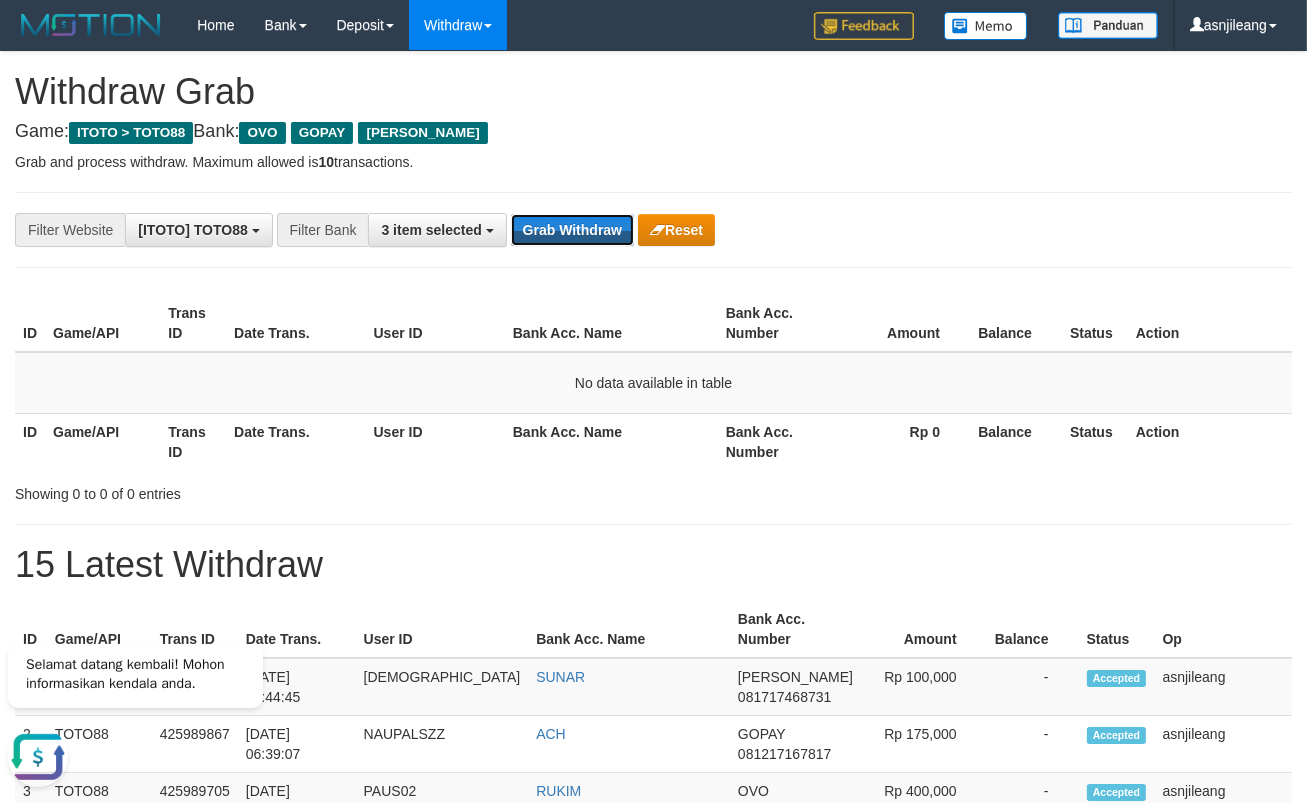 click on "Grab Withdraw" at bounding box center [572, 230] 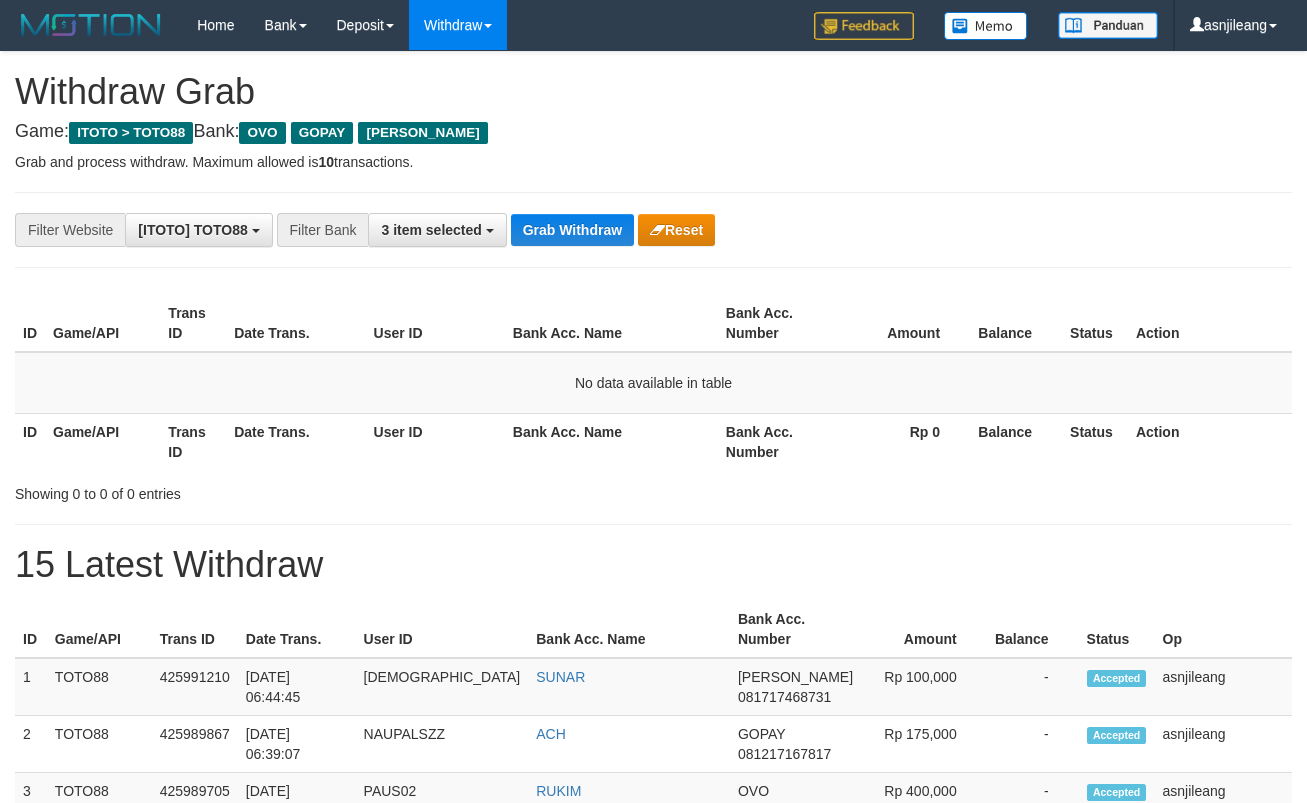 scroll, scrollTop: 0, scrollLeft: 0, axis: both 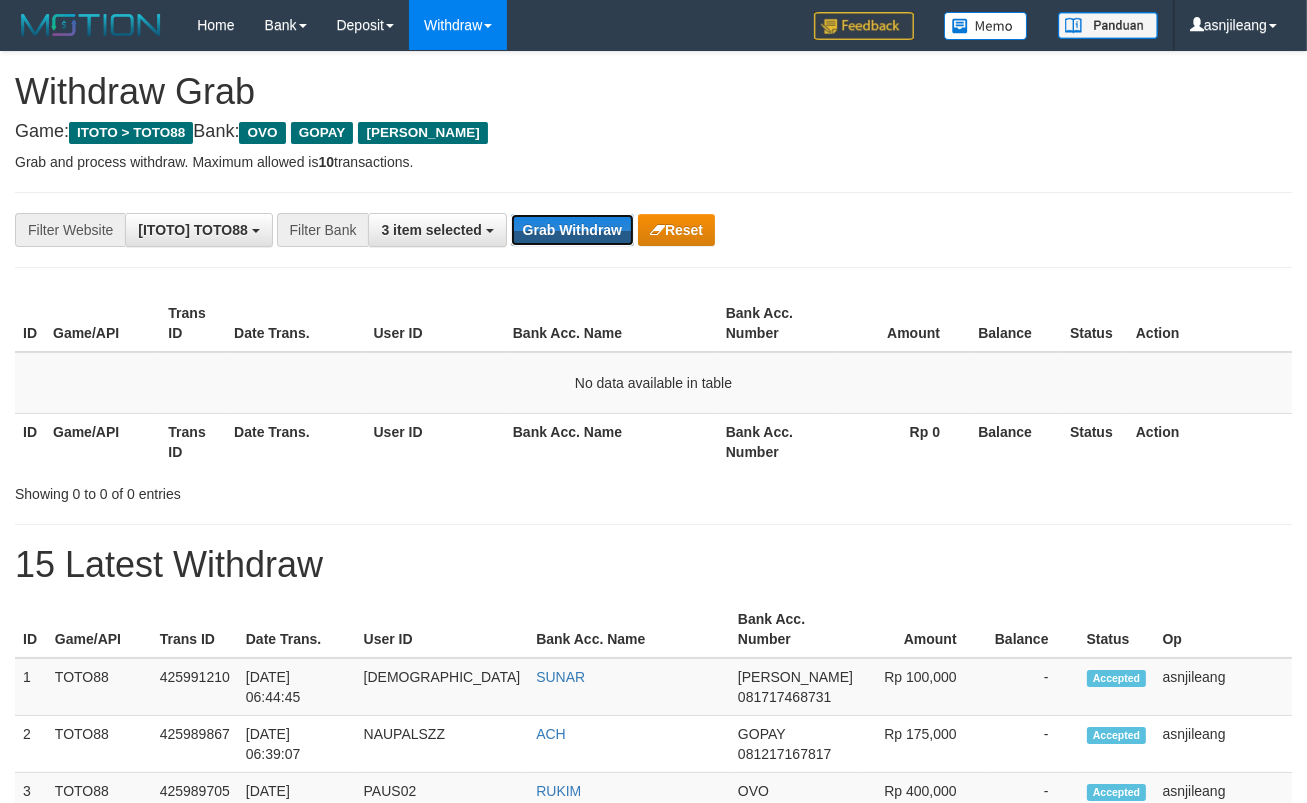 click on "Grab Withdraw" at bounding box center (572, 230) 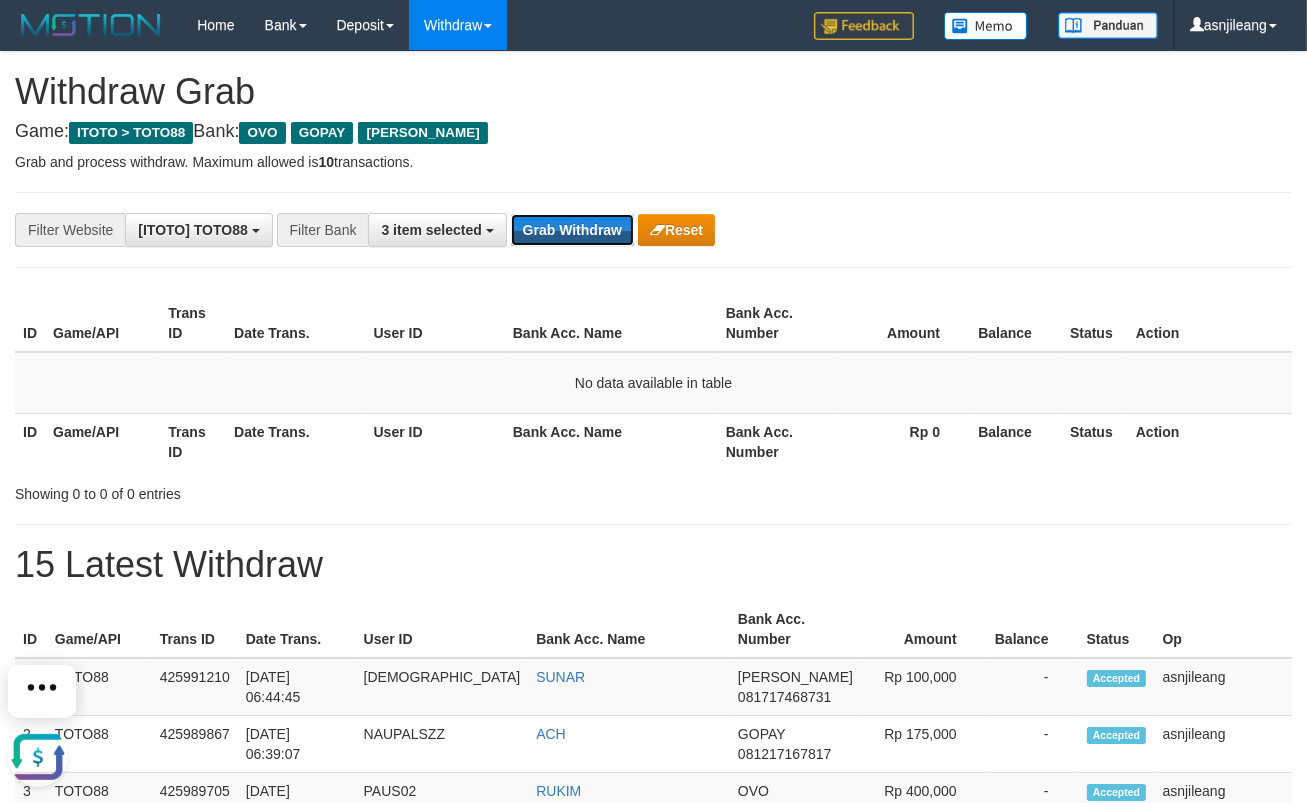 scroll, scrollTop: 0, scrollLeft: 0, axis: both 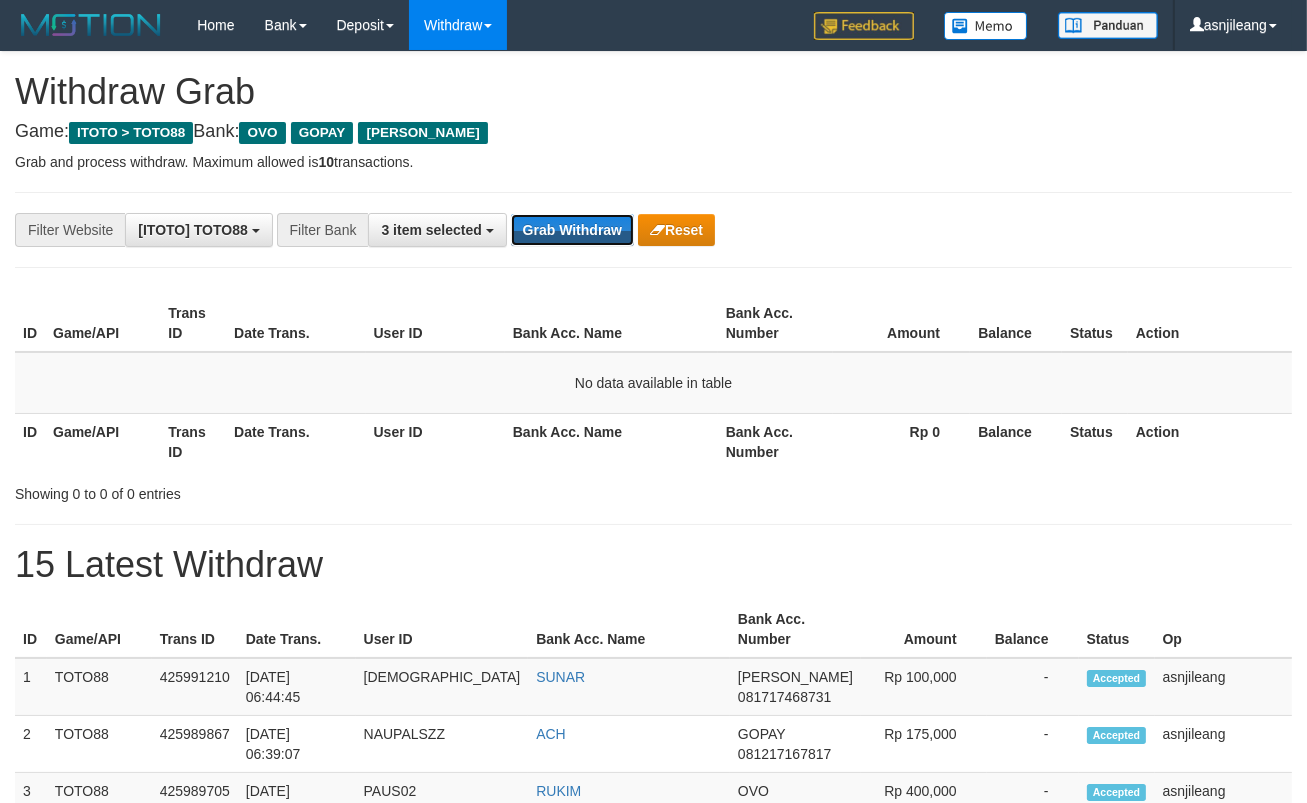click on "Grab Withdraw" at bounding box center (572, 230) 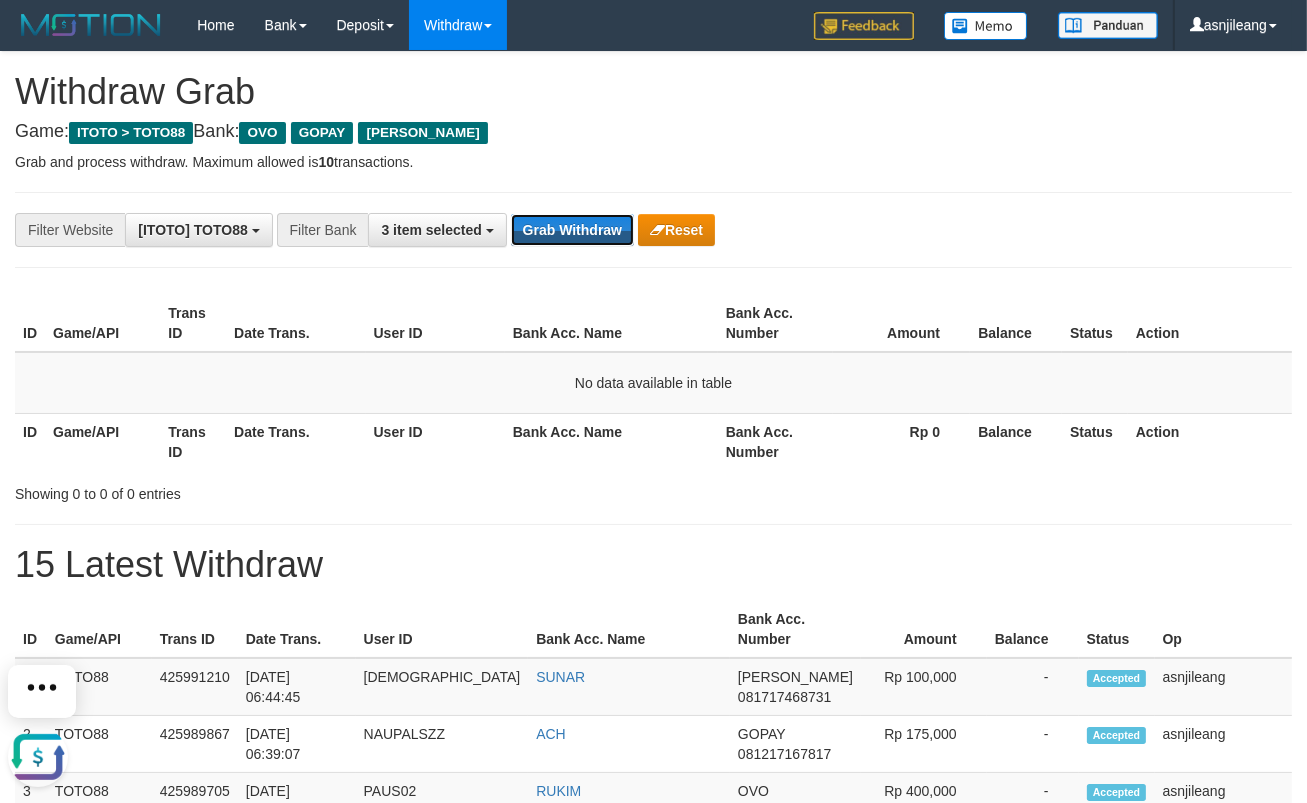 scroll, scrollTop: 0, scrollLeft: 0, axis: both 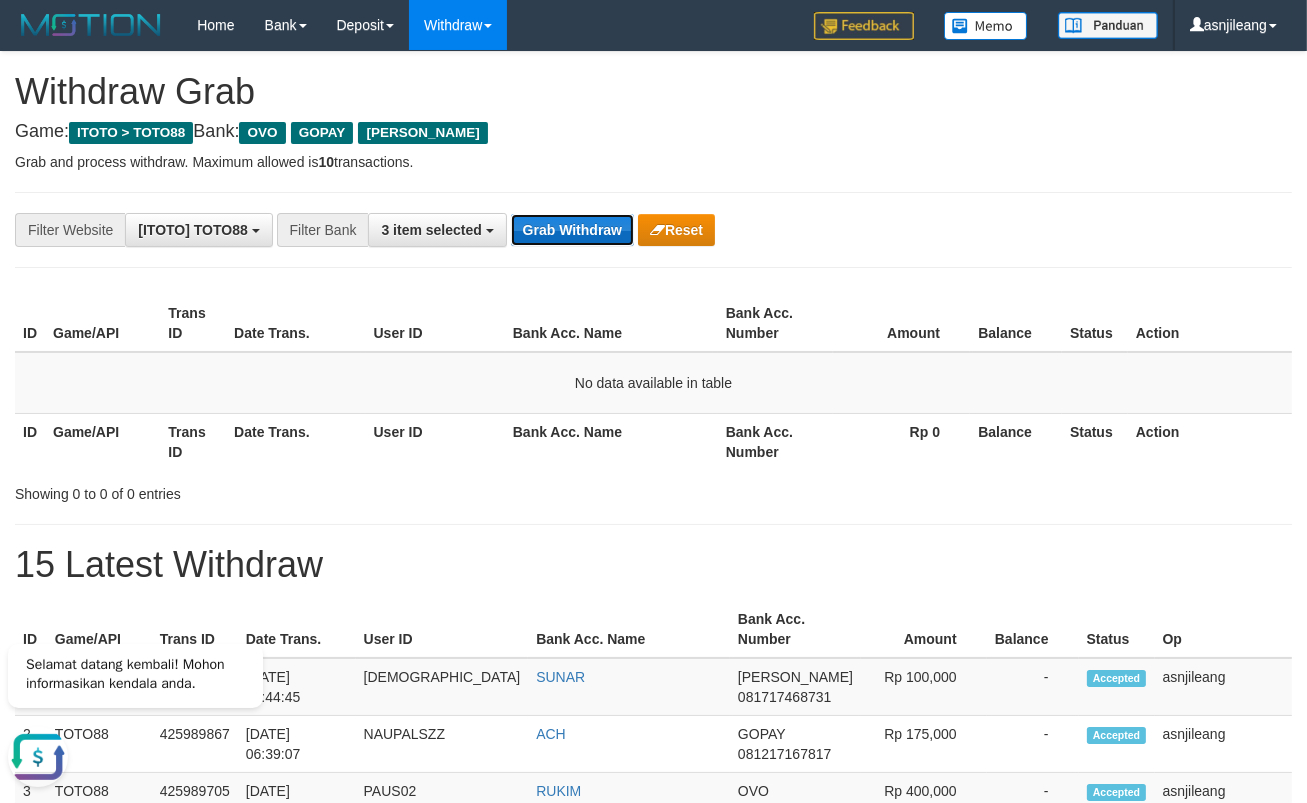 click on "Grab Withdraw" at bounding box center [572, 230] 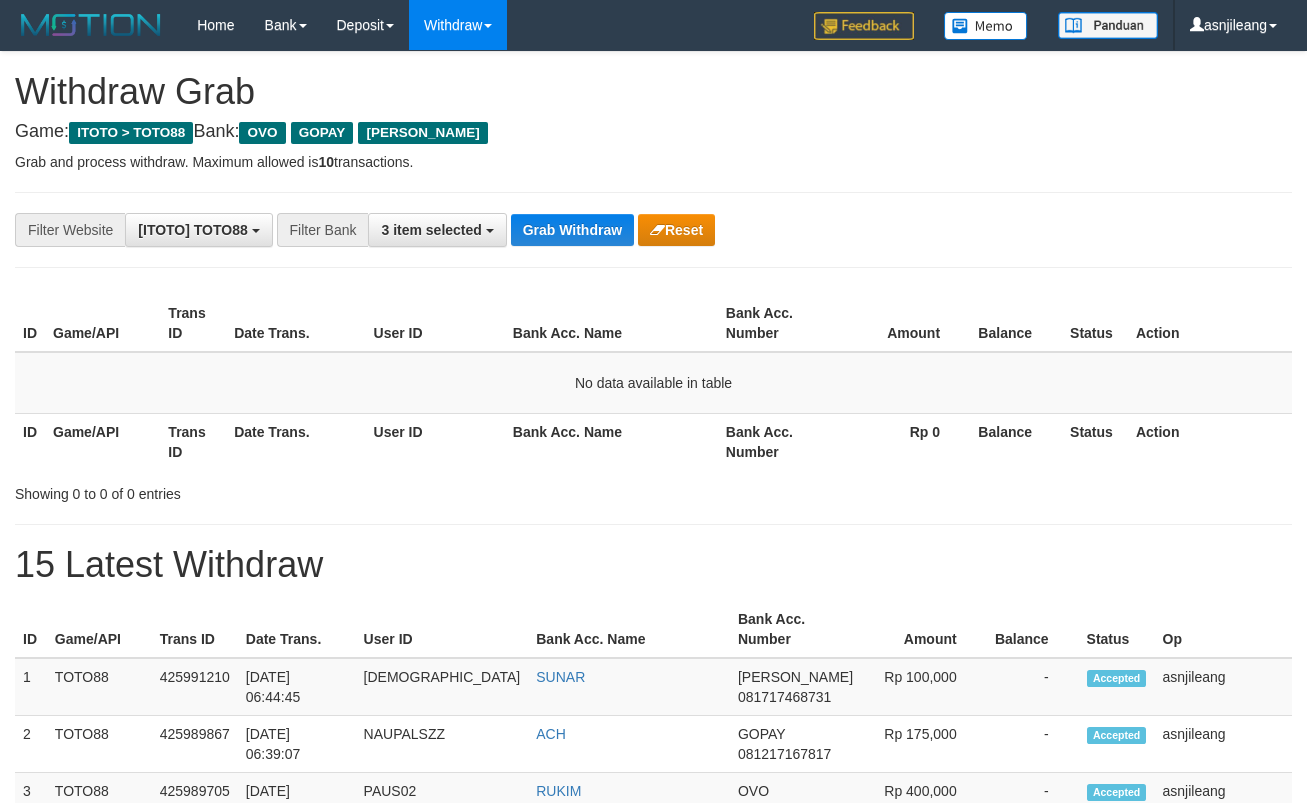 scroll, scrollTop: 0, scrollLeft: 0, axis: both 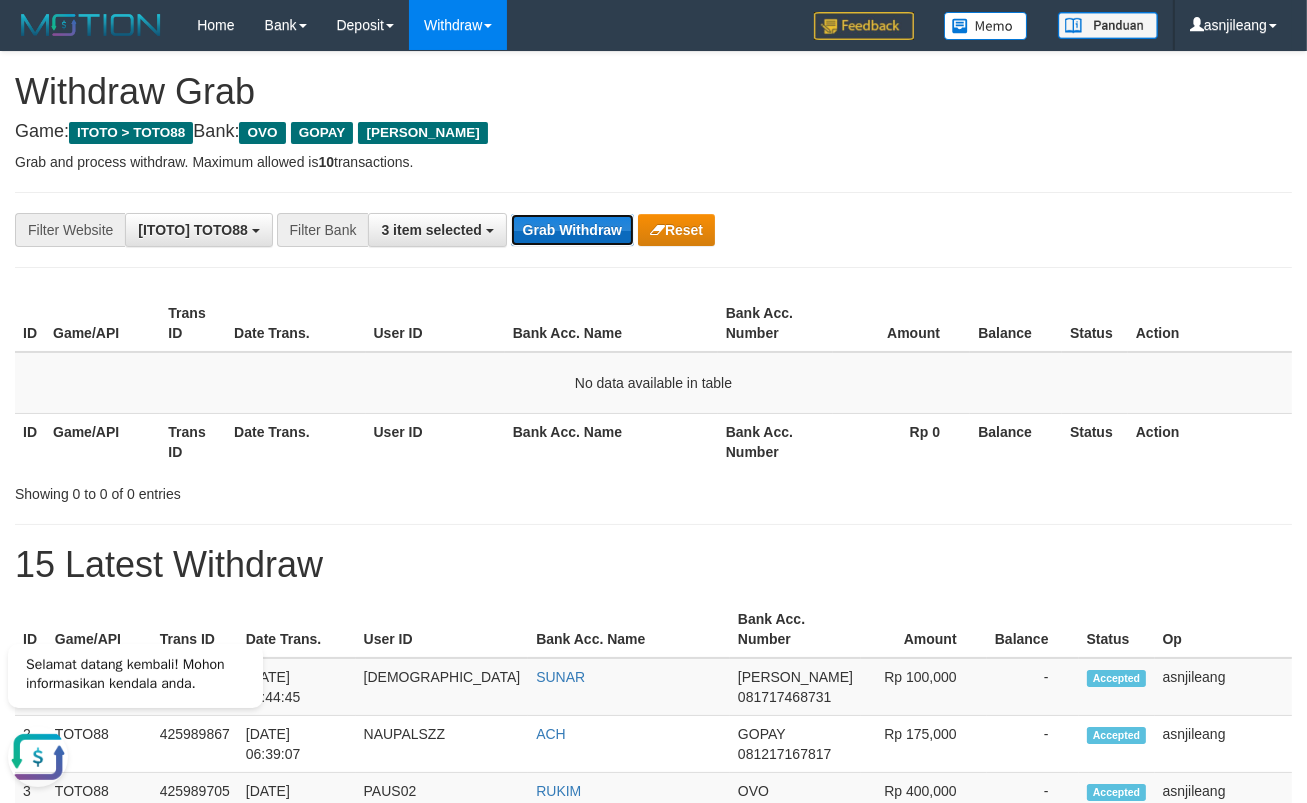 click on "Grab Withdraw" at bounding box center [572, 230] 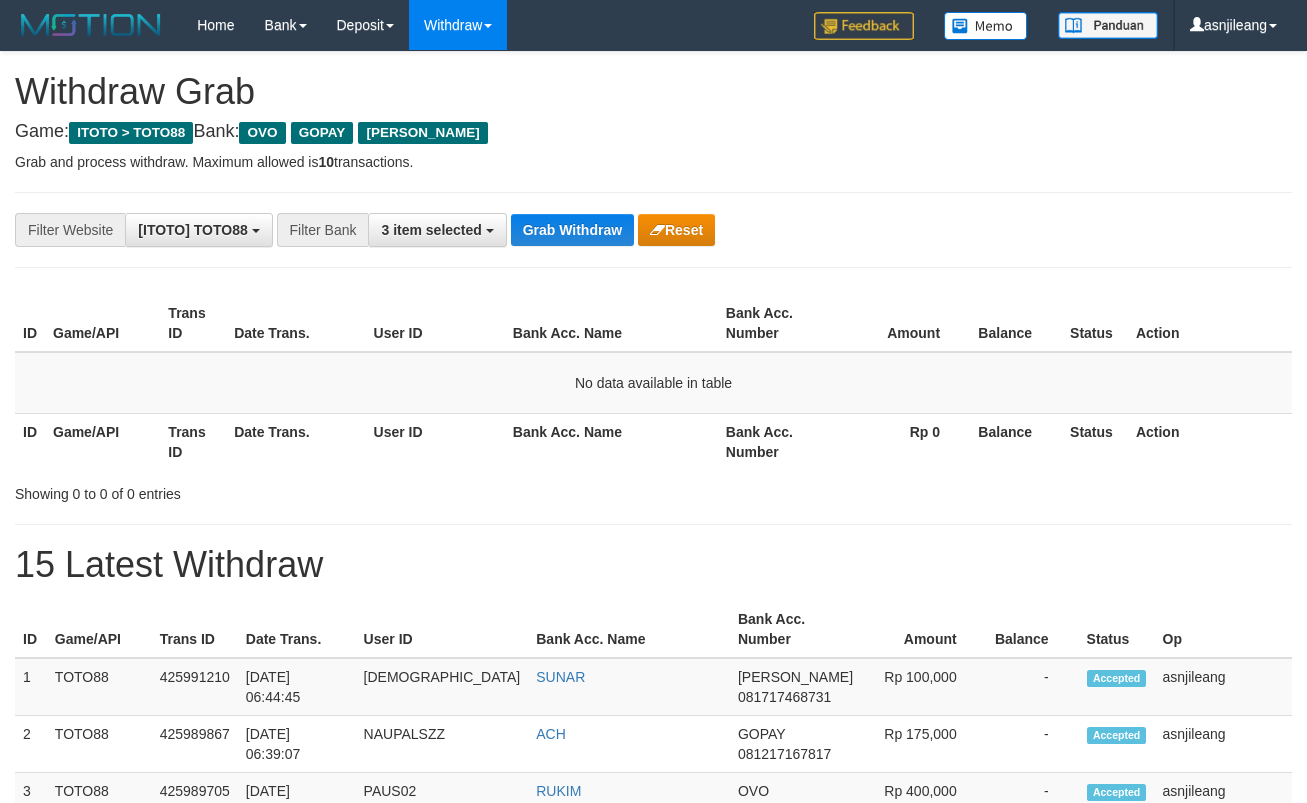scroll, scrollTop: 0, scrollLeft: 0, axis: both 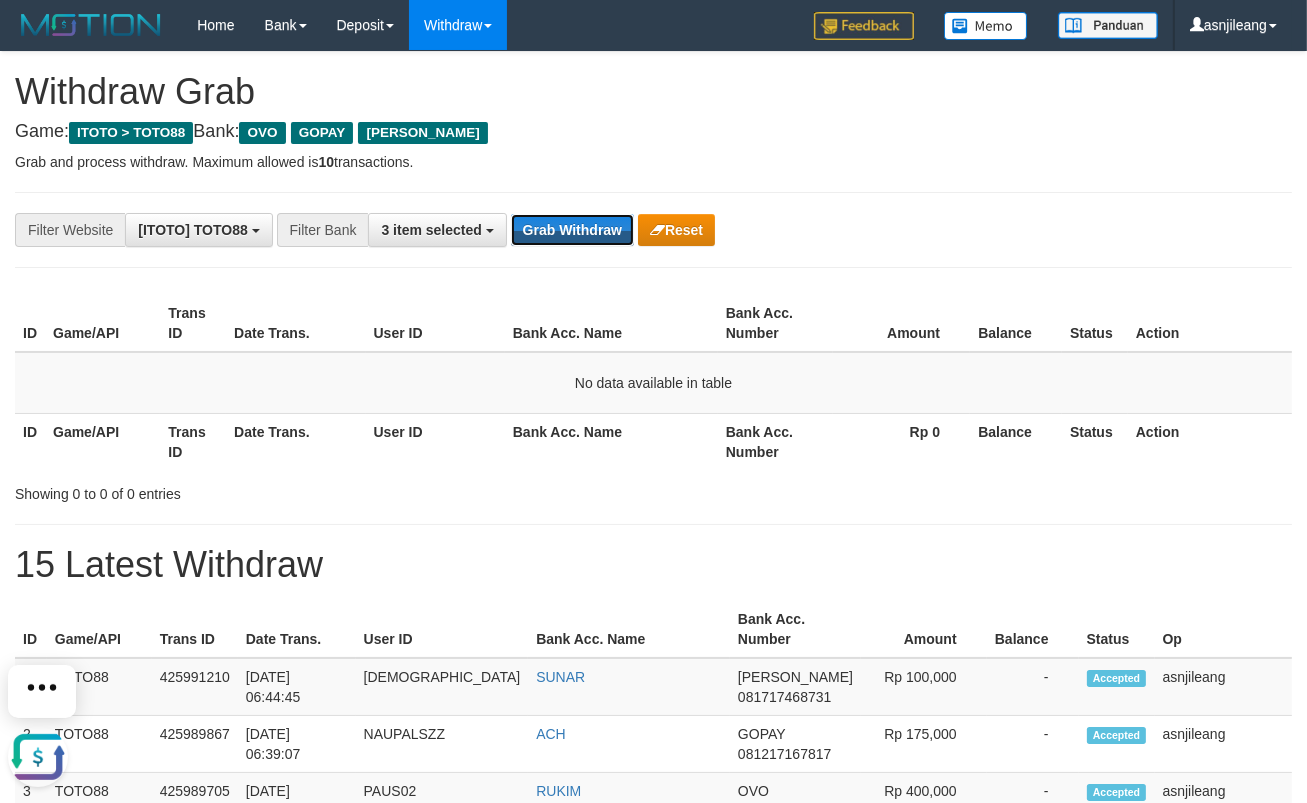 click on "Grab Withdraw" at bounding box center (572, 230) 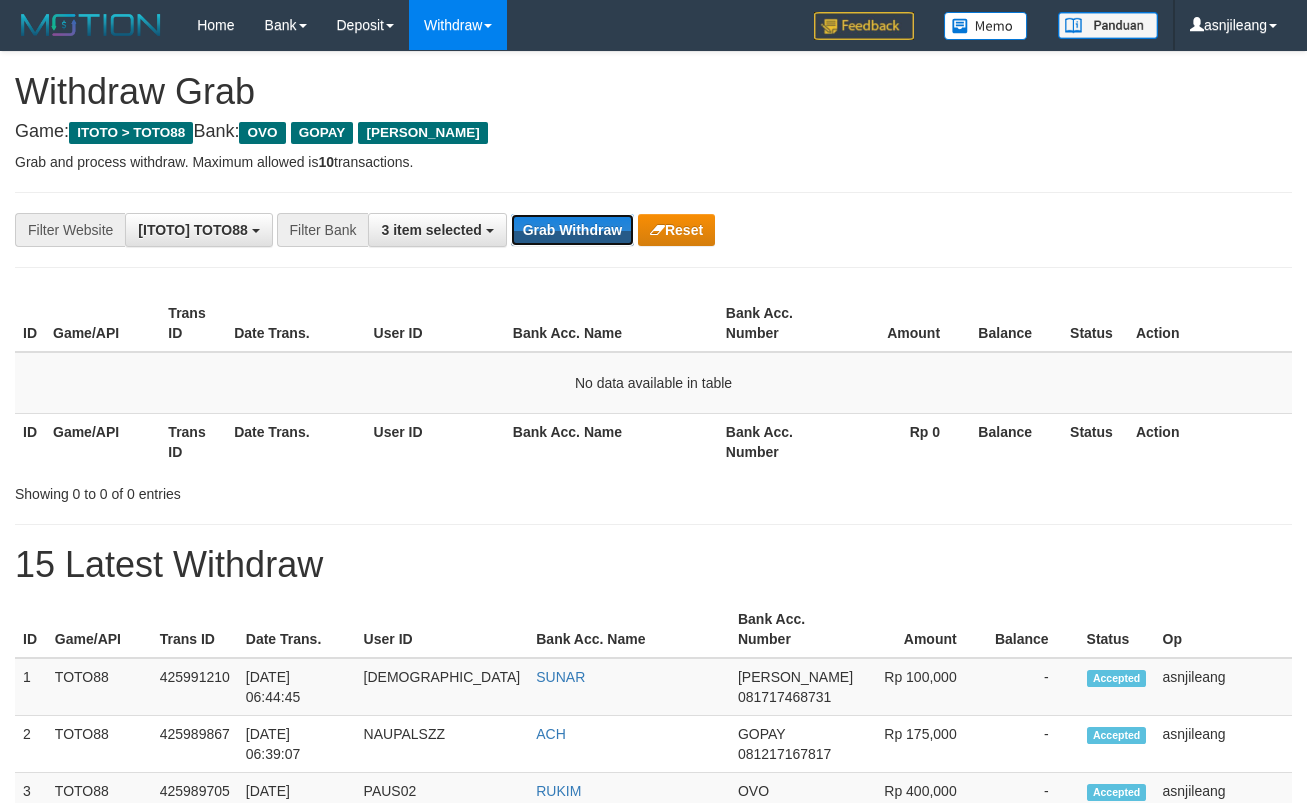 scroll, scrollTop: 0, scrollLeft: 0, axis: both 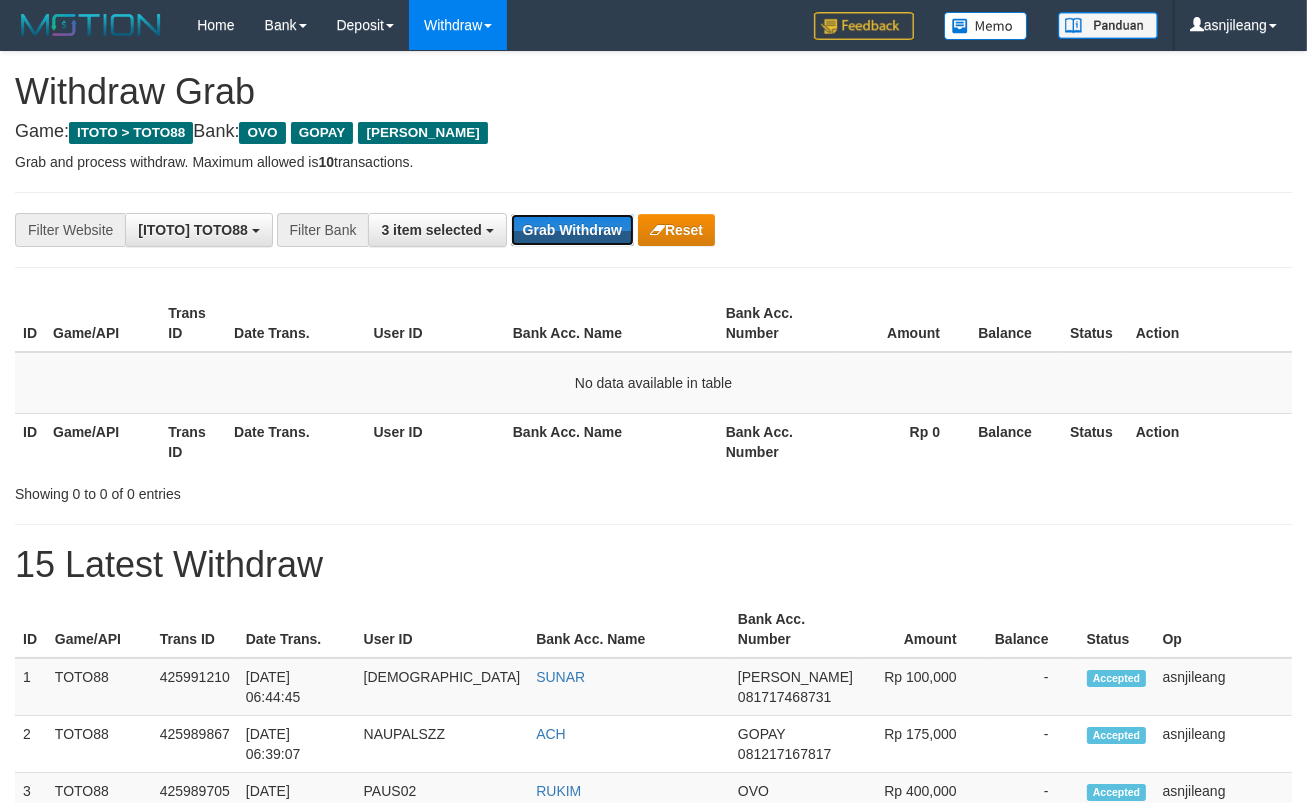click on "Grab Withdraw" at bounding box center (572, 230) 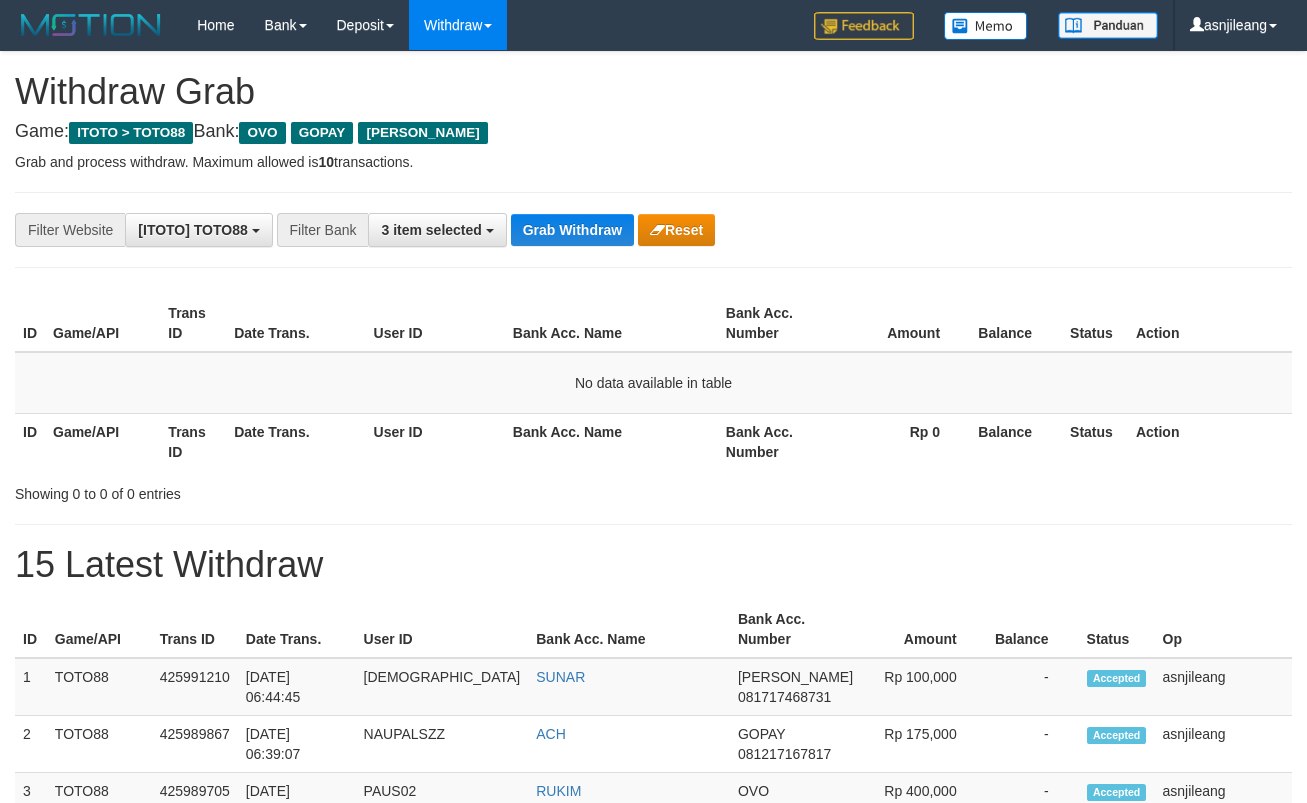 scroll, scrollTop: 0, scrollLeft: 0, axis: both 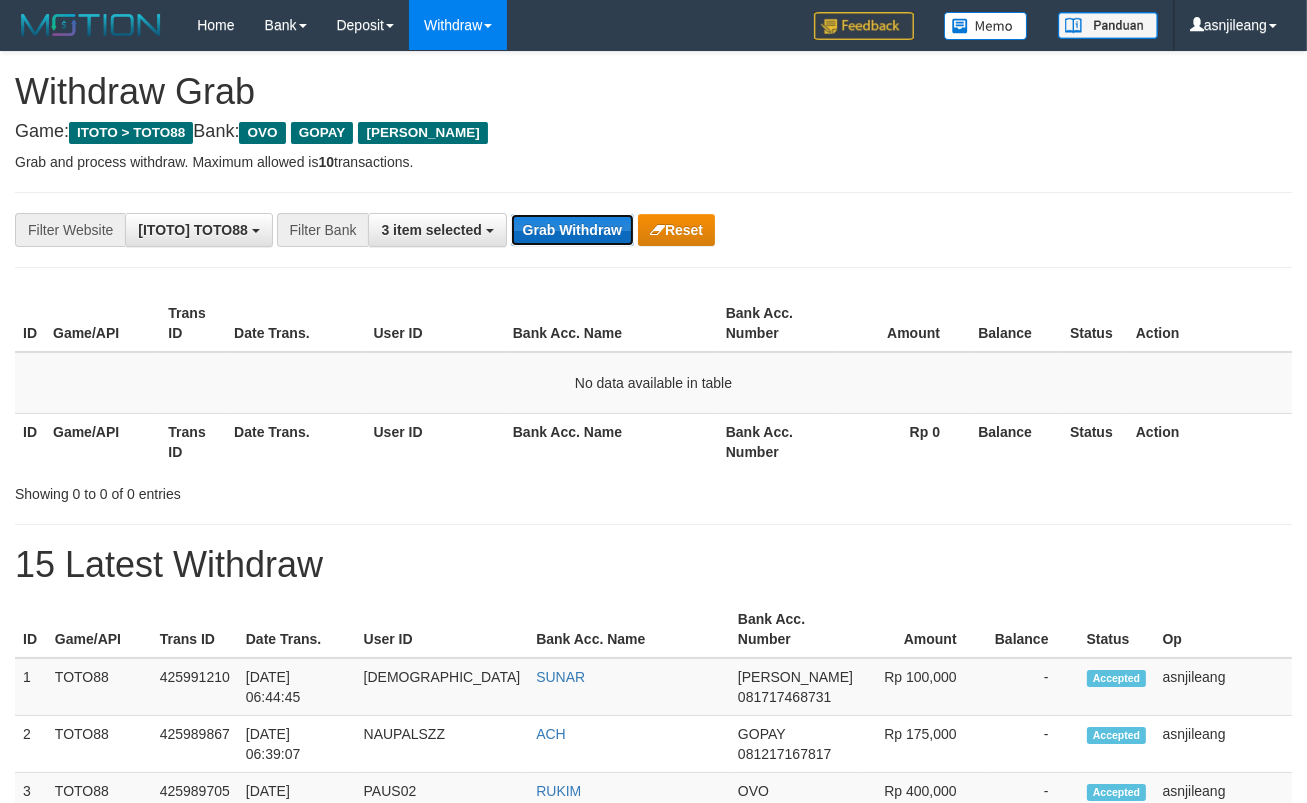 click on "Grab Withdraw" at bounding box center [572, 230] 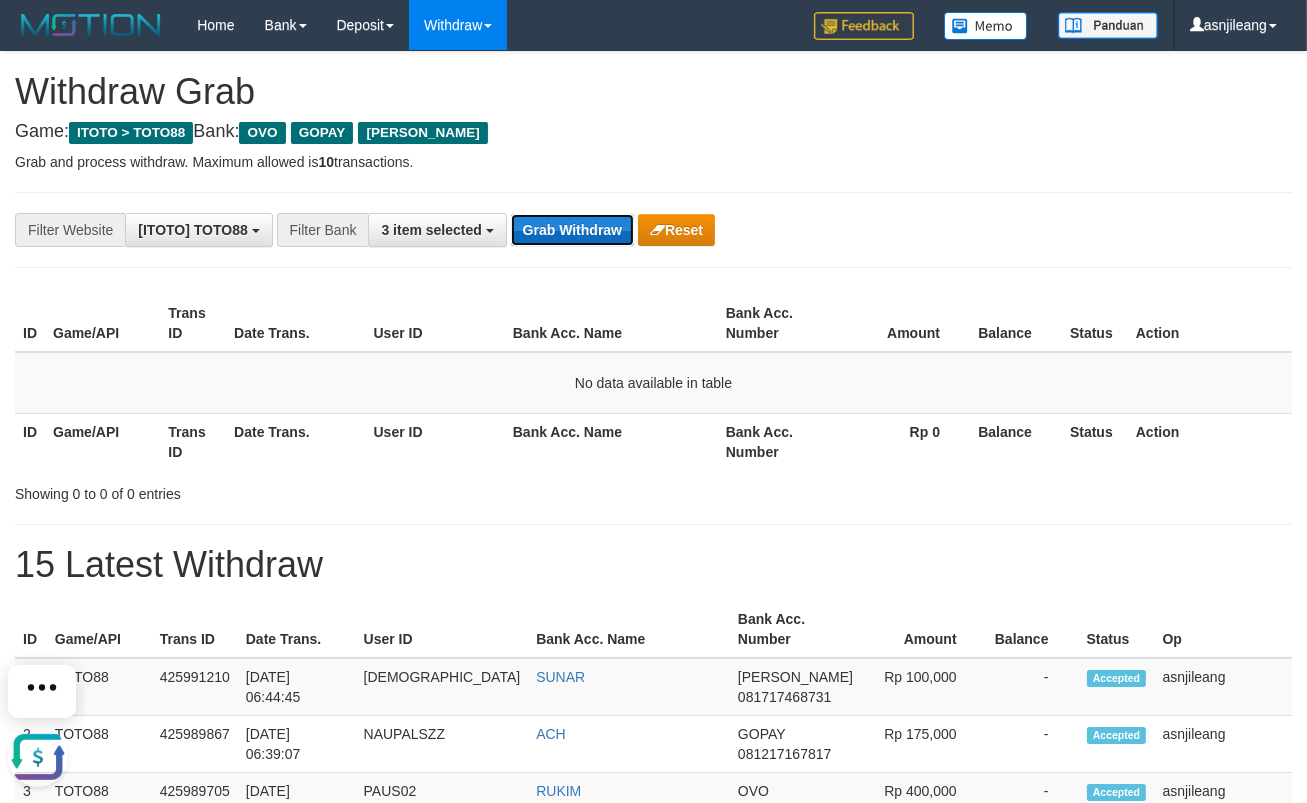 scroll, scrollTop: 0, scrollLeft: 0, axis: both 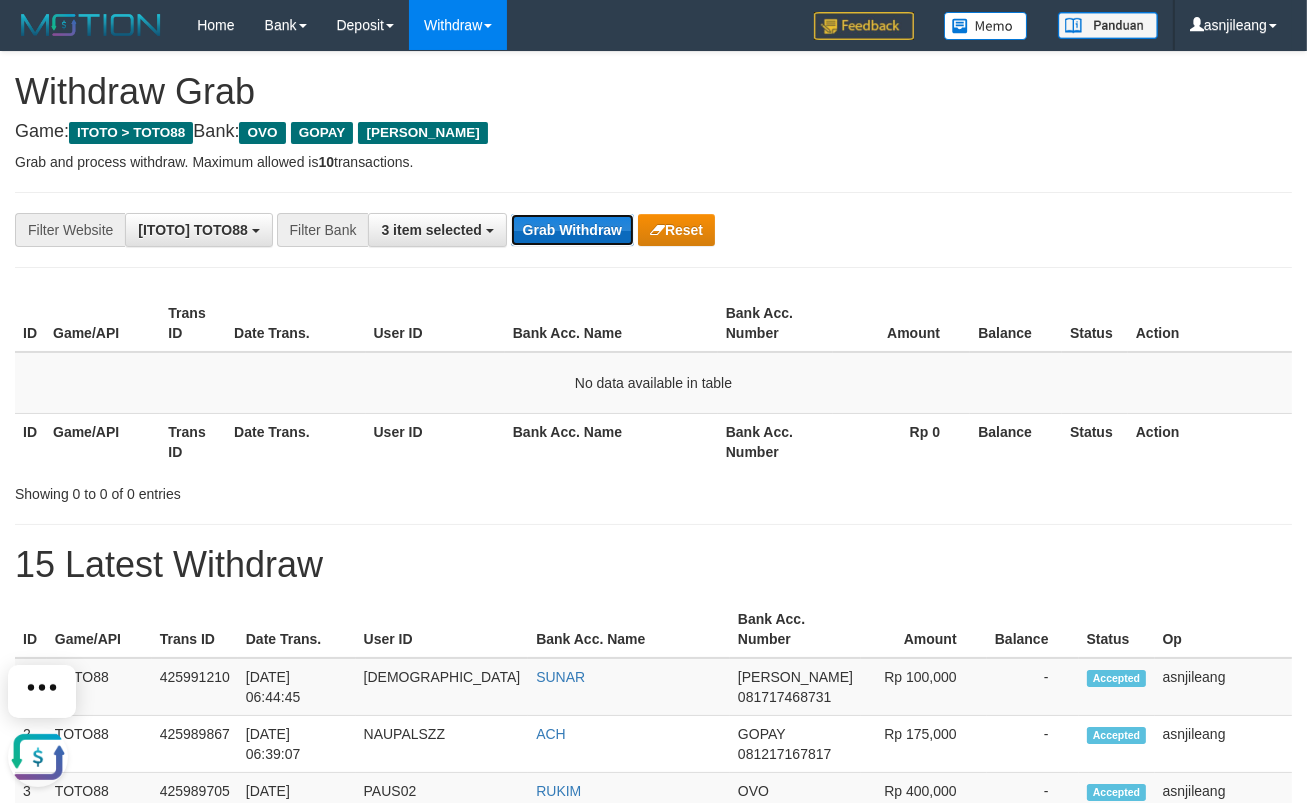 click on "Grab Withdraw" at bounding box center (572, 230) 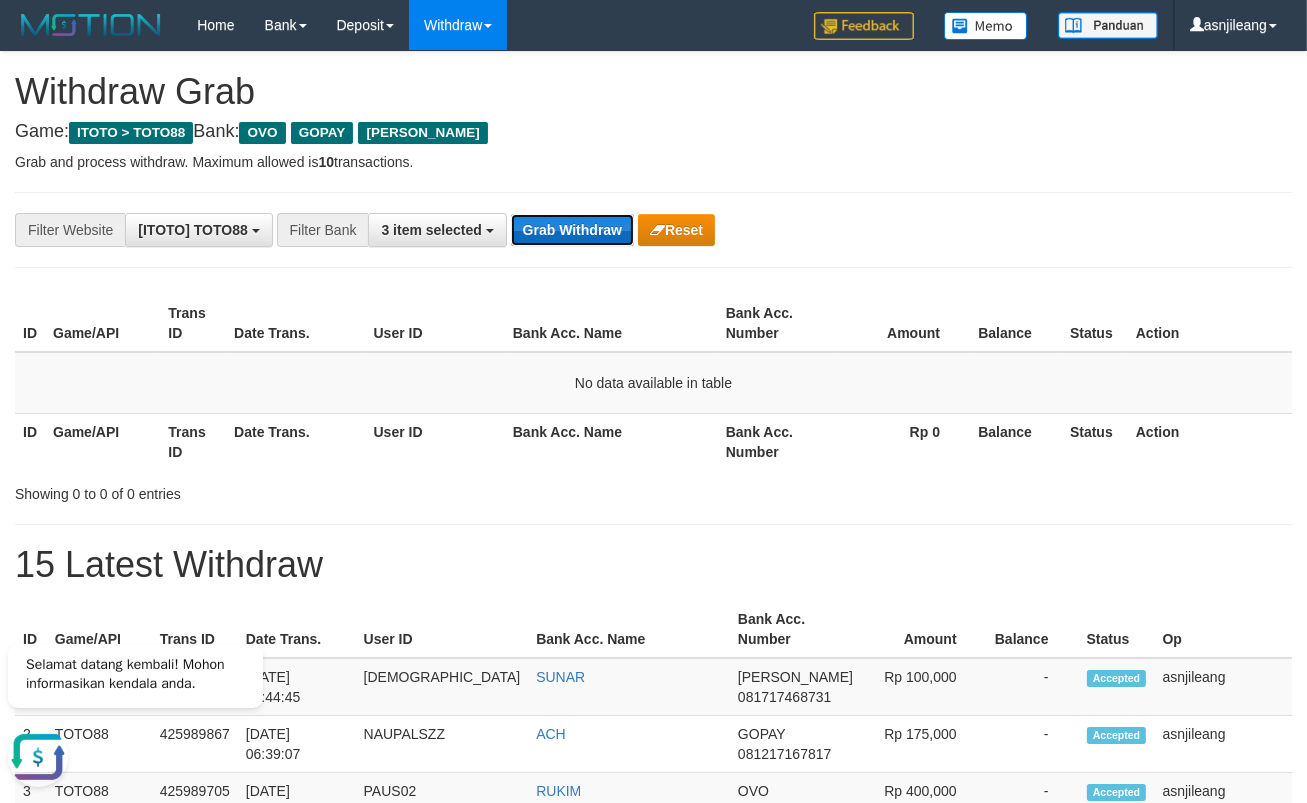 click on "Grab Withdraw" at bounding box center (572, 230) 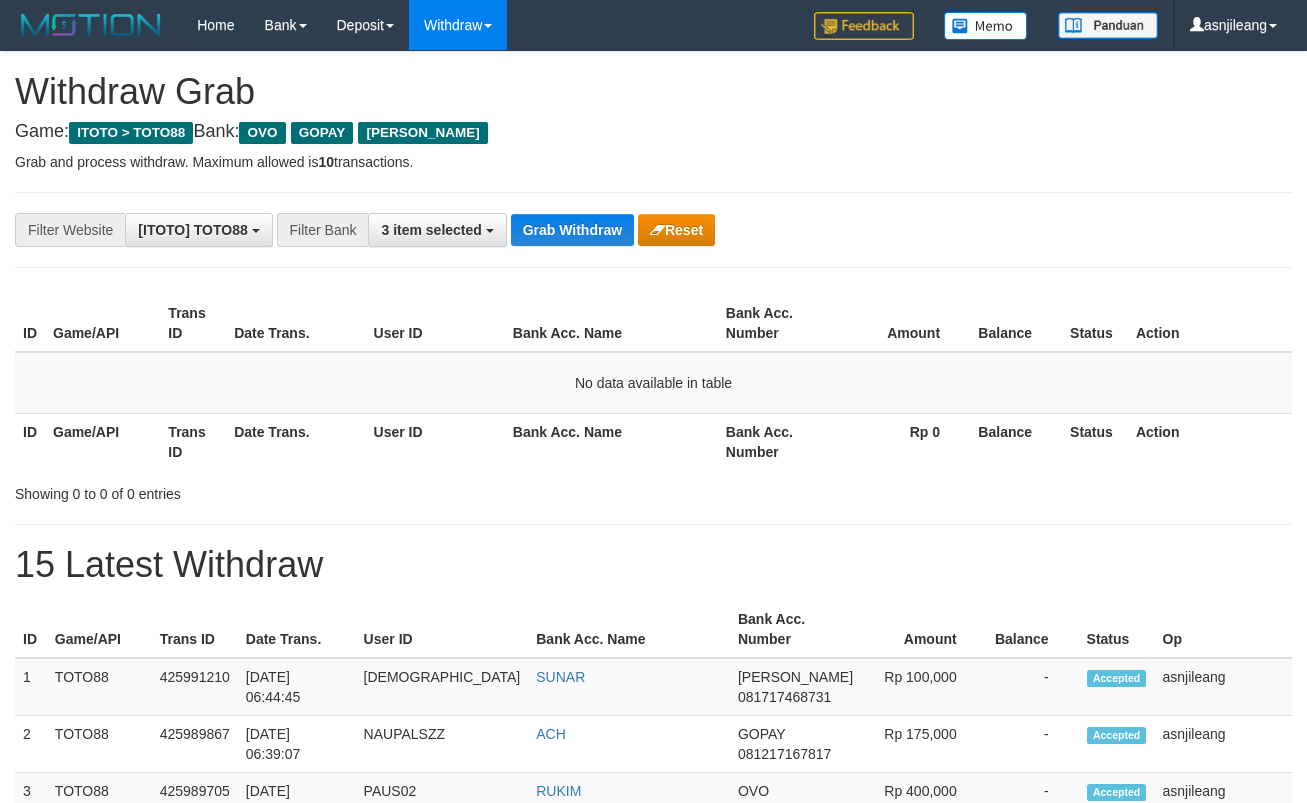 click on "Grab Withdraw" at bounding box center [572, 230] 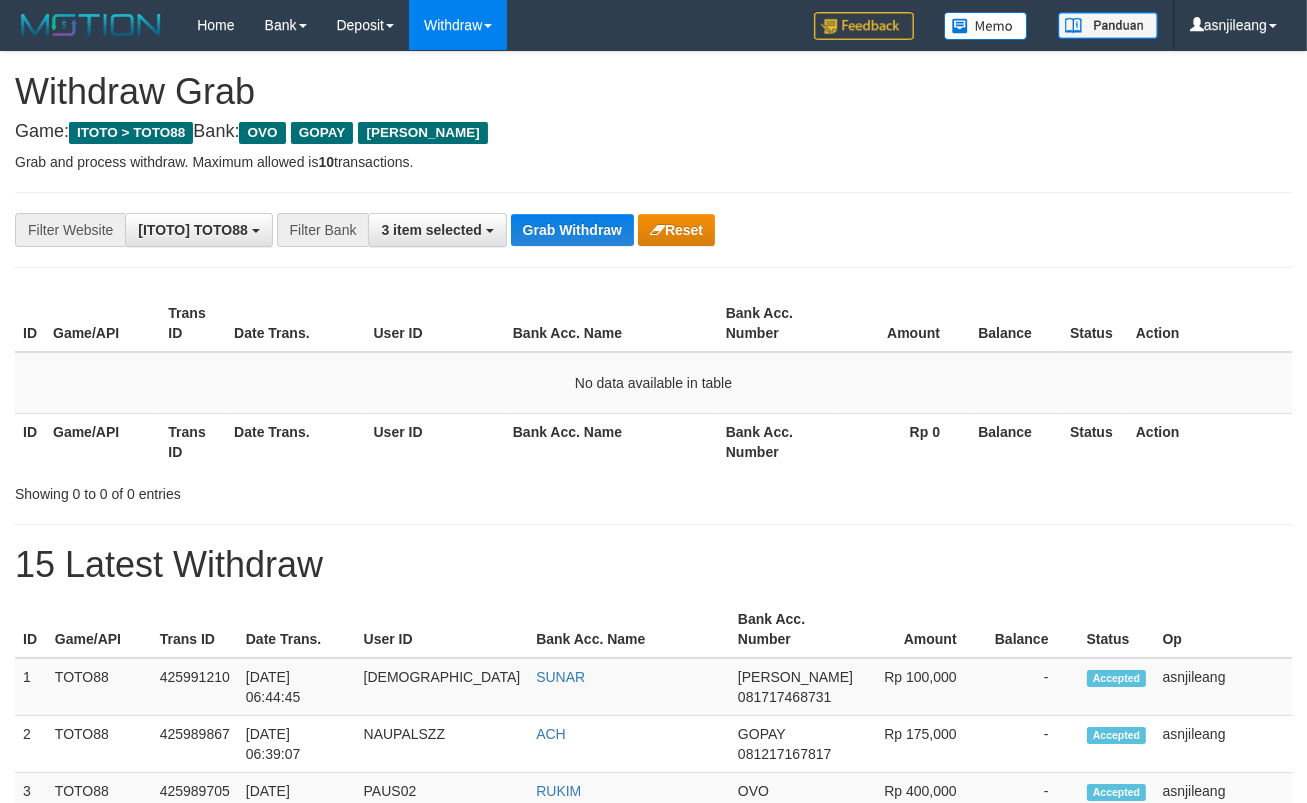 scroll, scrollTop: 17, scrollLeft: 0, axis: vertical 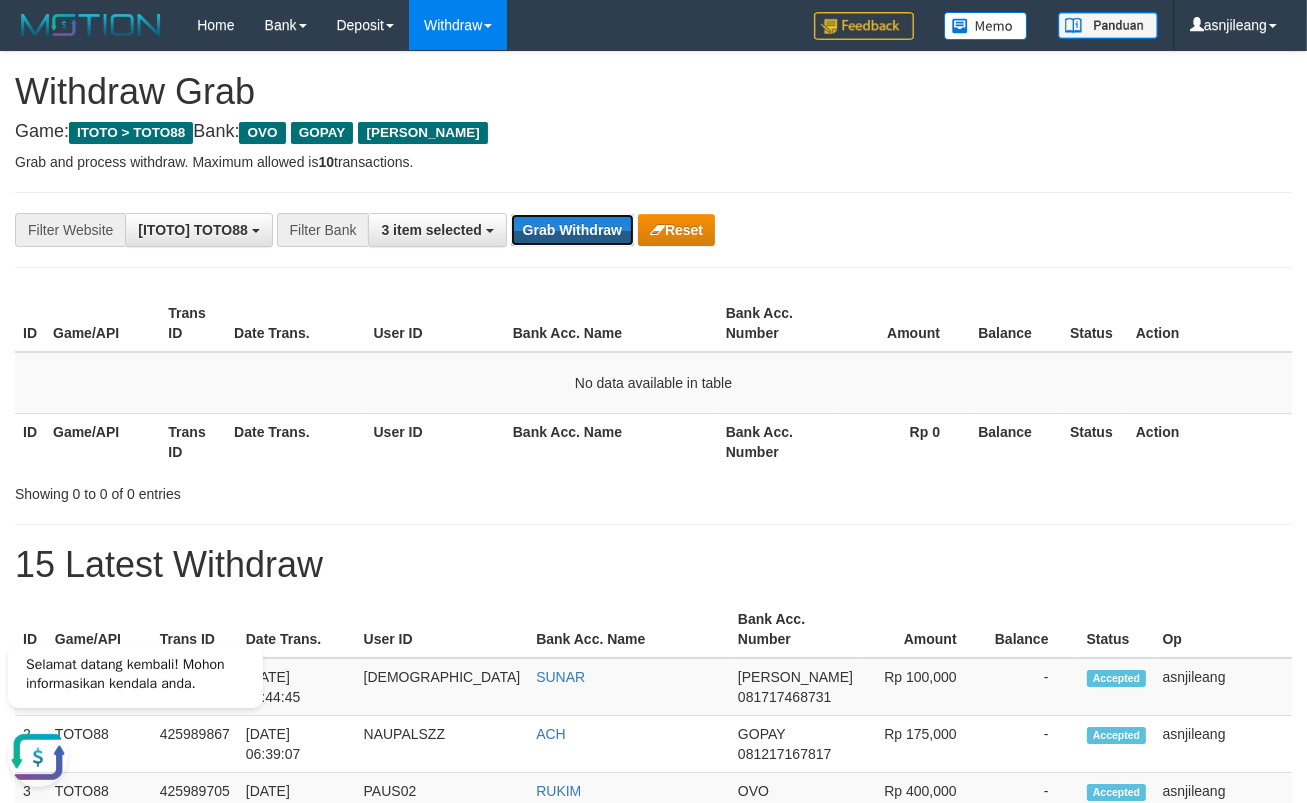 click on "Grab Withdraw" at bounding box center [572, 230] 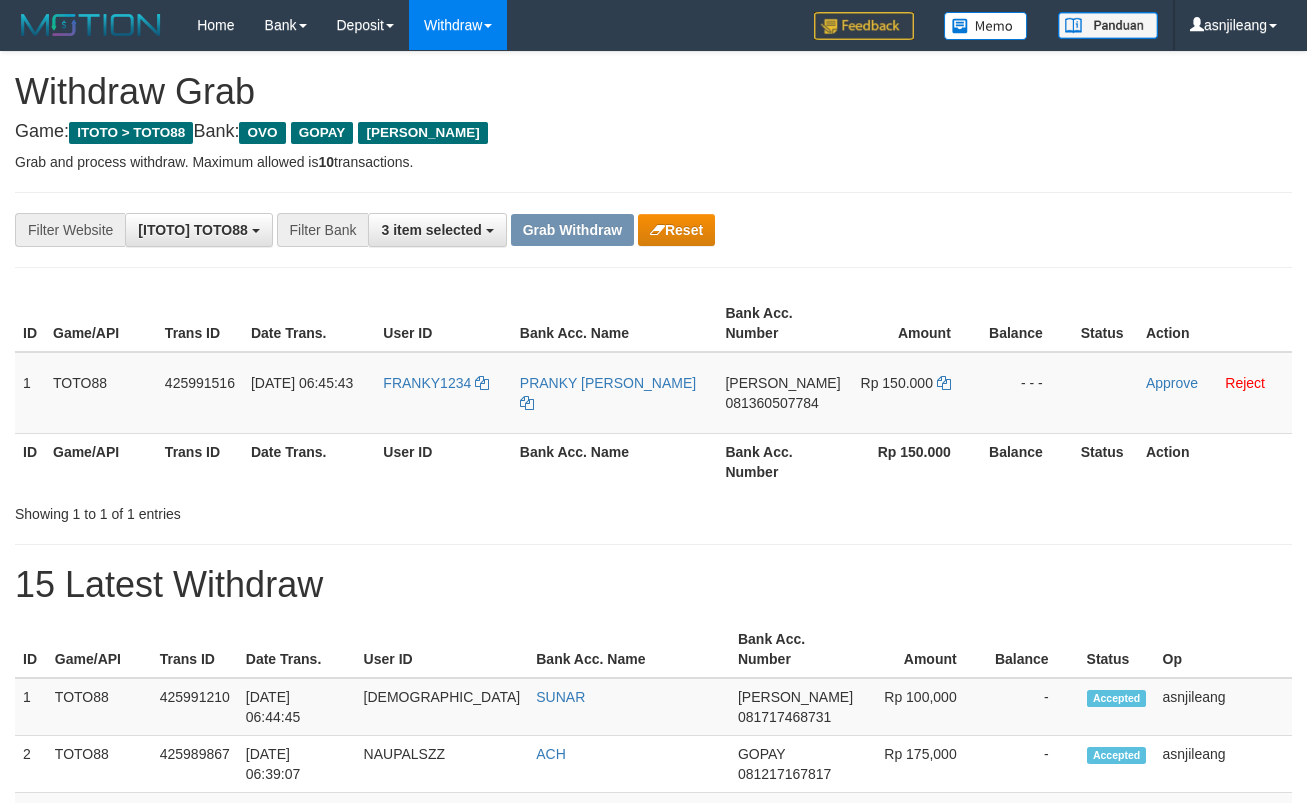 scroll, scrollTop: 0, scrollLeft: 0, axis: both 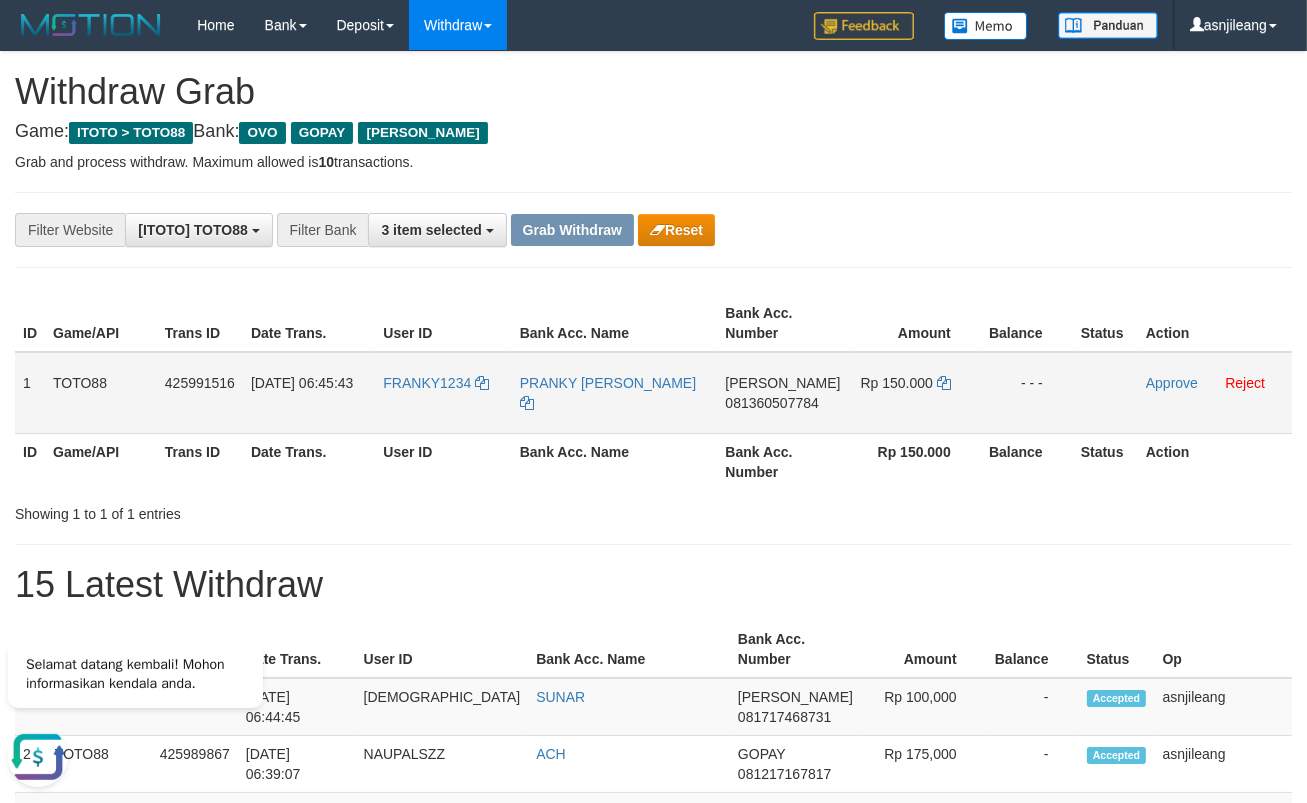 click on "081360507784" at bounding box center (771, 403) 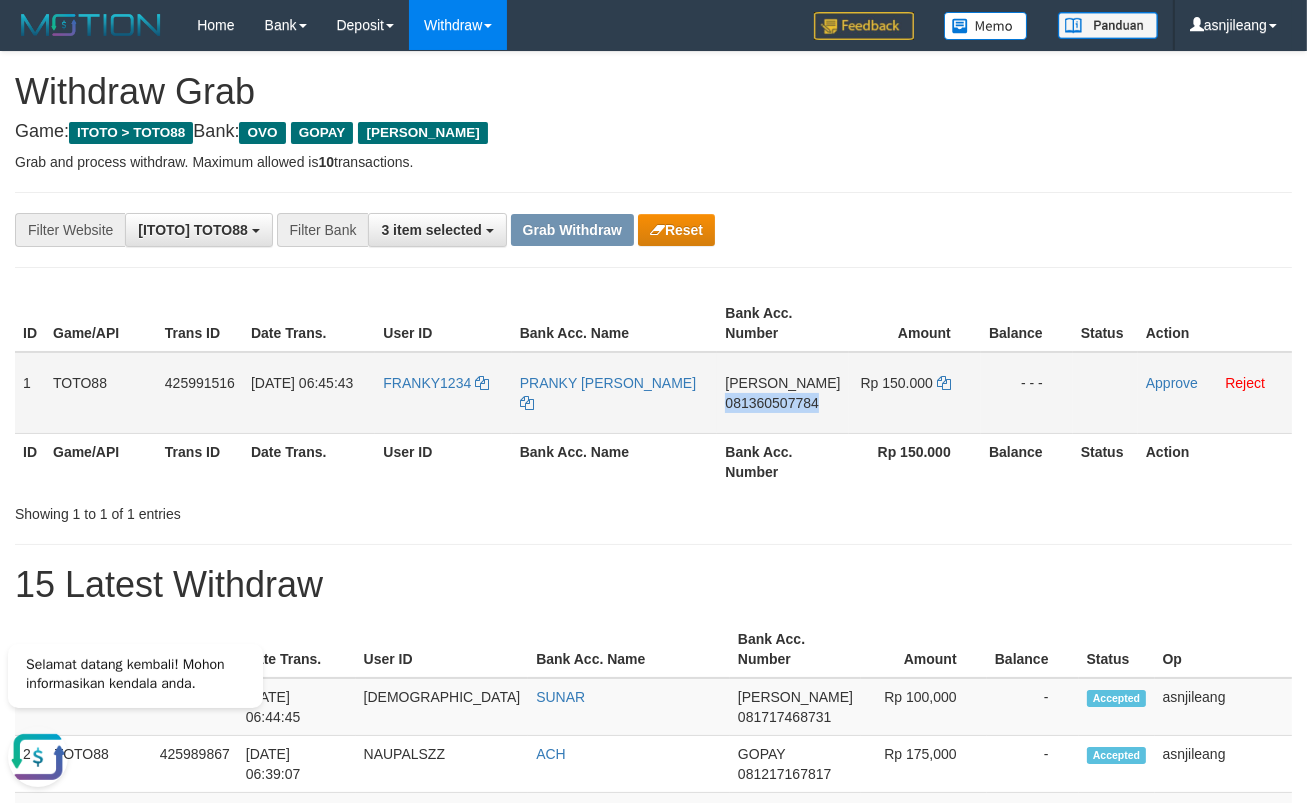 click on "081360507784" at bounding box center (771, 403) 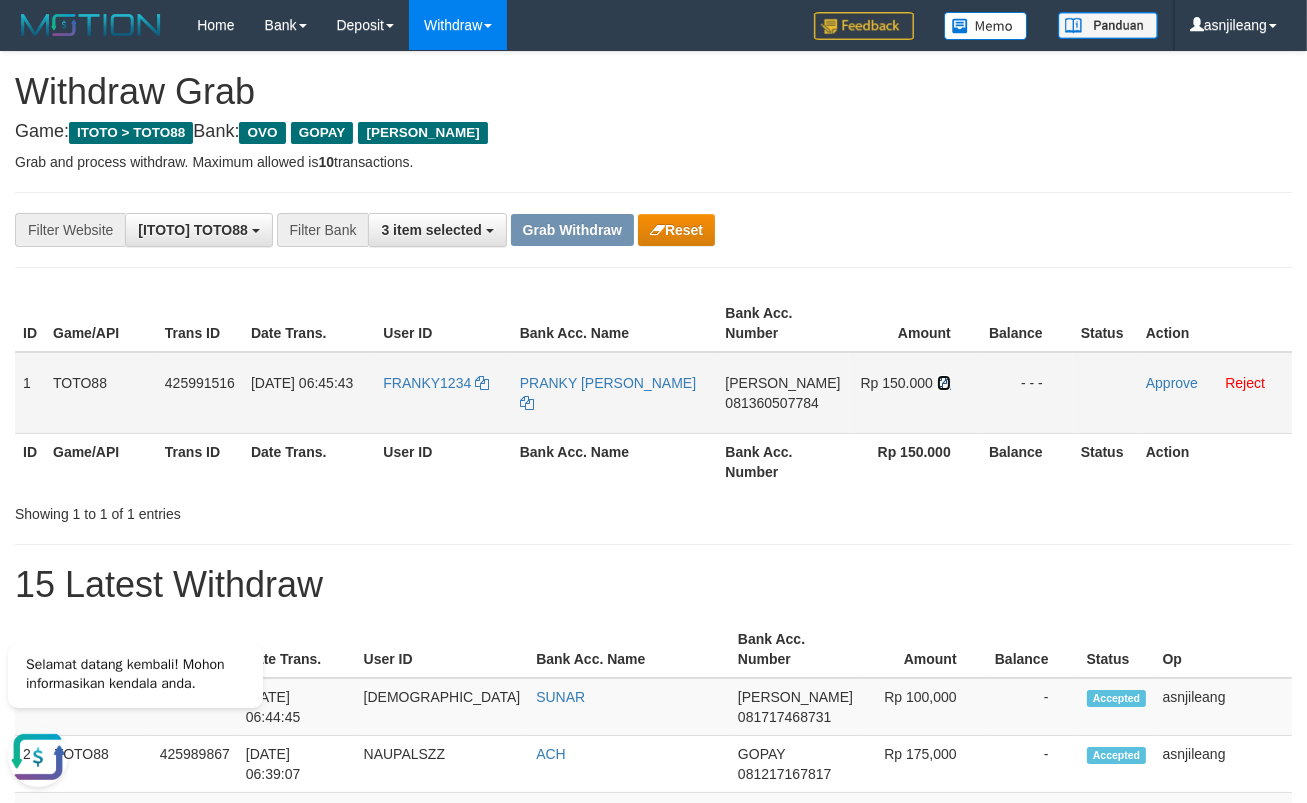 click at bounding box center (944, 383) 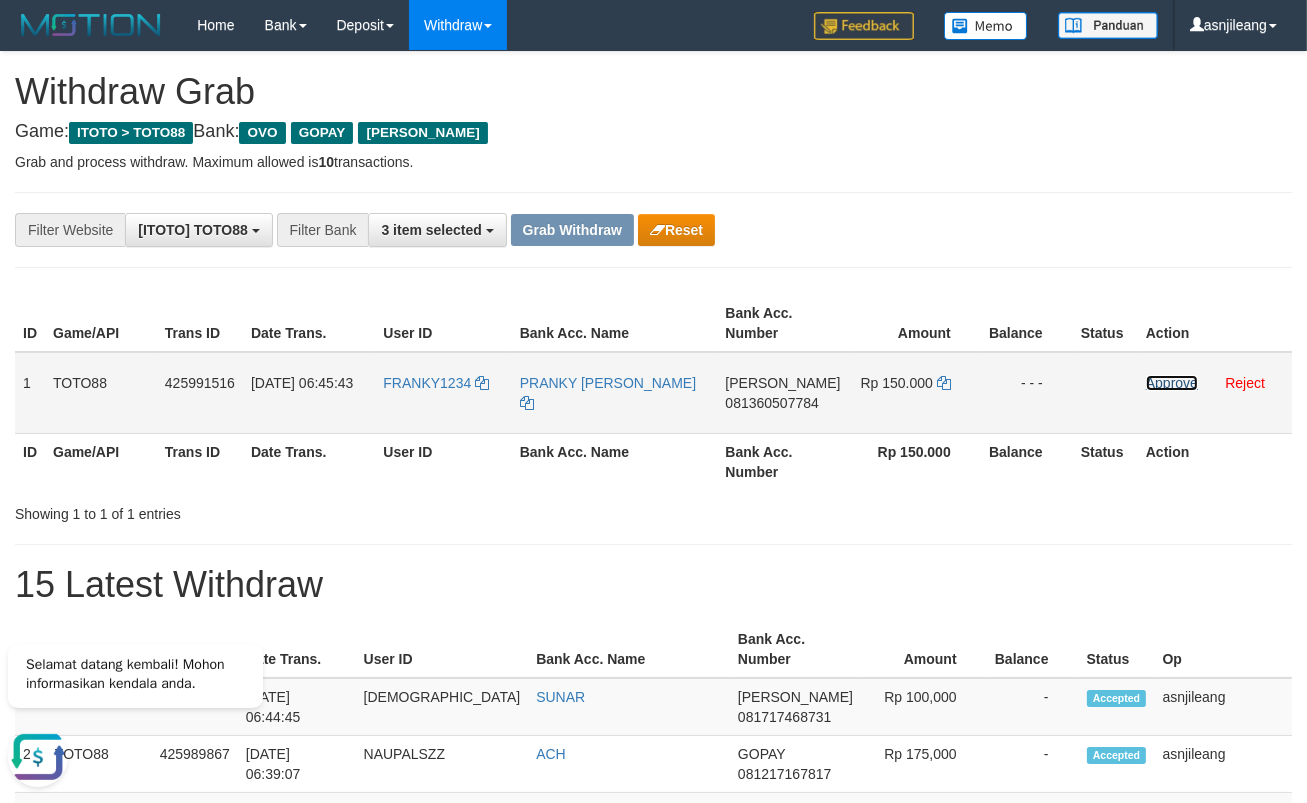 click on "Approve" at bounding box center [1172, 383] 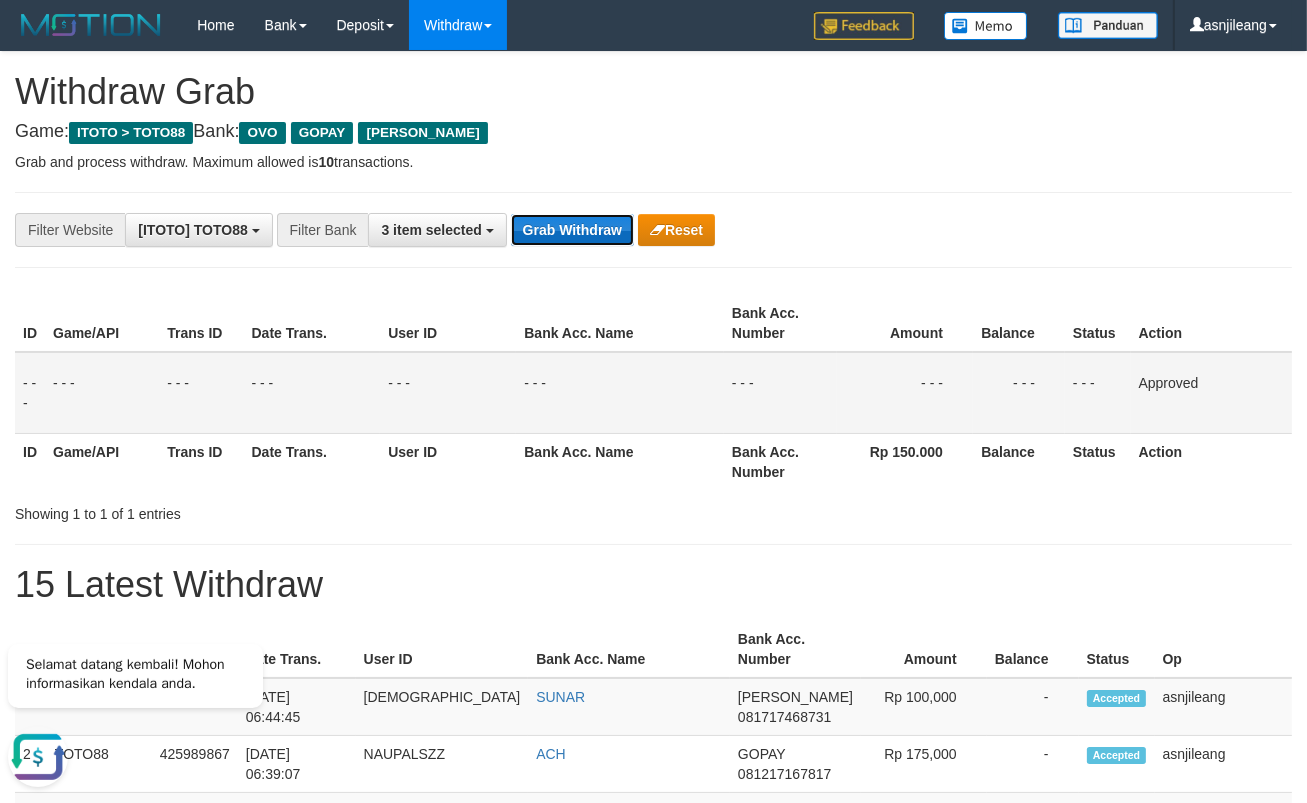 click on "Grab Withdraw" at bounding box center [572, 230] 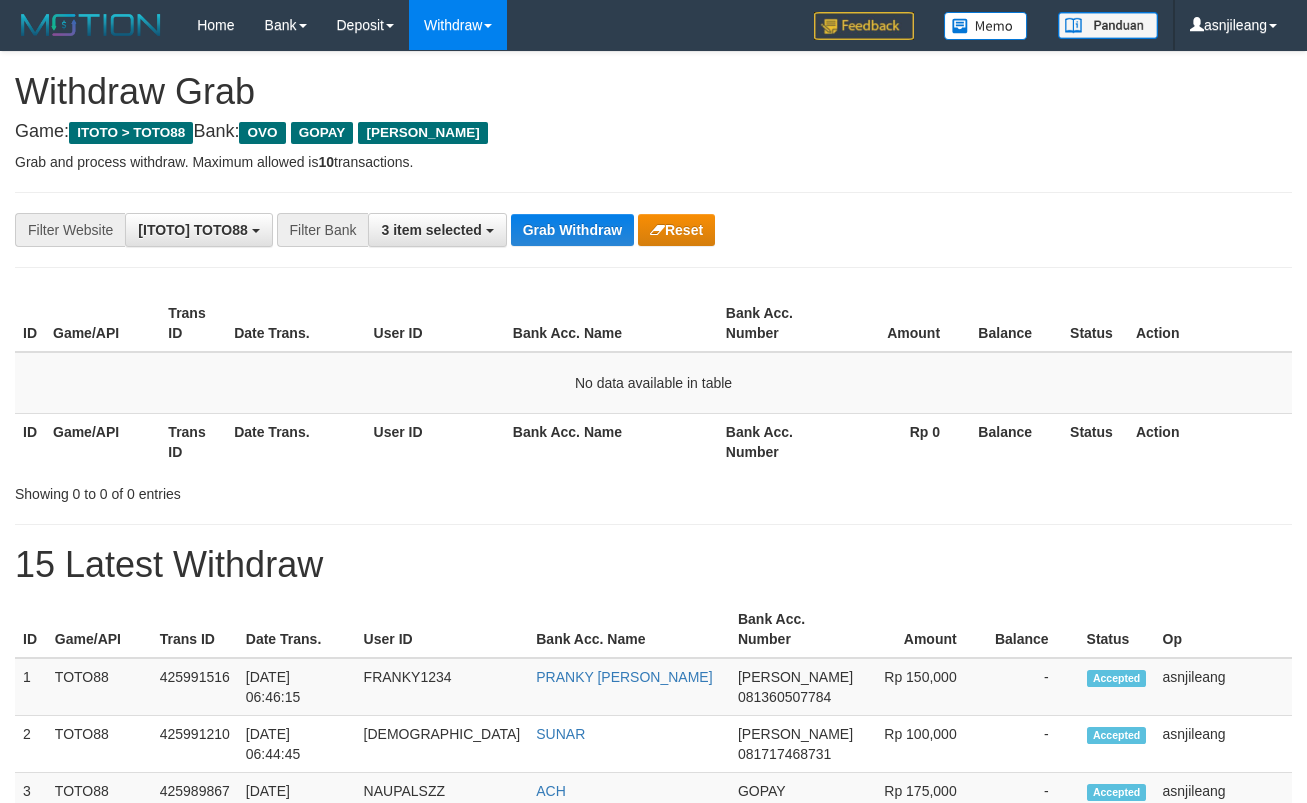 scroll, scrollTop: 0, scrollLeft: 0, axis: both 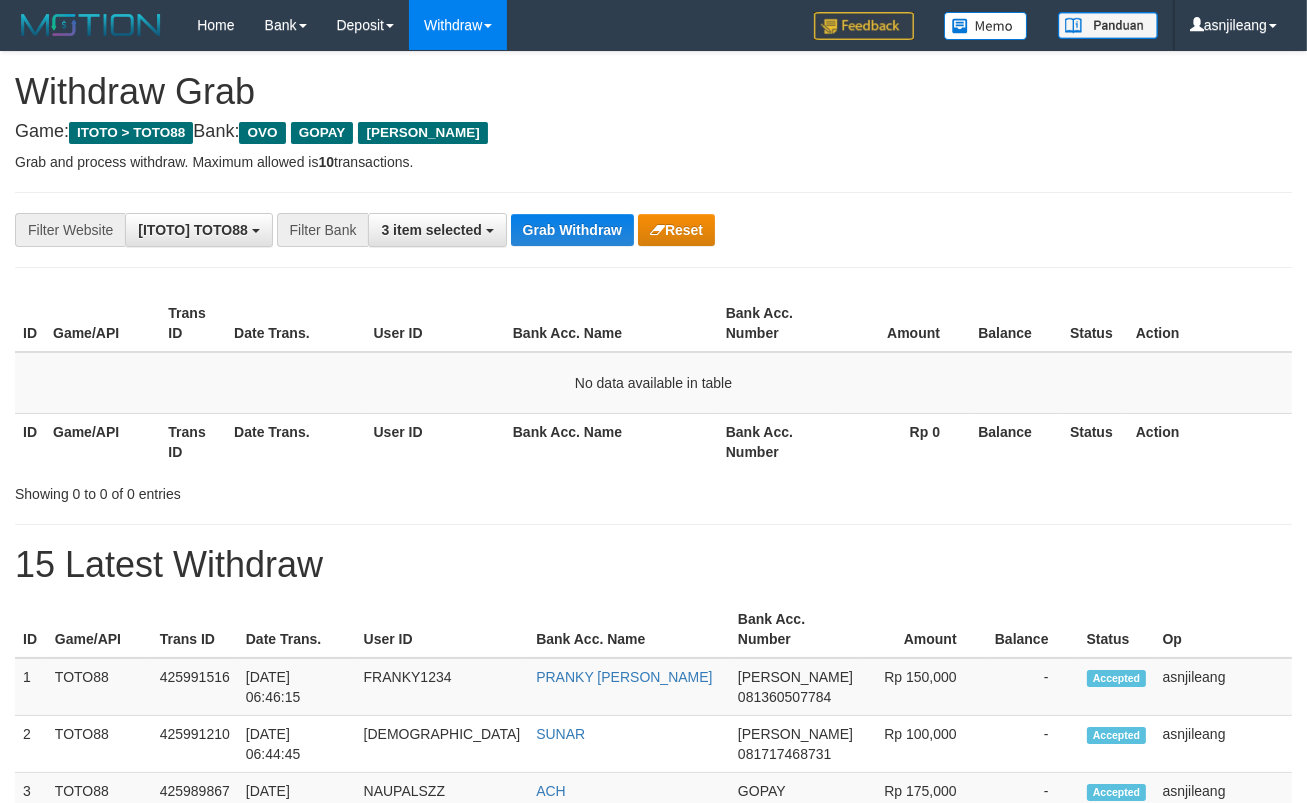 click on "Grab Withdraw" at bounding box center [572, 230] 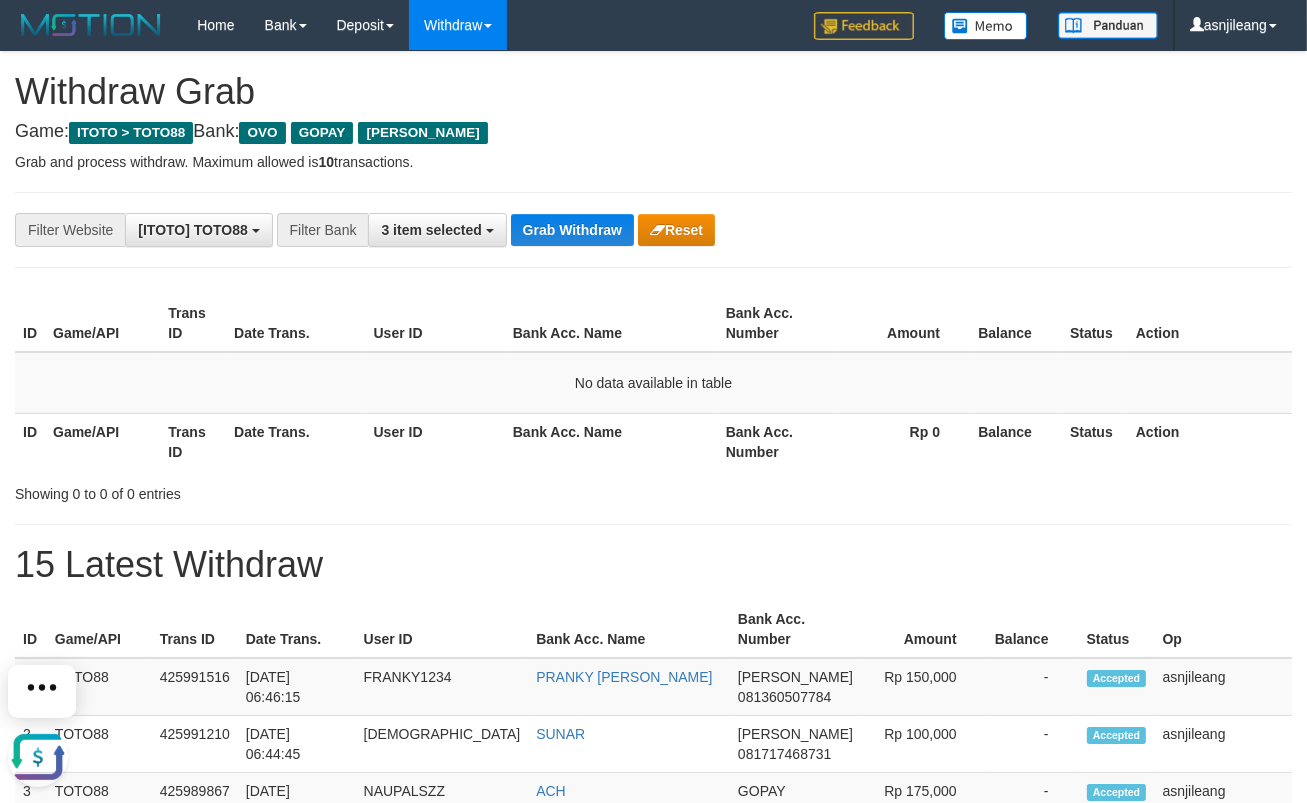 scroll, scrollTop: 0, scrollLeft: 0, axis: both 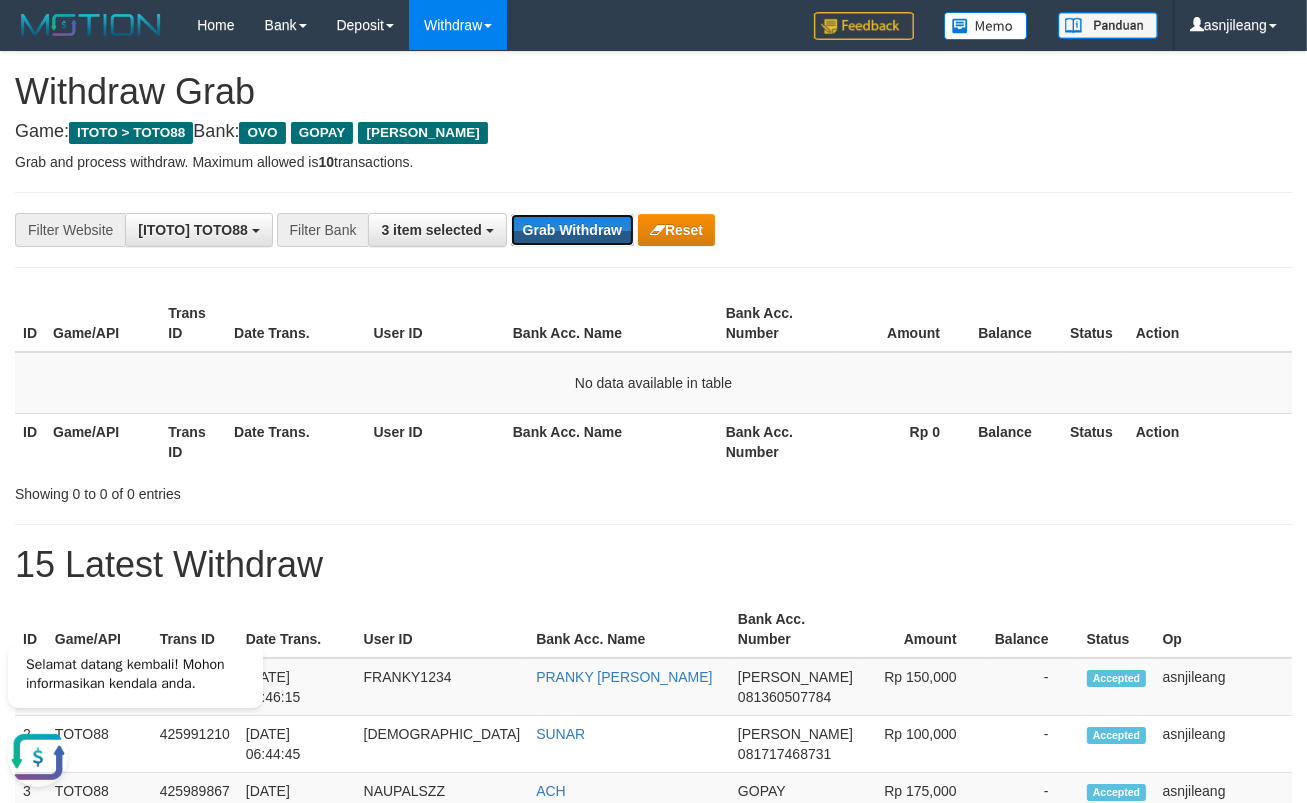 click on "Grab Withdraw" at bounding box center [572, 230] 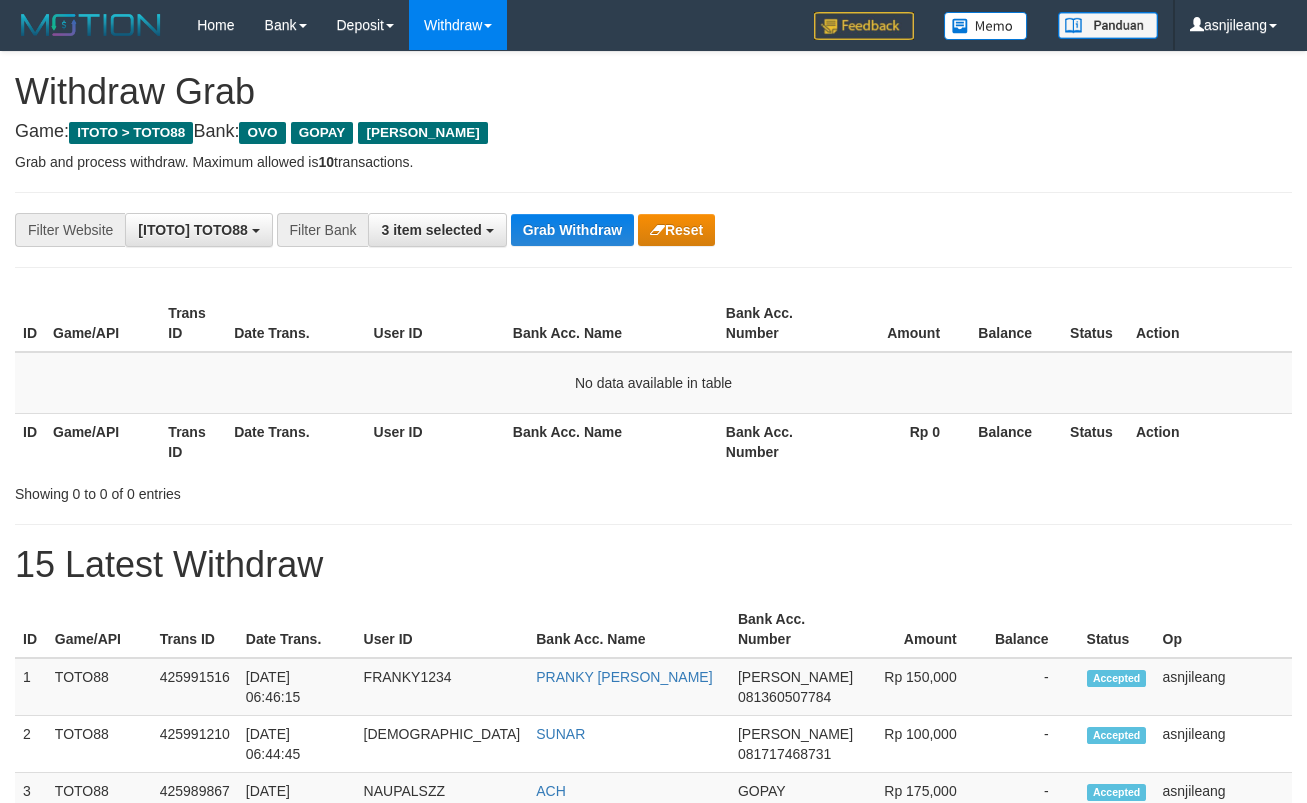 scroll, scrollTop: 0, scrollLeft: 0, axis: both 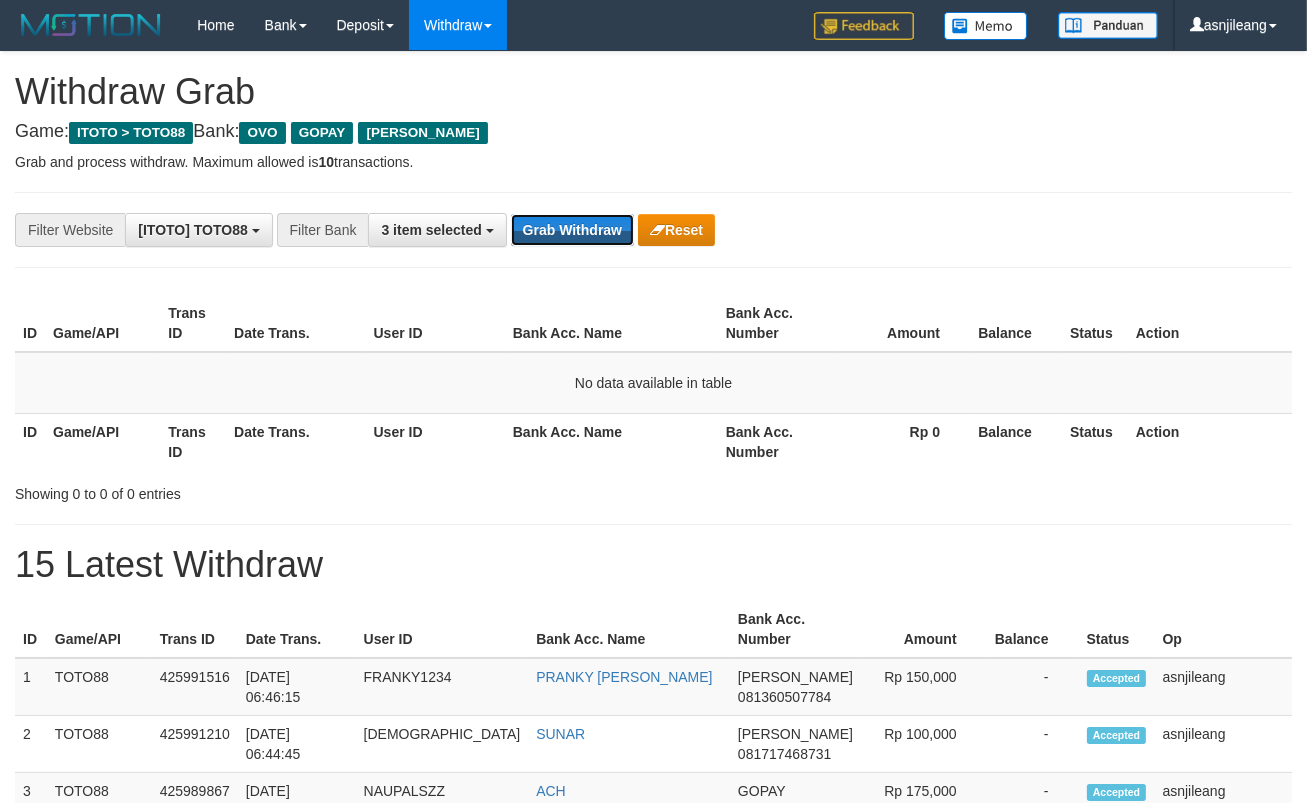 click on "Grab Withdraw" at bounding box center [572, 230] 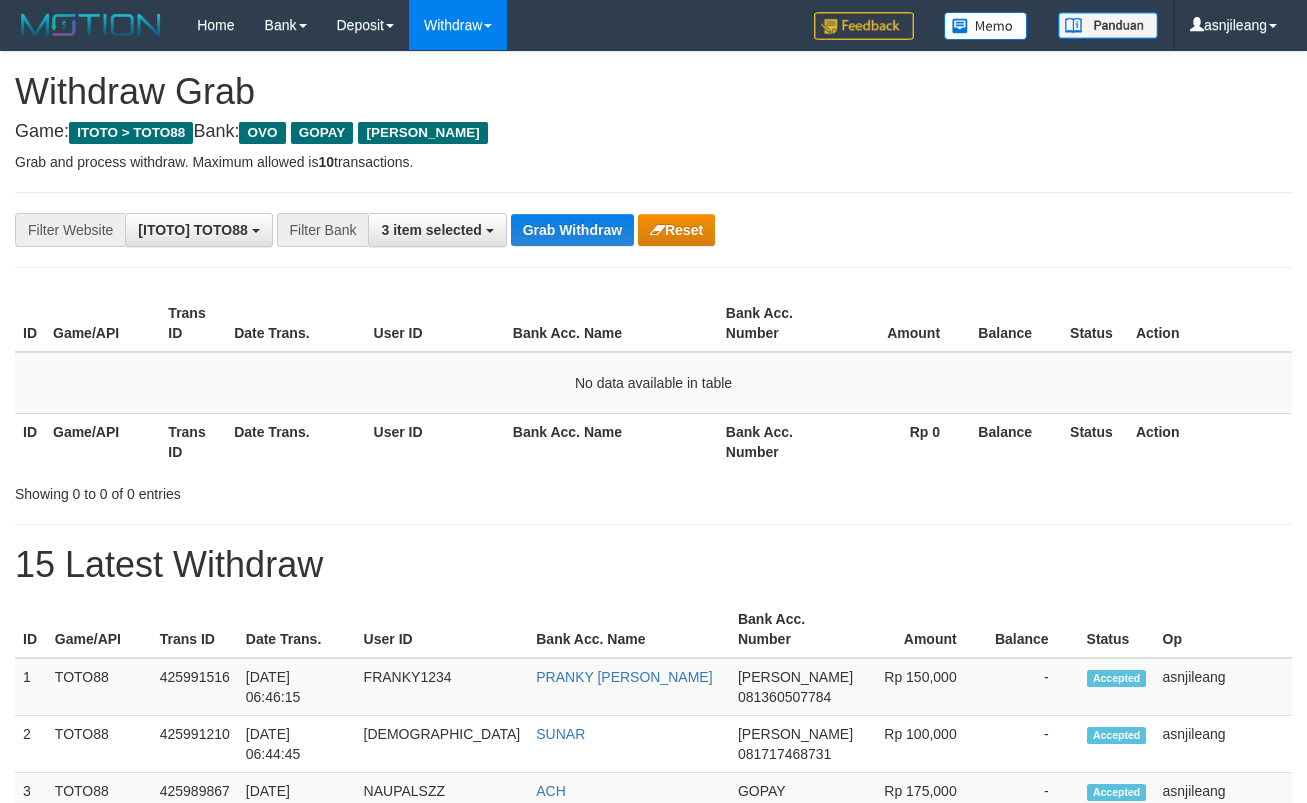 scroll, scrollTop: 0, scrollLeft: 0, axis: both 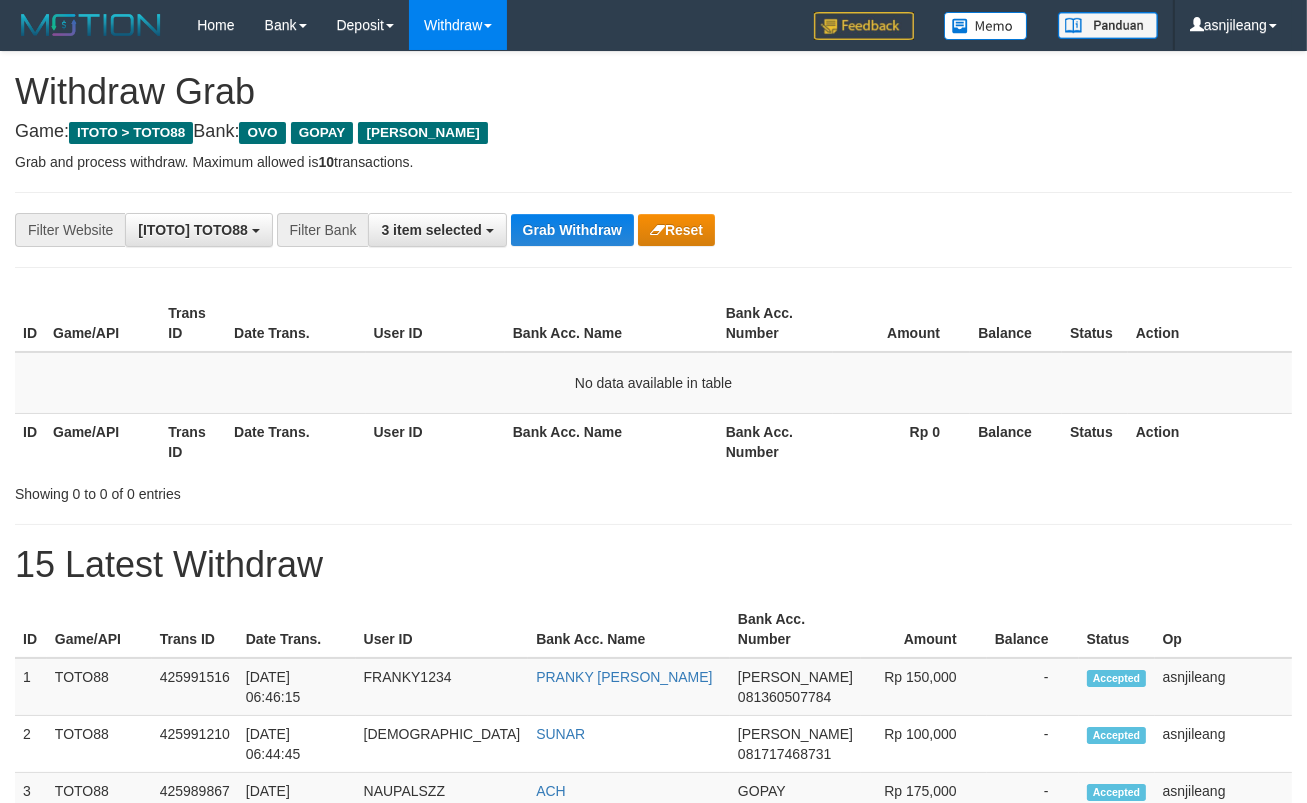click on "Grab Withdraw" at bounding box center [572, 230] 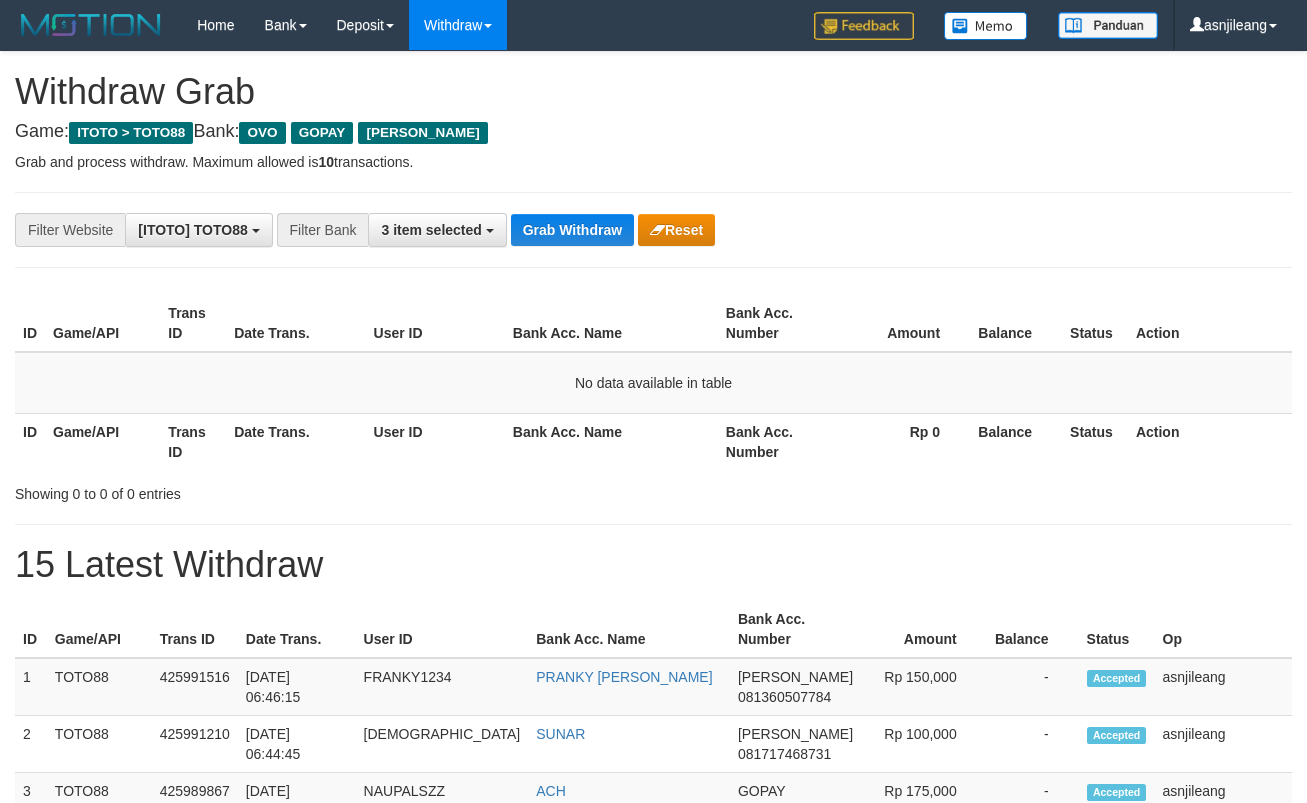 scroll, scrollTop: 0, scrollLeft: 0, axis: both 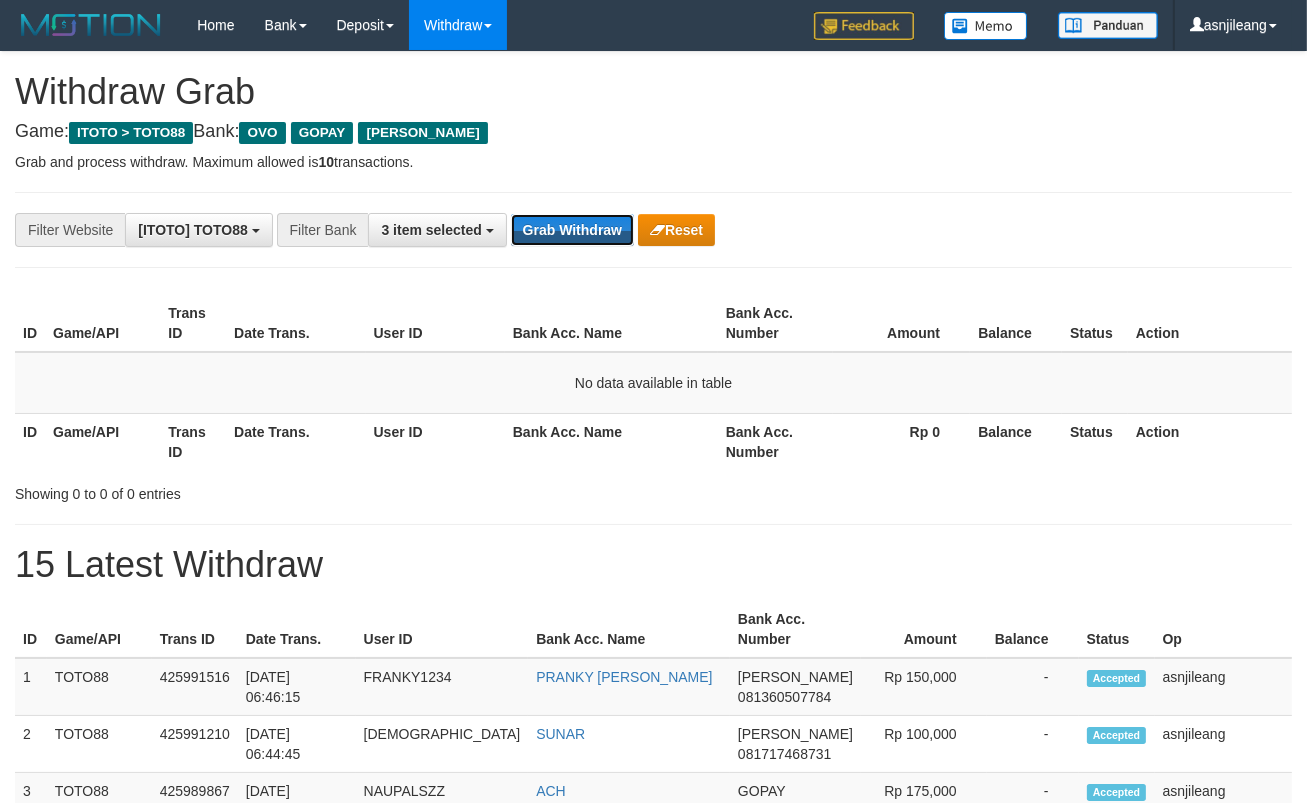 click on "Grab Withdraw" at bounding box center [572, 230] 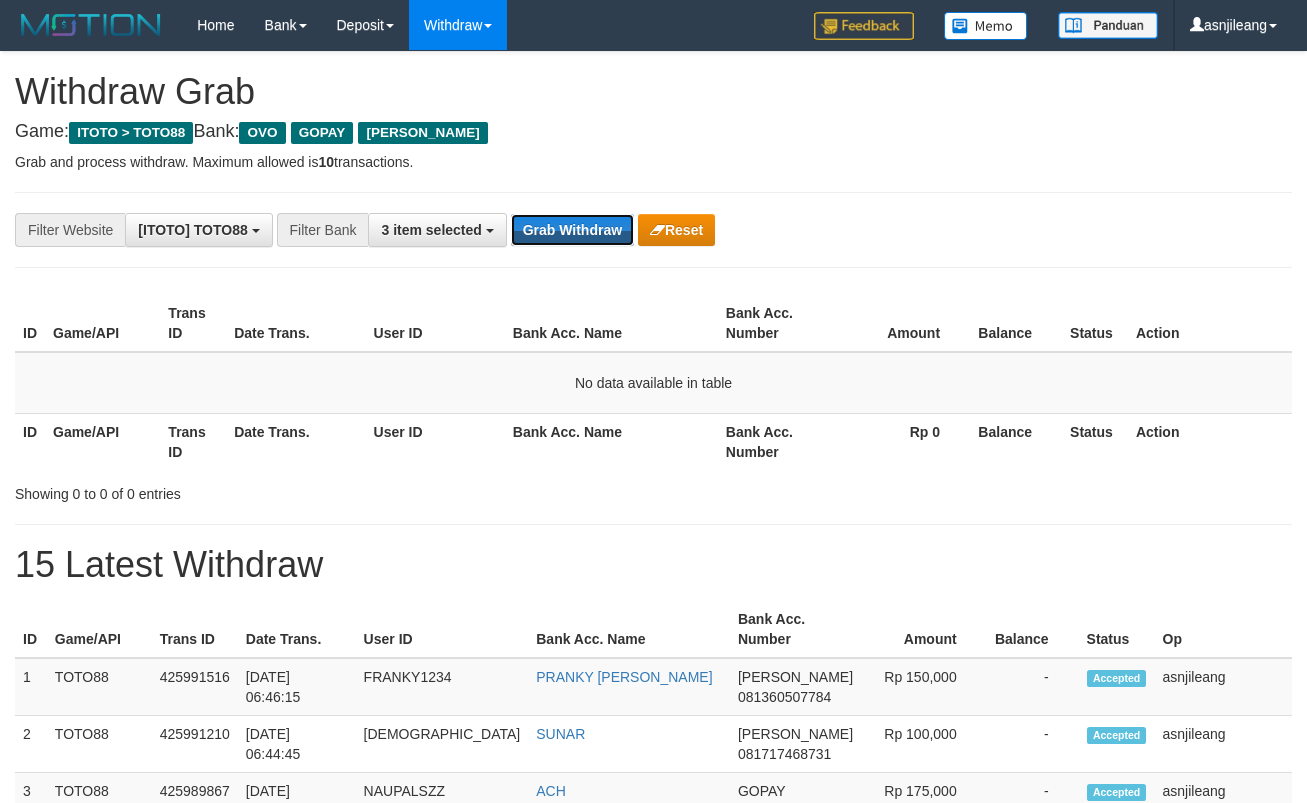 scroll, scrollTop: 0, scrollLeft: 0, axis: both 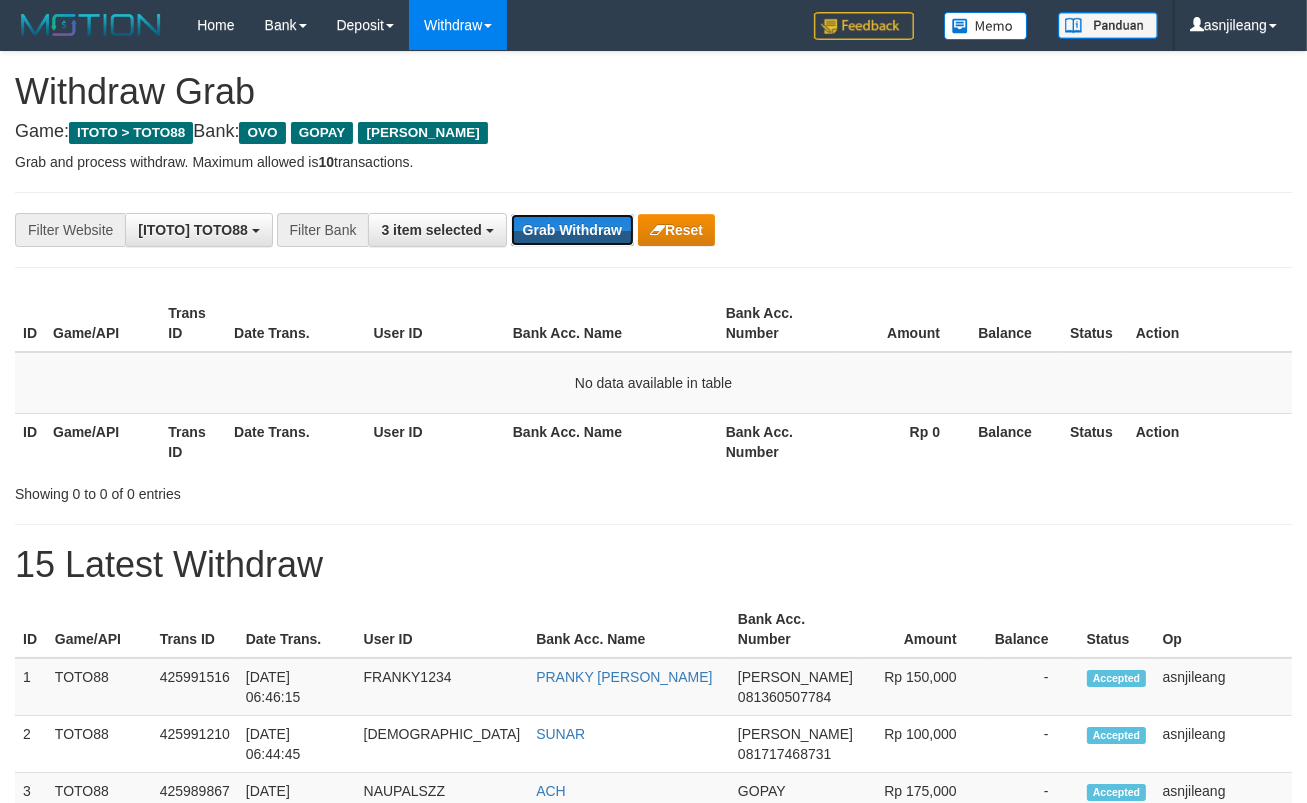 click on "Grab Withdraw" at bounding box center (572, 230) 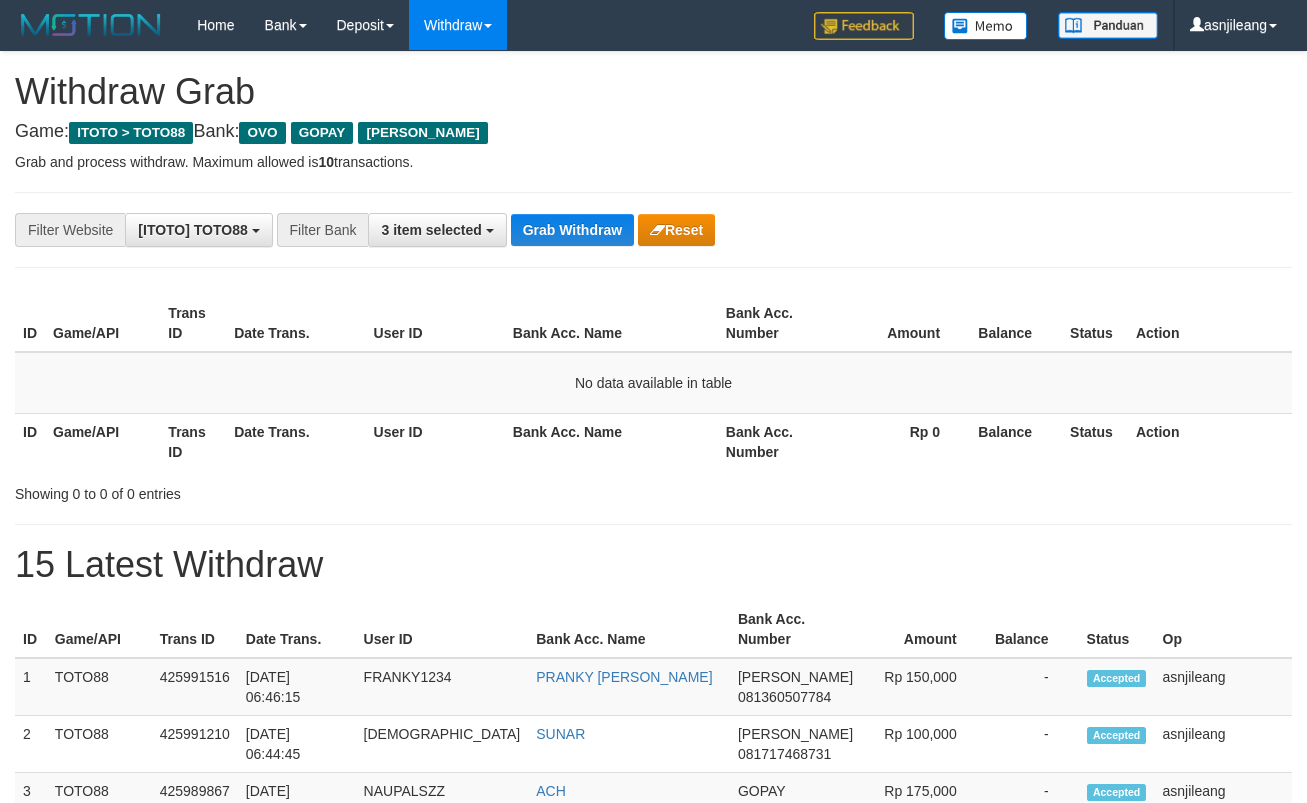 scroll, scrollTop: 0, scrollLeft: 0, axis: both 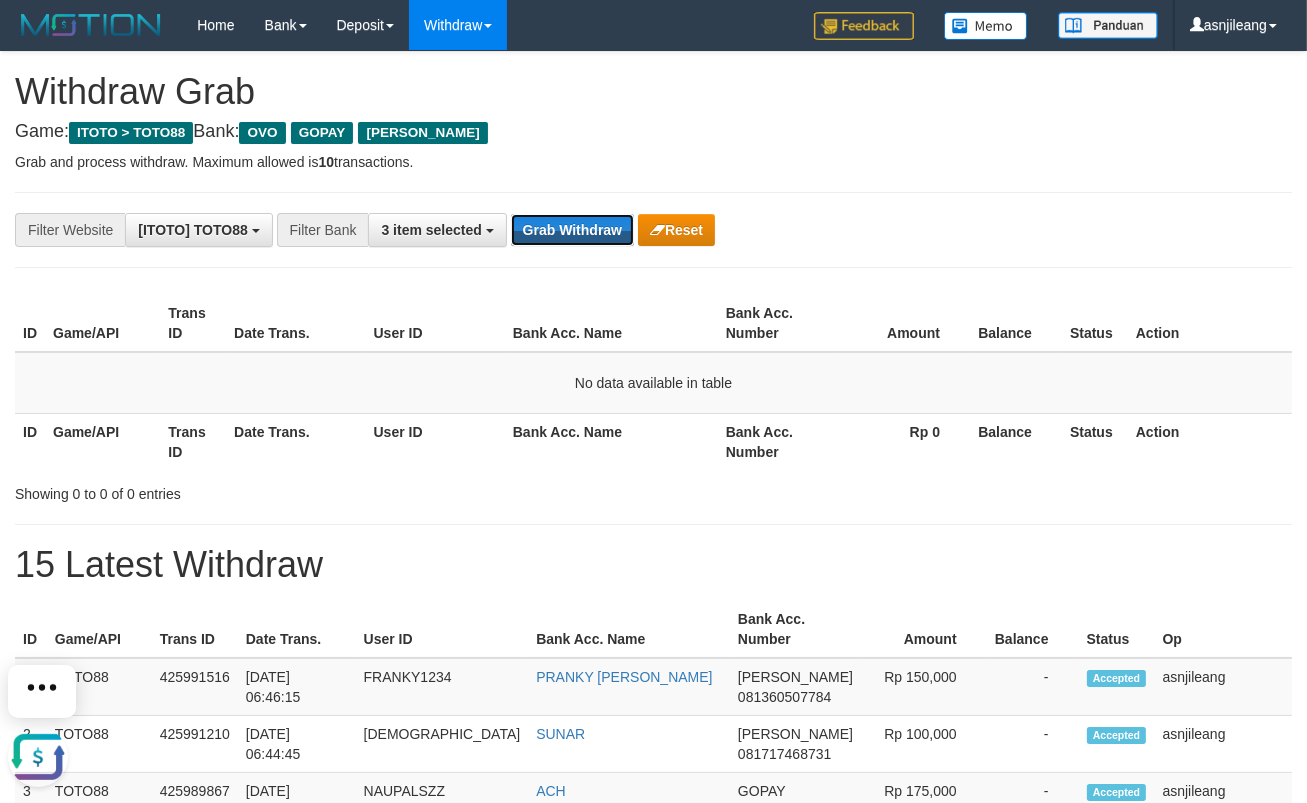 click on "Grab Withdraw" at bounding box center [572, 230] 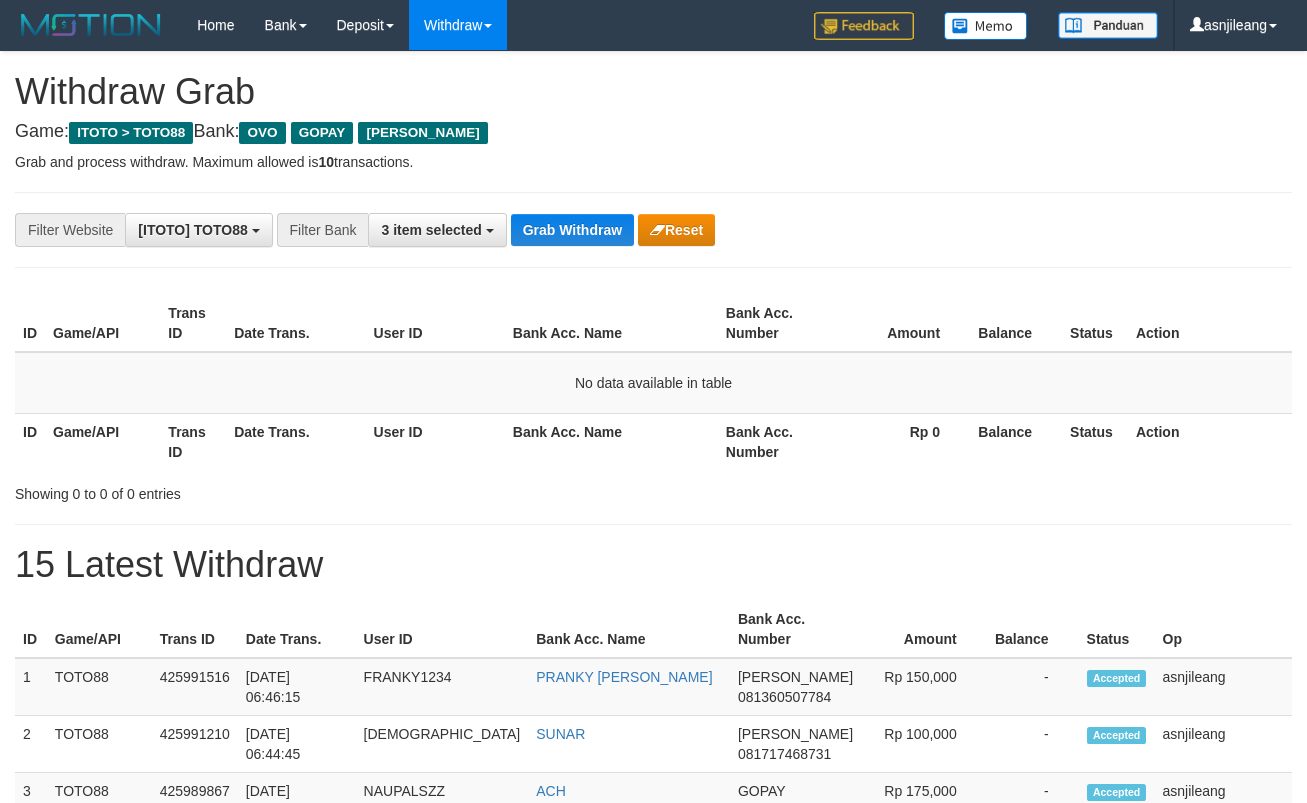 scroll, scrollTop: 0, scrollLeft: 0, axis: both 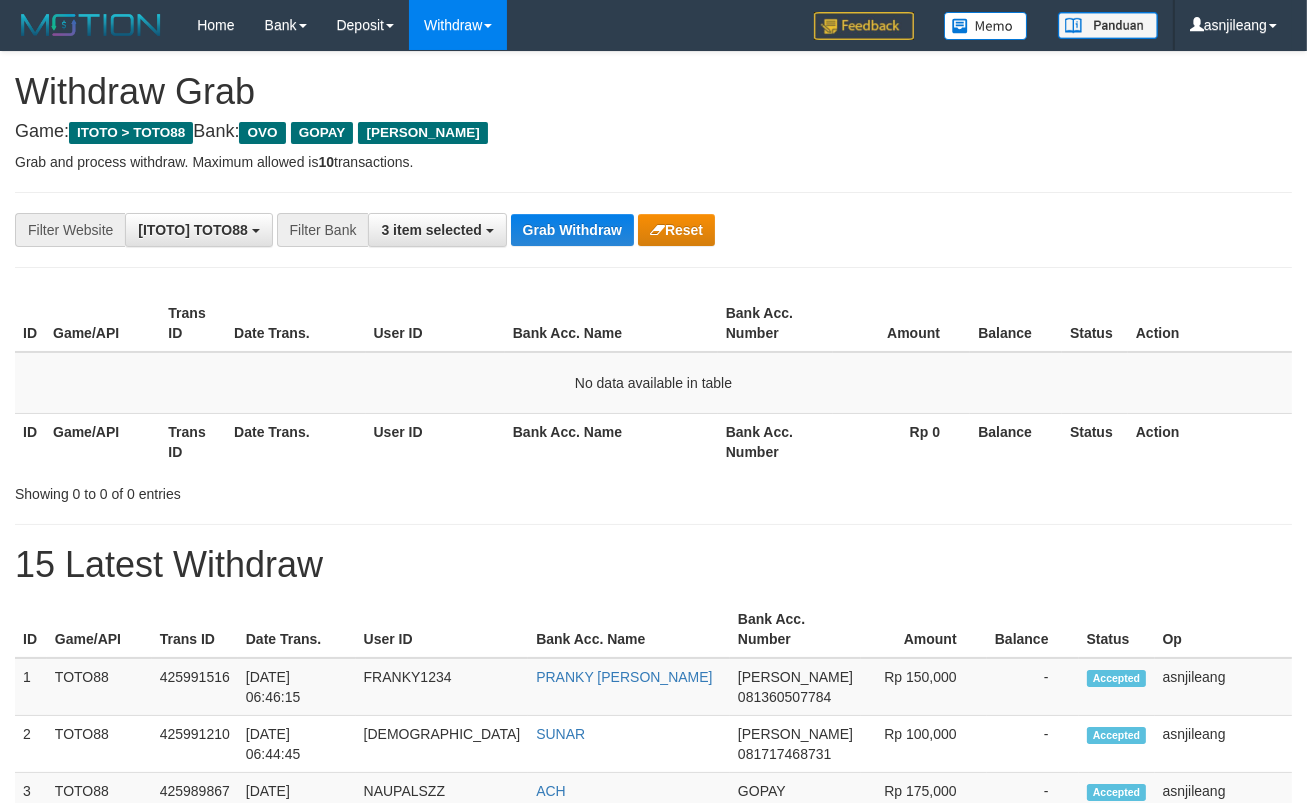 click on "Grab Withdraw" at bounding box center [572, 230] 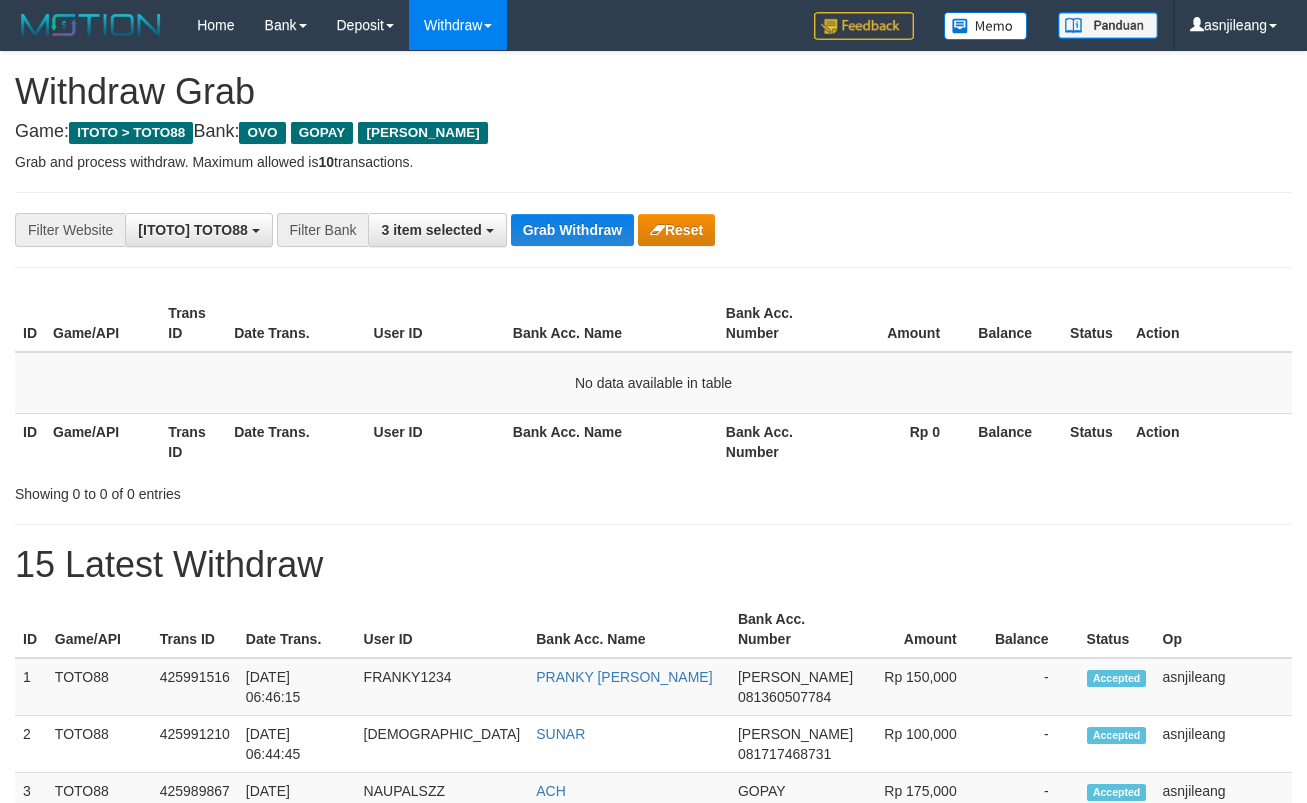 scroll, scrollTop: 0, scrollLeft: 0, axis: both 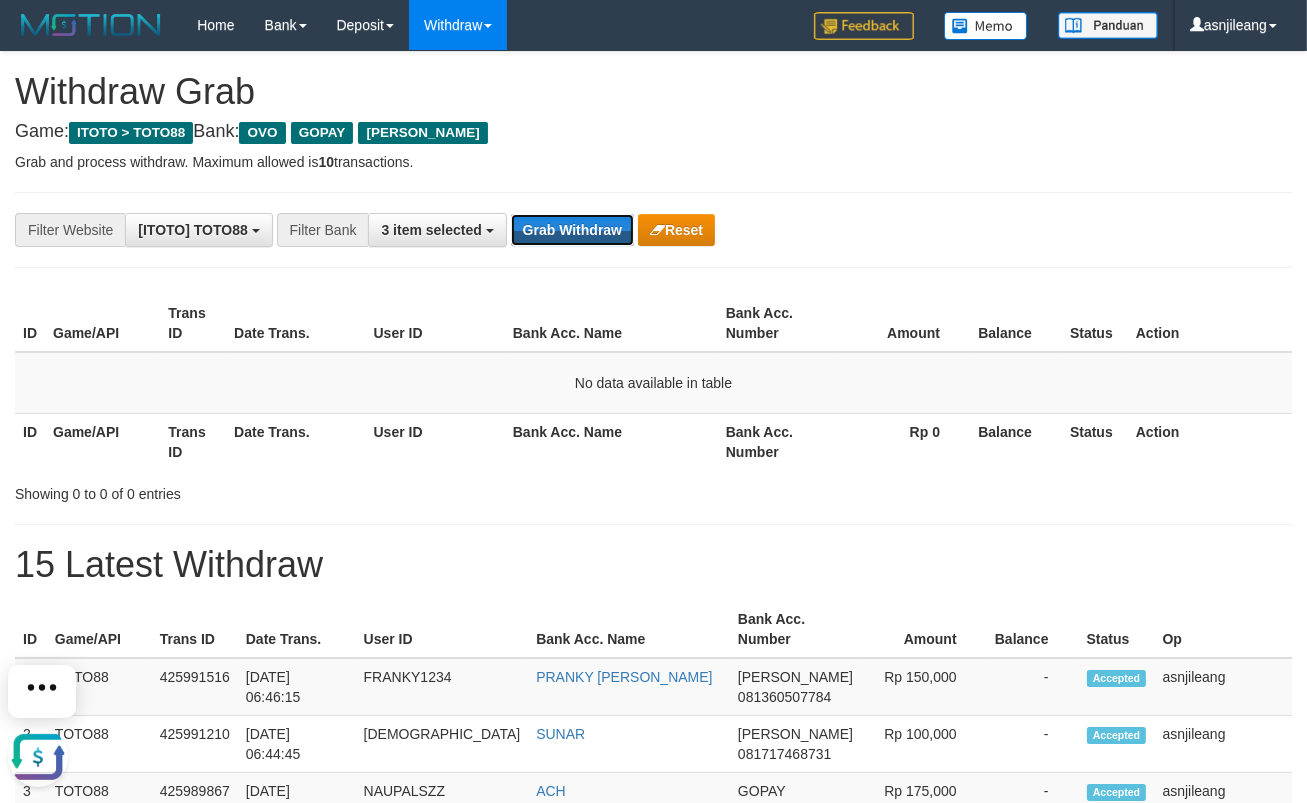 click on "Grab Withdraw" at bounding box center (572, 230) 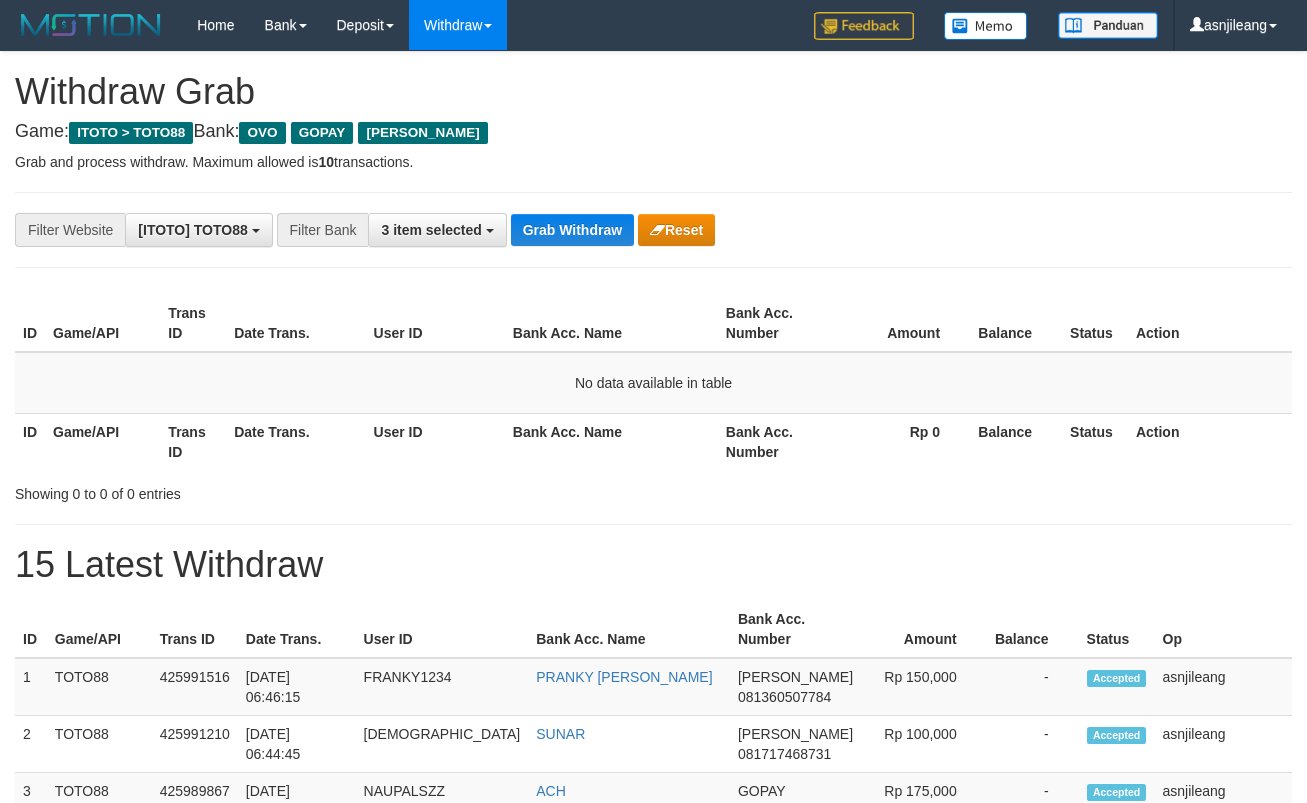 scroll, scrollTop: 0, scrollLeft: 0, axis: both 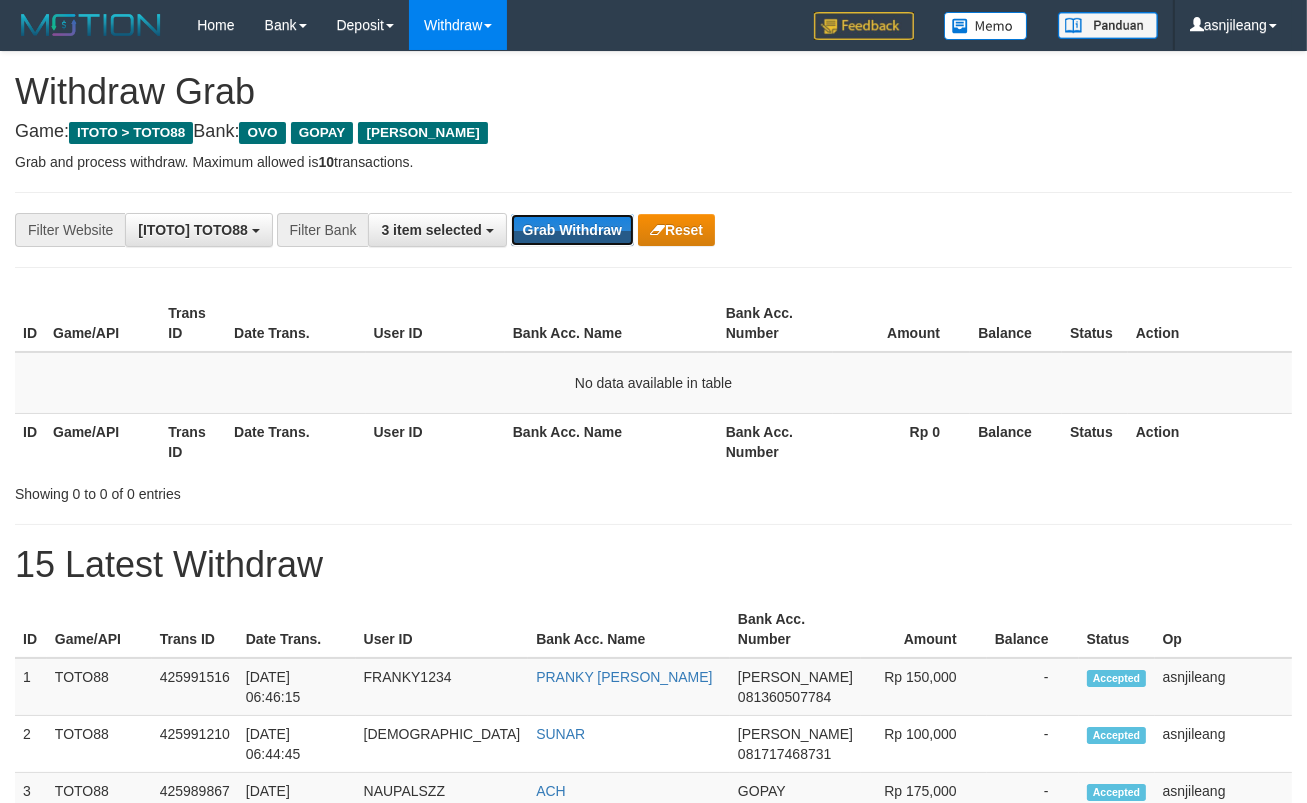 click on "Grab Withdraw" at bounding box center [572, 230] 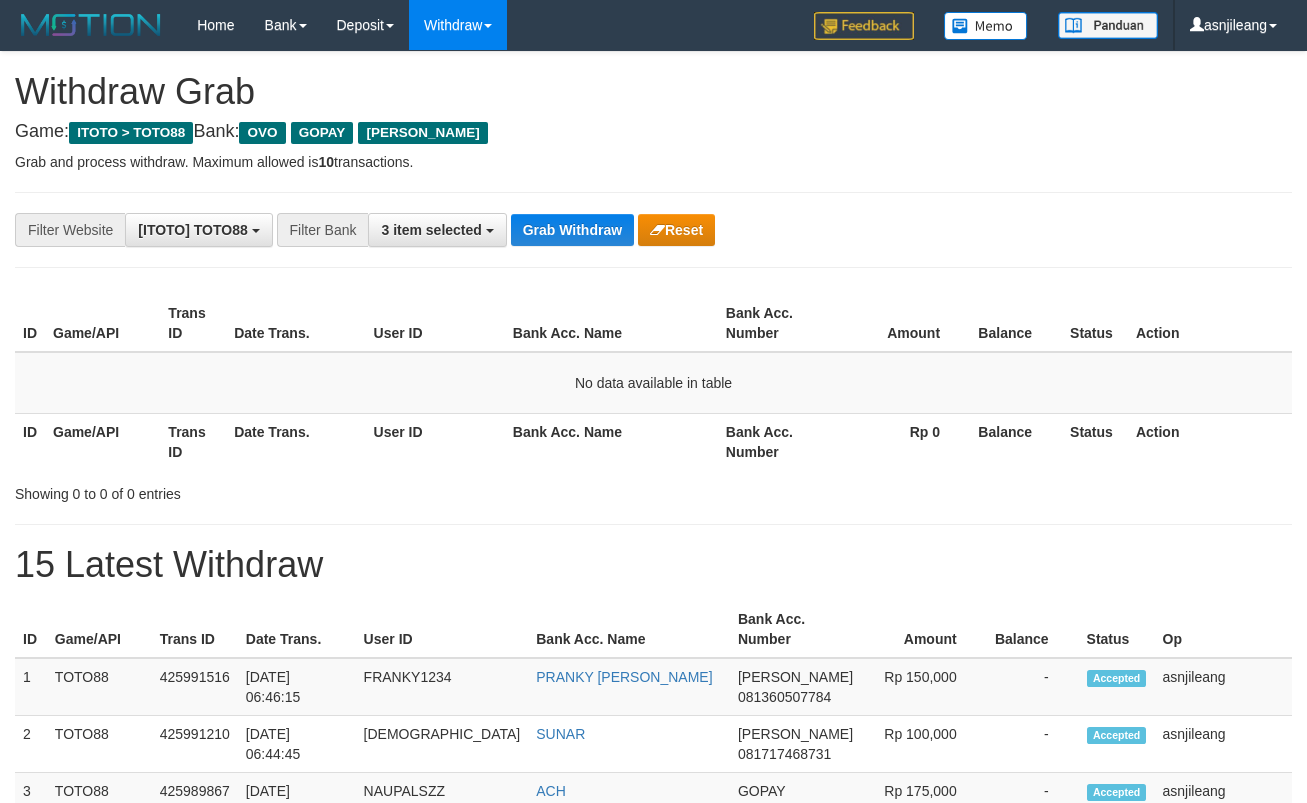 scroll, scrollTop: 0, scrollLeft: 0, axis: both 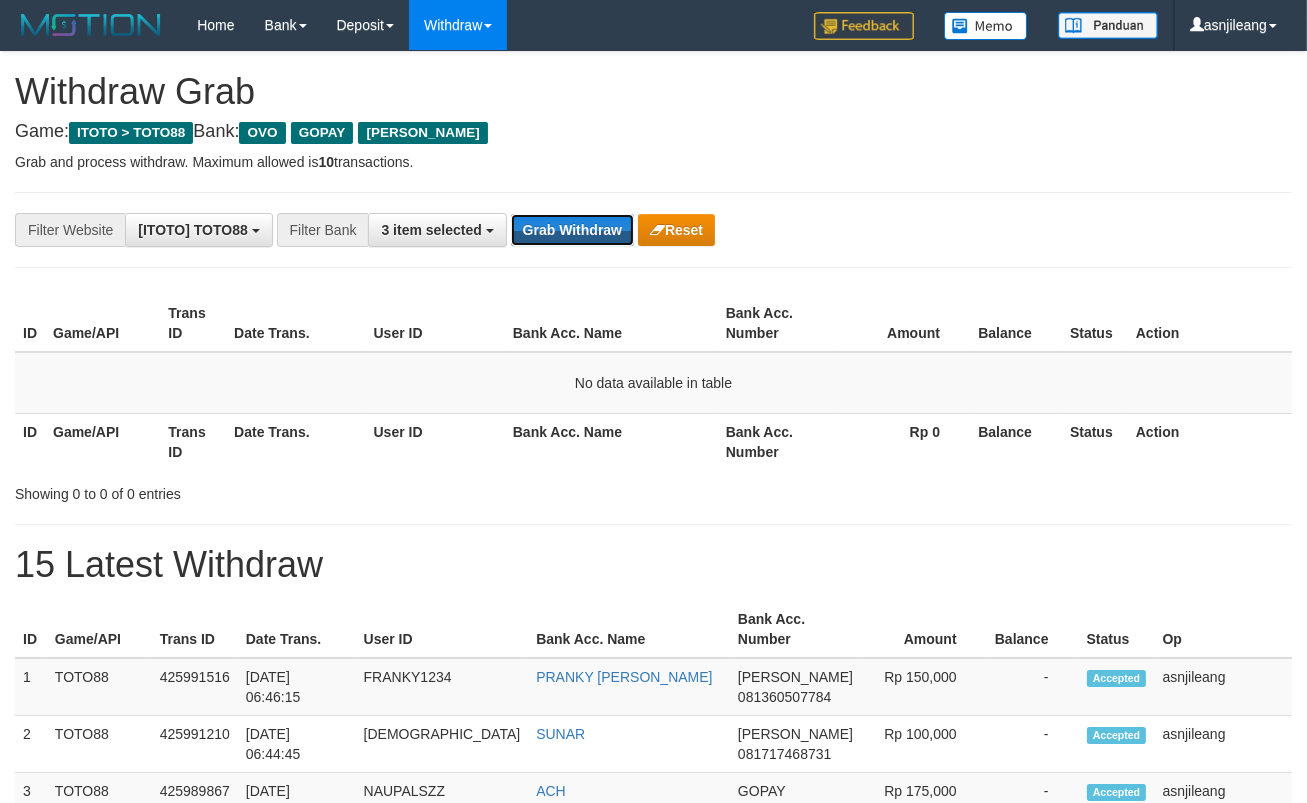 click on "Grab Withdraw" at bounding box center [572, 230] 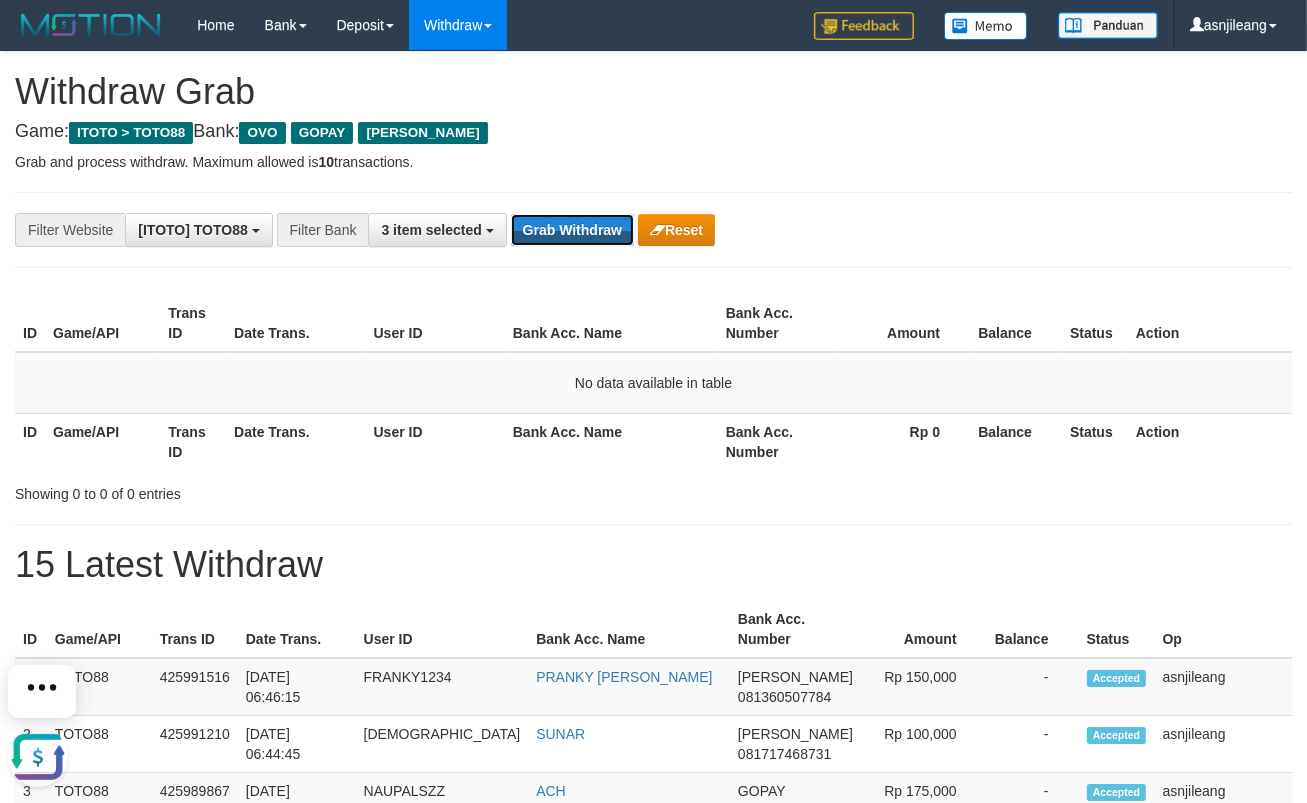 scroll, scrollTop: 0, scrollLeft: 0, axis: both 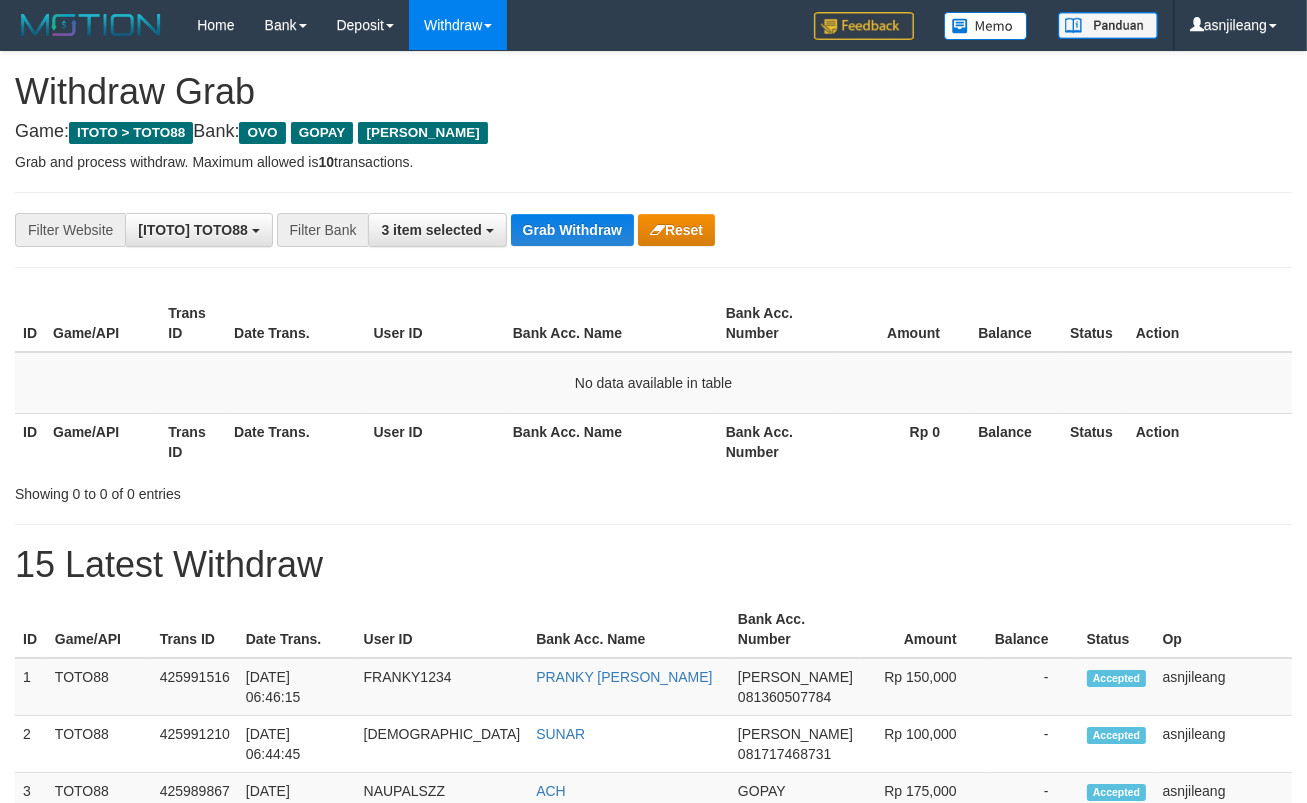 click on "Grab Withdraw" at bounding box center (572, 230) 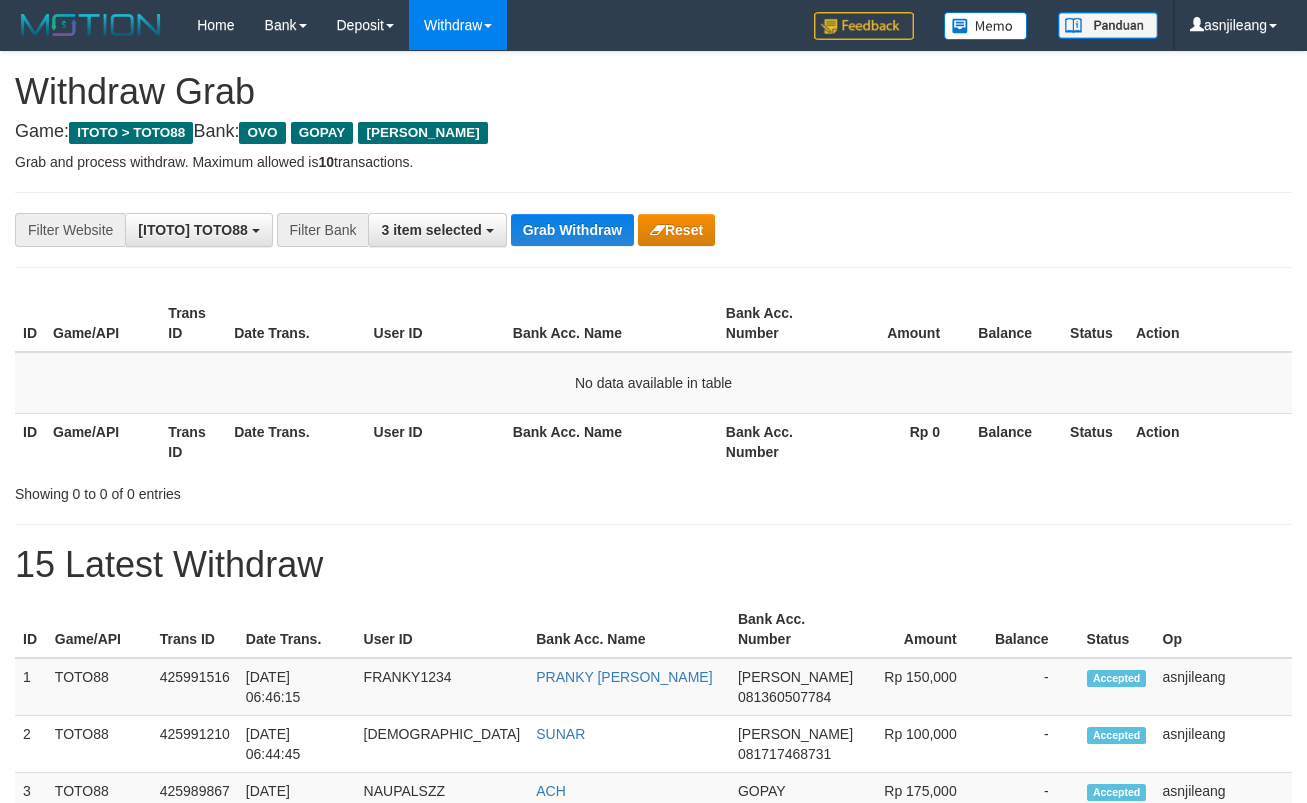 scroll, scrollTop: 0, scrollLeft: 0, axis: both 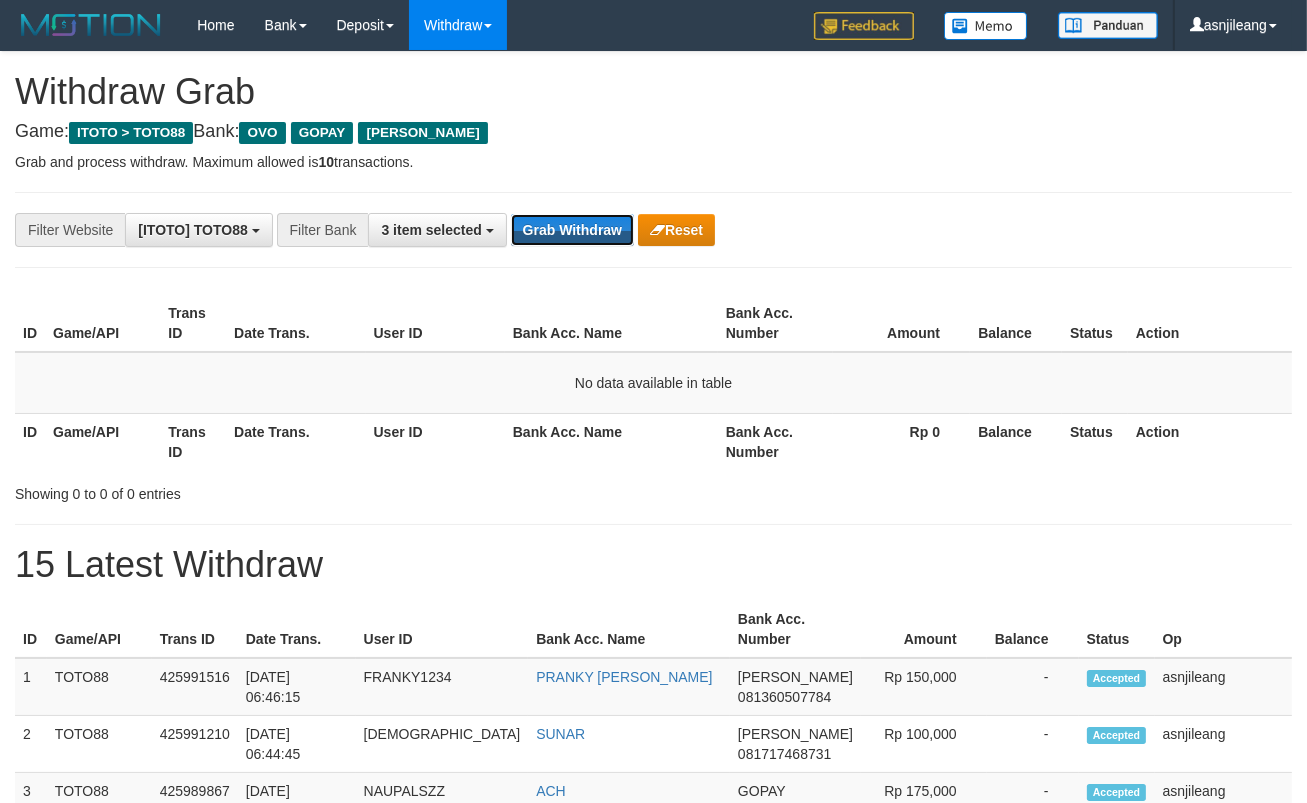click on "Grab Withdraw" at bounding box center [572, 230] 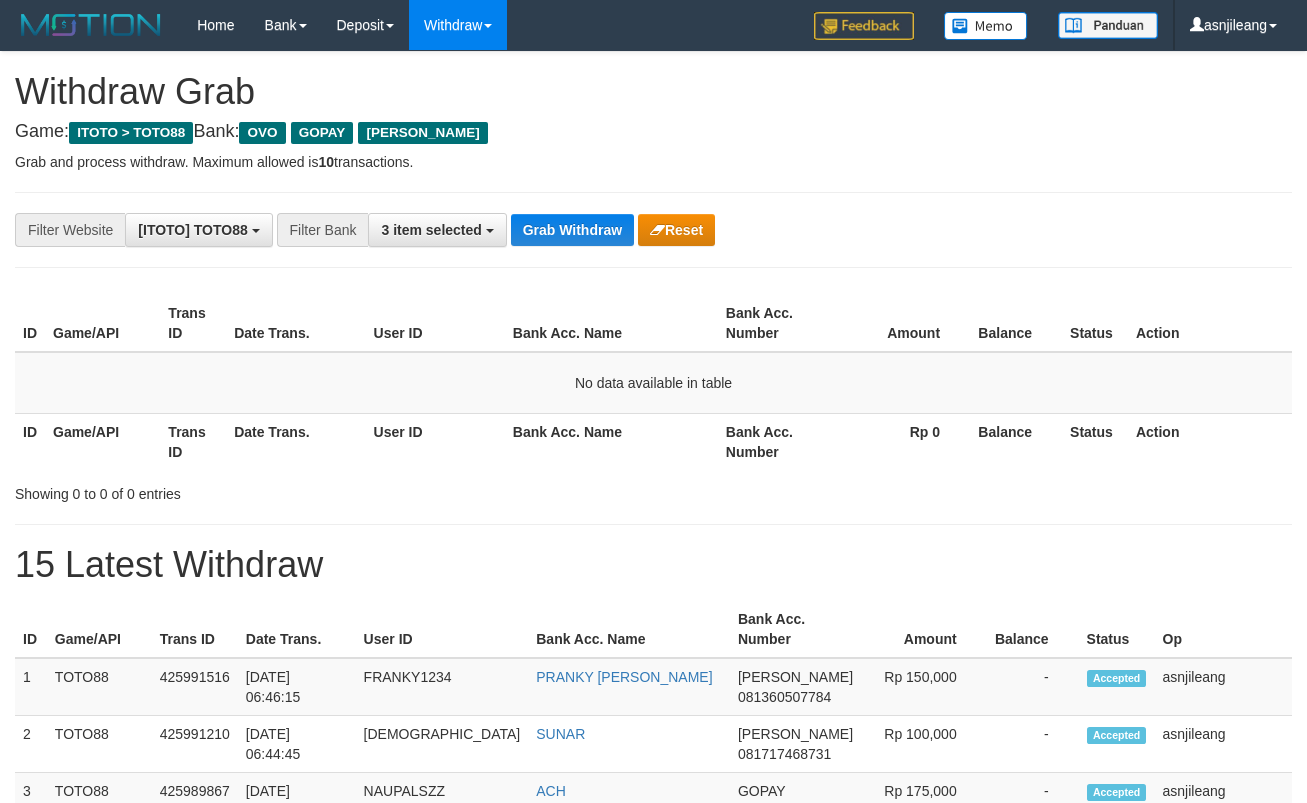 scroll, scrollTop: 0, scrollLeft: 0, axis: both 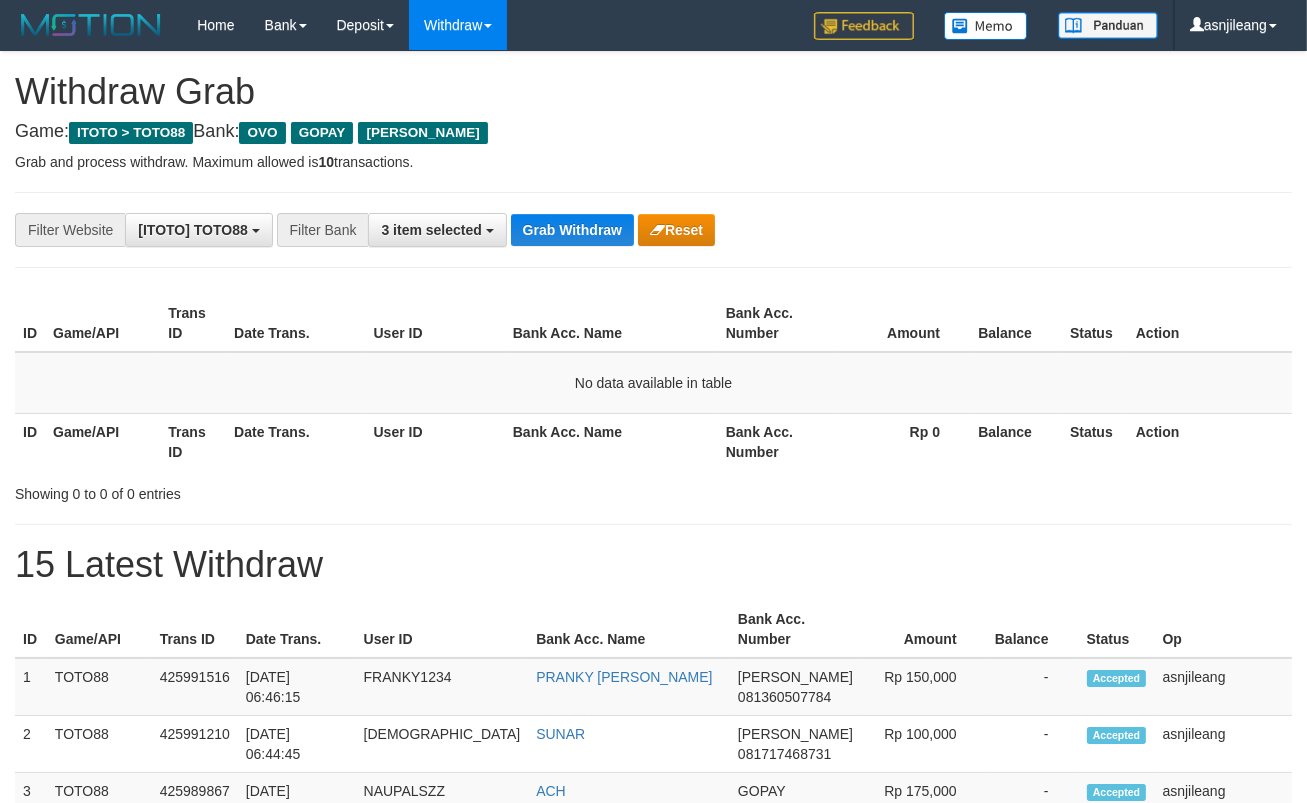 click on "Grab Withdraw" at bounding box center [572, 230] 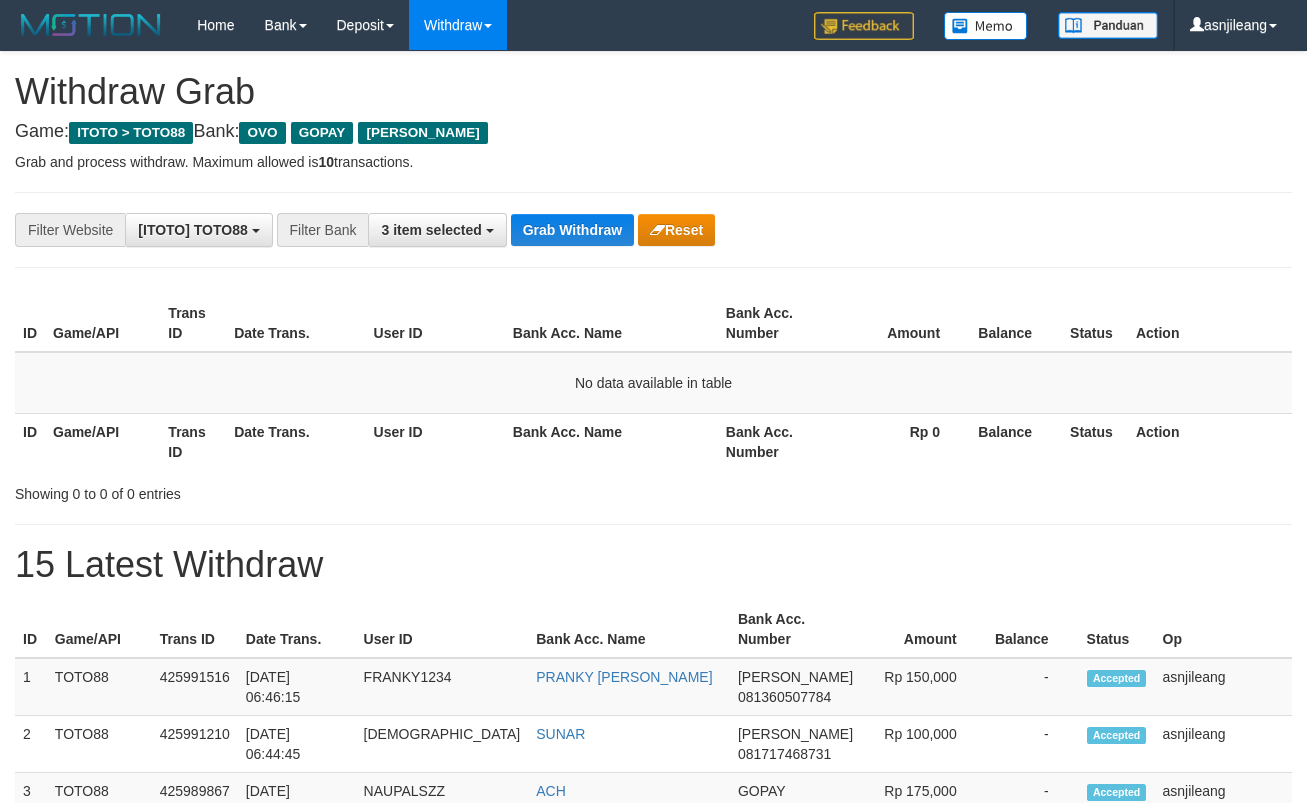 scroll, scrollTop: 0, scrollLeft: 0, axis: both 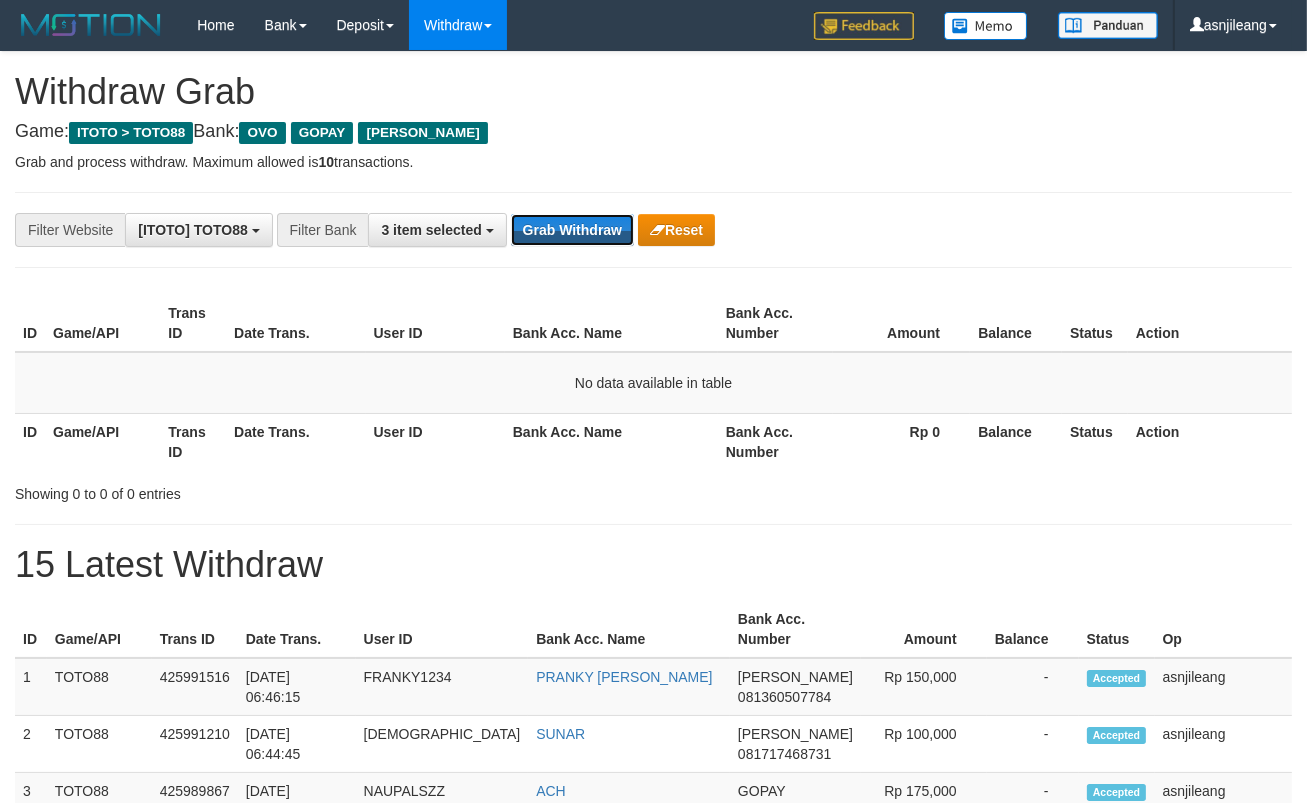 click on "Grab Withdraw" at bounding box center [572, 230] 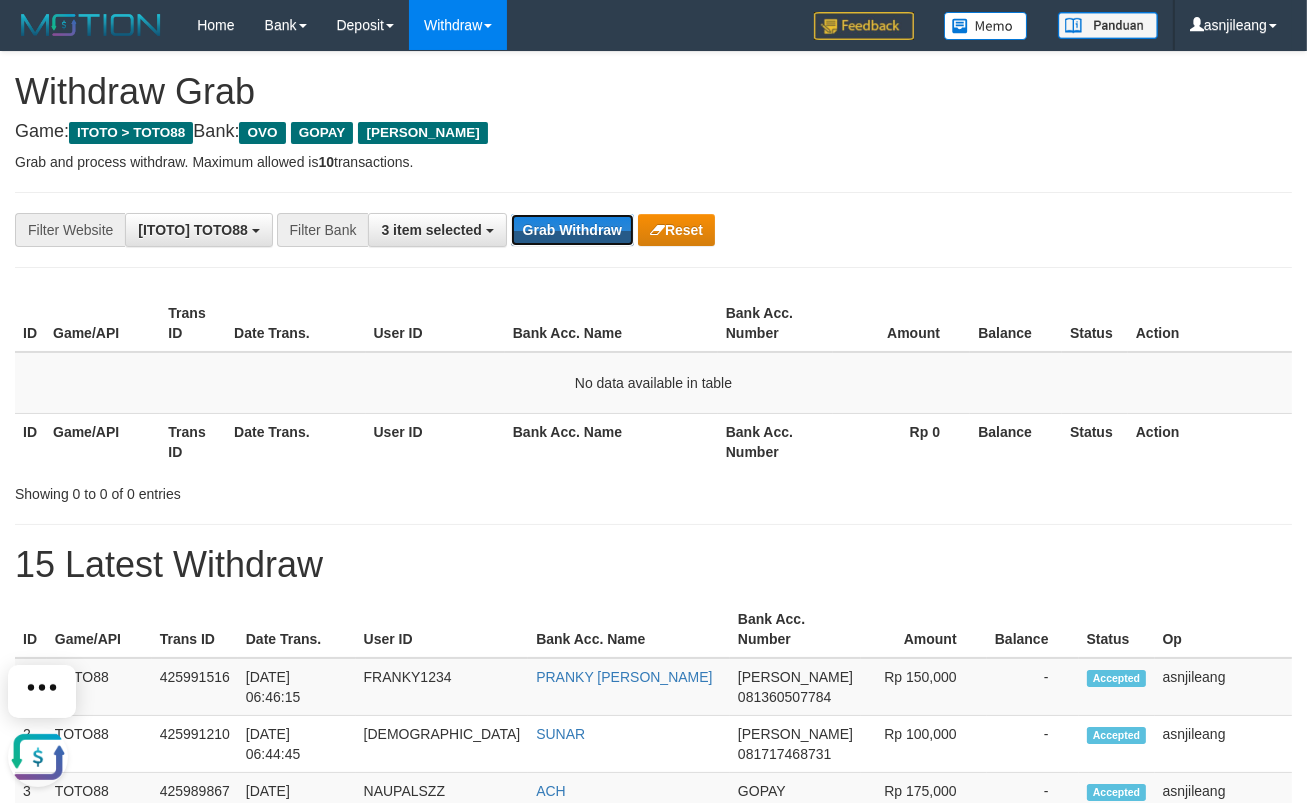 scroll, scrollTop: 0, scrollLeft: 0, axis: both 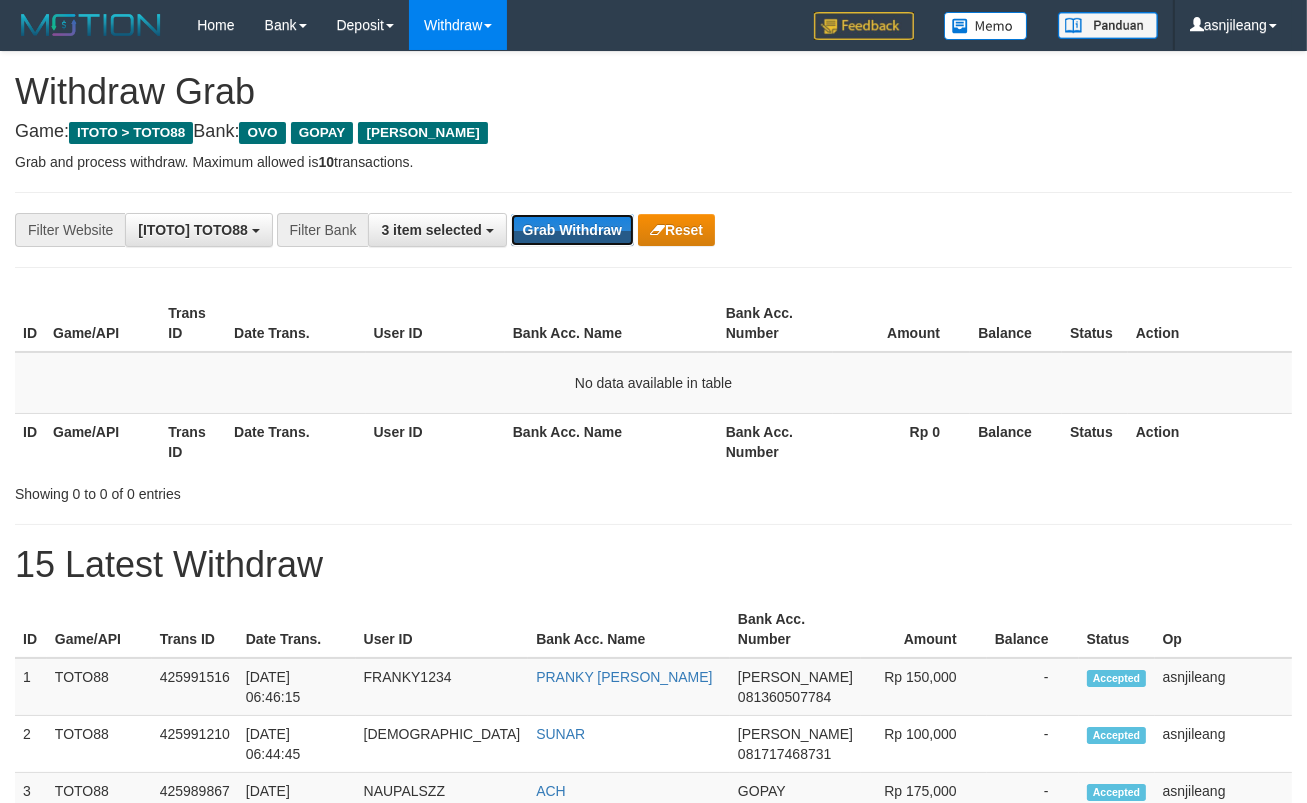 click on "Grab Withdraw" at bounding box center [572, 230] 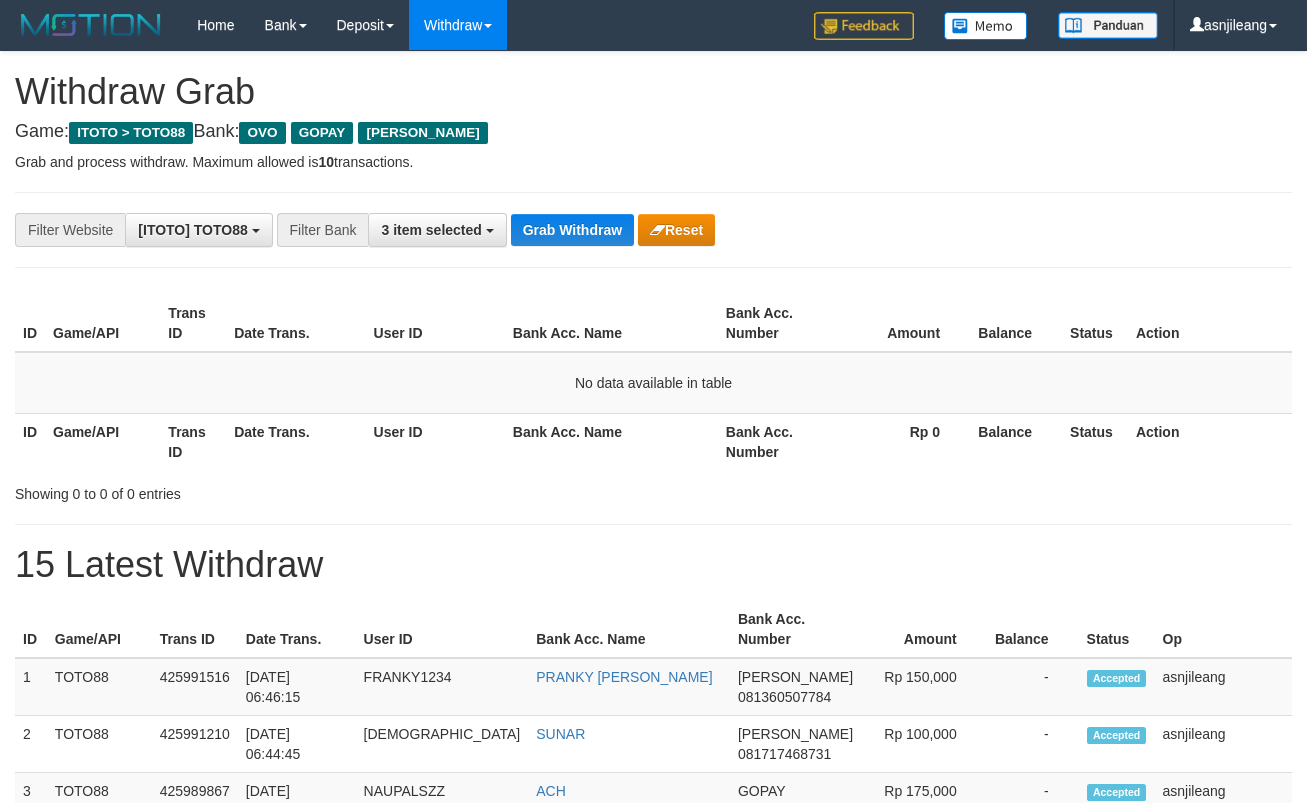 scroll, scrollTop: 0, scrollLeft: 0, axis: both 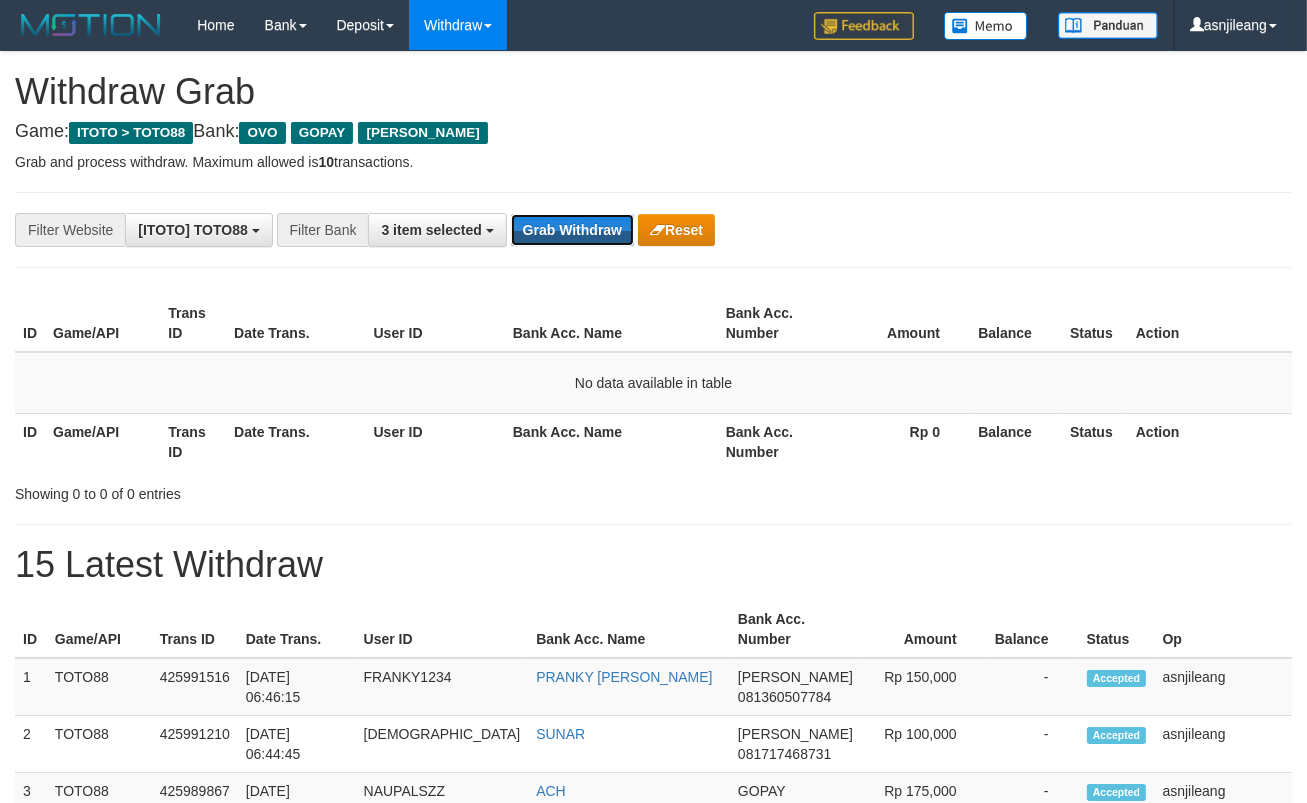 click on "Grab Withdraw" at bounding box center (572, 230) 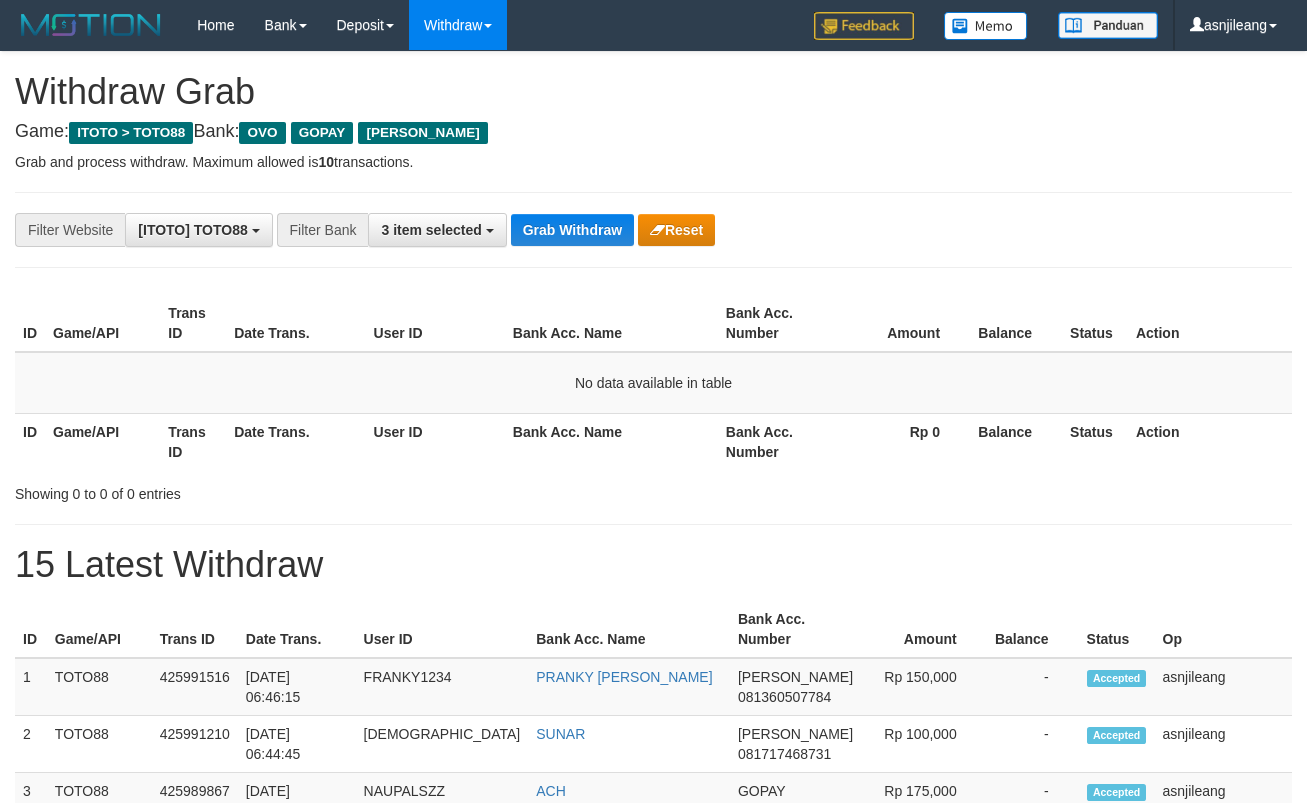 click on "Grab Withdraw" at bounding box center (572, 230) 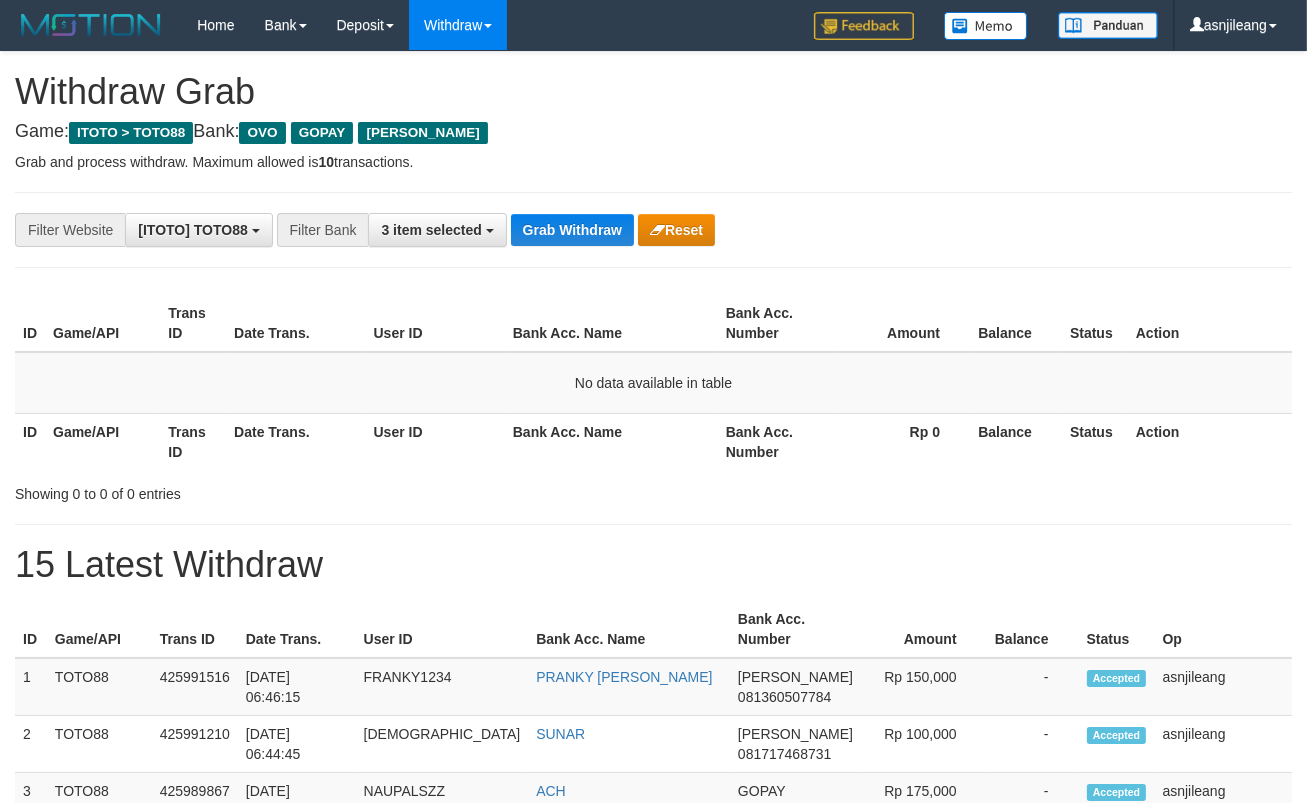 scroll, scrollTop: 17, scrollLeft: 0, axis: vertical 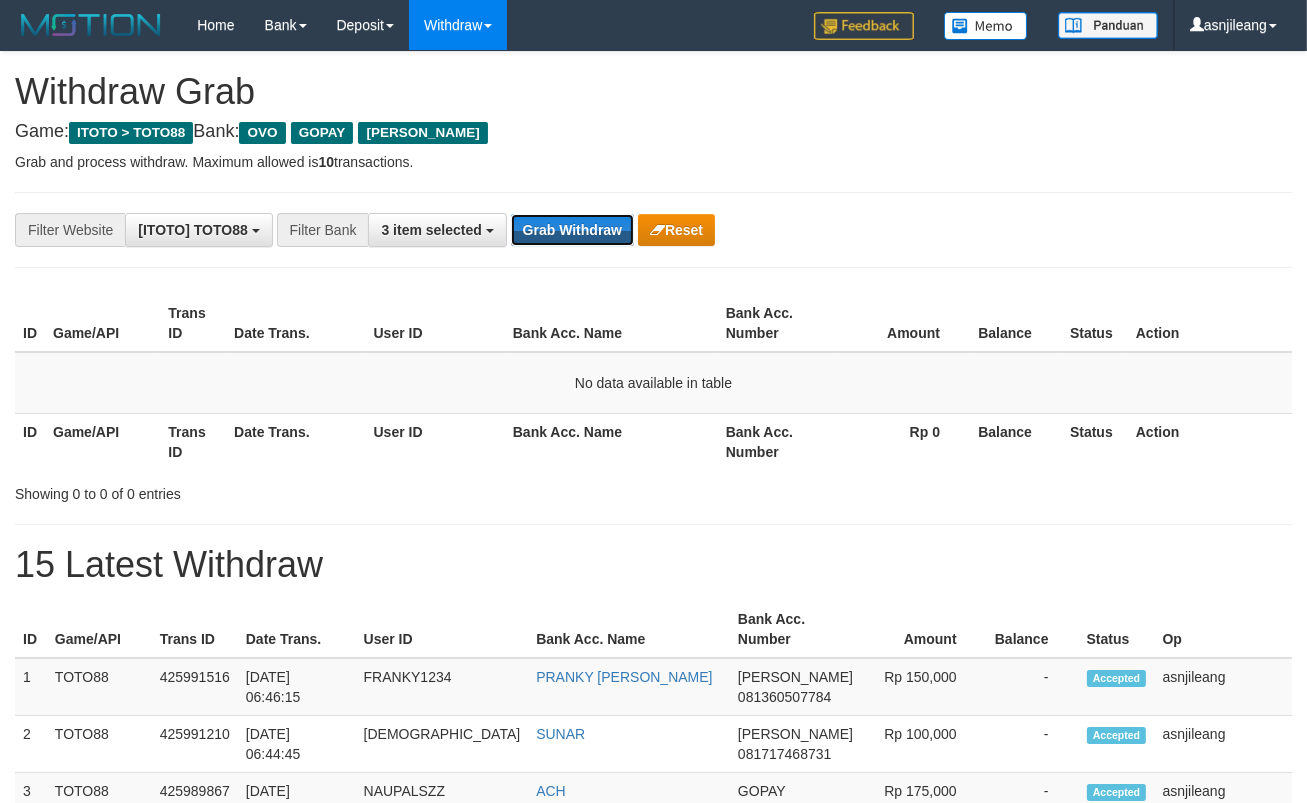 click on "Grab Withdraw" at bounding box center (572, 230) 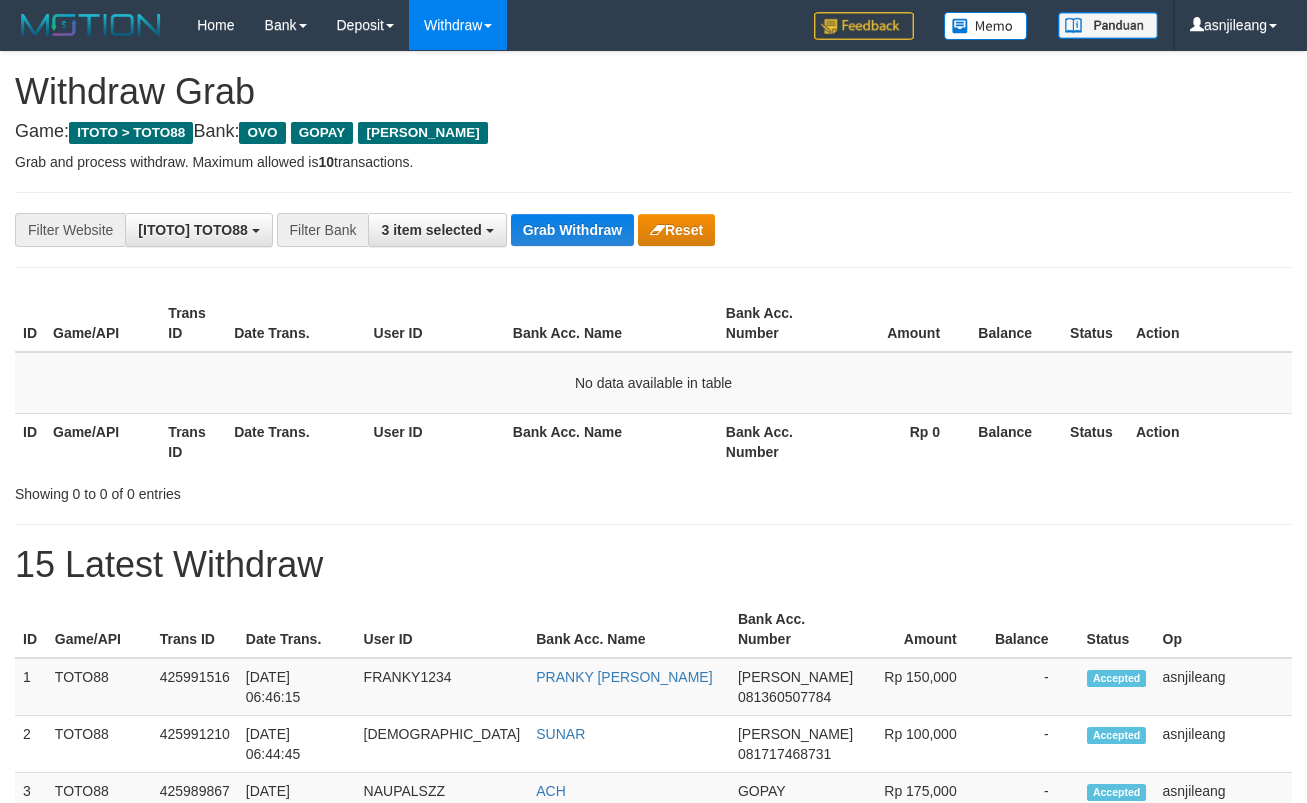 scroll, scrollTop: 0, scrollLeft: 0, axis: both 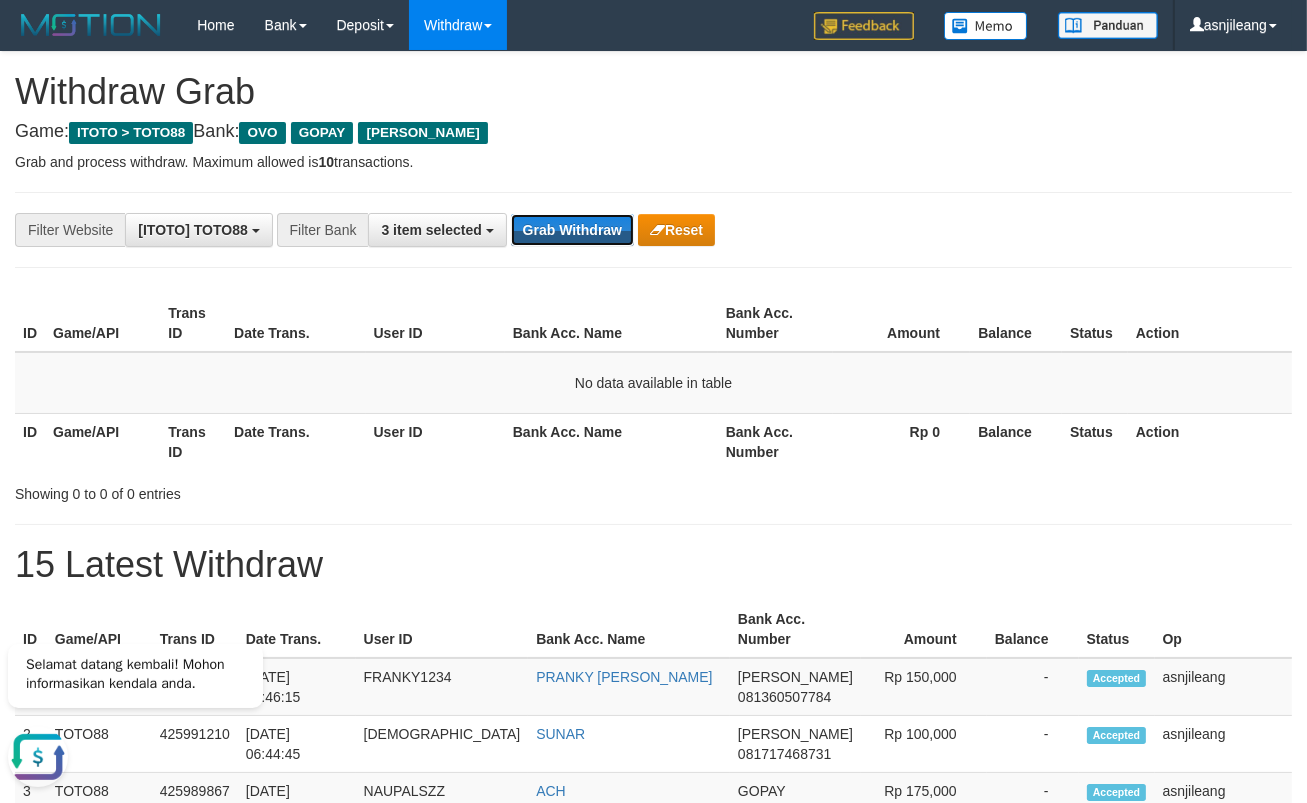 click on "Grab Withdraw" at bounding box center [572, 230] 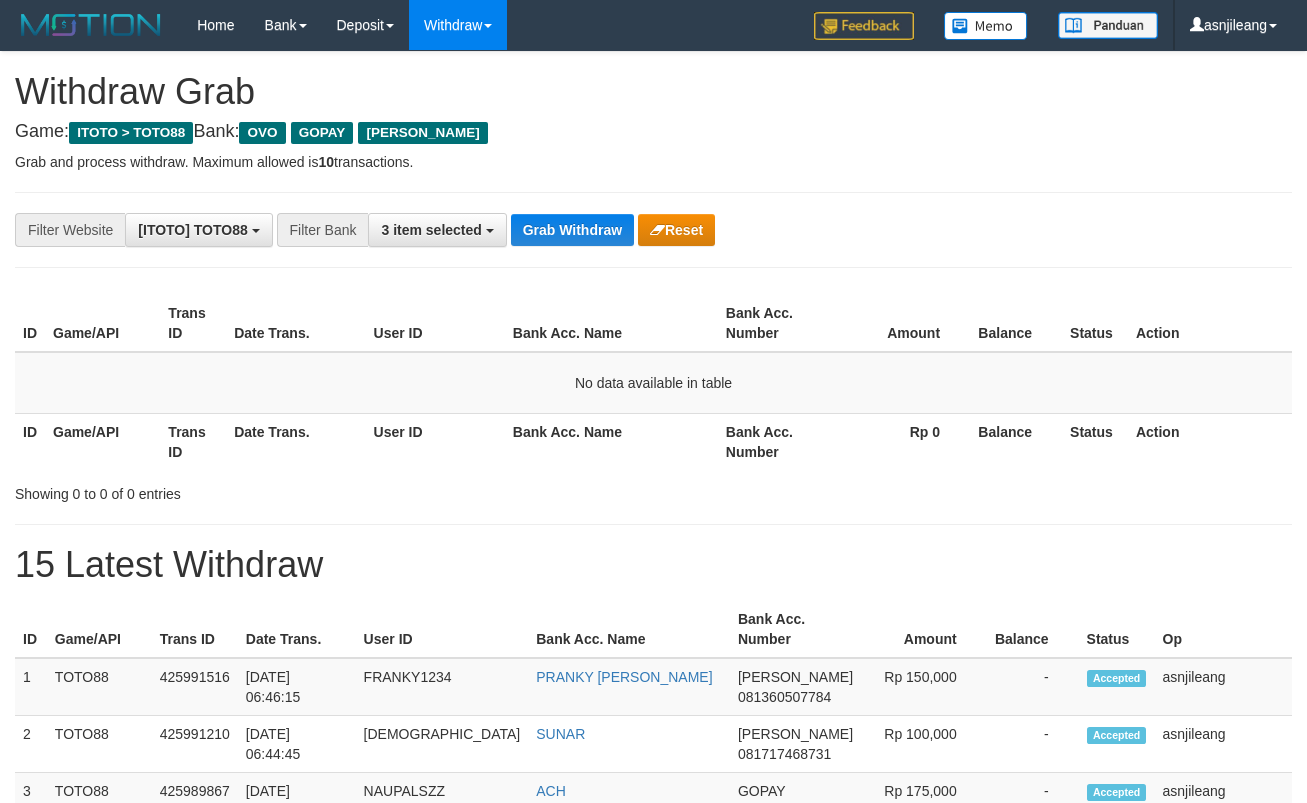 scroll, scrollTop: 0, scrollLeft: 0, axis: both 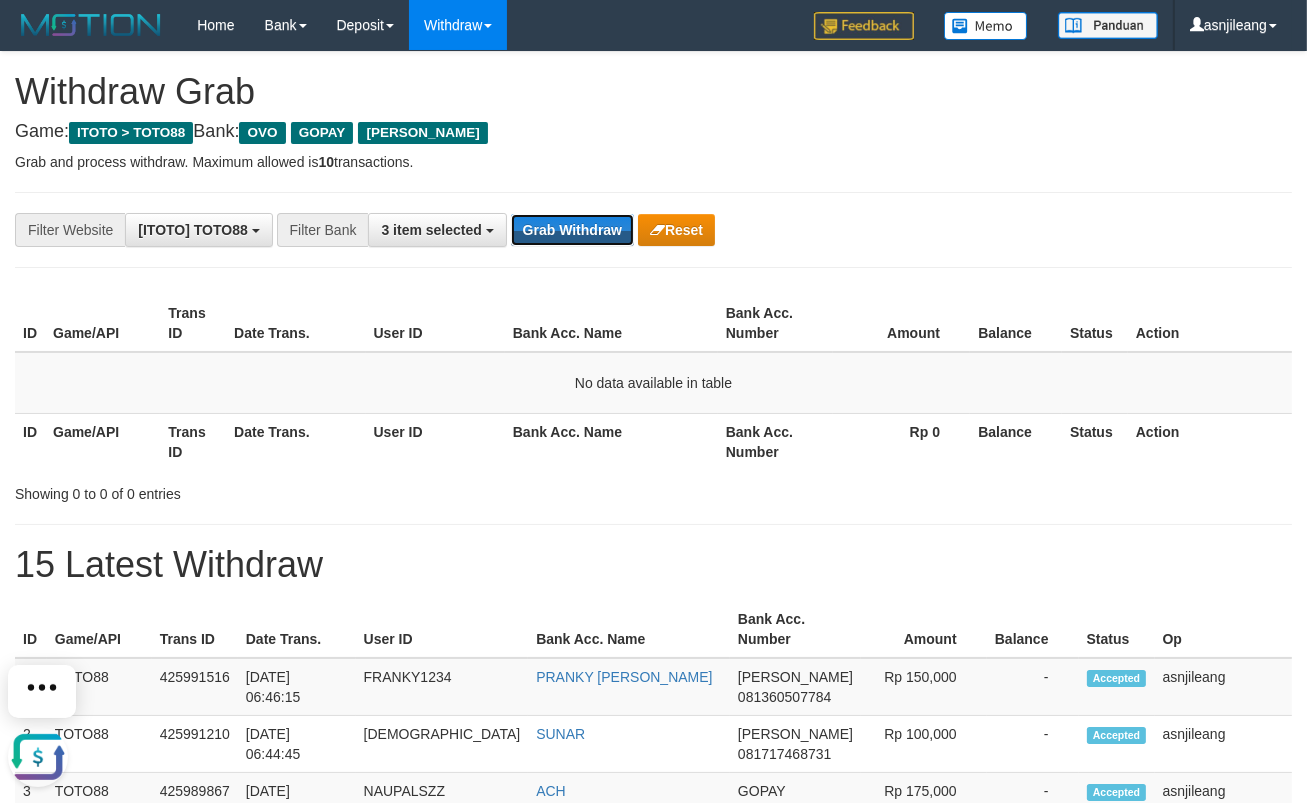 click on "Grab Withdraw" at bounding box center (572, 230) 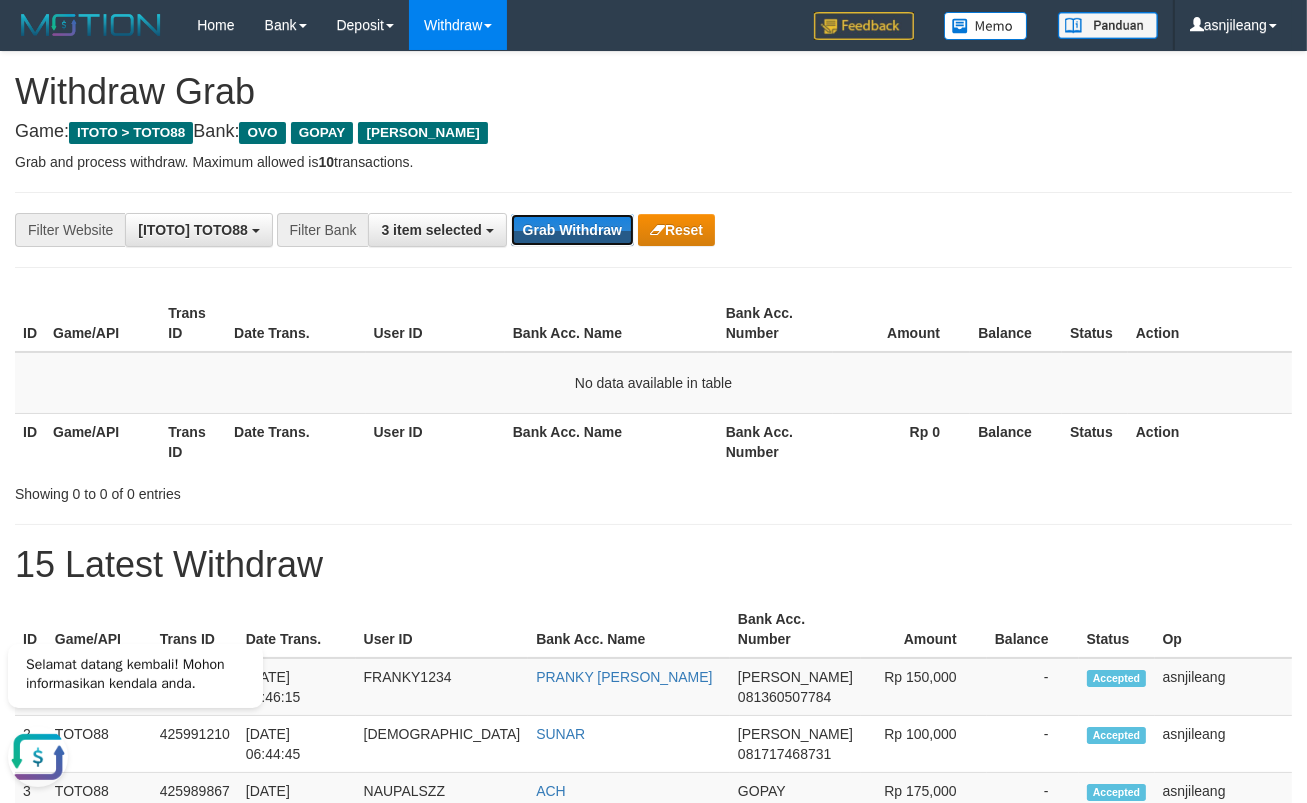 click on "Grab Withdraw" at bounding box center [572, 230] 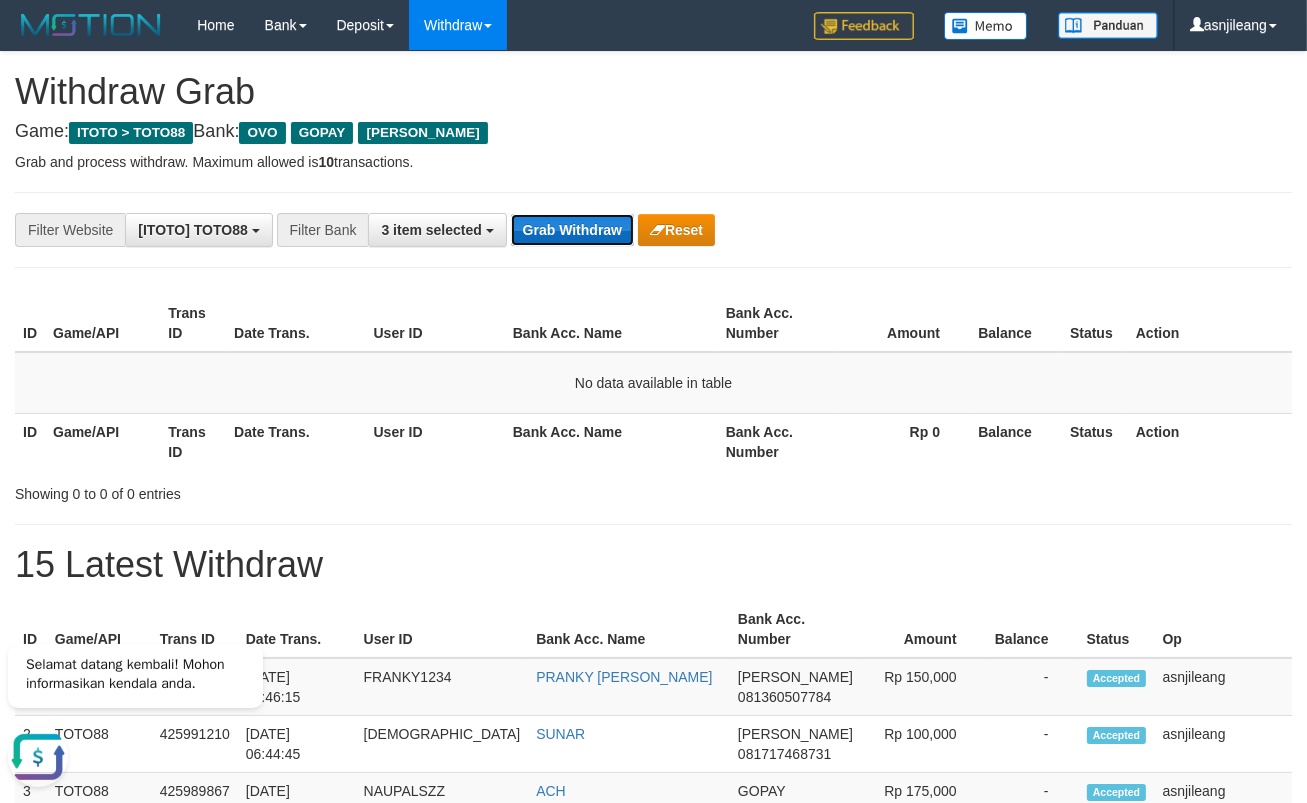 drag, startPoint x: 0, startPoint y: 0, endPoint x: 589, endPoint y: 225, distance: 630.5125 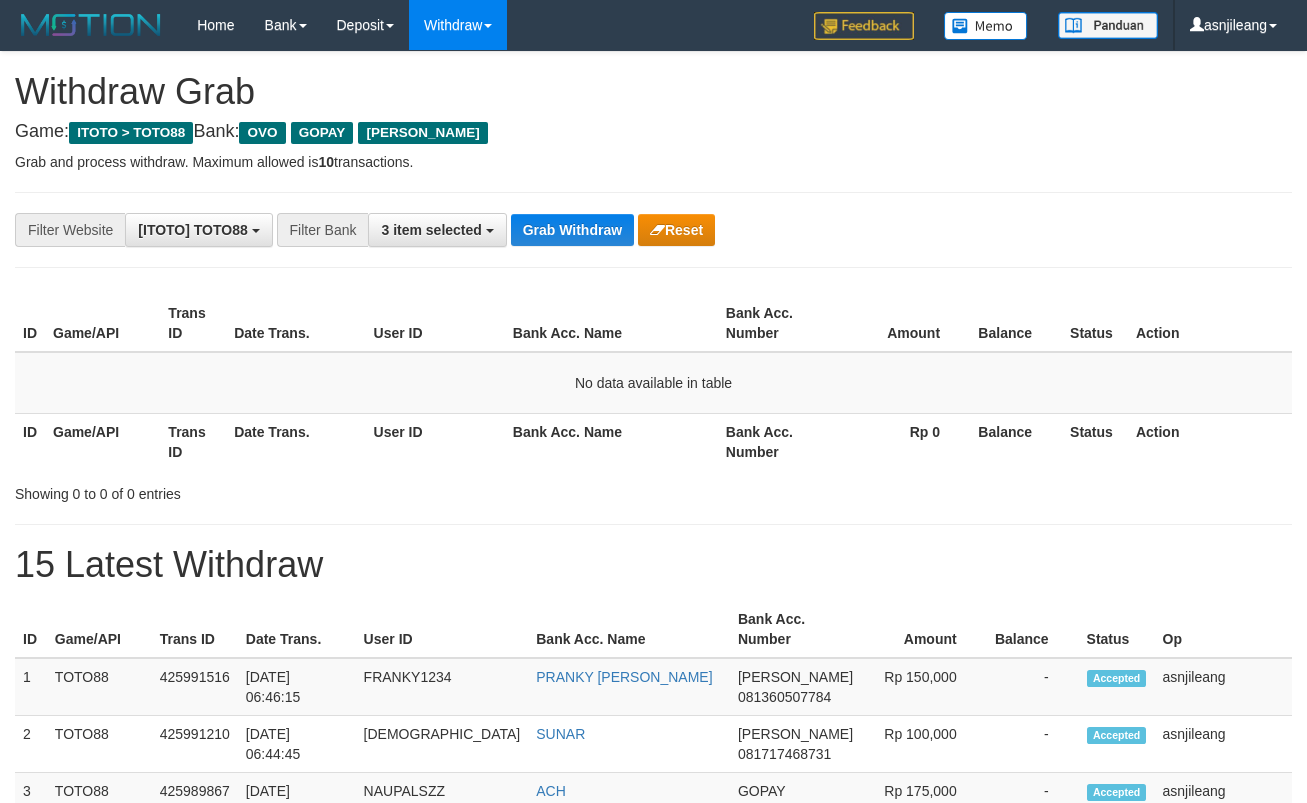 click on "Grab Withdraw" at bounding box center (572, 230) 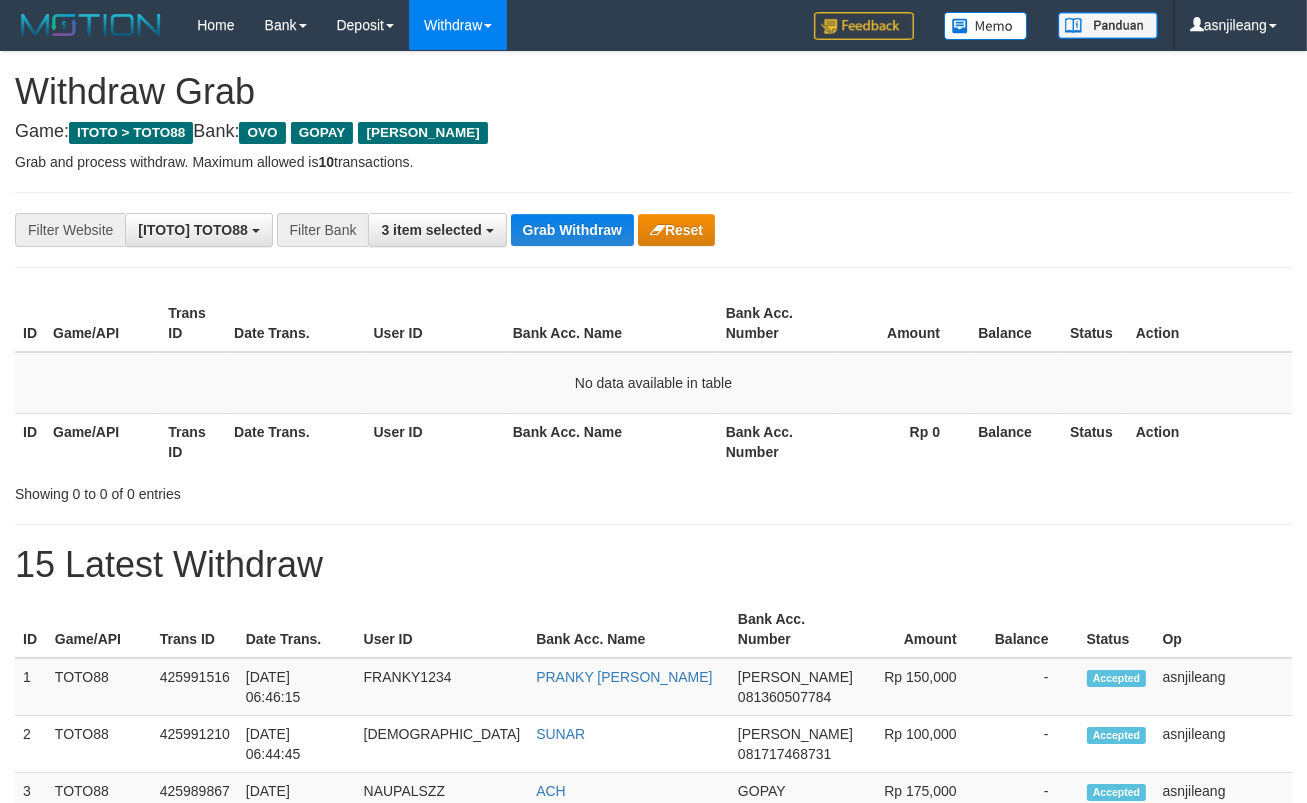 scroll, scrollTop: 17, scrollLeft: 0, axis: vertical 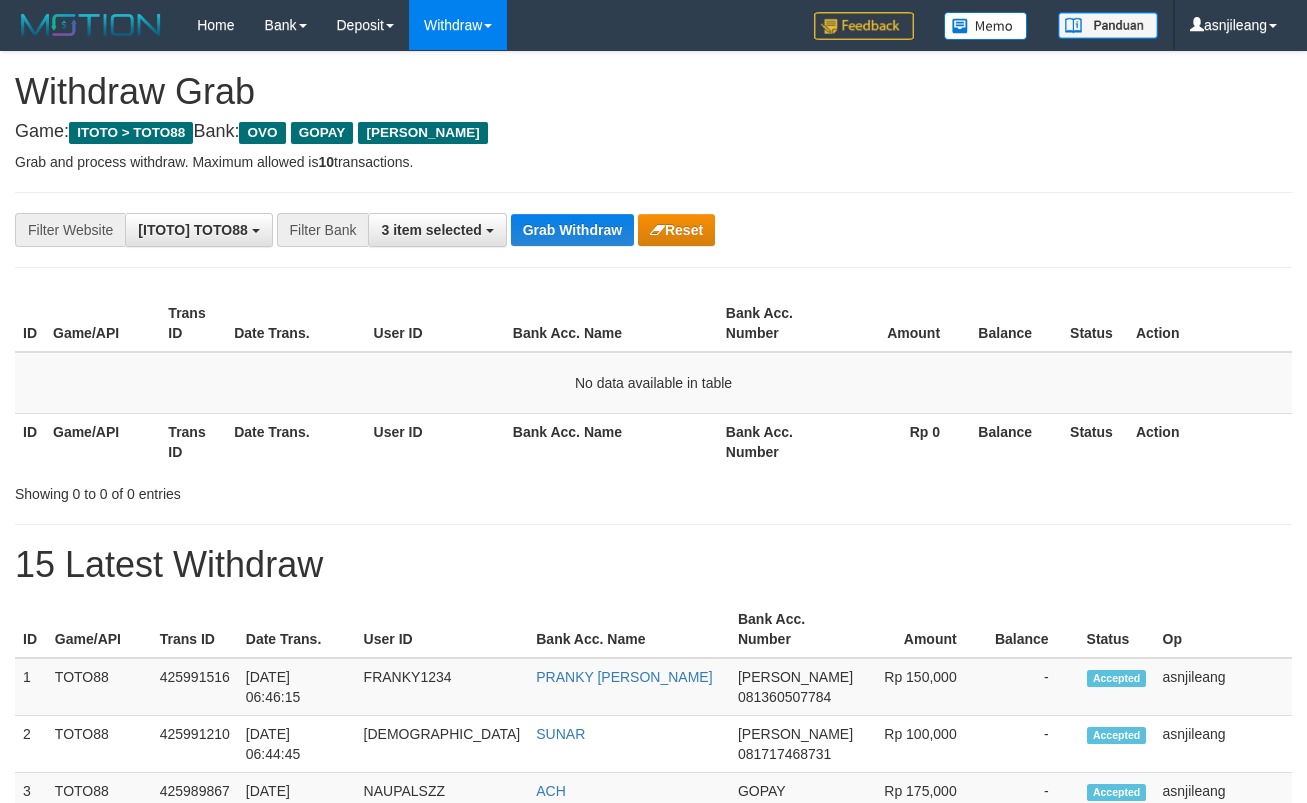 click on "Grab Withdraw" at bounding box center (572, 230) 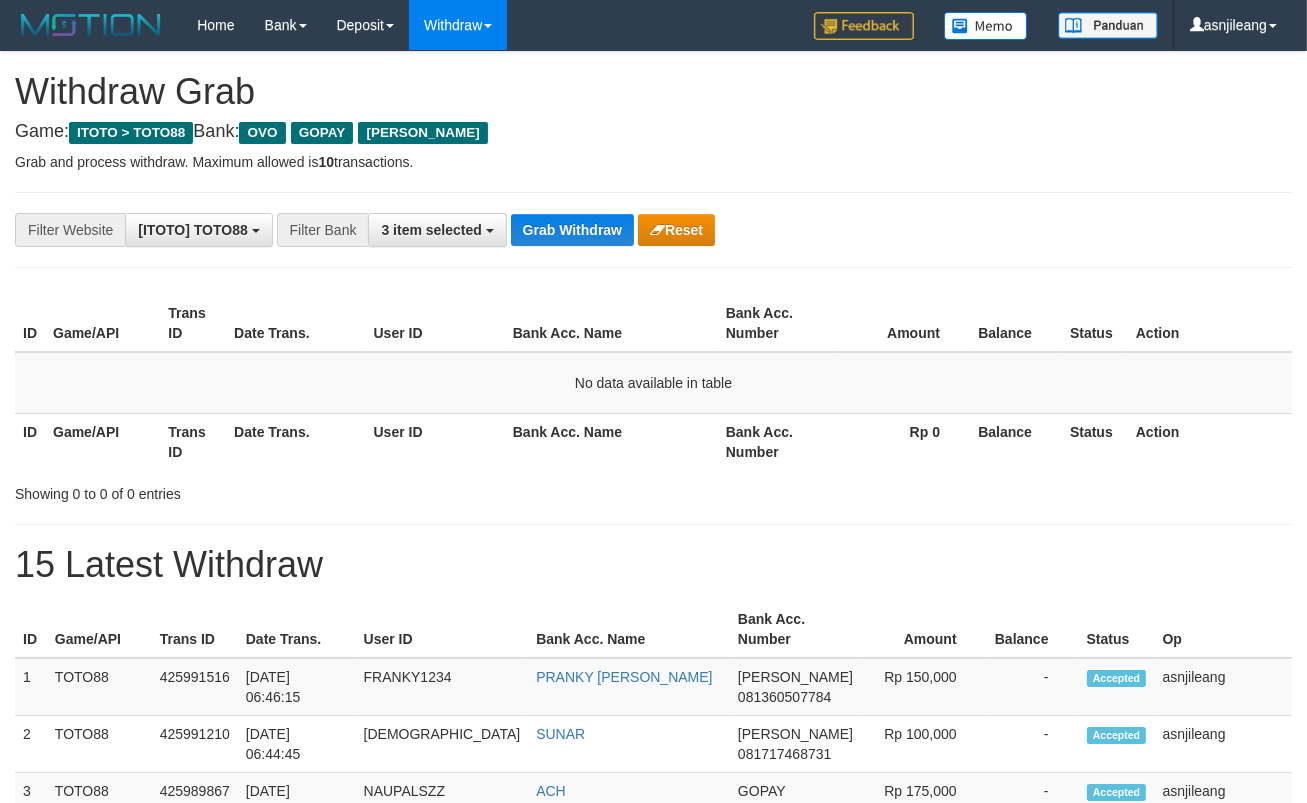 scroll, scrollTop: 17, scrollLeft: 0, axis: vertical 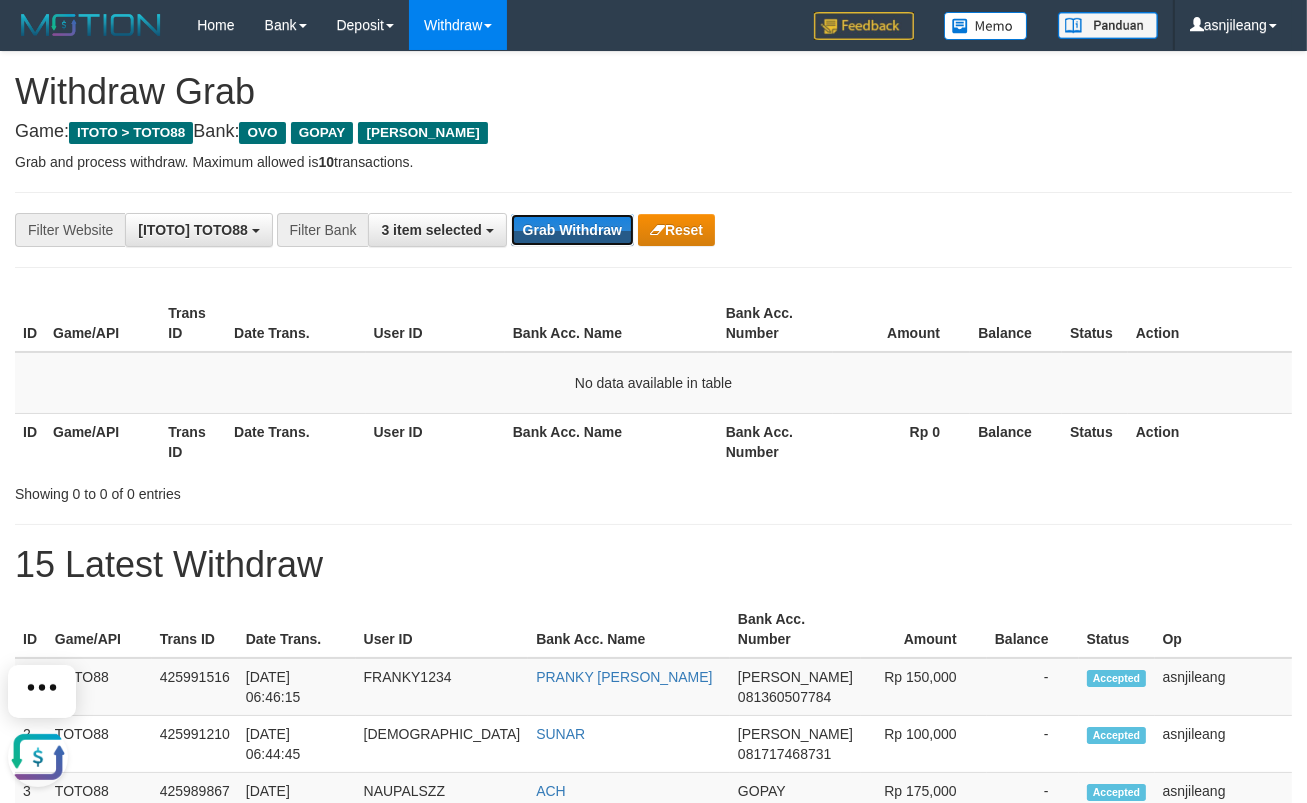 click on "Grab Withdraw" at bounding box center (572, 230) 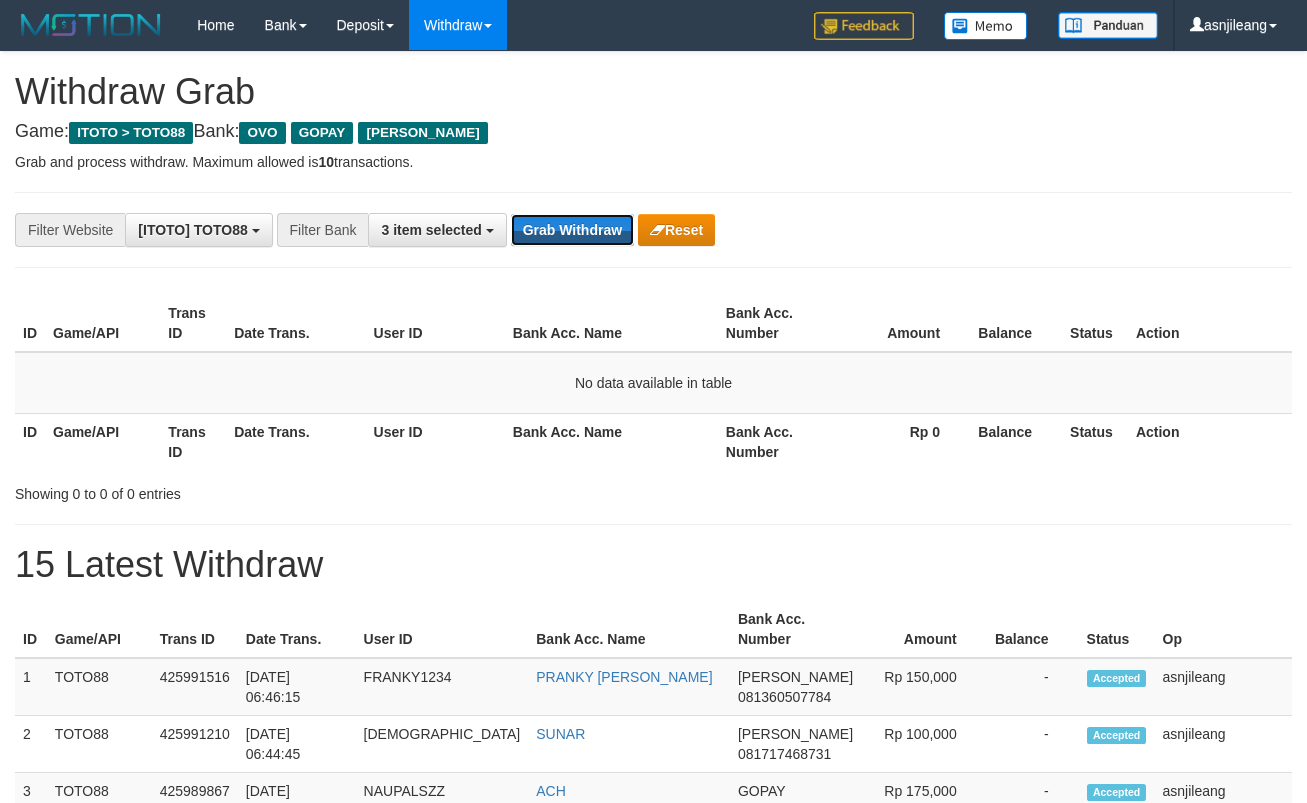 scroll, scrollTop: 0, scrollLeft: 0, axis: both 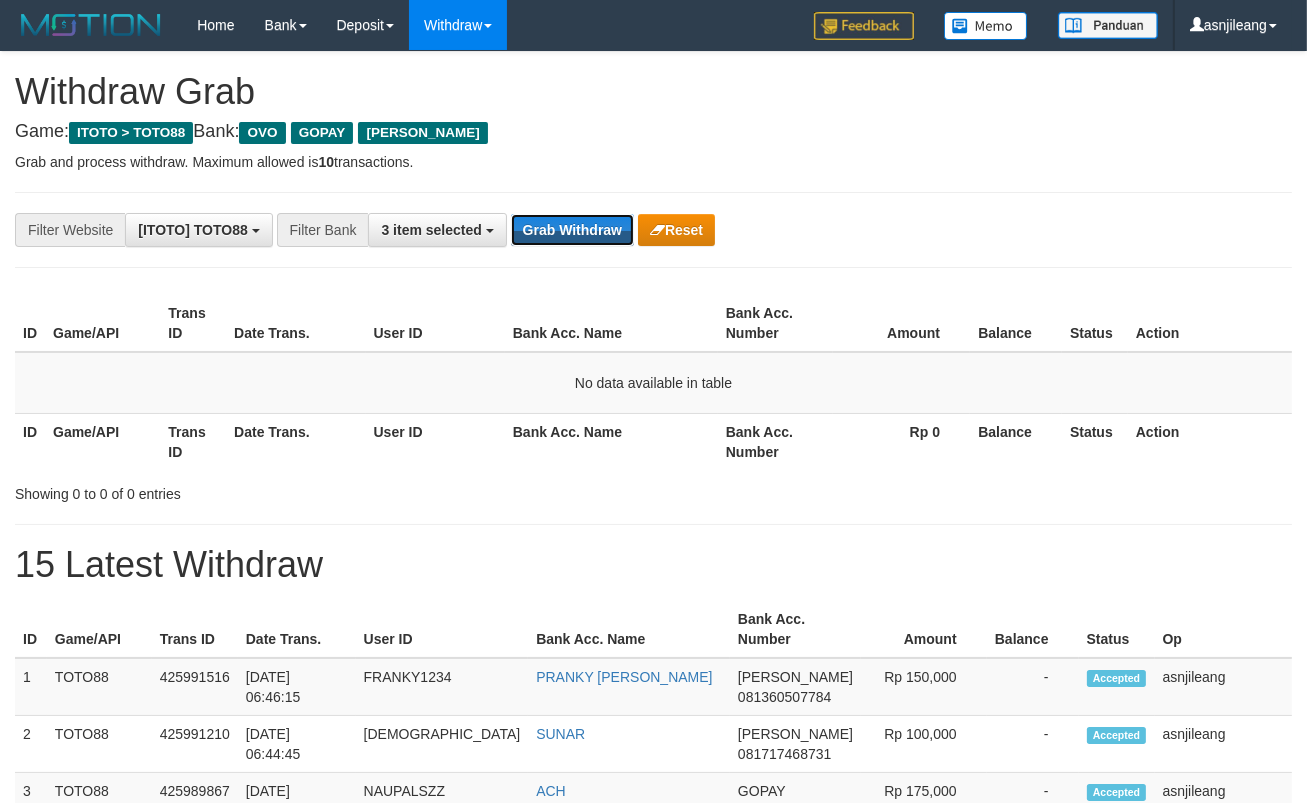 click on "Grab Withdraw" at bounding box center [572, 230] 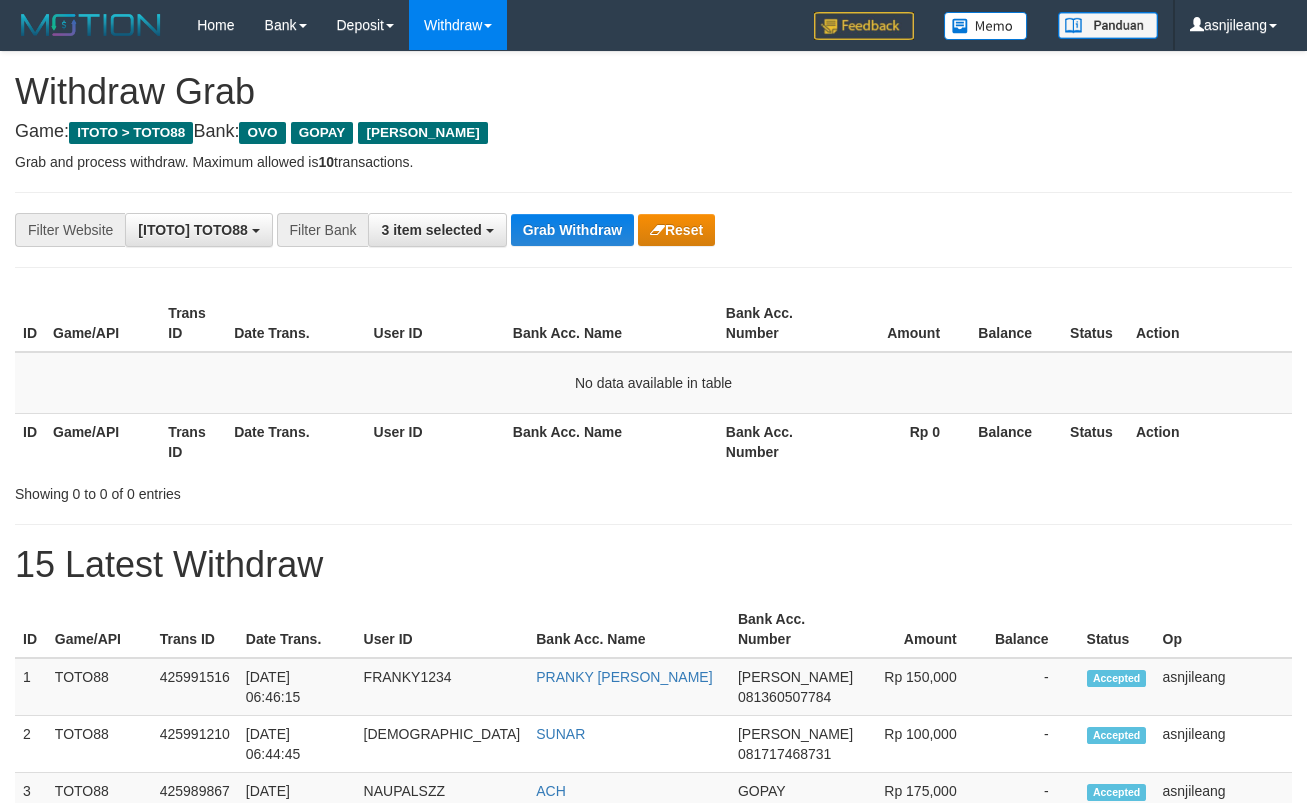scroll, scrollTop: 0, scrollLeft: 0, axis: both 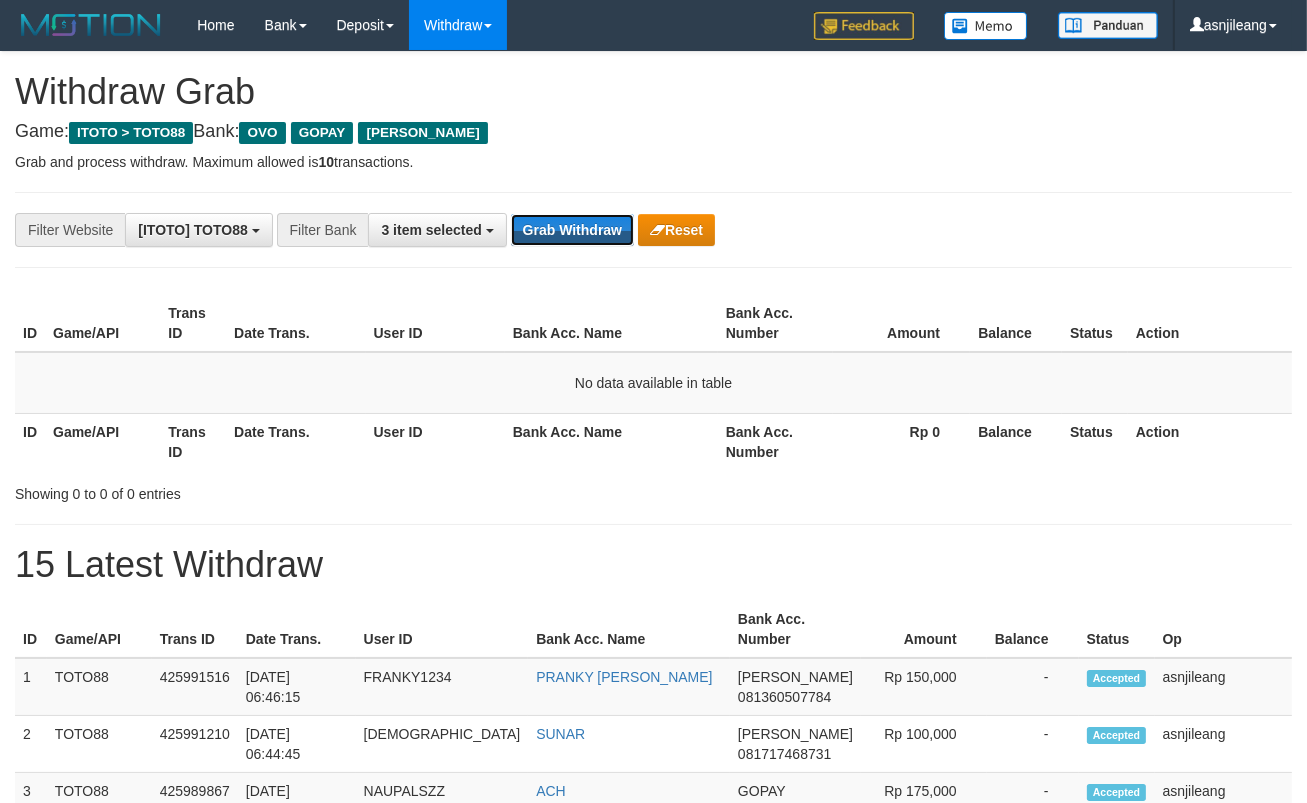 click on "Grab Withdraw" at bounding box center (572, 230) 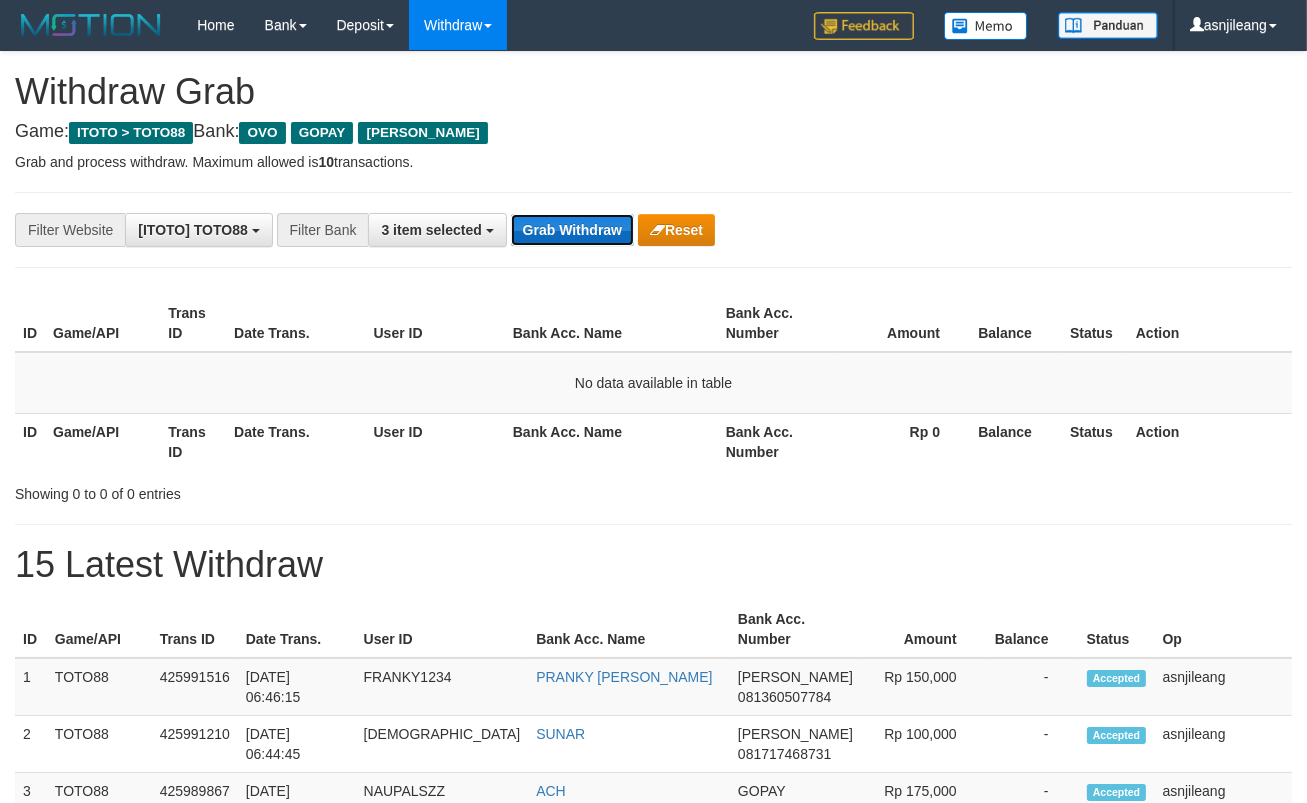 drag, startPoint x: 0, startPoint y: 0, endPoint x: 589, endPoint y: 234, distance: 633.7799 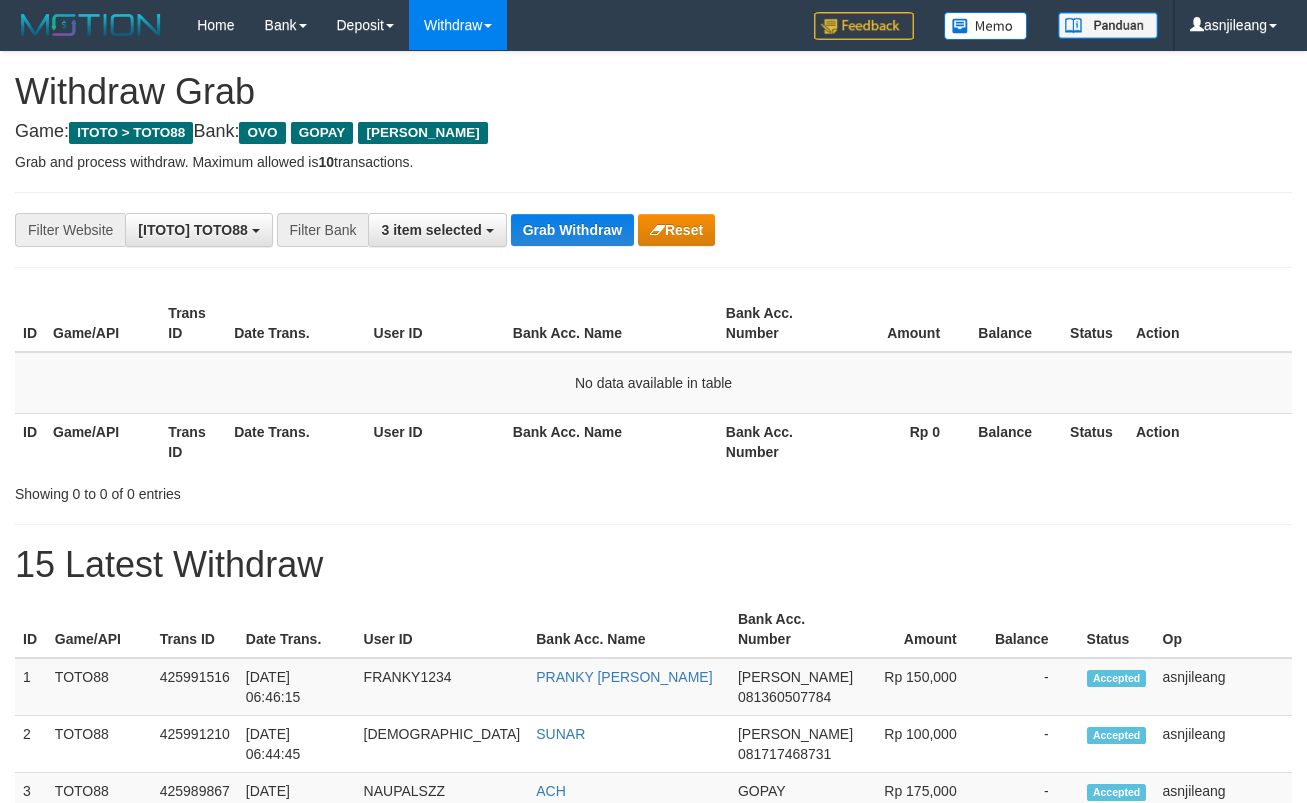 scroll, scrollTop: 0, scrollLeft: 0, axis: both 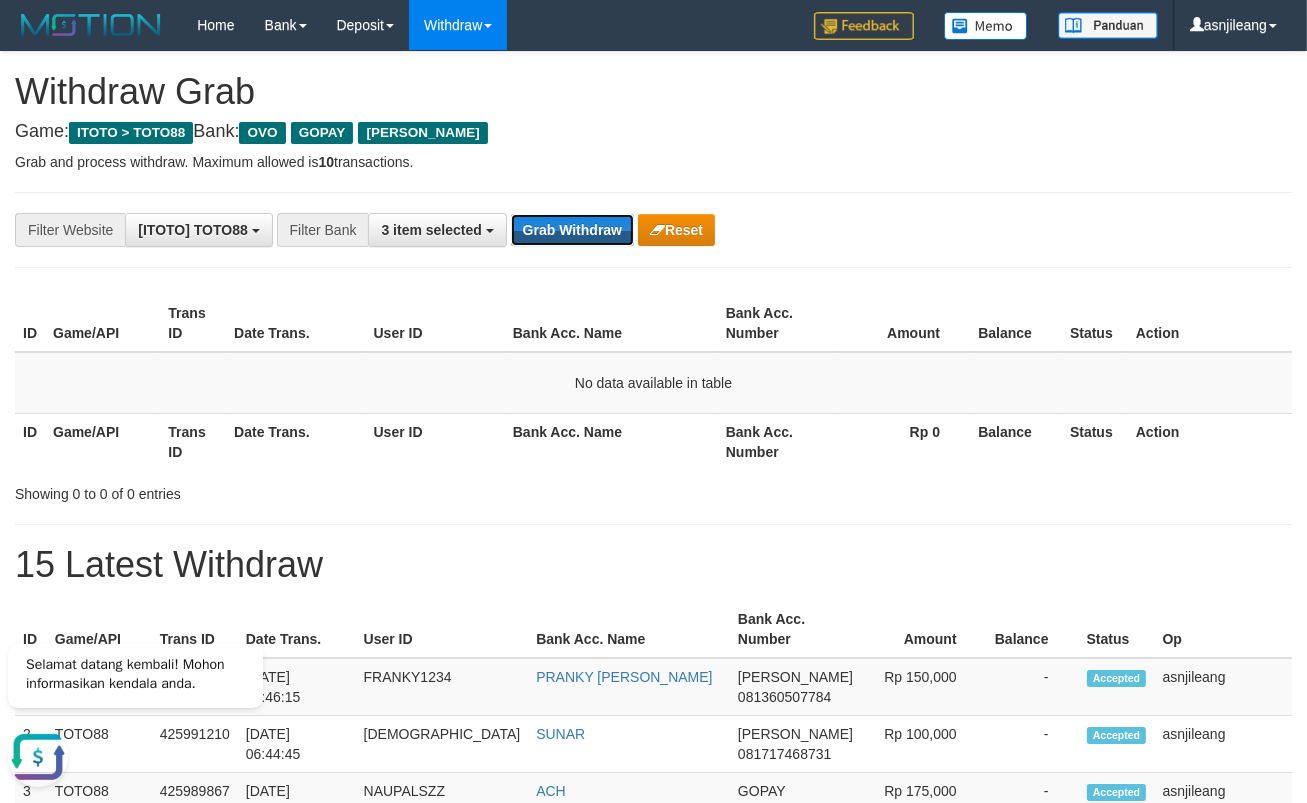 click on "Grab Withdraw" at bounding box center (572, 230) 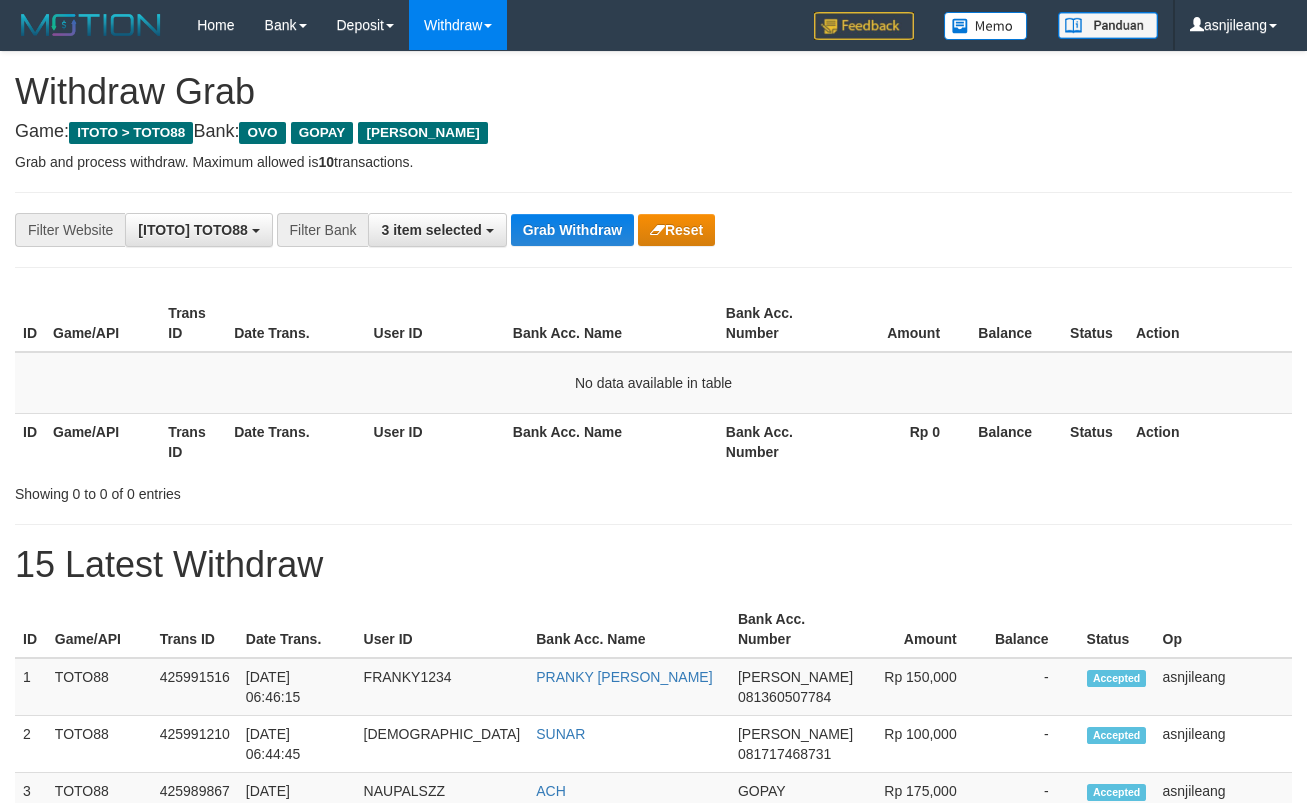 scroll, scrollTop: 0, scrollLeft: 0, axis: both 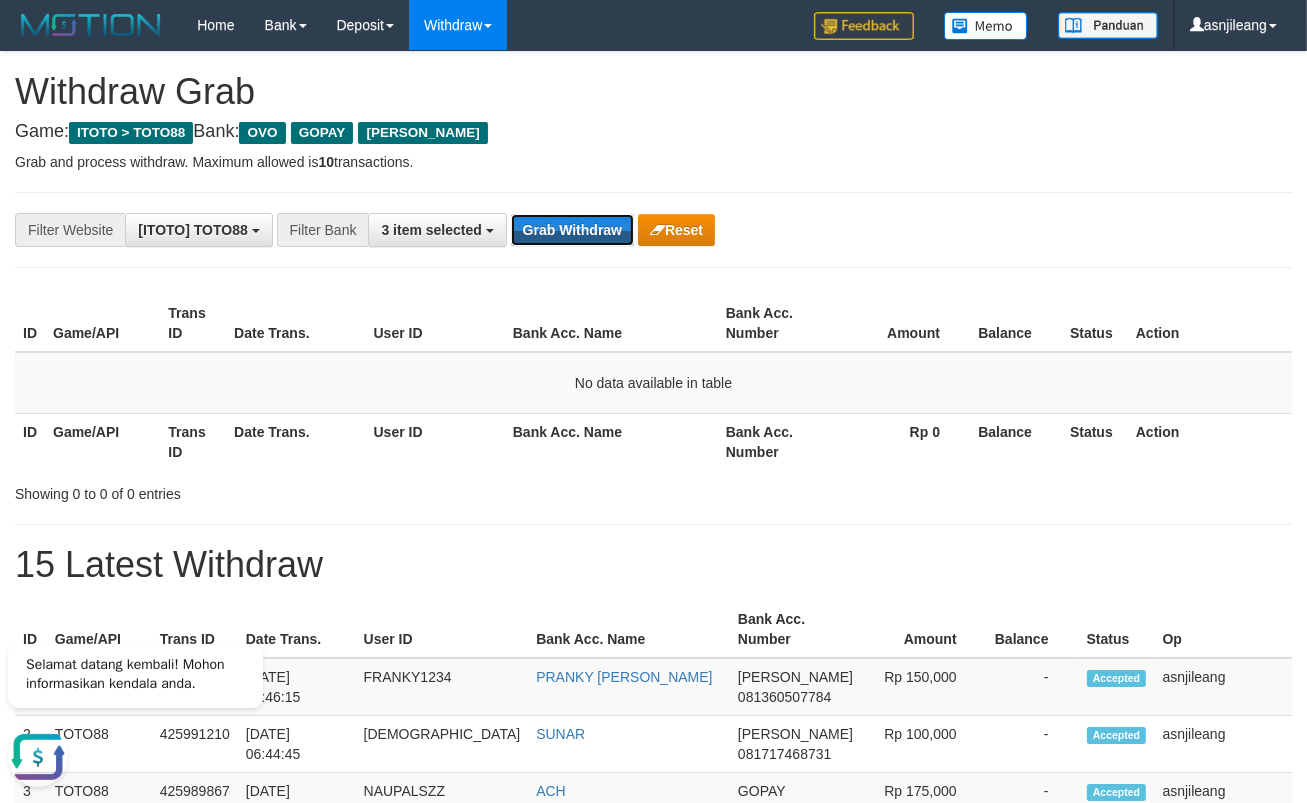 drag, startPoint x: 0, startPoint y: 0, endPoint x: 592, endPoint y: 235, distance: 636.9372 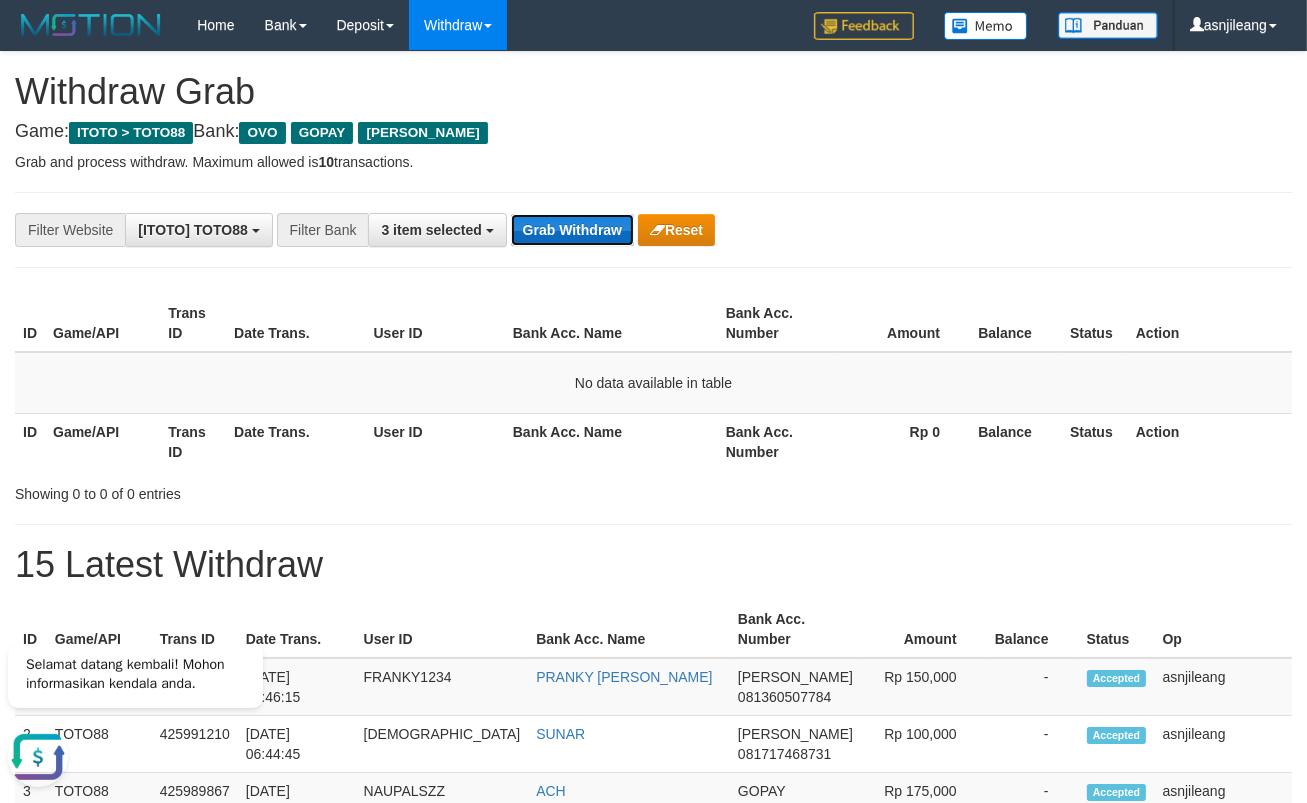 click on "Grab Withdraw" at bounding box center [572, 230] 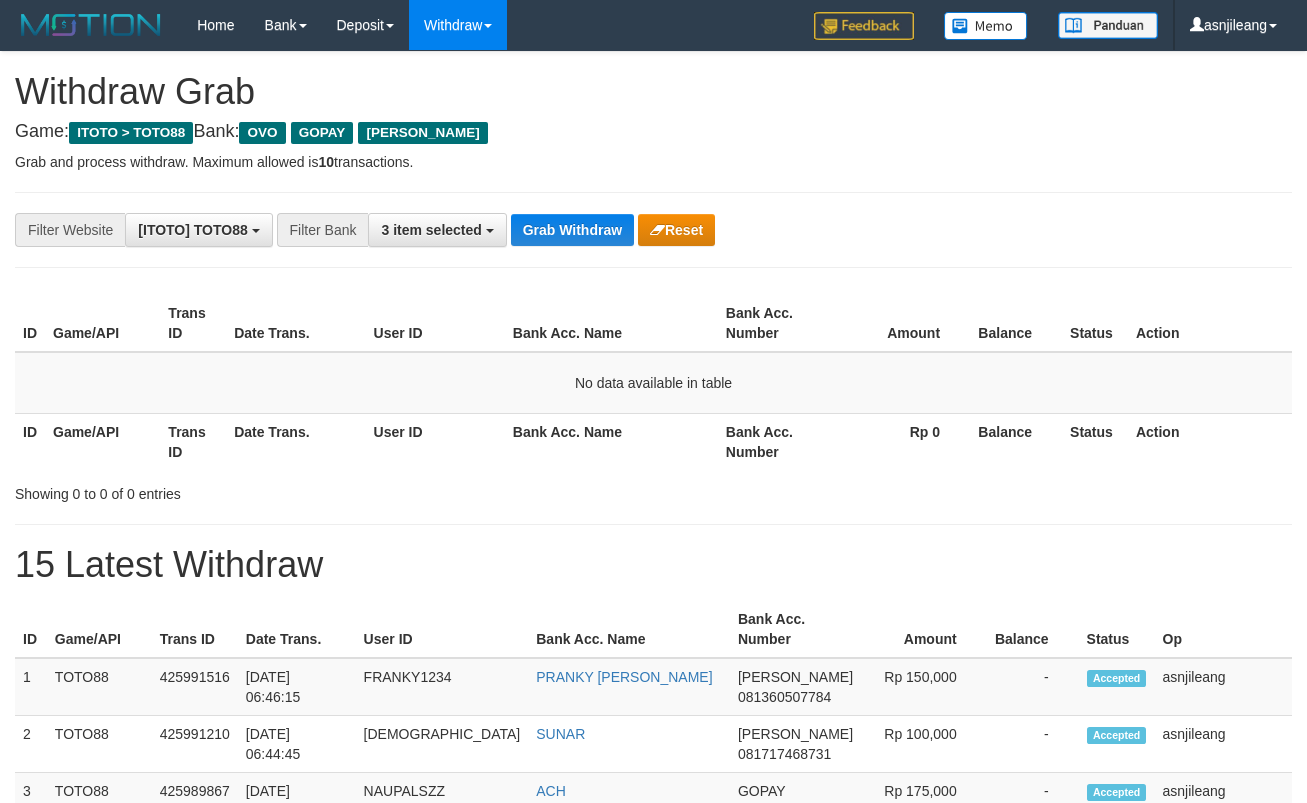 scroll, scrollTop: 0, scrollLeft: 0, axis: both 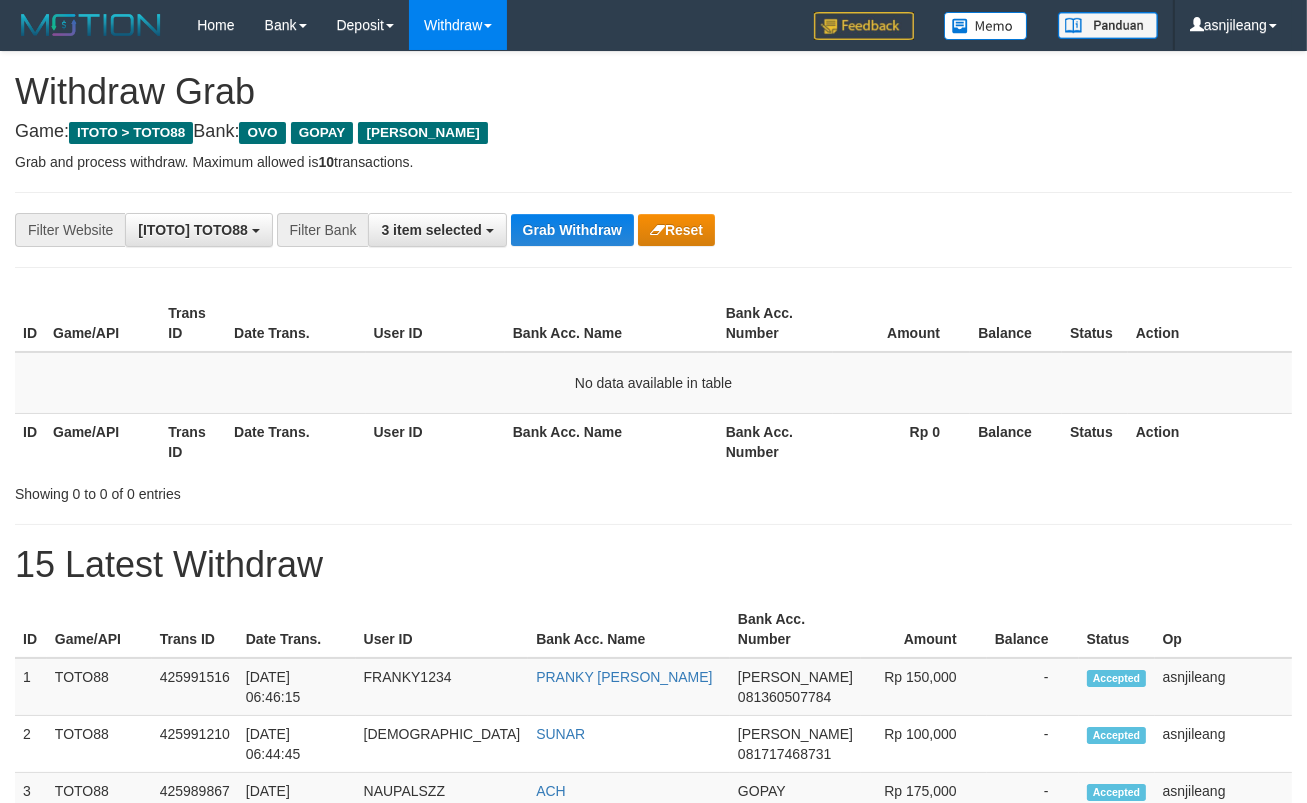 click on "Grab Withdraw" at bounding box center [572, 230] 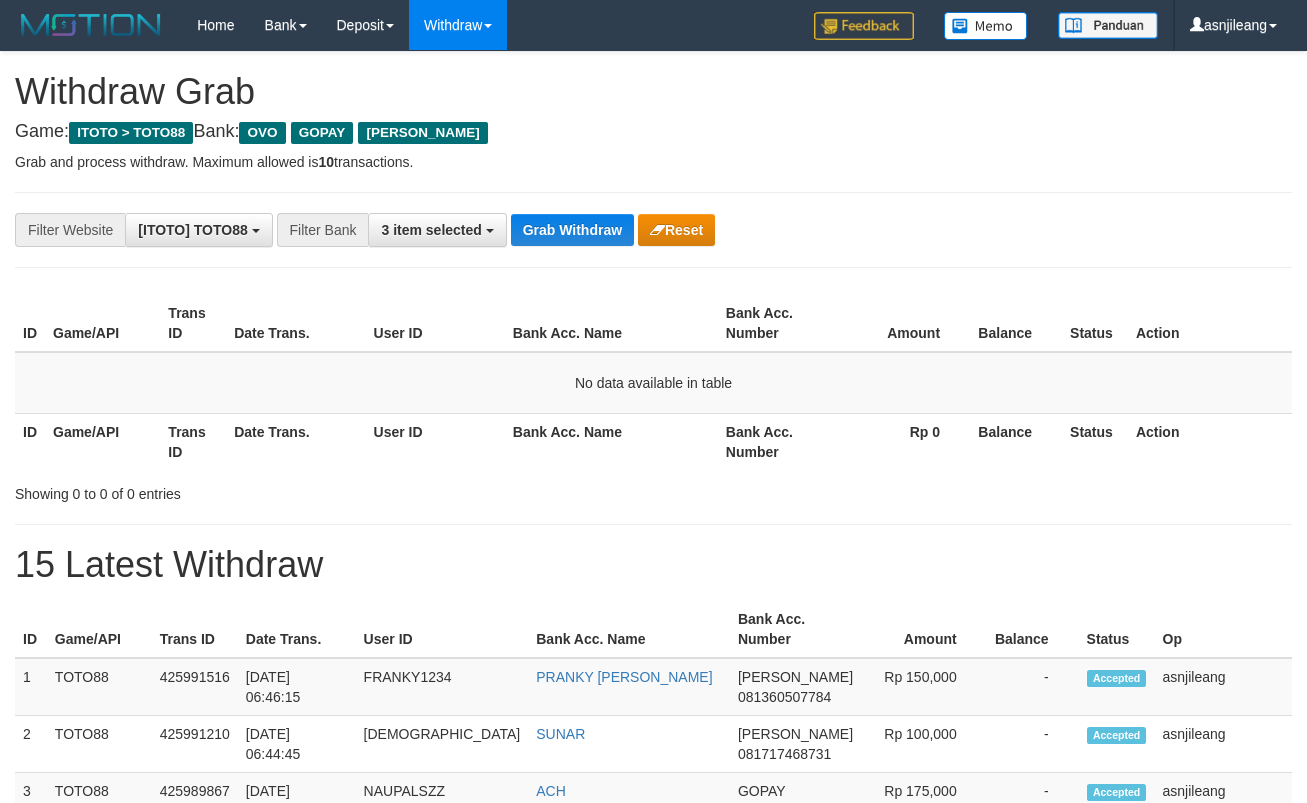 scroll, scrollTop: 0, scrollLeft: 0, axis: both 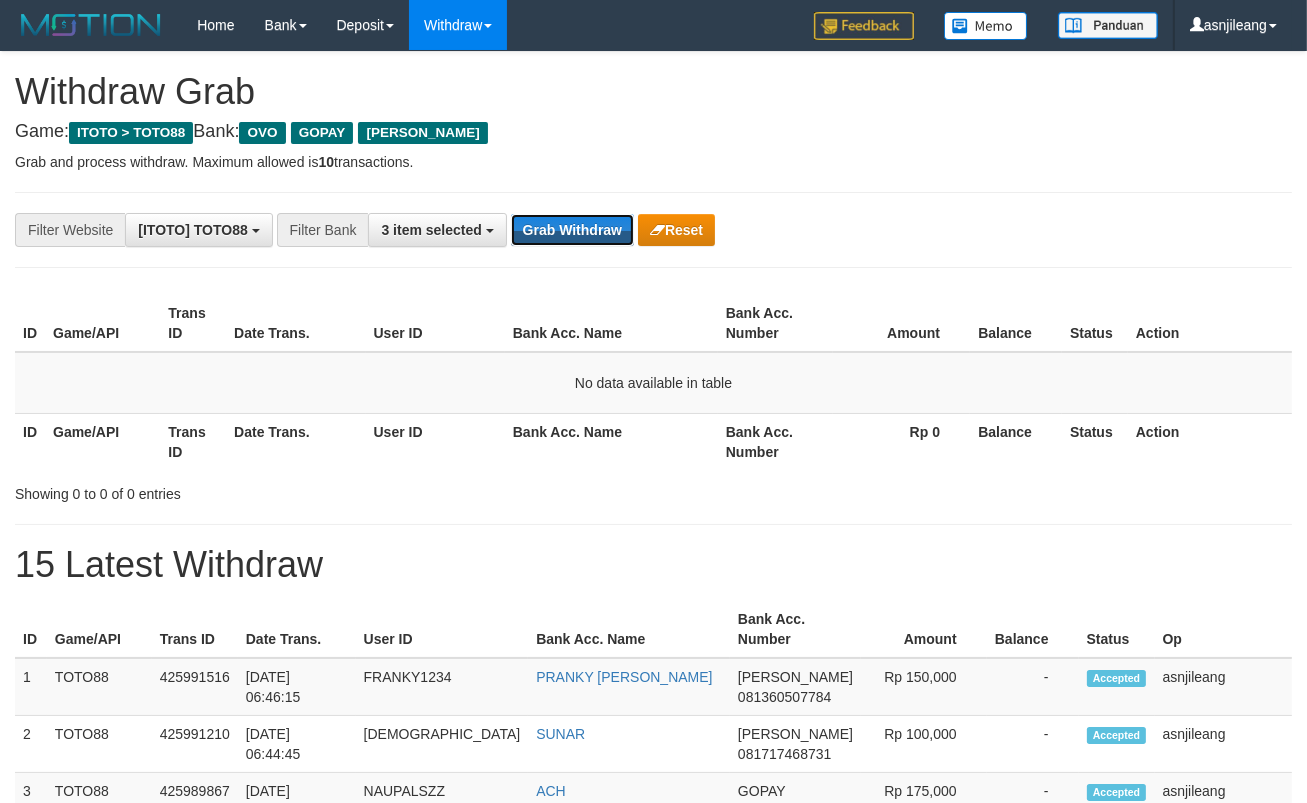 click on "Grab Withdraw" at bounding box center [572, 230] 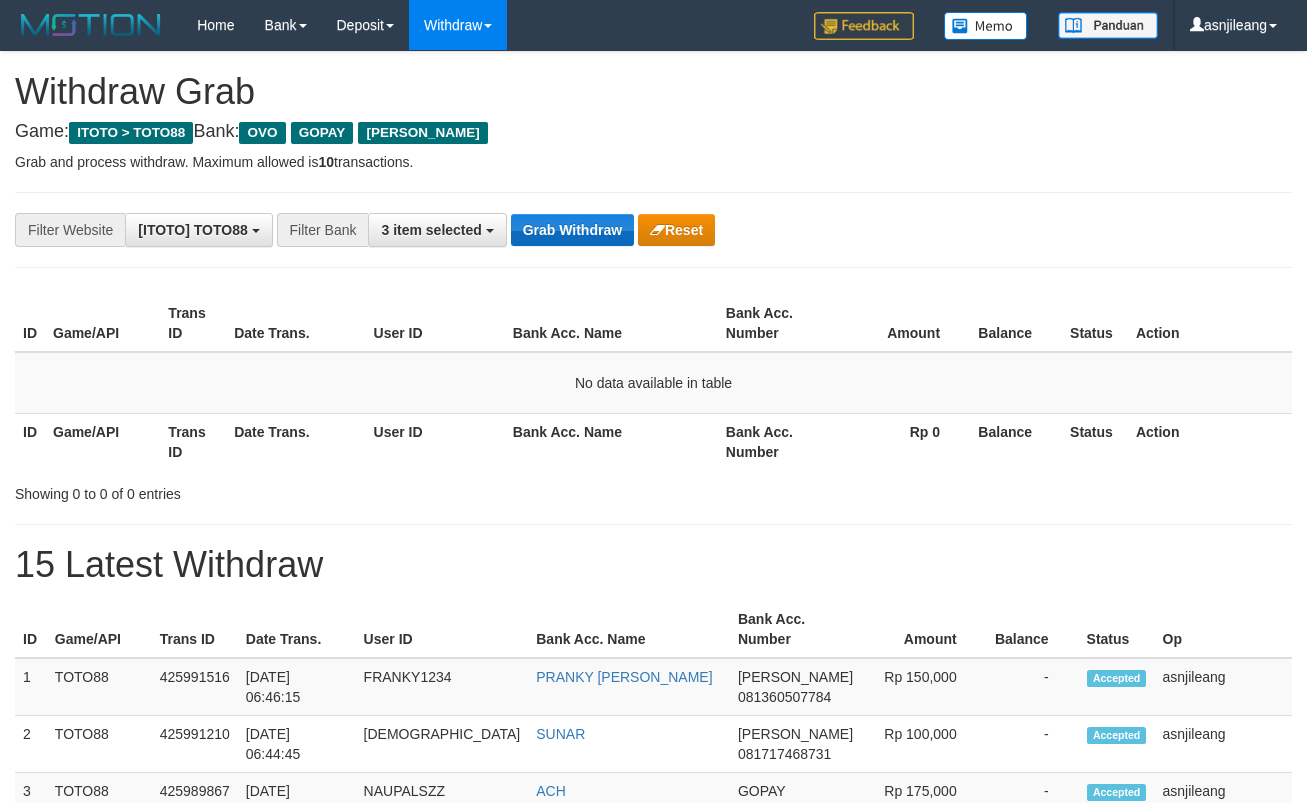 scroll, scrollTop: 0, scrollLeft: 0, axis: both 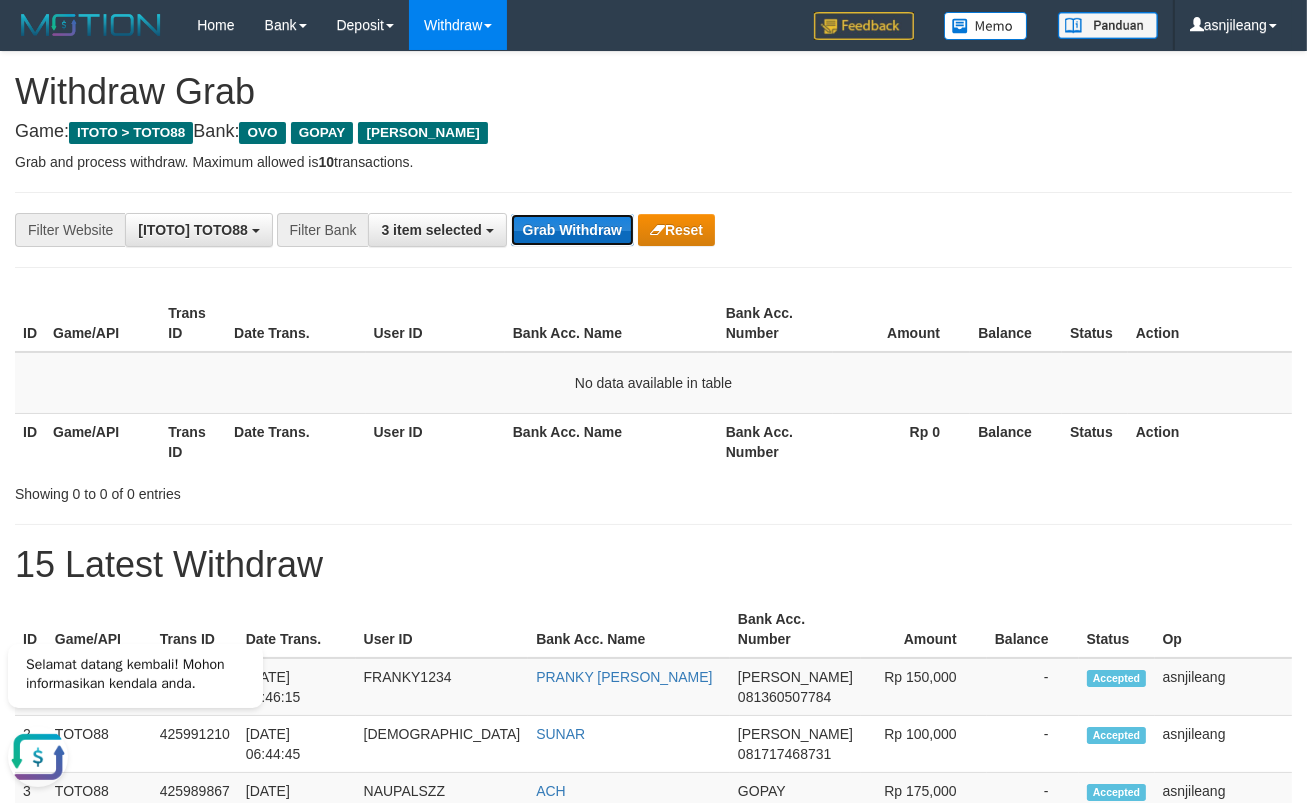 click on "Grab Withdraw" at bounding box center [572, 230] 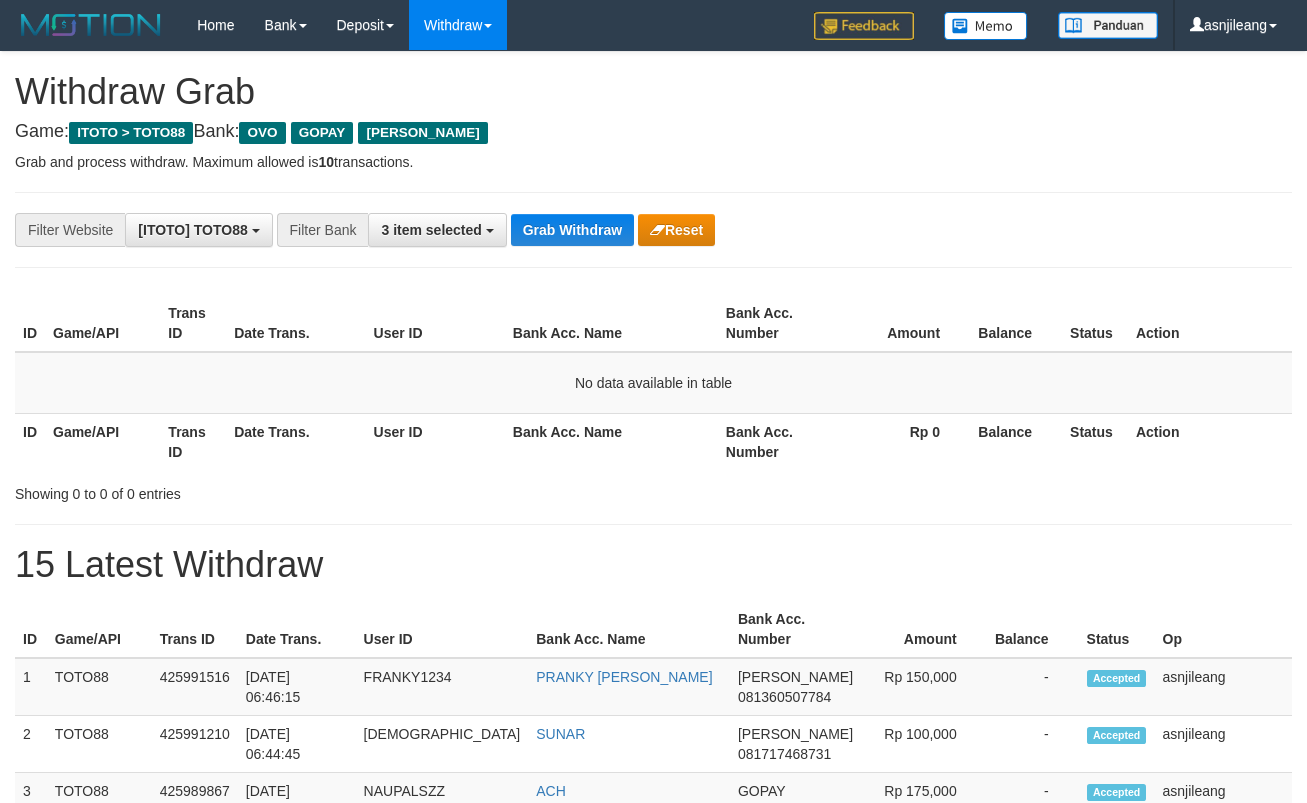 scroll, scrollTop: 0, scrollLeft: 0, axis: both 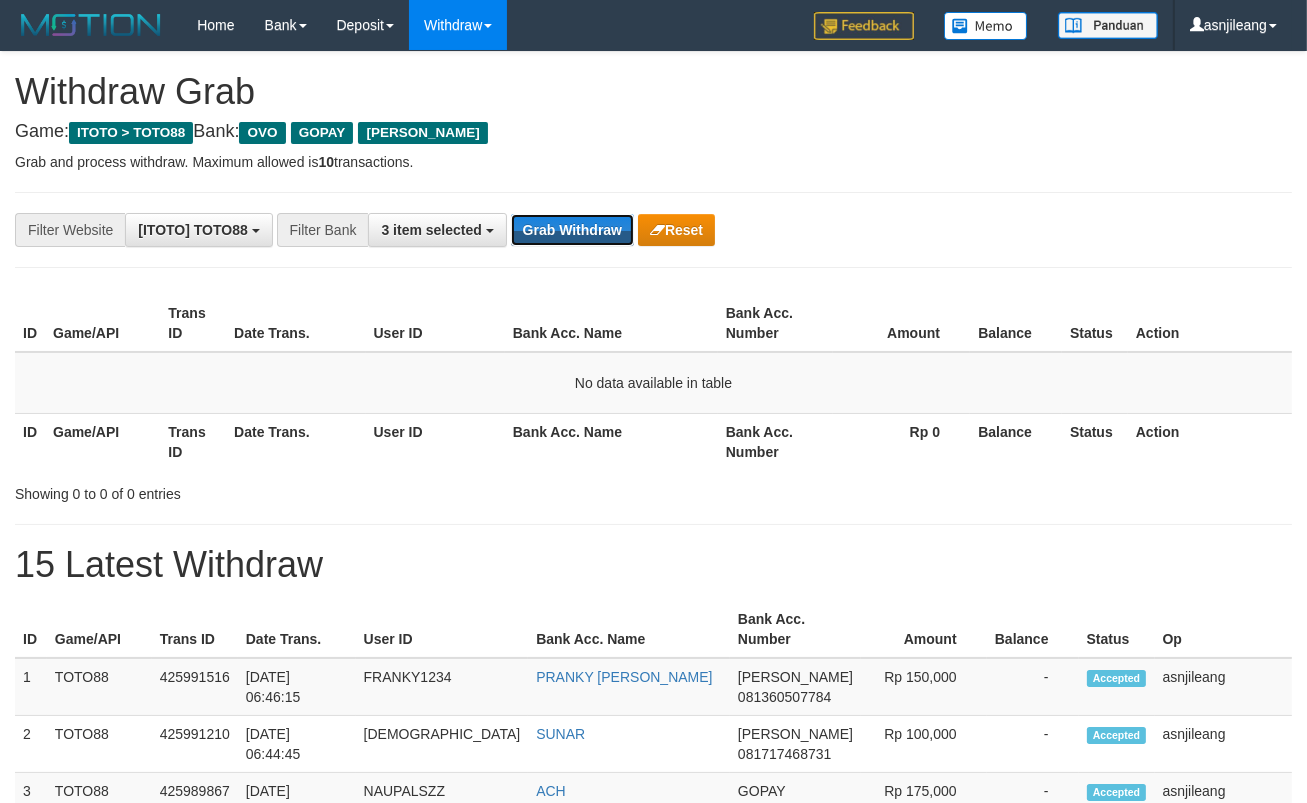 click on "Grab Withdraw" at bounding box center [572, 230] 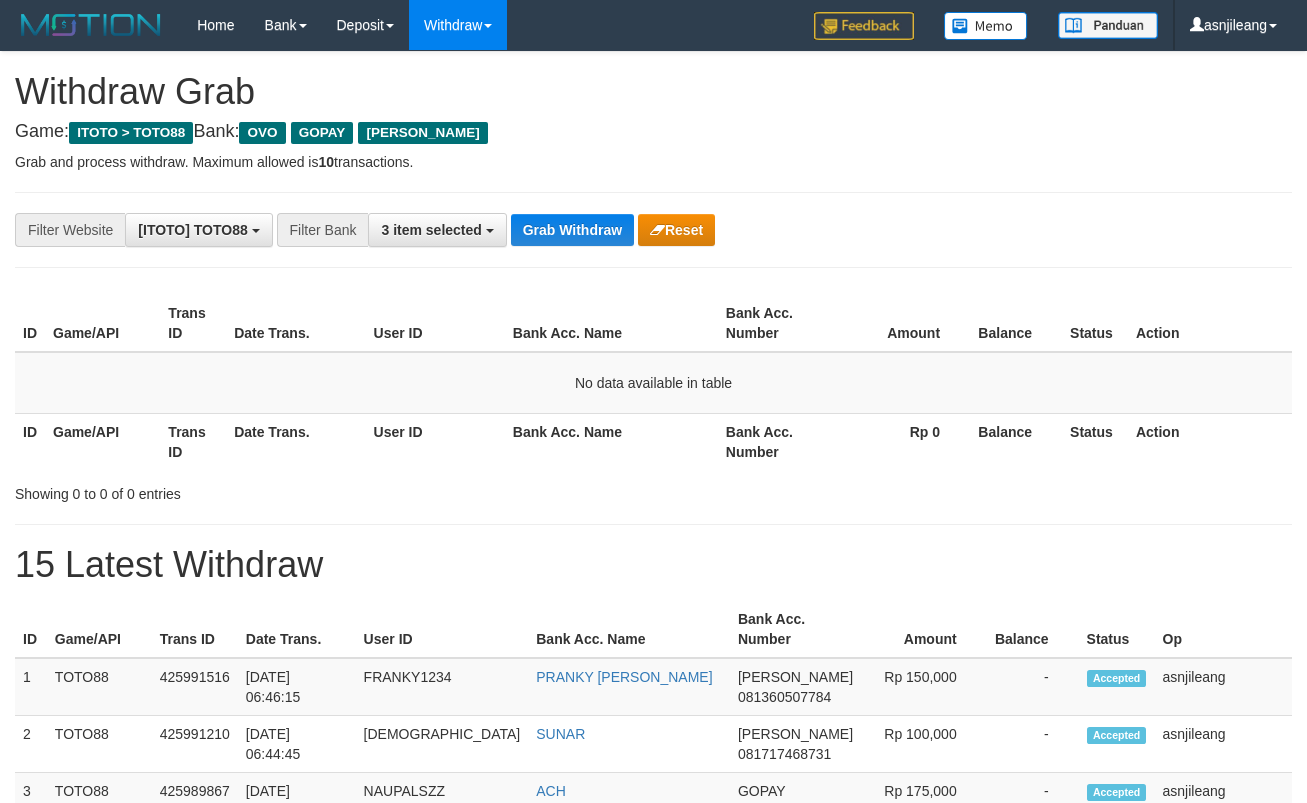 scroll, scrollTop: 0, scrollLeft: 0, axis: both 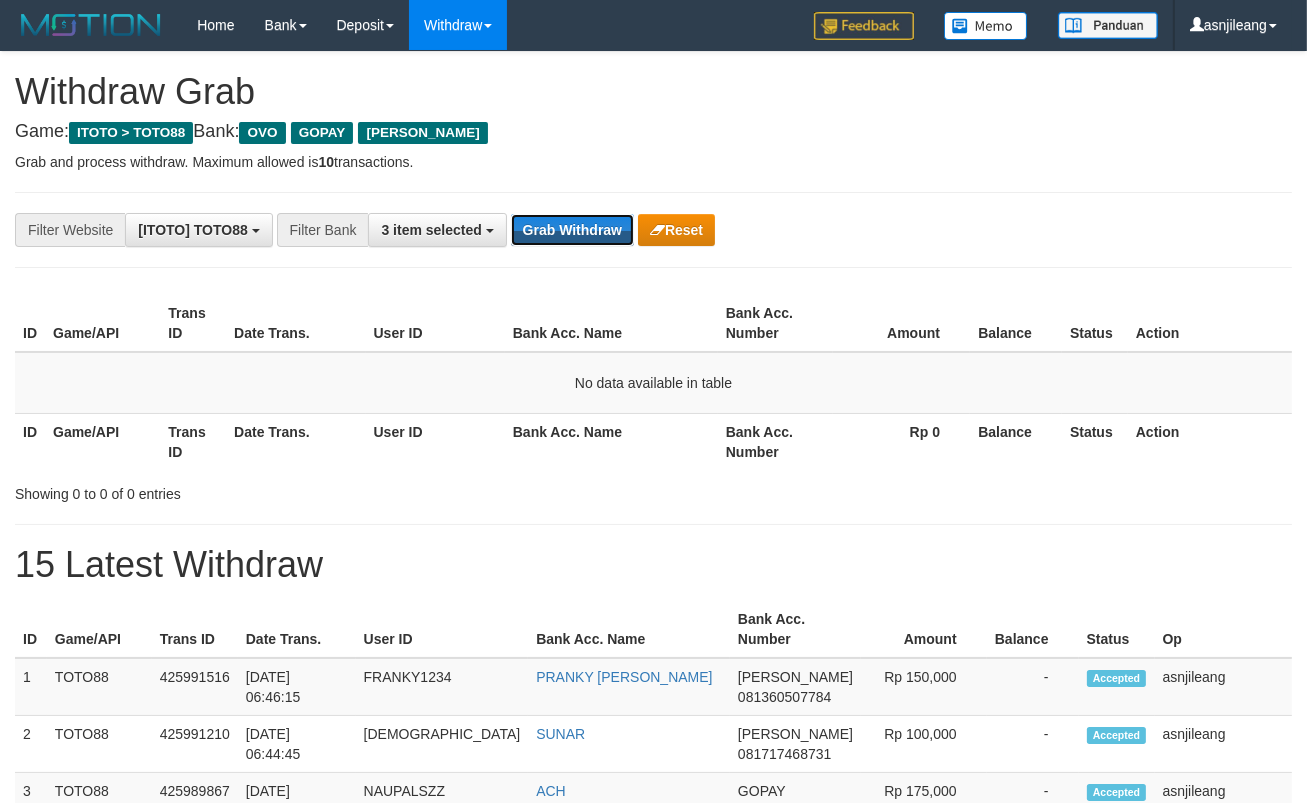 click on "Grab Withdraw" at bounding box center (572, 230) 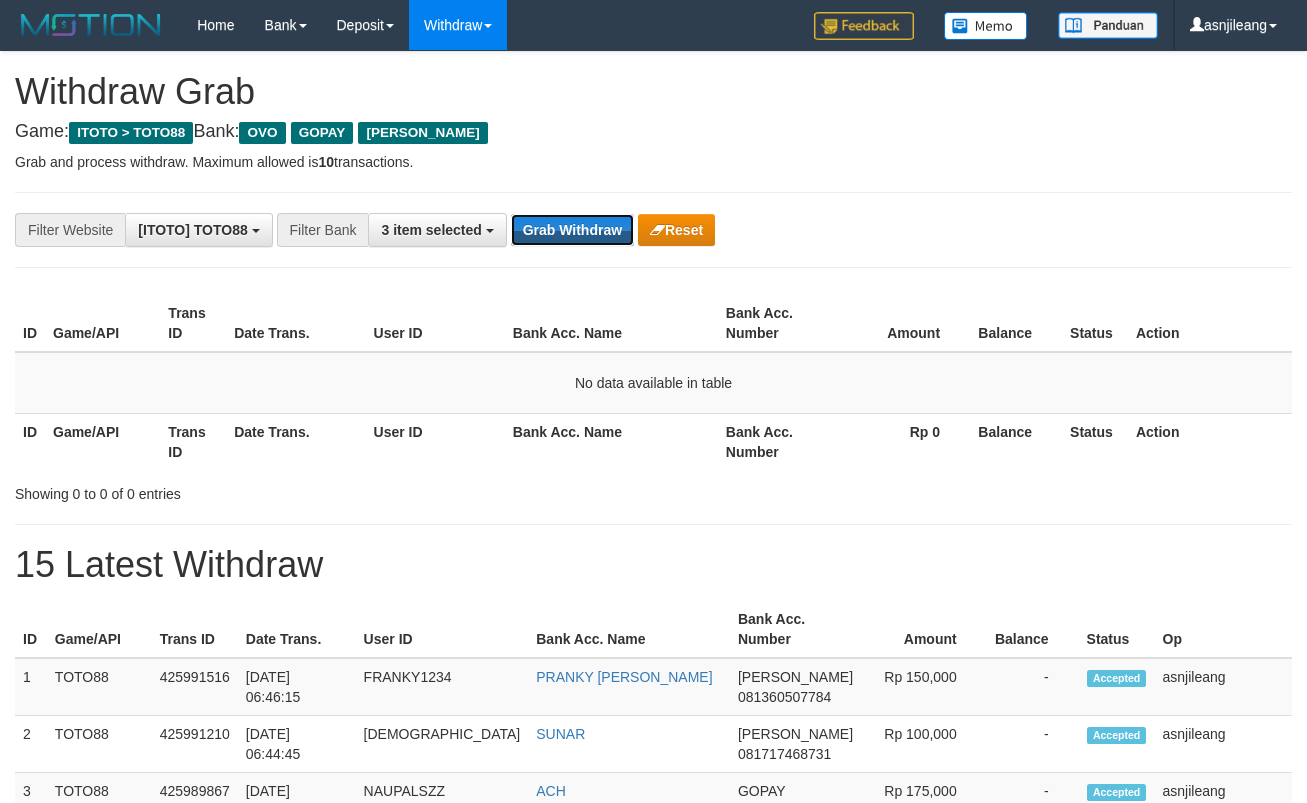 scroll, scrollTop: 0, scrollLeft: 0, axis: both 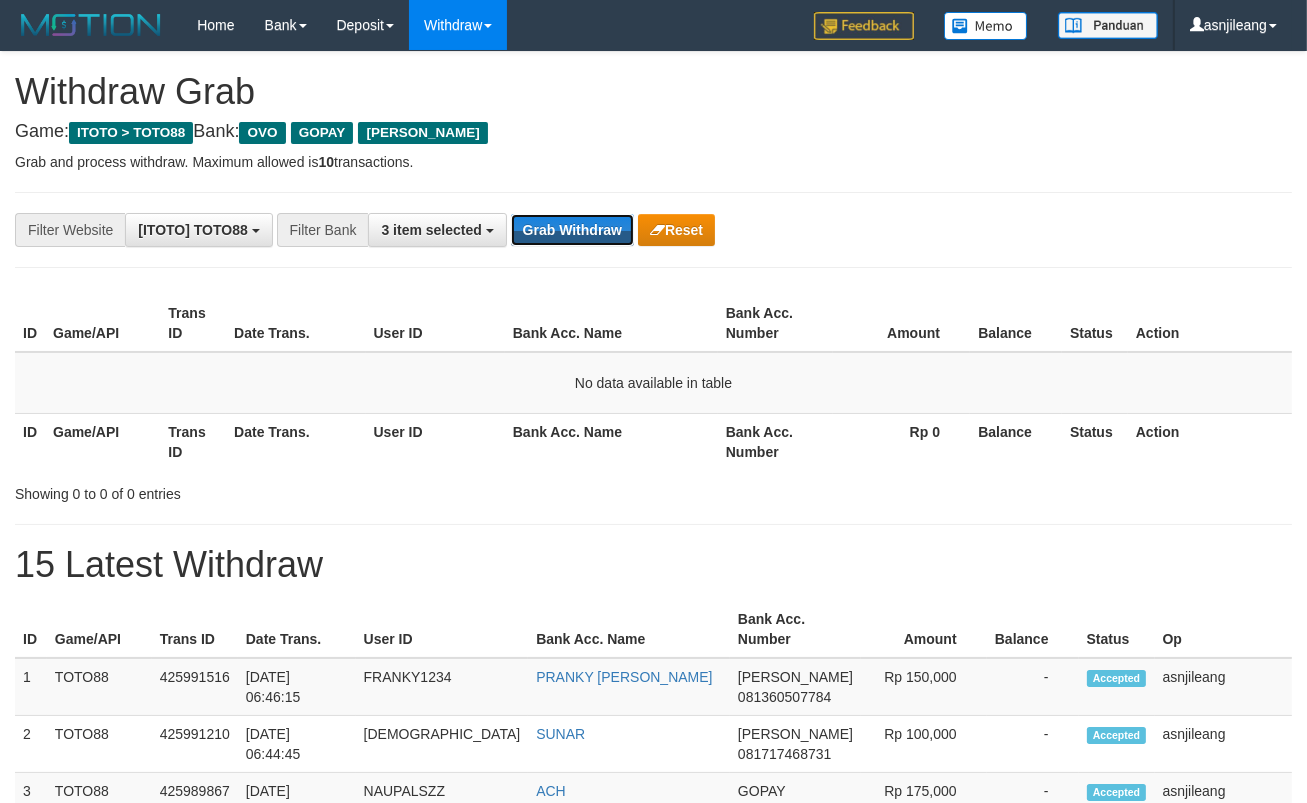 click on "Grab Withdraw" at bounding box center (572, 230) 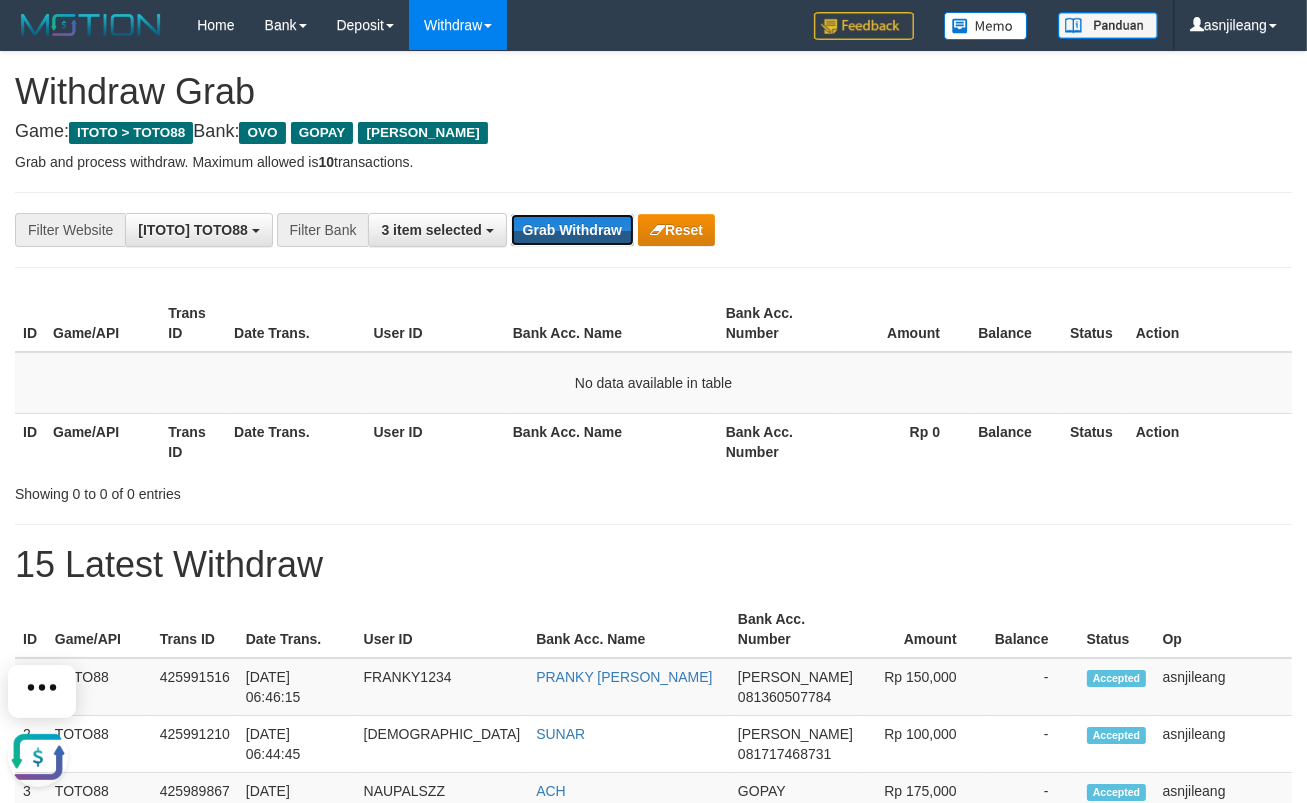 scroll, scrollTop: 0, scrollLeft: 0, axis: both 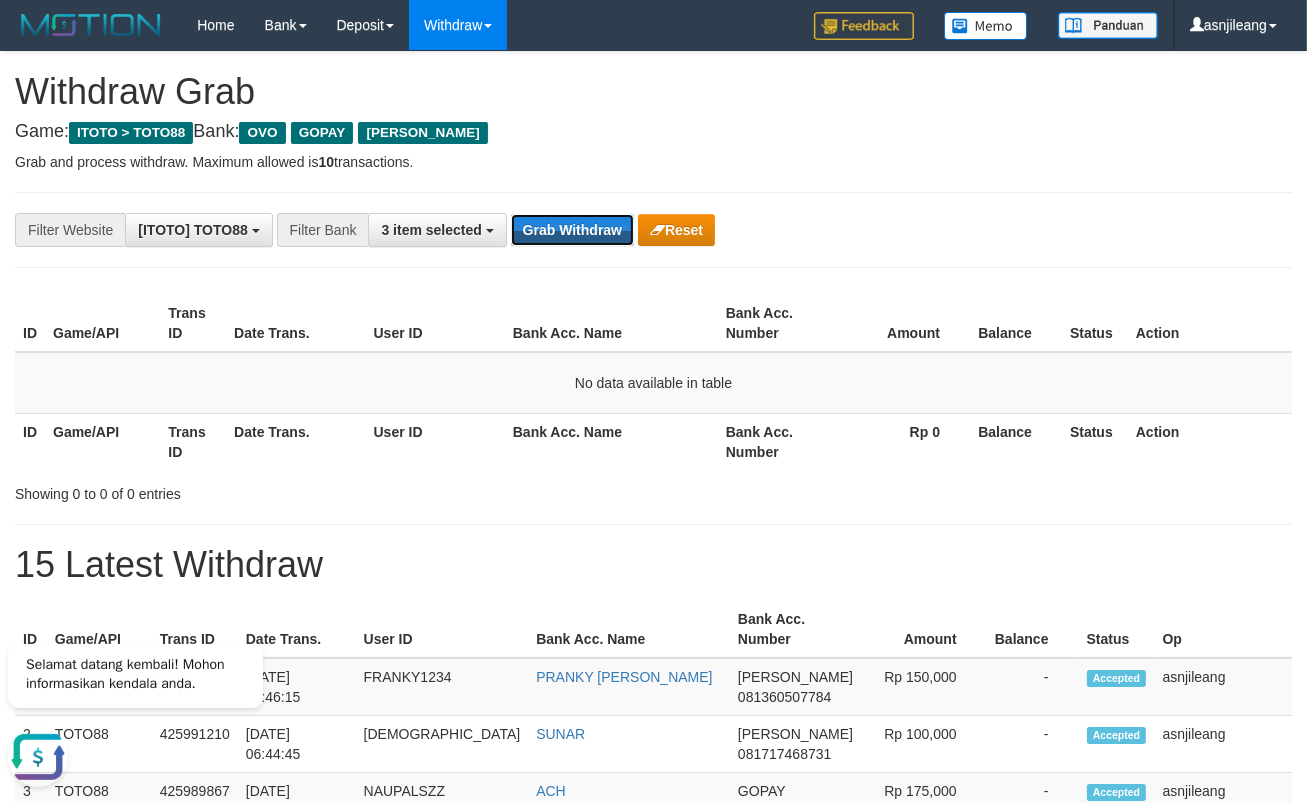 click on "Grab Withdraw" at bounding box center [572, 230] 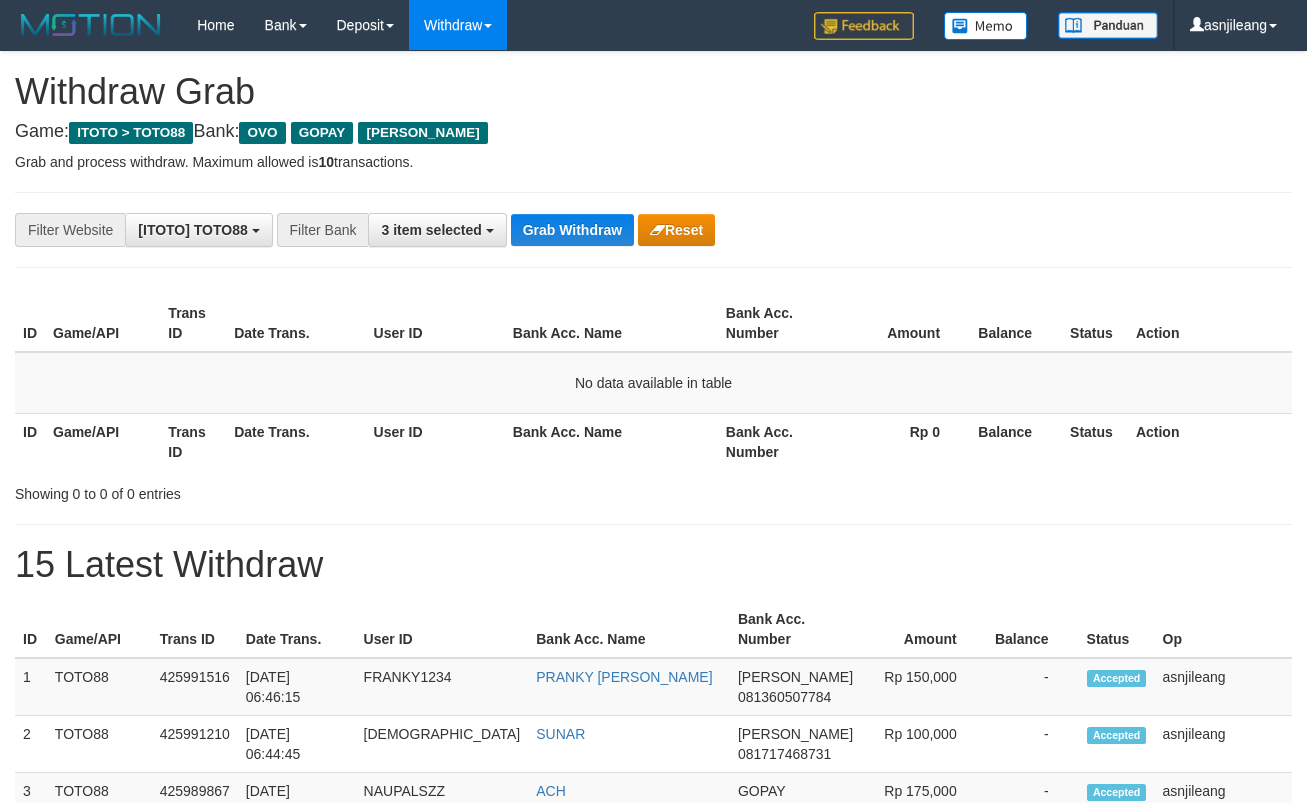 scroll, scrollTop: 0, scrollLeft: 0, axis: both 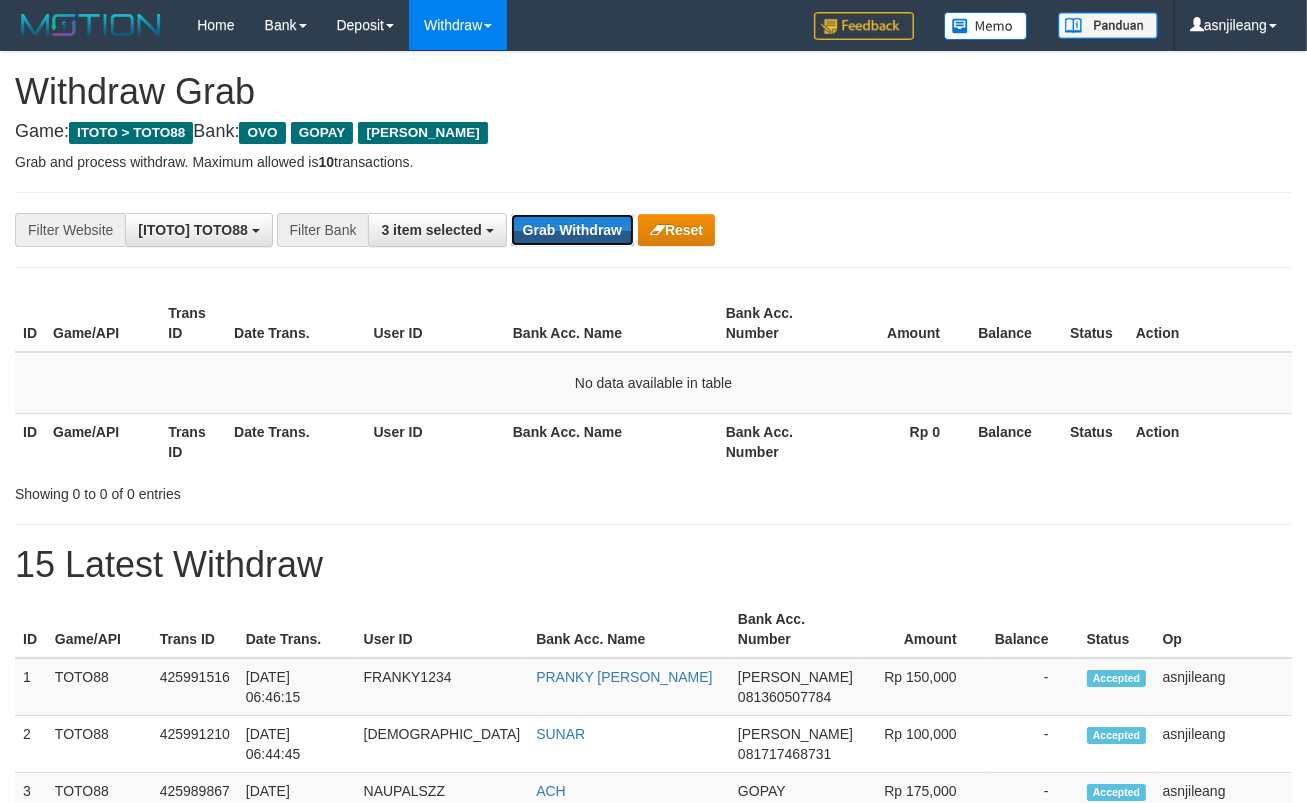 click on "Grab Withdraw" at bounding box center (572, 230) 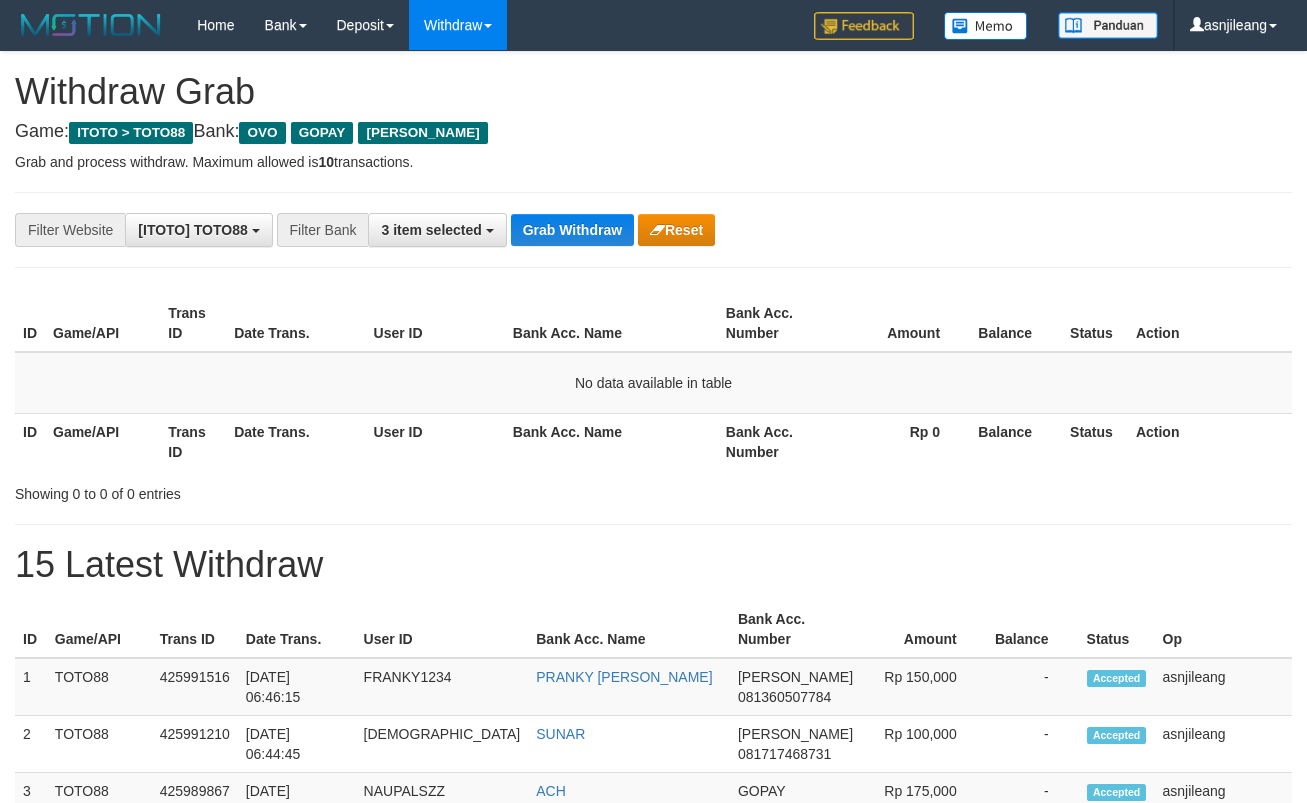 scroll, scrollTop: 0, scrollLeft: 0, axis: both 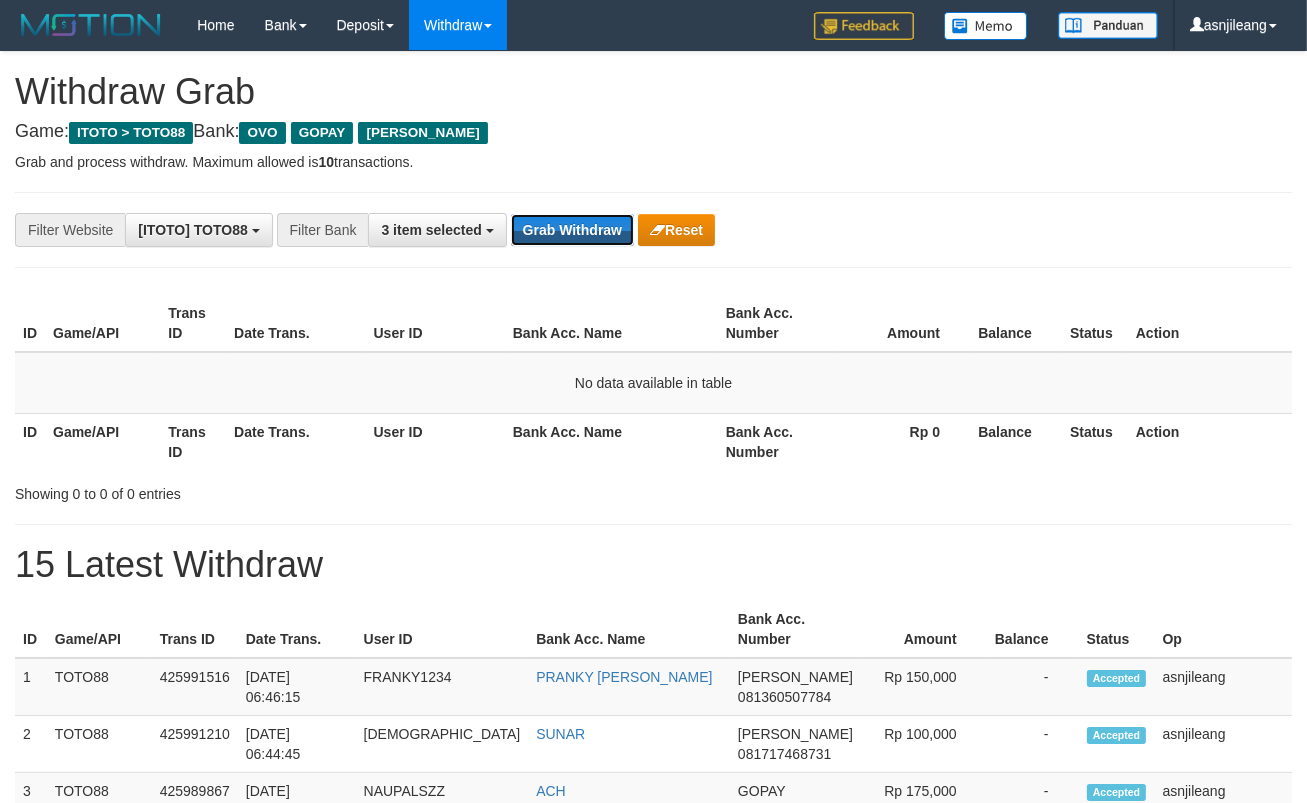 click on "Grab Withdraw" at bounding box center [572, 230] 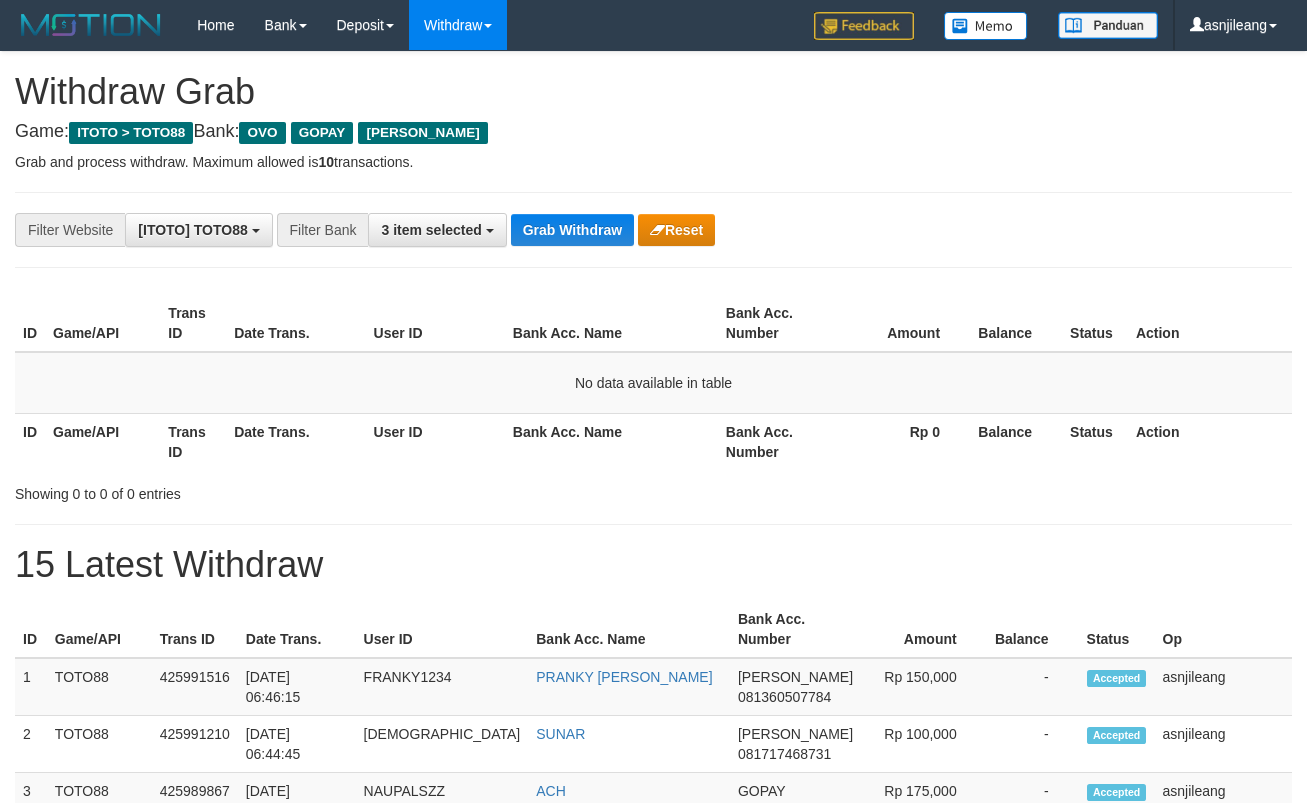scroll, scrollTop: 0, scrollLeft: 0, axis: both 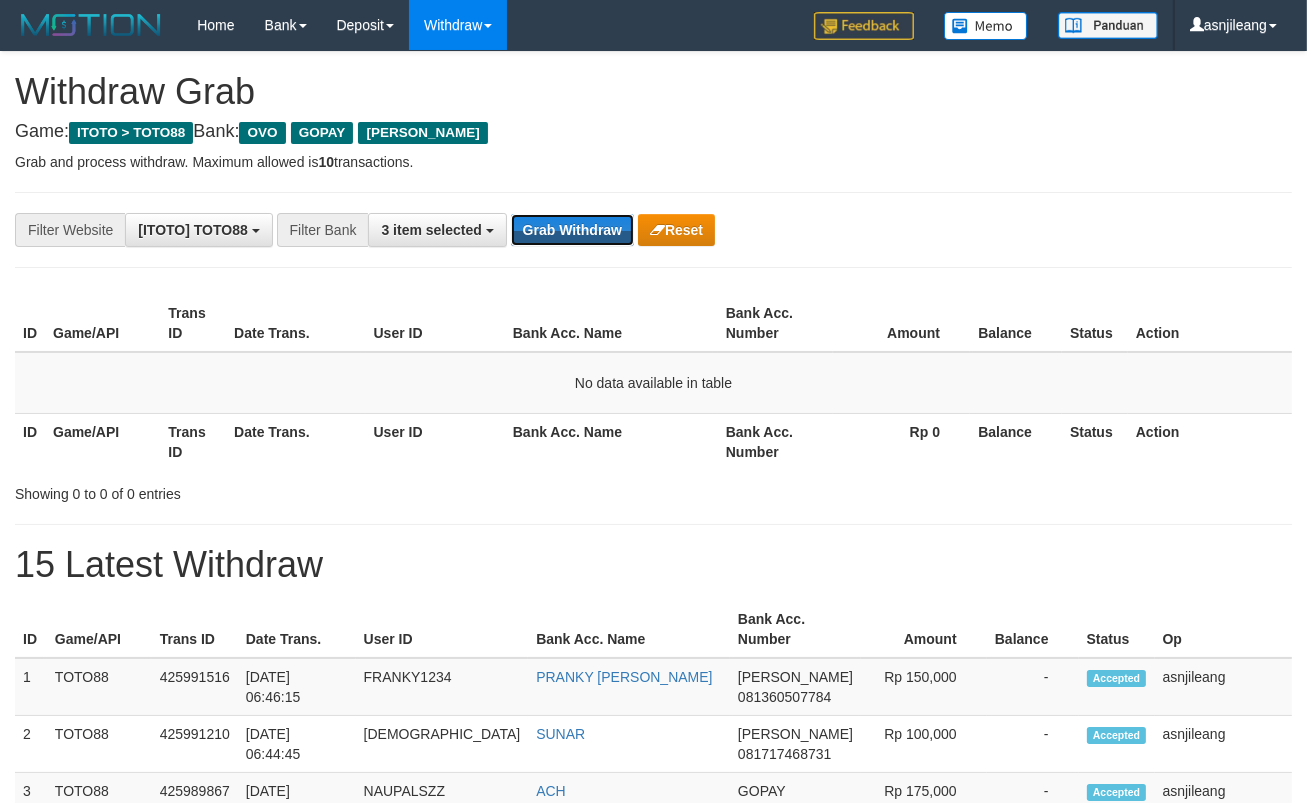 click on "Grab Withdraw" at bounding box center (572, 230) 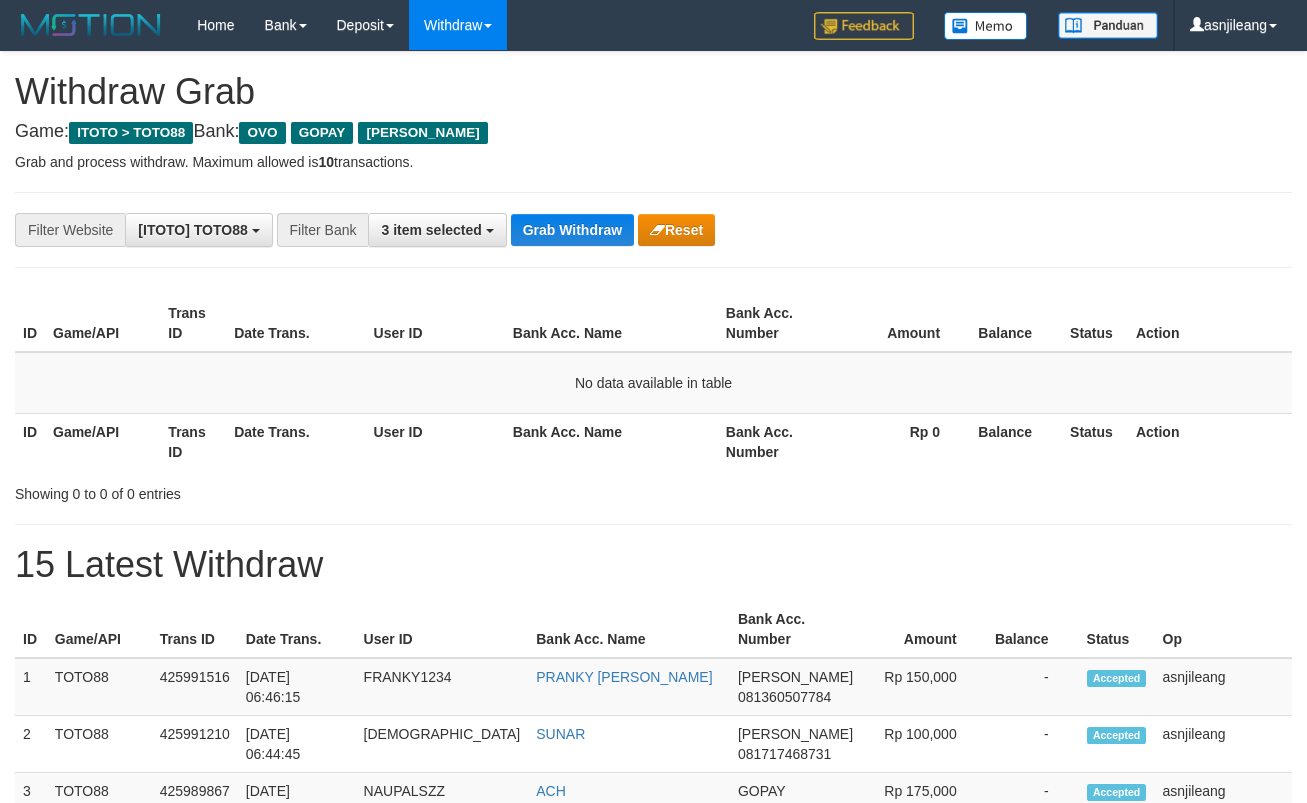 scroll, scrollTop: 0, scrollLeft: 0, axis: both 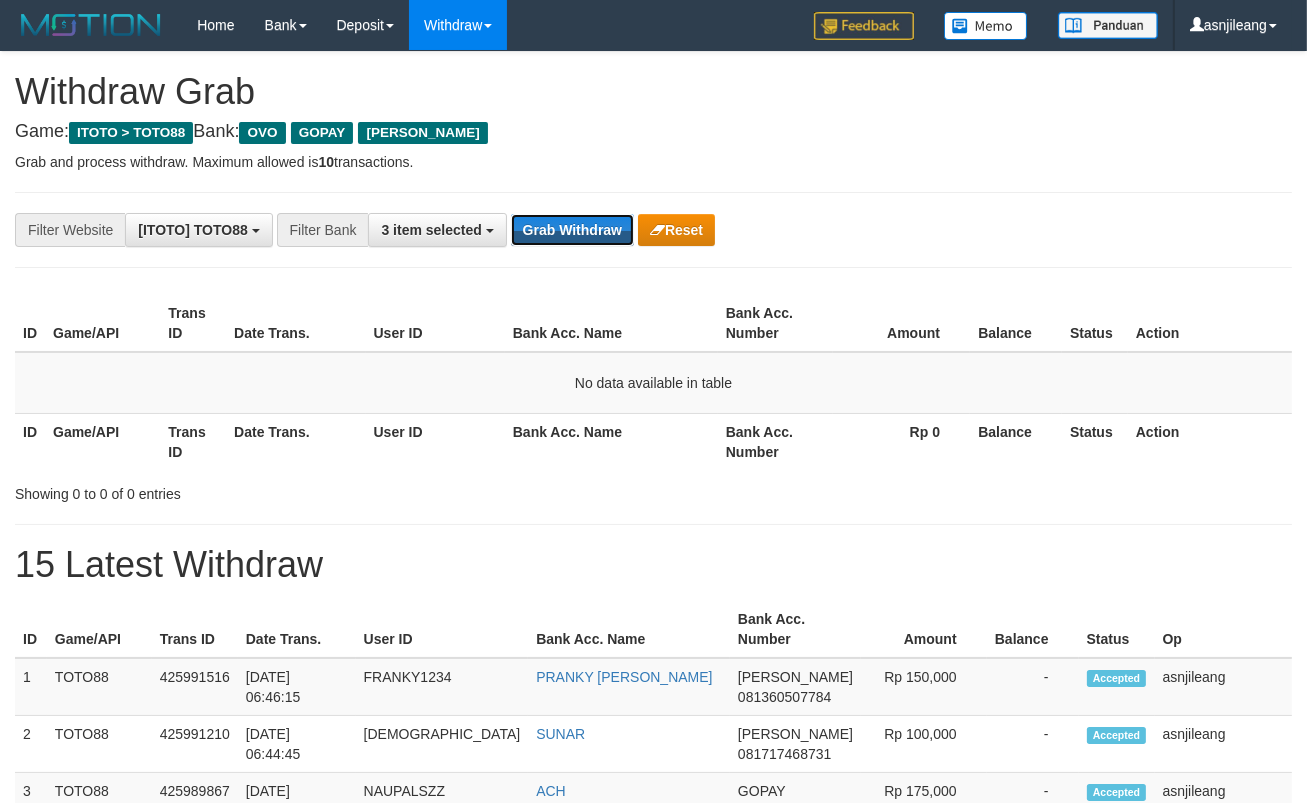 click on "Grab Withdraw" at bounding box center (572, 230) 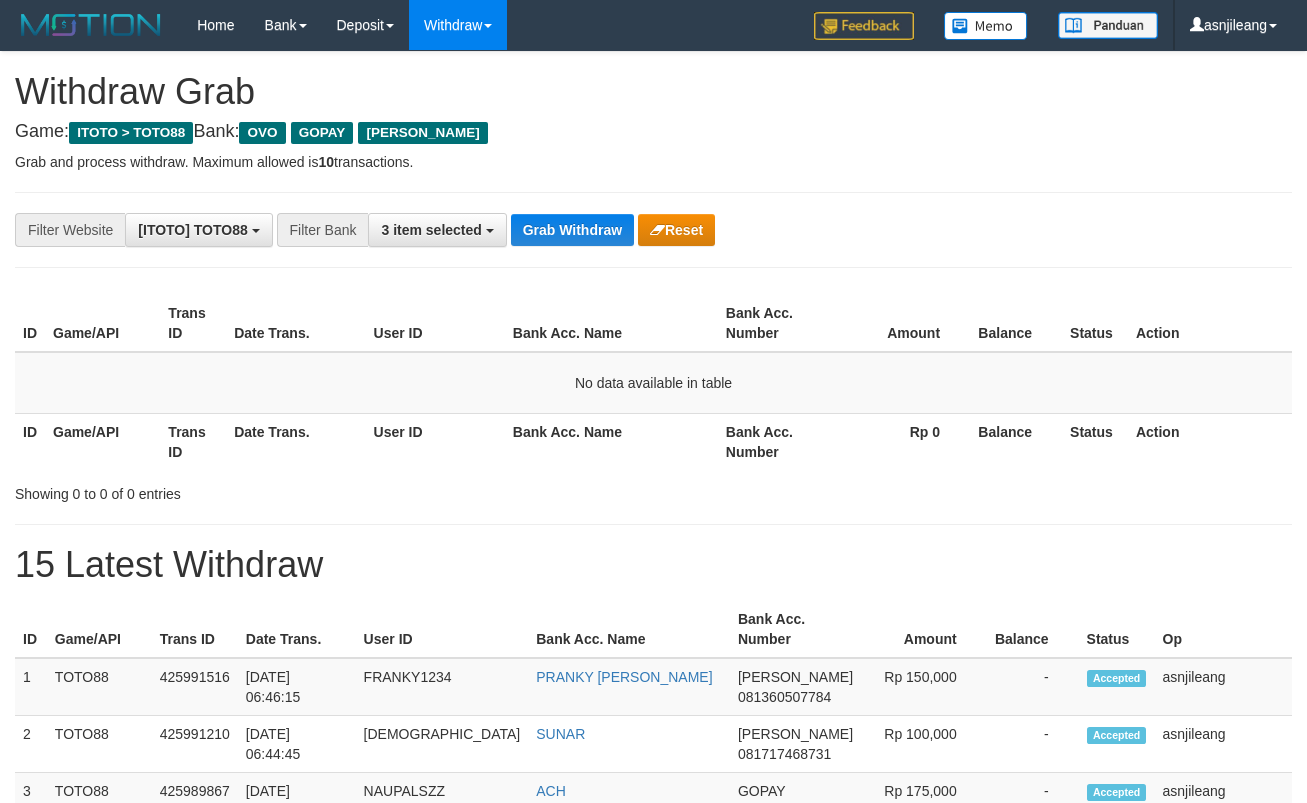 scroll, scrollTop: 0, scrollLeft: 0, axis: both 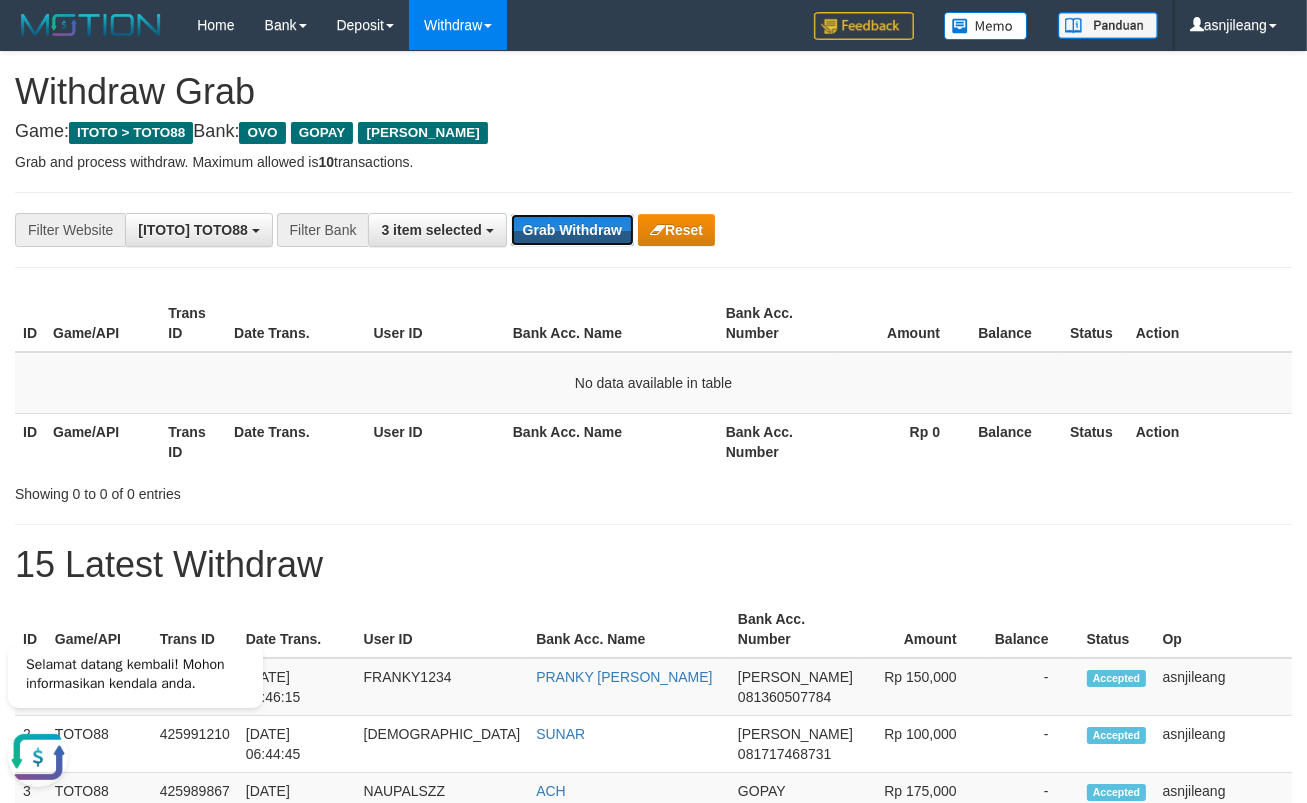 click on "Grab Withdraw" at bounding box center (572, 230) 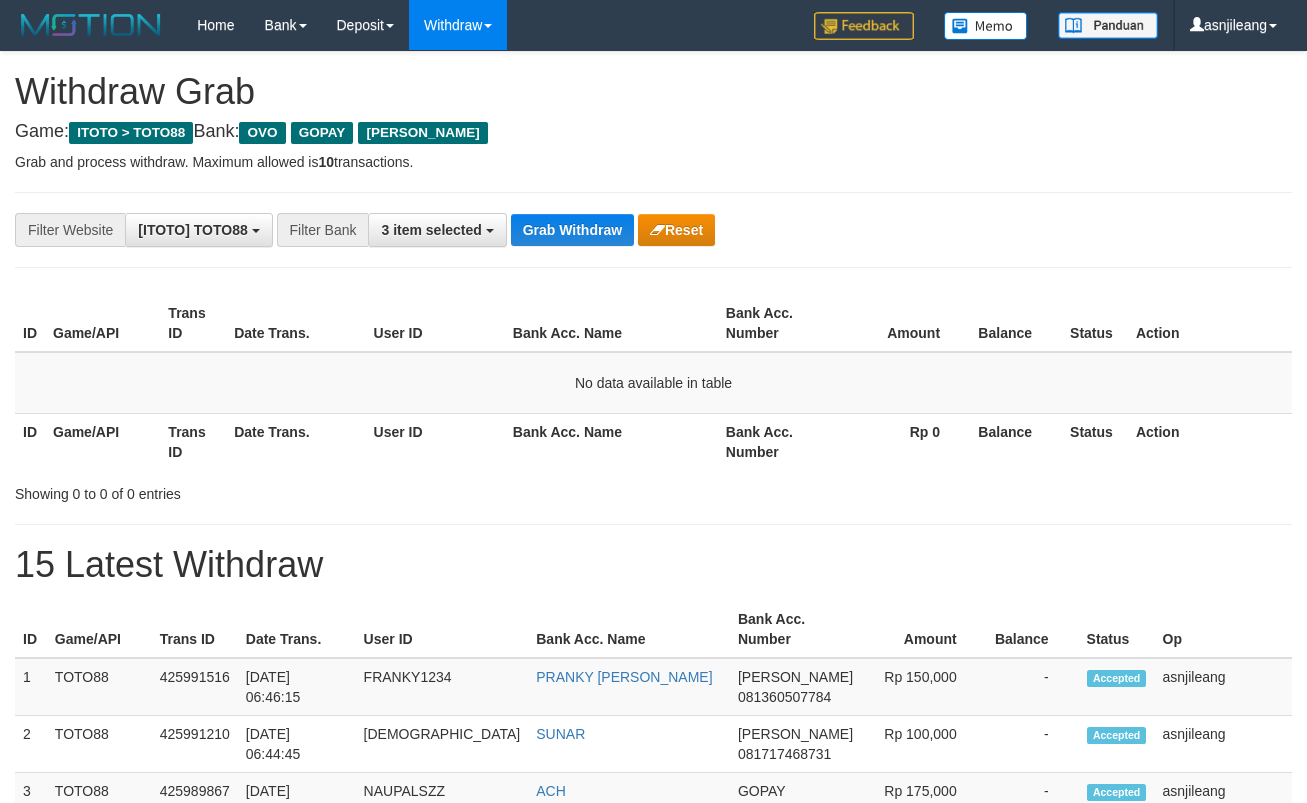 scroll, scrollTop: 0, scrollLeft: 0, axis: both 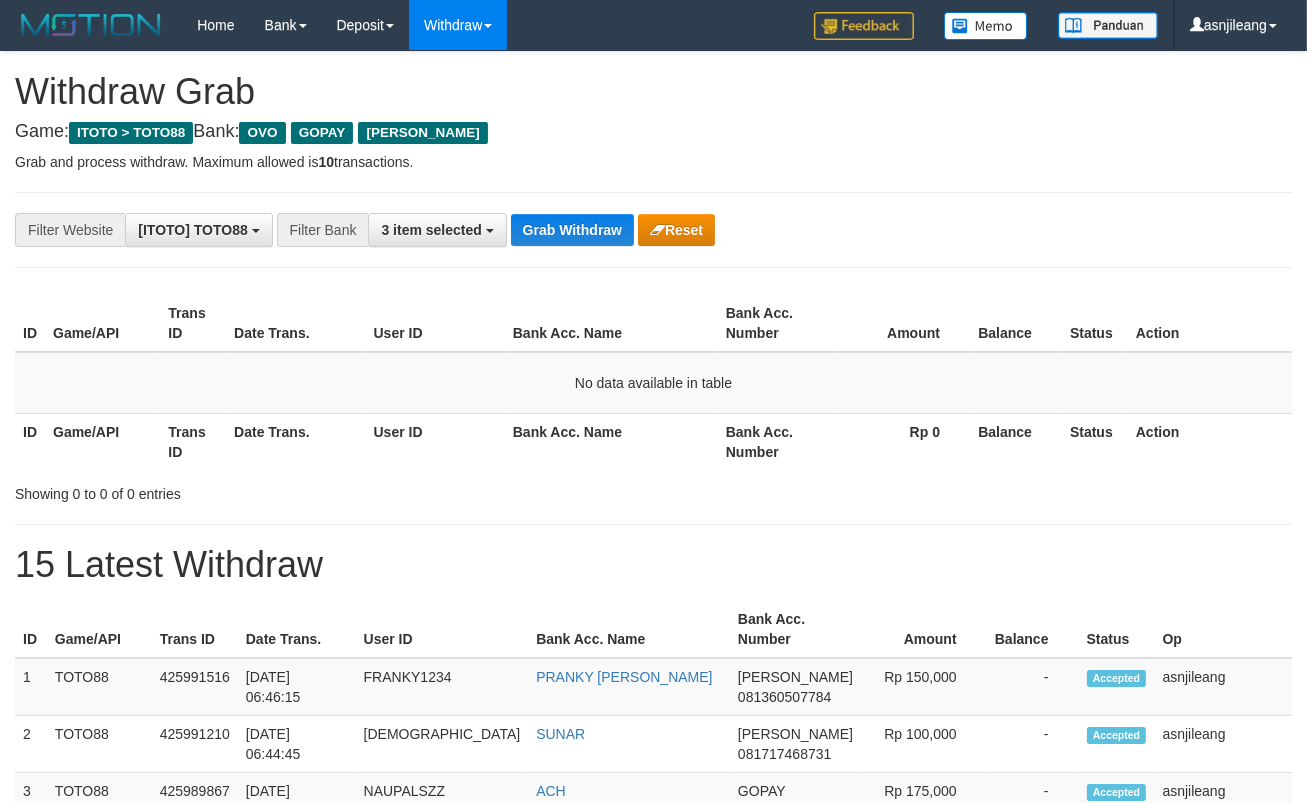click on "Grab Withdraw" at bounding box center [572, 230] 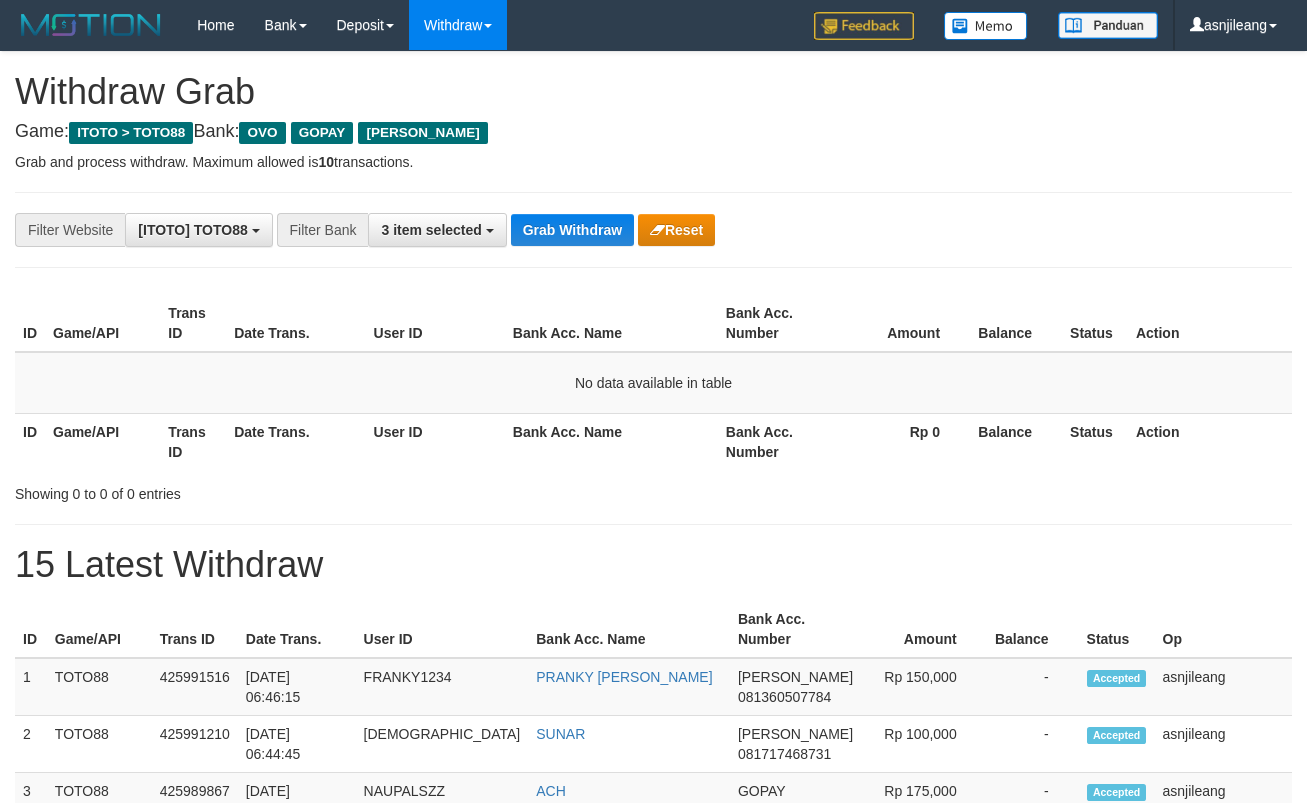 scroll, scrollTop: 0, scrollLeft: 0, axis: both 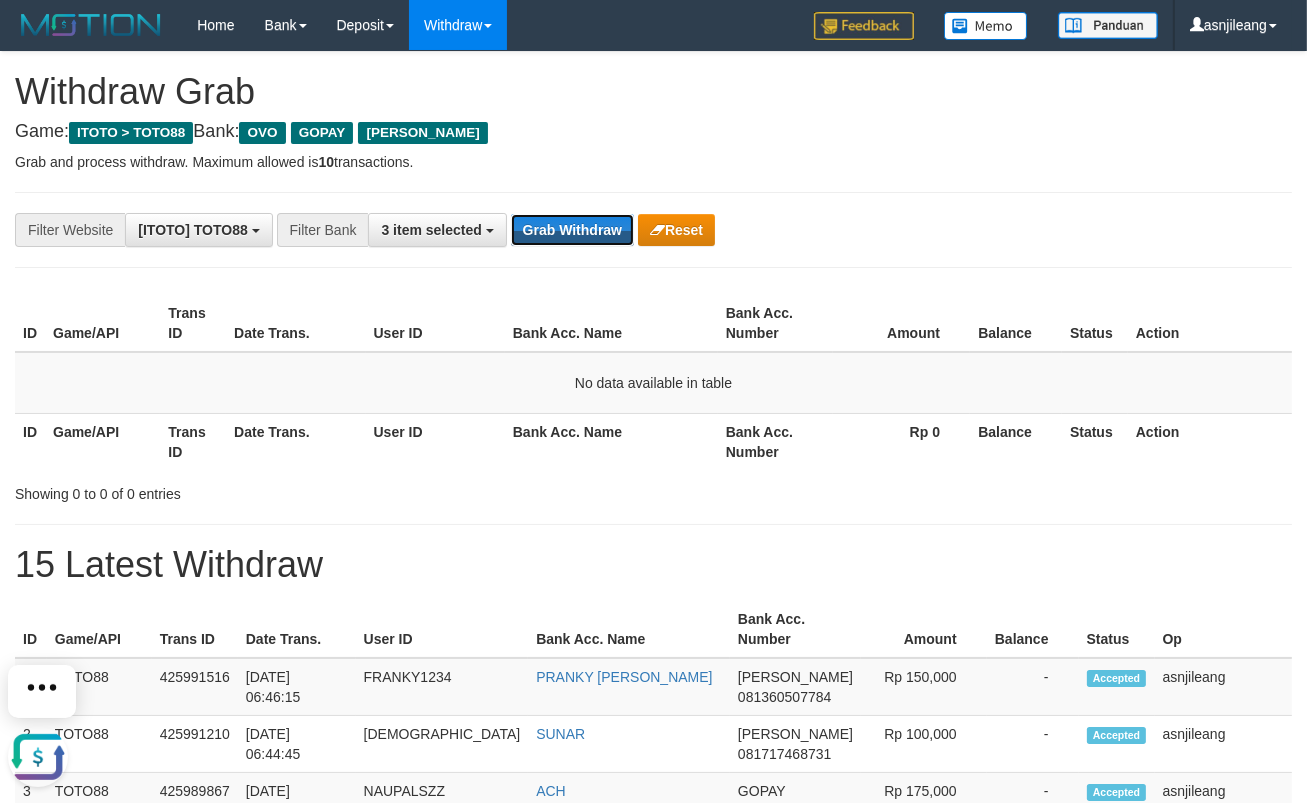 click on "Grab Withdraw" at bounding box center [572, 230] 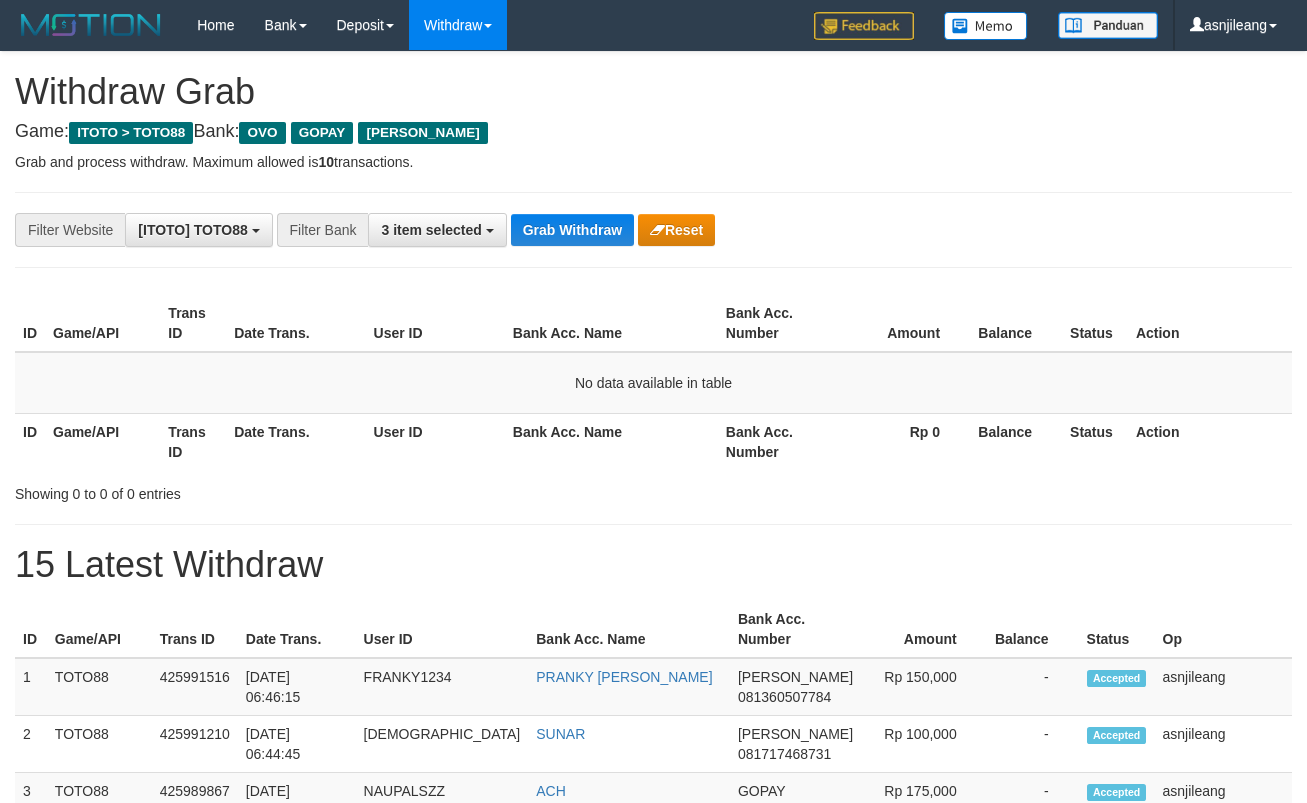 scroll, scrollTop: 0, scrollLeft: 0, axis: both 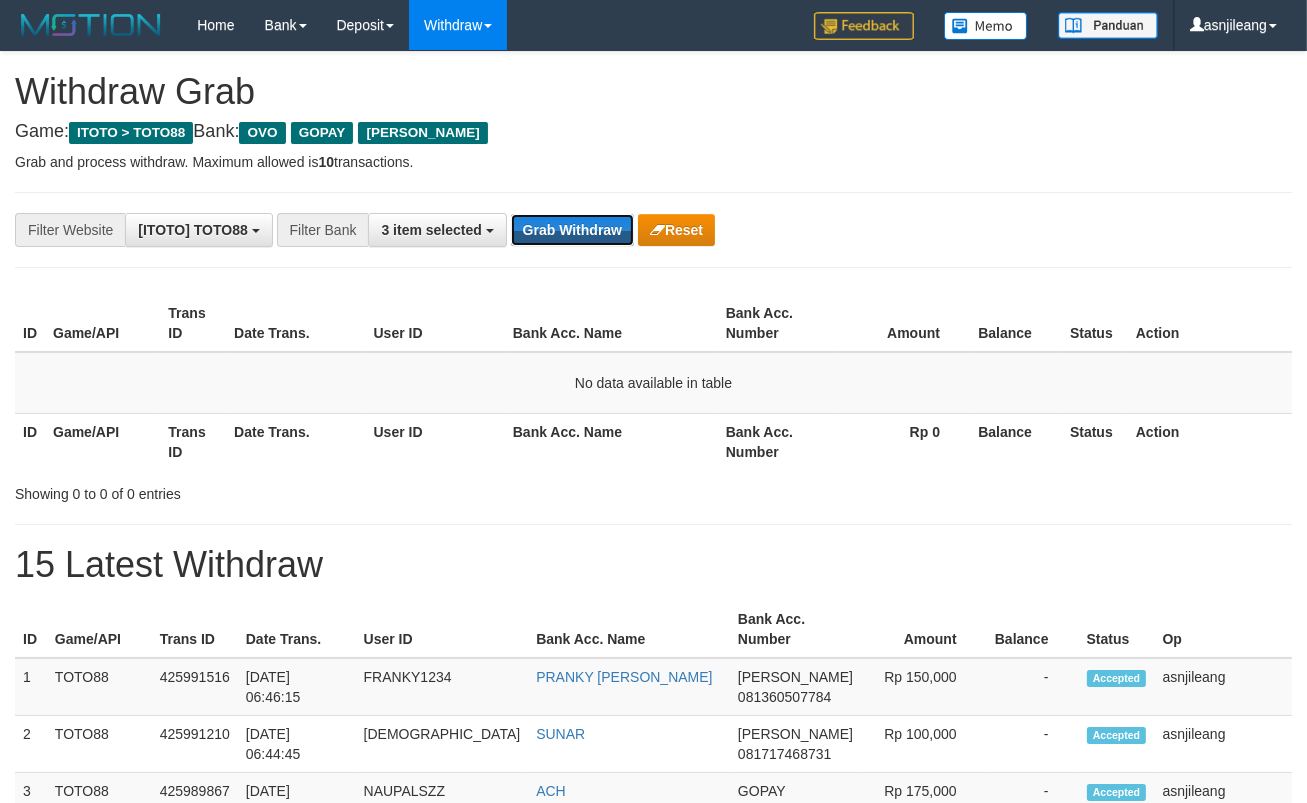 click on "Grab Withdraw" at bounding box center (572, 230) 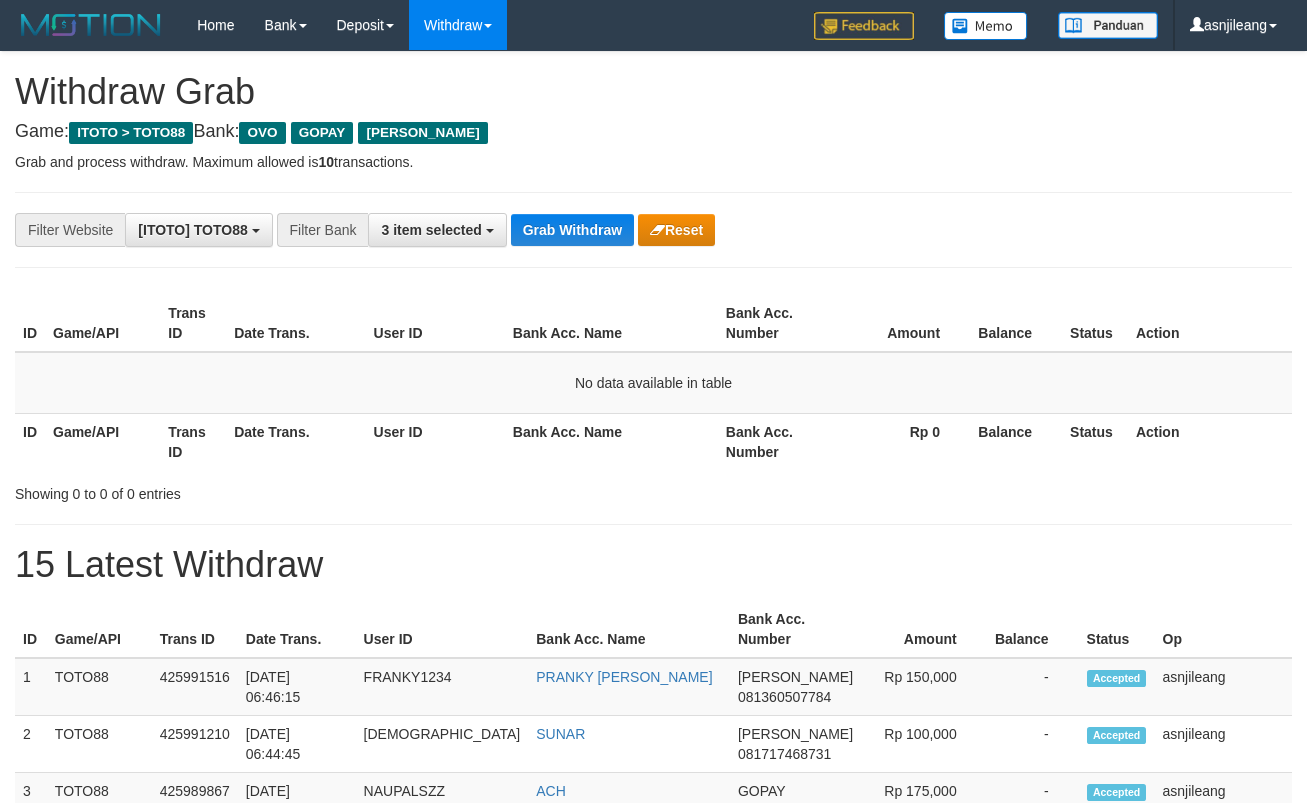 scroll, scrollTop: 0, scrollLeft: 0, axis: both 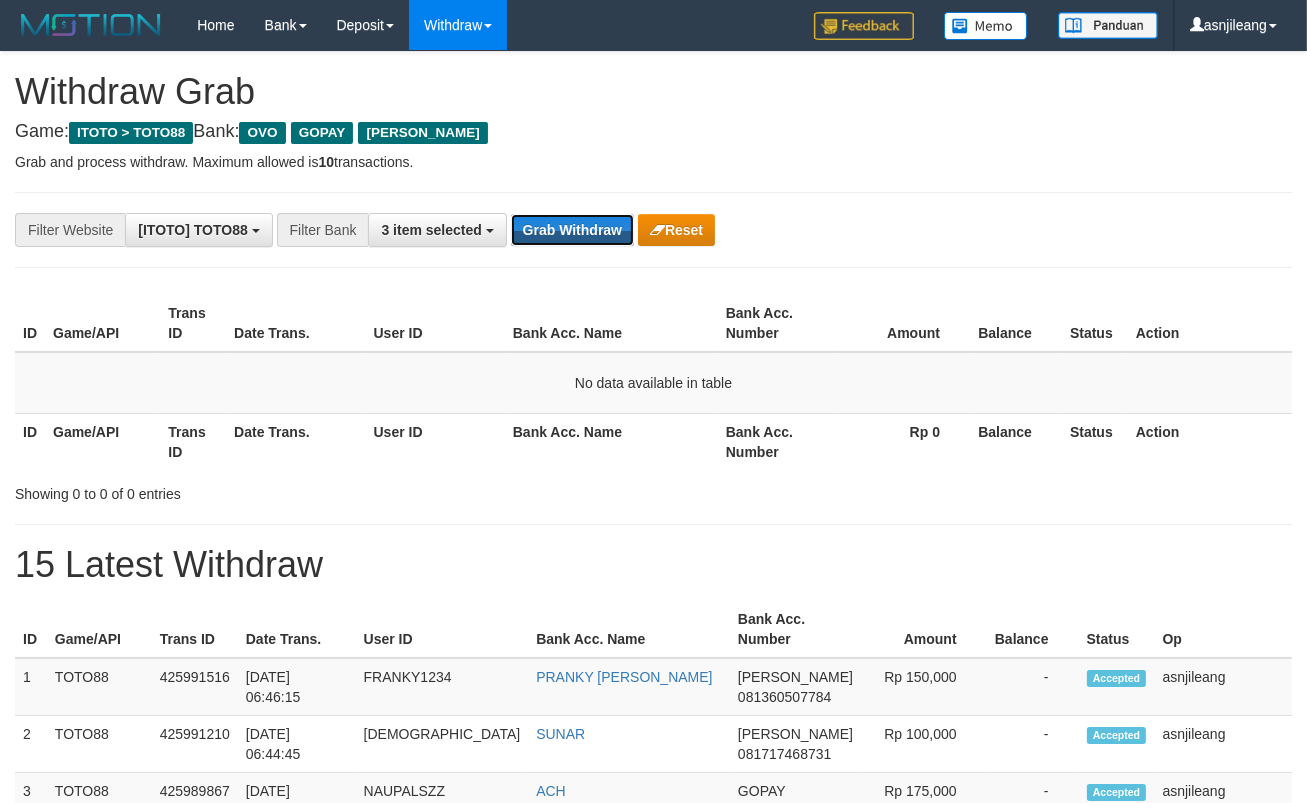 click on "Grab Withdraw" at bounding box center [572, 230] 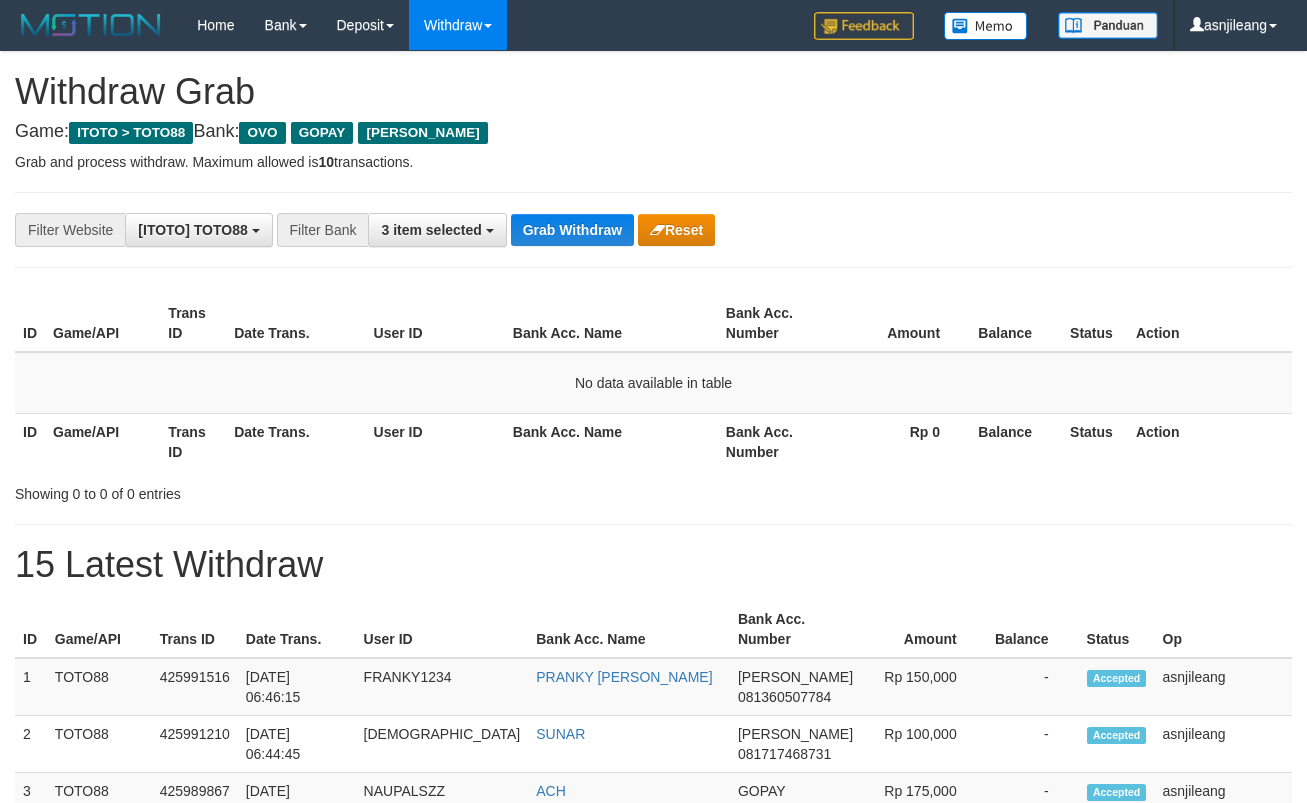 scroll, scrollTop: 0, scrollLeft: 0, axis: both 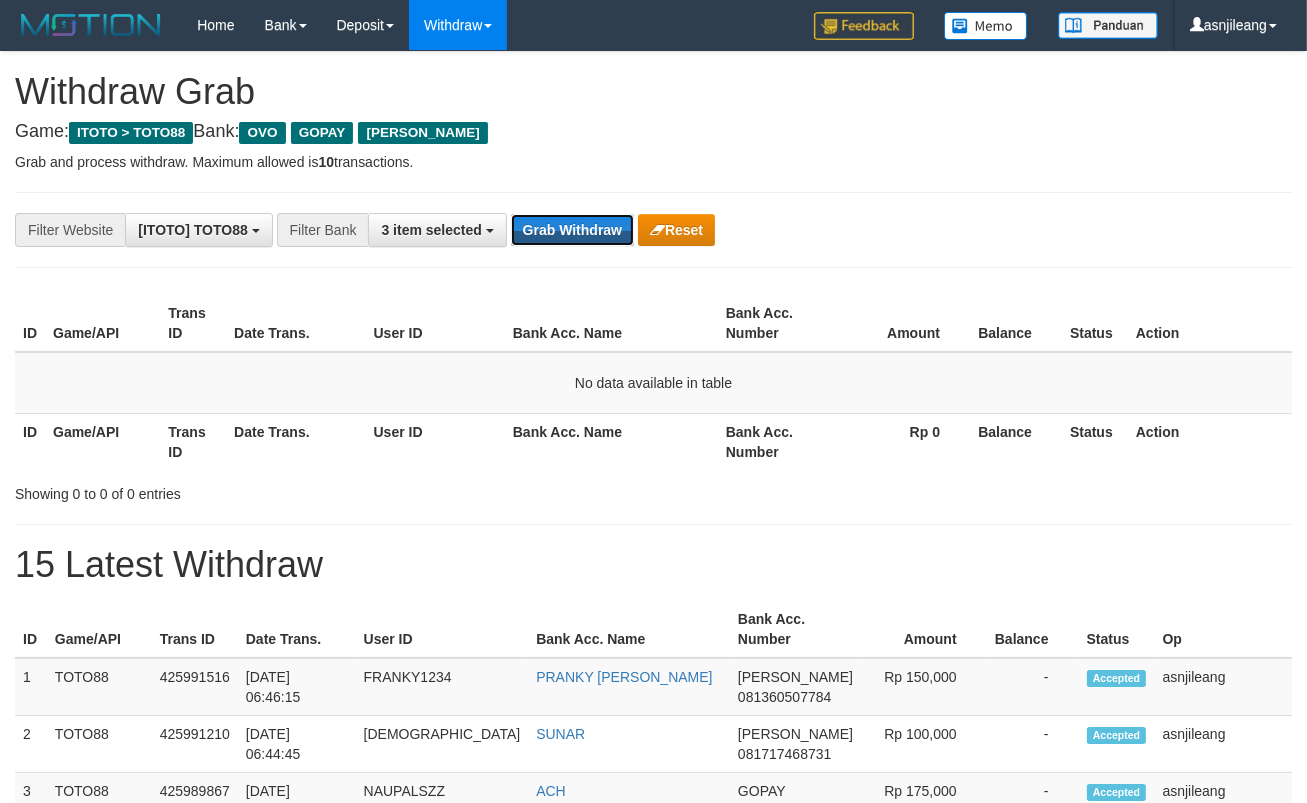 click on "Grab Withdraw" at bounding box center [572, 230] 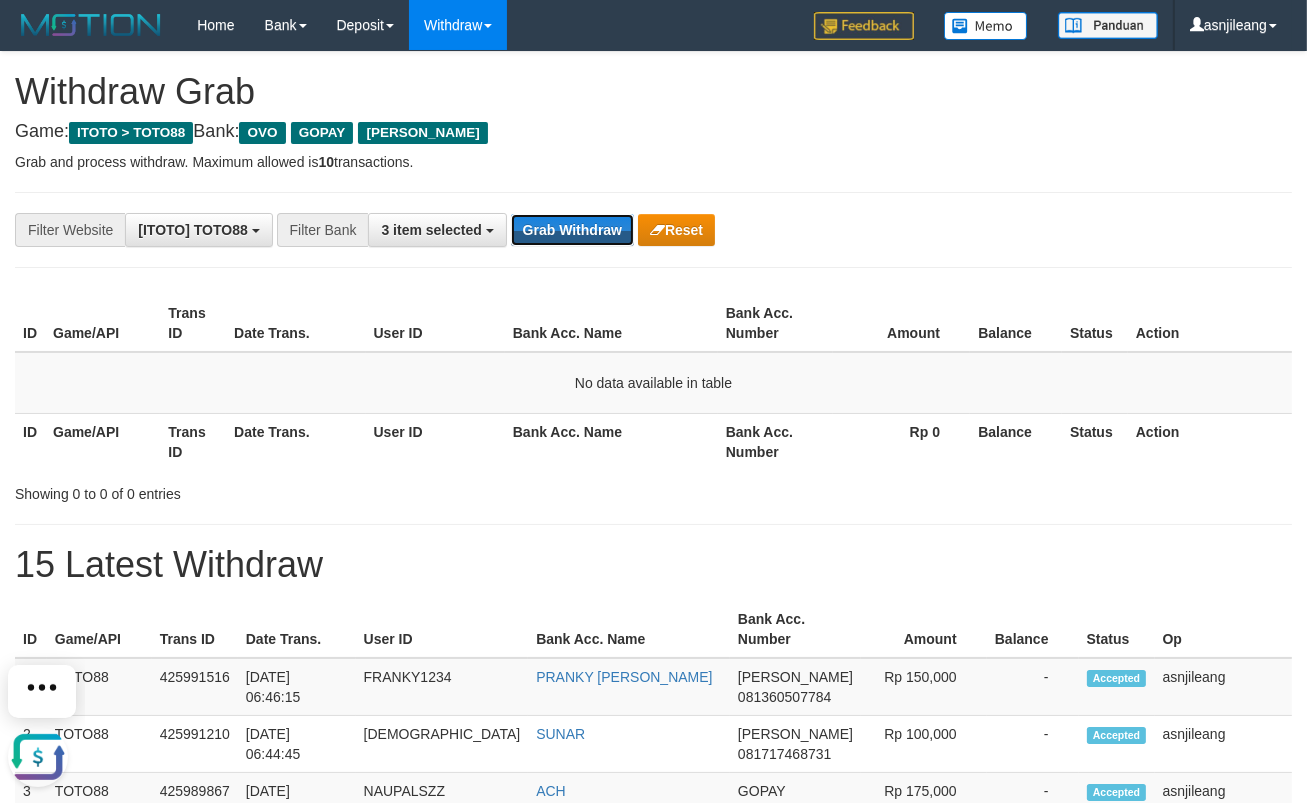 scroll, scrollTop: 0, scrollLeft: 0, axis: both 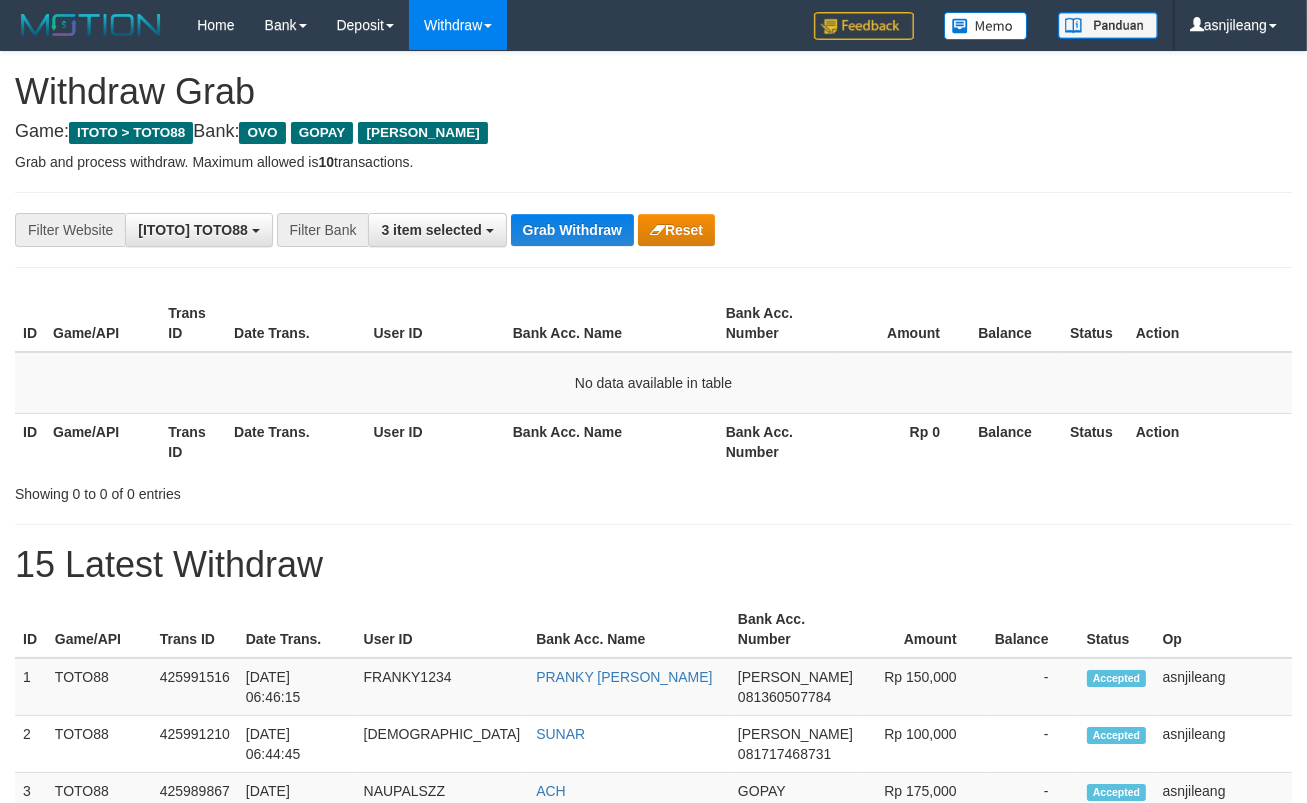 click on "Grab Withdraw" at bounding box center [572, 230] 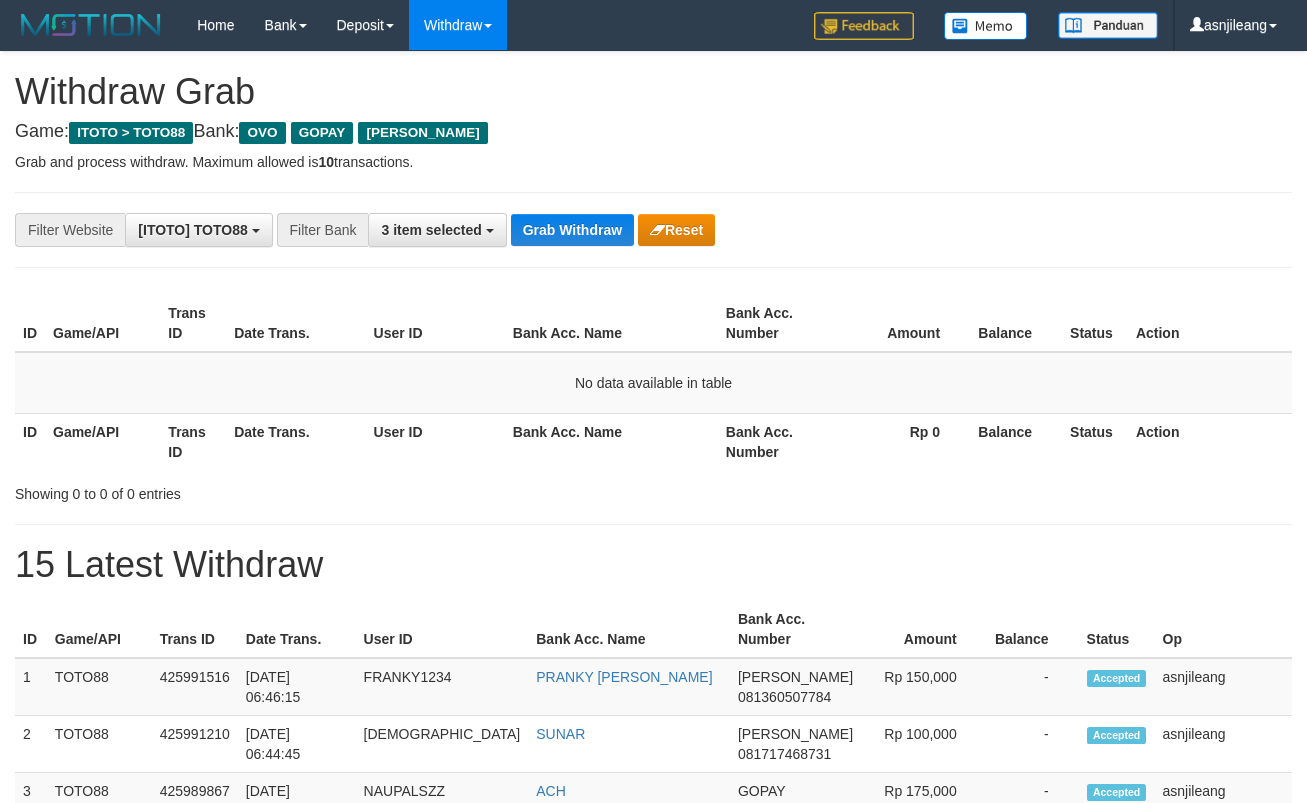 click on "Grab Withdraw" at bounding box center (572, 230) 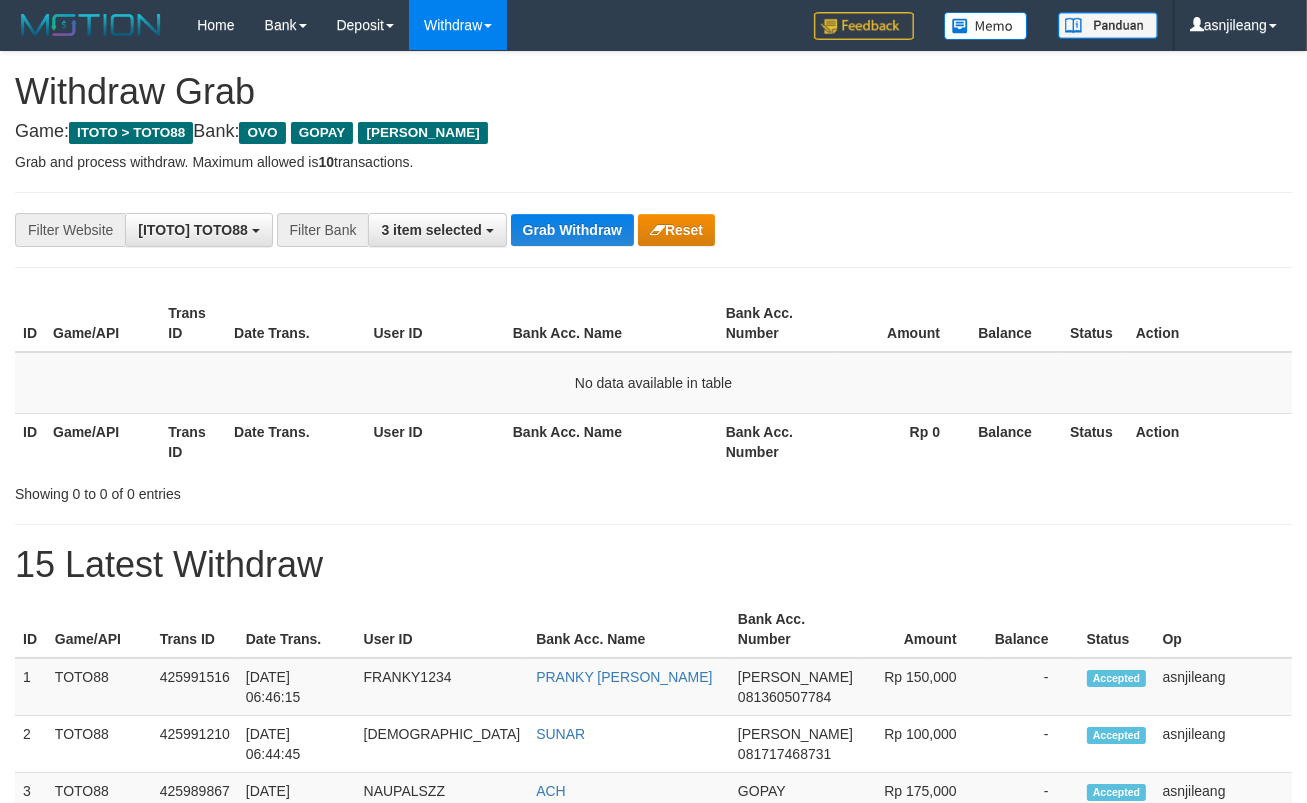 scroll, scrollTop: 17, scrollLeft: 0, axis: vertical 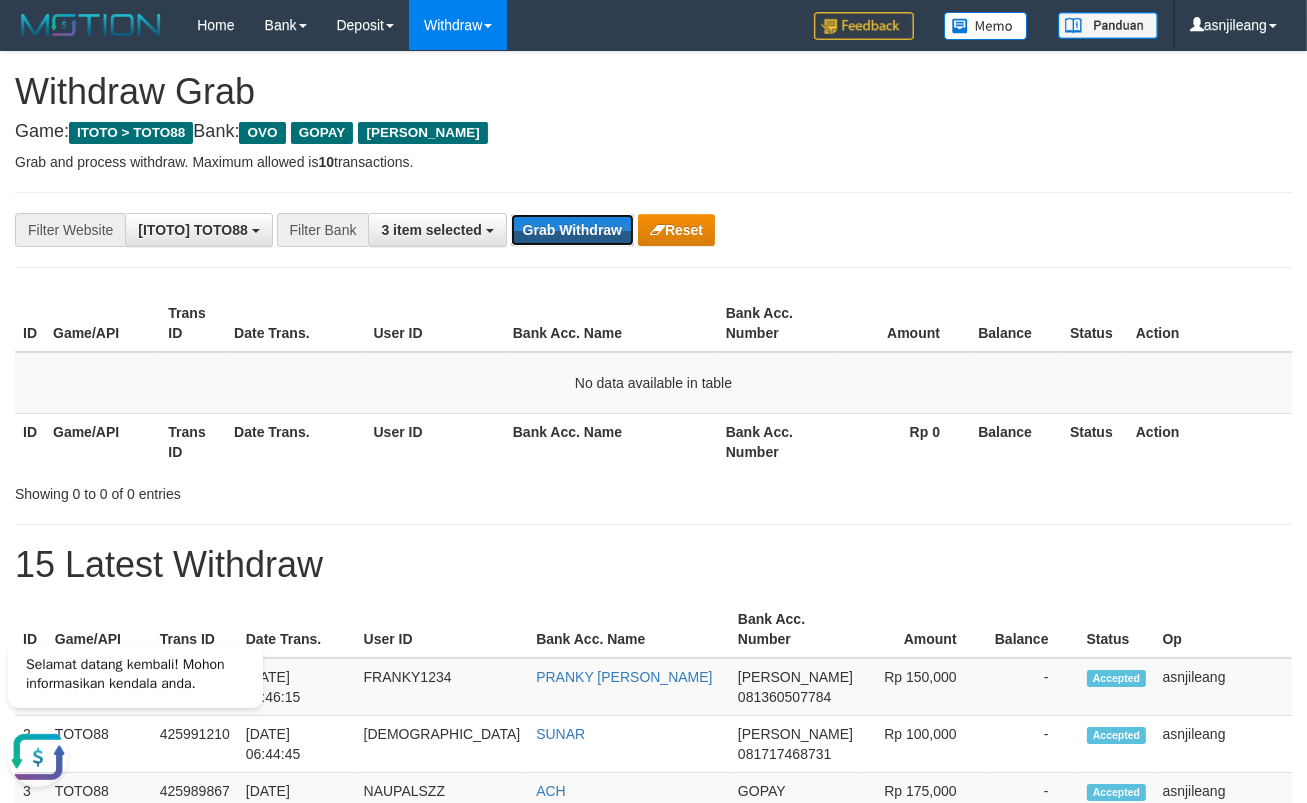 click on "Grab Withdraw" at bounding box center [572, 230] 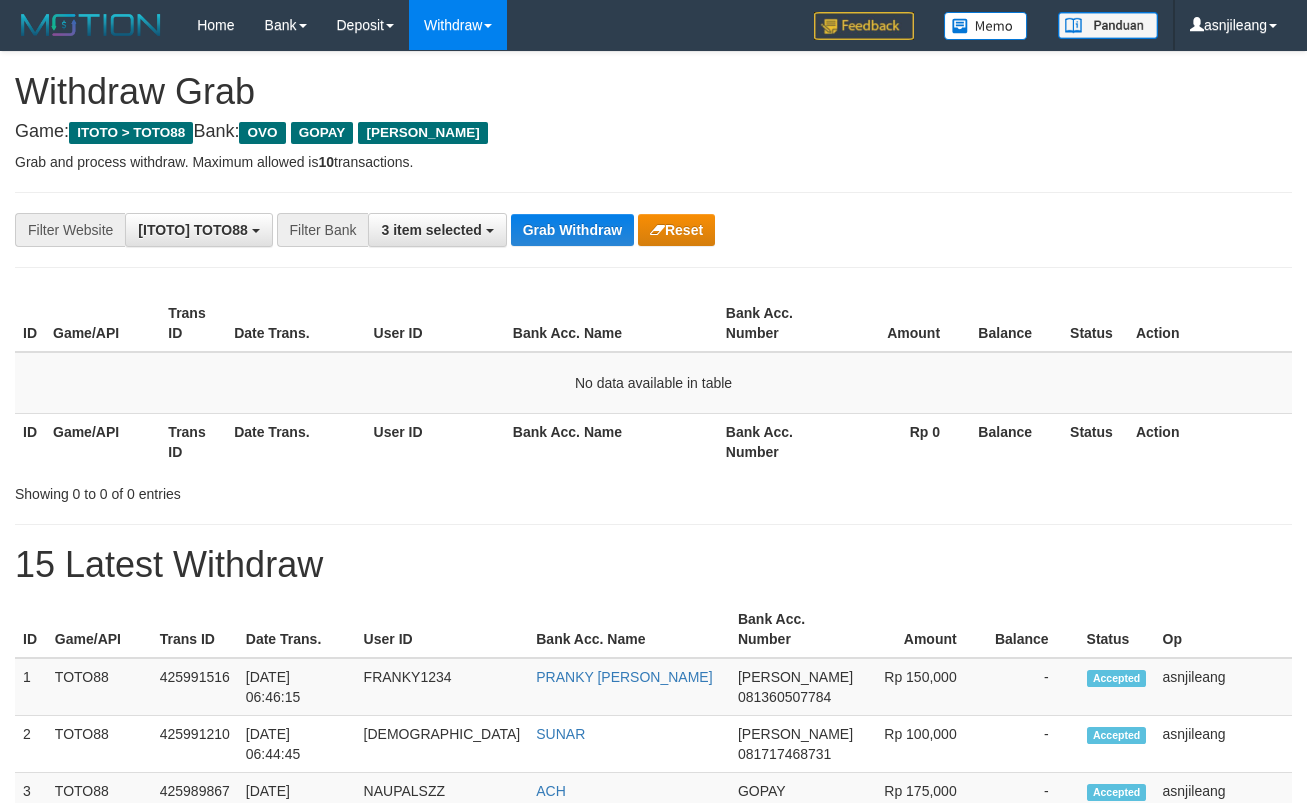 scroll, scrollTop: 0, scrollLeft: 0, axis: both 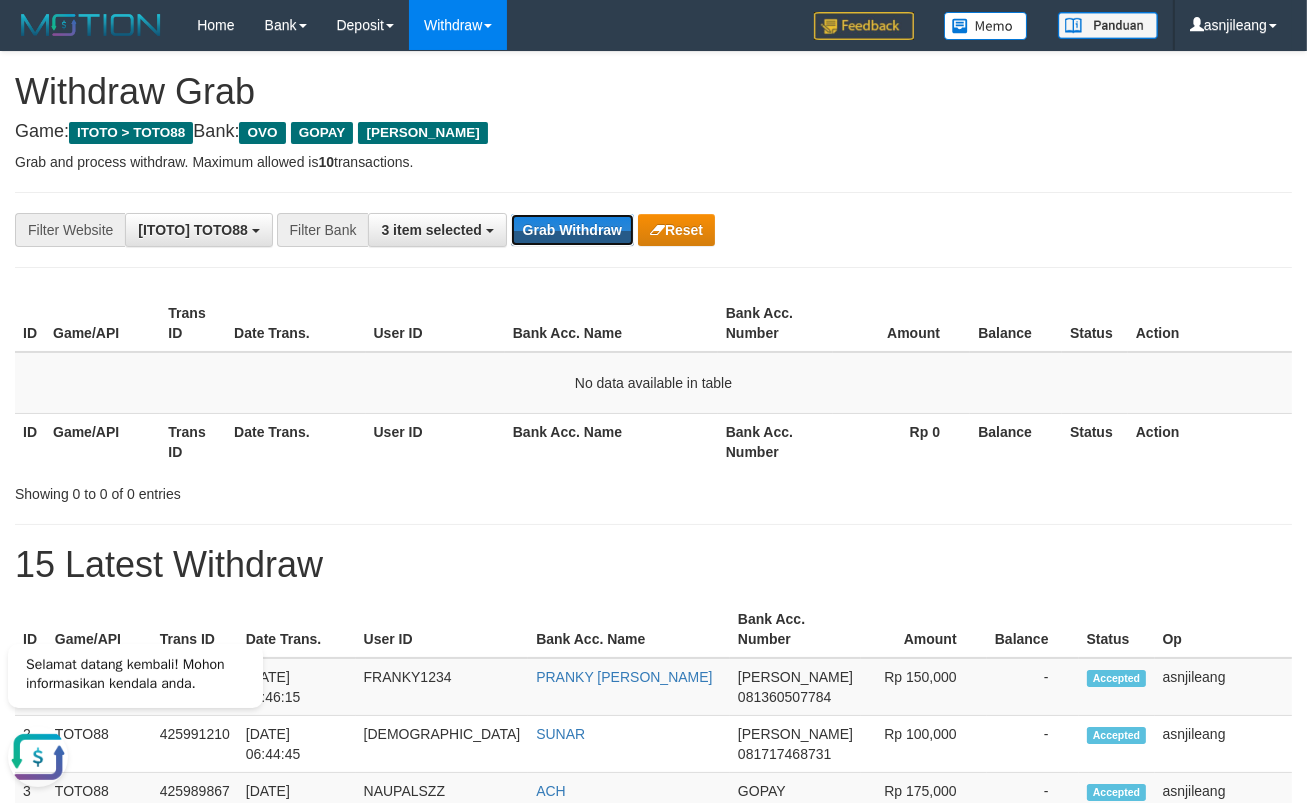 click on "Grab Withdraw" at bounding box center [572, 230] 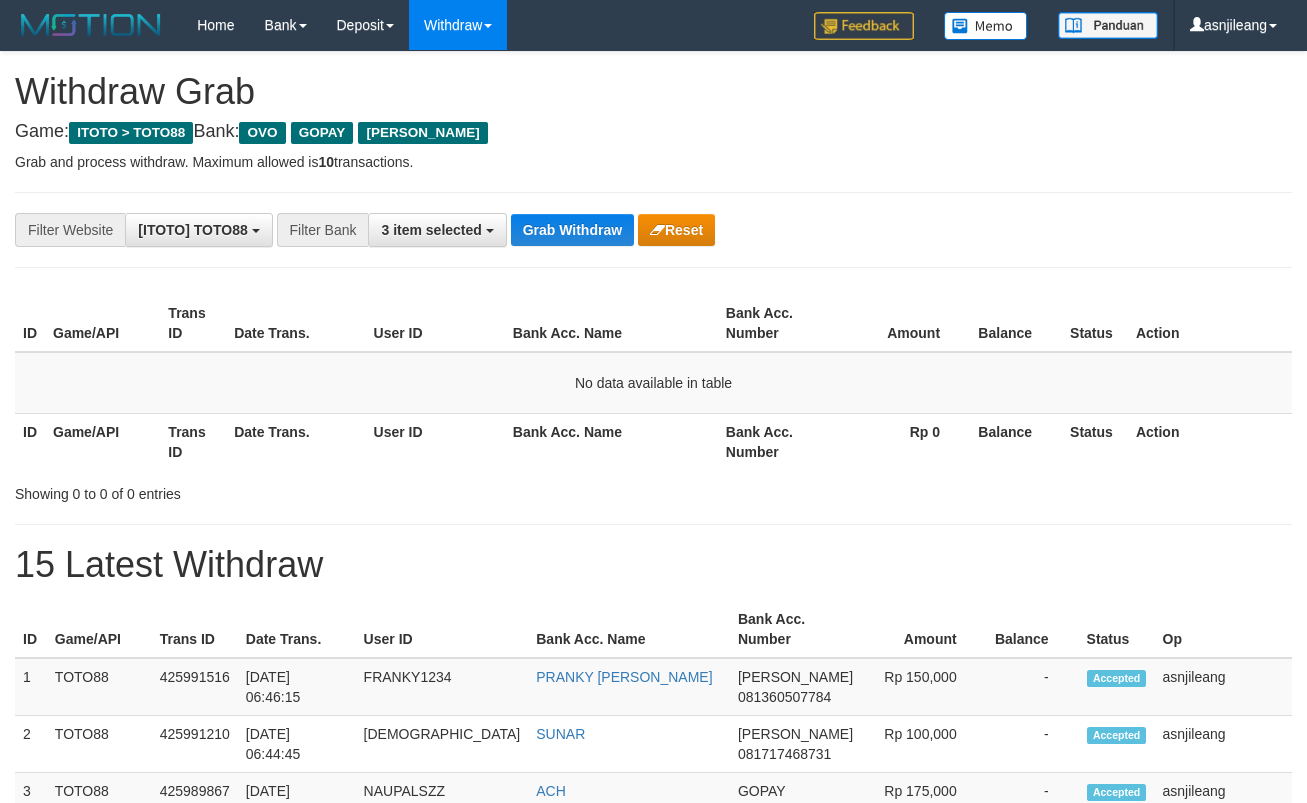 scroll, scrollTop: 0, scrollLeft: 0, axis: both 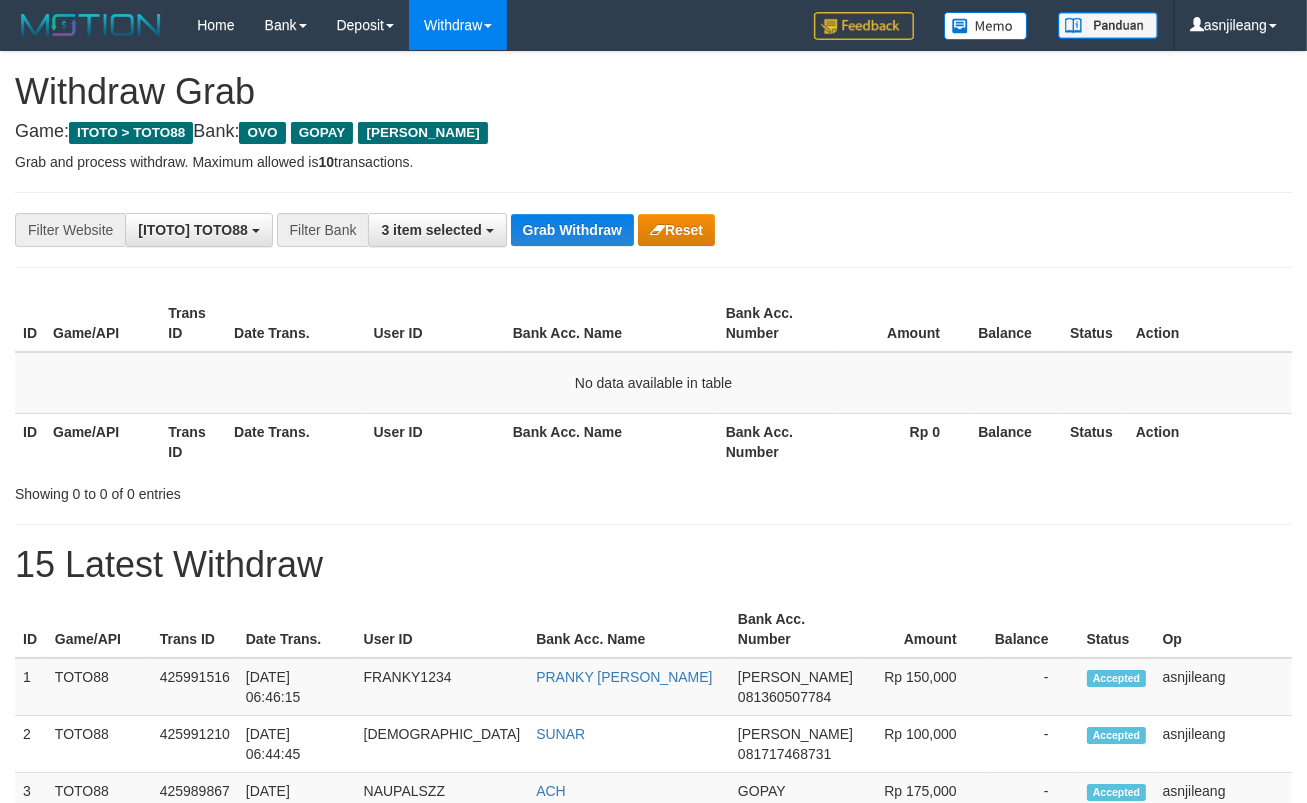 click on "Grab Withdraw" at bounding box center [572, 230] 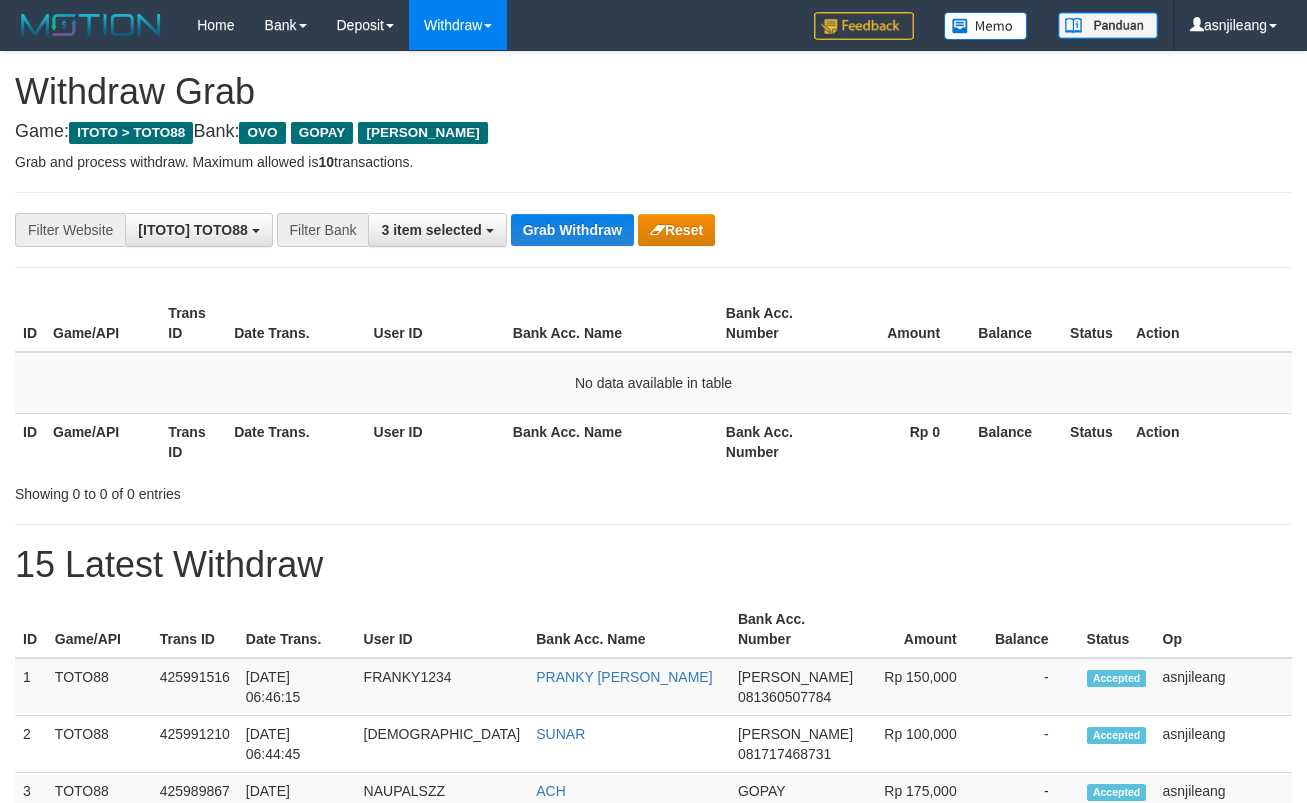 scroll, scrollTop: 0, scrollLeft: 0, axis: both 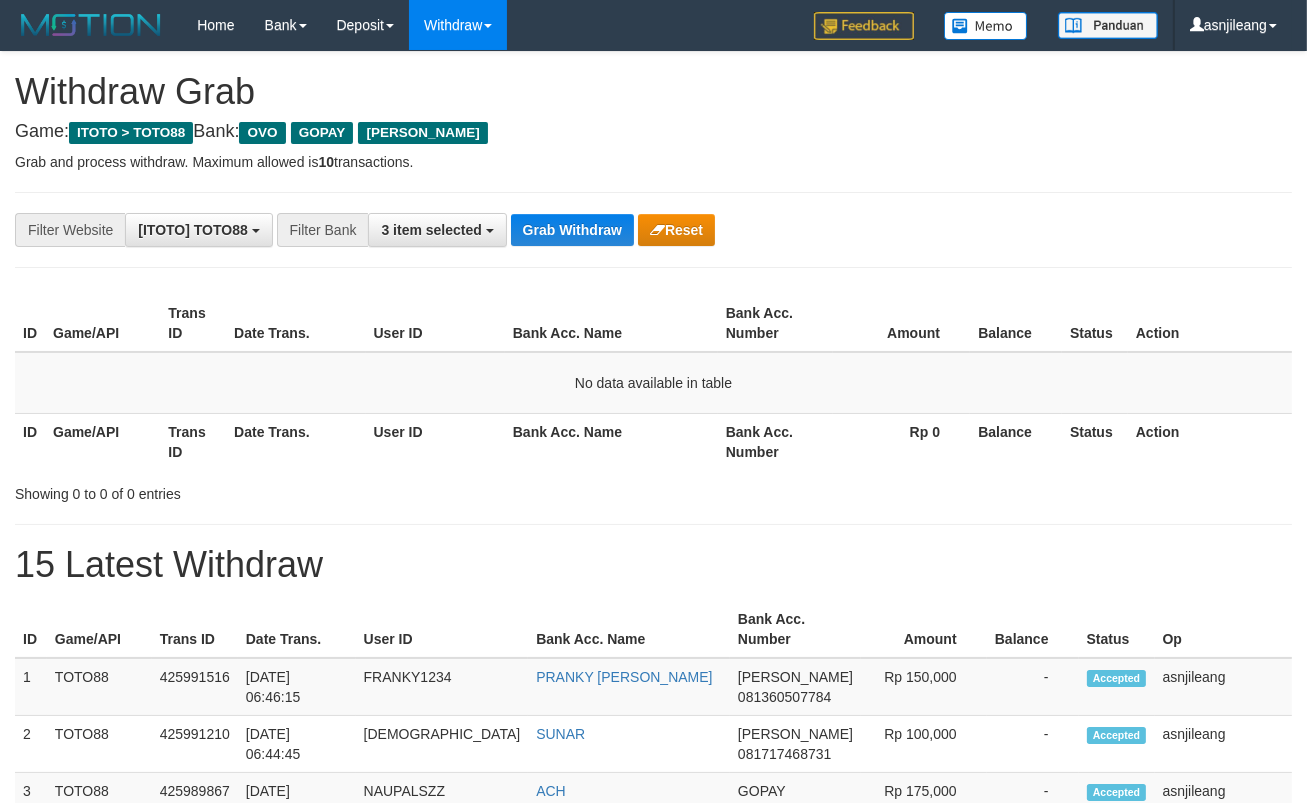 click on "Grab Withdraw" at bounding box center (572, 230) 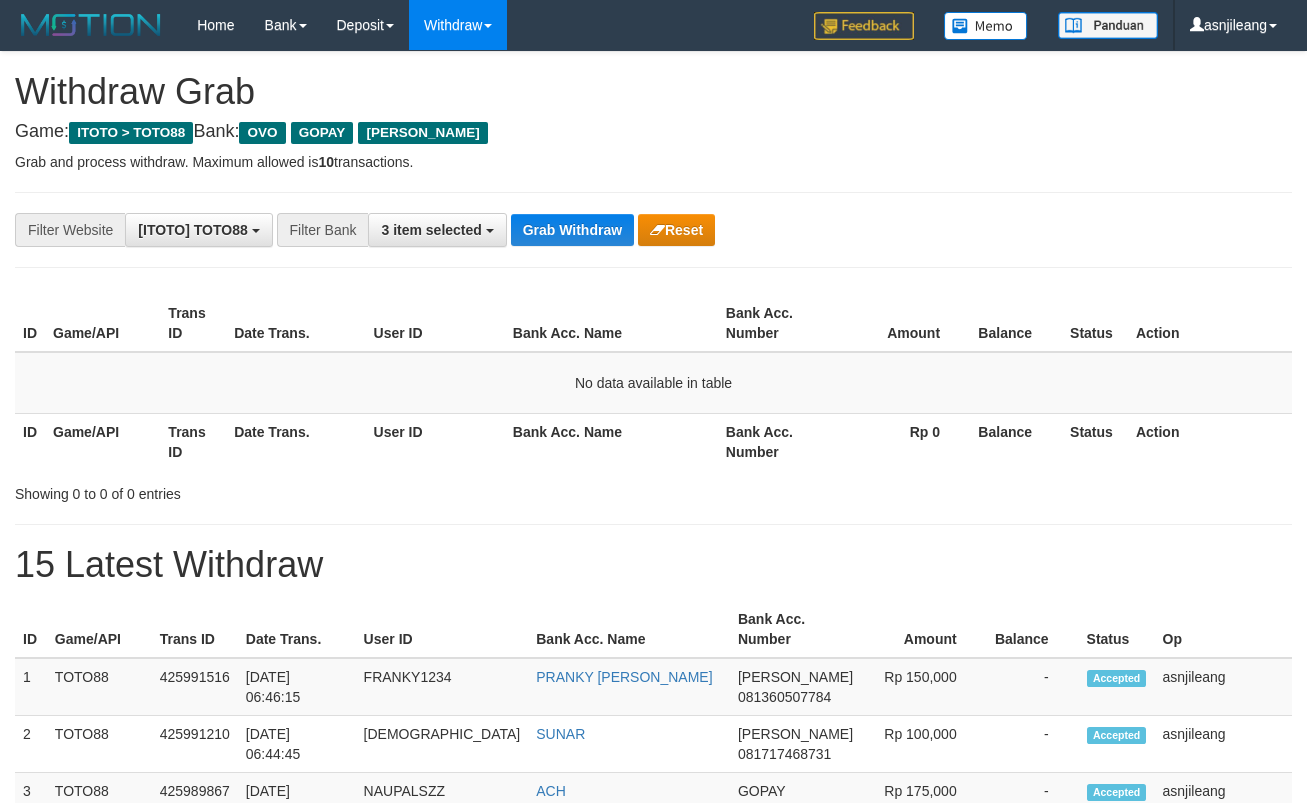 scroll, scrollTop: 0, scrollLeft: 0, axis: both 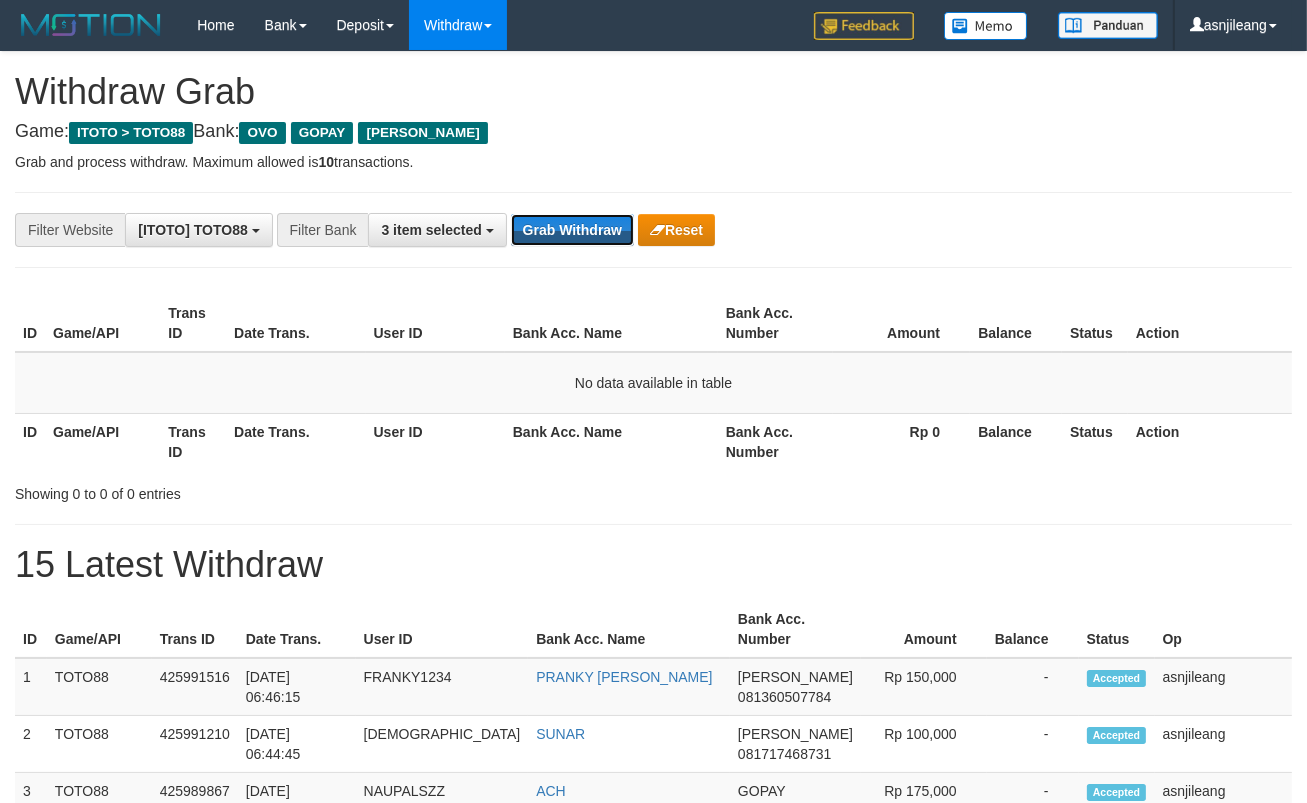 click on "Grab Withdraw" at bounding box center [572, 230] 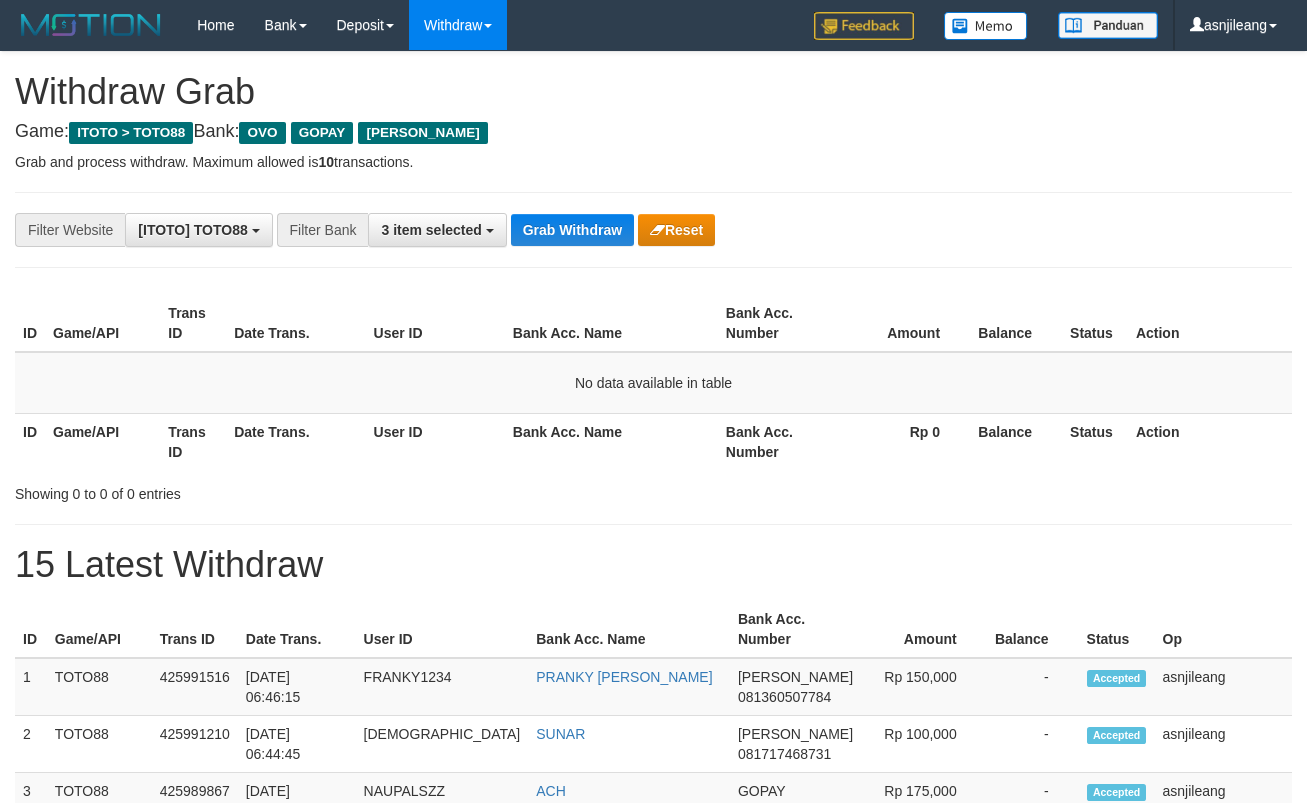 scroll, scrollTop: 0, scrollLeft: 0, axis: both 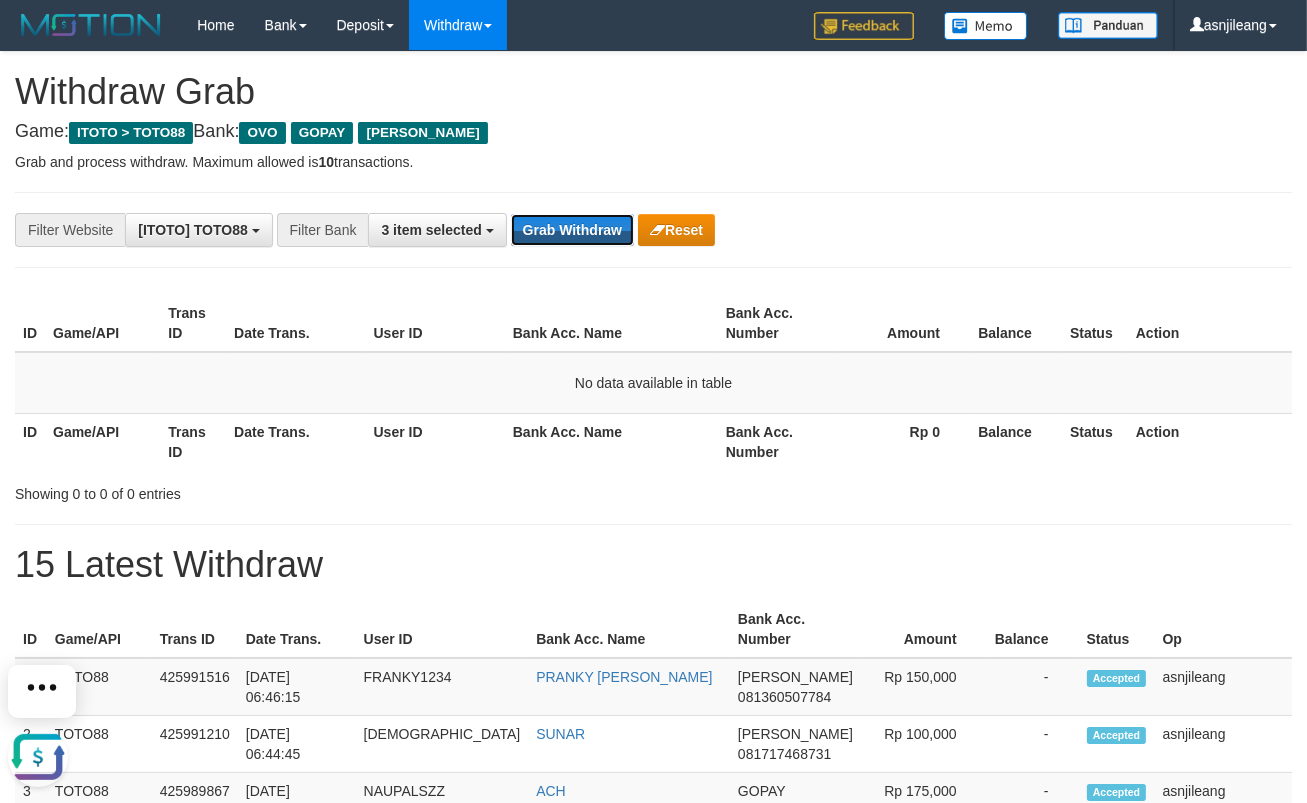 click on "Grab Withdraw" at bounding box center [572, 230] 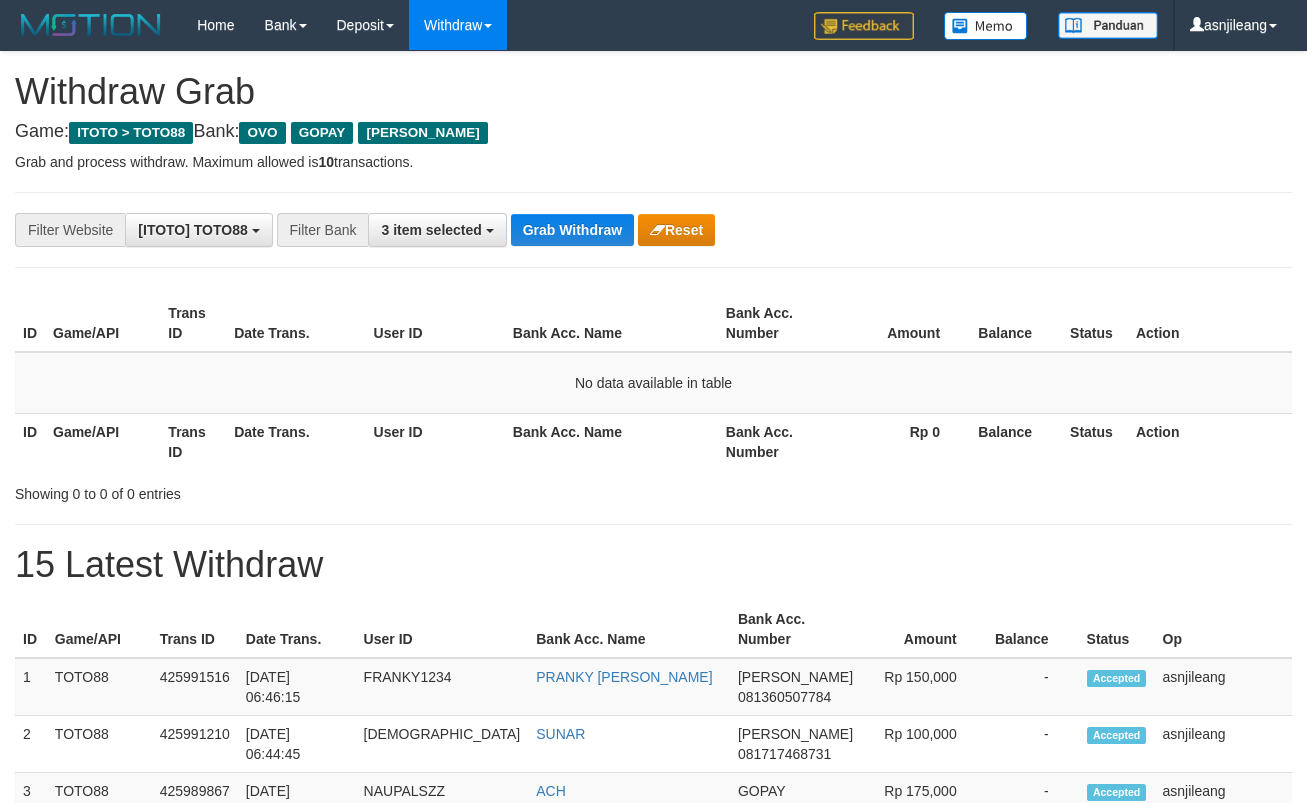 scroll, scrollTop: 0, scrollLeft: 0, axis: both 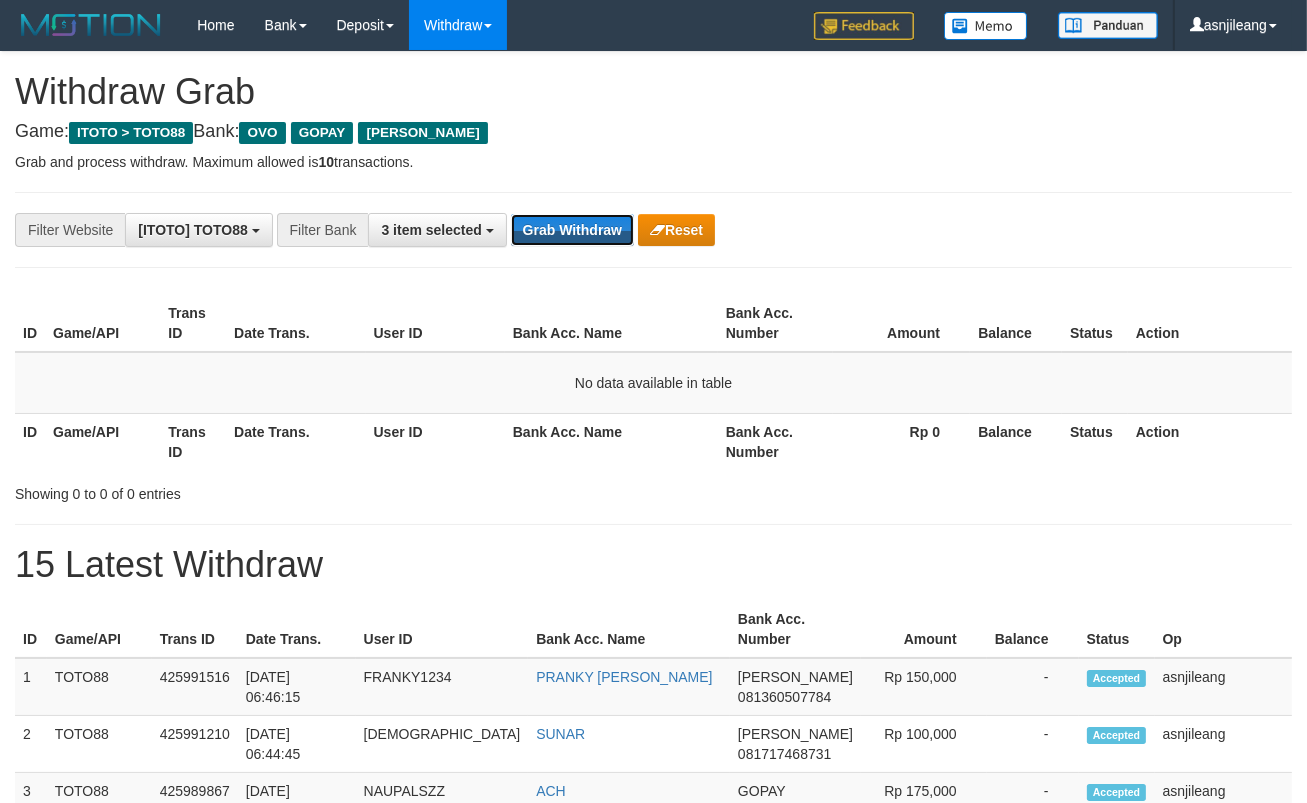 click on "Grab Withdraw" at bounding box center [572, 230] 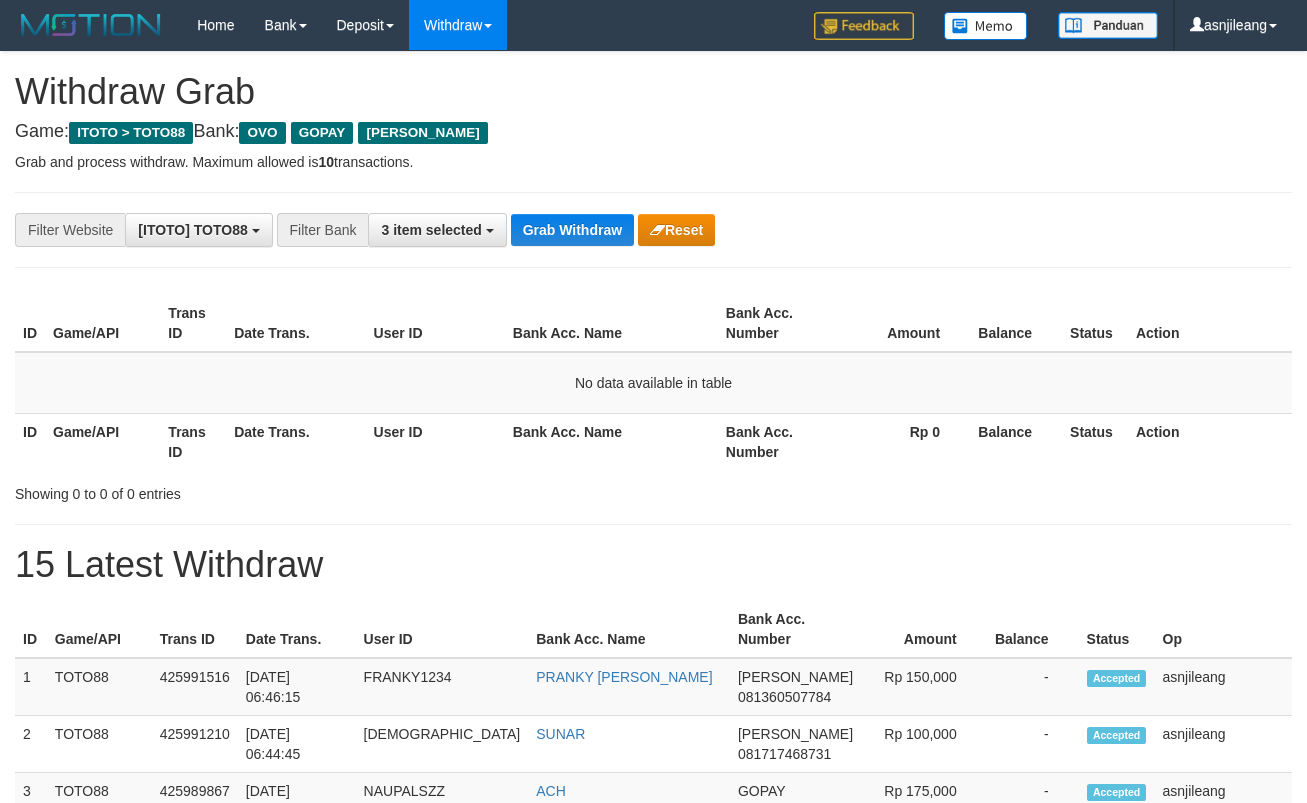 scroll, scrollTop: 0, scrollLeft: 0, axis: both 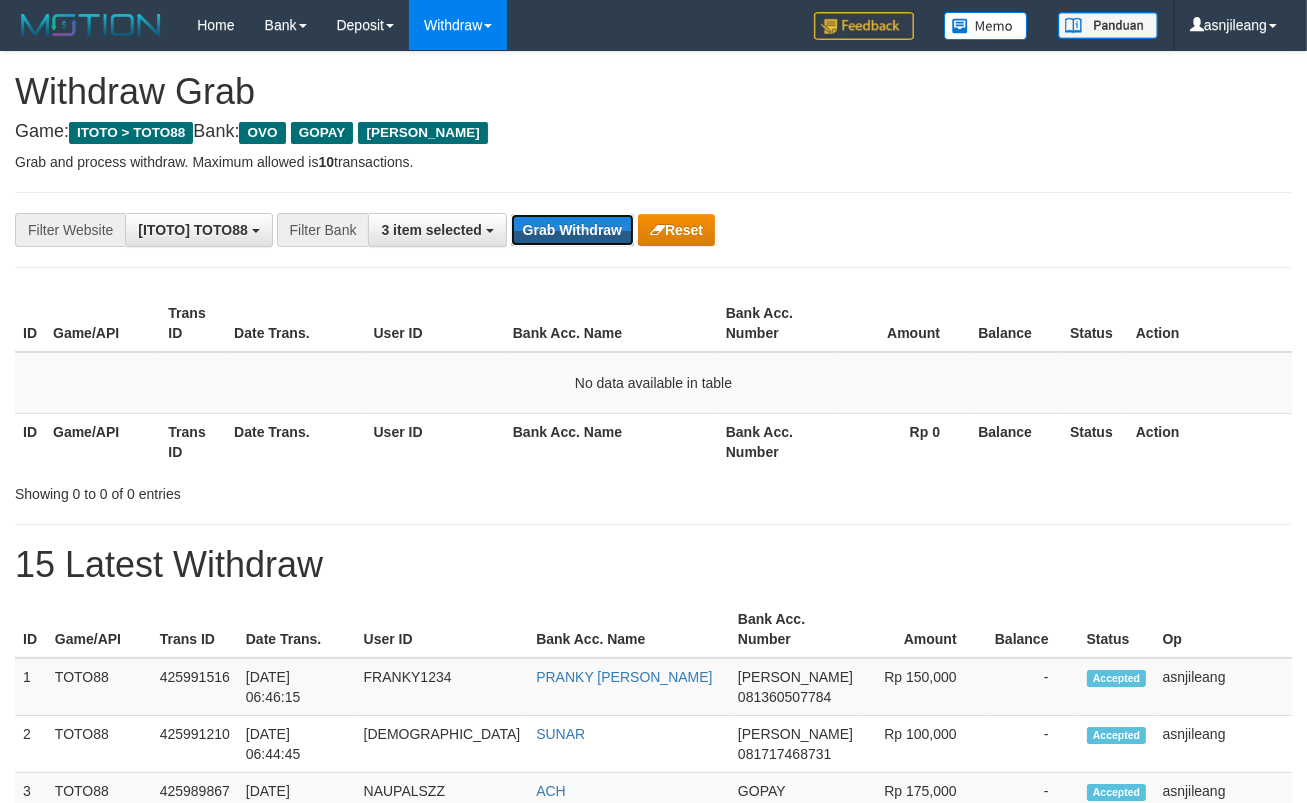 click on "Grab Withdraw" at bounding box center (572, 230) 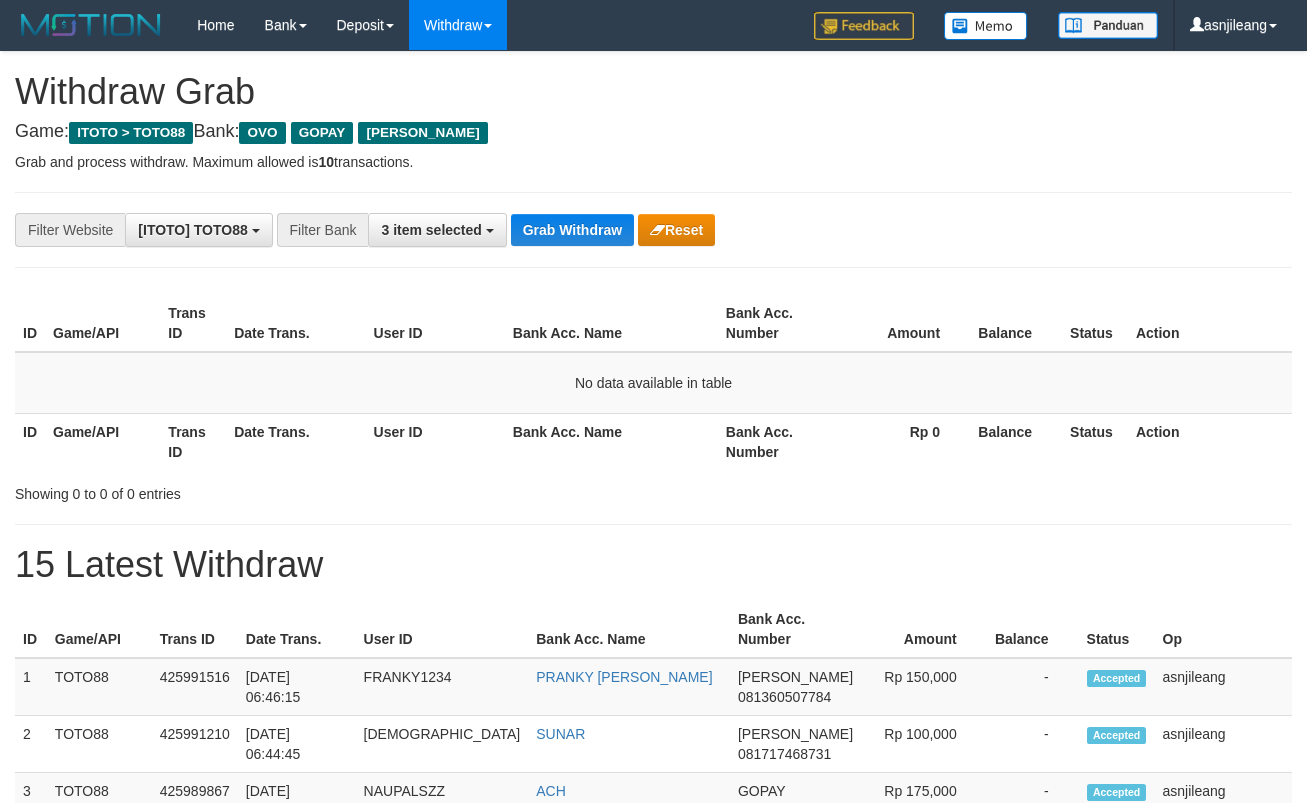 scroll, scrollTop: 0, scrollLeft: 0, axis: both 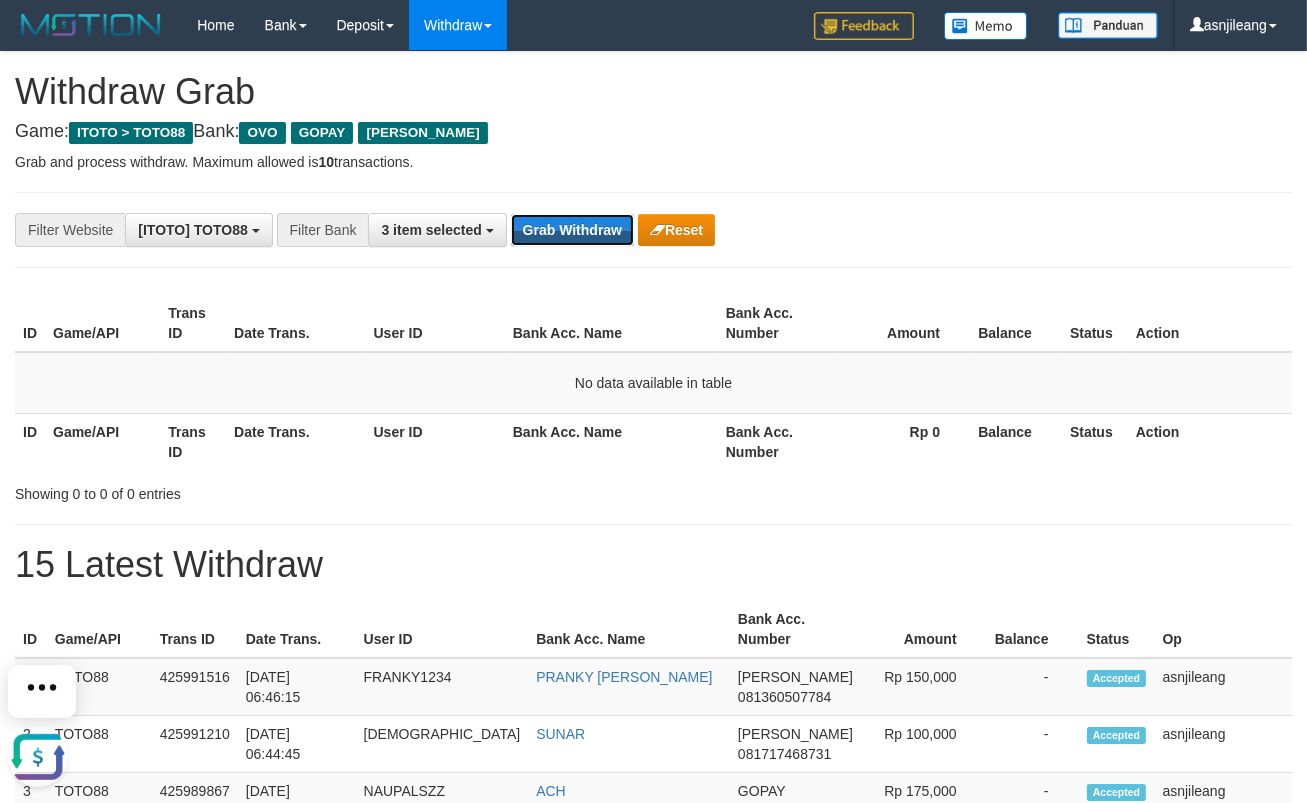 click on "Grab Withdraw" at bounding box center [572, 230] 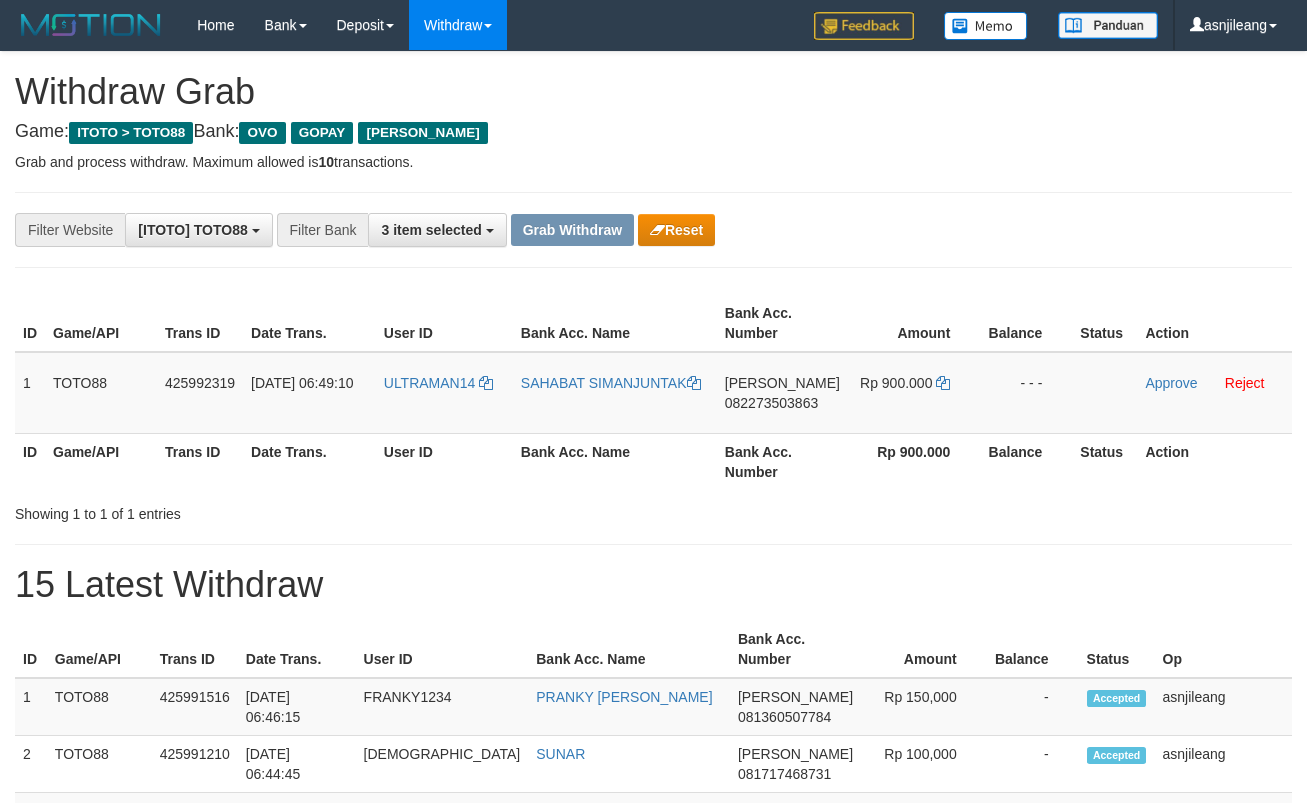 scroll, scrollTop: 0, scrollLeft: 0, axis: both 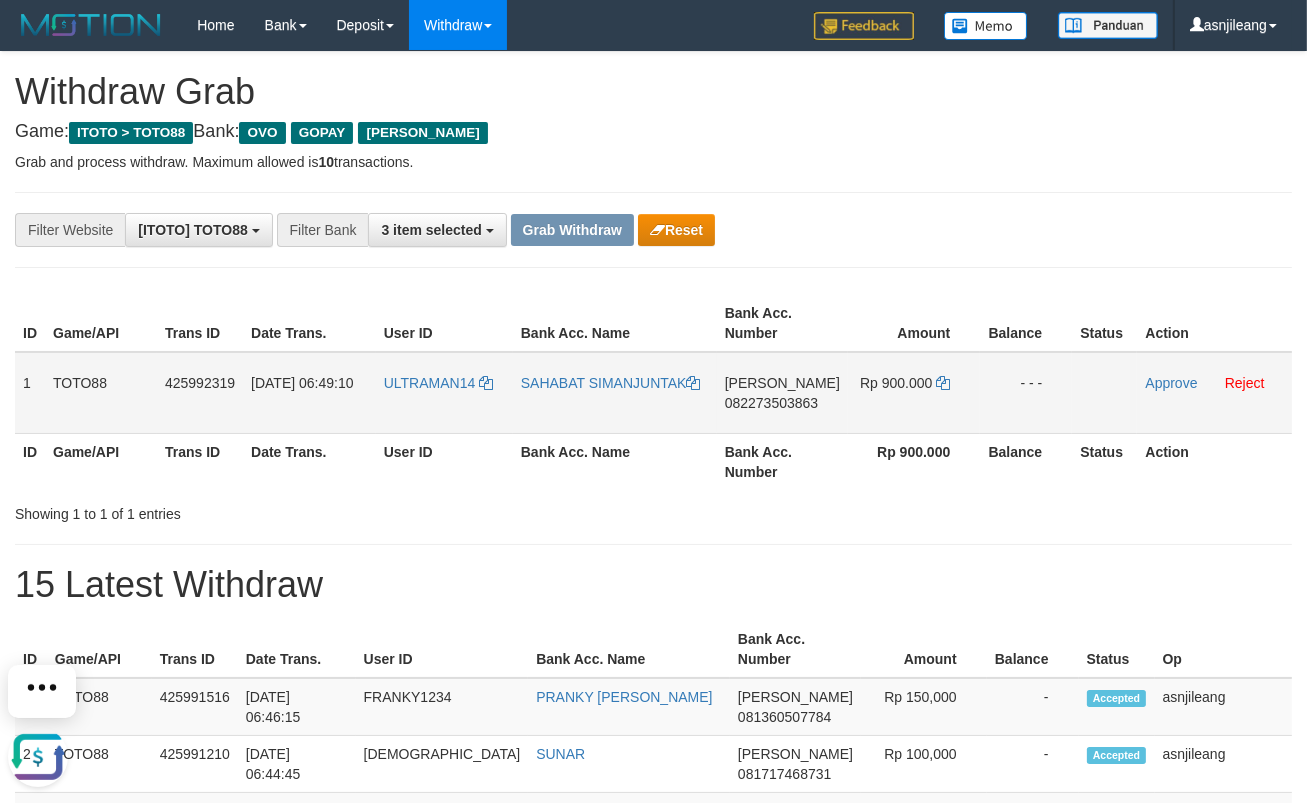 click on "DANA
082273503863" at bounding box center [782, 393] 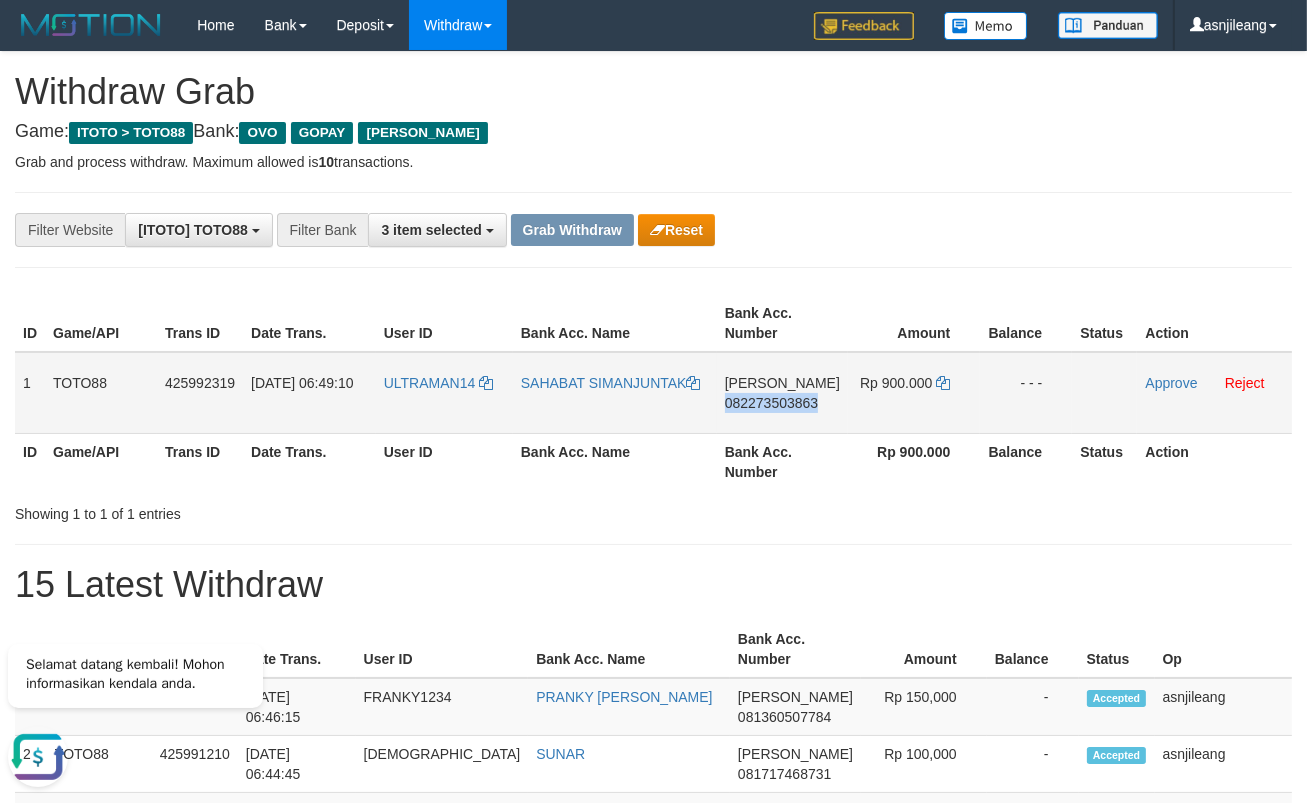 click on "DANA
082273503863" at bounding box center (782, 393) 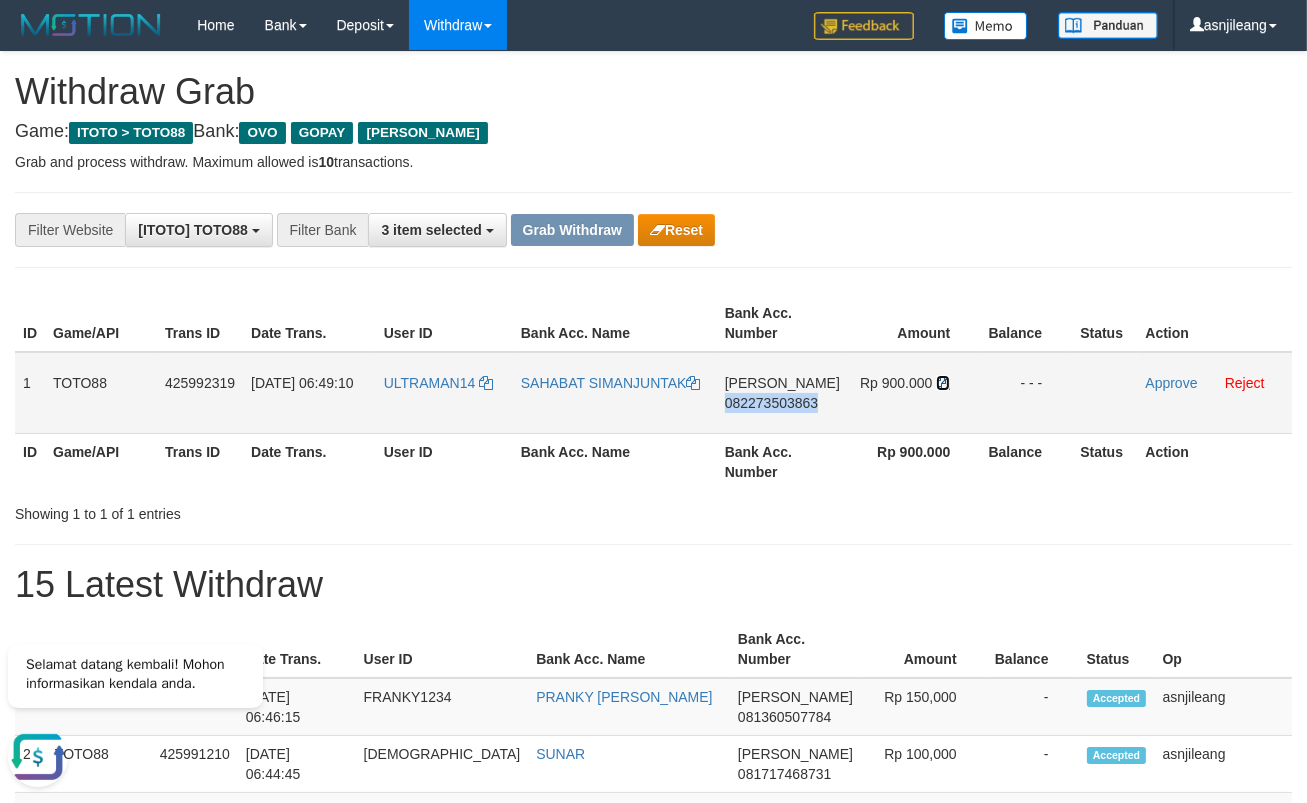 click at bounding box center [943, 383] 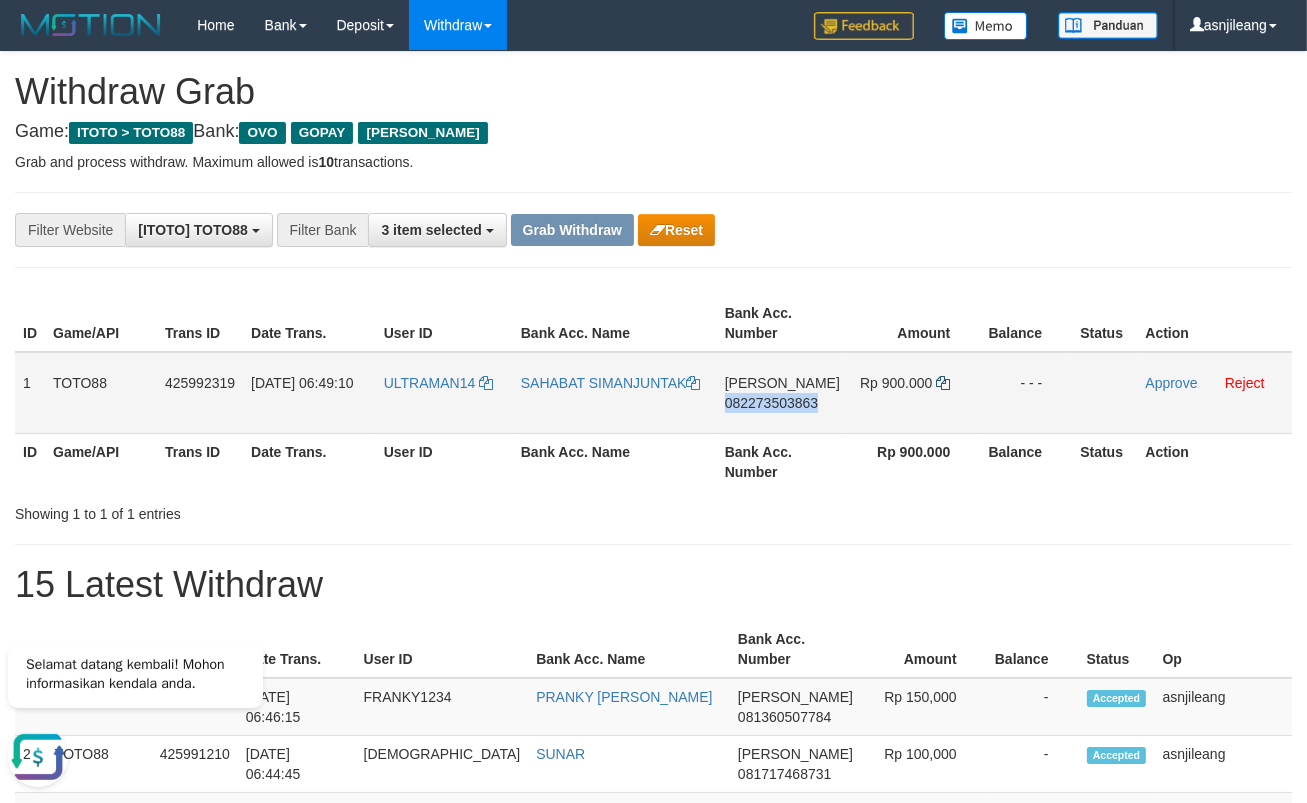 copy on "082273503863" 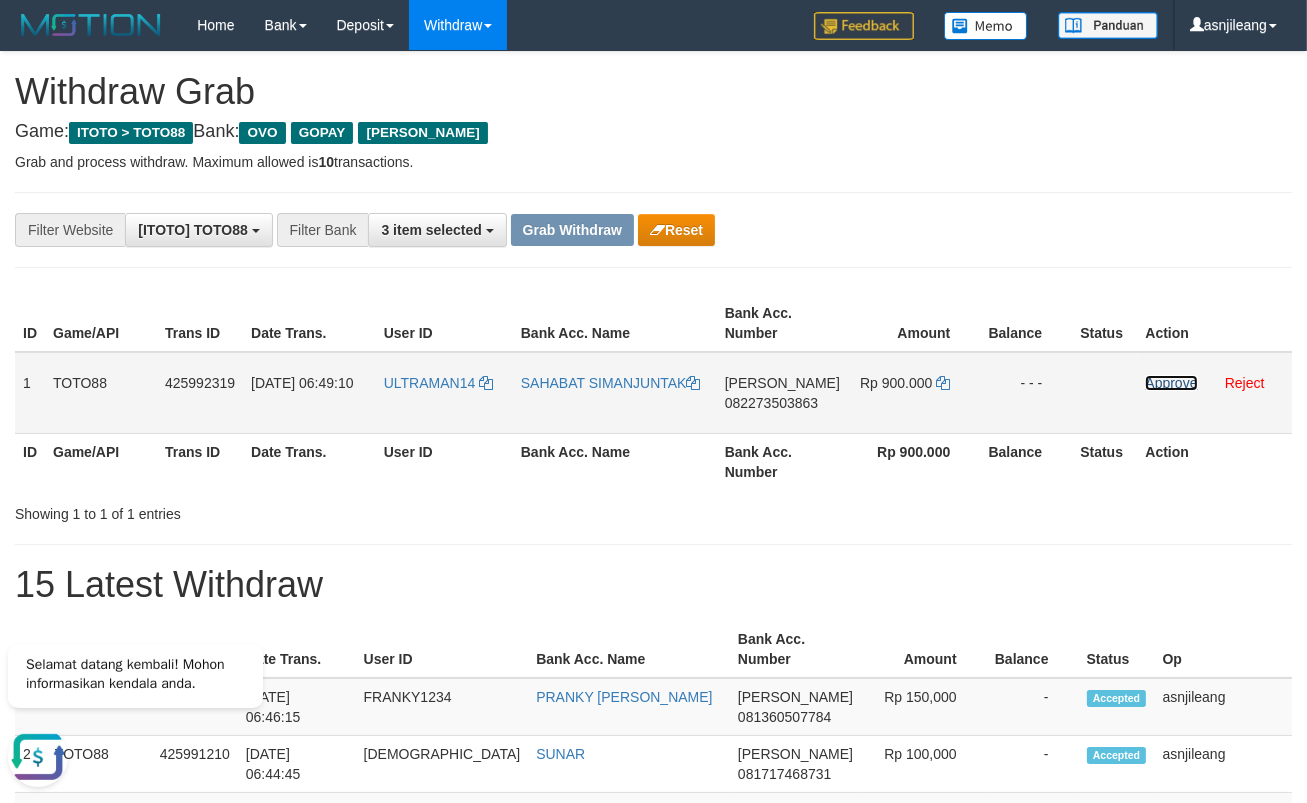 click on "Approve" at bounding box center [1171, 383] 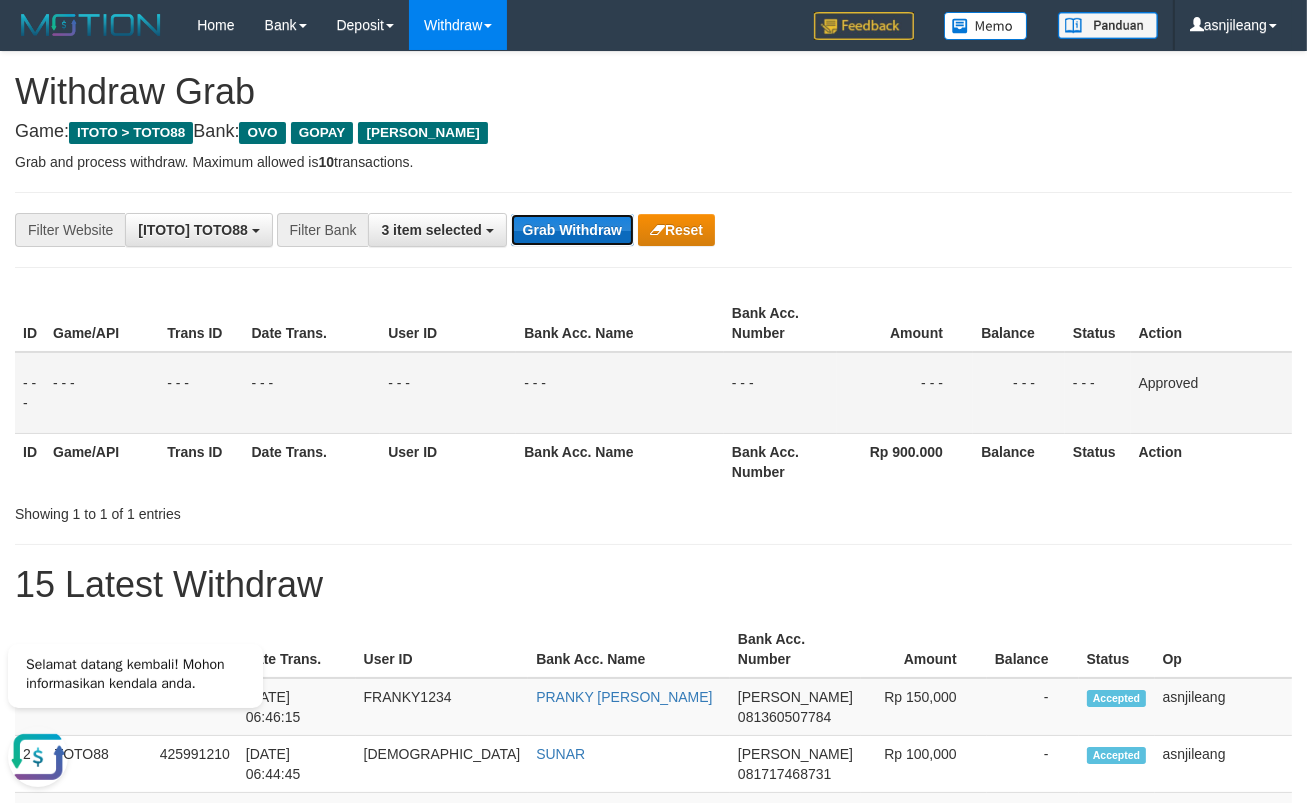 click on "Grab Withdraw" at bounding box center (572, 230) 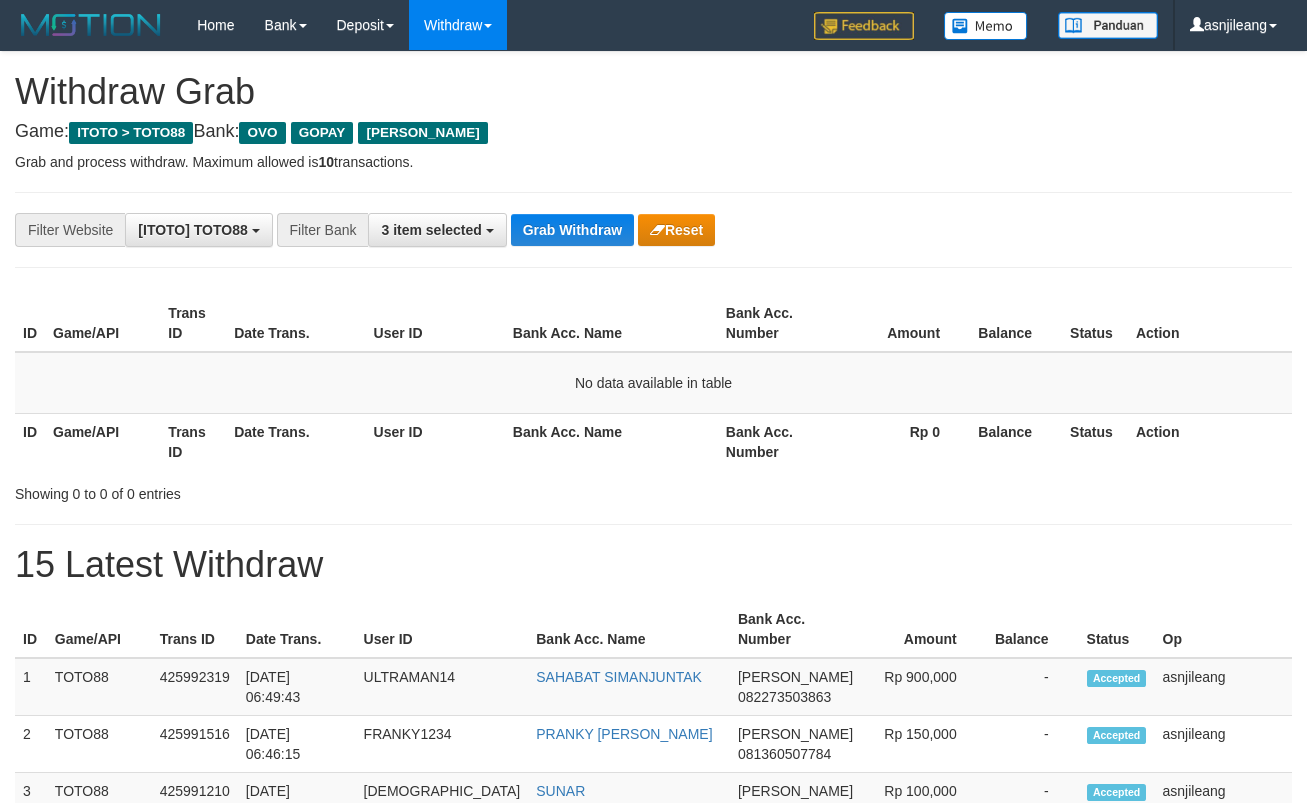 scroll, scrollTop: 0, scrollLeft: 0, axis: both 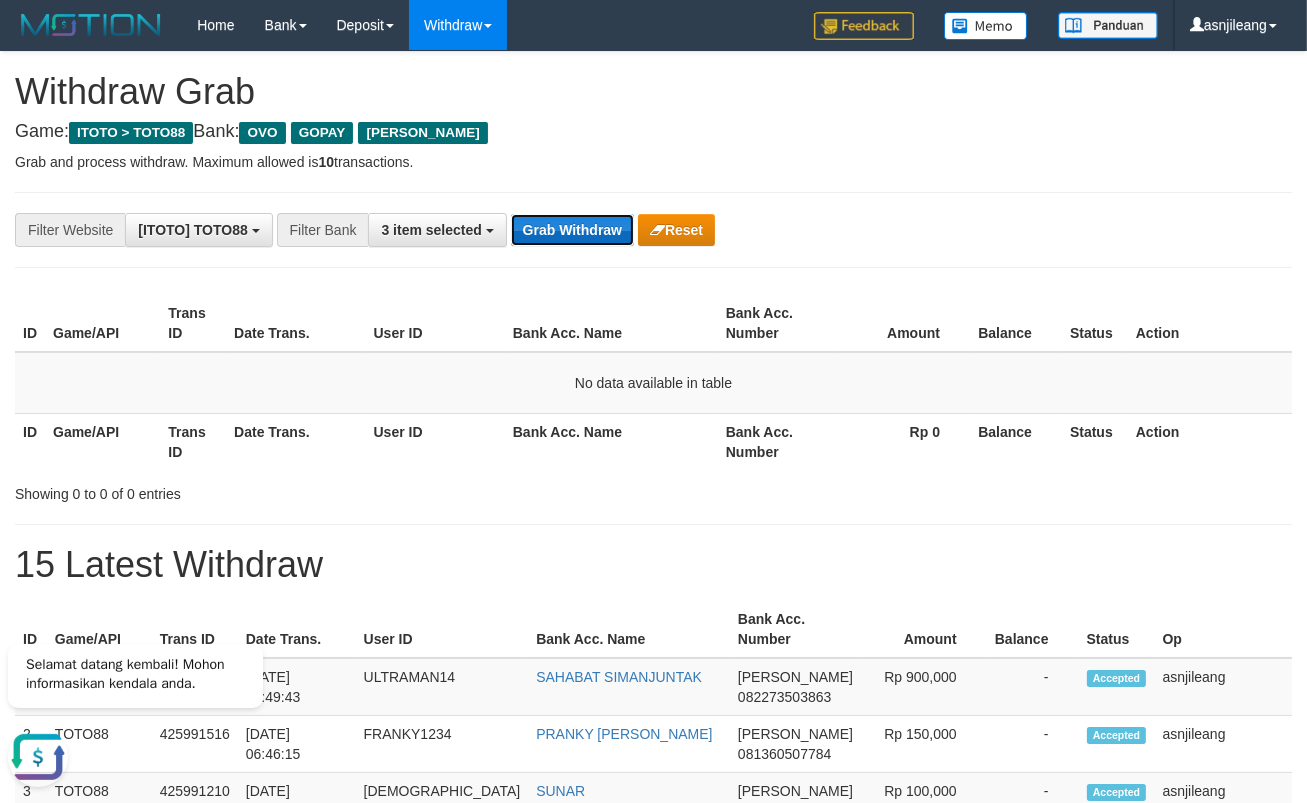 click on "Grab Withdraw" at bounding box center [572, 230] 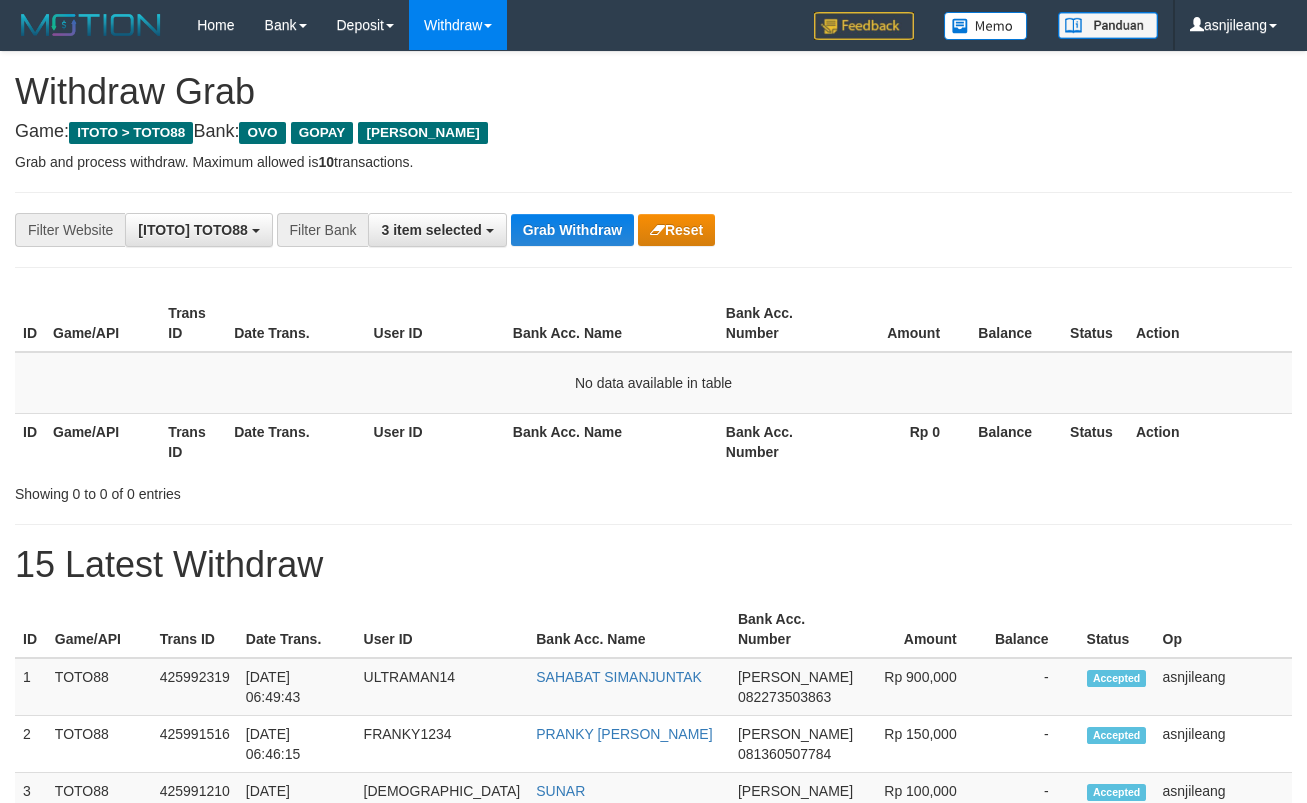 scroll, scrollTop: 0, scrollLeft: 0, axis: both 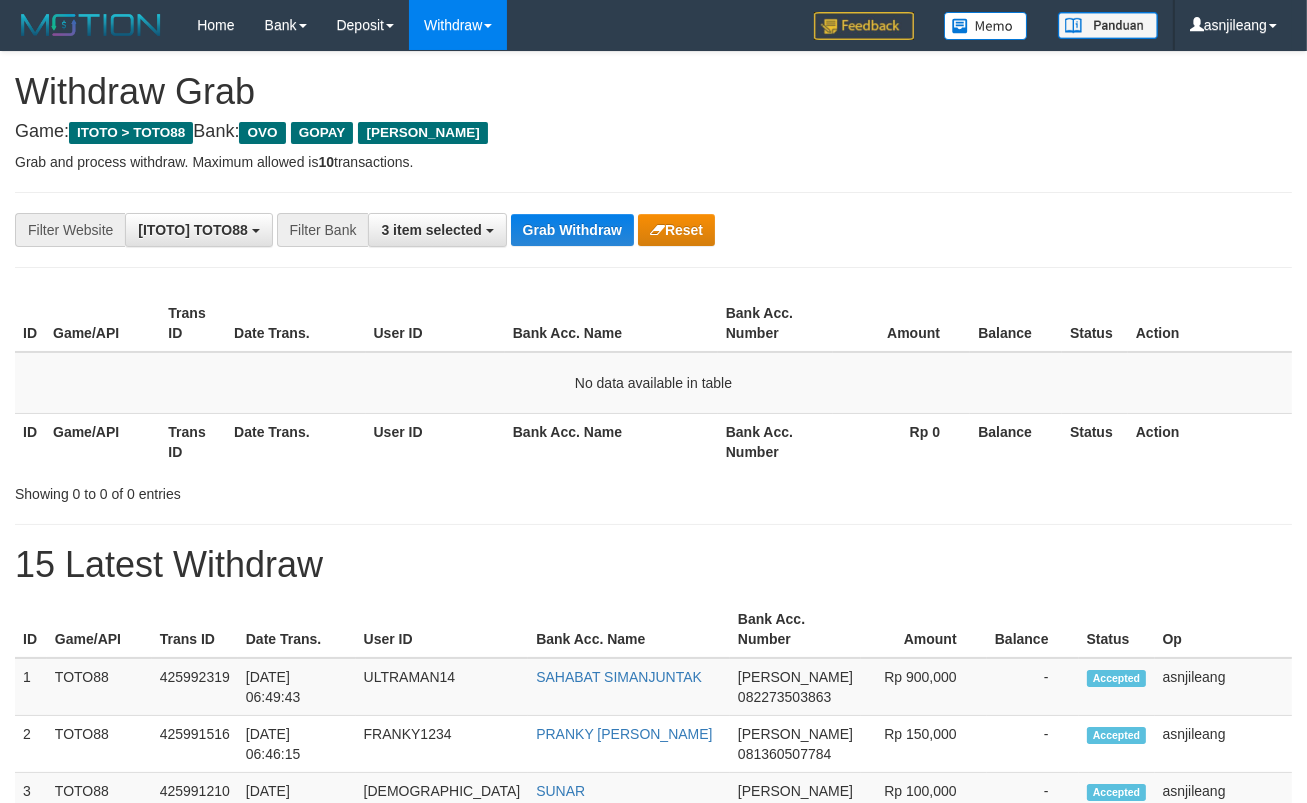 click on "Showing 0 to 0 of 0 entries" at bounding box center [653, 490] 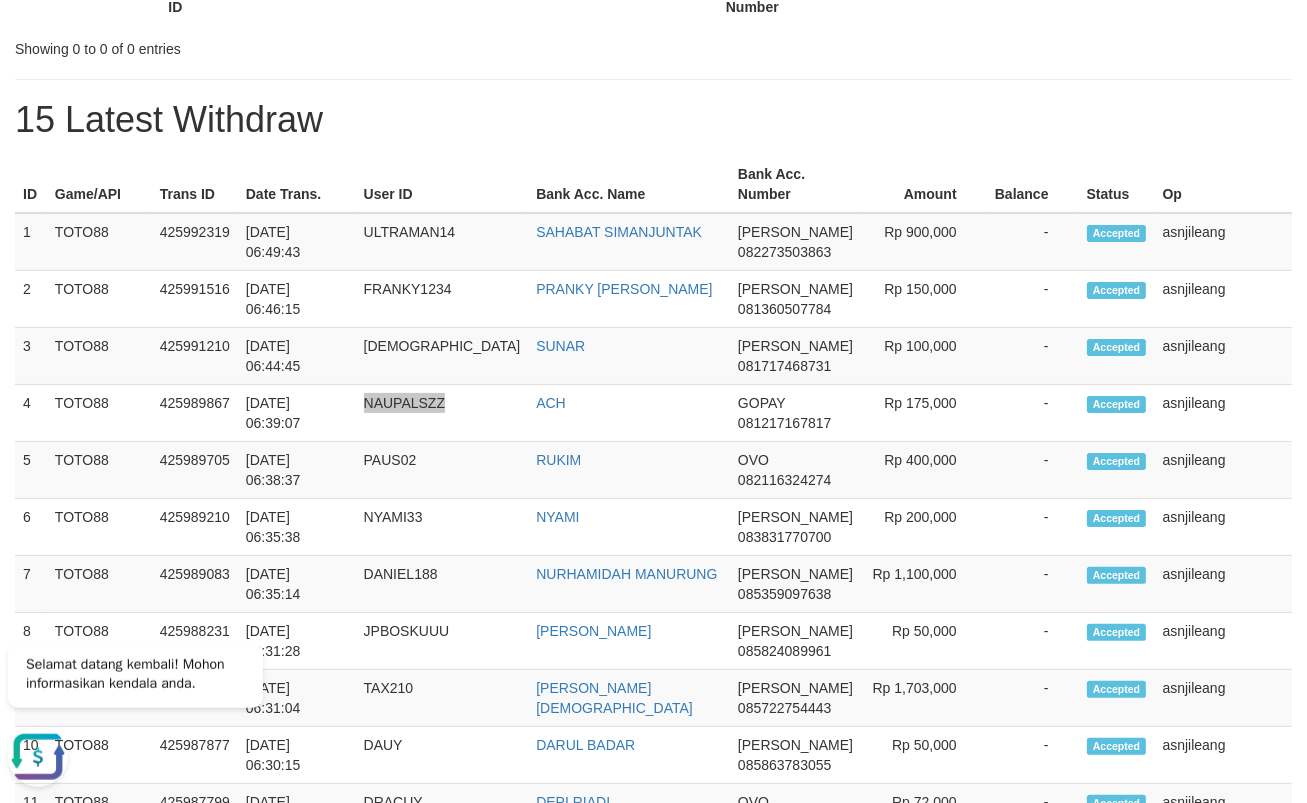scroll, scrollTop: 0, scrollLeft: 0, axis: both 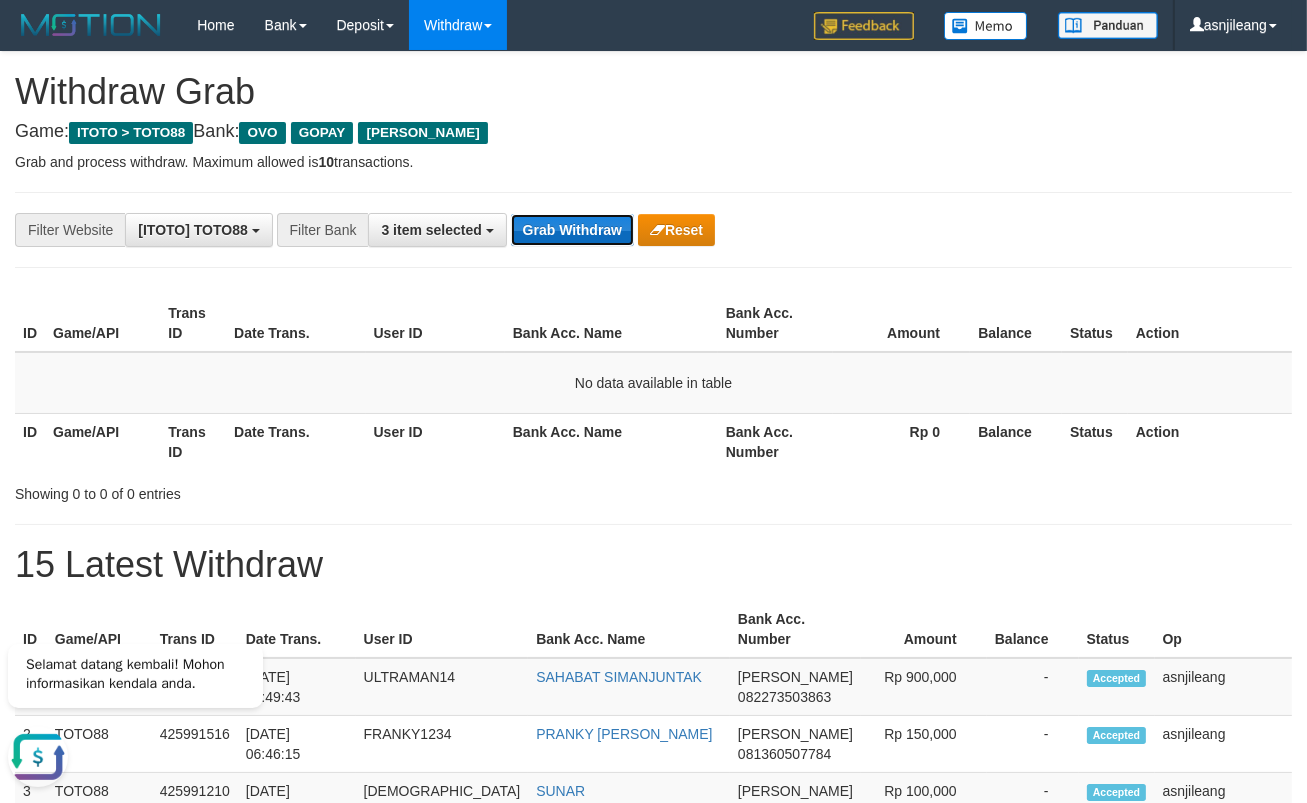 click on "Grab Withdraw" at bounding box center (572, 230) 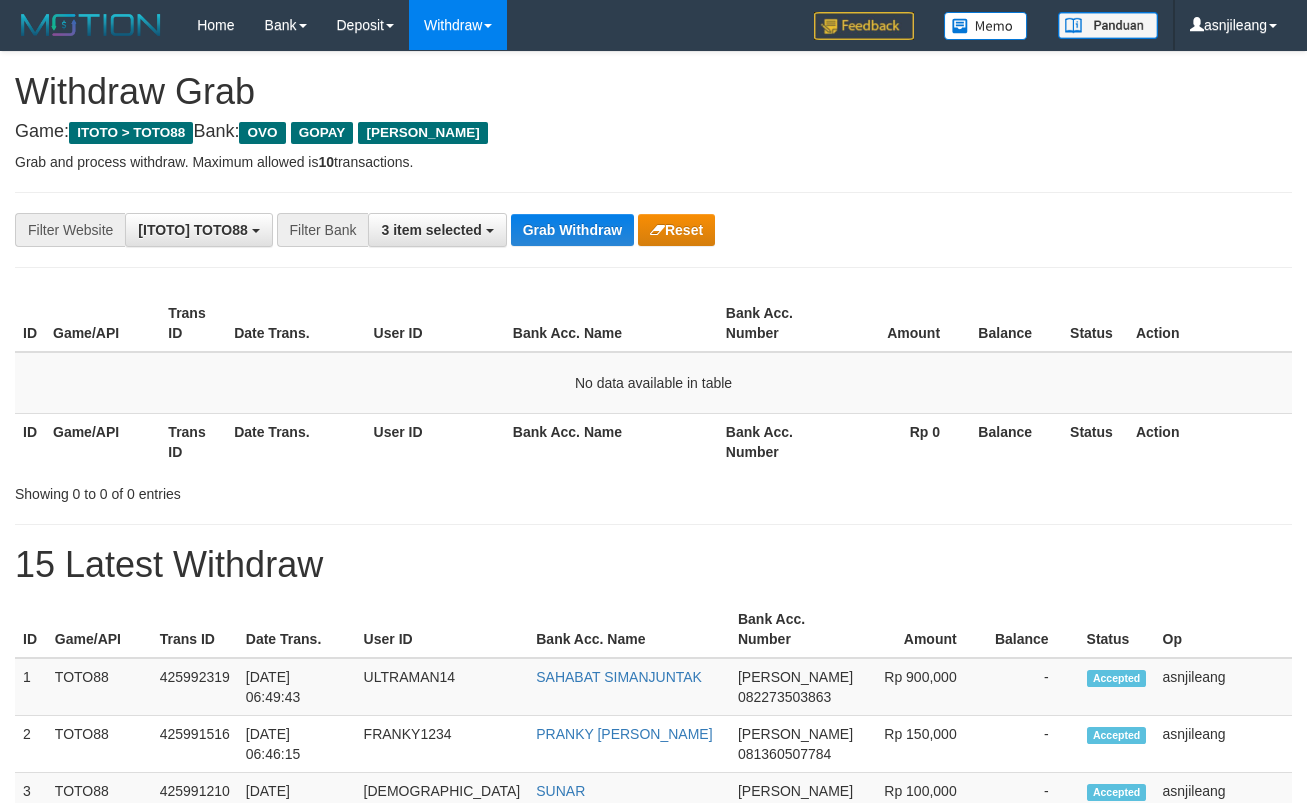 scroll, scrollTop: 0, scrollLeft: 0, axis: both 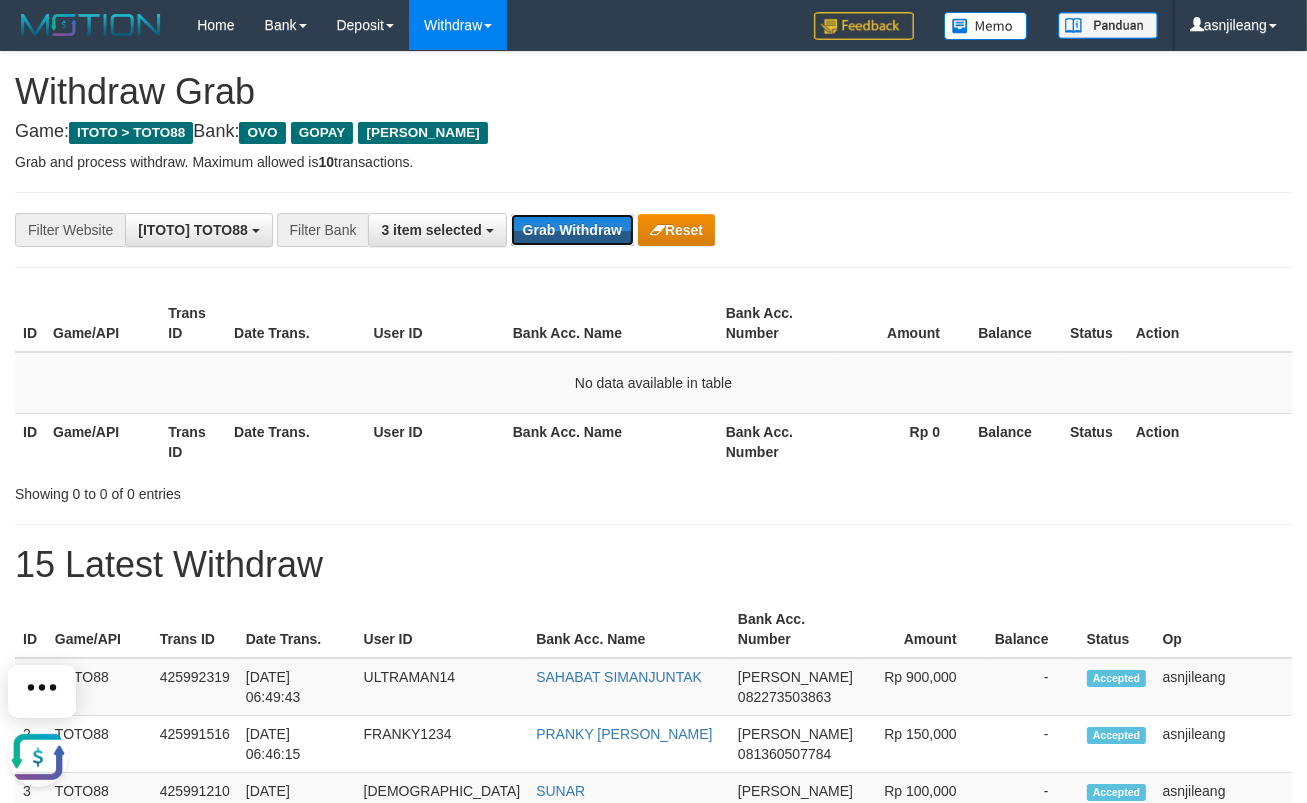 click on "Grab Withdraw" at bounding box center (572, 230) 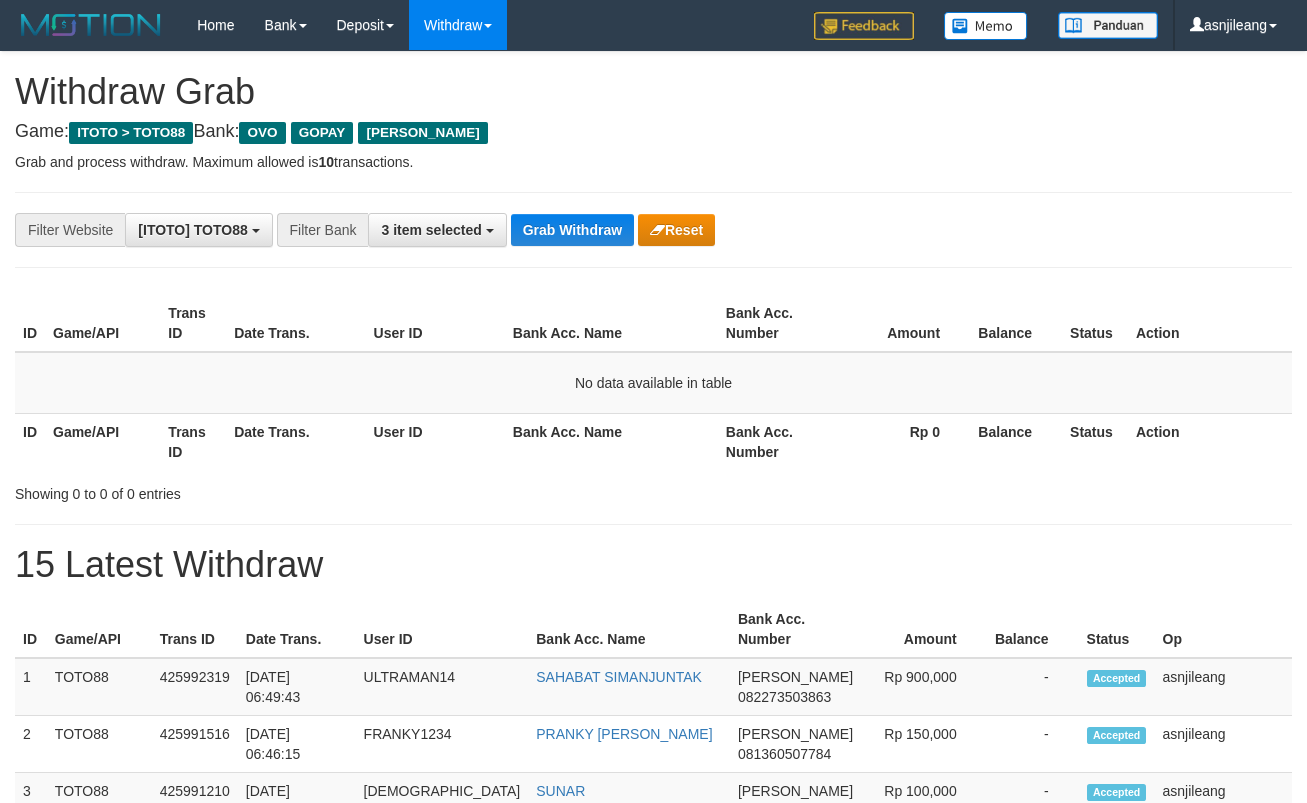scroll, scrollTop: 0, scrollLeft: 0, axis: both 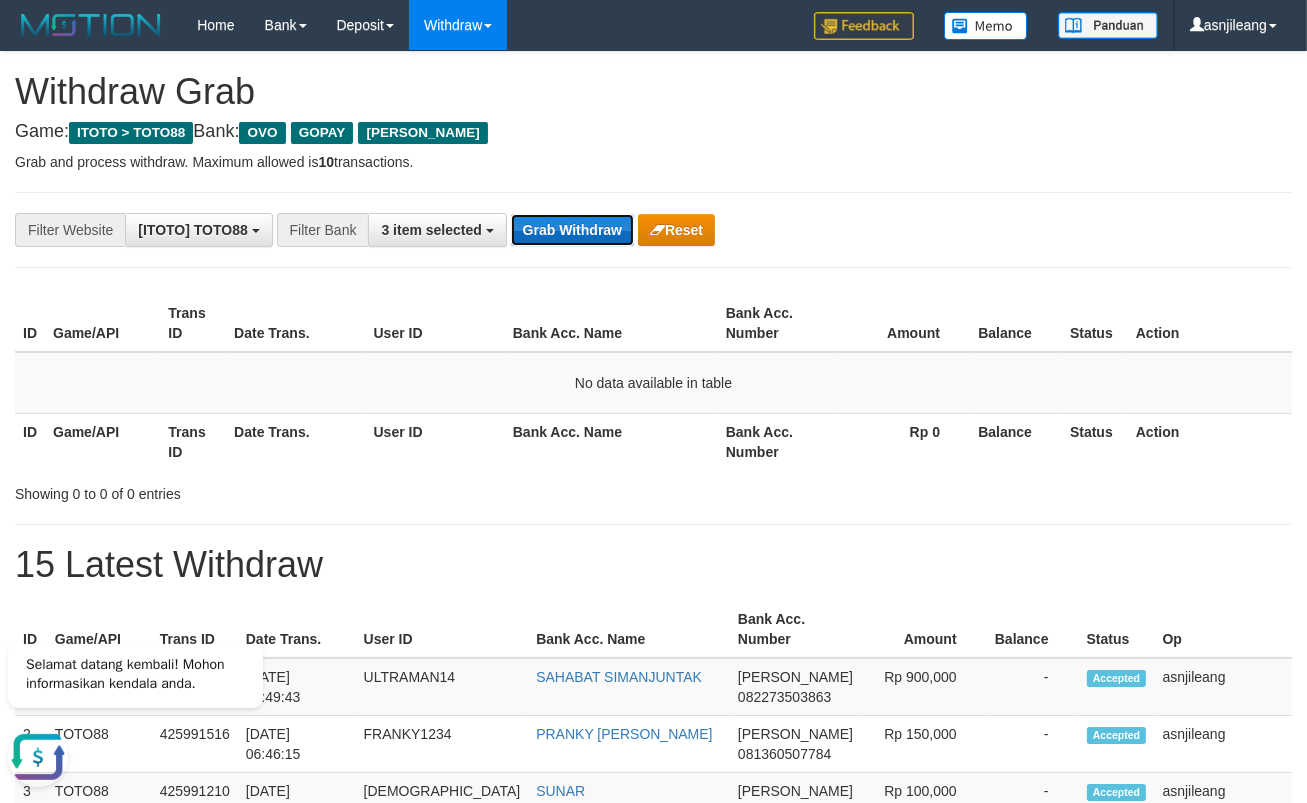 click on "Grab Withdraw" at bounding box center (572, 230) 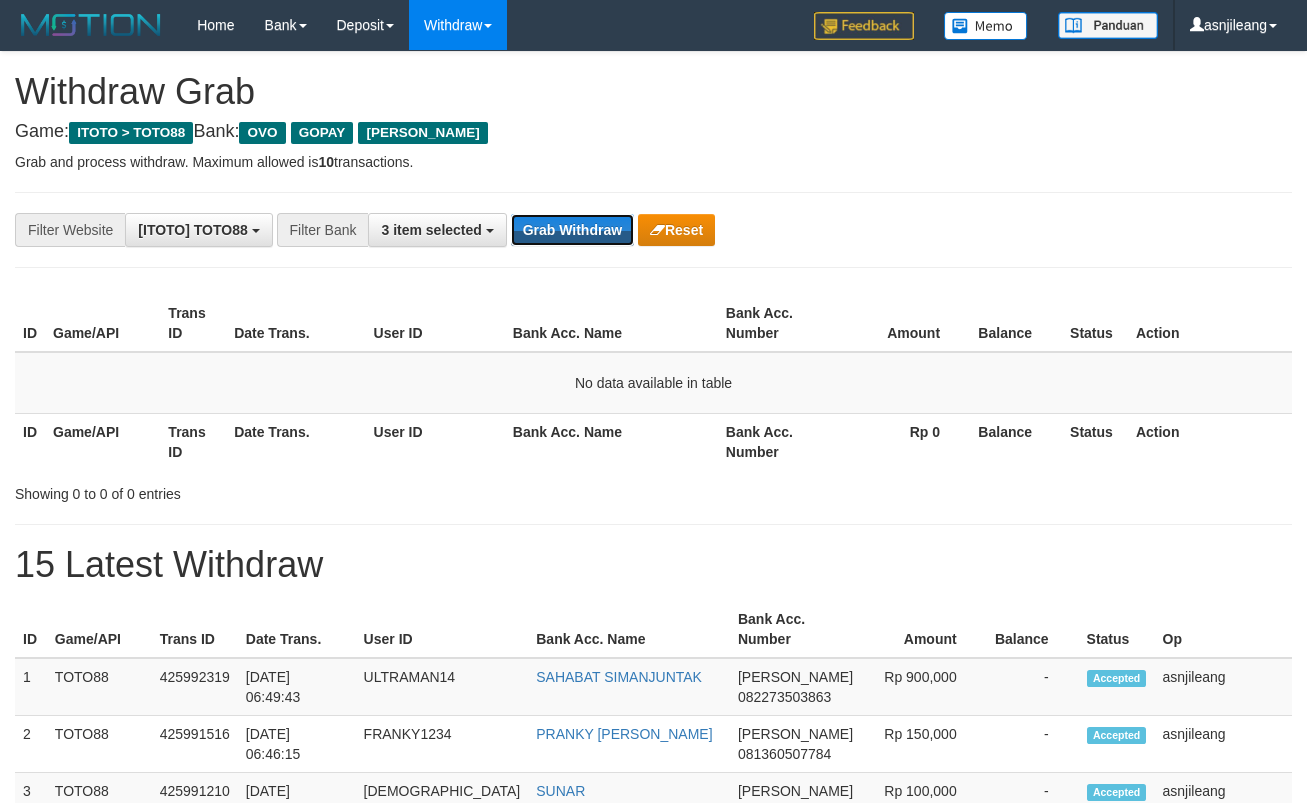 scroll, scrollTop: 0, scrollLeft: 0, axis: both 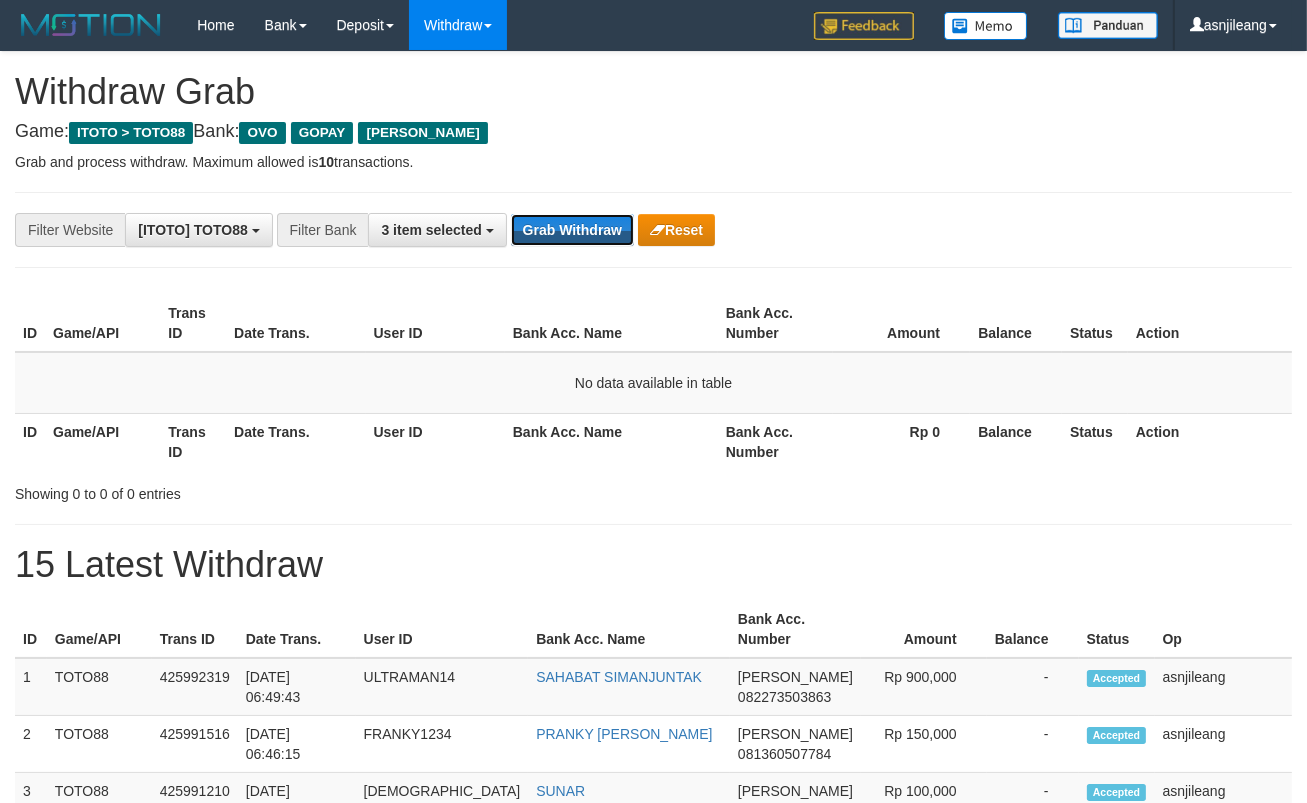 click on "Grab Withdraw" at bounding box center [572, 230] 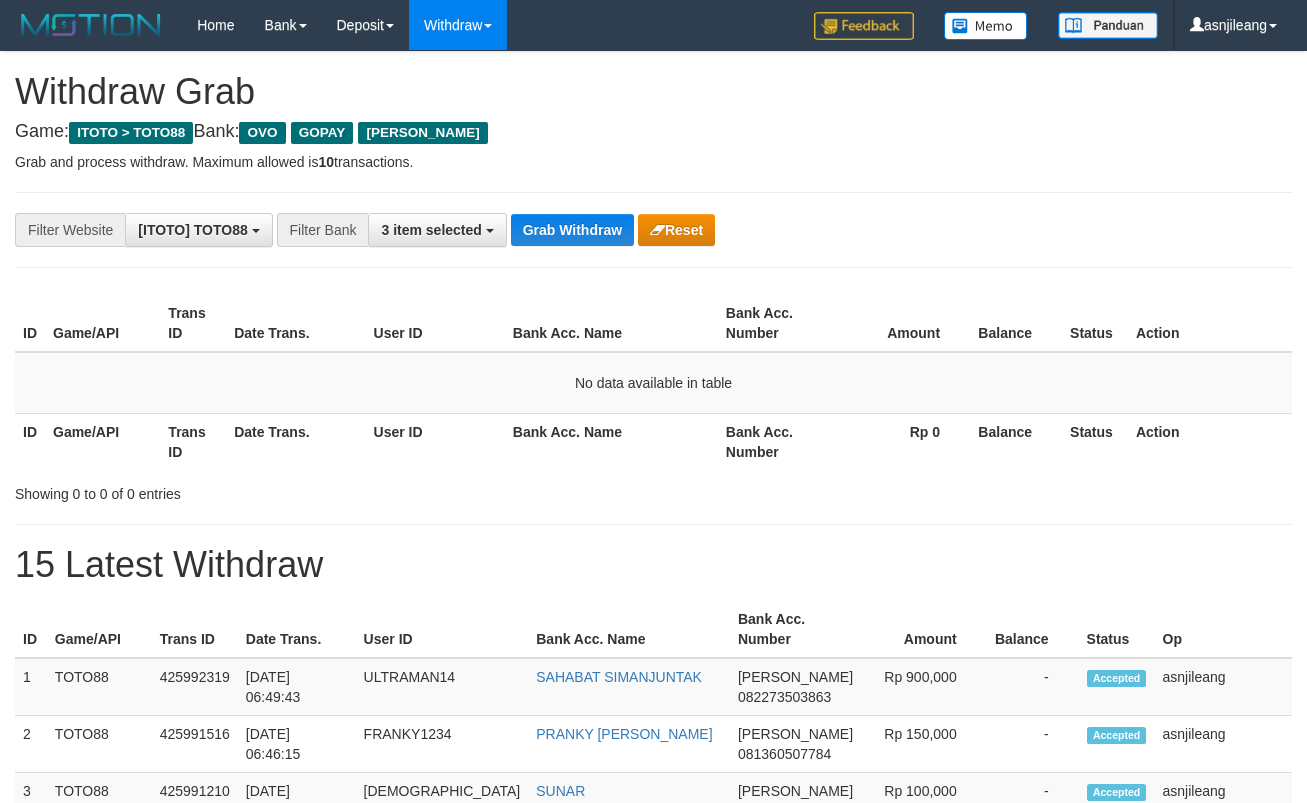 scroll, scrollTop: 0, scrollLeft: 0, axis: both 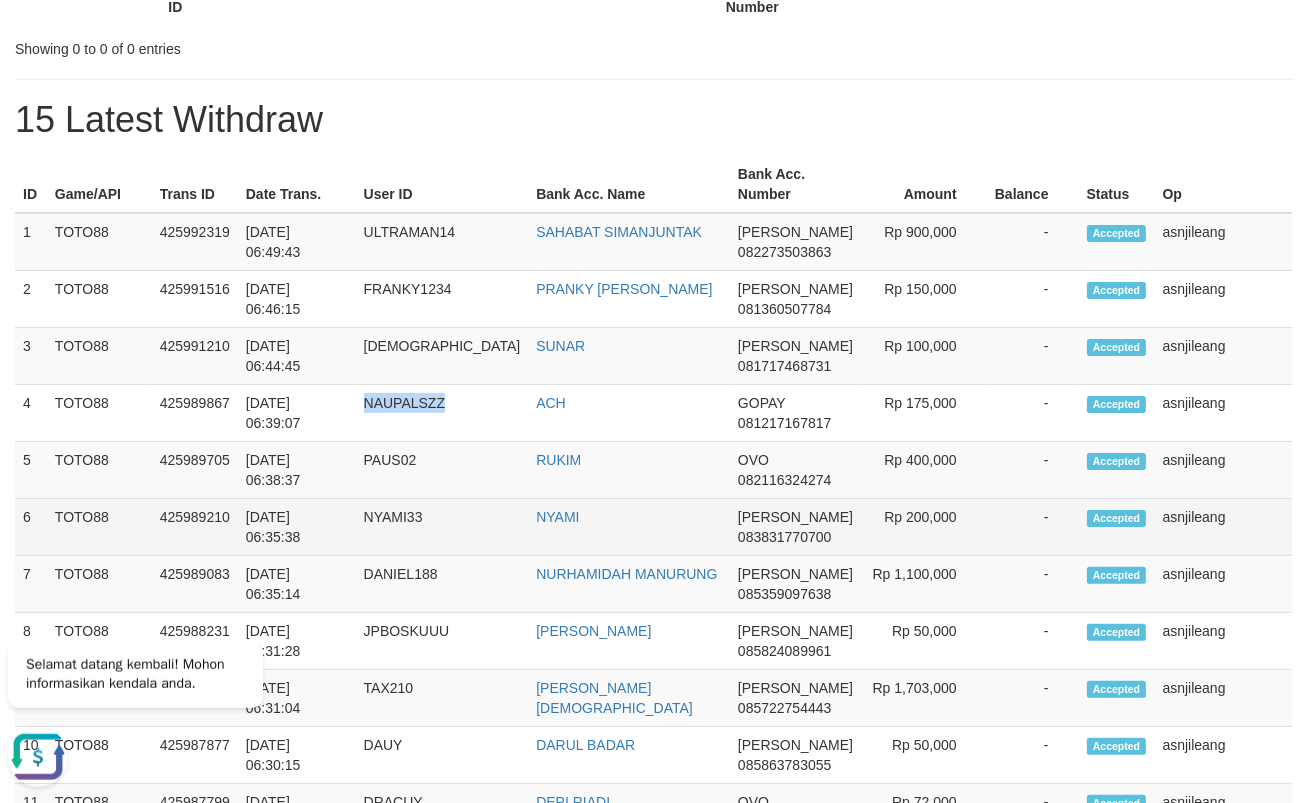 drag, startPoint x: 20, startPoint y: 392, endPoint x: 1259, endPoint y: 518, distance: 1245.3903 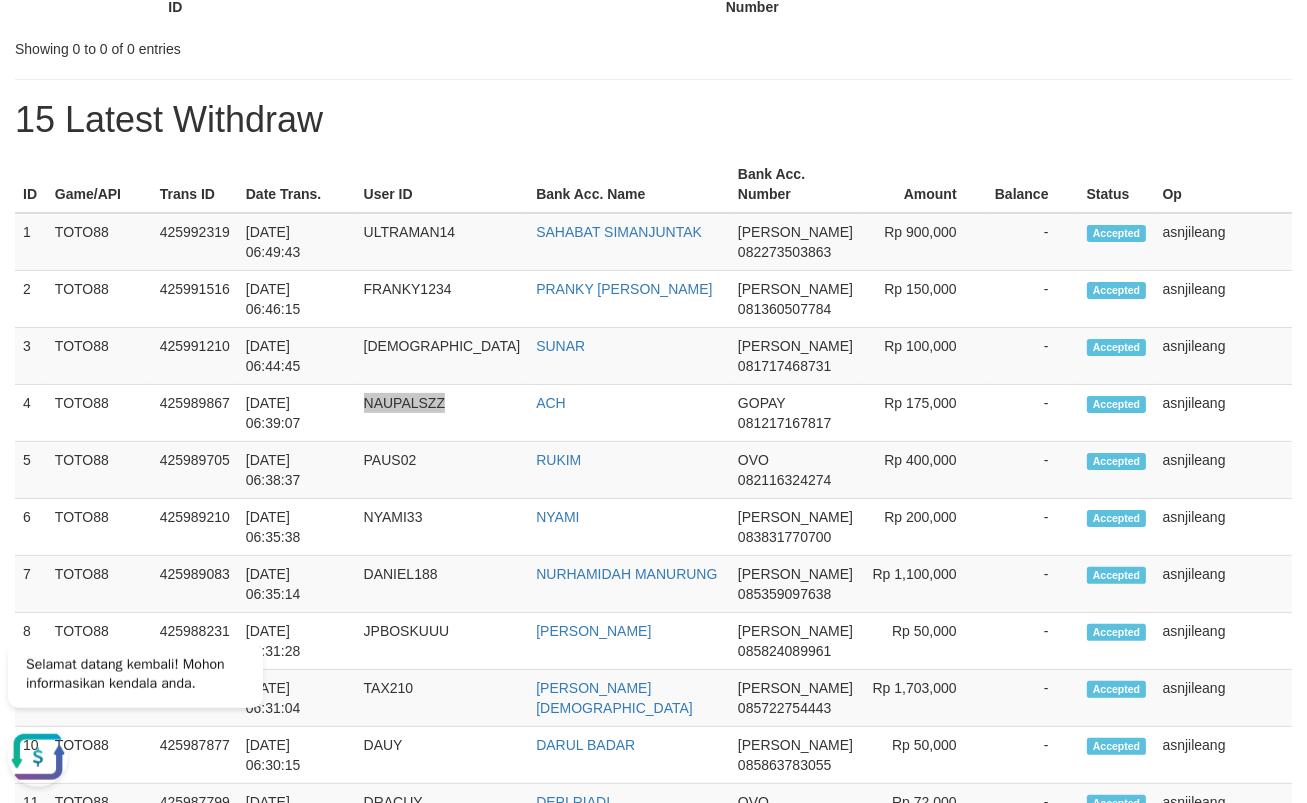 scroll, scrollTop: 0, scrollLeft: 0, axis: both 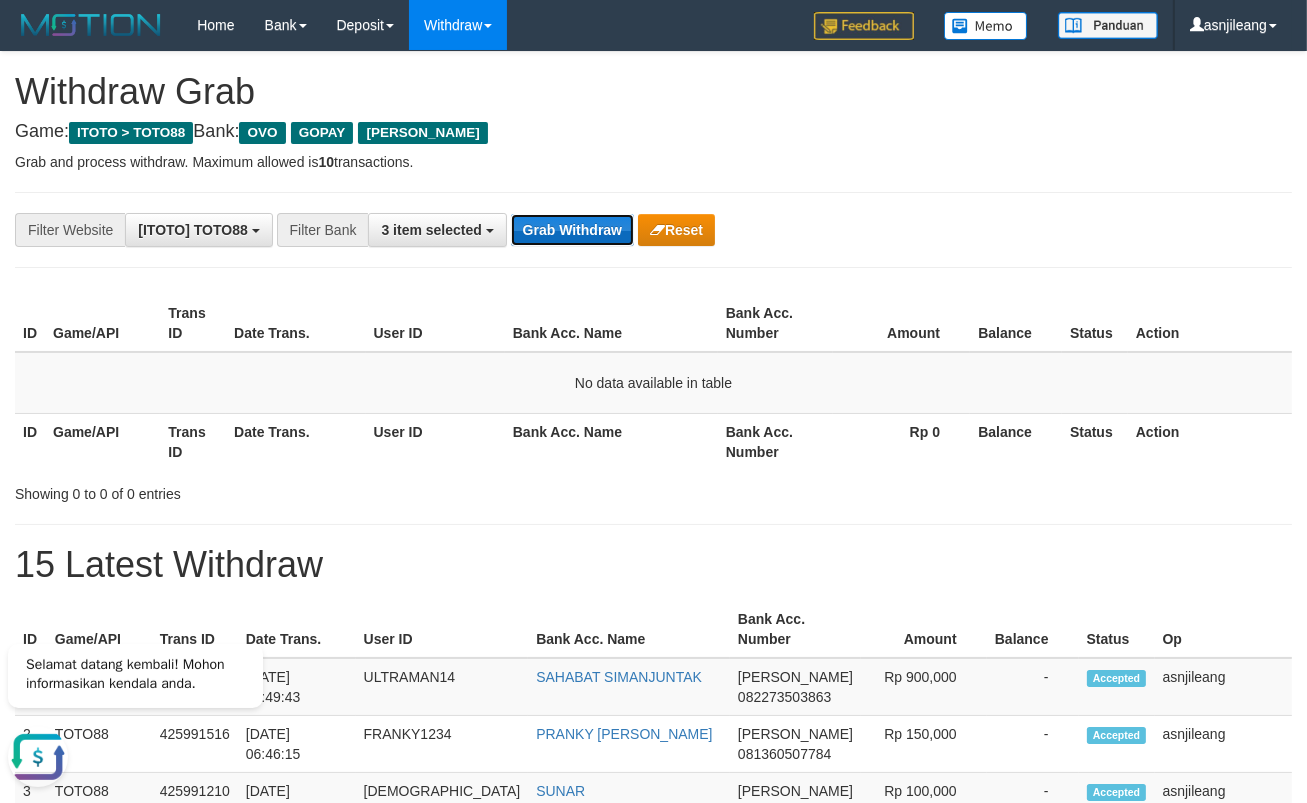 click on "Grab Withdraw" at bounding box center [572, 230] 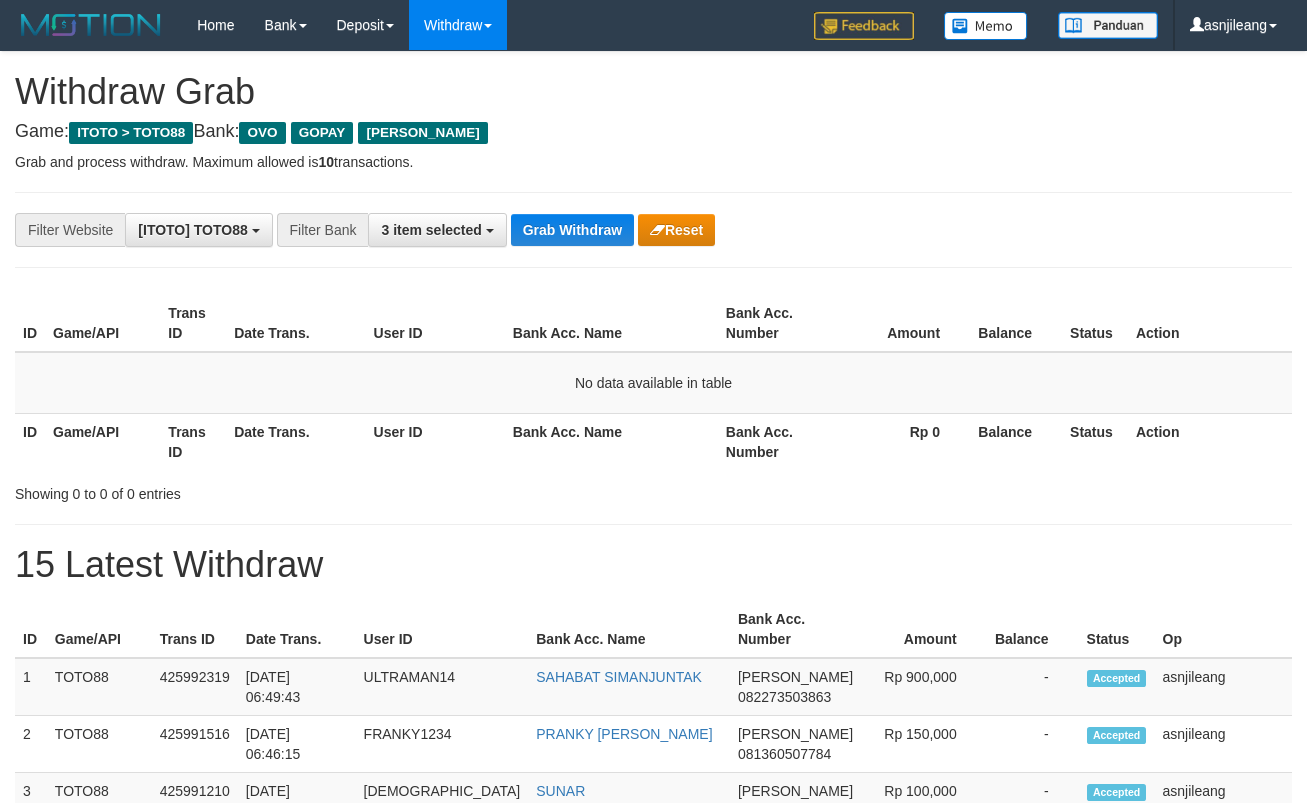 scroll, scrollTop: 0, scrollLeft: 0, axis: both 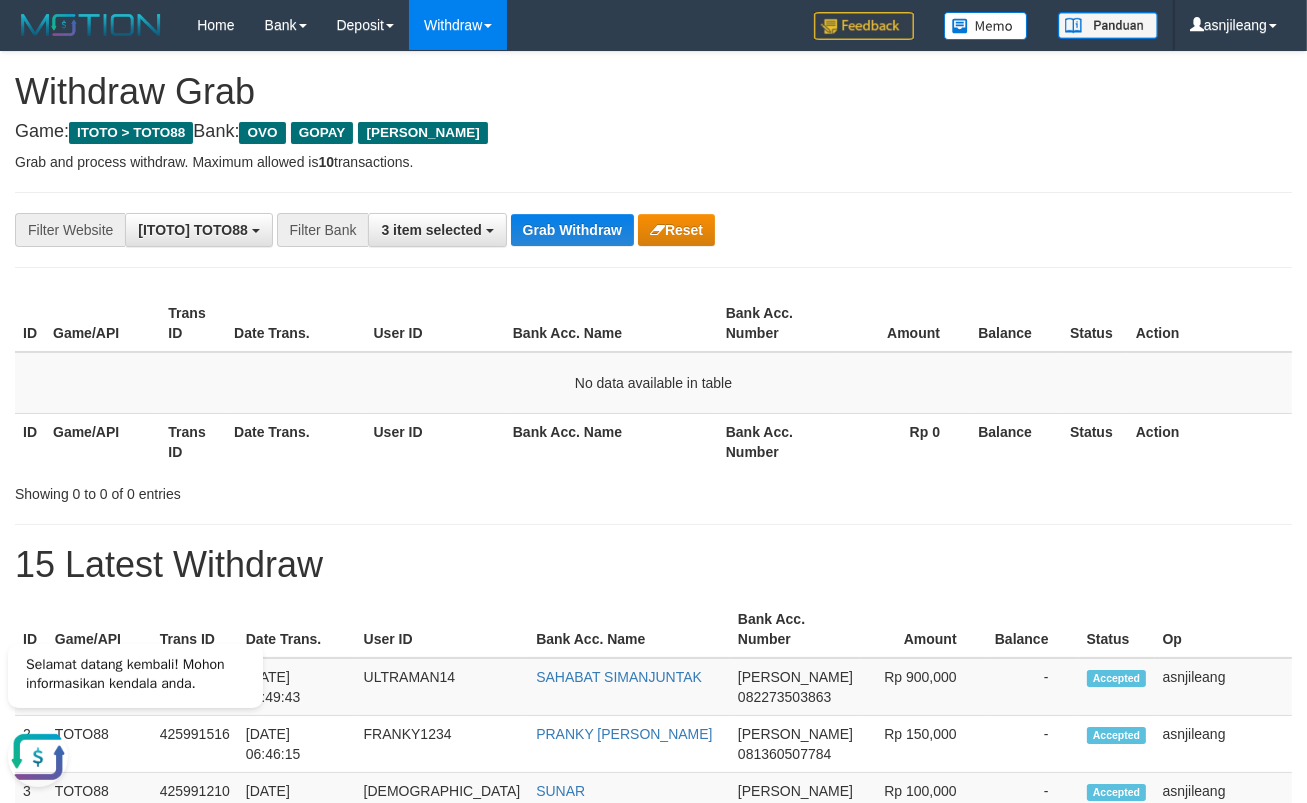 click on "**********" at bounding box center (544, 230) 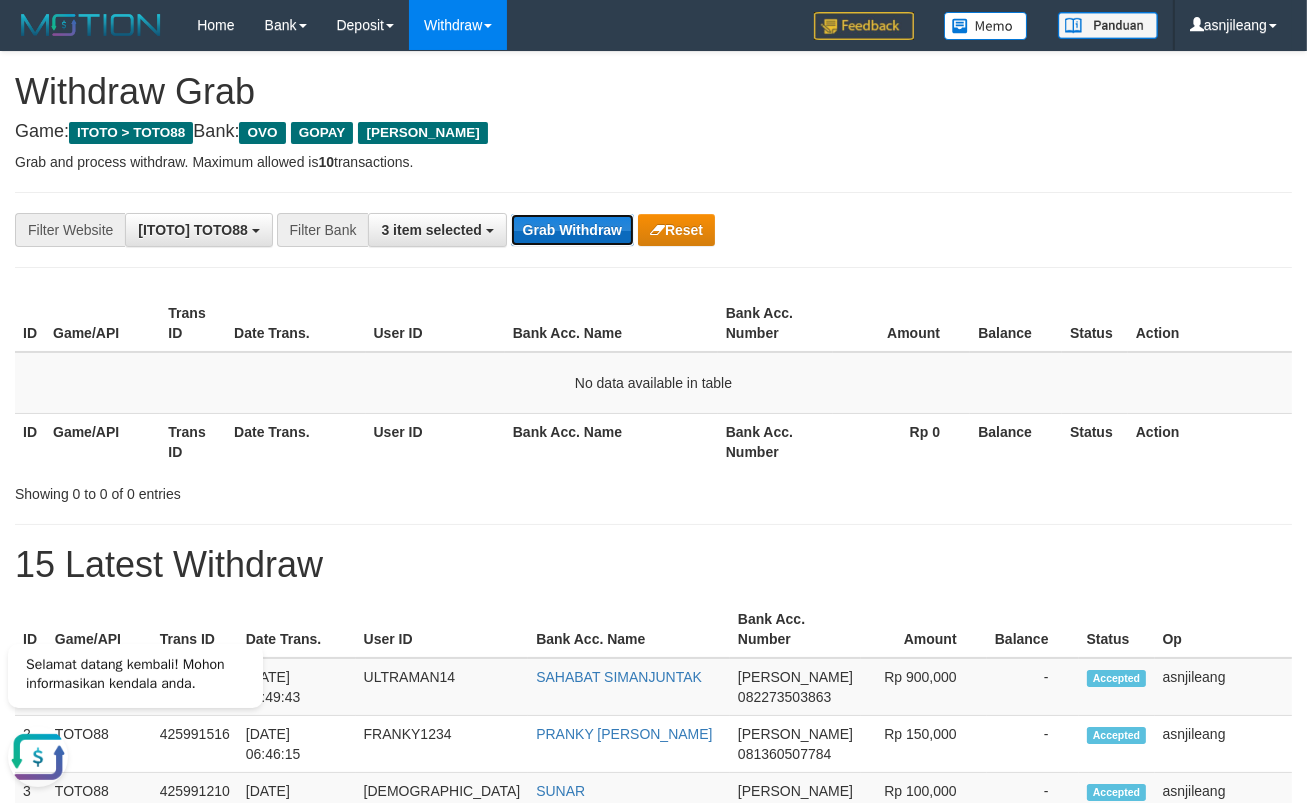 click on "Grab Withdraw" at bounding box center [572, 230] 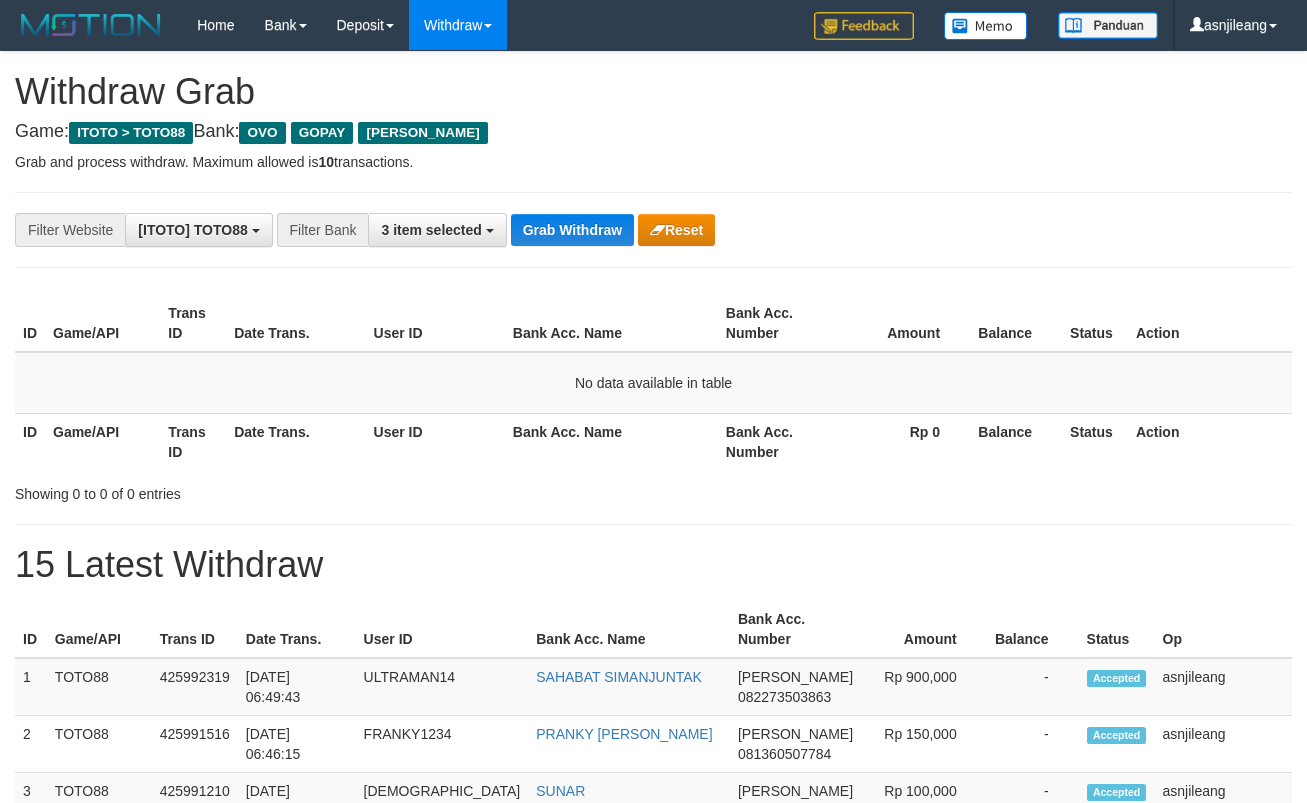 scroll, scrollTop: 0, scrollLeft: 0, axis: both 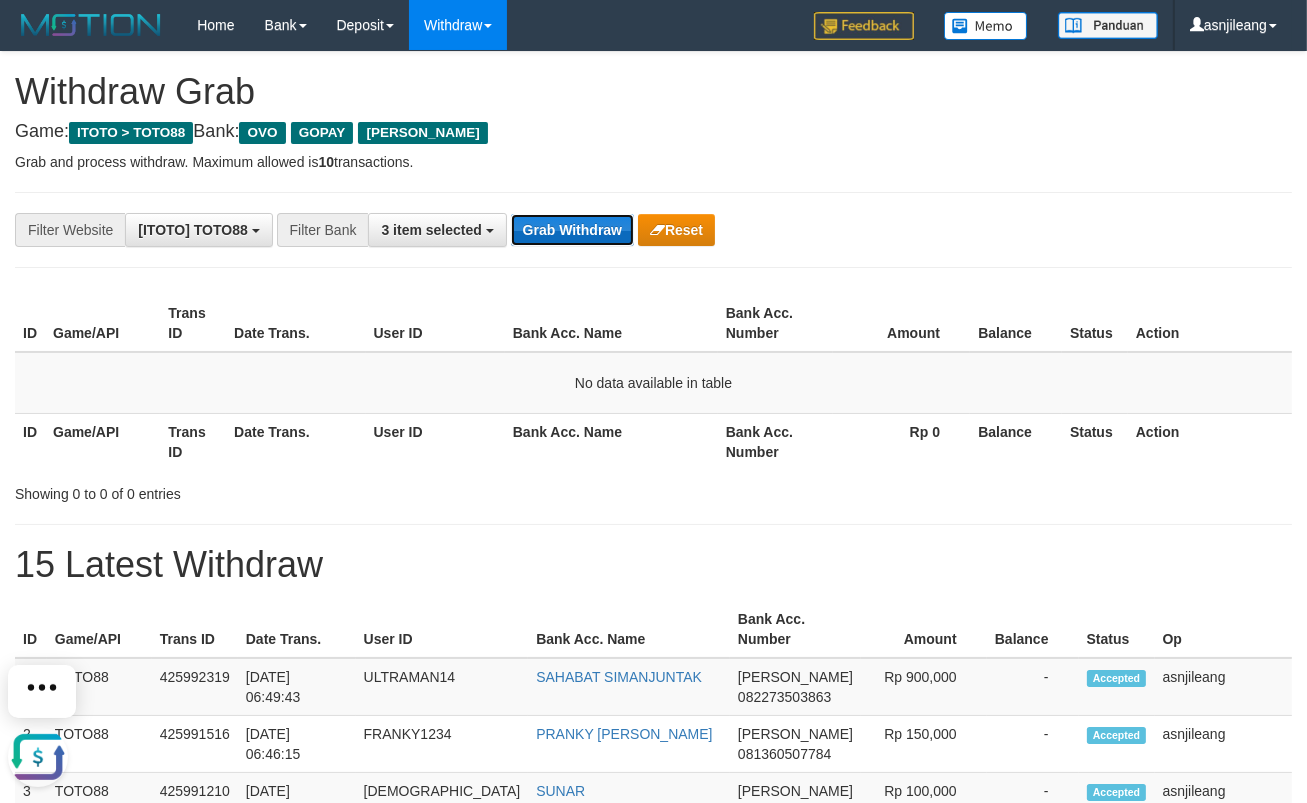 click on "Grab Withdraw" at bounding box center [572, 230] 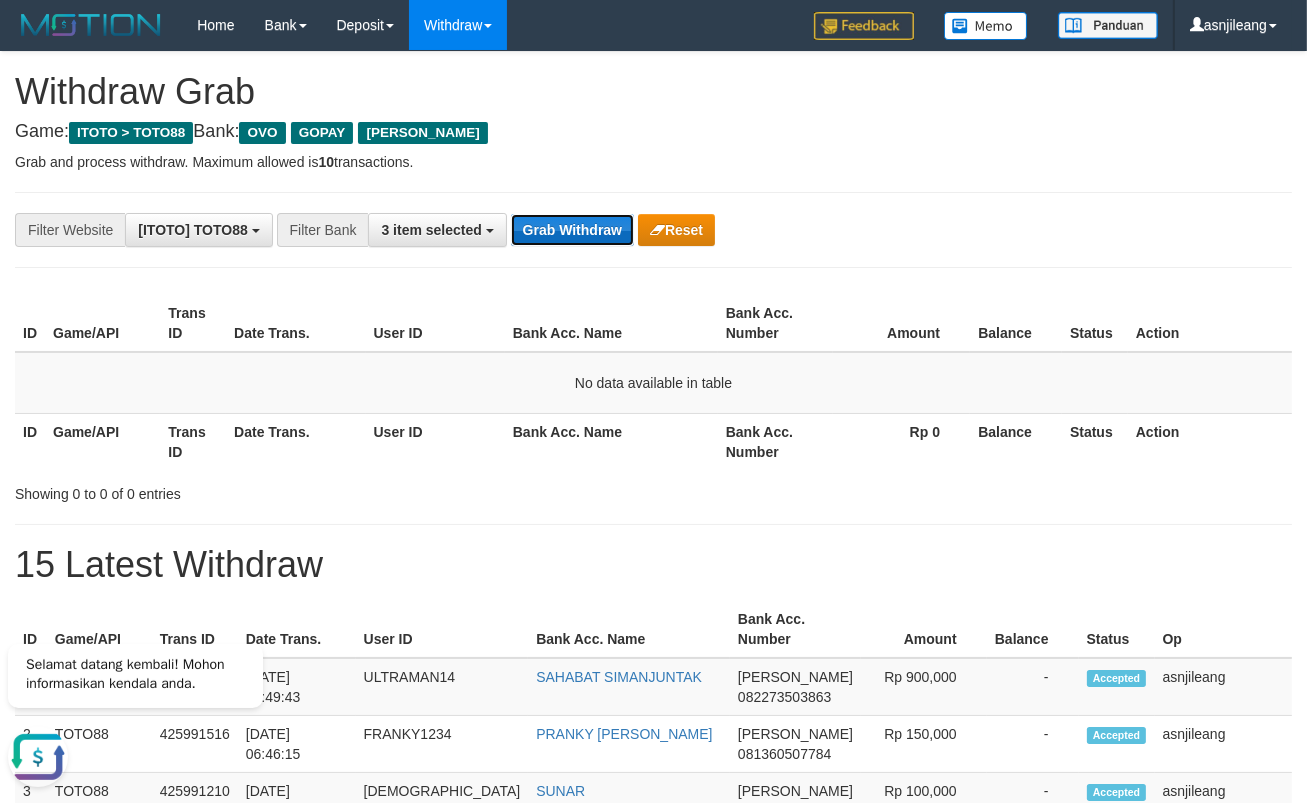 click on "Grab Withdraw" at bounding box center [572, 230] 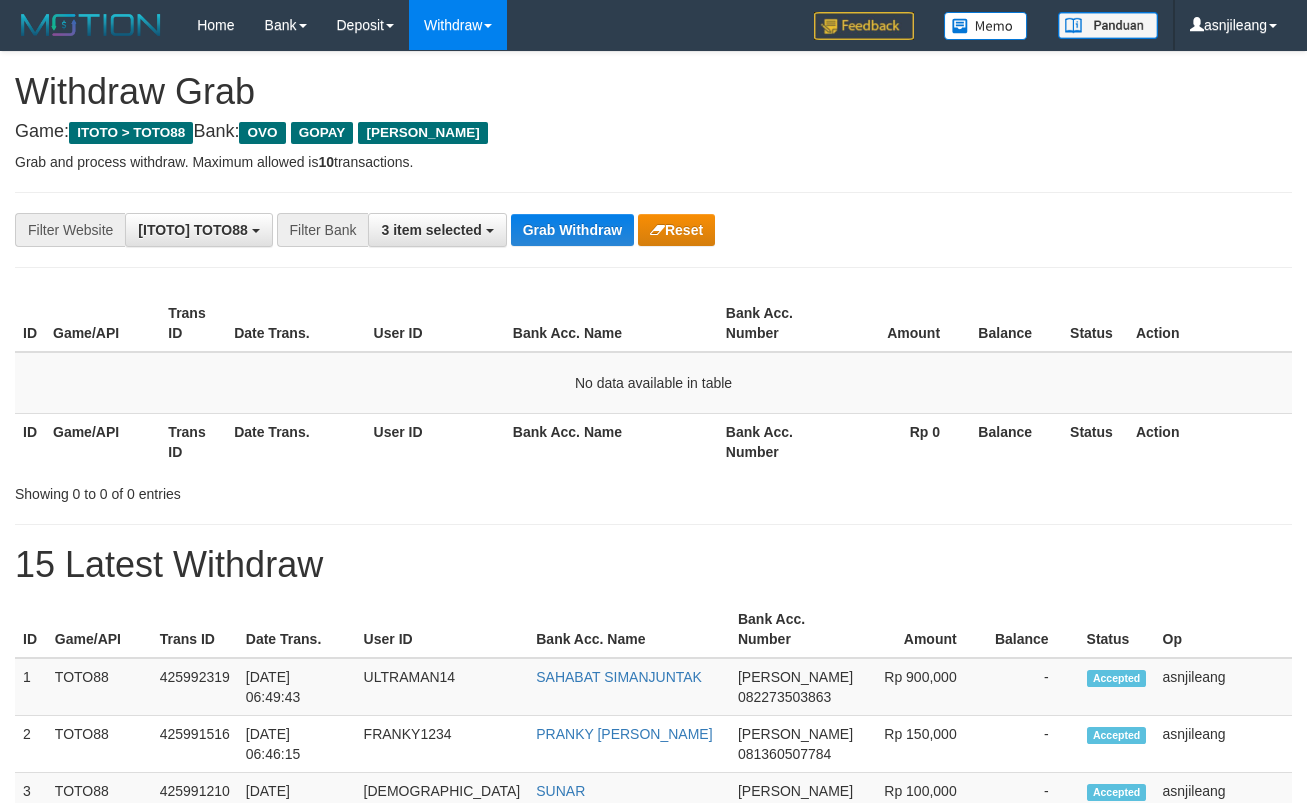 scroll, scrollTop: 0, scrollLeft: 0, axis: both 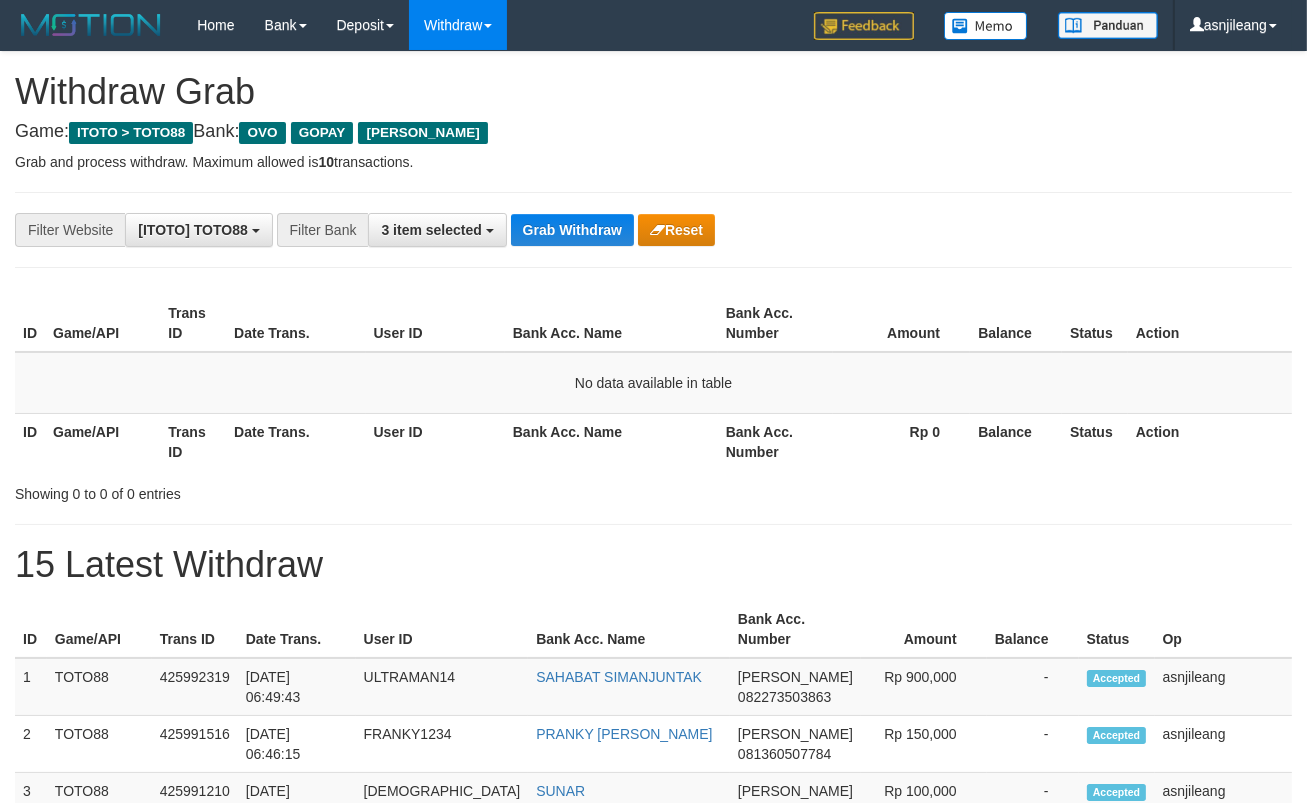 click on "Grab Withdraw" at bounding box center (572, 230) 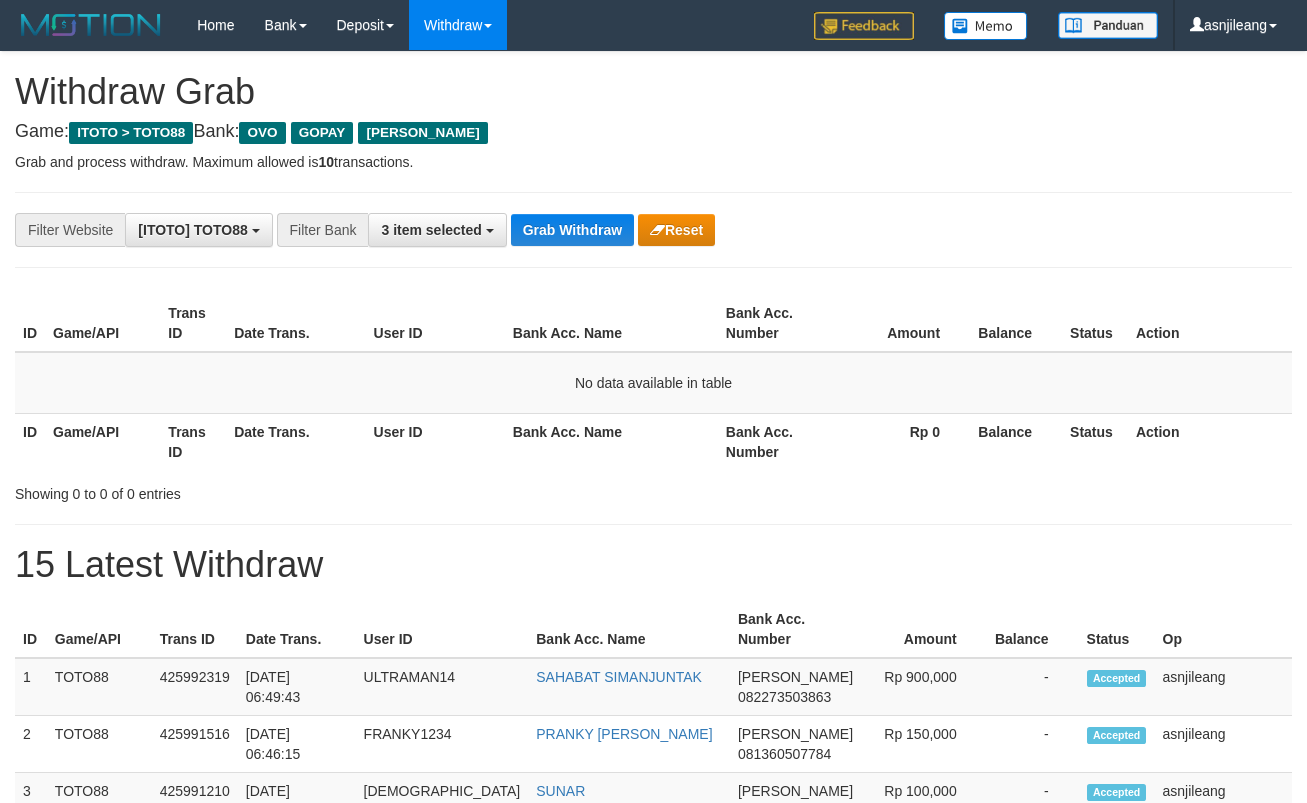 scroll, scrollTop: 0, scrollLeft: 0, axis: both 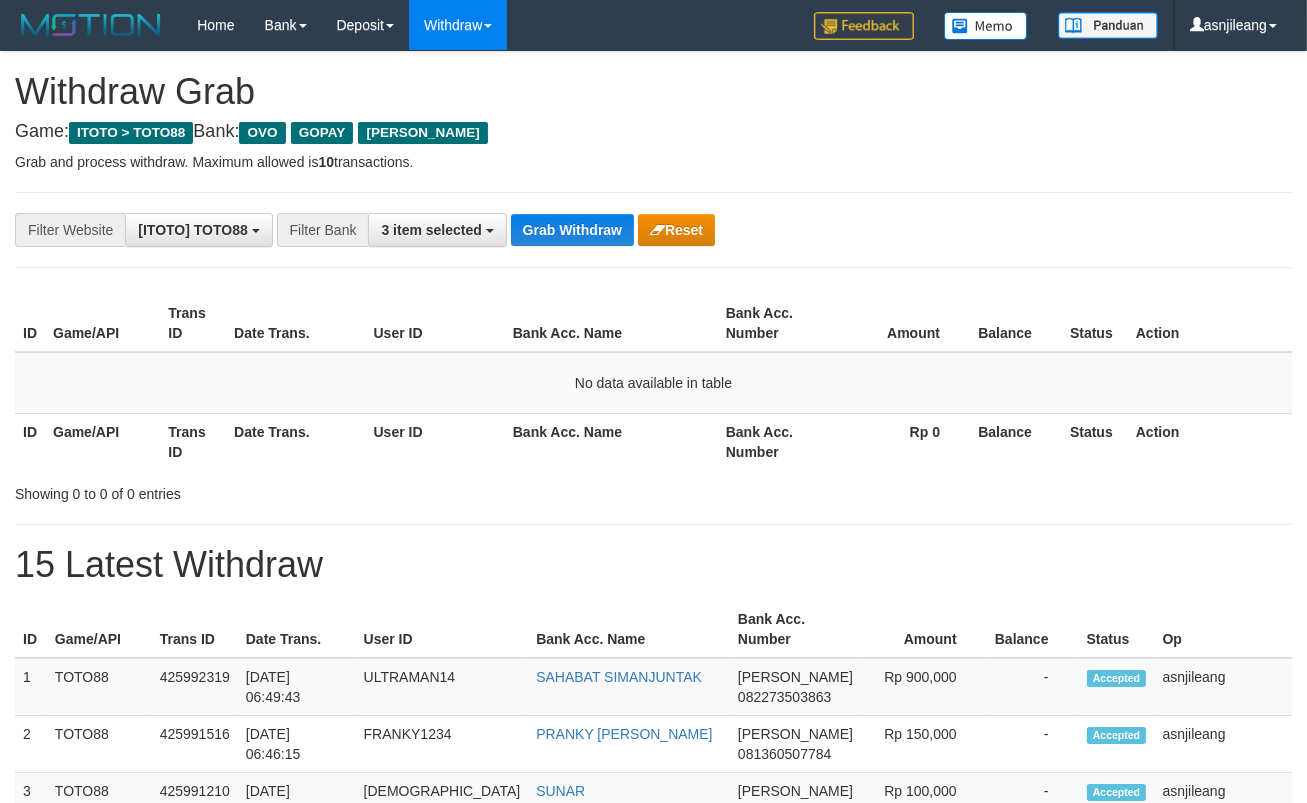 click on "Grab Withdraw" at bounding box center (572, 230) 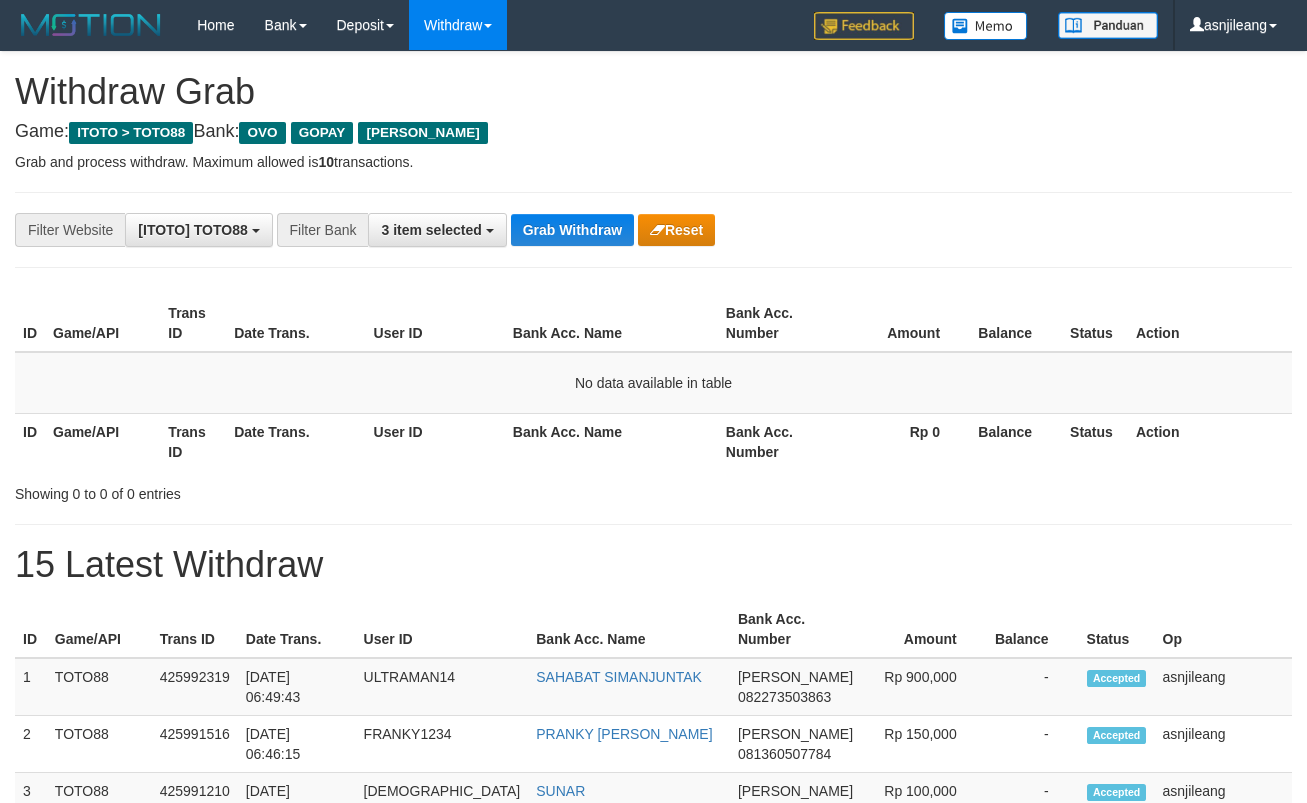 scroll, scrollTop: 0, scrollLeft: 0, axis: both 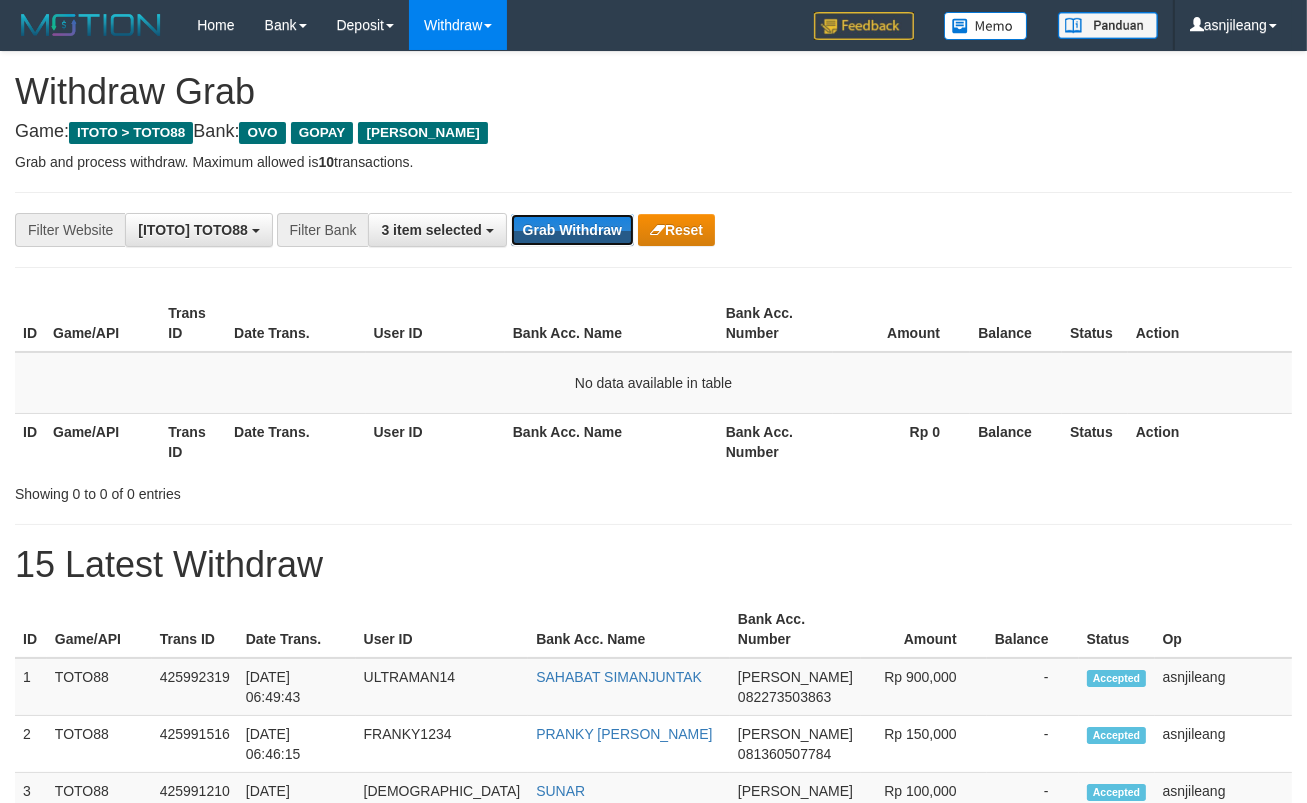 click on "Grab Withdraw" at bounding box center (572, 230) 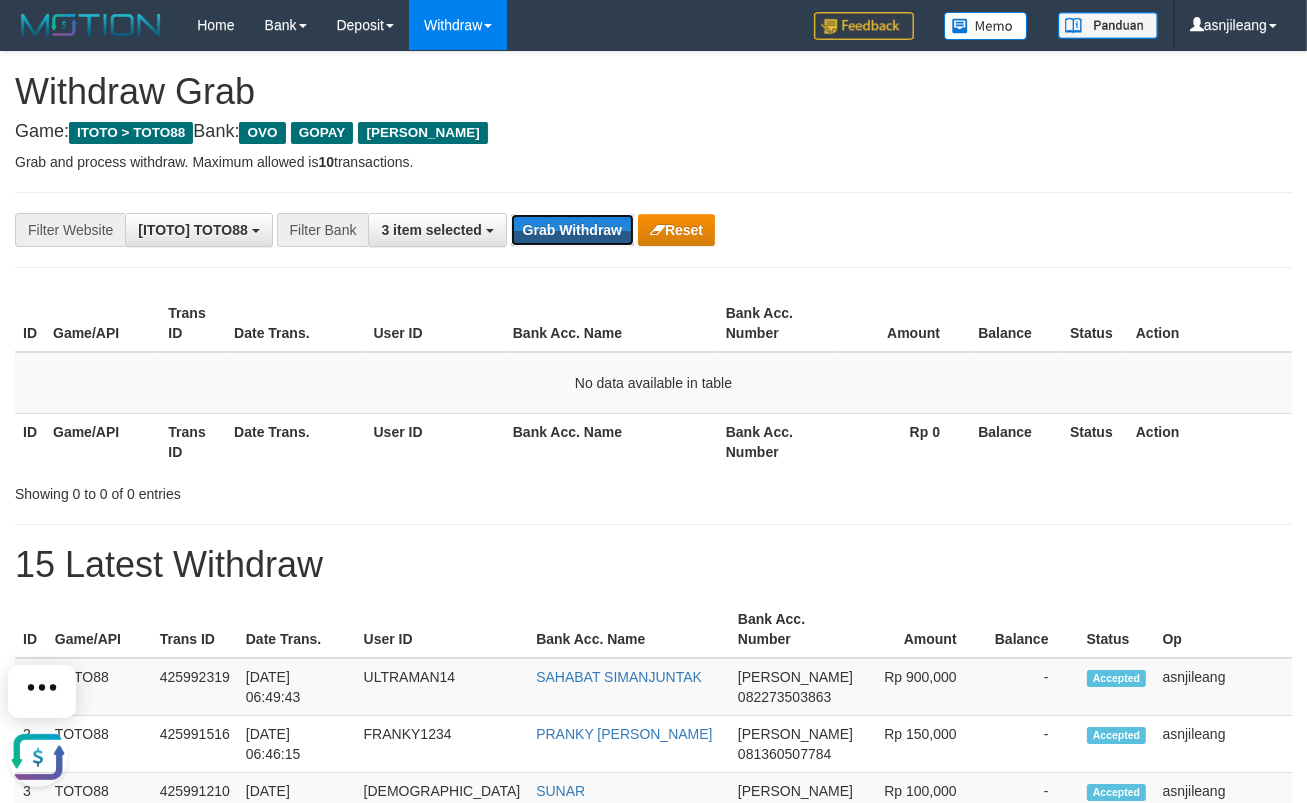 scroll, scrollTop: 0, scrollLeft: 0, axis: both 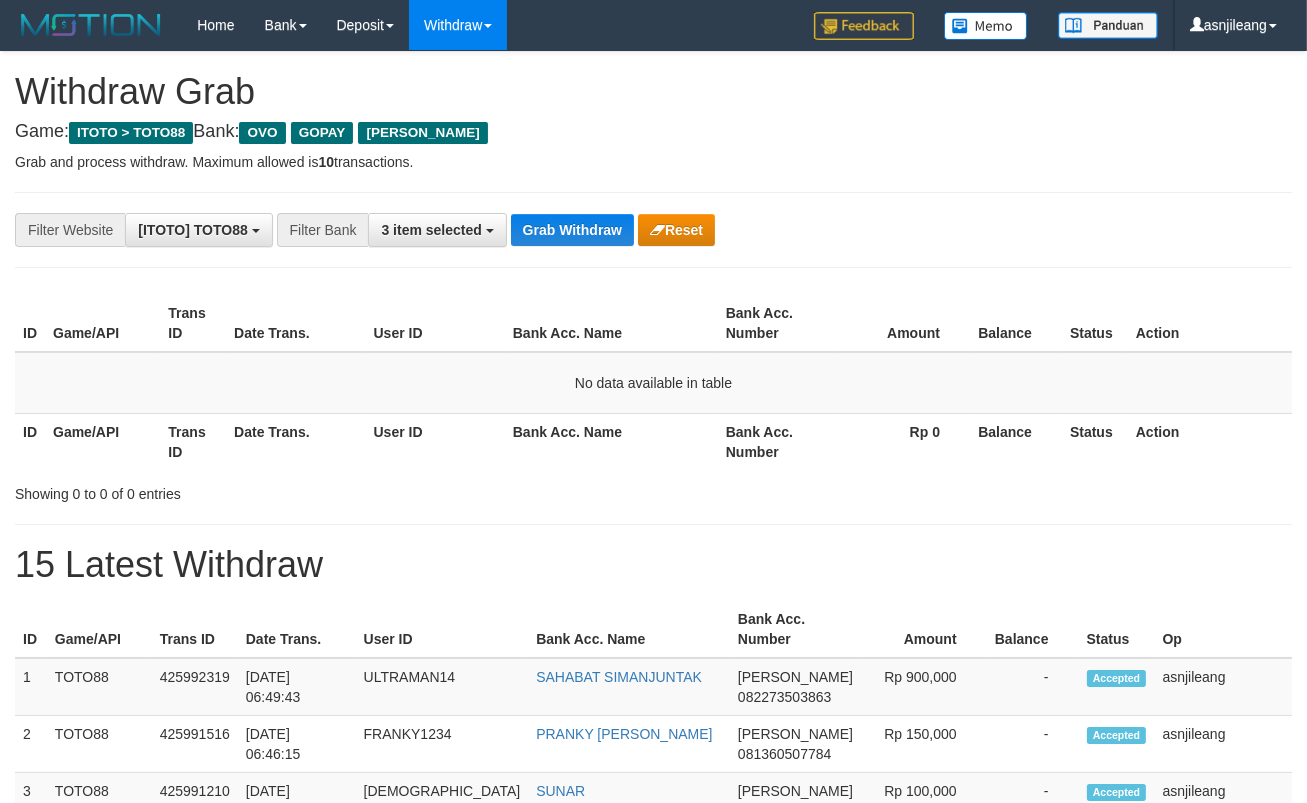 click on "Grab Withdraw" at bounding box center (572, 230) 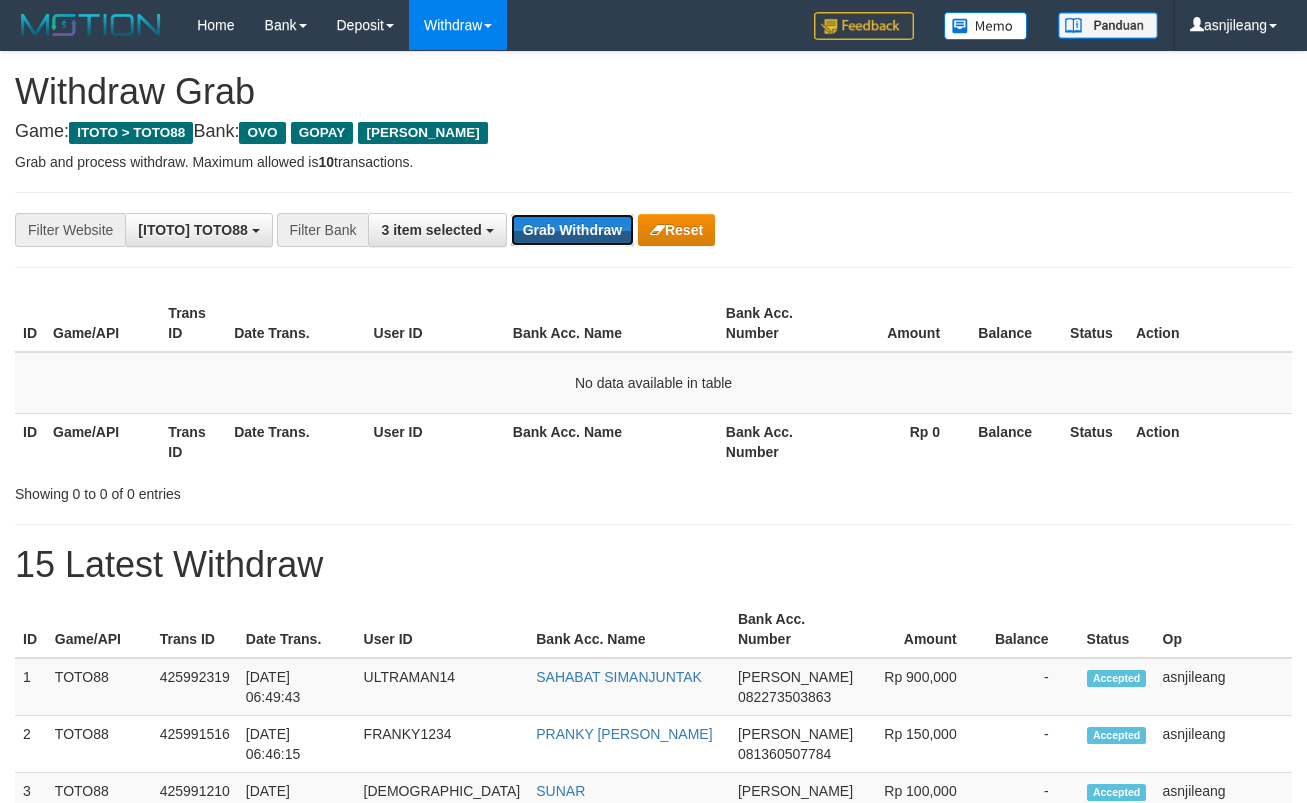 scroll, scrollTop: 0, scrollLeft: 0, axis: both 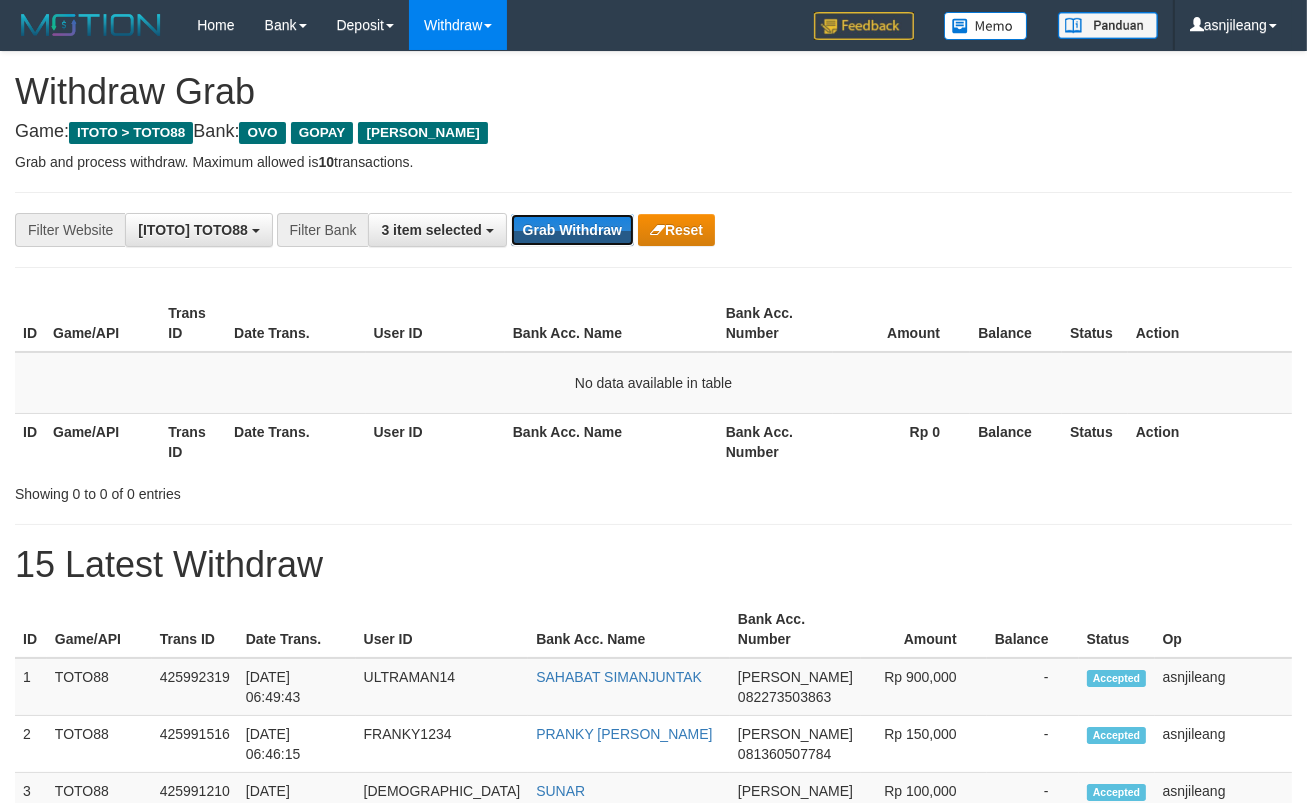 click on "Grab Withdraw" at bounding box center (572, 230) 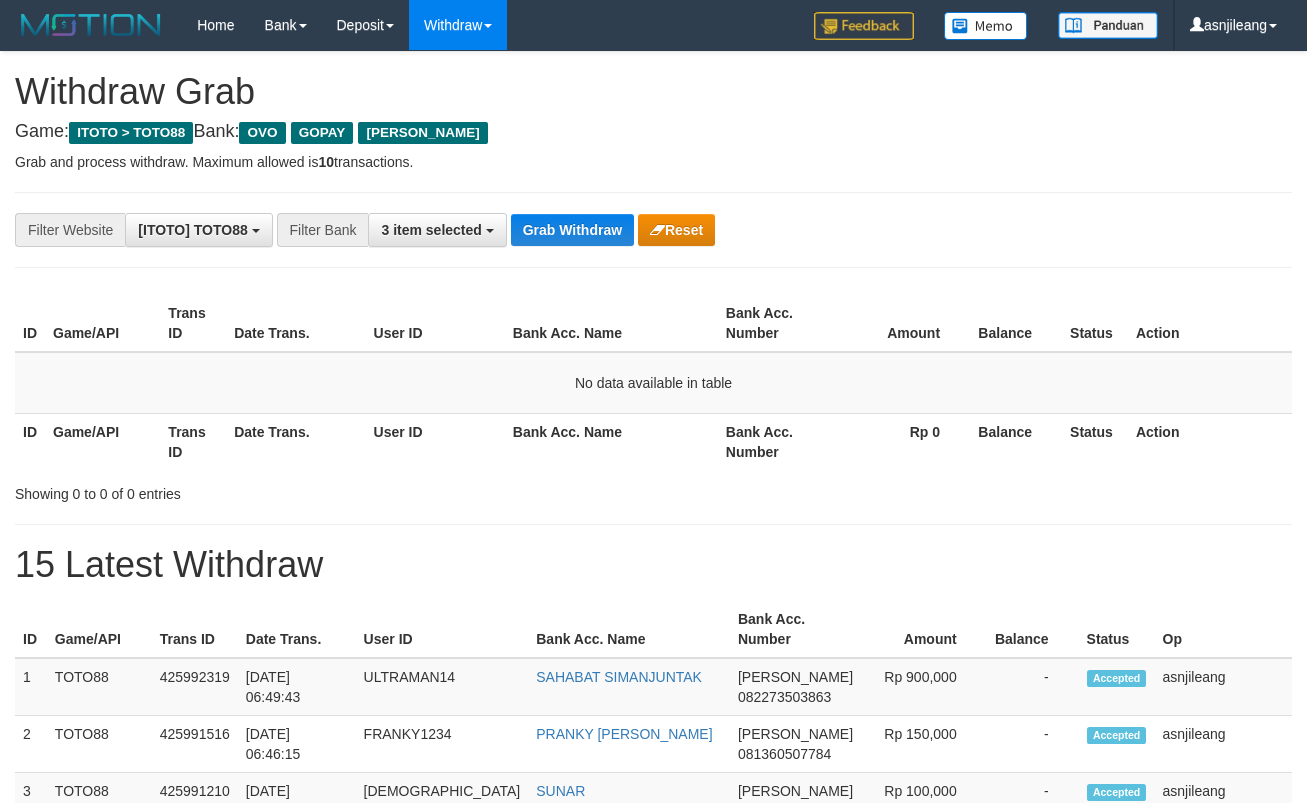 scroll, scrollTop: 0, scrollLeft: 0, axis: both 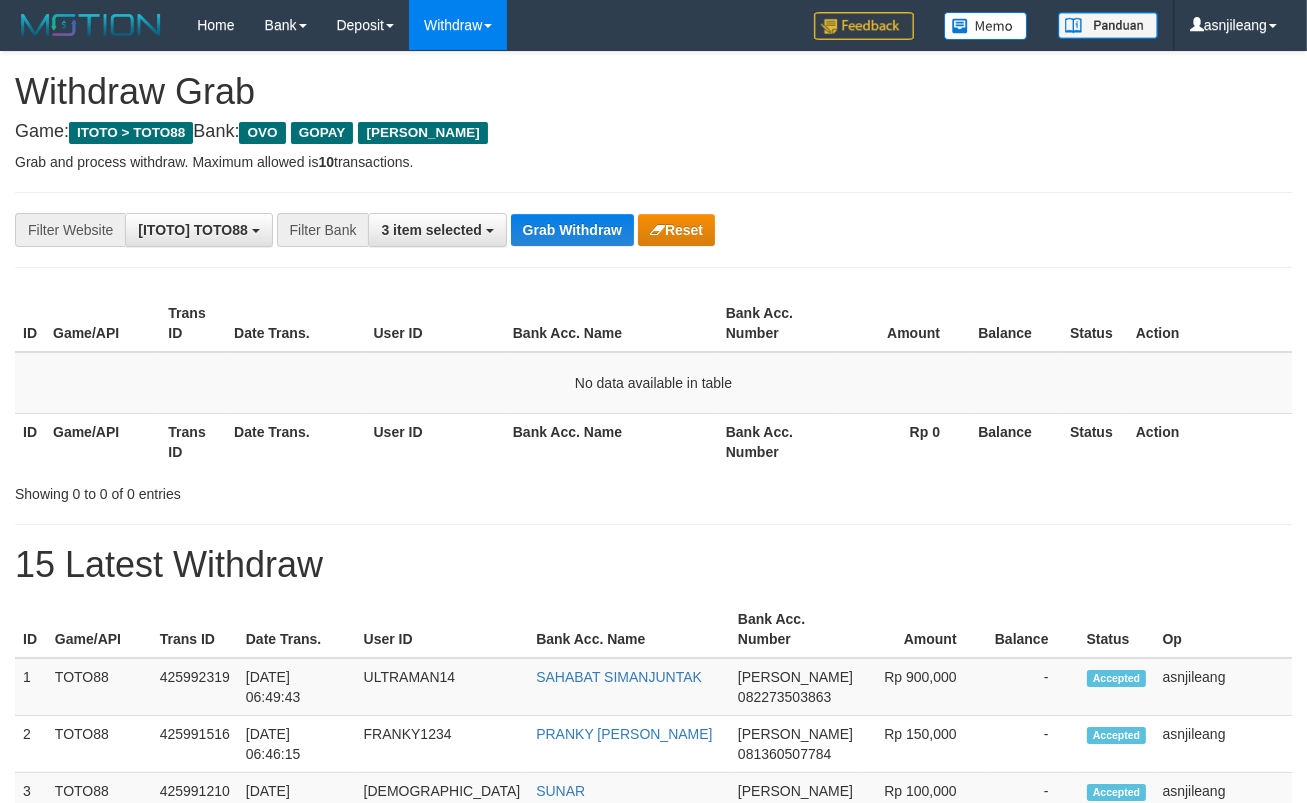 click on "Grab Withdraw" at bounding box center [572, 230] 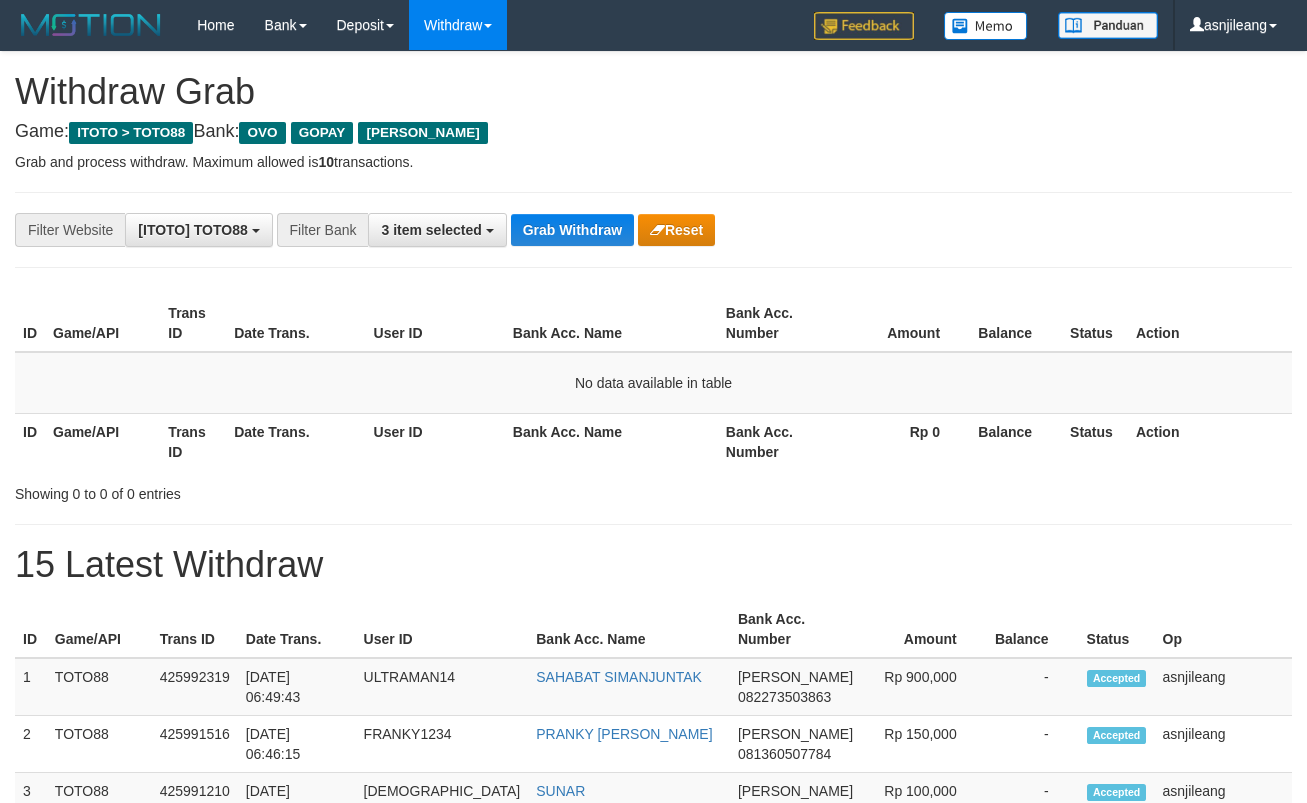 scroll, scrollTop: 0, scrollLeft: 0, axis: both 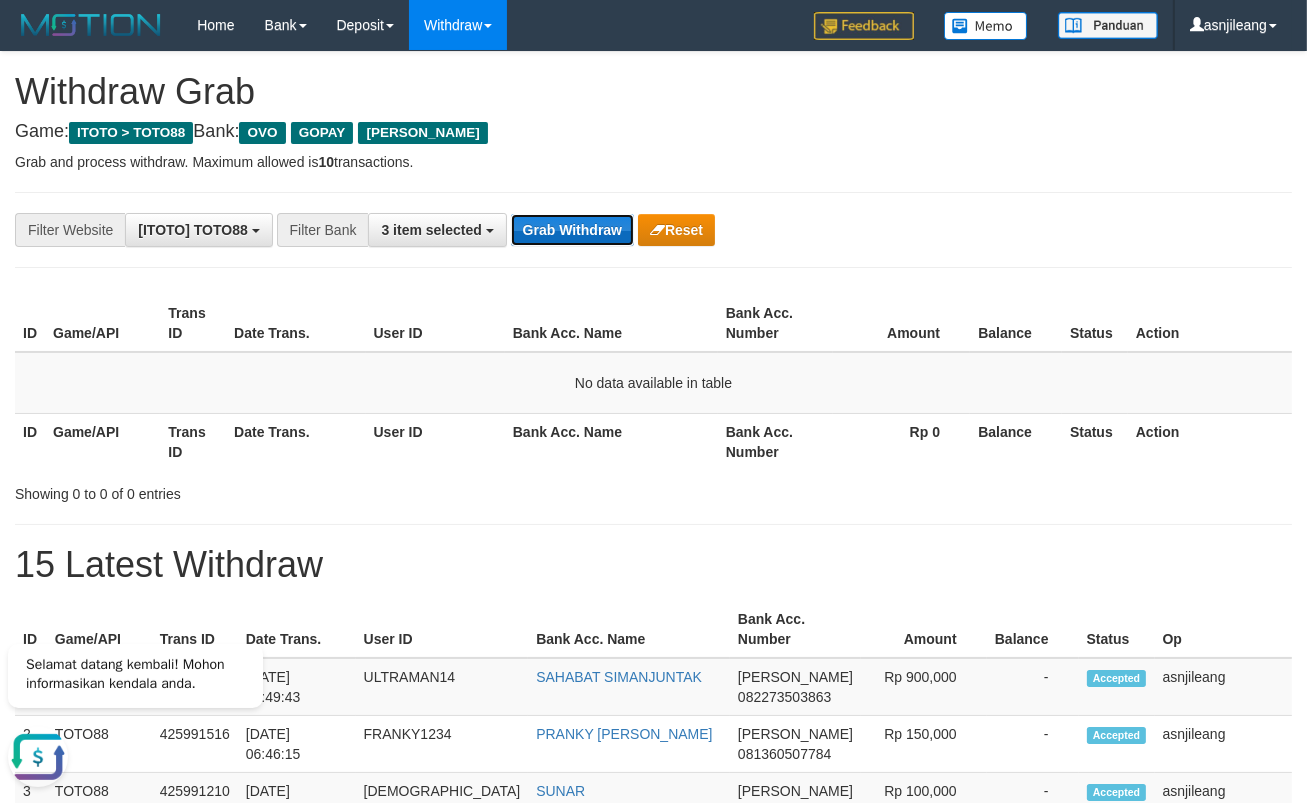 click on "Grab Withdraw" at bounding box center [572, 230] 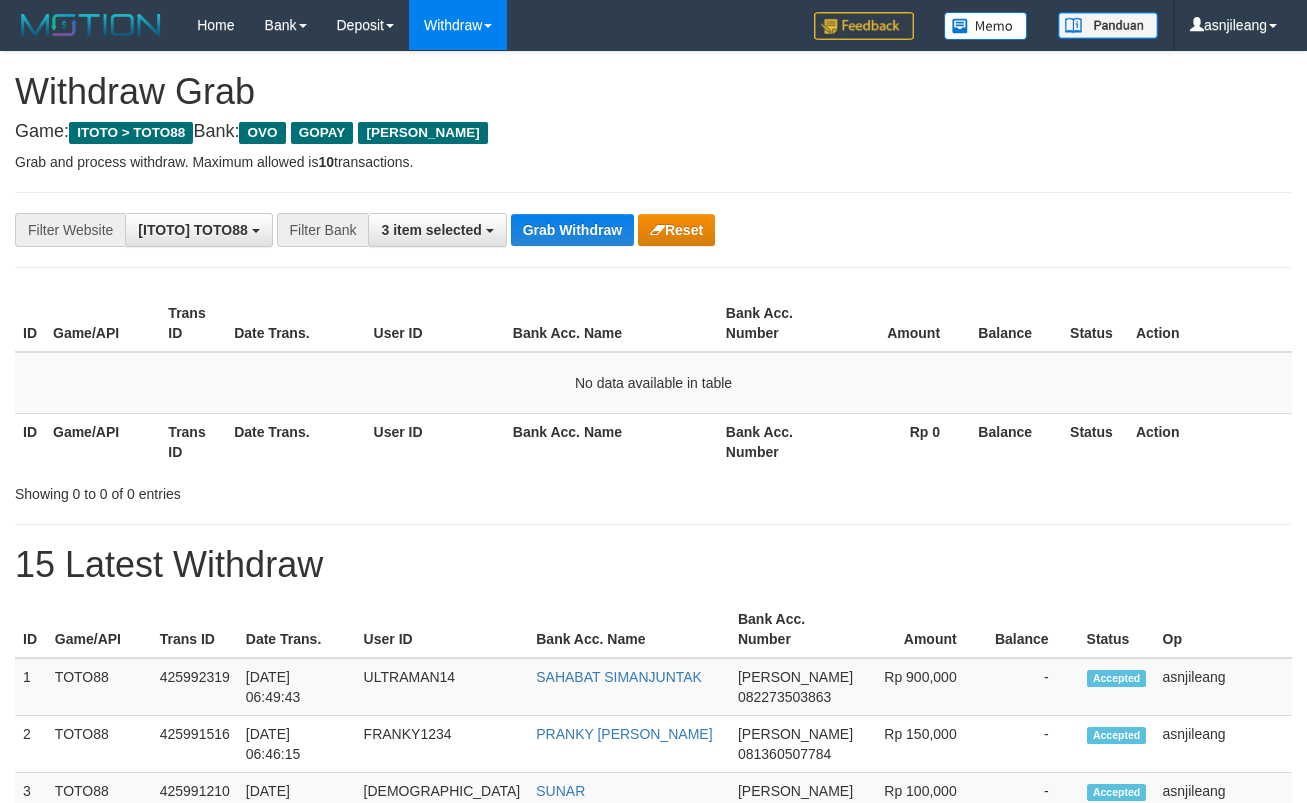 scroll, scrollTop: 0, scrollLeft: 0, axis: both 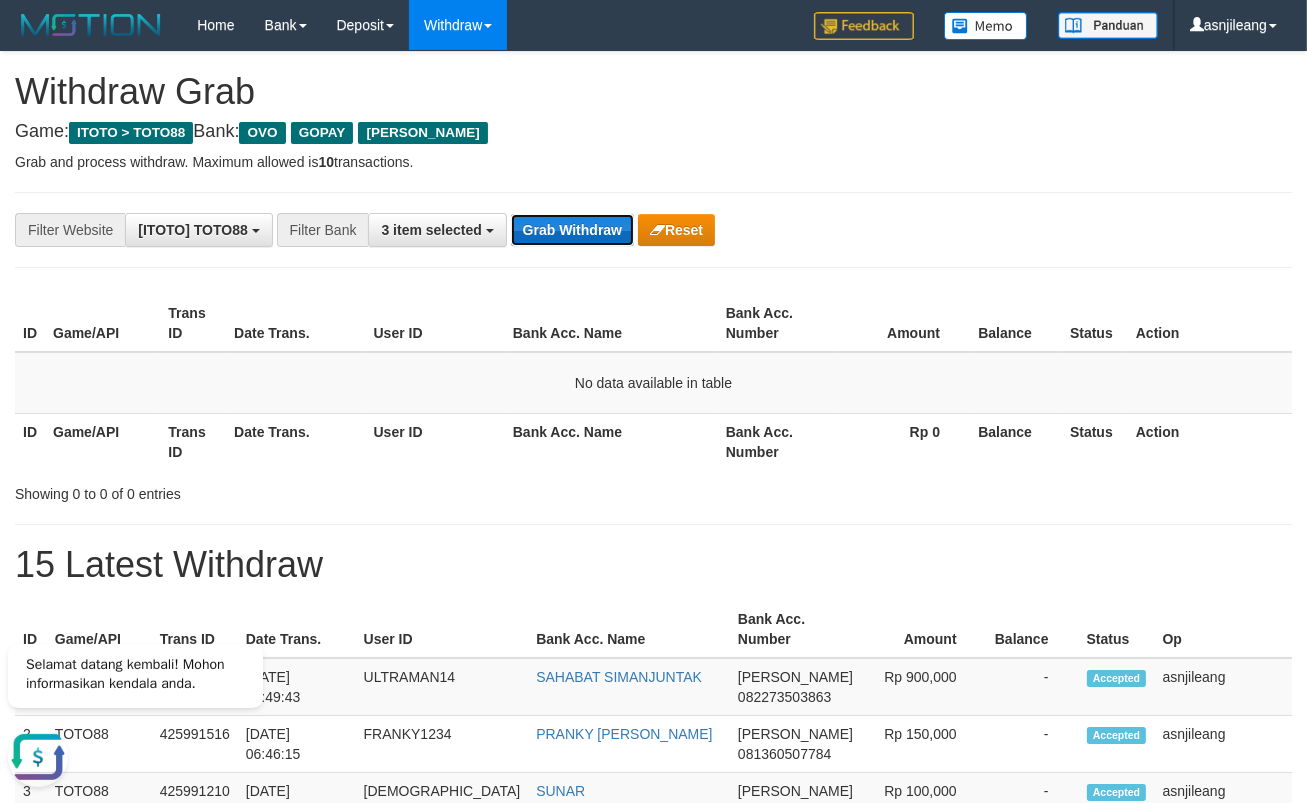 click on "Grab Withdraw" at bounding box center (572, 230) 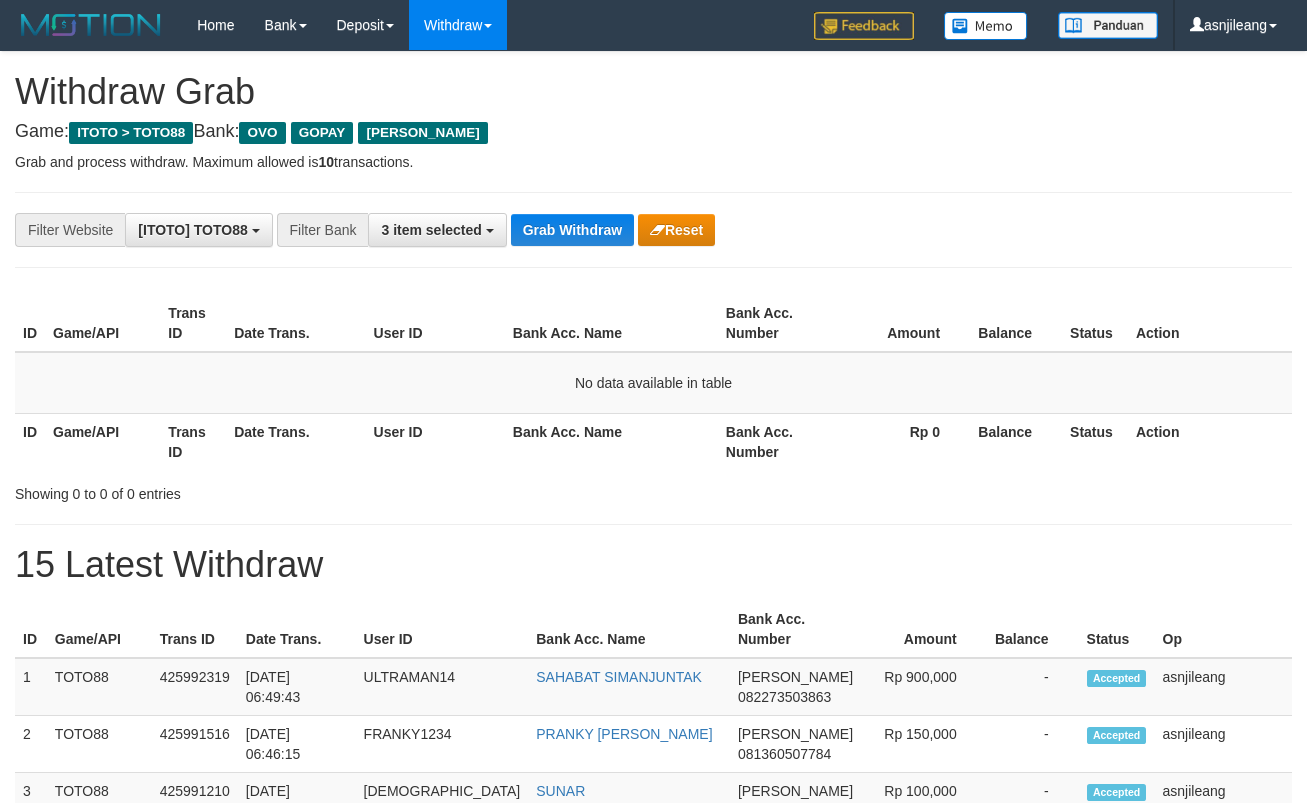scroll, scrollTop: 0, scrollLeft: 0, axis: both 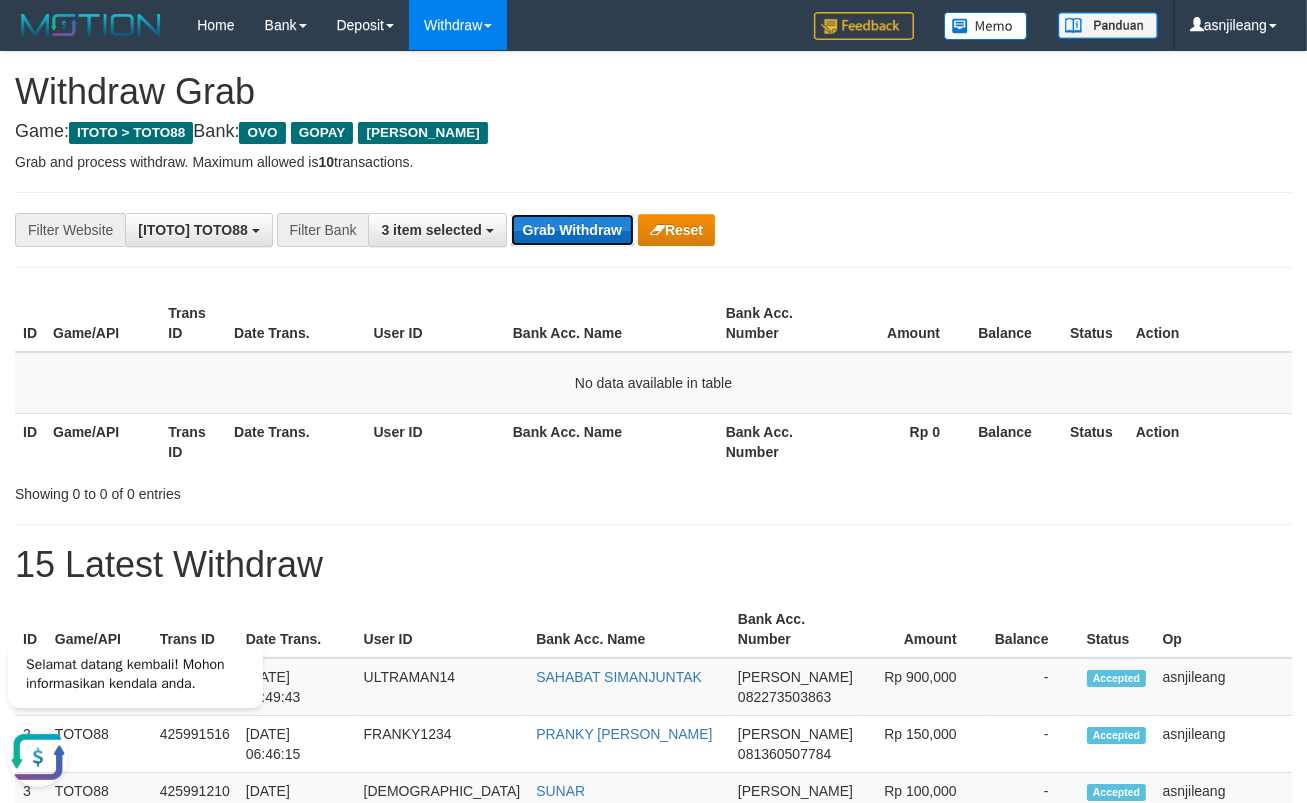 click on "Grab Withdraw" at bounding box center (572, 230) 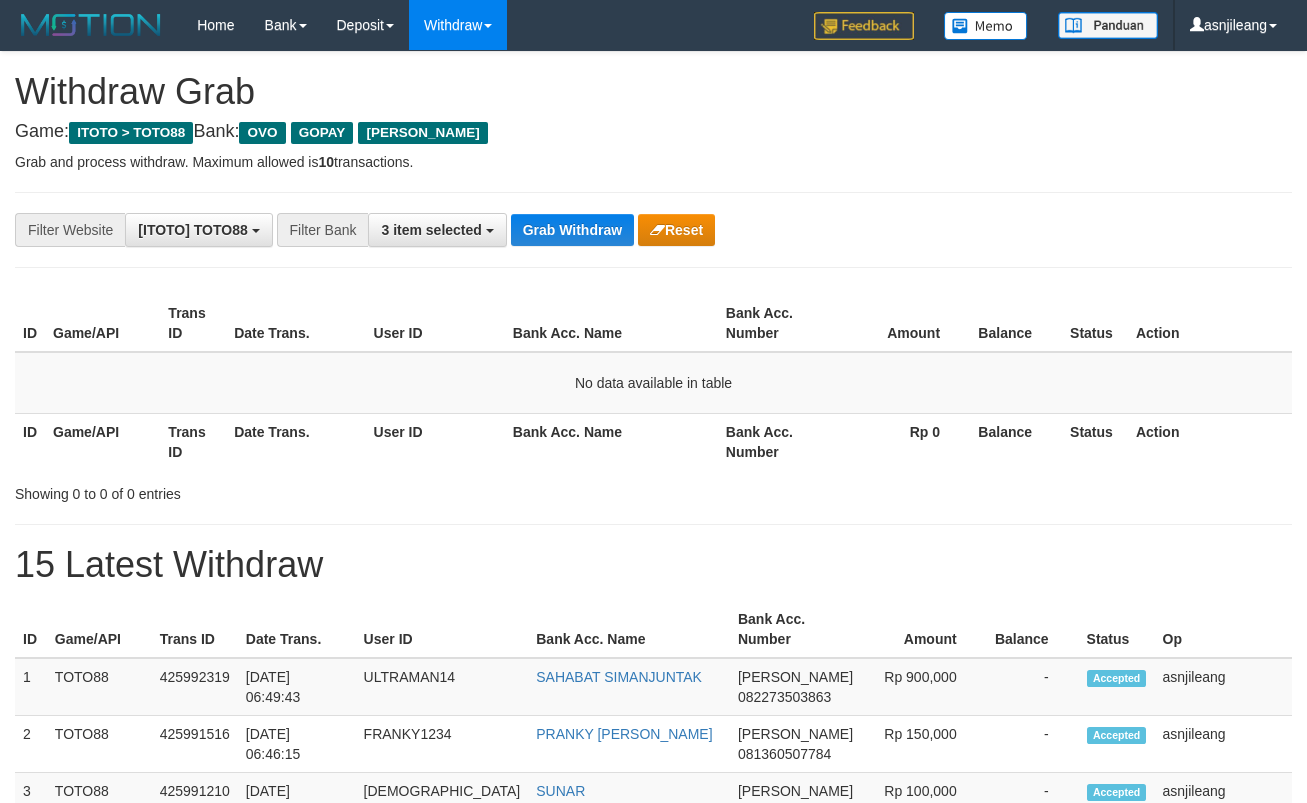 scroll, scrollTop: 0, scrollLeft: 0, axis: both 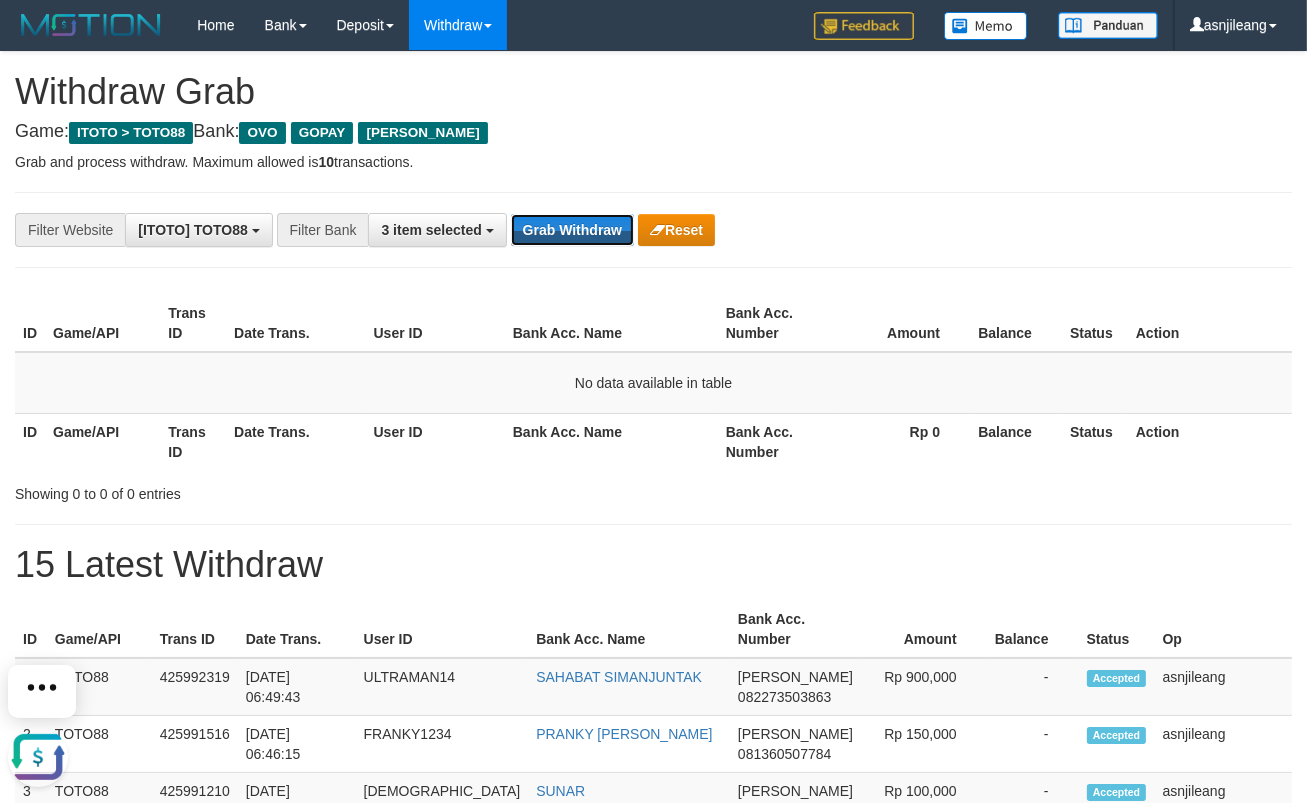 click on "Grab Withdraw" at bounding box center [572, 230] 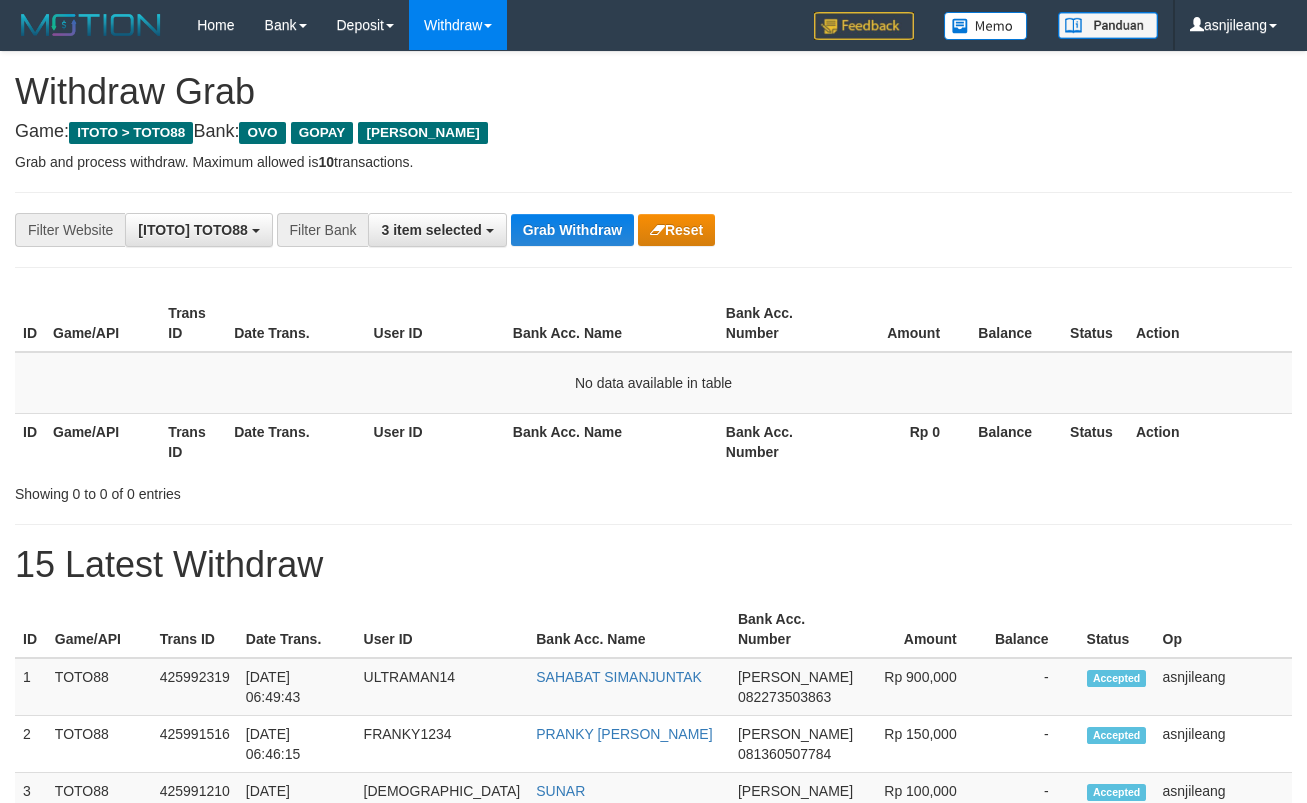 scroll, scrollTop: 0, scrollLeft: 0, axis: both 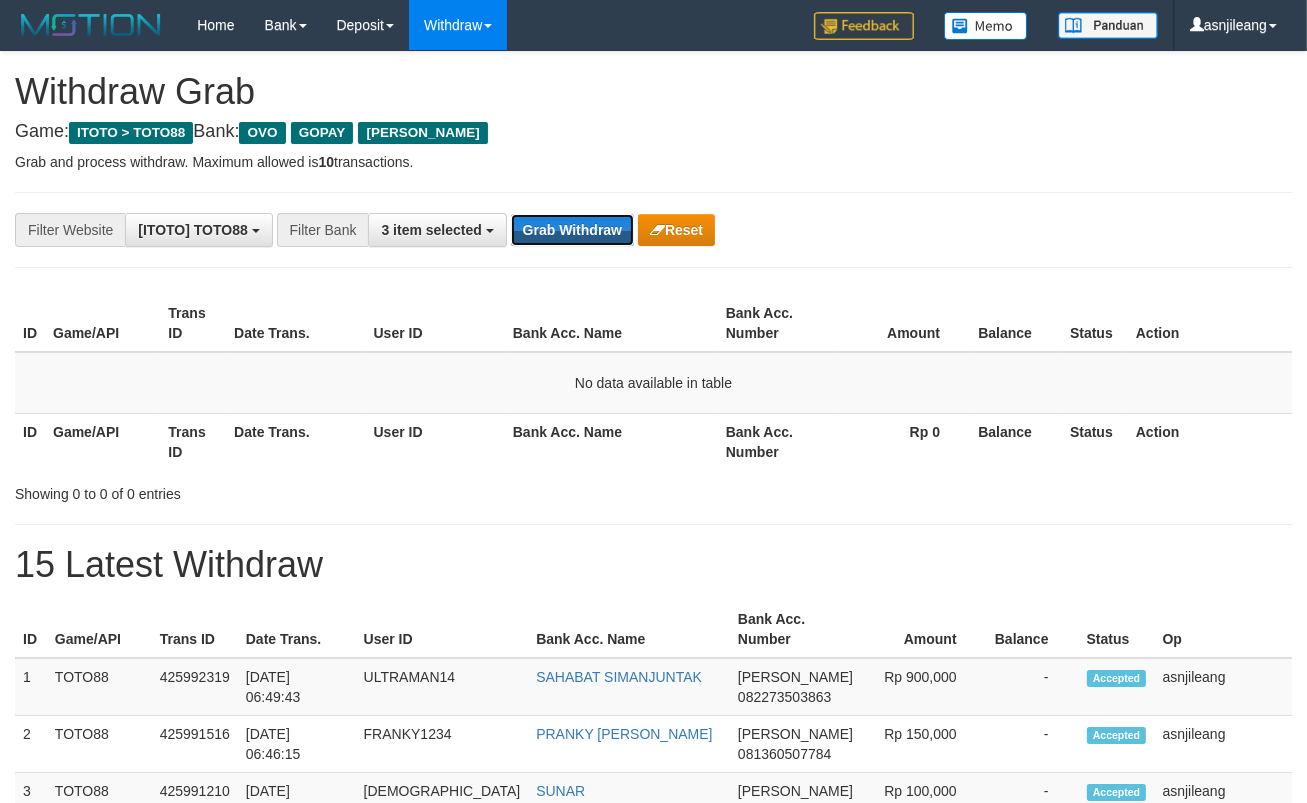 click on "Grab Withdraw" at bounding box center (572, 230) 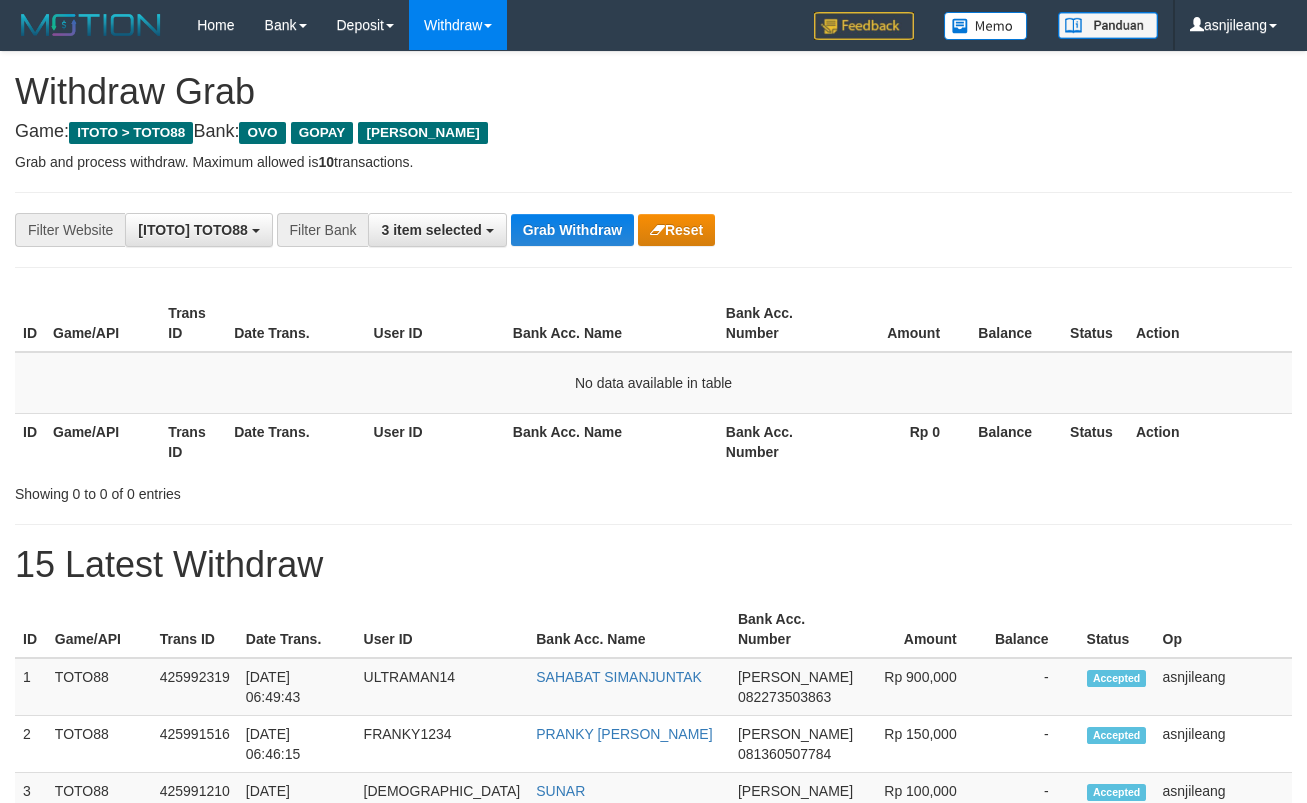 scroll, scrollTop: 0, scrollLeft: 0, axis: both 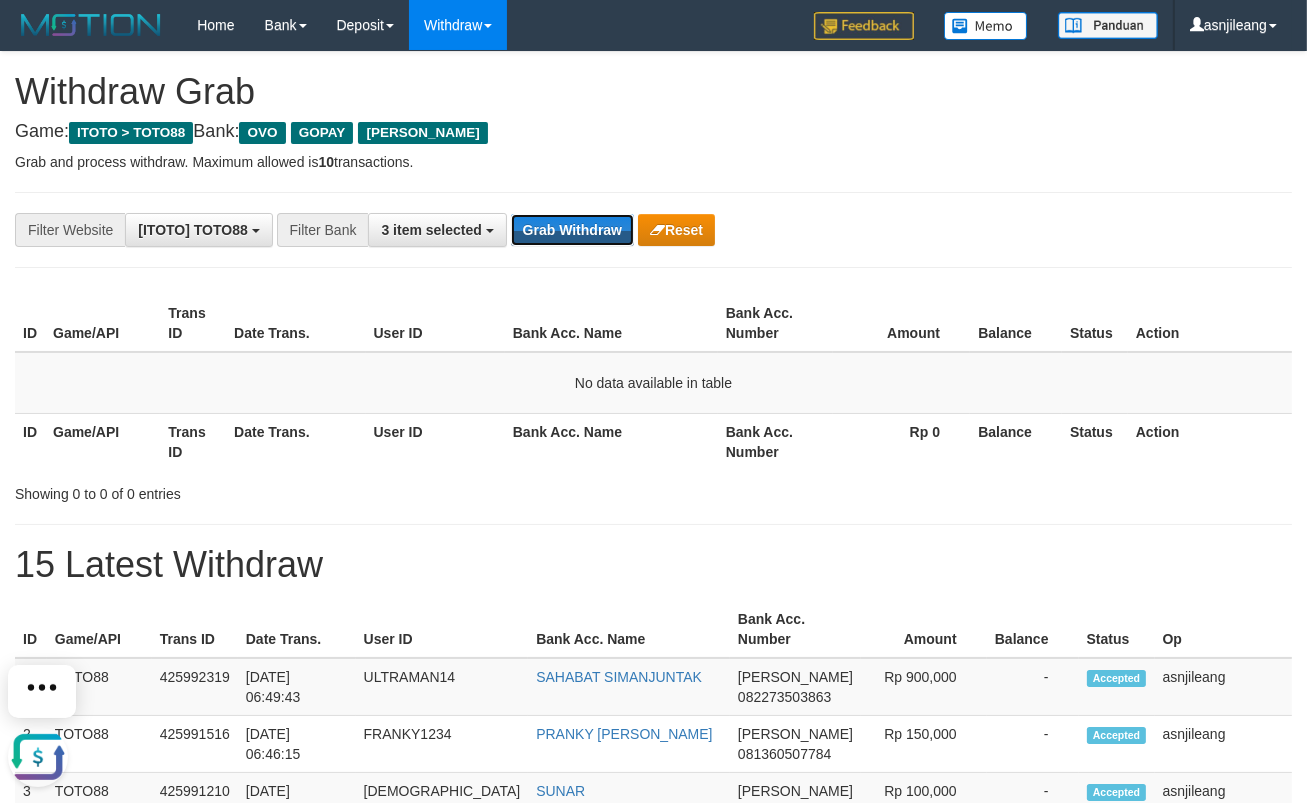 click on "Grab Withdraw" at bounding box center (572, 230) 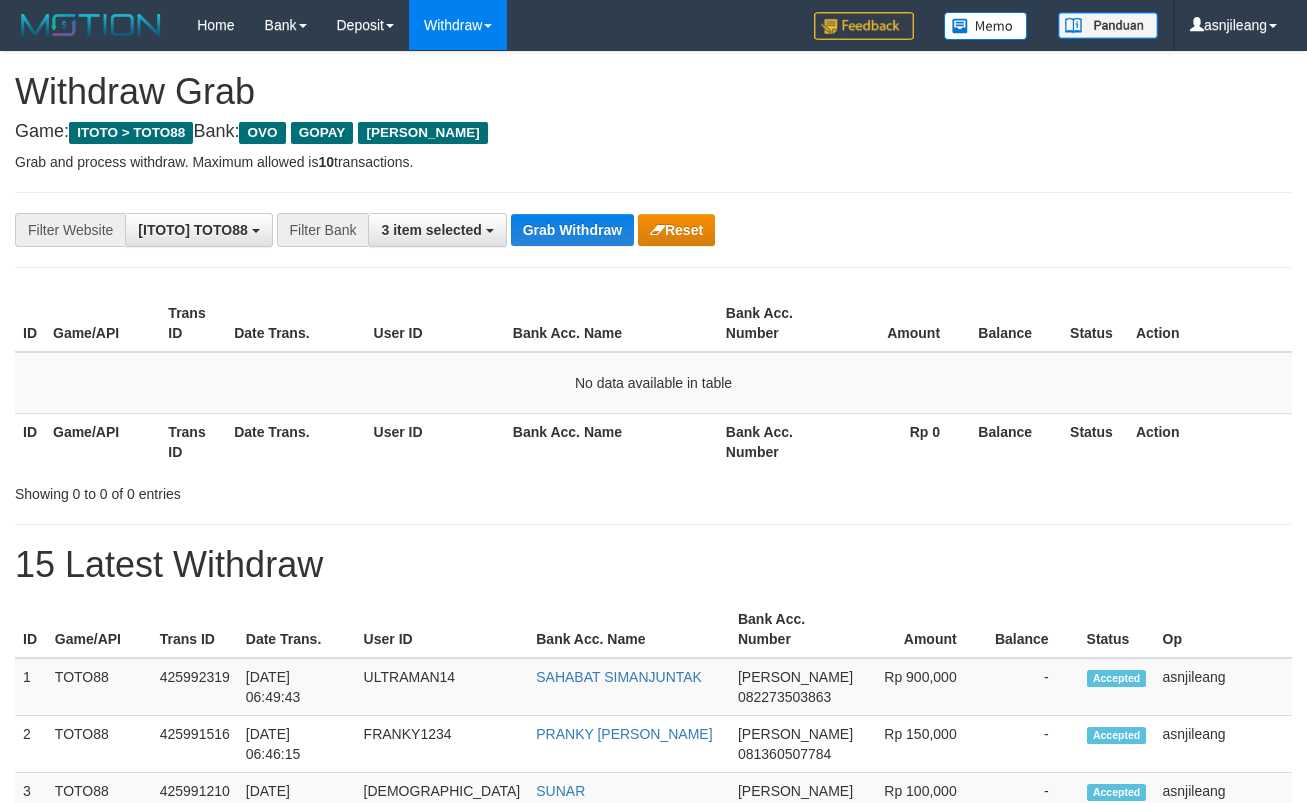 scroll, scrollTop: 0, scrollLeft: 0, axis: both 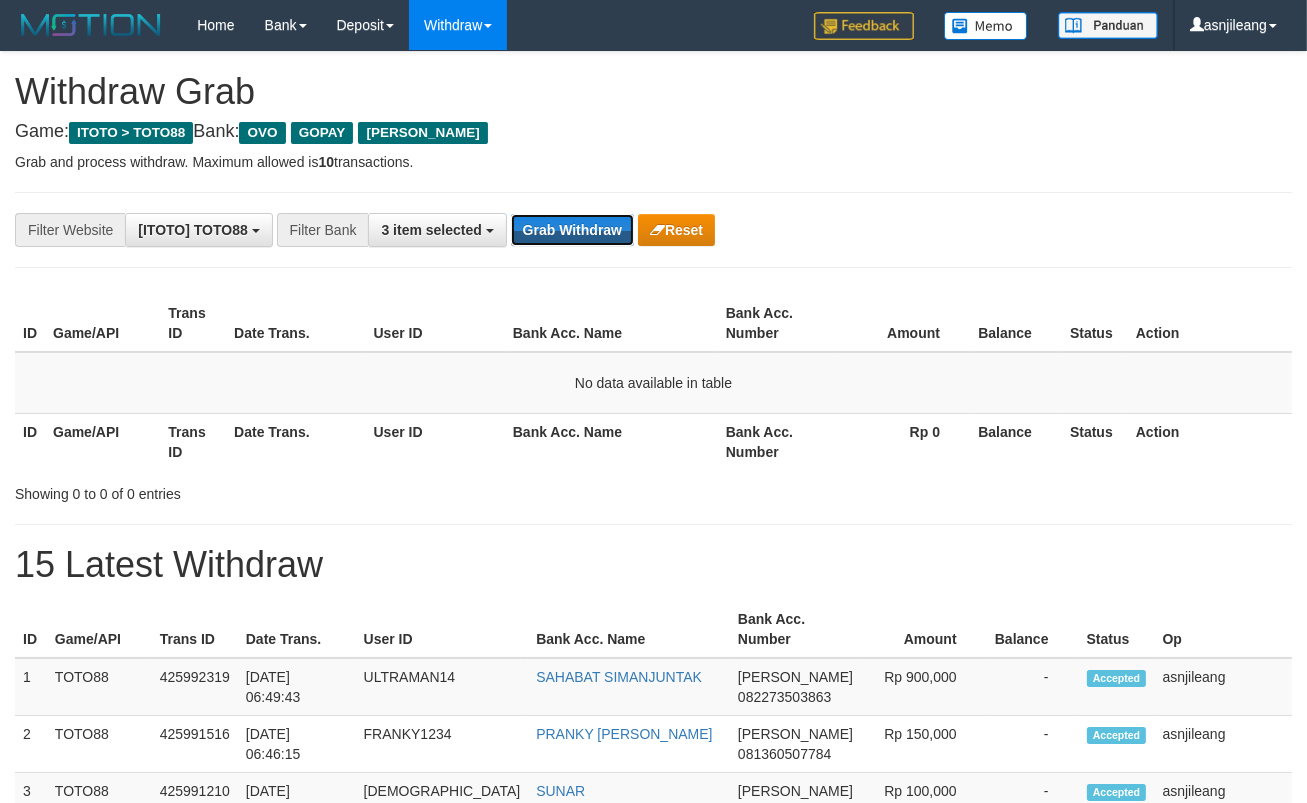 click on "Grab Withdraw" at bounding box center [572, 230] 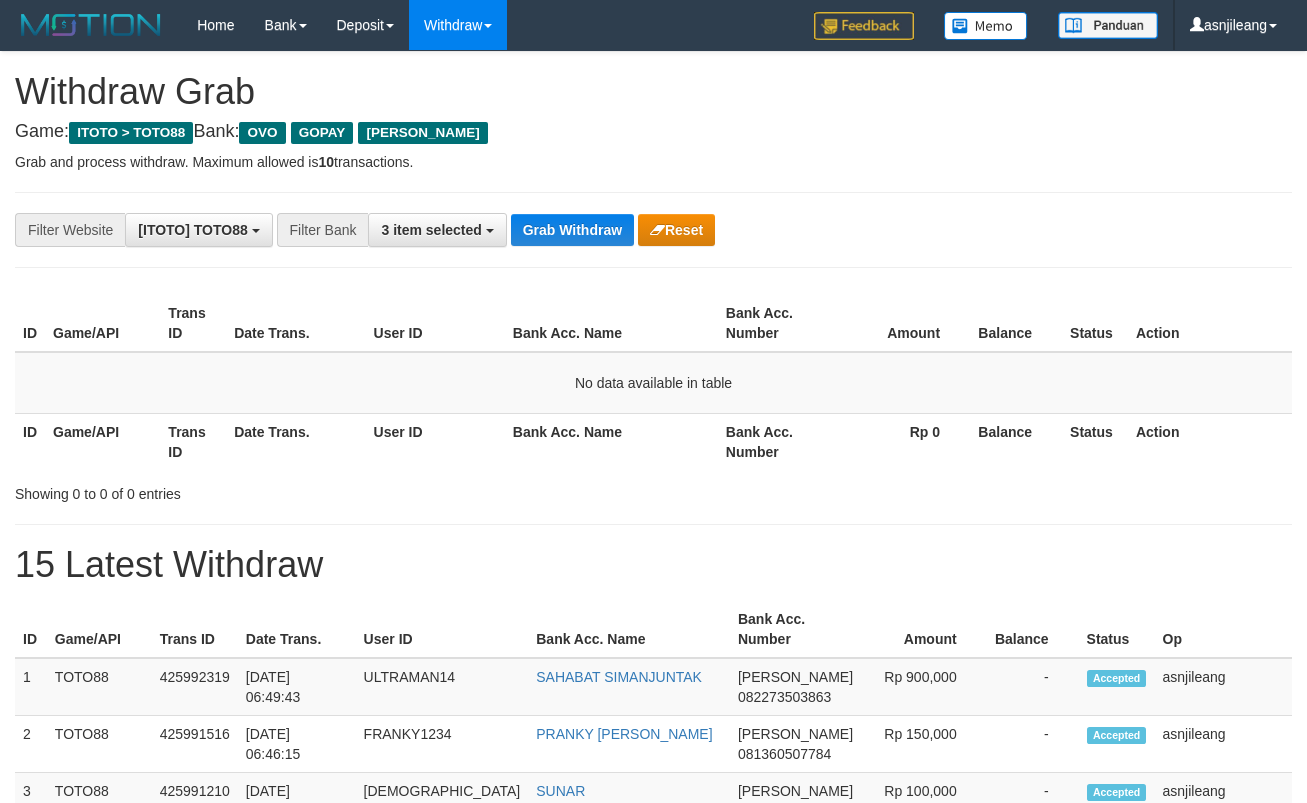 scroll, scrollTop: 0, scrollLeft: 0, axis: both 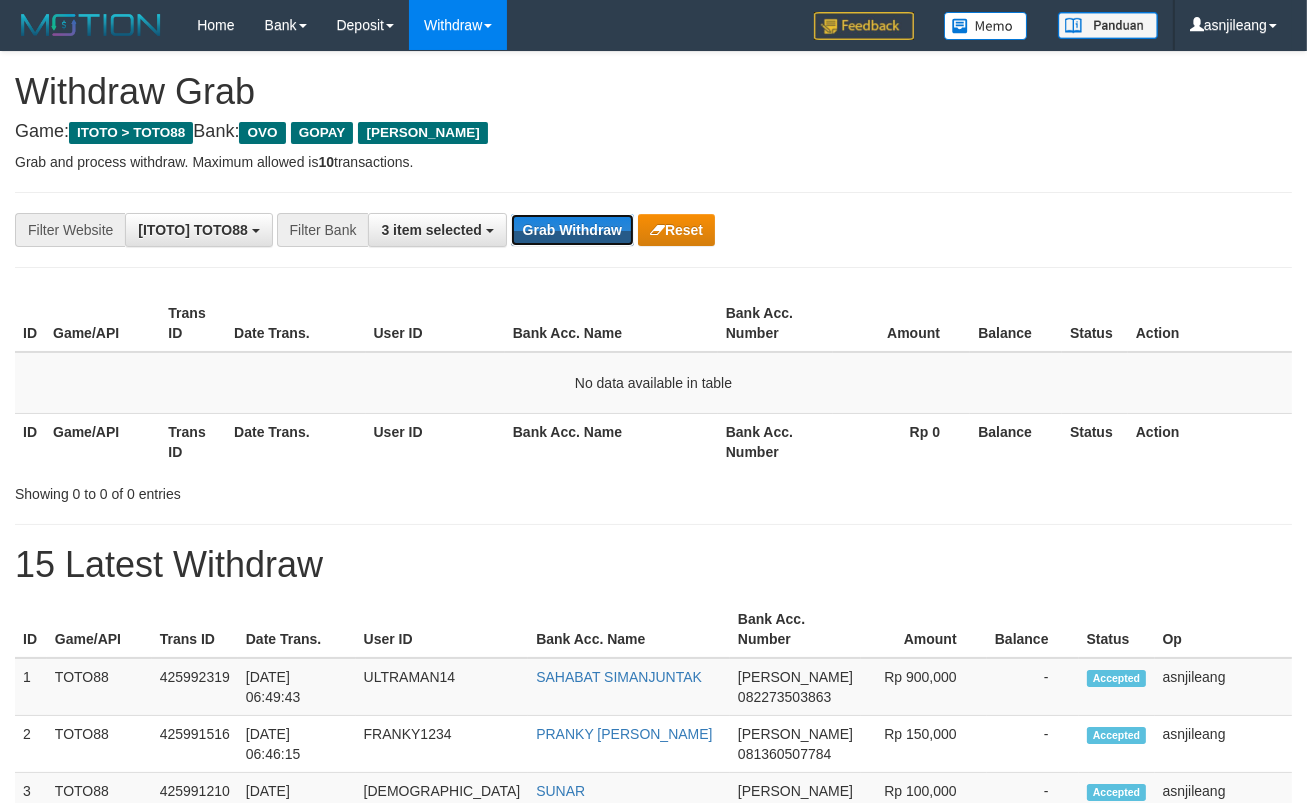 click on "Grab Withdraw" at bounding box center (572, 230) 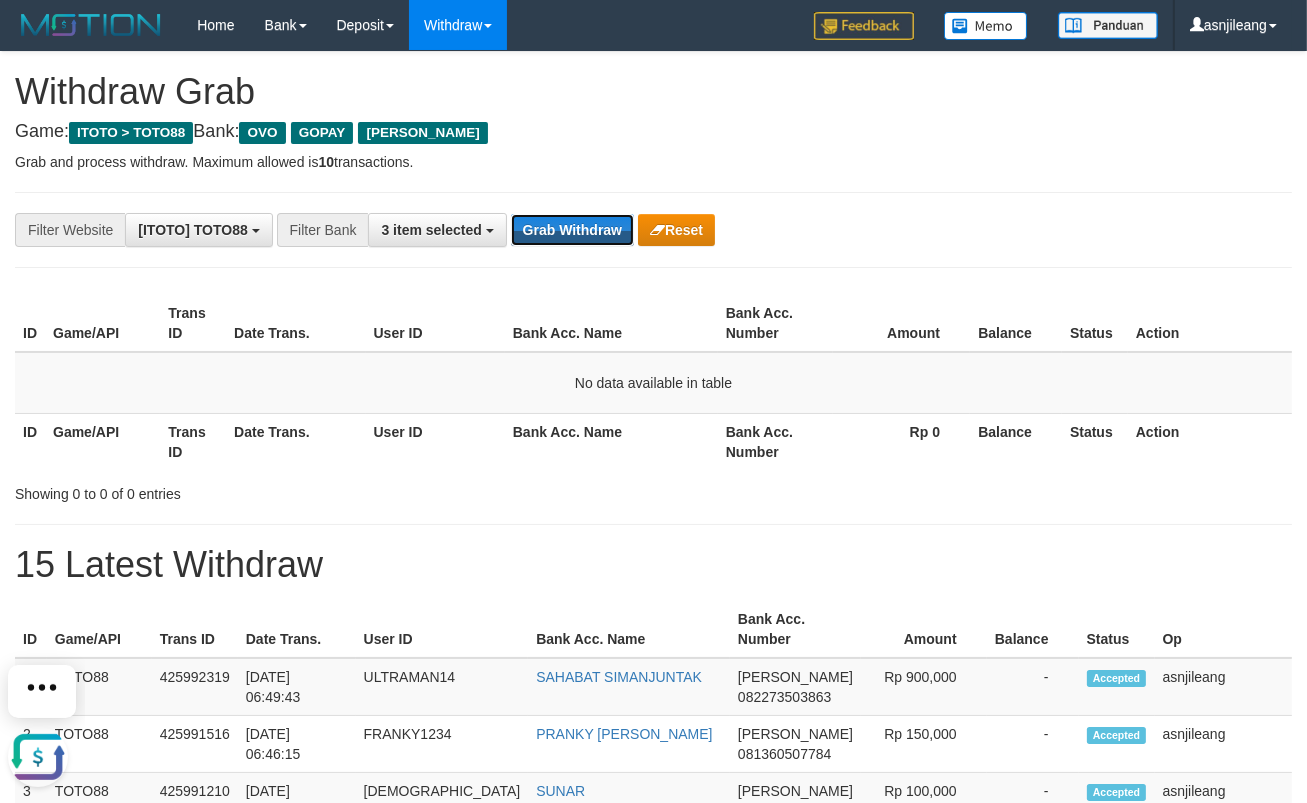scroll, scrollTop: 0, scrollLeft: 0, axis: both 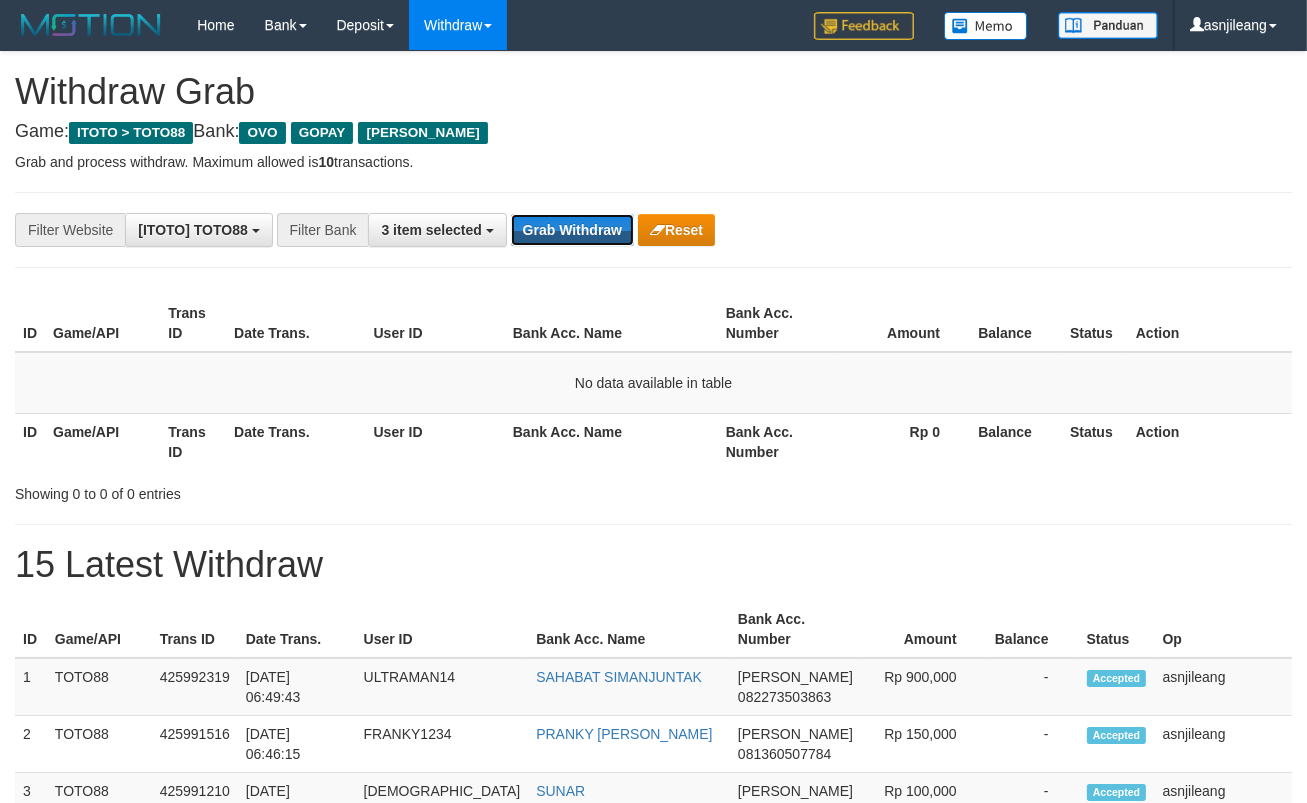 click on "Grab Withdraw" at bounding box center [572, 230] 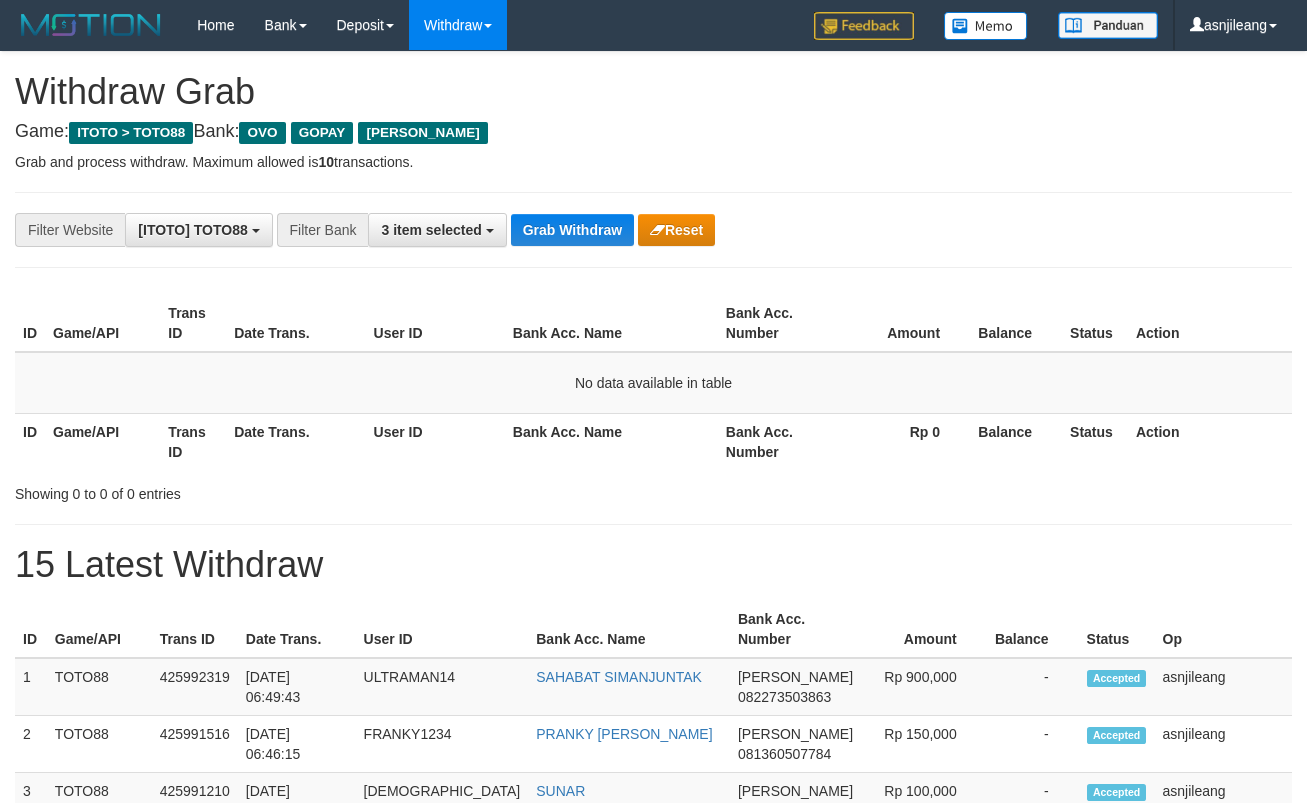 scroll, scrollTop: 0, scrollLeft: 0, axis: both 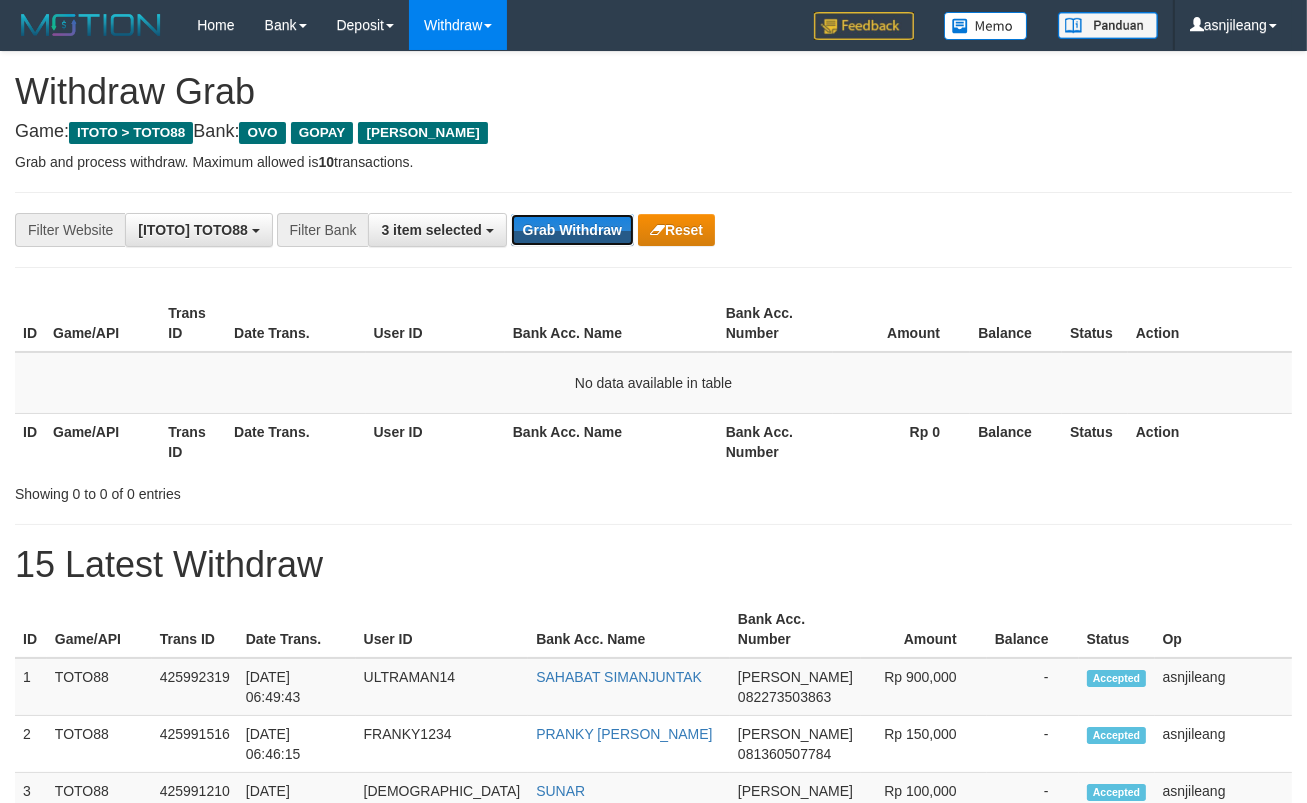 click on "Grab Withdraw" at bounding box center [572, 230] 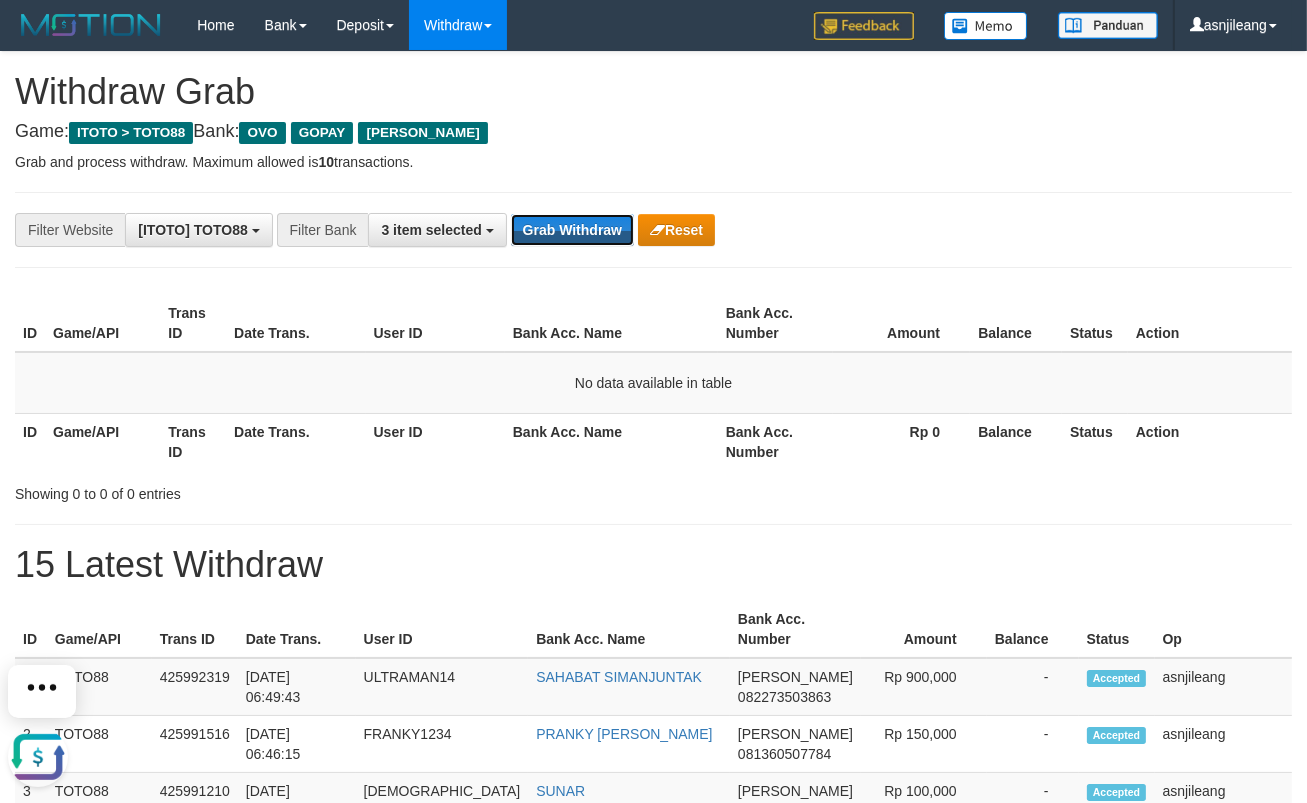 scroll, scrollTop: 0, scrollLeft: 0, axis: both 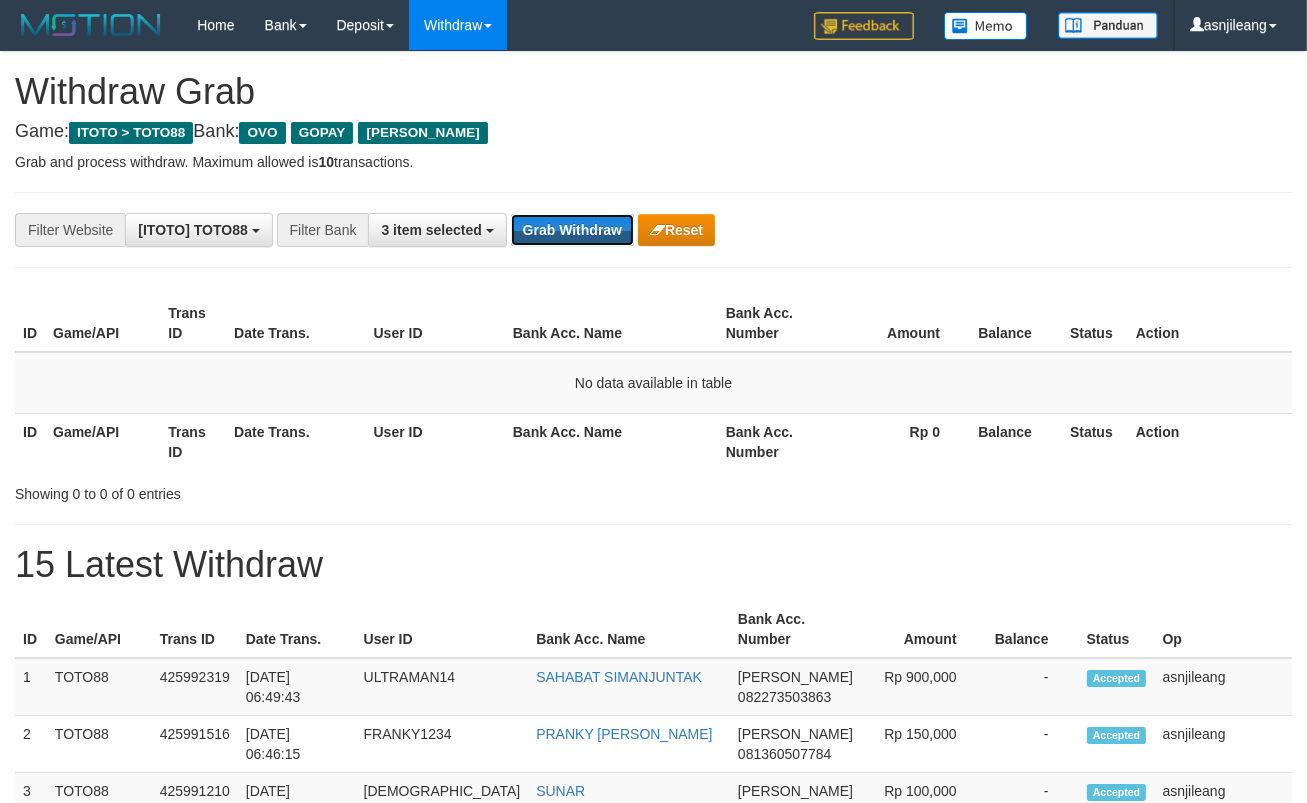 click on "Grab Withdraw" at bounding box center [572, 230] 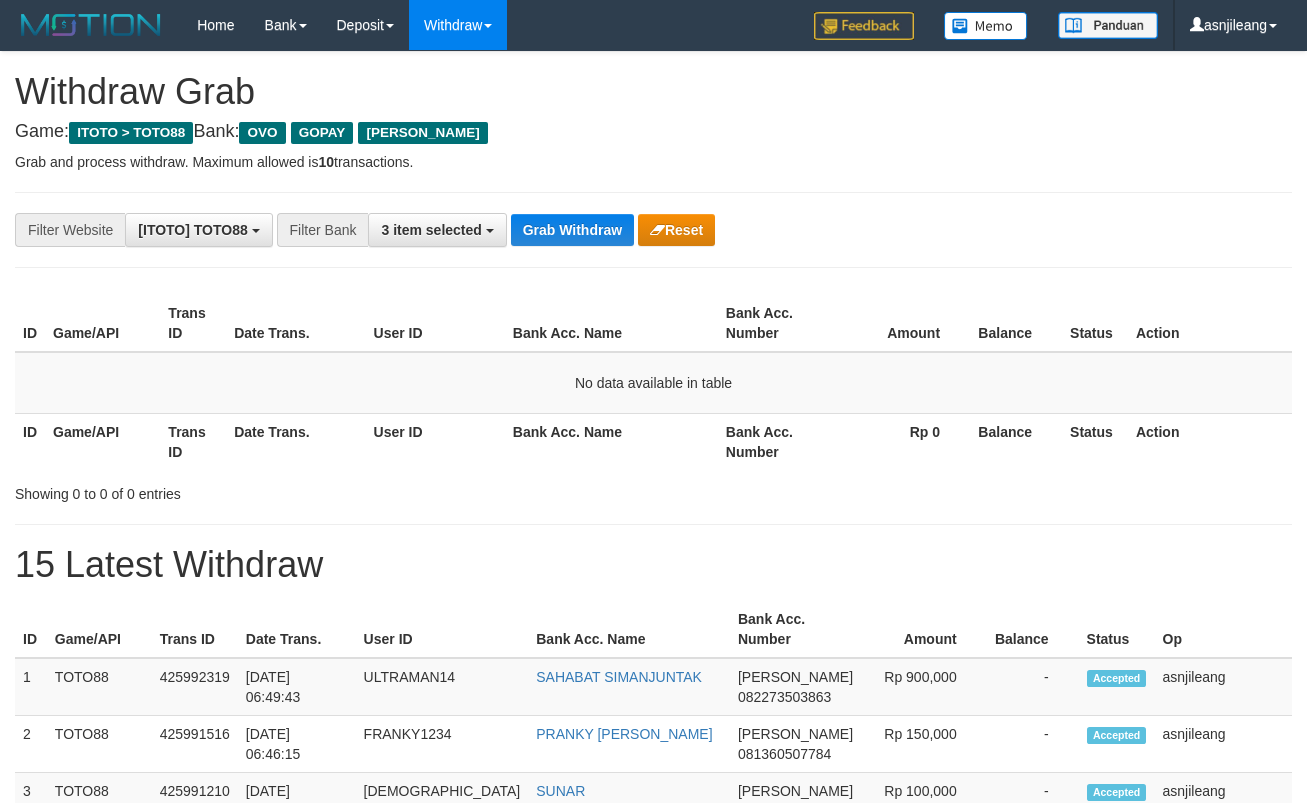 scroll, scrollTop: 0, scrollLeft: 0, axis: both 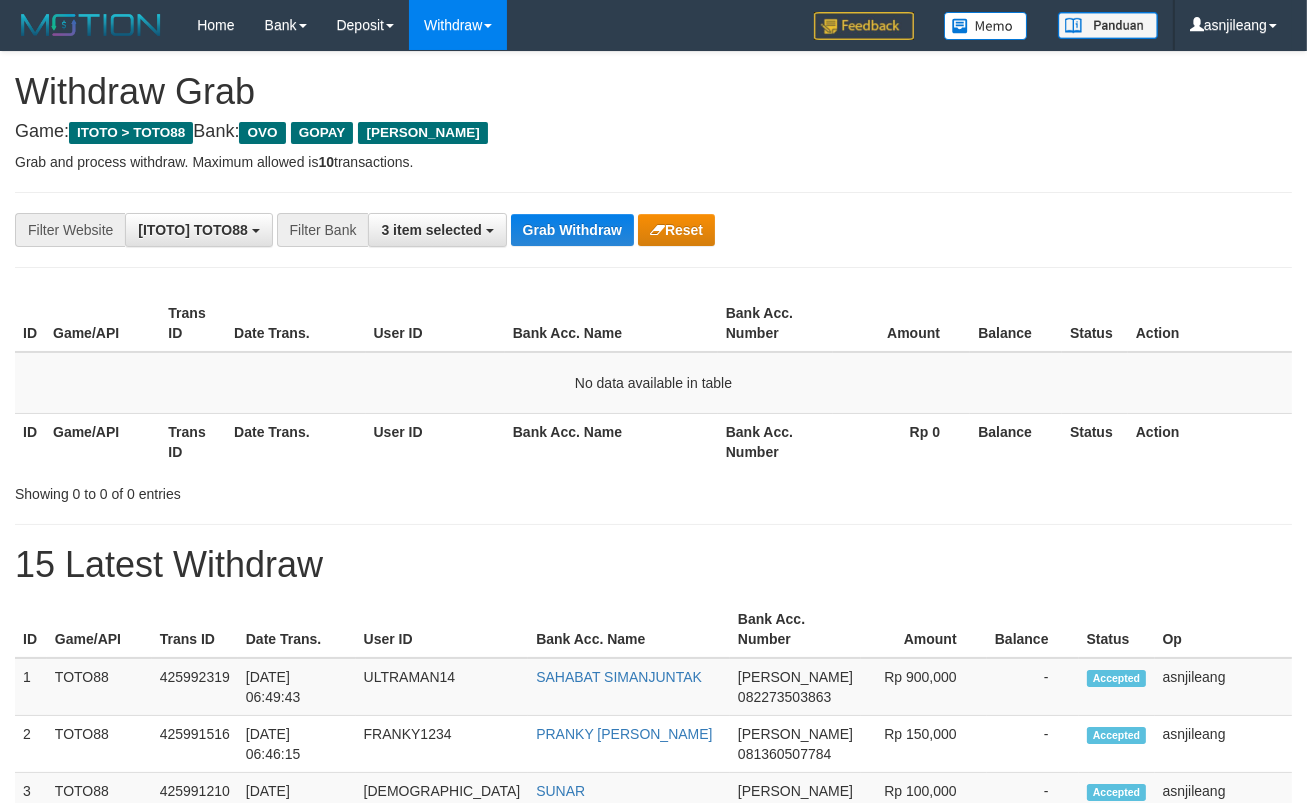 click on "Grab Withdraw" at bounding box center [572, 230] 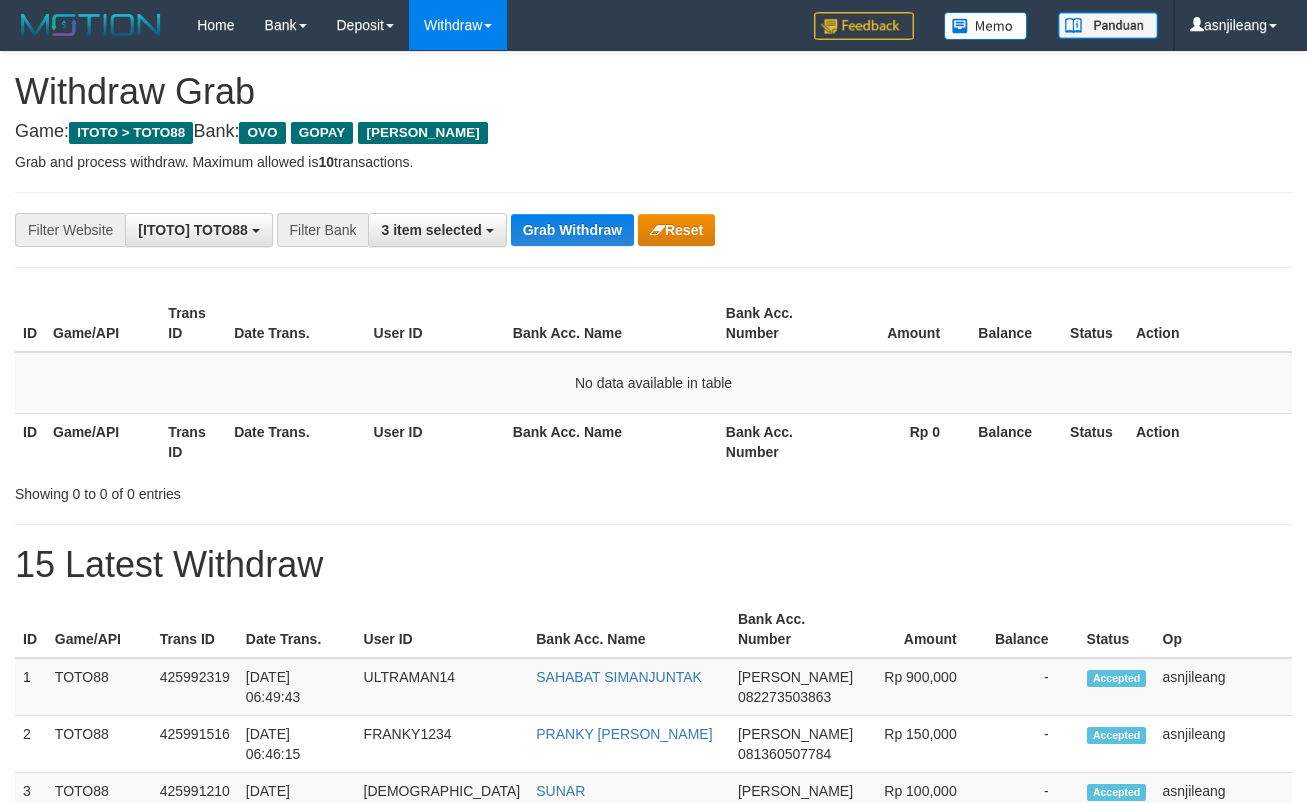 scroll, scrollTop: 0, scrollLeft: 0, axis: both 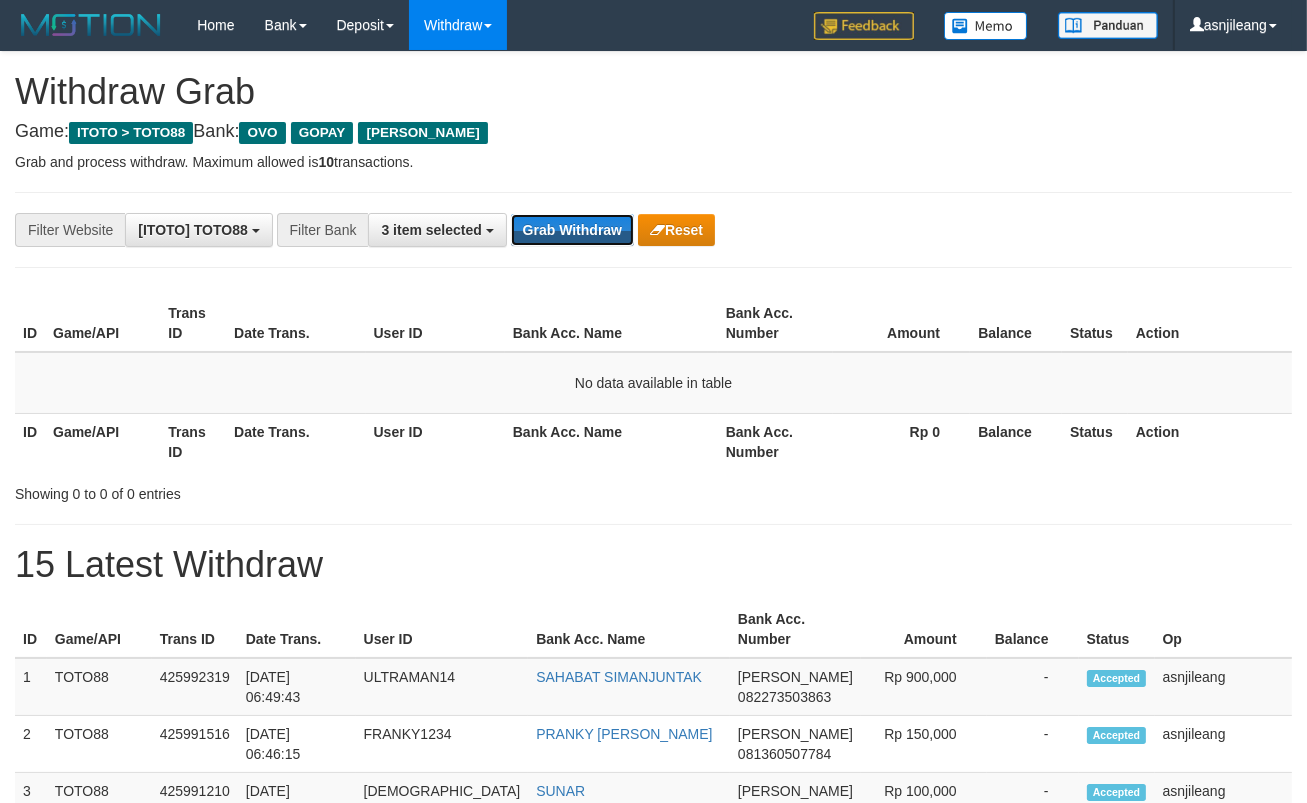 click on "Grab Withdraw" at bounding box center [572, 230] 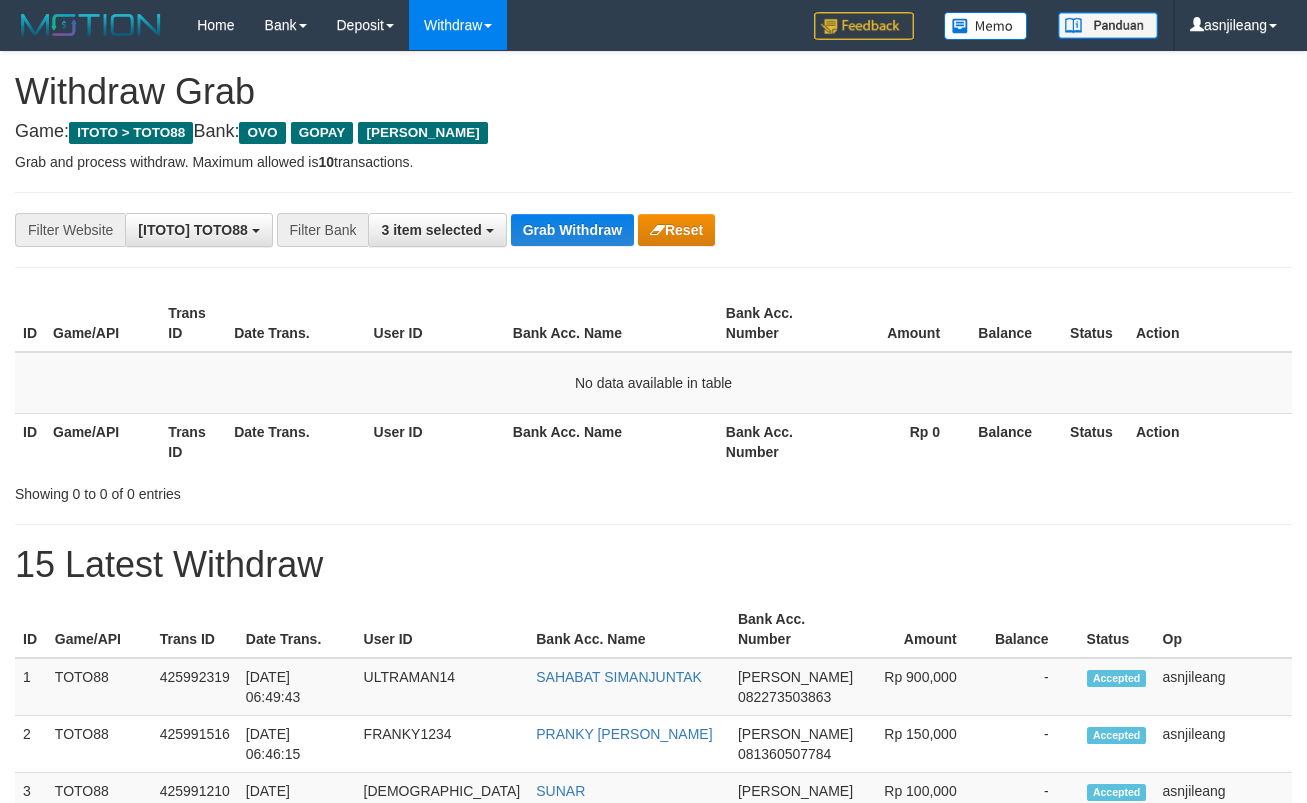 scroll, scrollTop: 0, scrollLeft: 0, axis: both 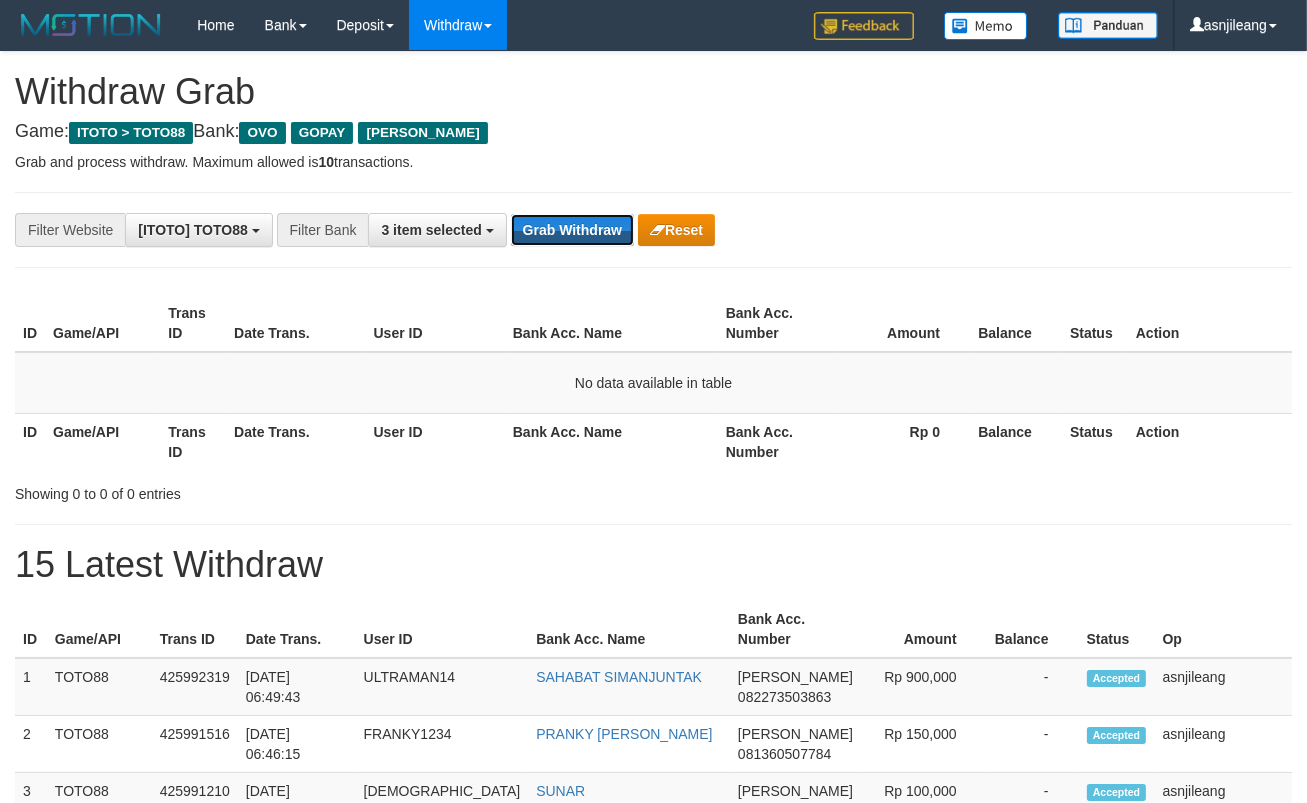 click on "Grab Withdraw" at bounding box center (572, 230) 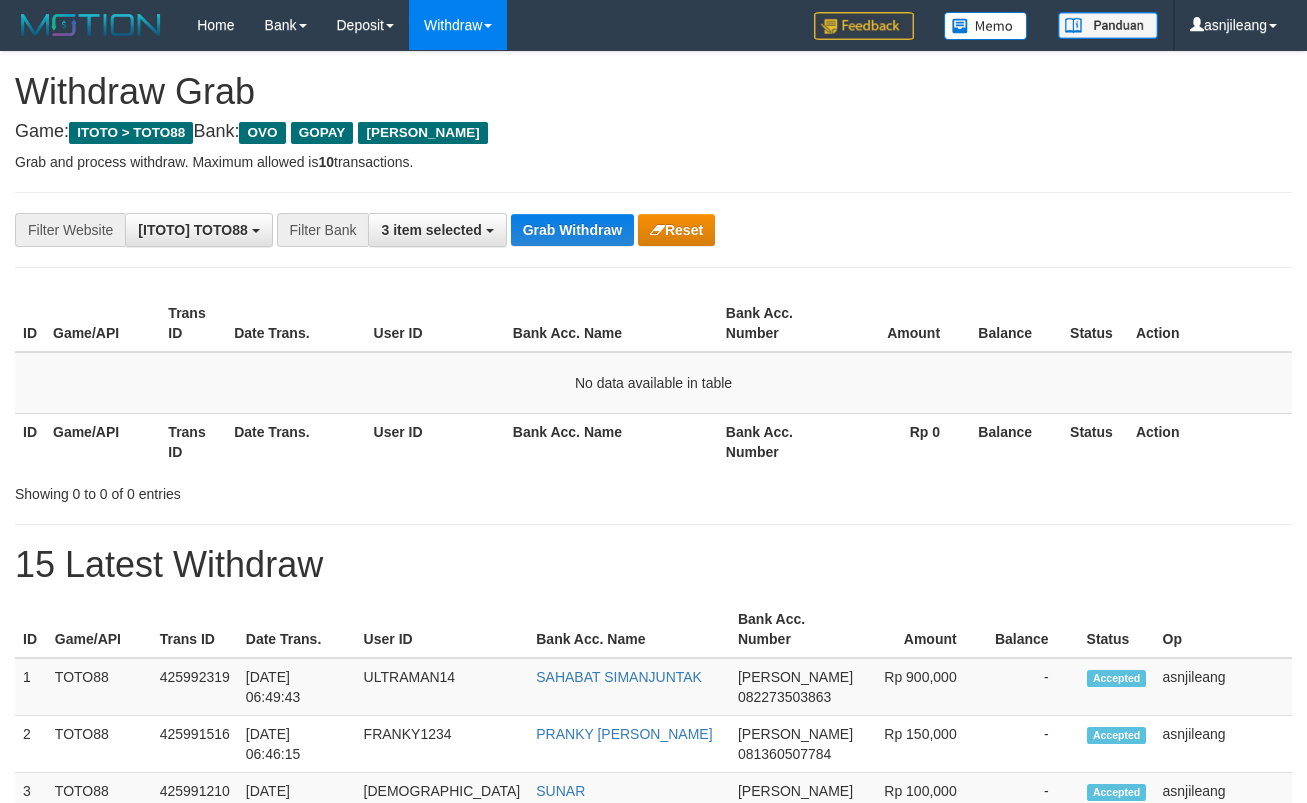 scroll, scrollTop: 0, scrollLeft: 0, axis: both 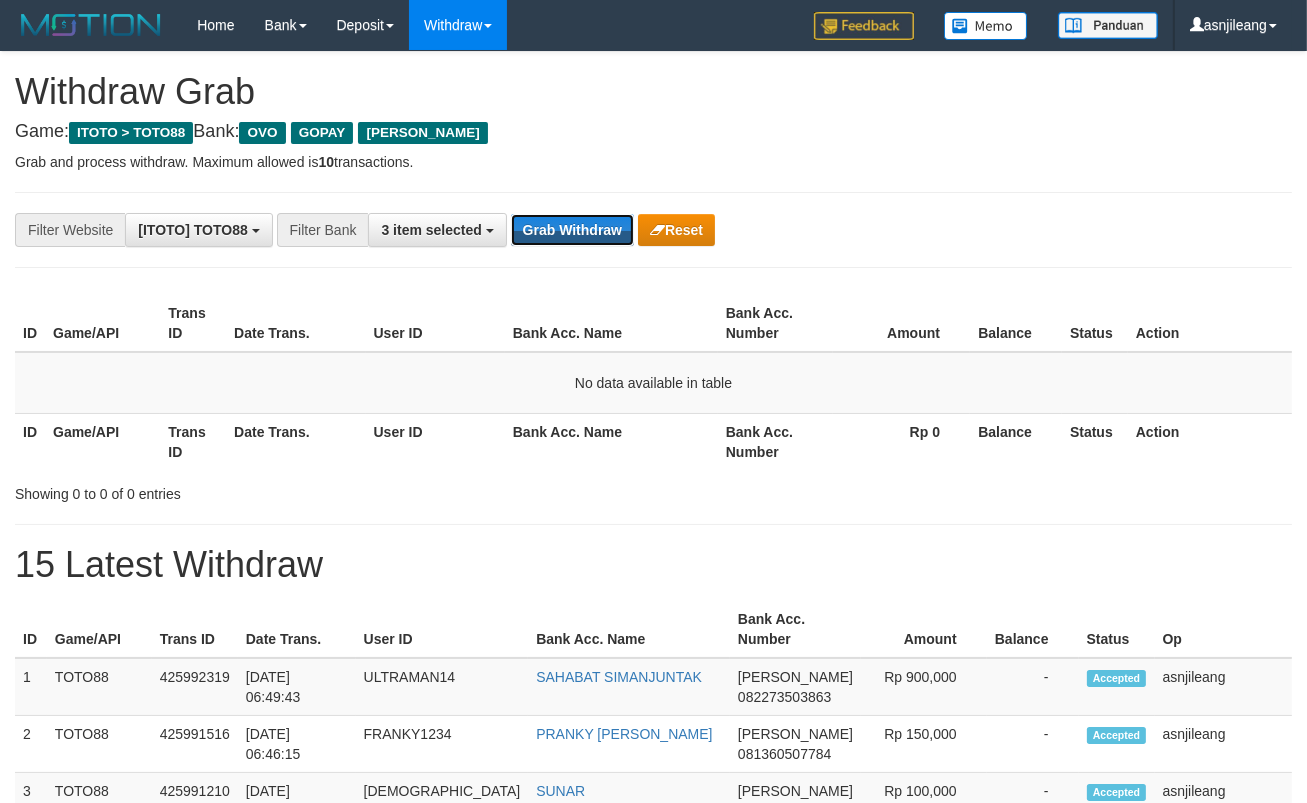click on "Grab Withdraw" at bounding box center [572, 230] 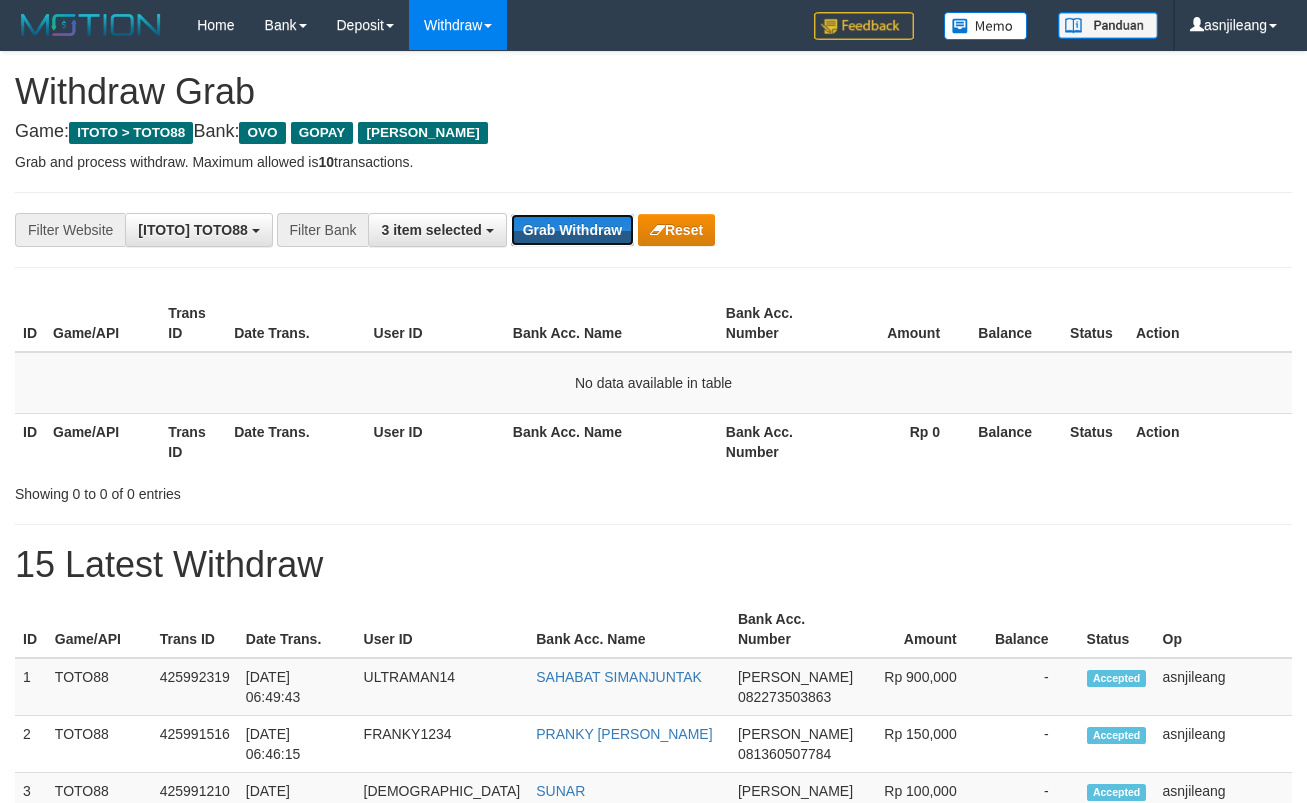 scroll, scrollTop: 0, scrollLeft: 0, axis: both 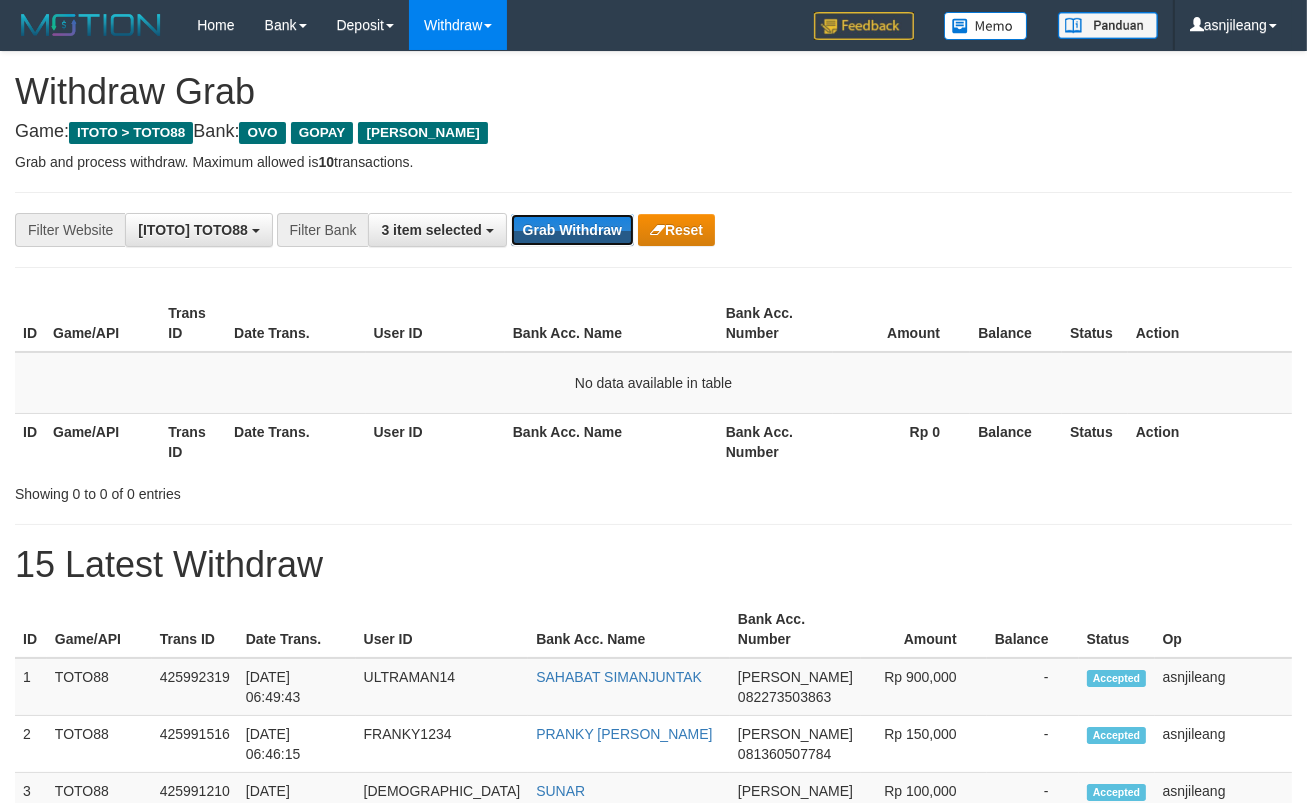 click on "Grab Withdraw" at bounding box center (572, 230) 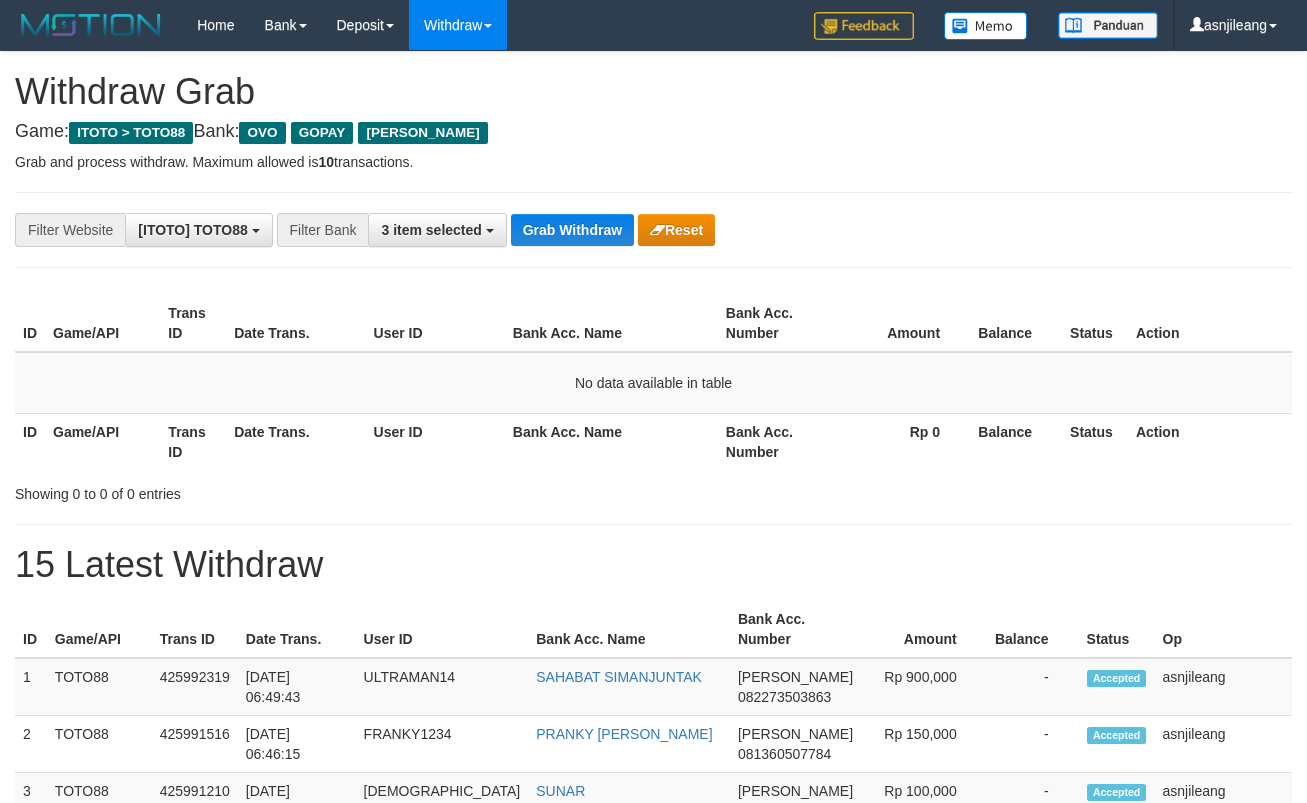 scroll, scrollTop: 0, scrollLeft: 0, axis: both 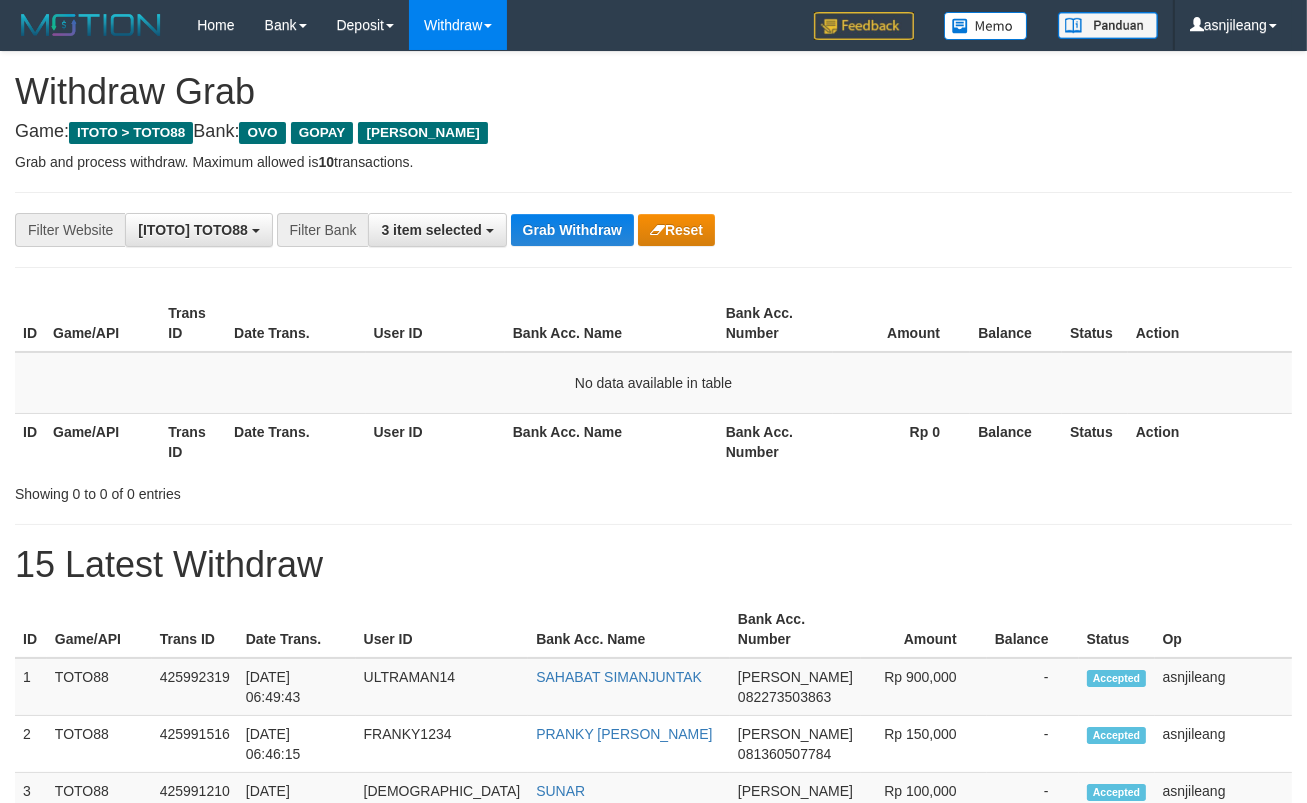 click on "Grab Withdraw" at bounding box center [572, 230] 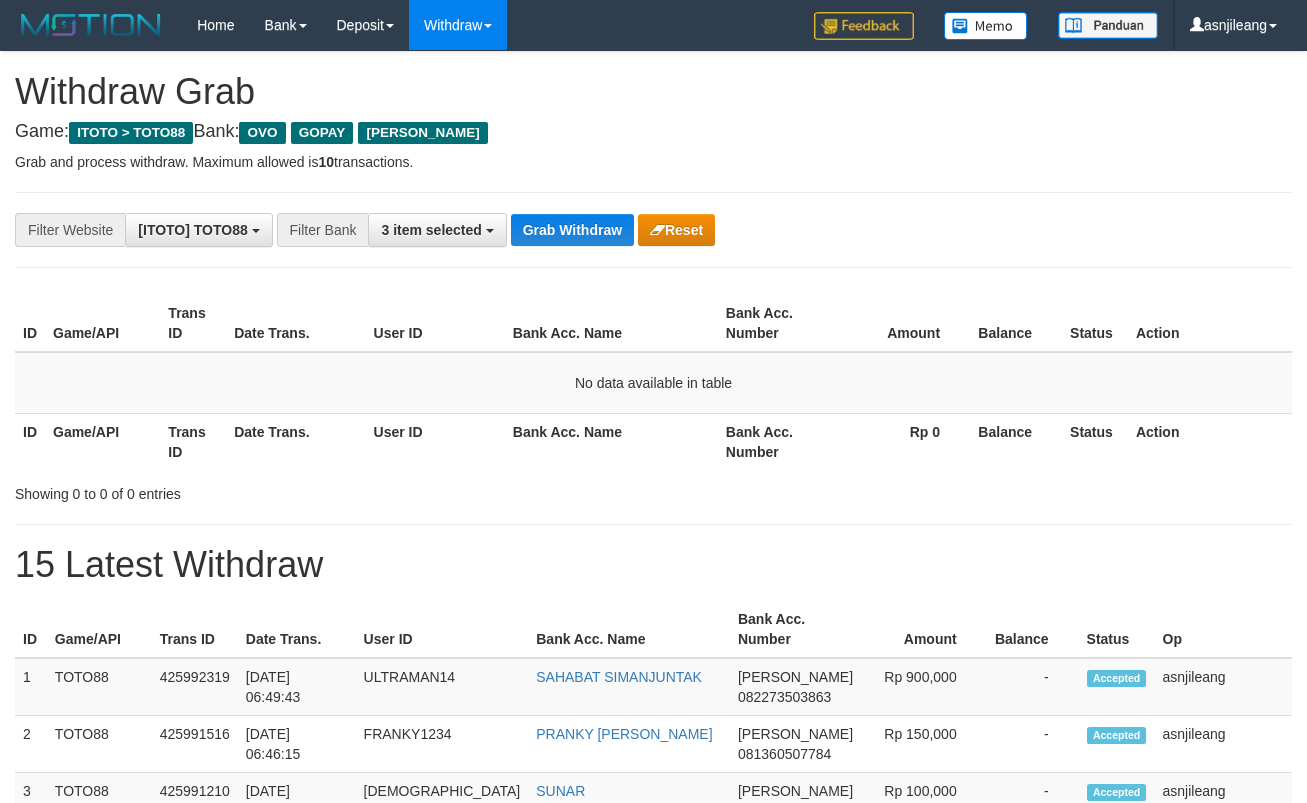scroll, scrollTop: 0, scrollLeft: 0, axis: both 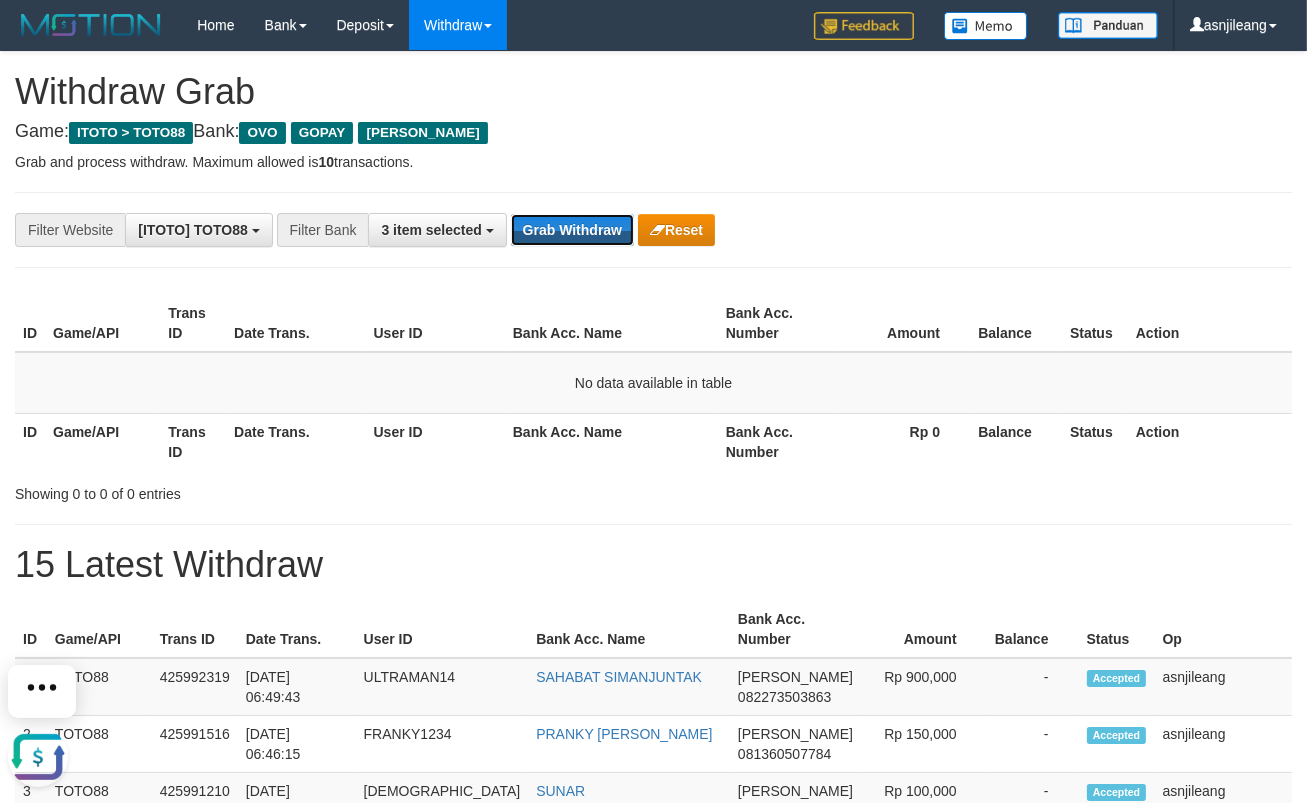 click on "Grab Withdraw" at bounding box center [572, 230] 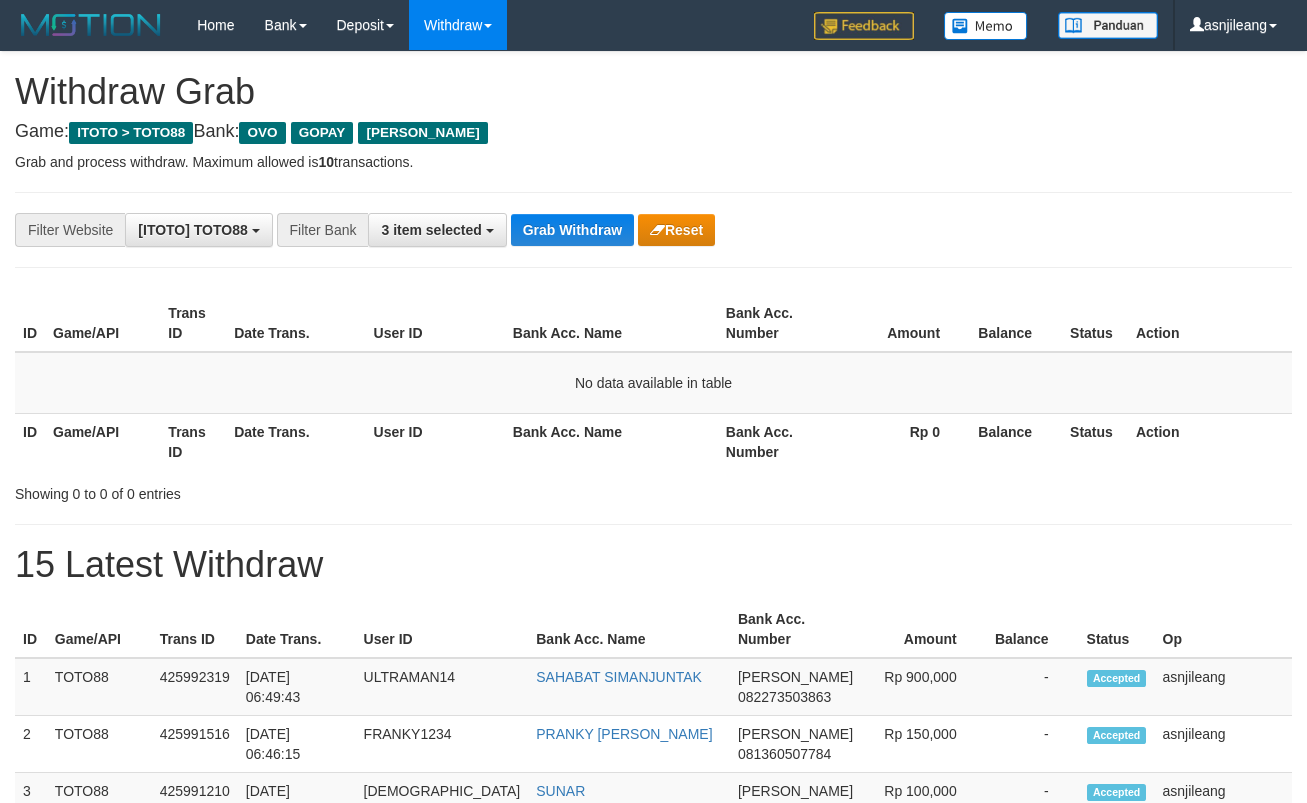 scroll, scrollTop: 0, scrollLeft: 0, axis: both 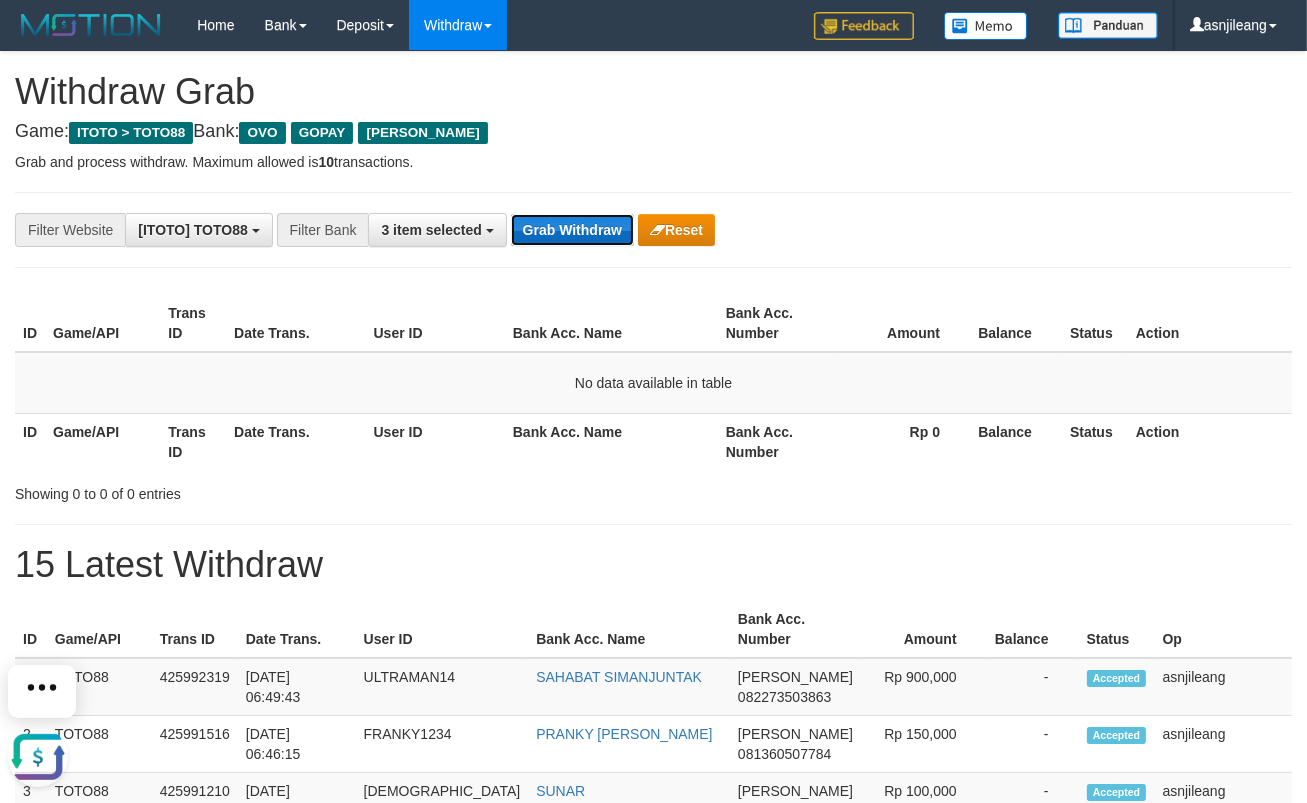 click on "Grab Withdraw" at bounding box center [572, 230] 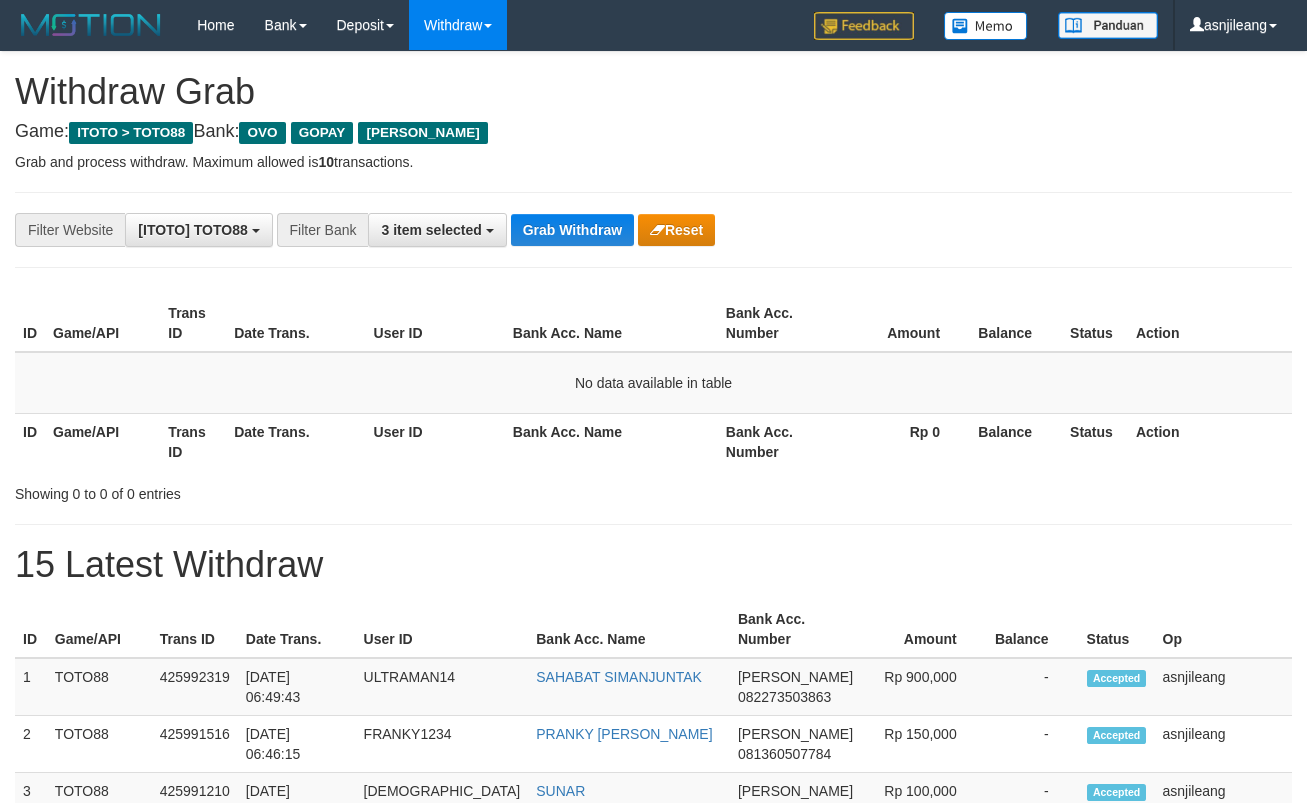 scroll, scrollTop: 0, scrollLeft: 0, axis: both 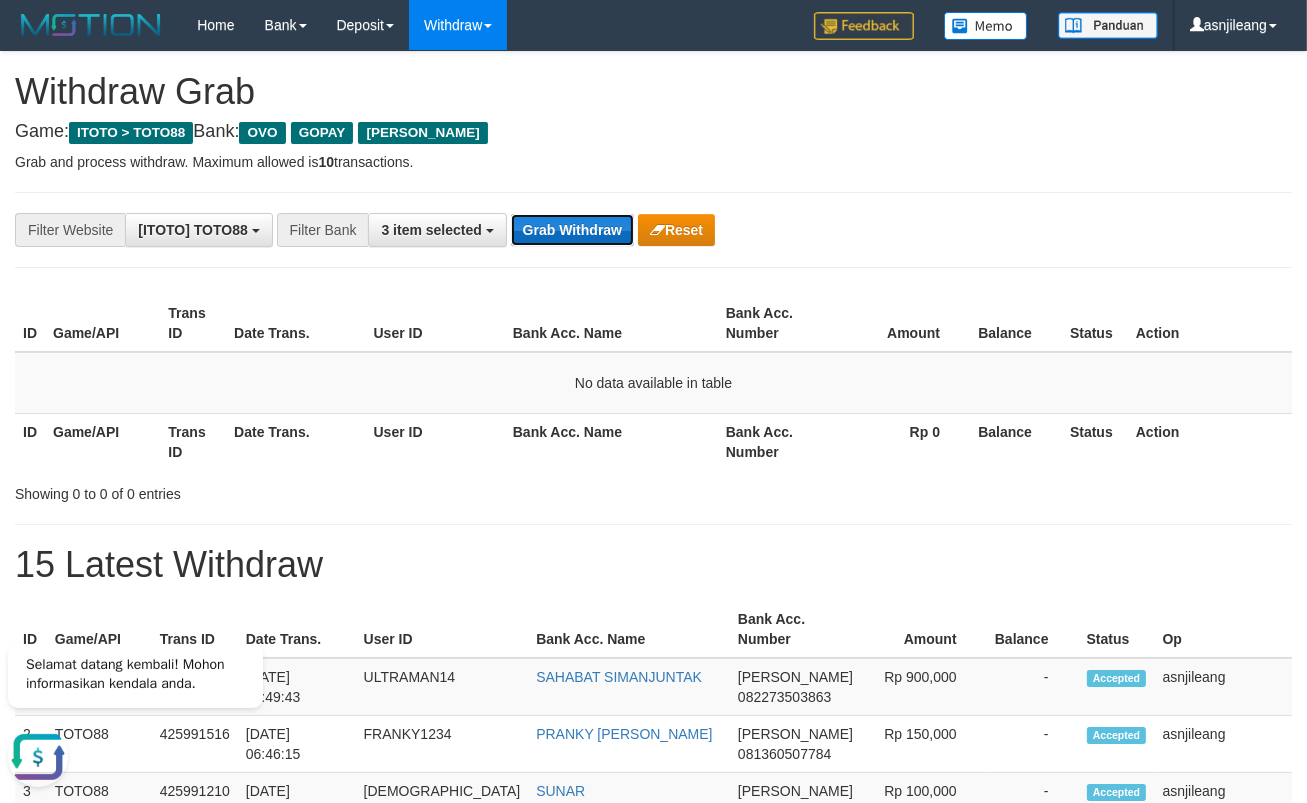 click on "Grab Withdraw" at bounding box center [572, 230] 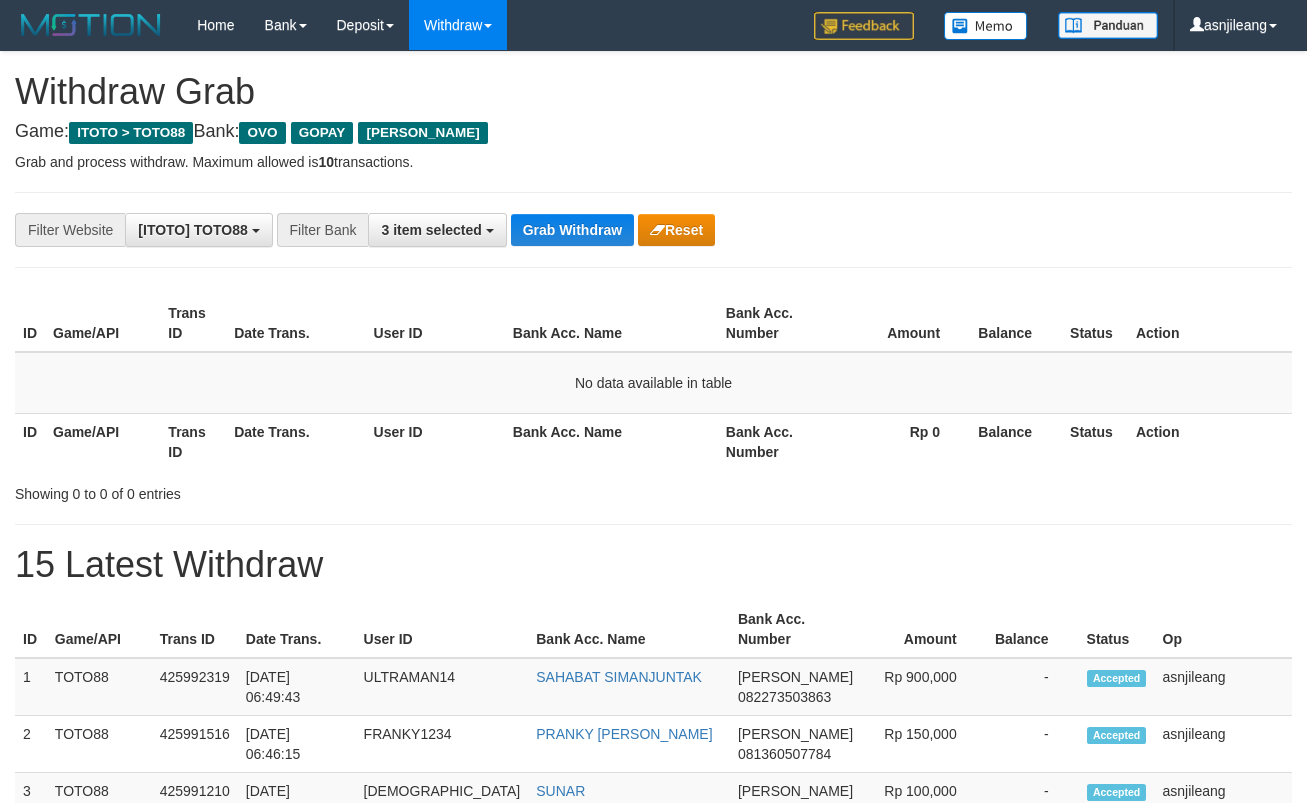 scroll, scrollTop: 0, scrollLeft: 0, axis: both 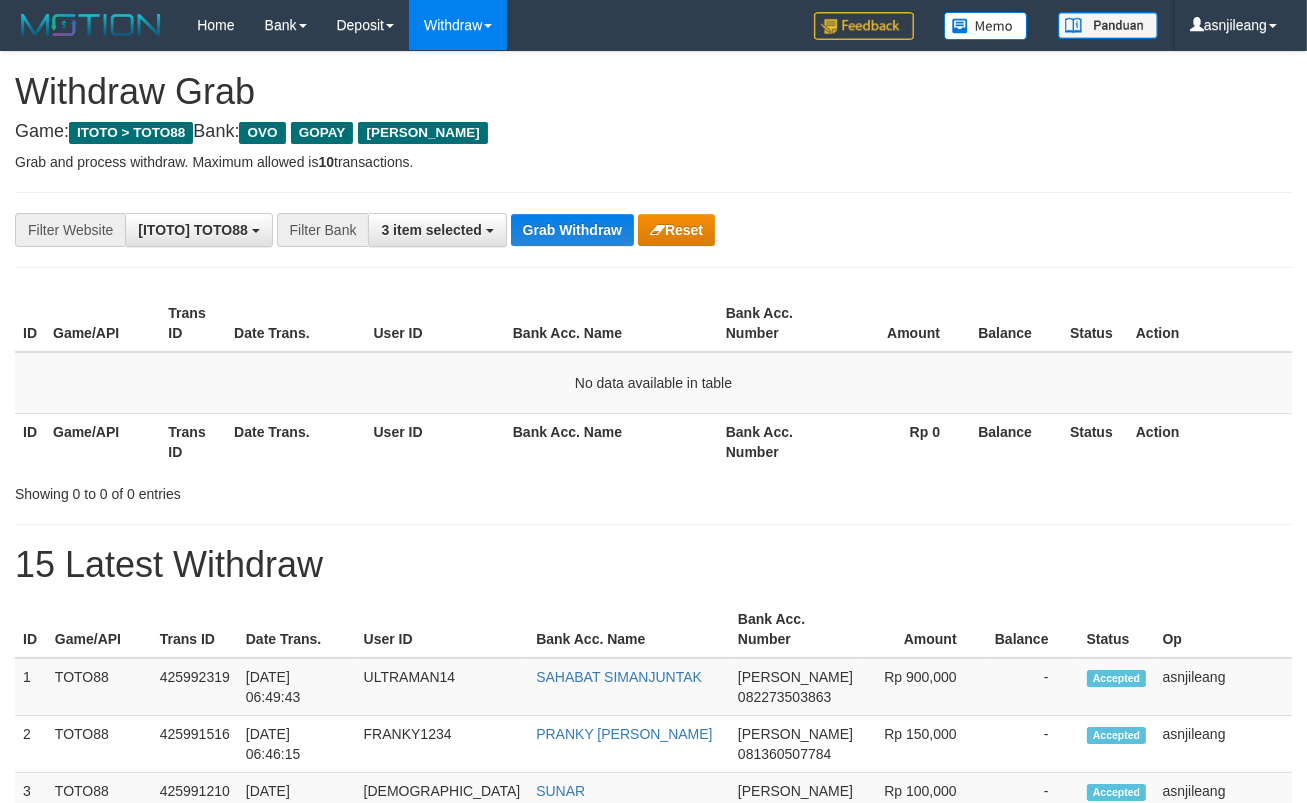 click on "Grab Withdraw" at bounding box center [572, 230] 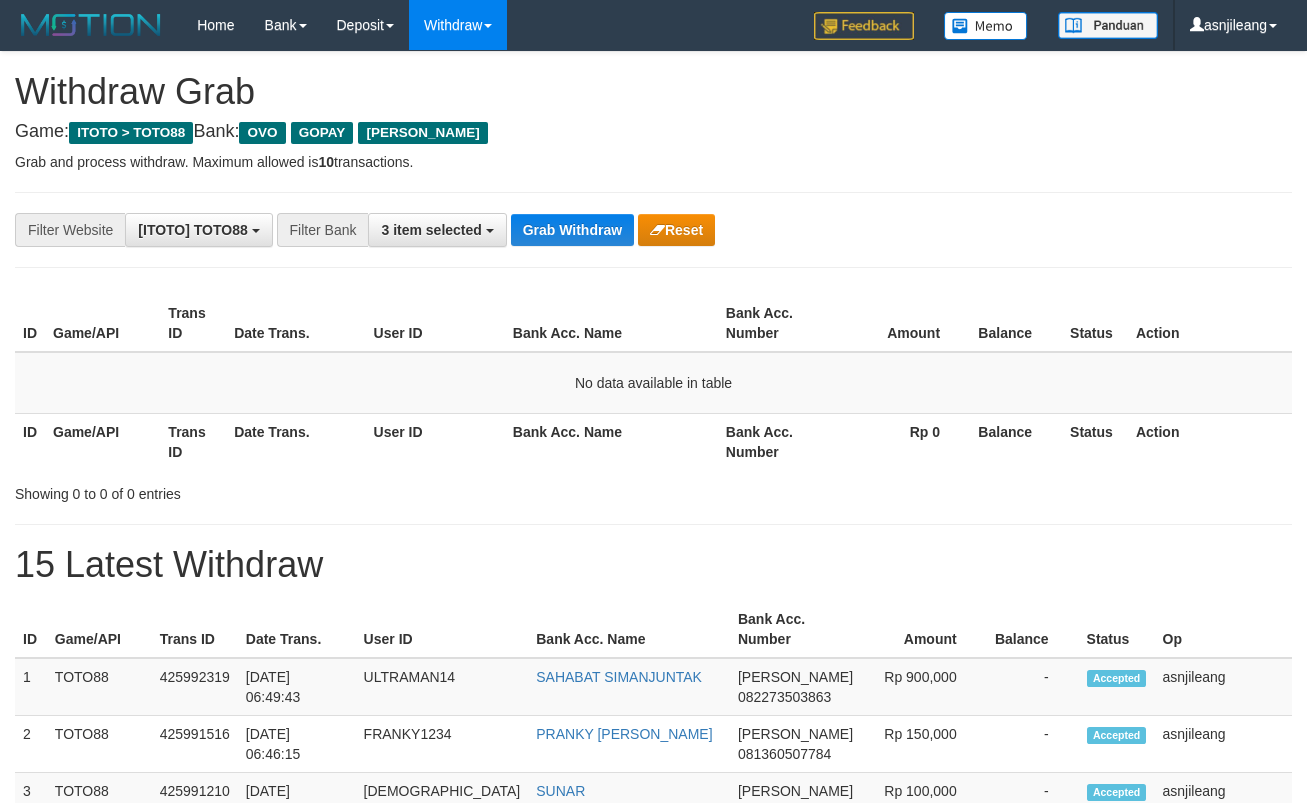 scroll, scrollTop: 0, scrollLeft: 0, axis: both 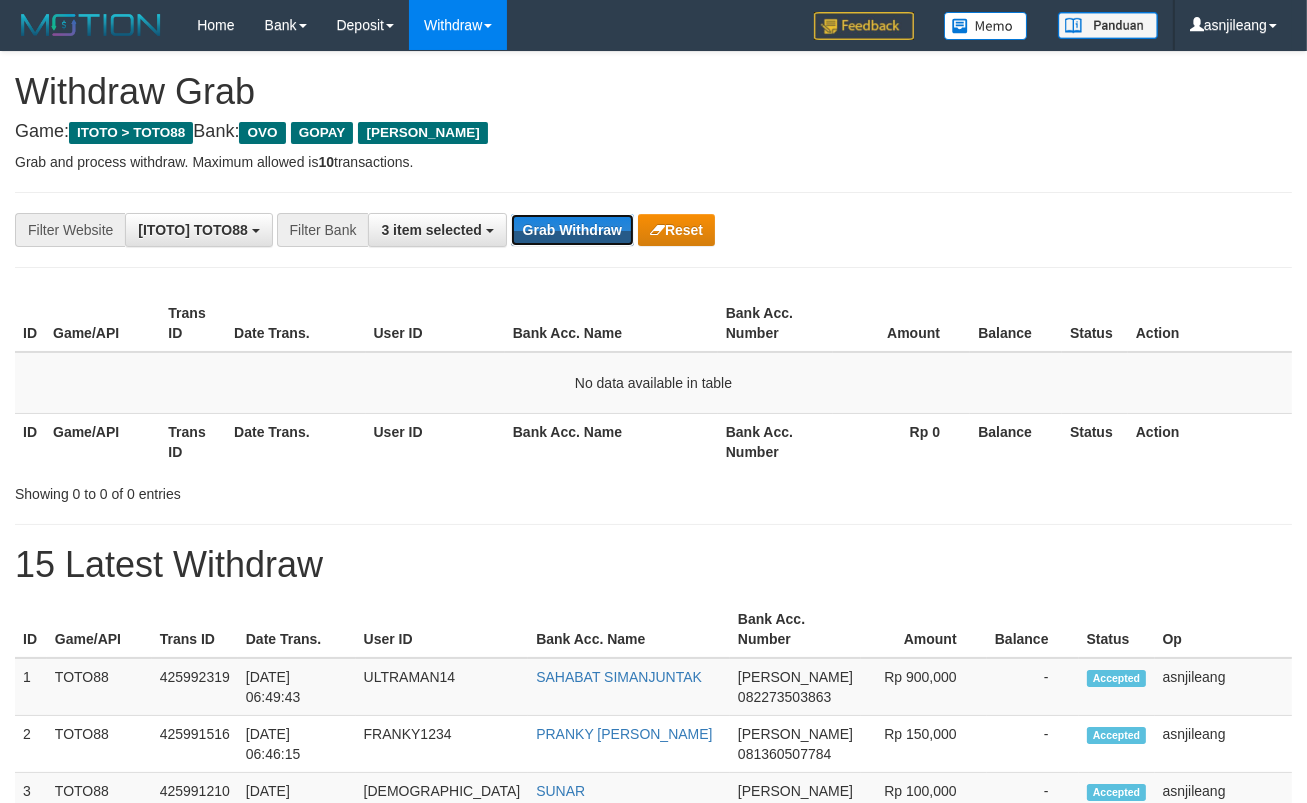 click on "Grab Withdraw" at bounding box center [572, 230] 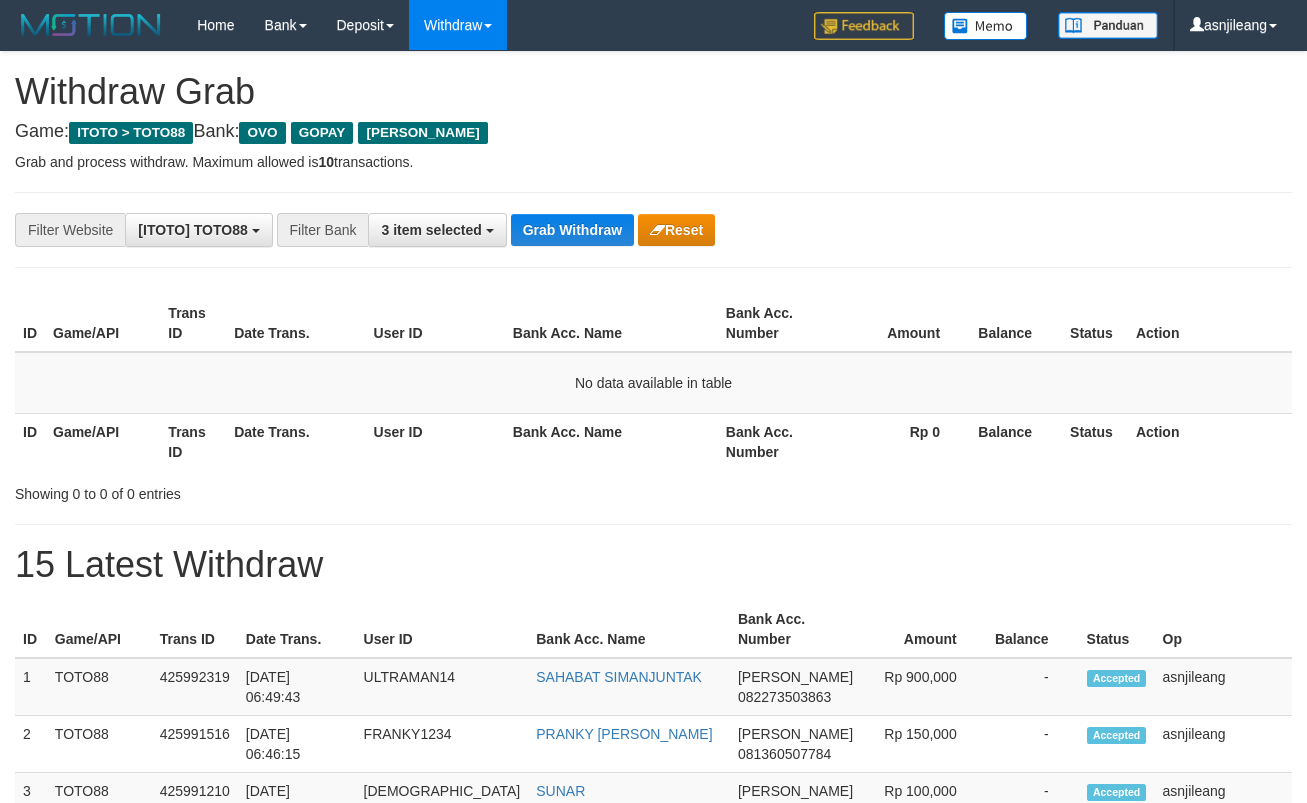scroll, scrollTop: 0, scrollLeft: 0, axis: both 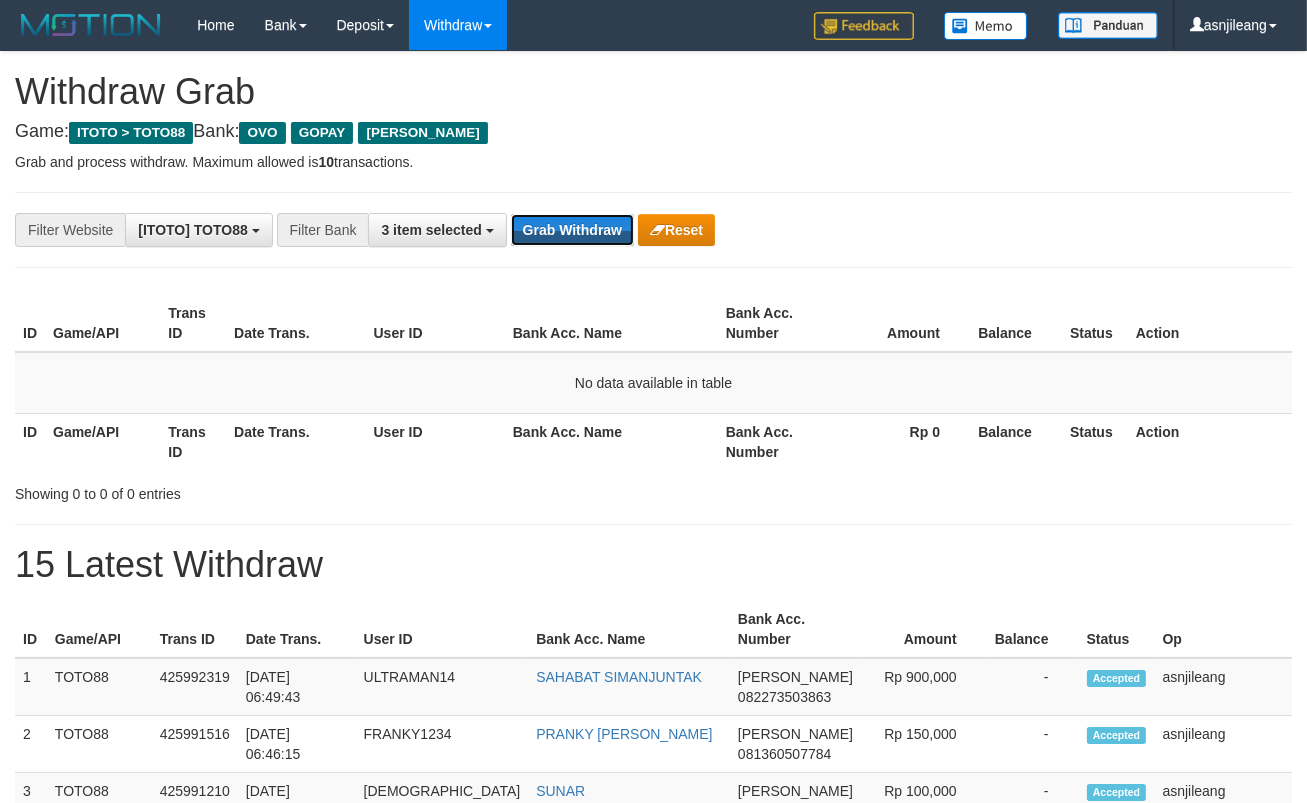 click on "Grab Withdraw" at bounding box center [572, 230] 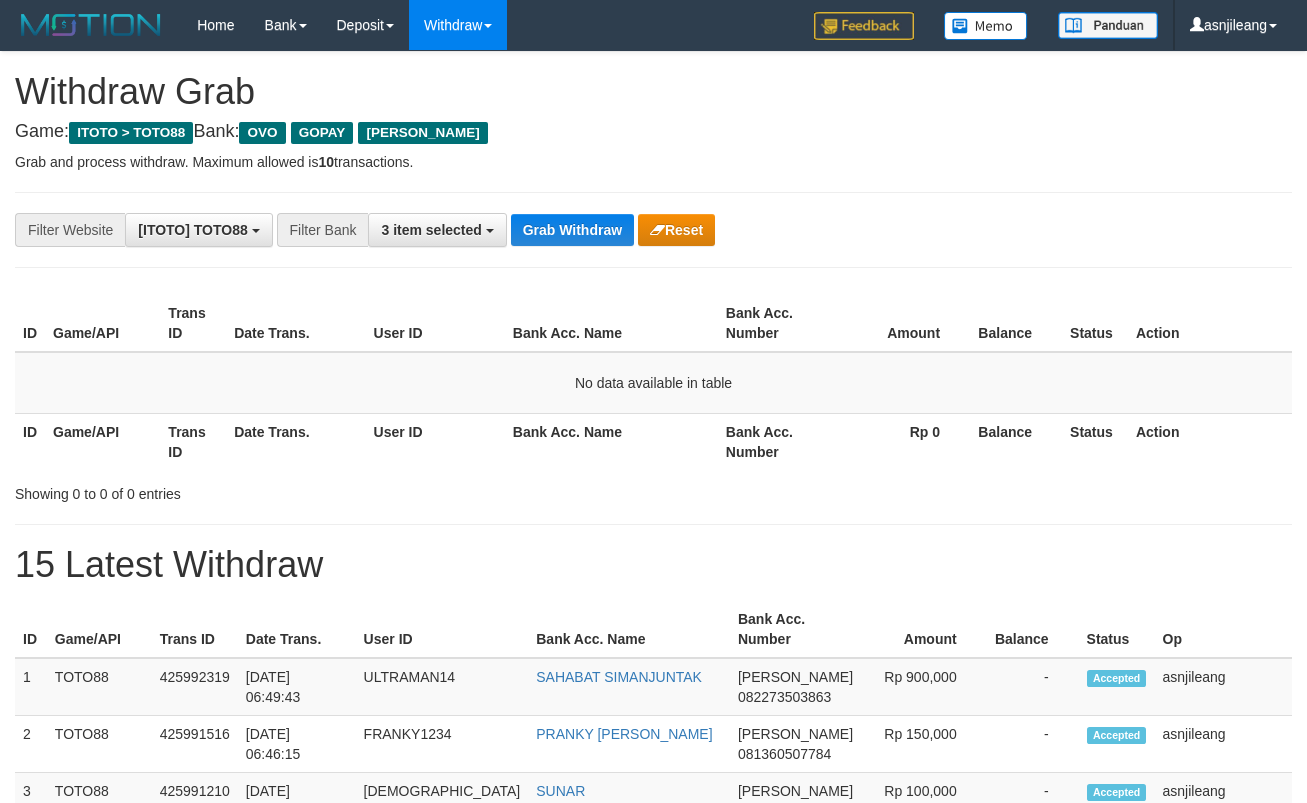 scroll, scrollTop: 0, scrollLeft: 0, axis: both 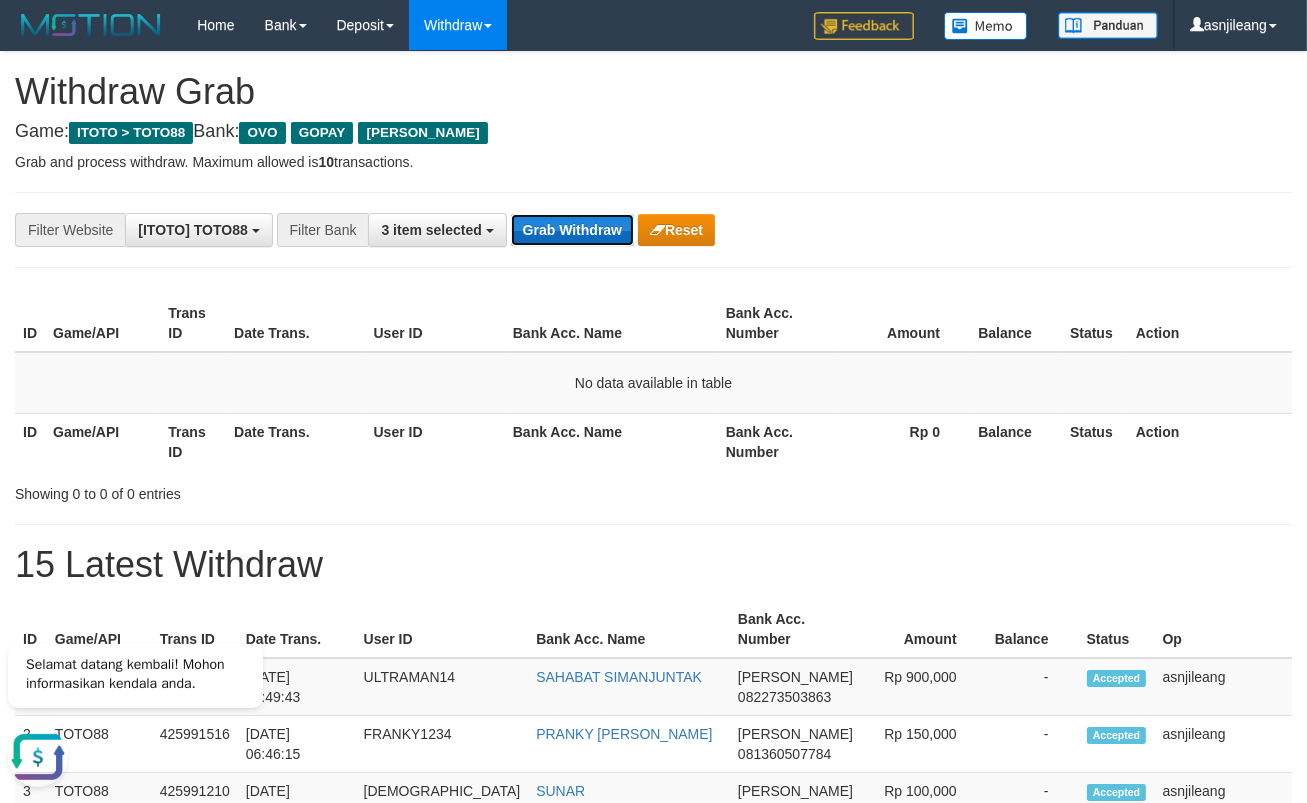click on "Grab Withdraw" at bounding box center [572, 230] 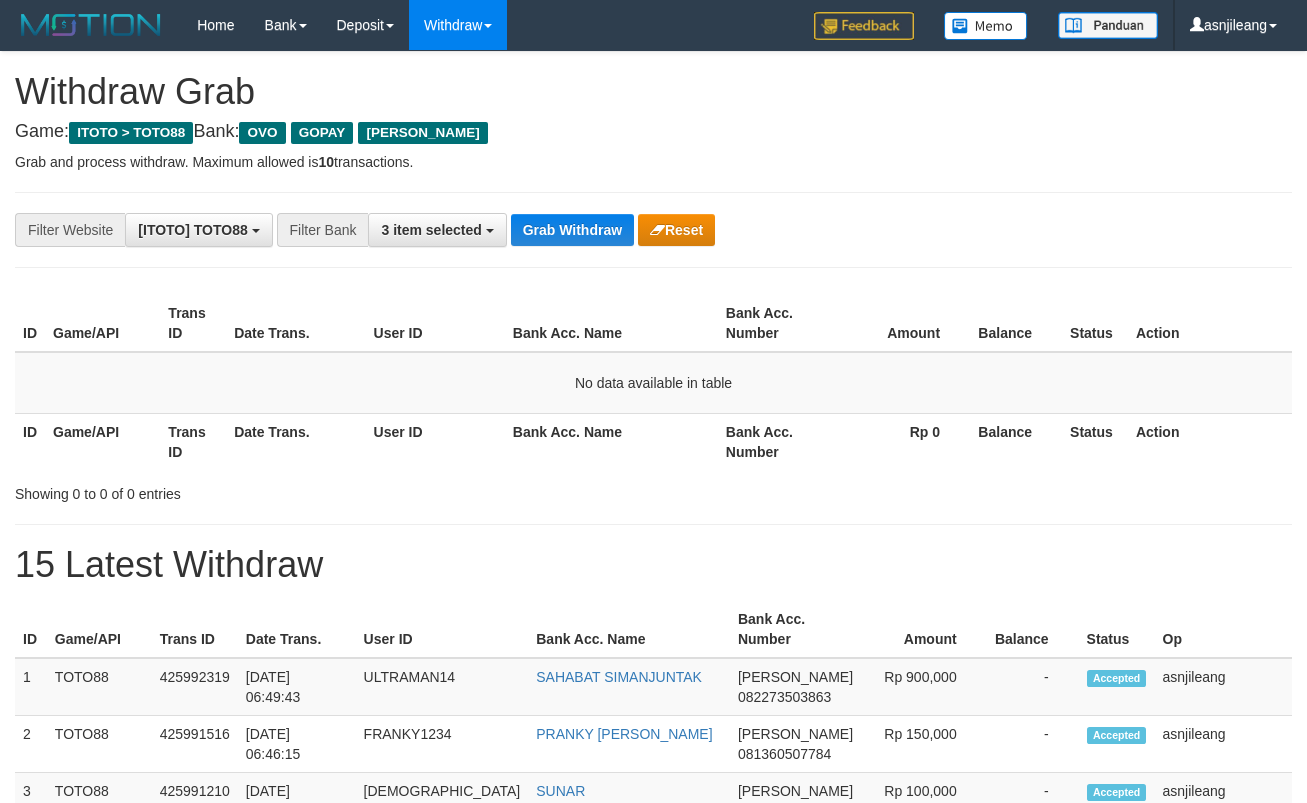 scroll, scrollTop: 0, scrollLeft: 0, axis: both 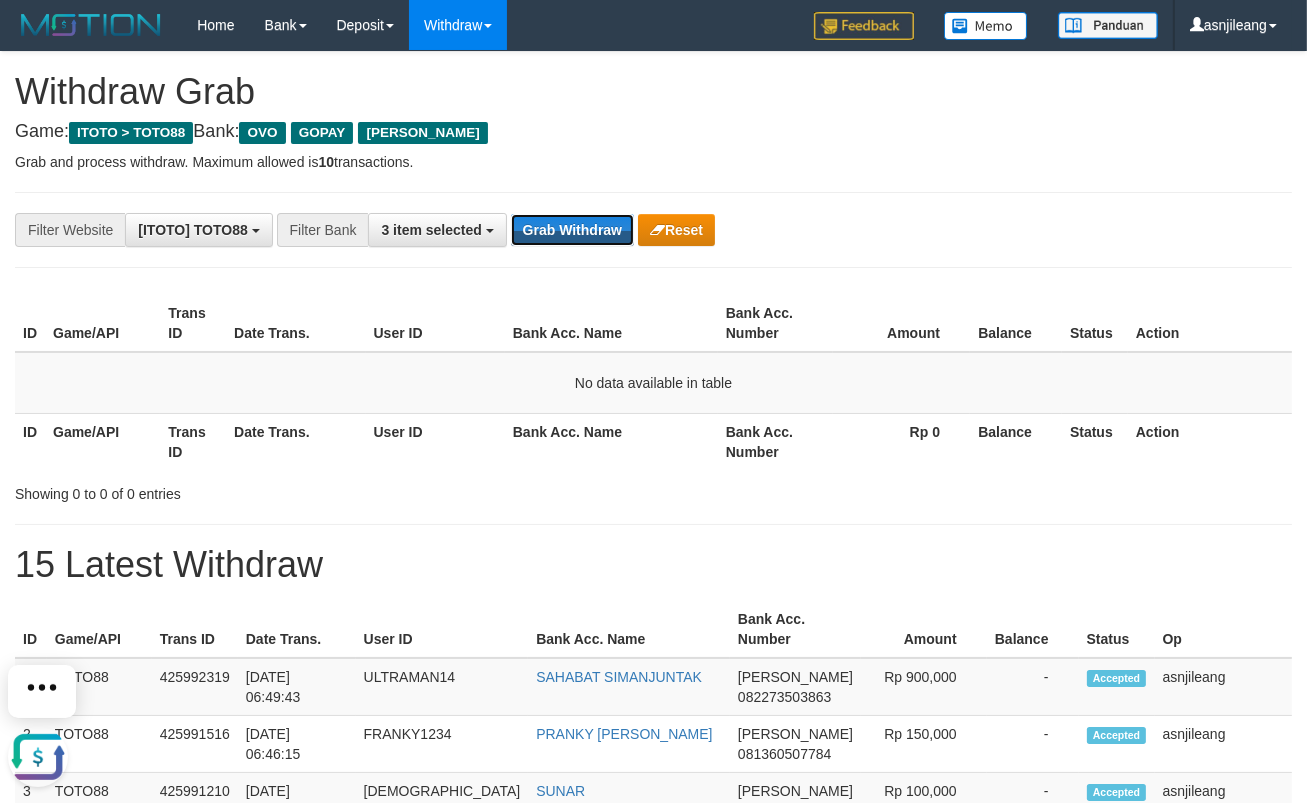 click on "Grab Withdraw" at bounding box center (572, 230) 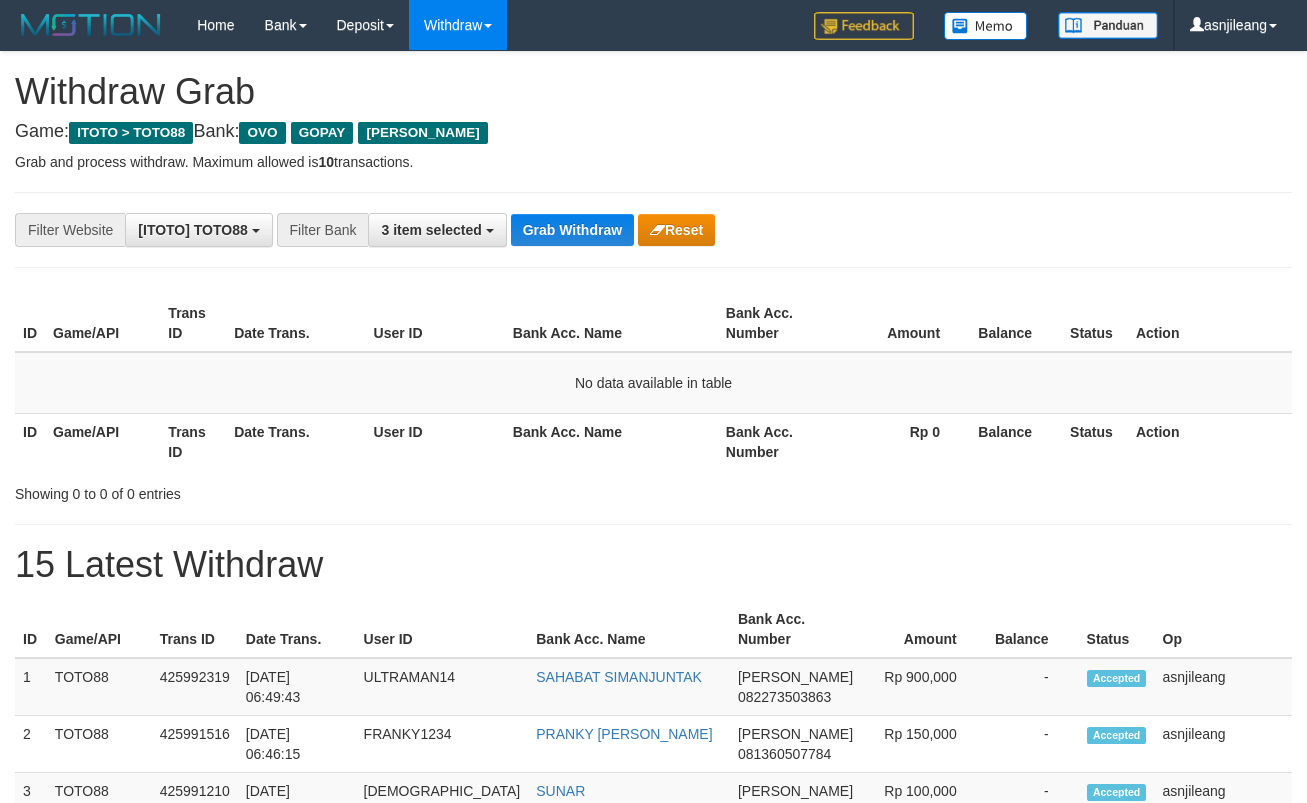 scroll, scrollTop: 0, scrollLeft: 0, axis: both 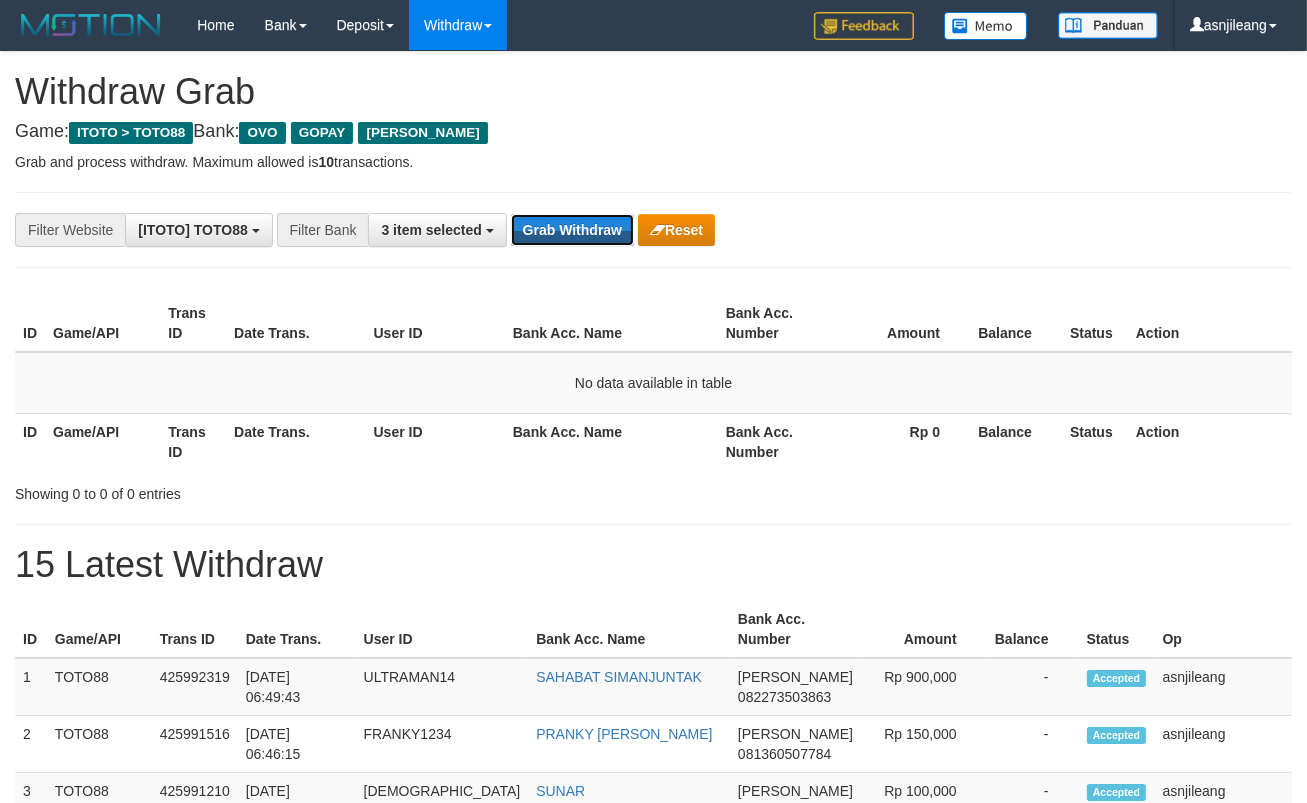 click on "Grab Withdraw" at bounding box center (572, 230) 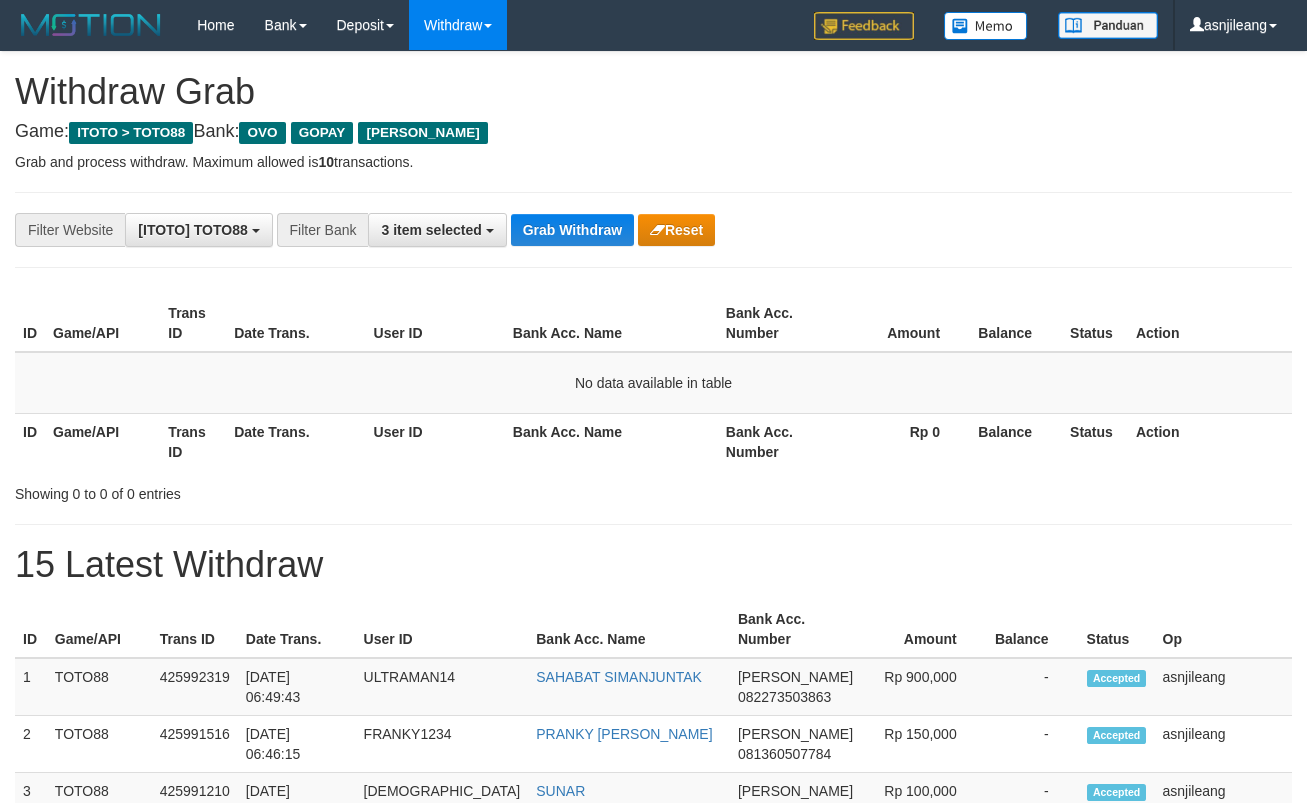 scroll, scrollTop: 0, scrollLeft: 0, axis: both 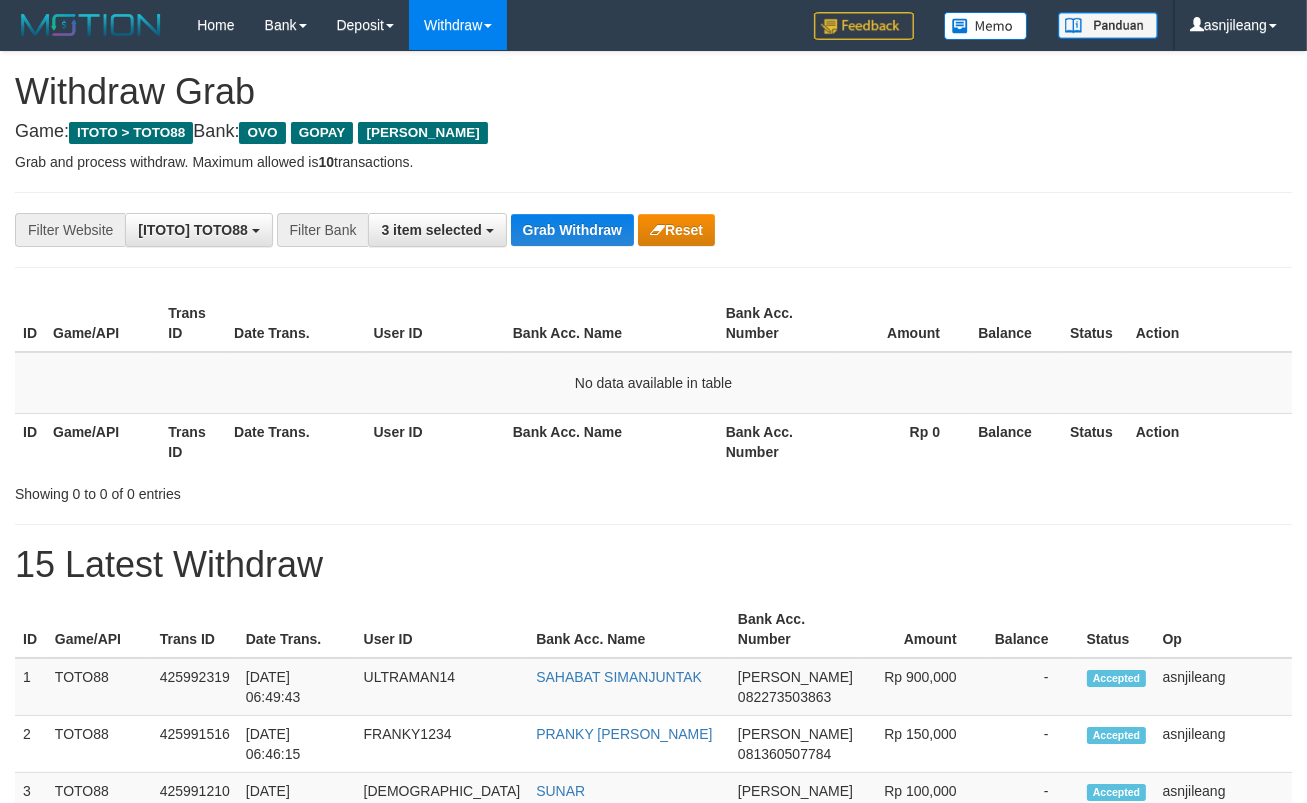 click on "Grab Withdraw" at bounding box center (572, 230) 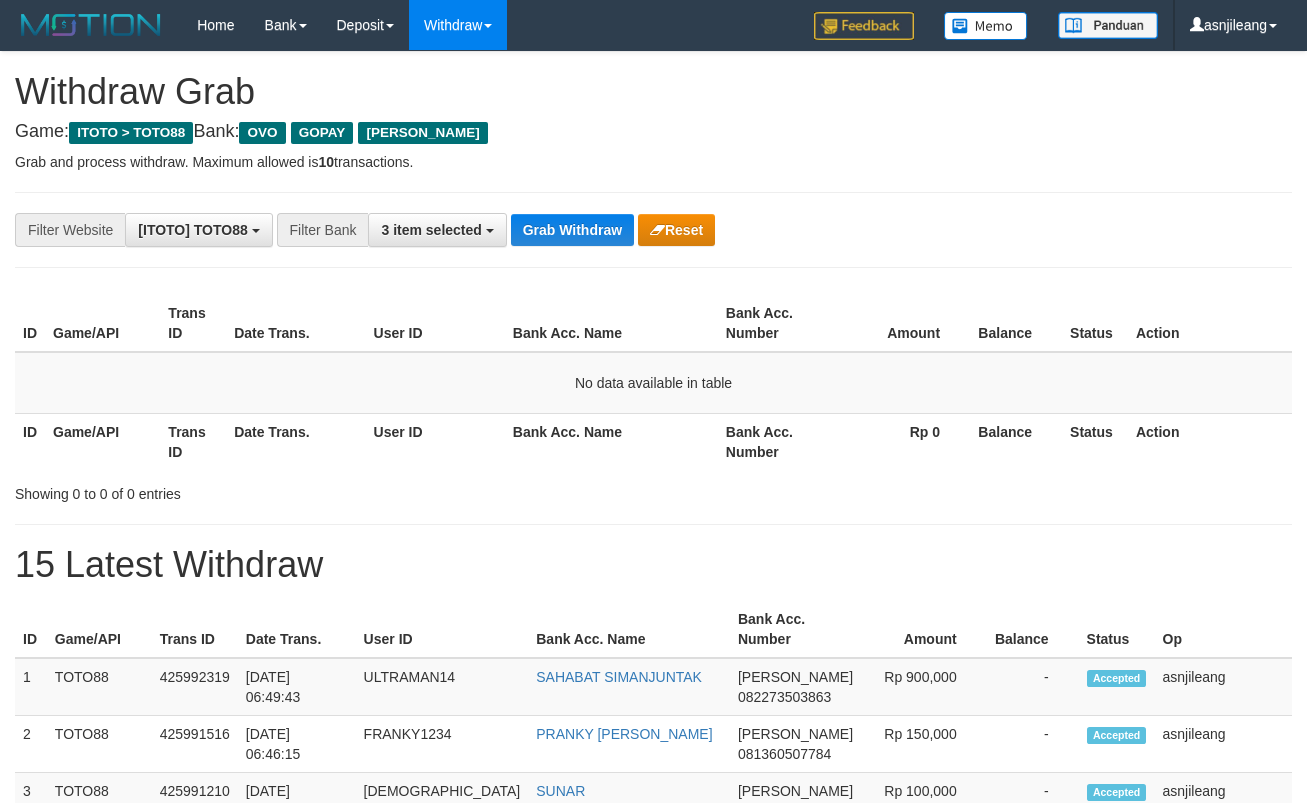 scroll, scrollTop: 0, scrollLeft: 0, axis: both 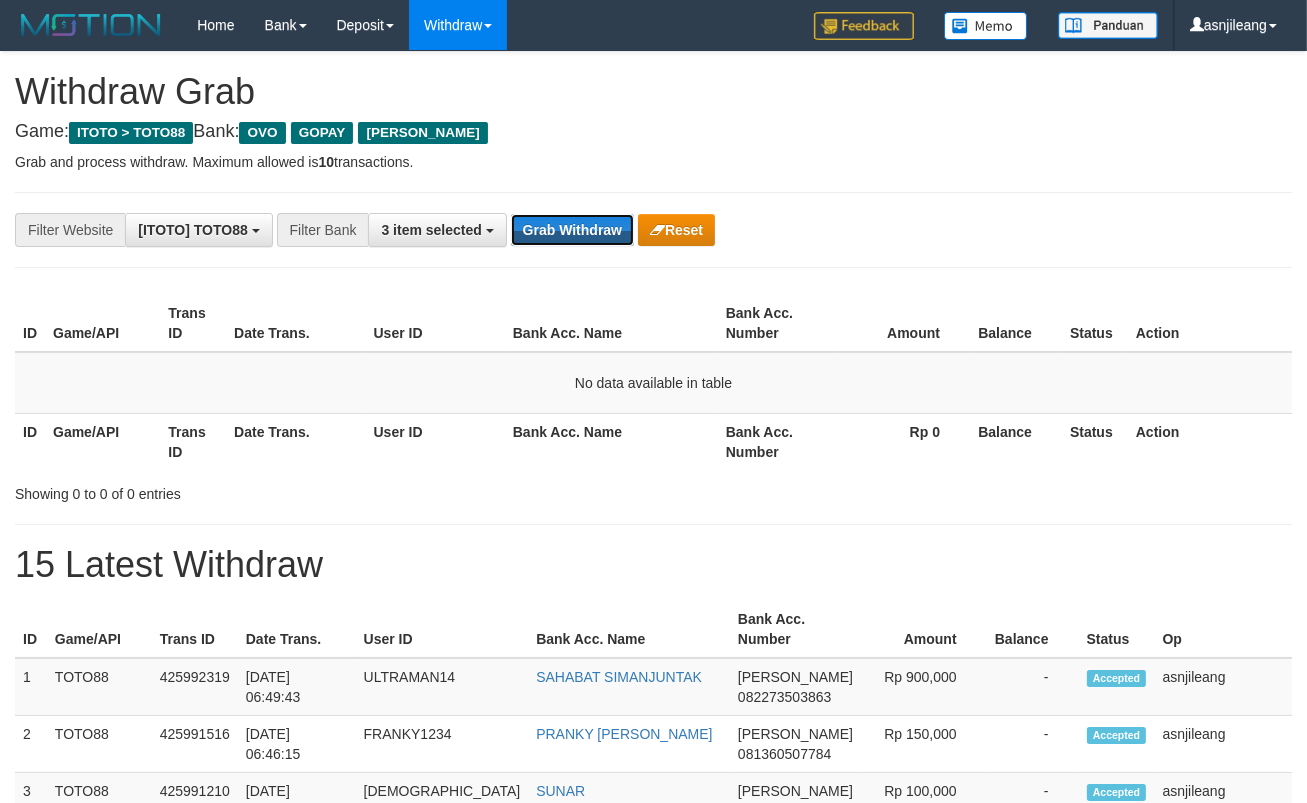 click on "Grab Withdraw" at bounding box center (572, 230) 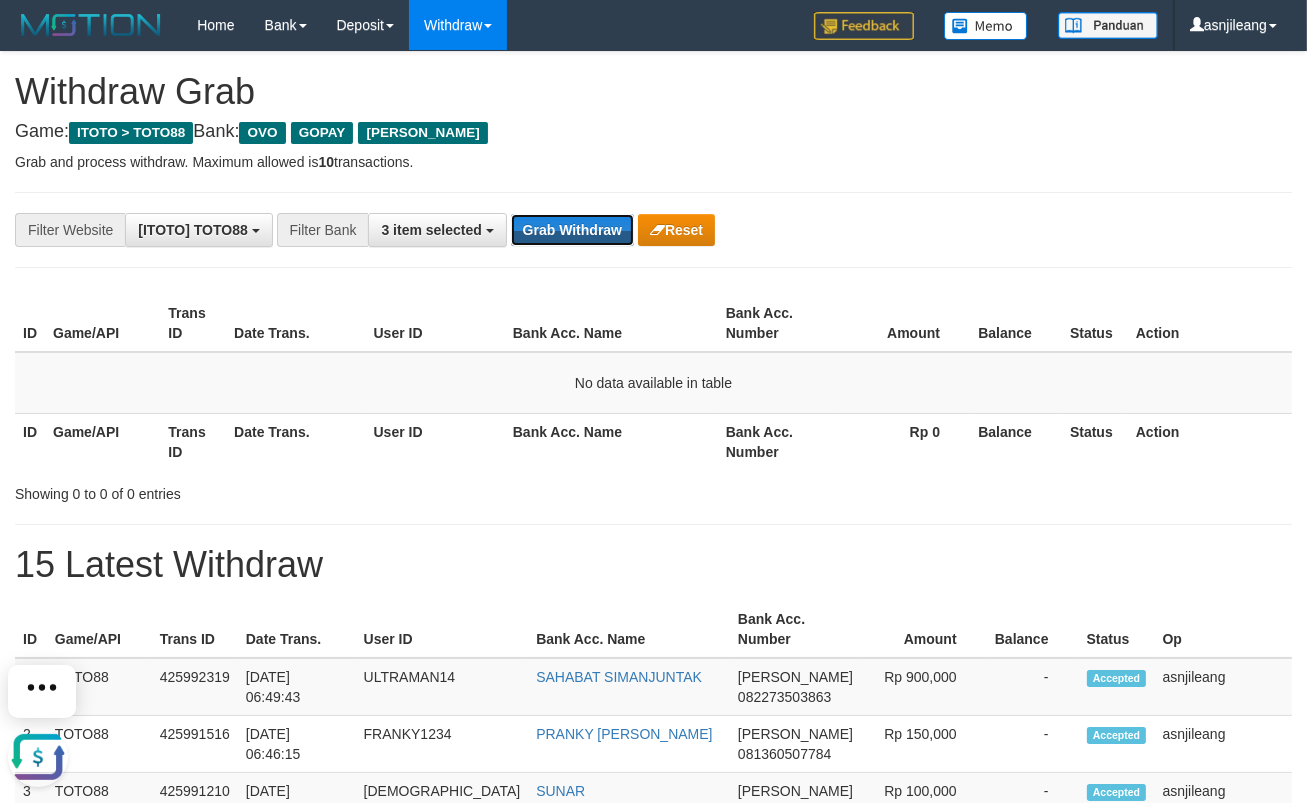 scroll, scrollTop: 0, scrollLeft: 0, axis: both 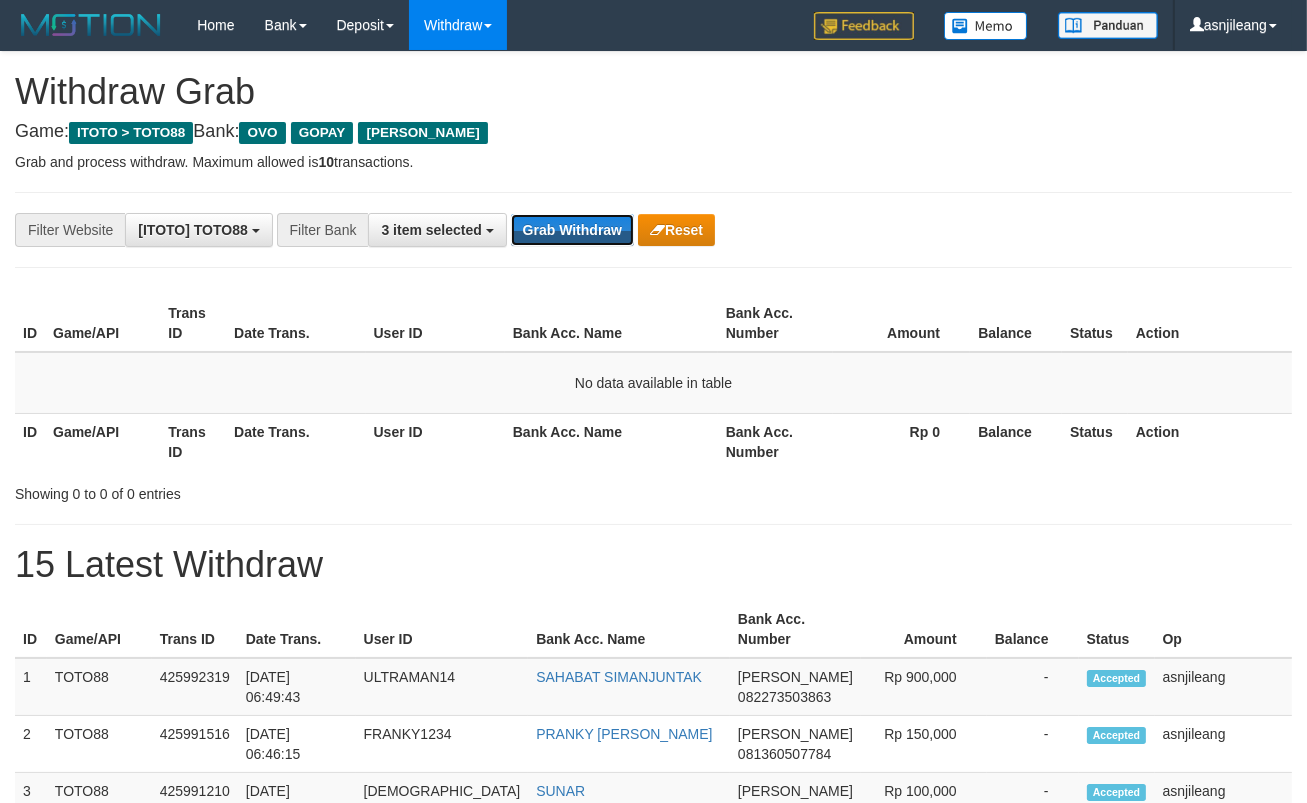 click on "Grab Withdraw" at bounding box center [572, 230] 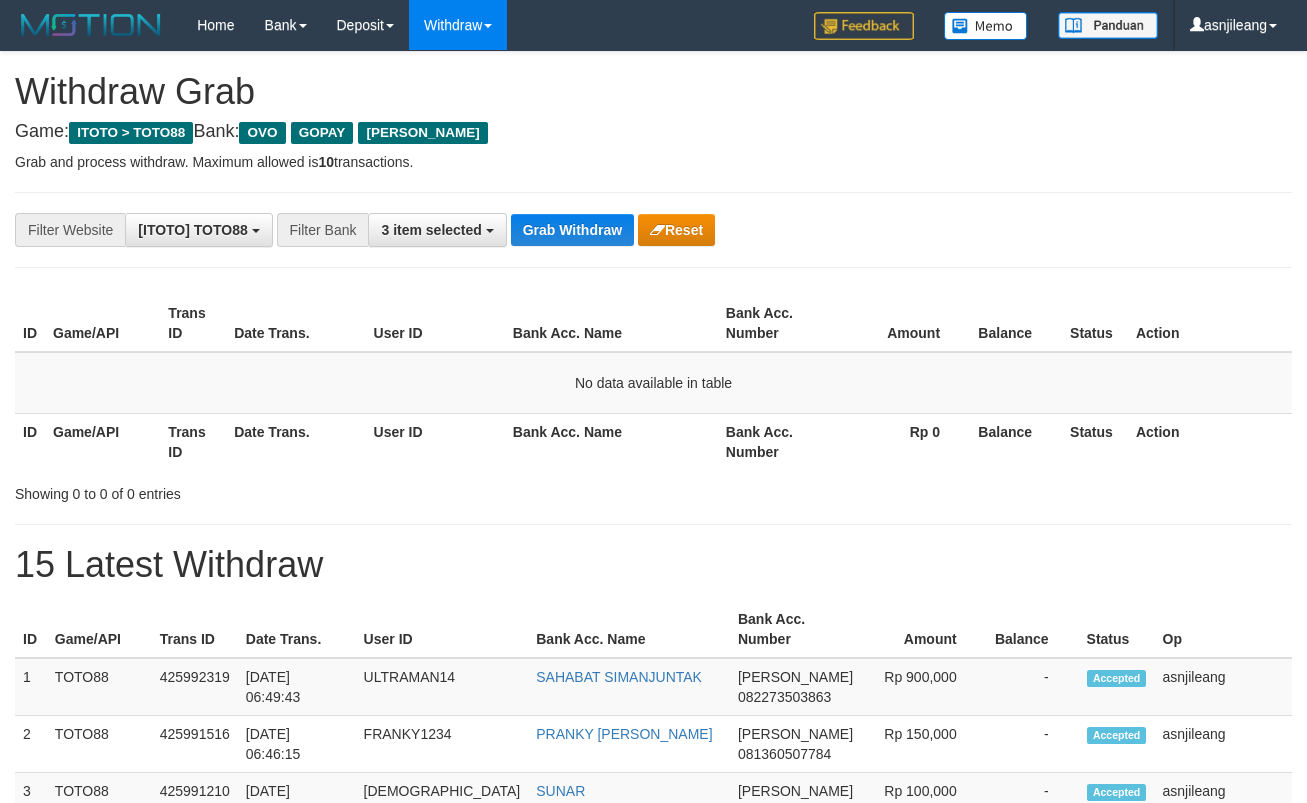 scroll, scrollTop: 0, scrollLeft: 0, axis: both 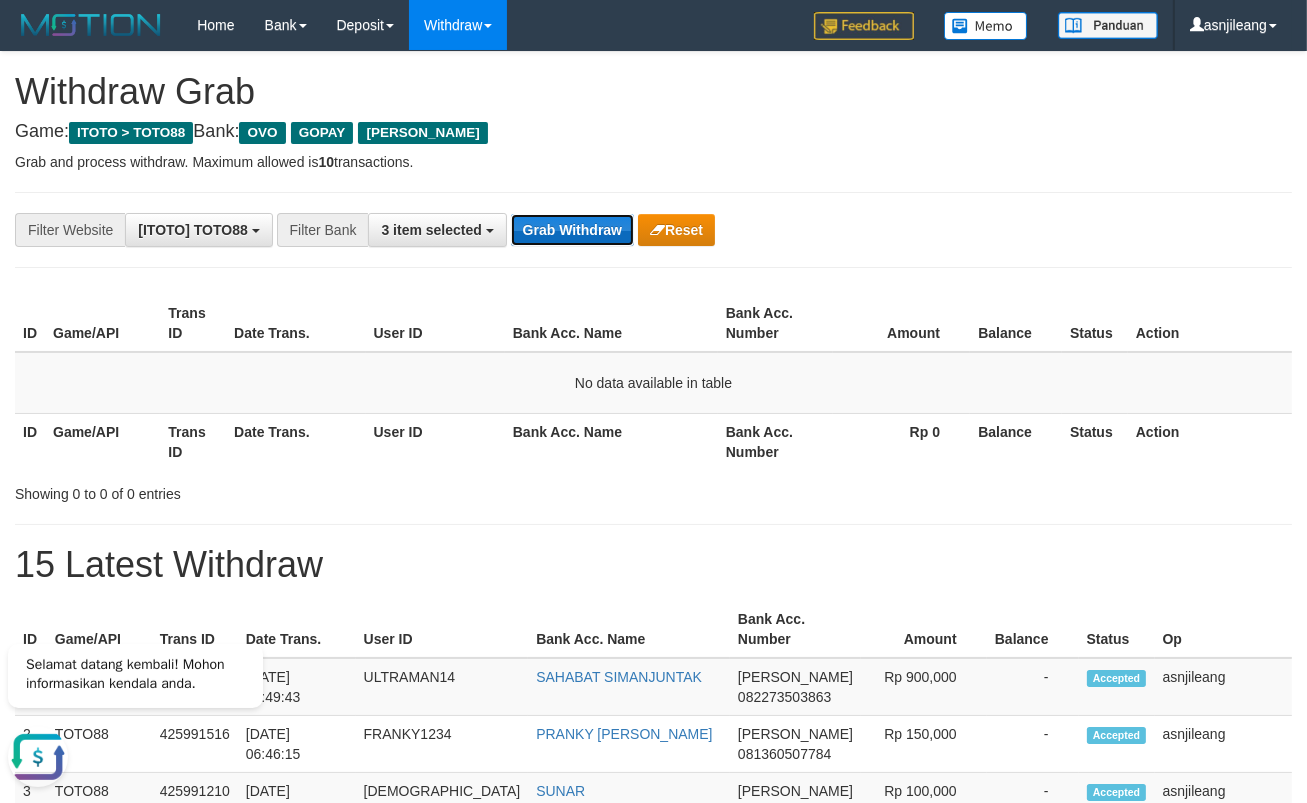 click on "Grab Withdraw" at bounding box center [572, 230] 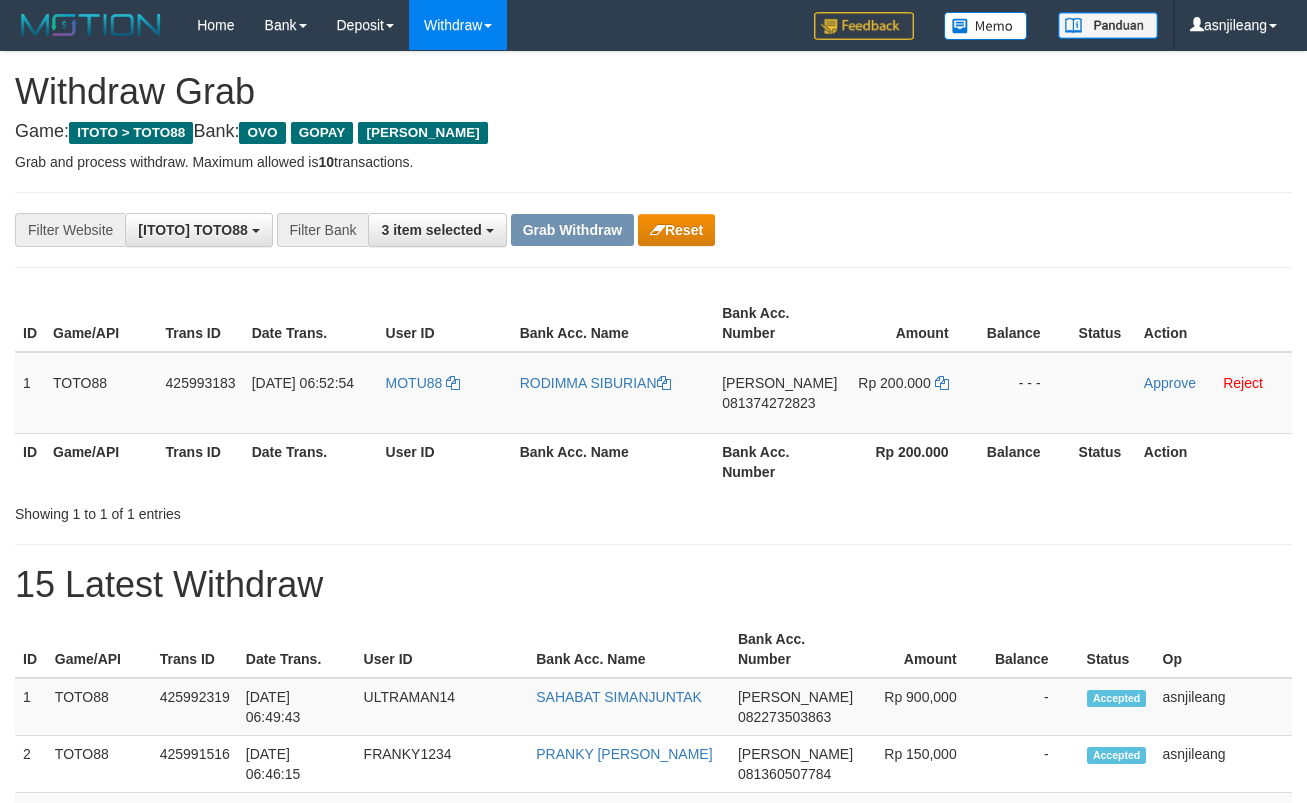 scroll, scrollTop: 0, scrollLeft: 0, axis: both 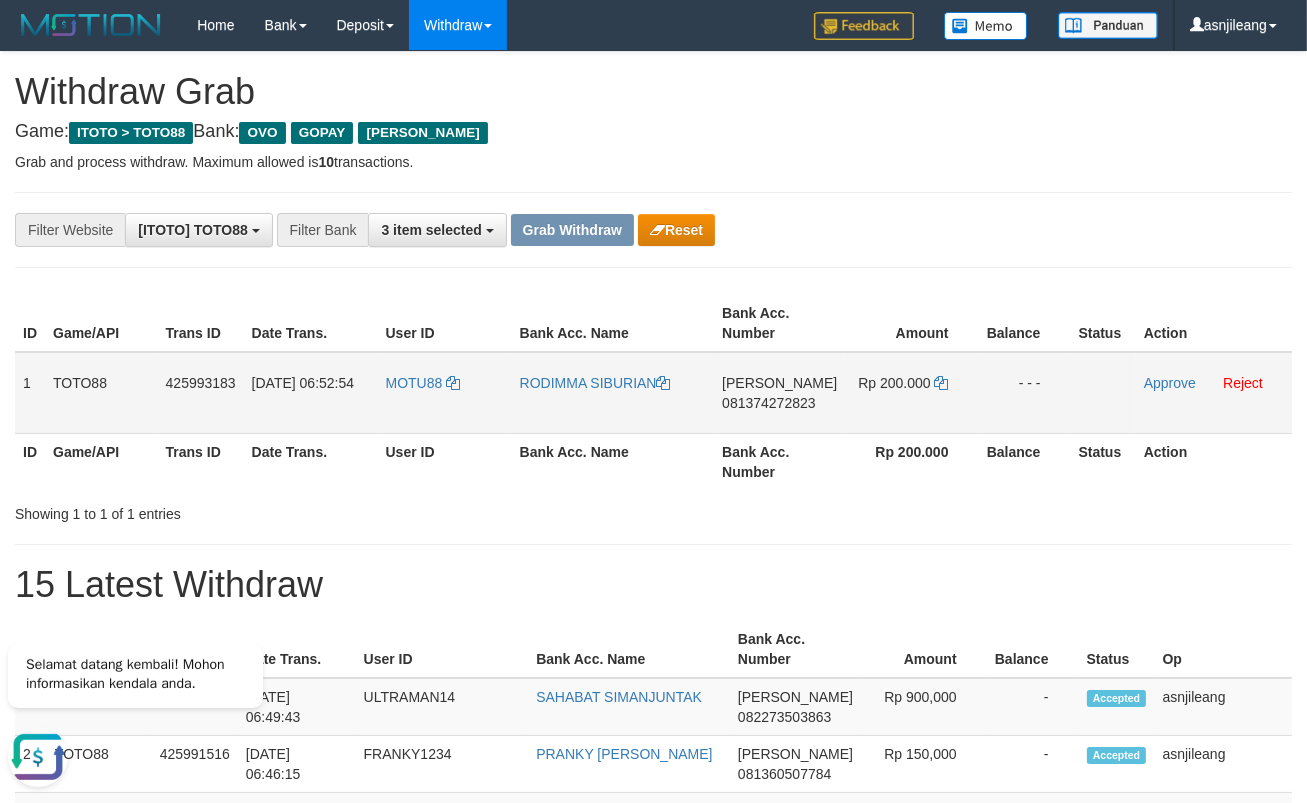 click on "[PERSON_NAME]
081374272823" at bounding box center (779, 393) 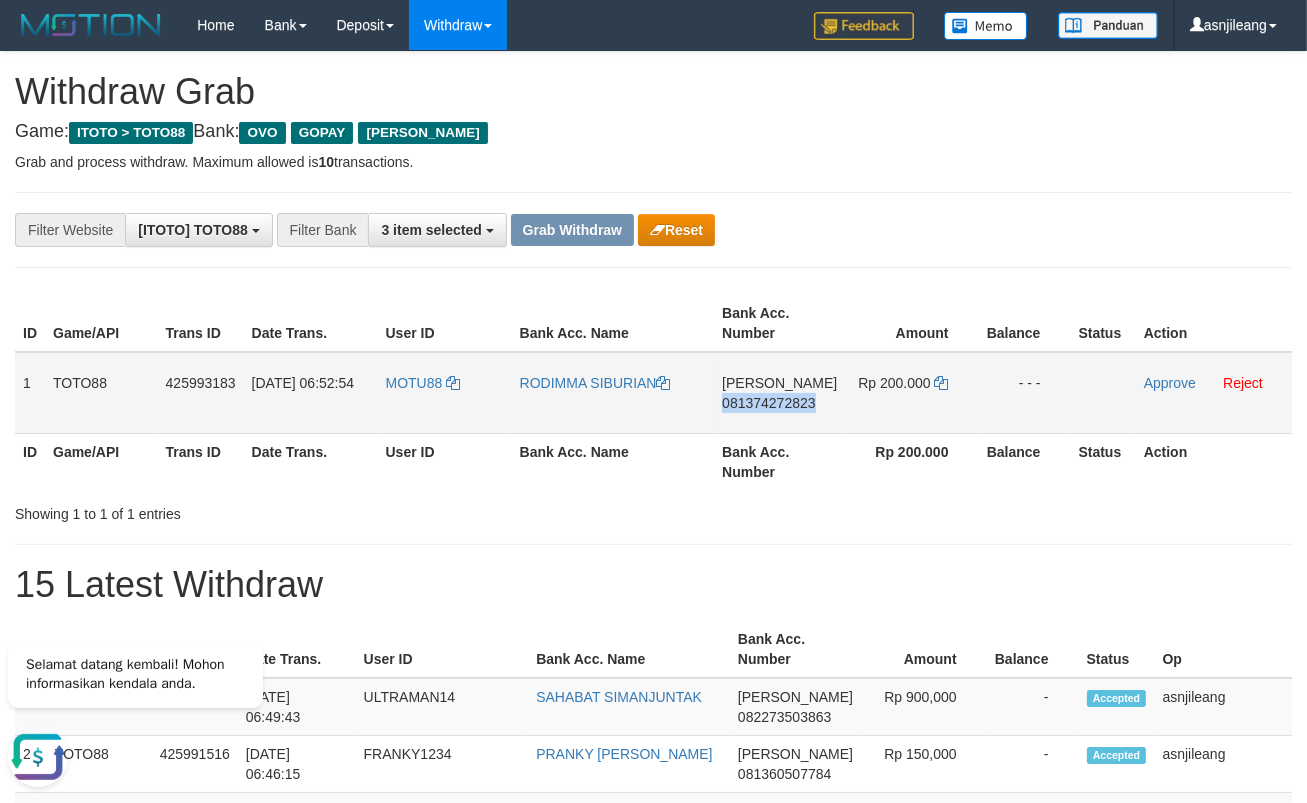 click on "DANA
081374272823" at bounding box center (779, 393) 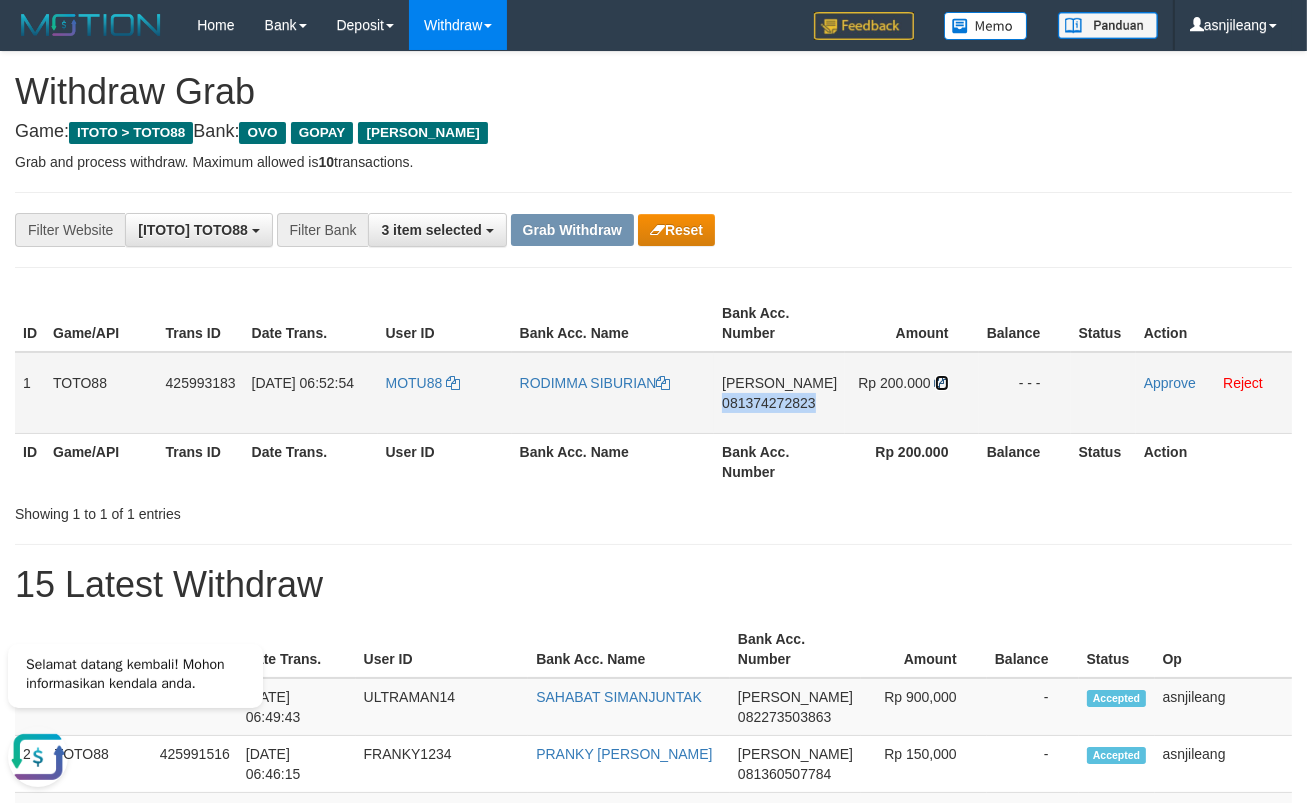 click at bounding box center (942, 383) 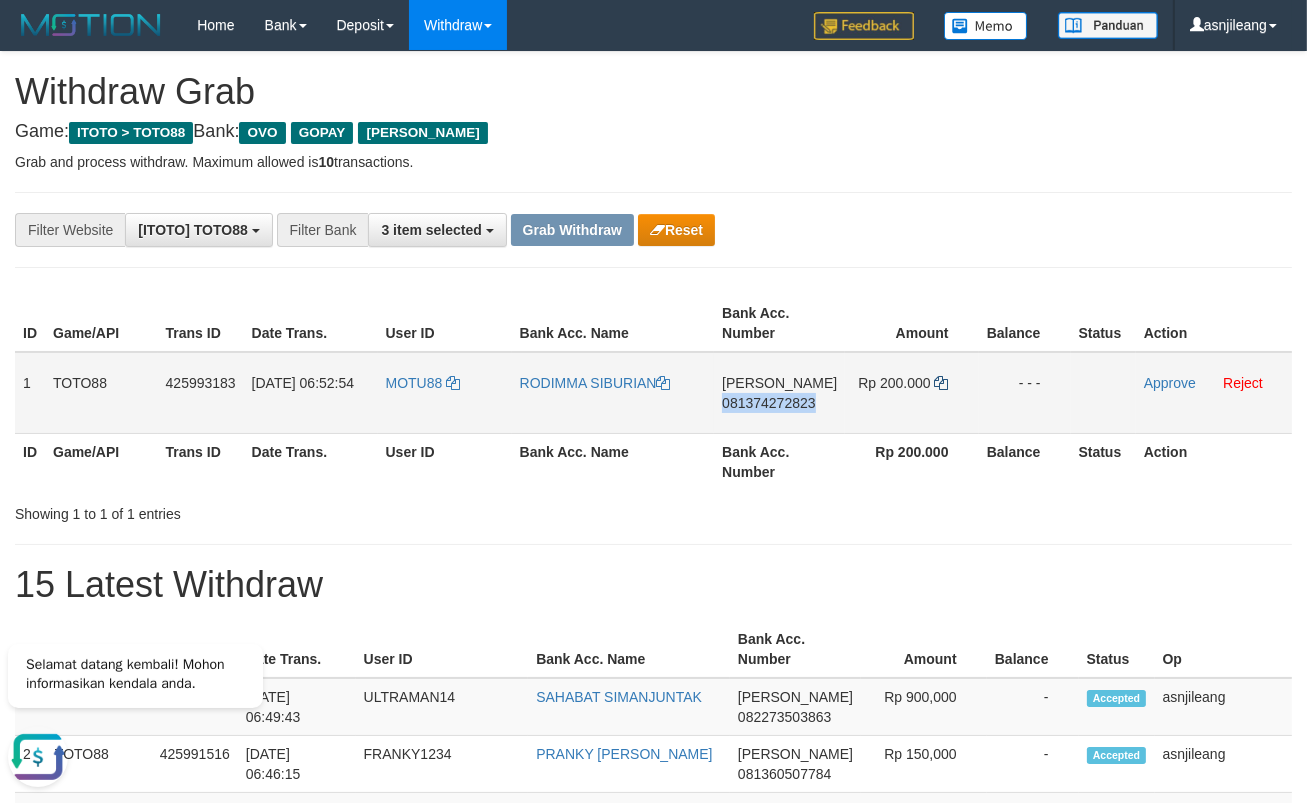 copy on "081374272823" 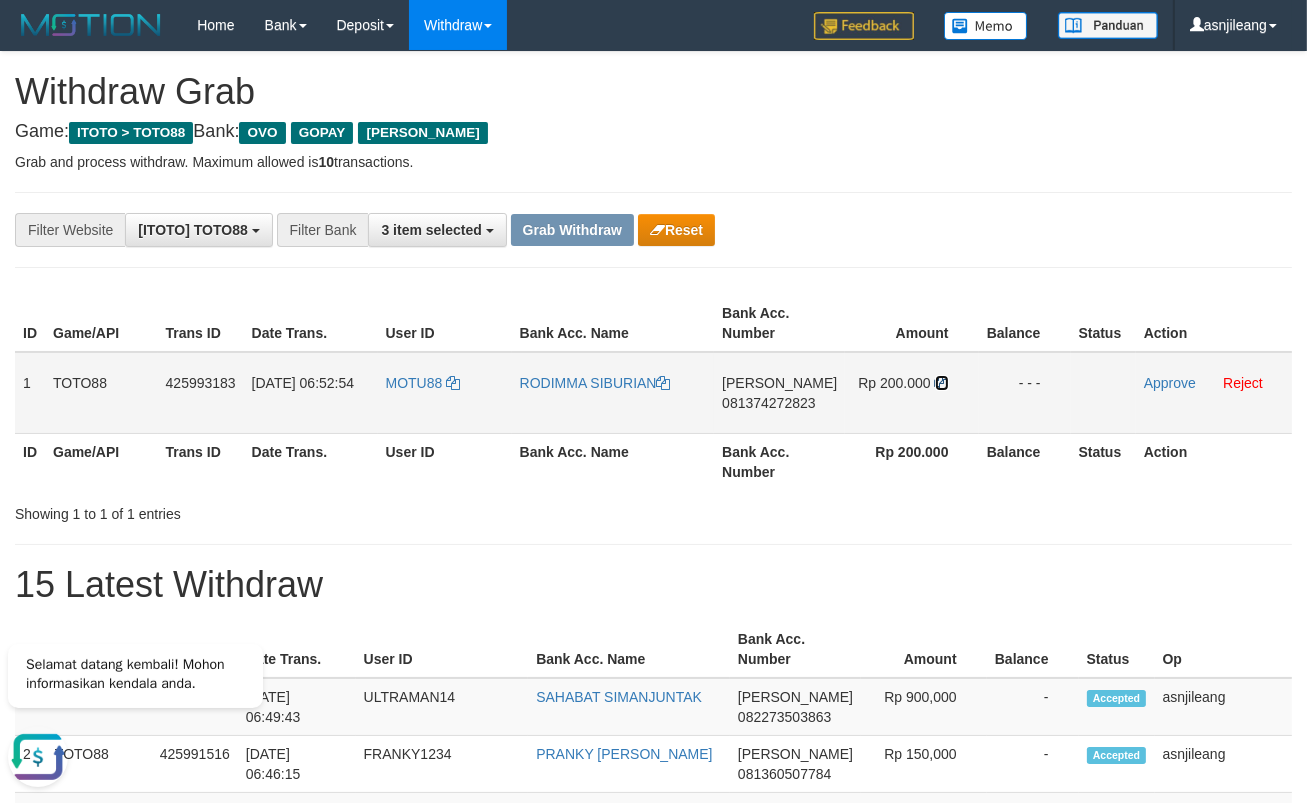 click at bounding box center [942, 383] 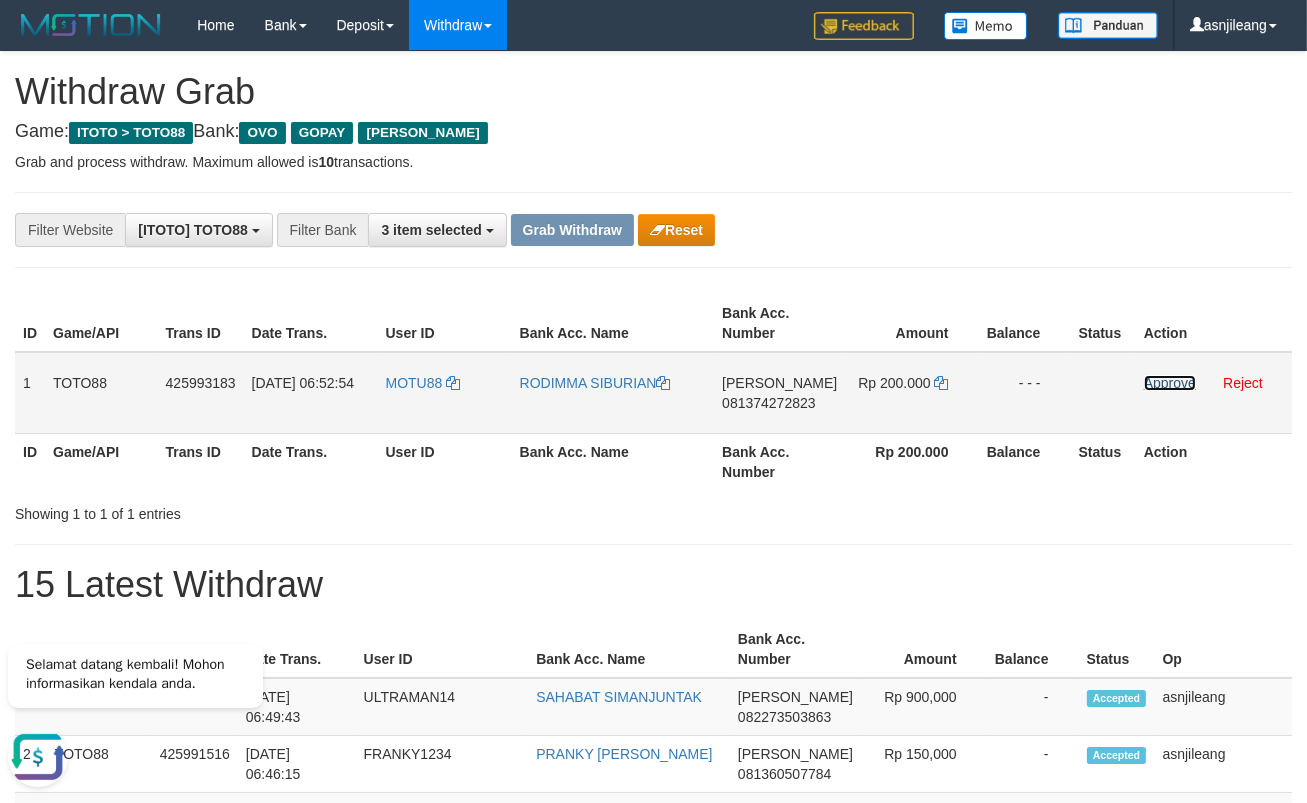 click on "Approve" at bounding box center (1170, 383) 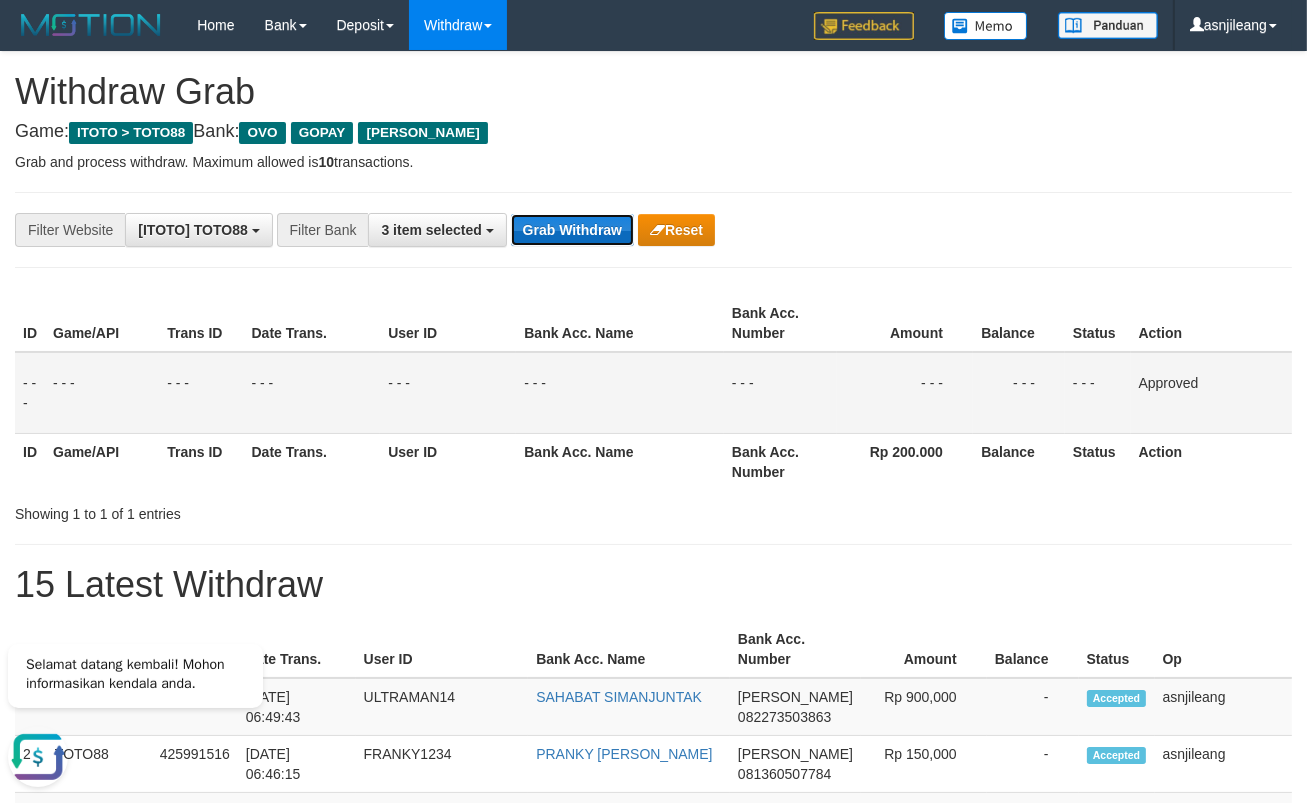 click on "Grab Withdraw" at bounding box center [572, 230] 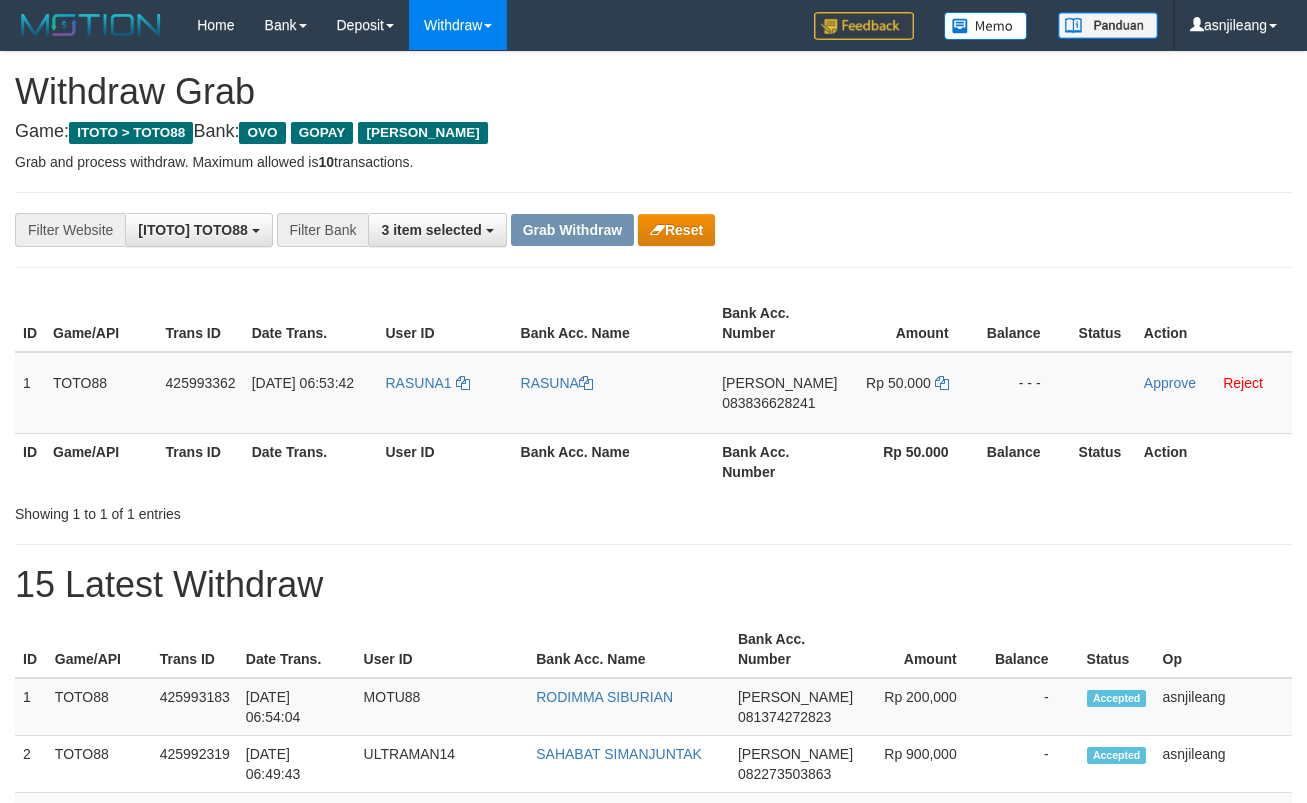 scroll, scrollTop: 0, scrollLeft: 0, axis: both 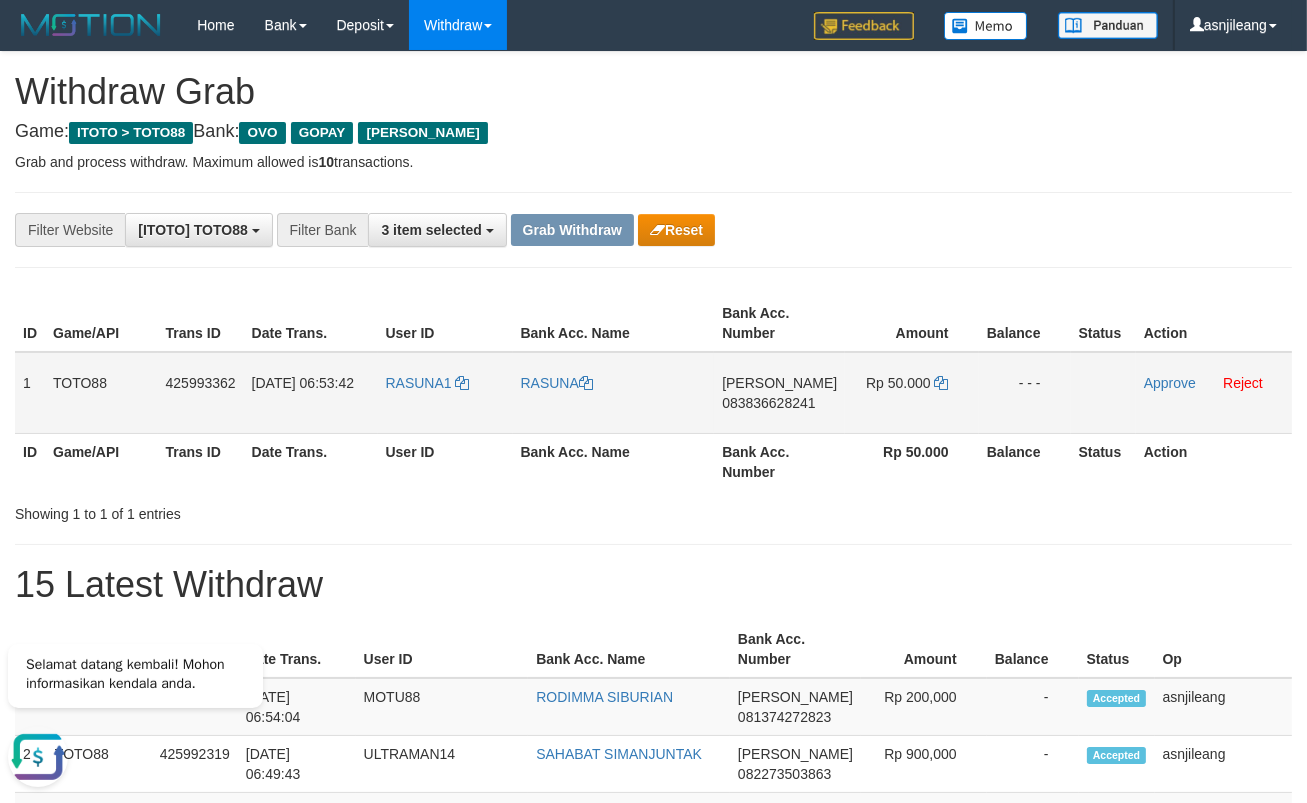 click on "DANA
083836628241" at bounding box center (779, 393) 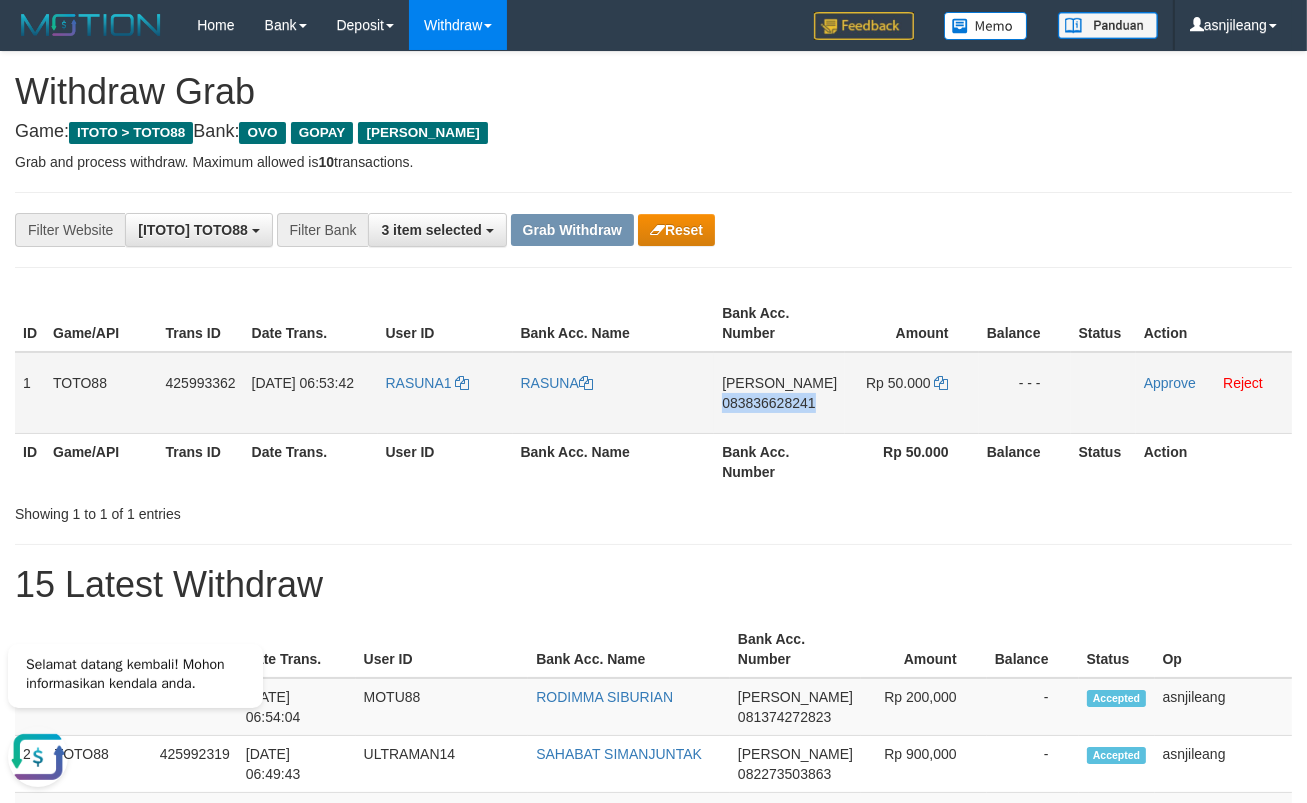 click on "DANA
083836628241" at bounding box center [779, 393] 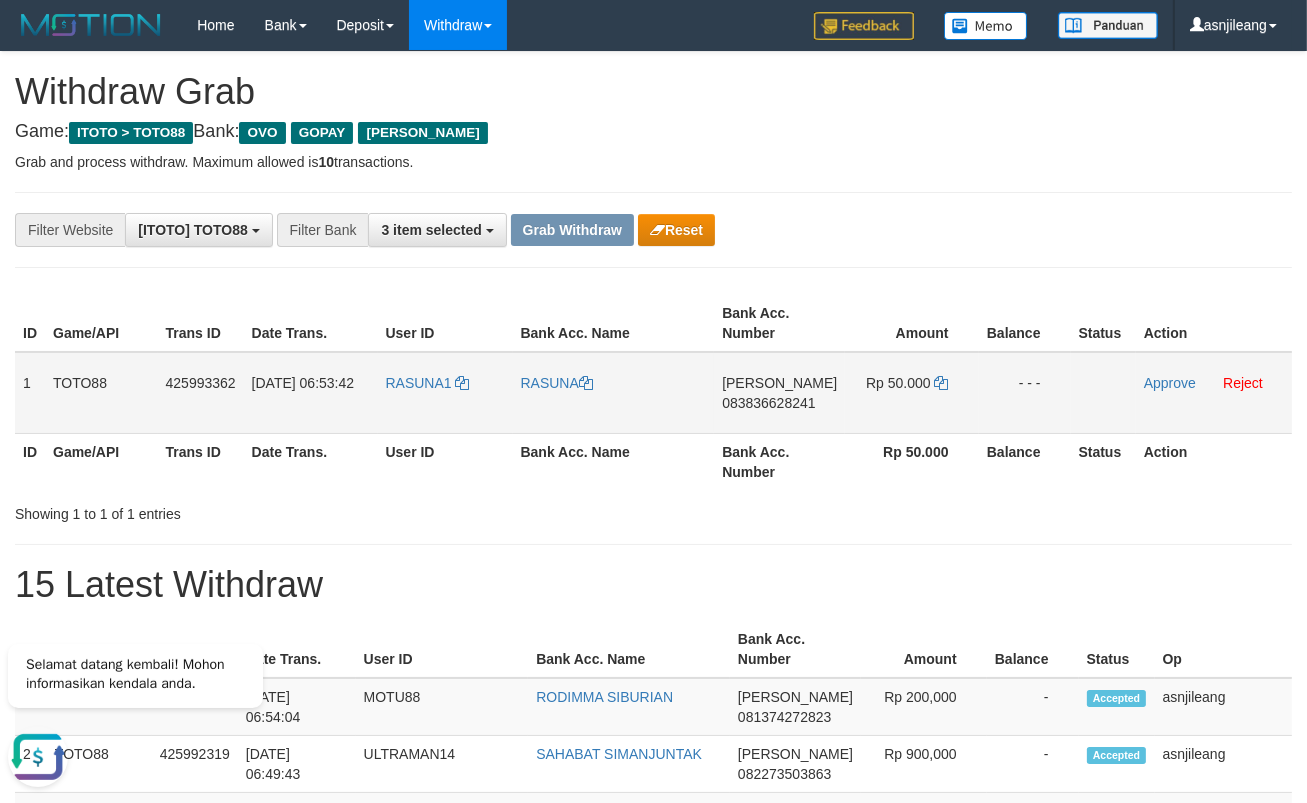 click on "DANA
083836628241" at bounding box center [779, 393] 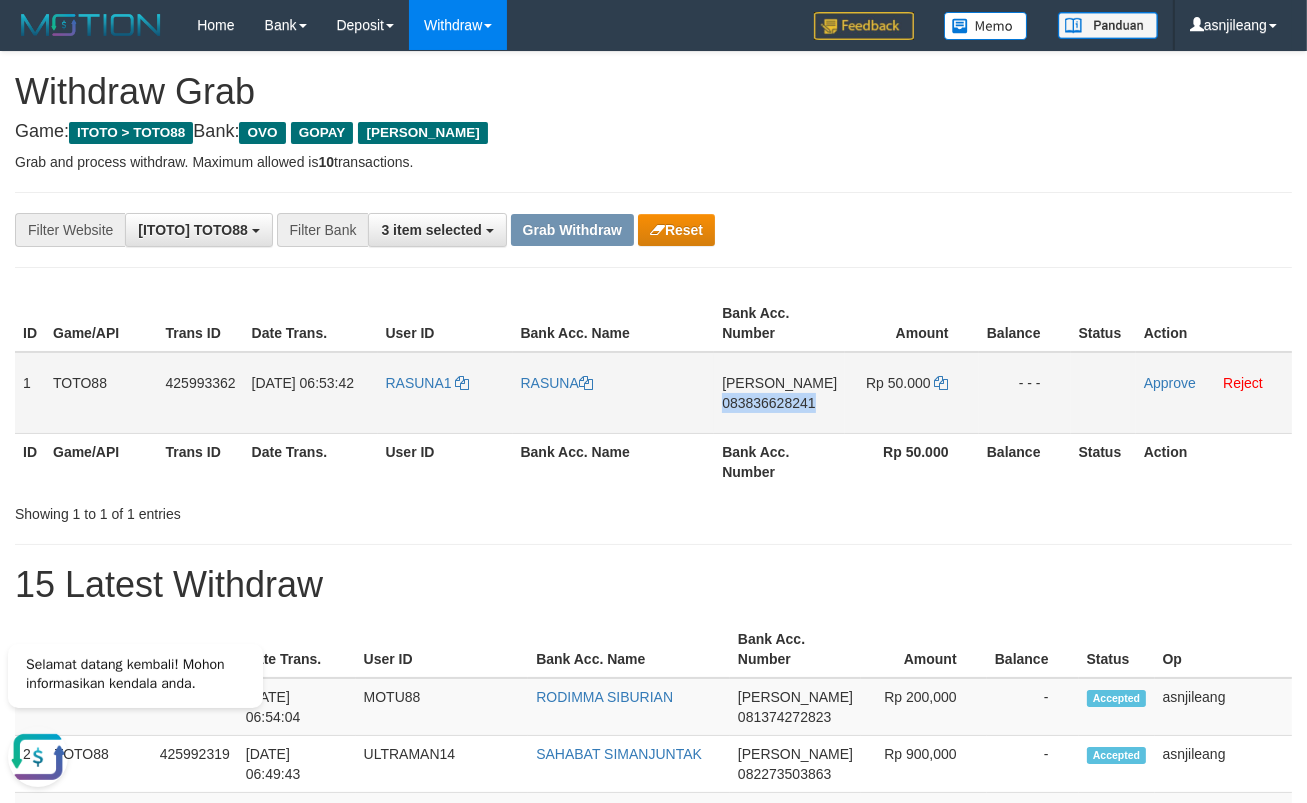 click on "DANA
083836628241" at bounding box center (779, 393) 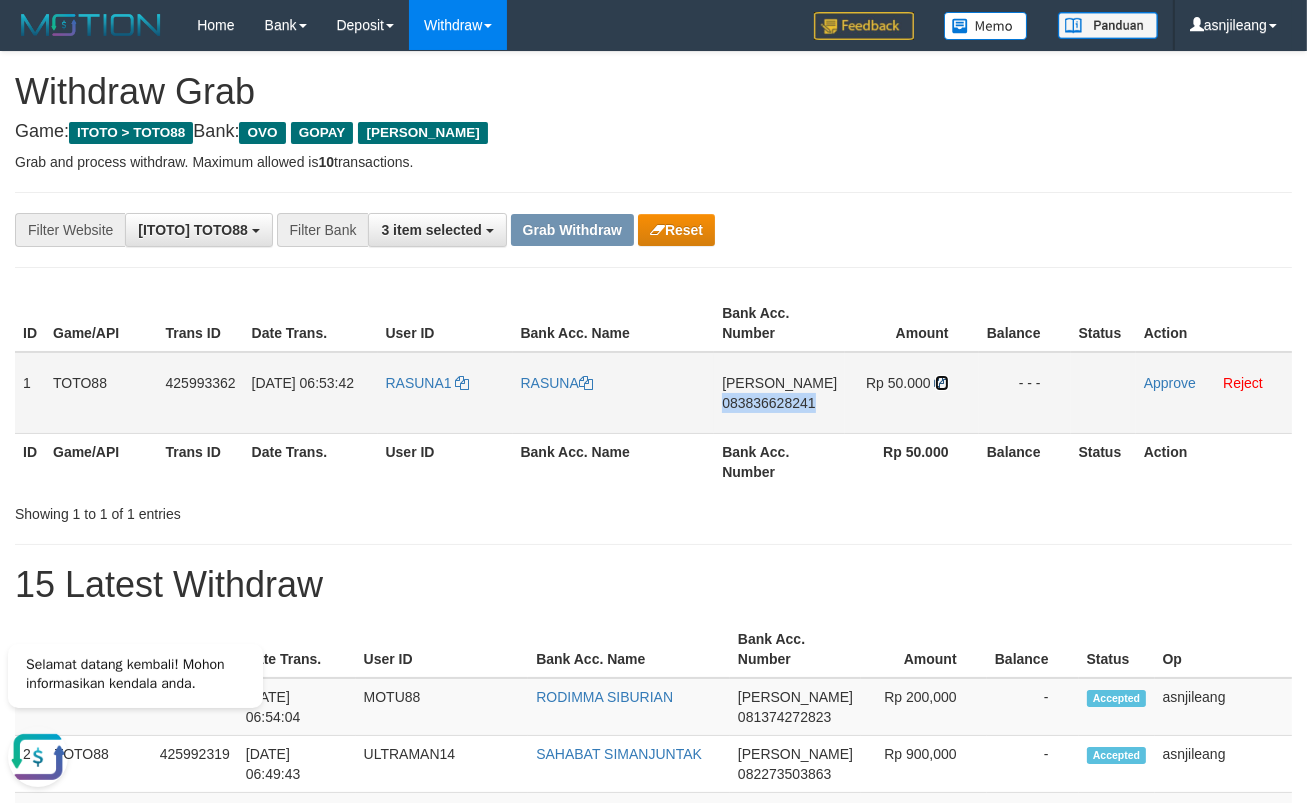 click at bounding box center (942, 383) 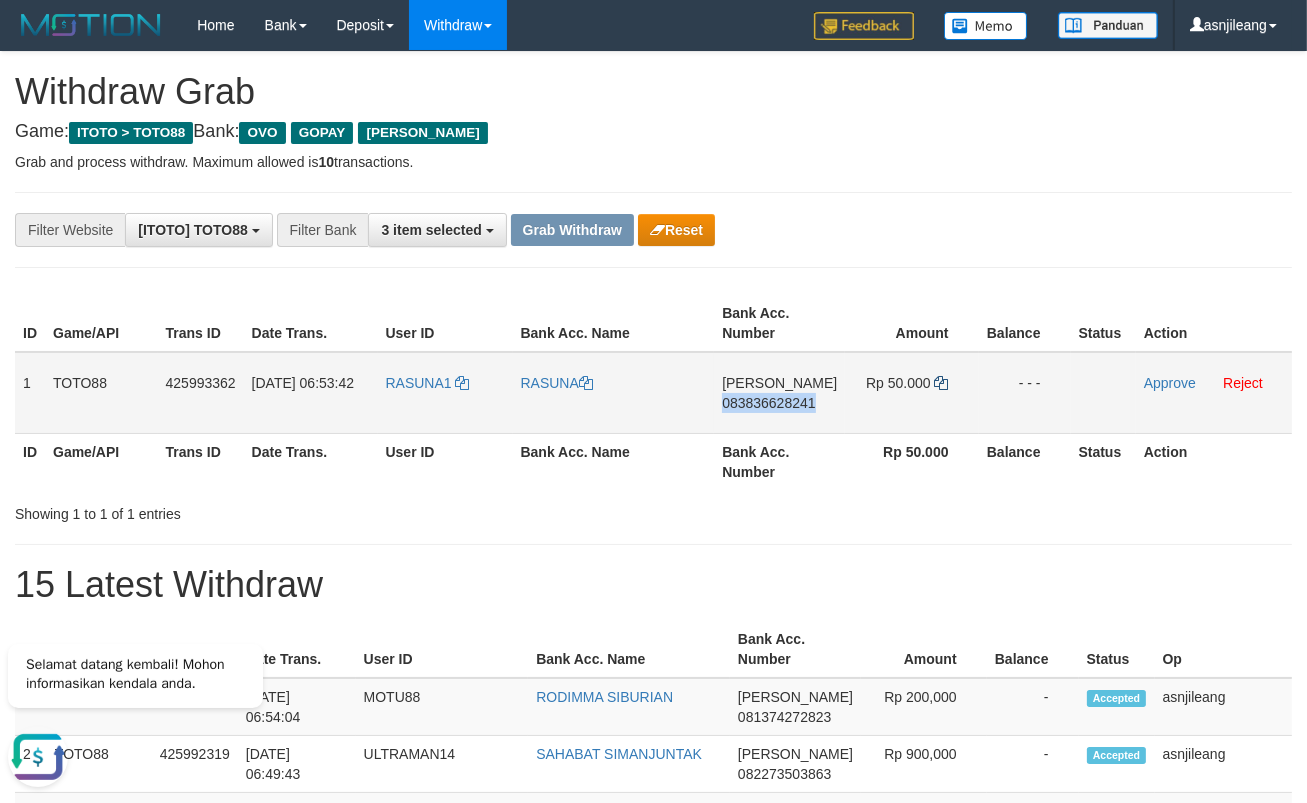 copy on "083836628241" 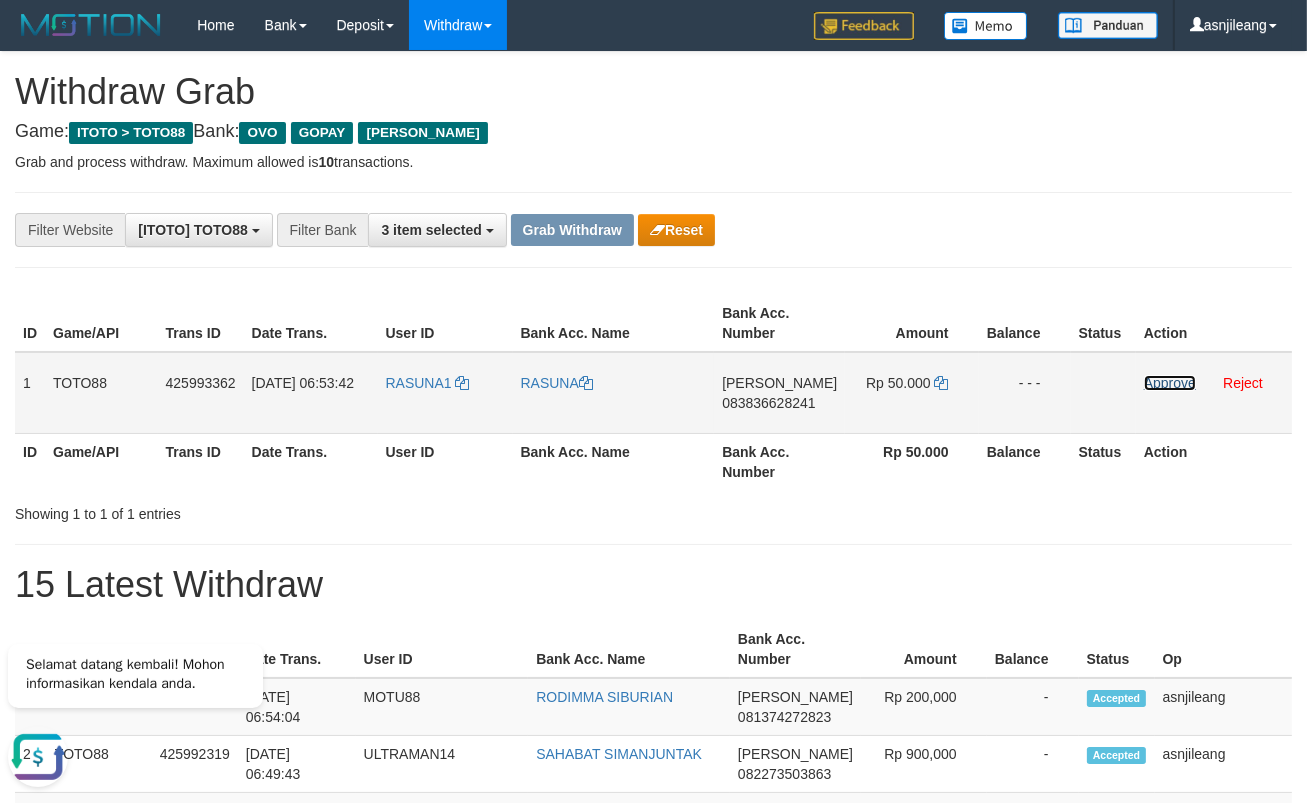 click on "Approve" at bounding box center (1170, 383) 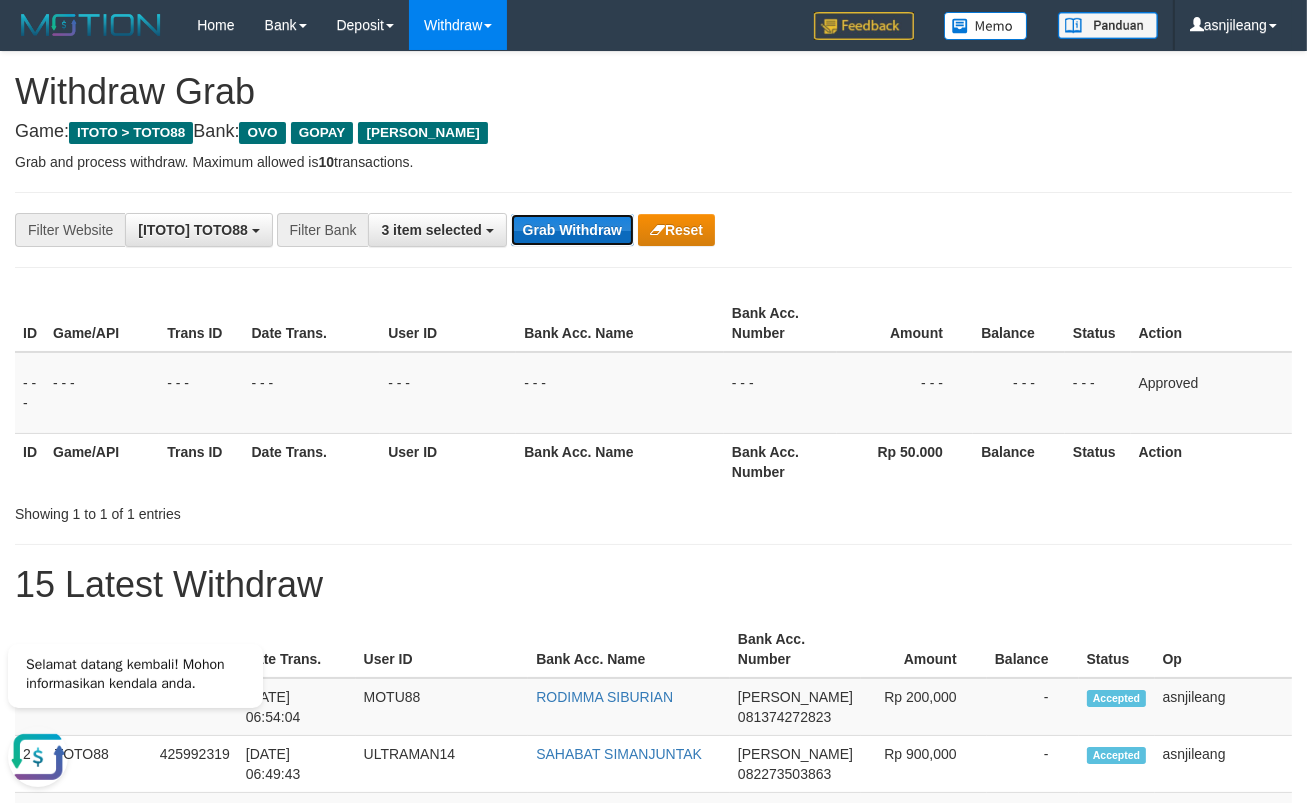 click on "Grab Withdraw" at bounding box center [572, 230] 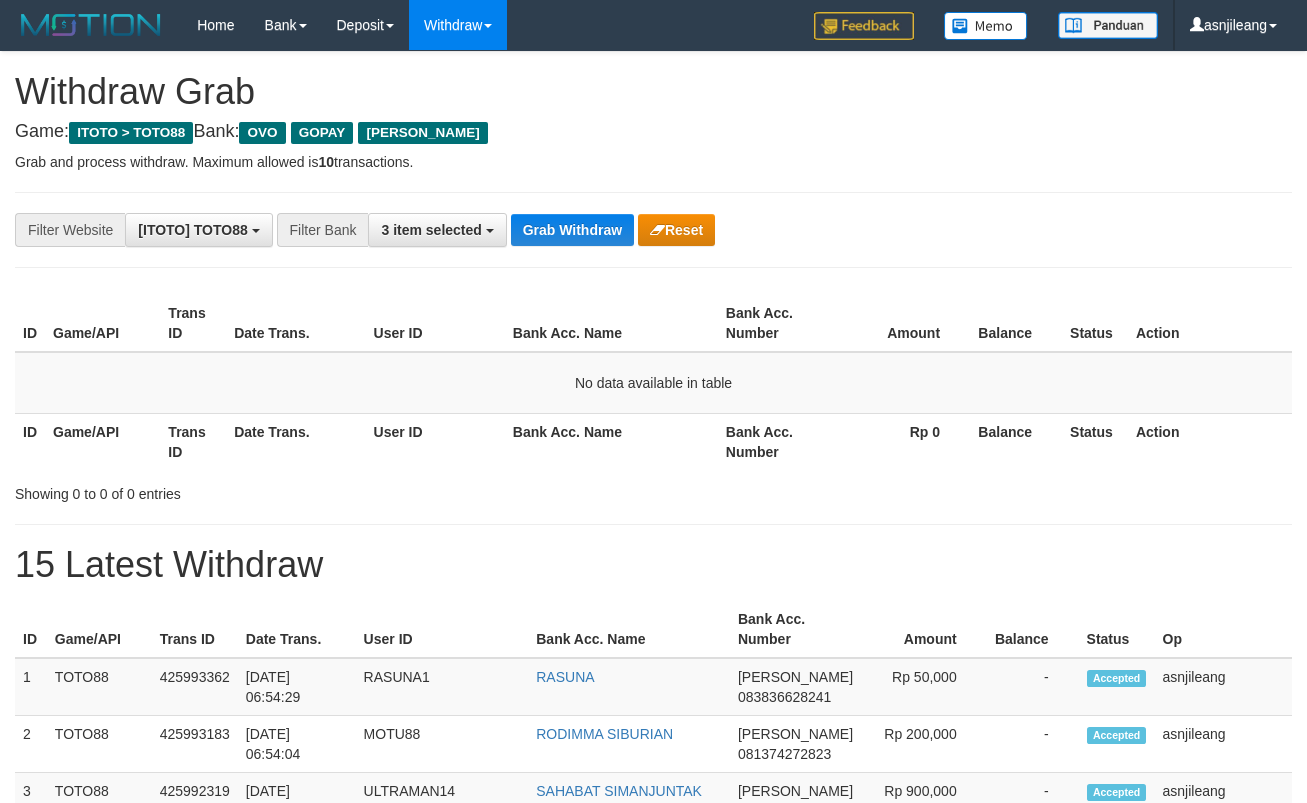 scroll, scrollTop: 0, scrollLeft: 0, axis: both 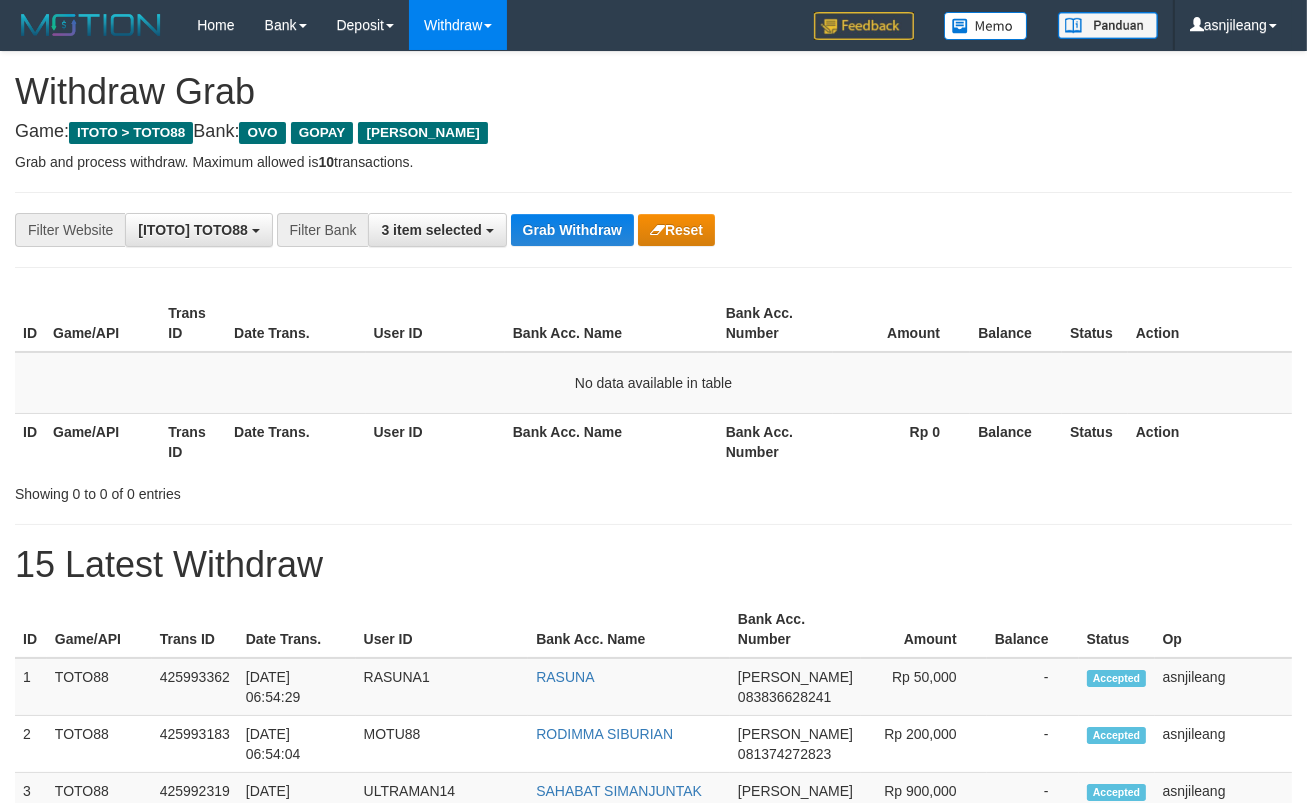 click on "Grab Withdraw" at bounding box center (572, 230) 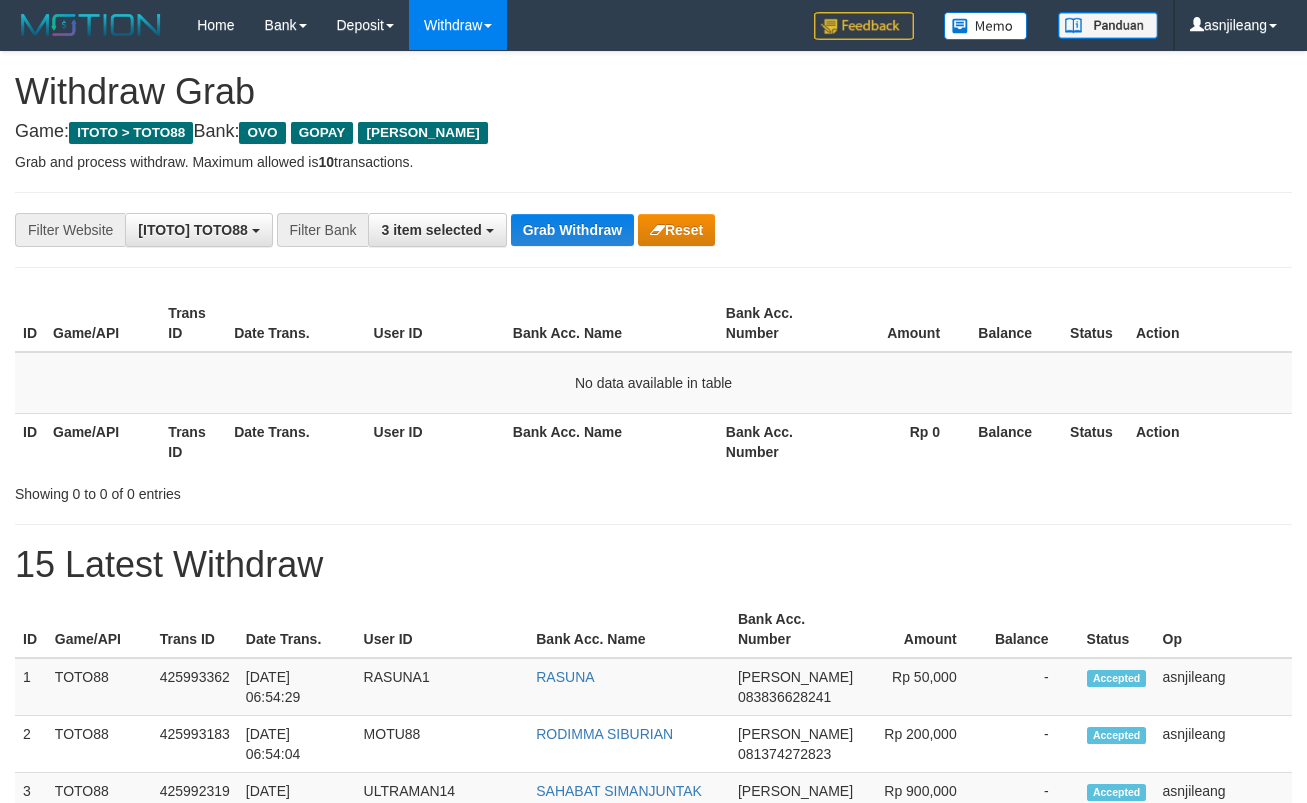 scroll, scrollTop: 0, scrollLeft: 0, axis: both 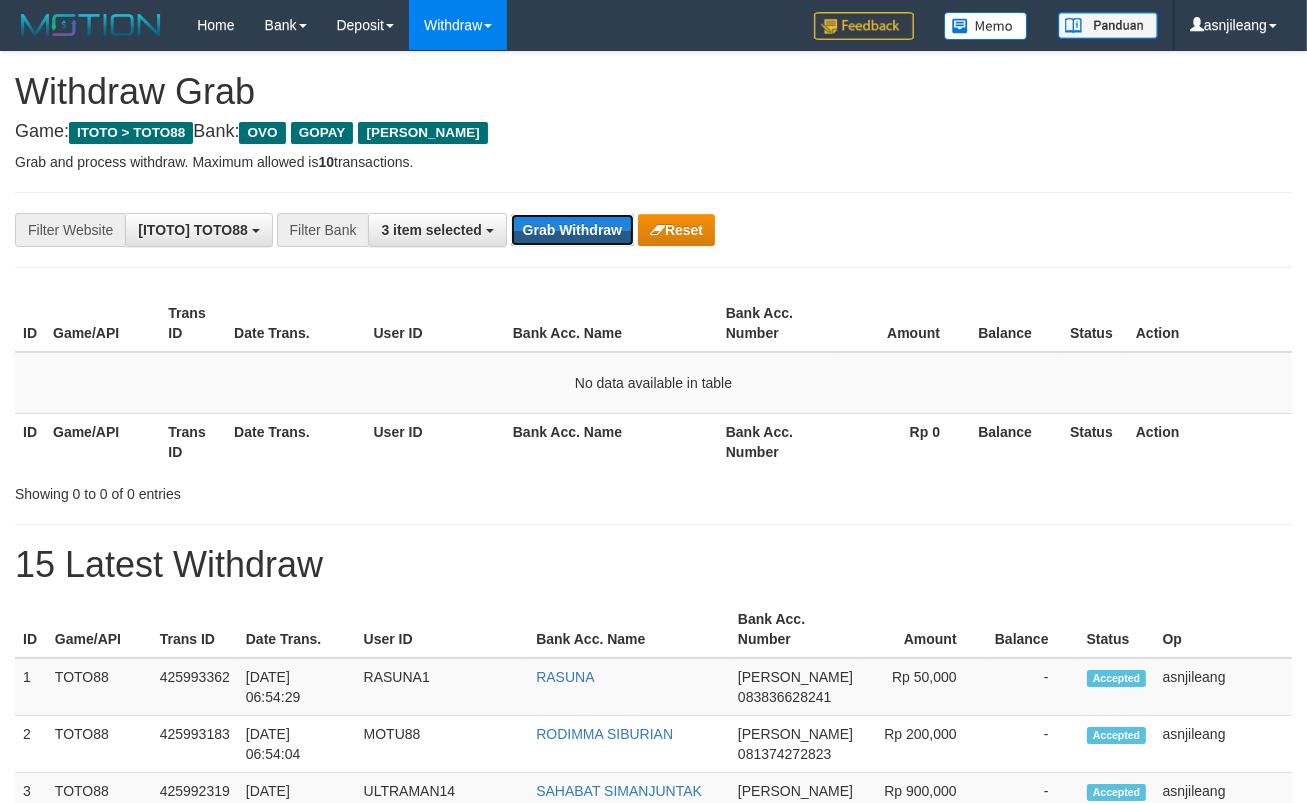 click on "Grab Withdraw" at bounding box center (572, 230) 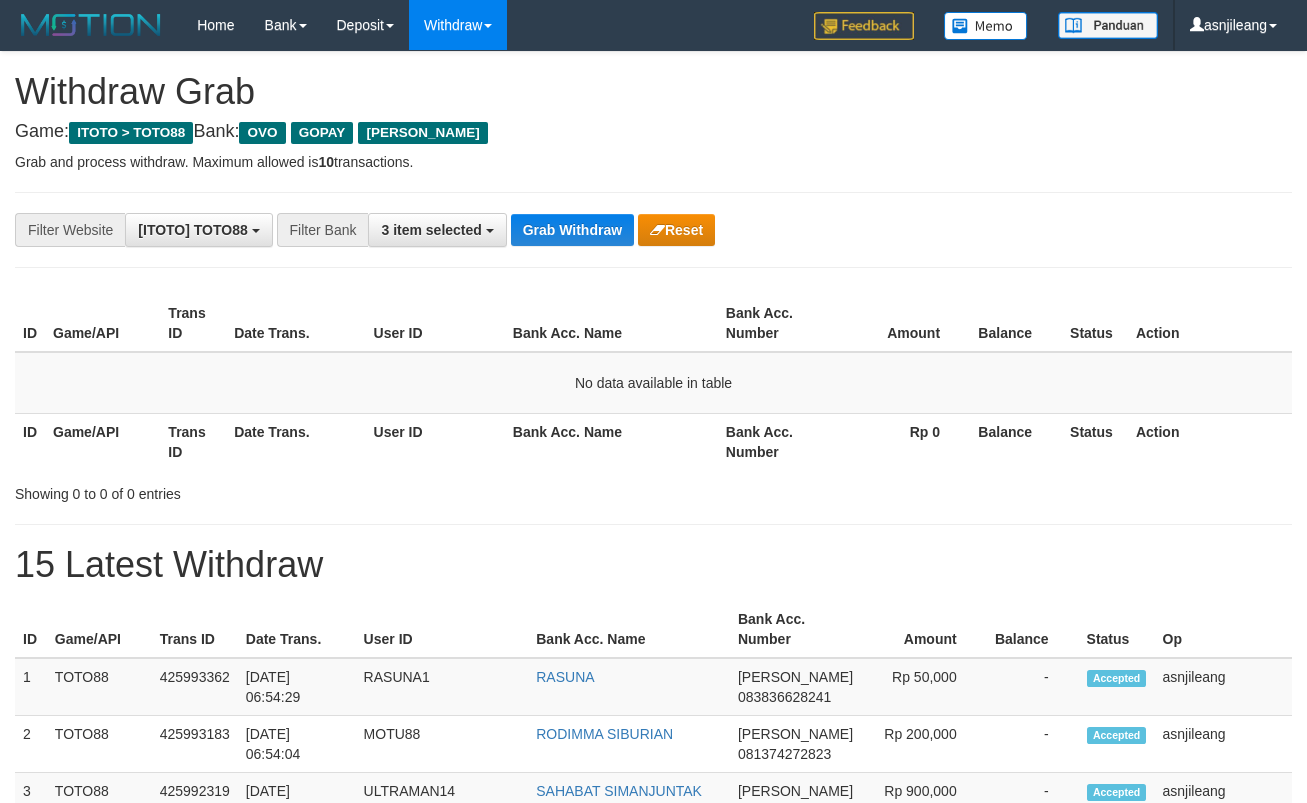 scroll, scrollTop: 0, scrollLeft: 0, axis: both 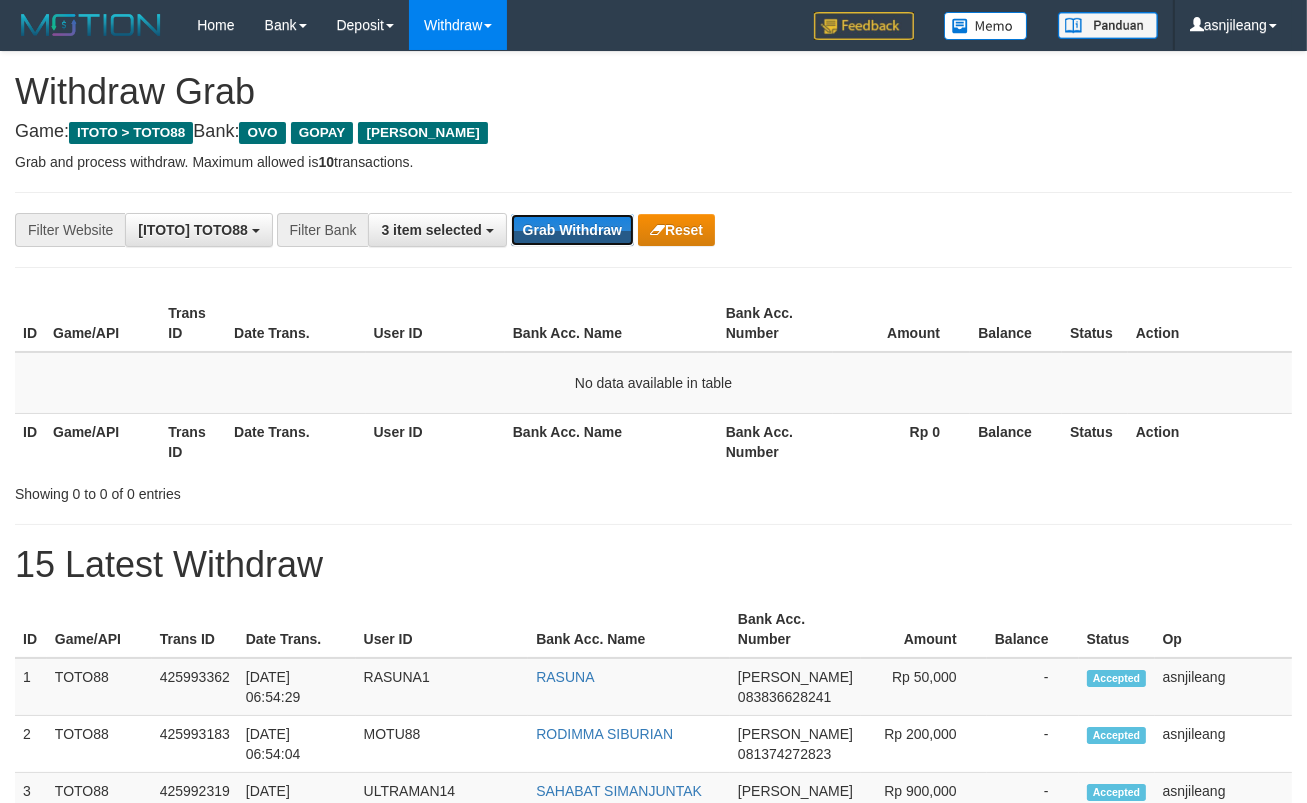 click on "Grab Withdraw" at bounding box center (572, 230) 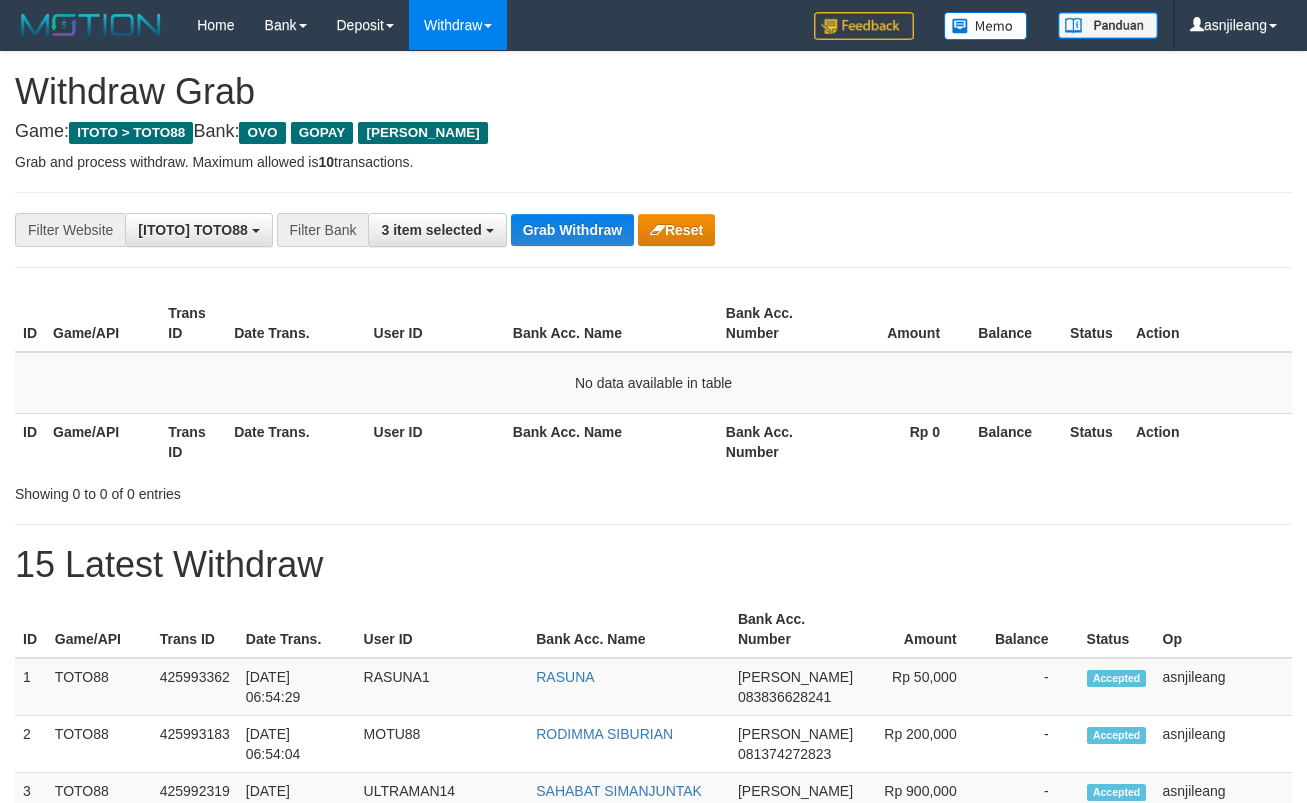 scroll, scrollTop: 0, scrollLeft: 0, axis: both 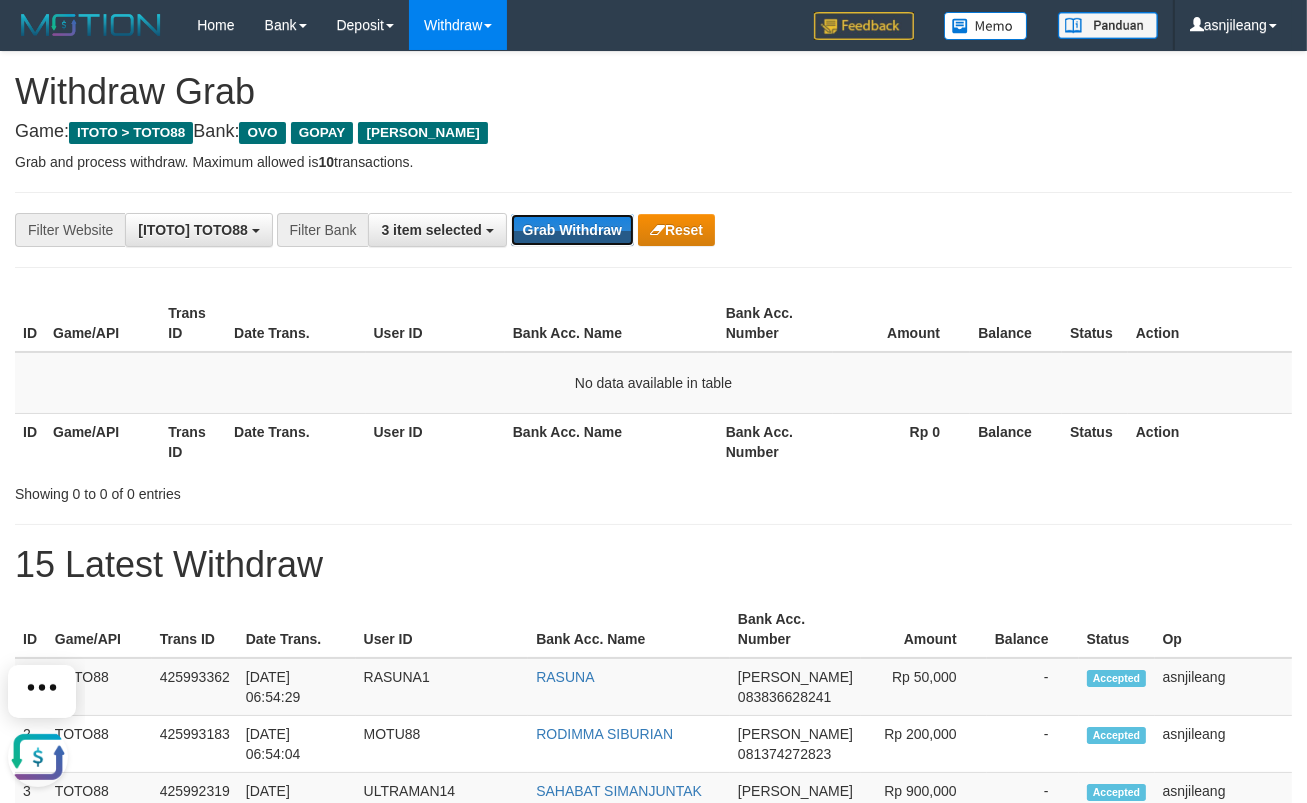 click on "Grab Withdraw" at bounding box center [572, 230] 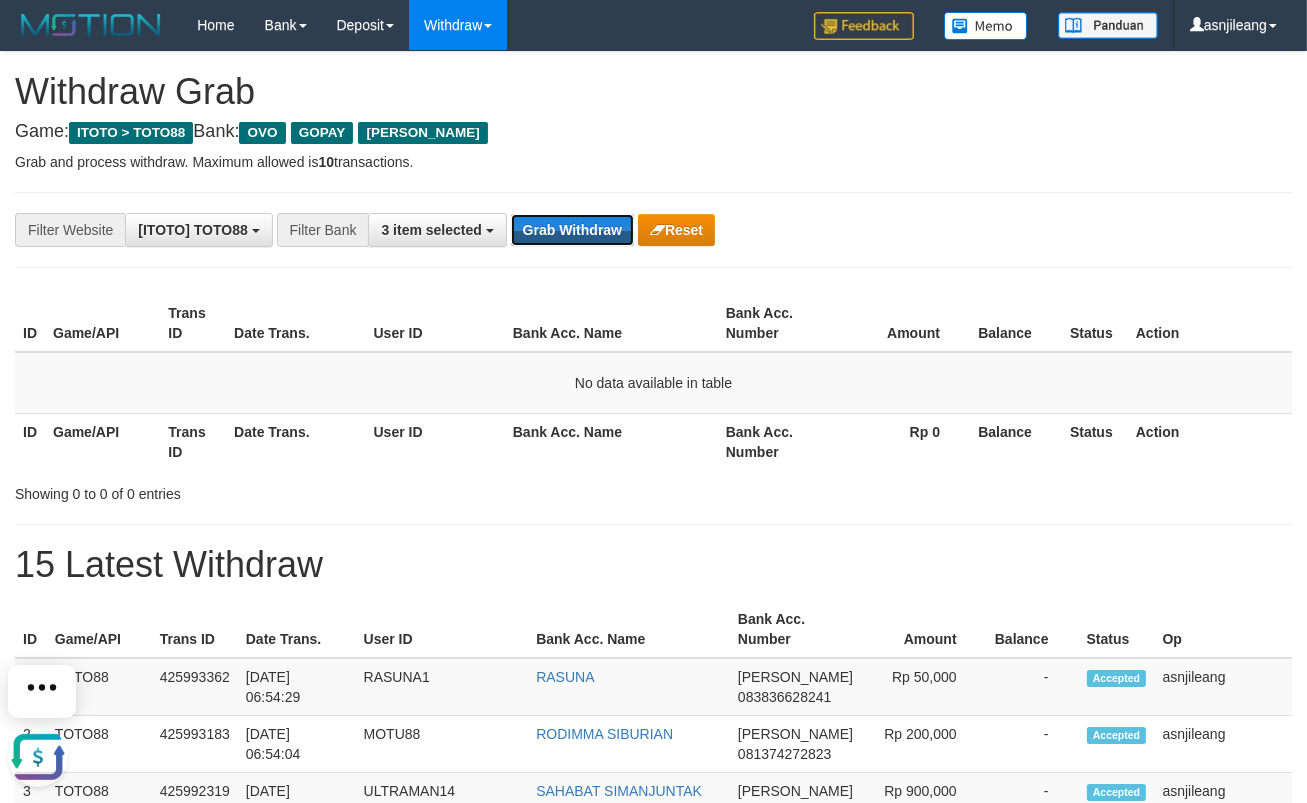 click on "Grab Withdraw" at bounding box center [572, 230] 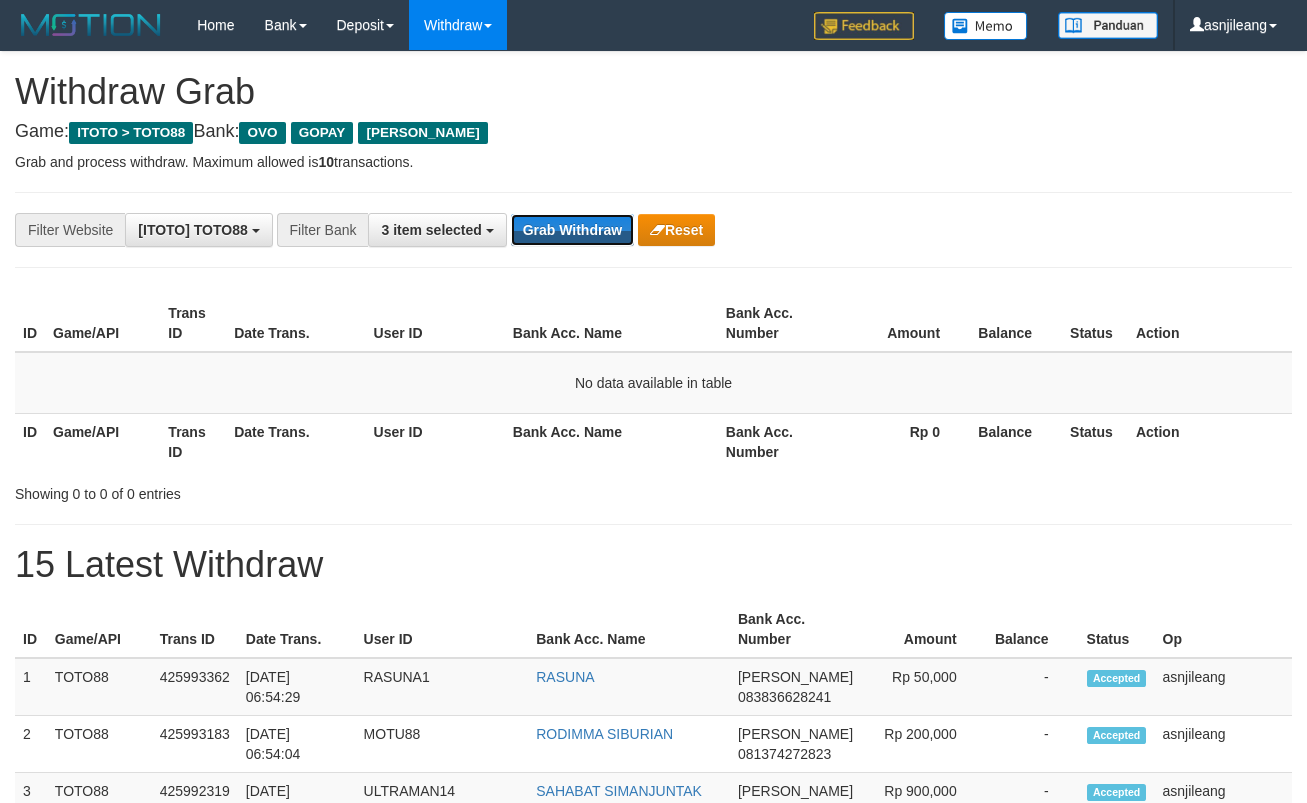 scroll, scrollTop: 0, scrollLeft: 0, axis: both 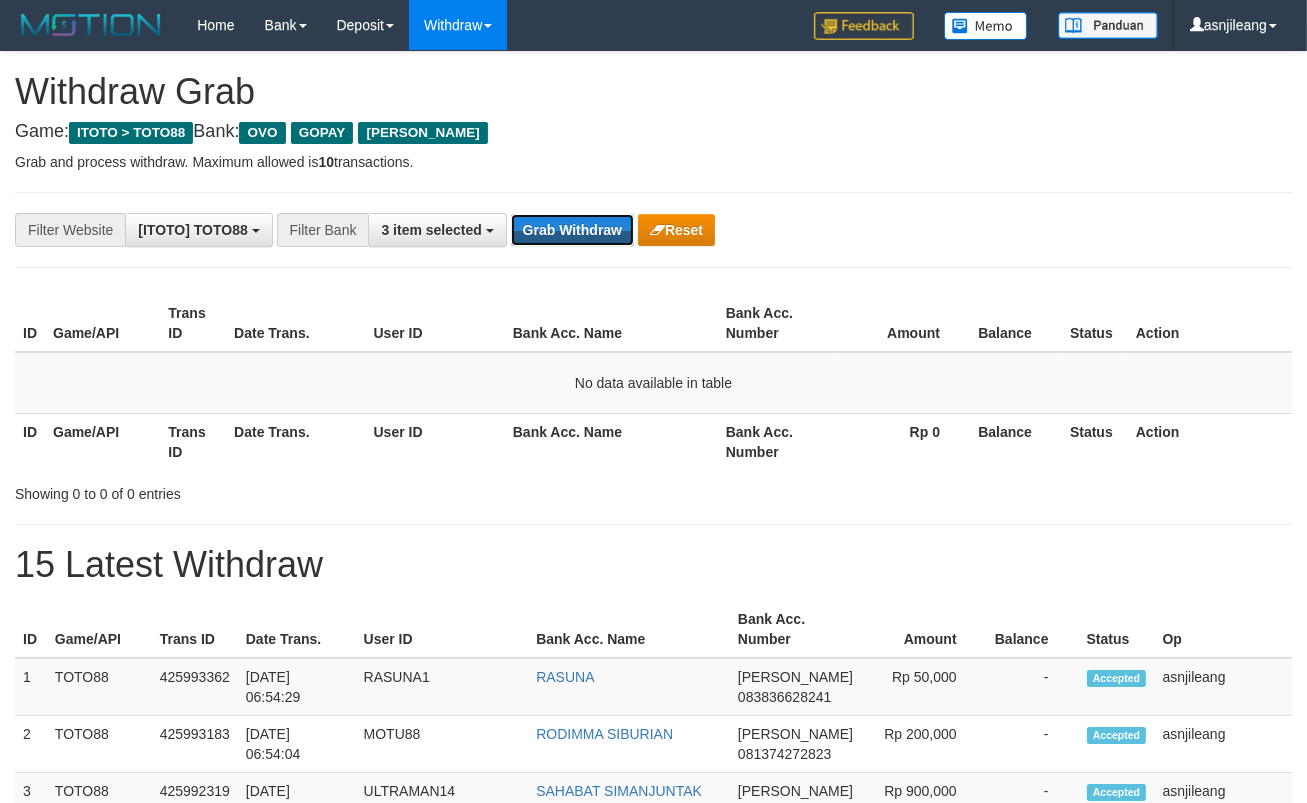 click on "Grab Withdraw" at bounding box center [572, 230] 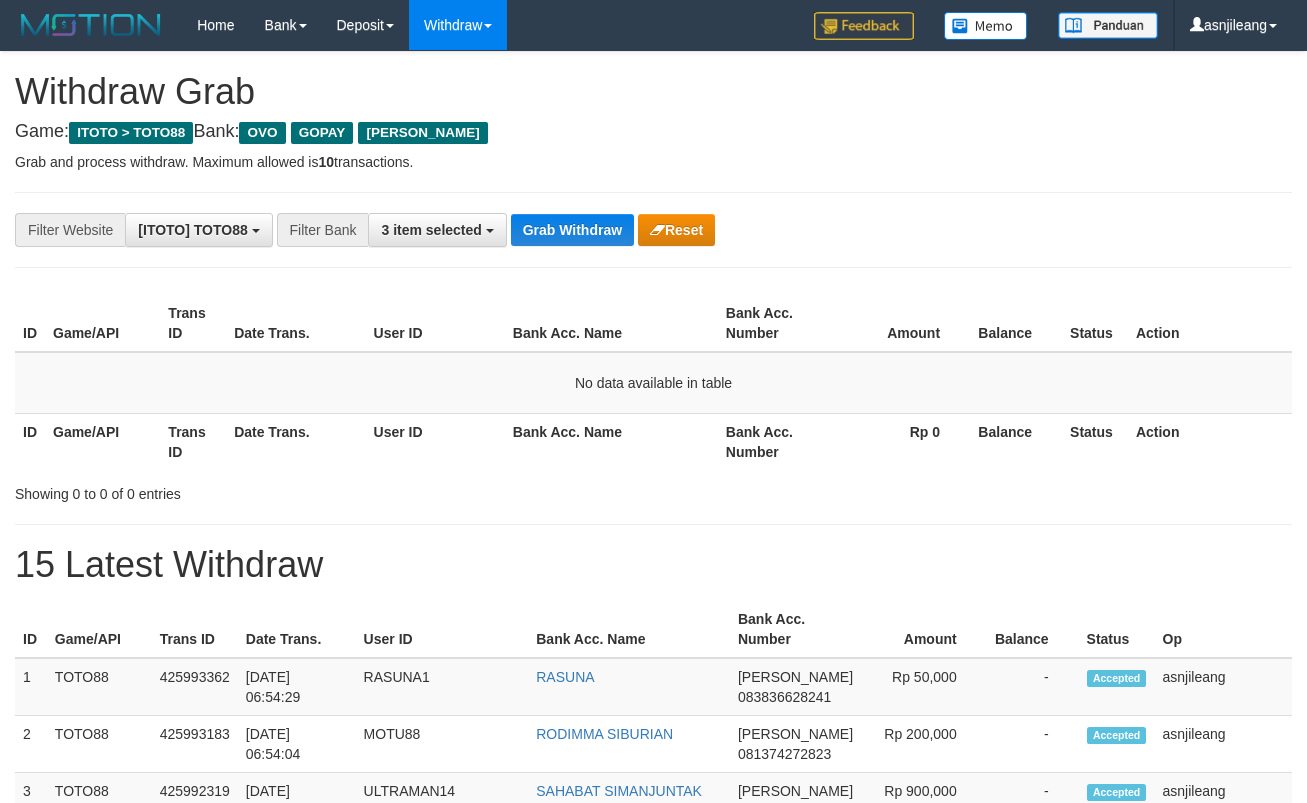 scroll, scrollTop: 0, scrollLeft: 0, axis: both 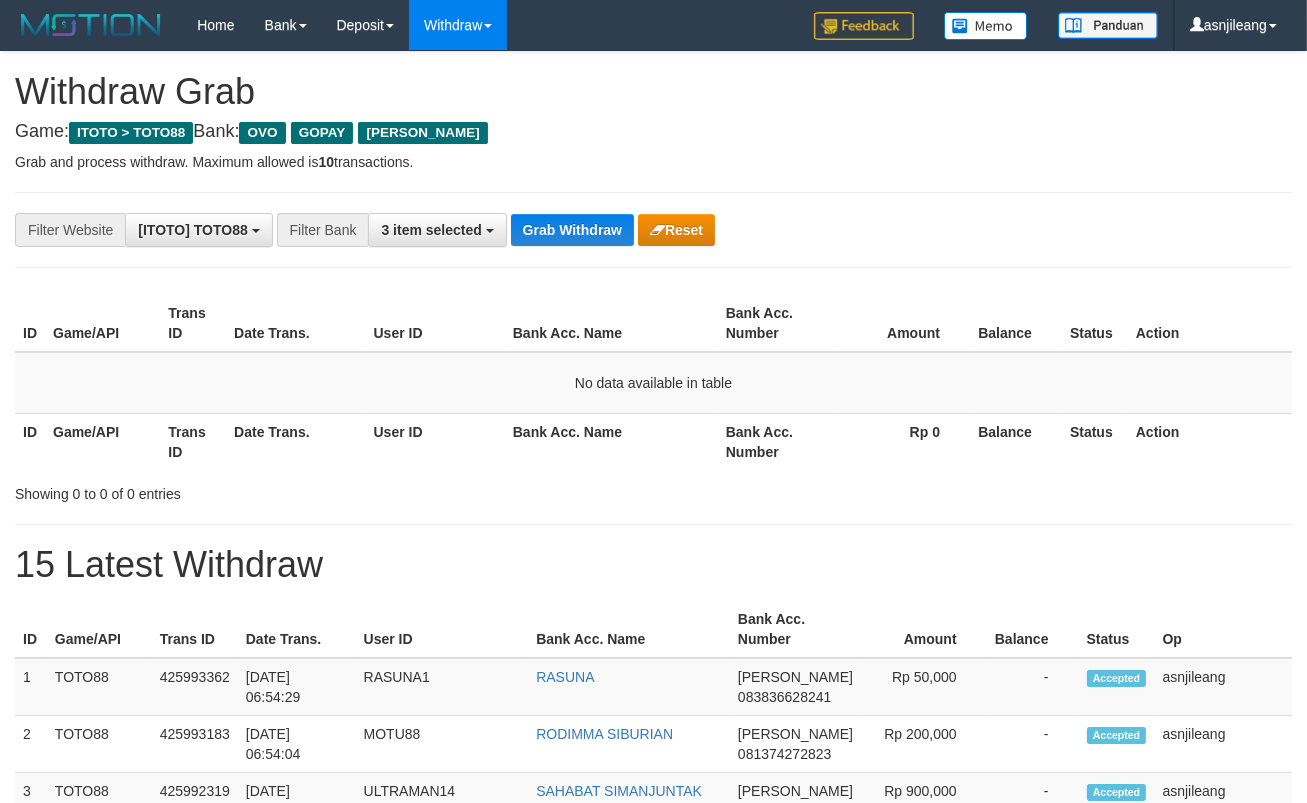 click on "Grab Withdraw" at bounding box center (572, 230) 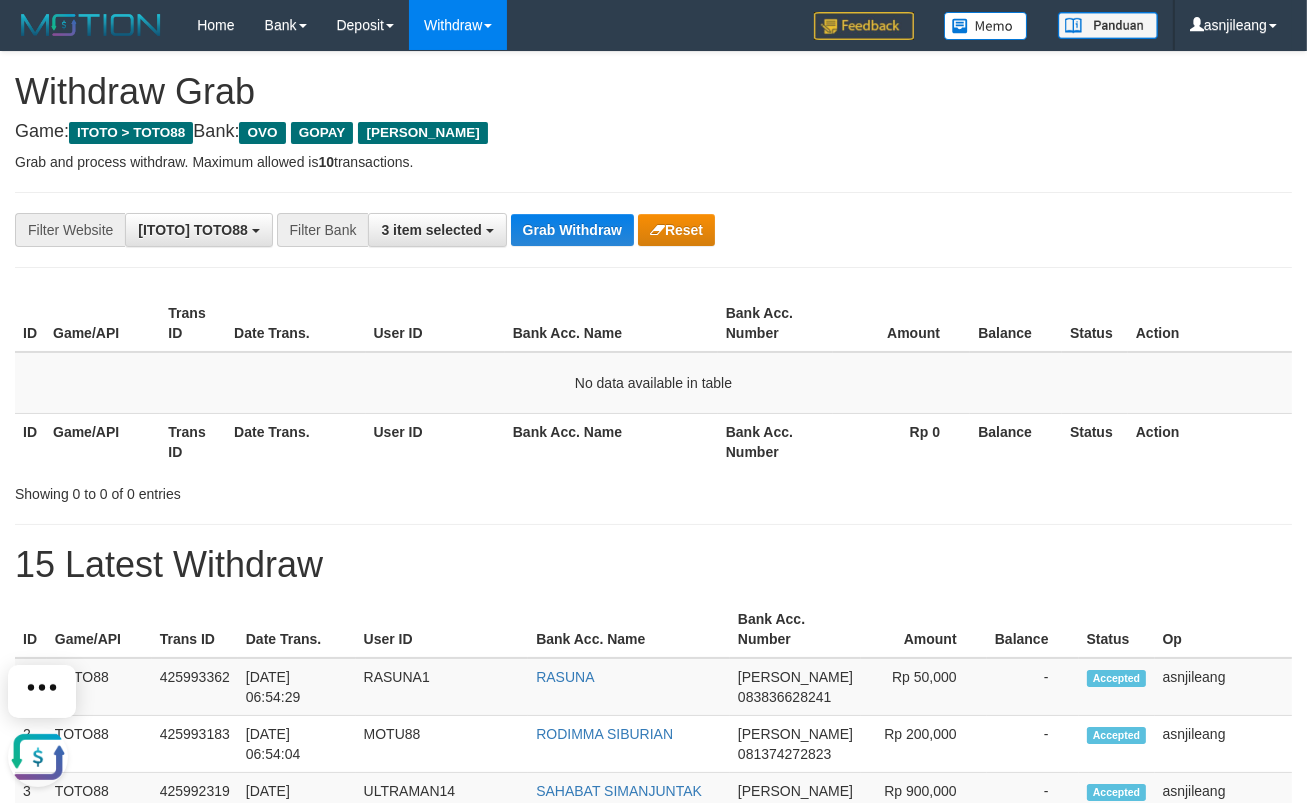 scroll, scrollTop: 0, scrollLeft: 0, axis: both 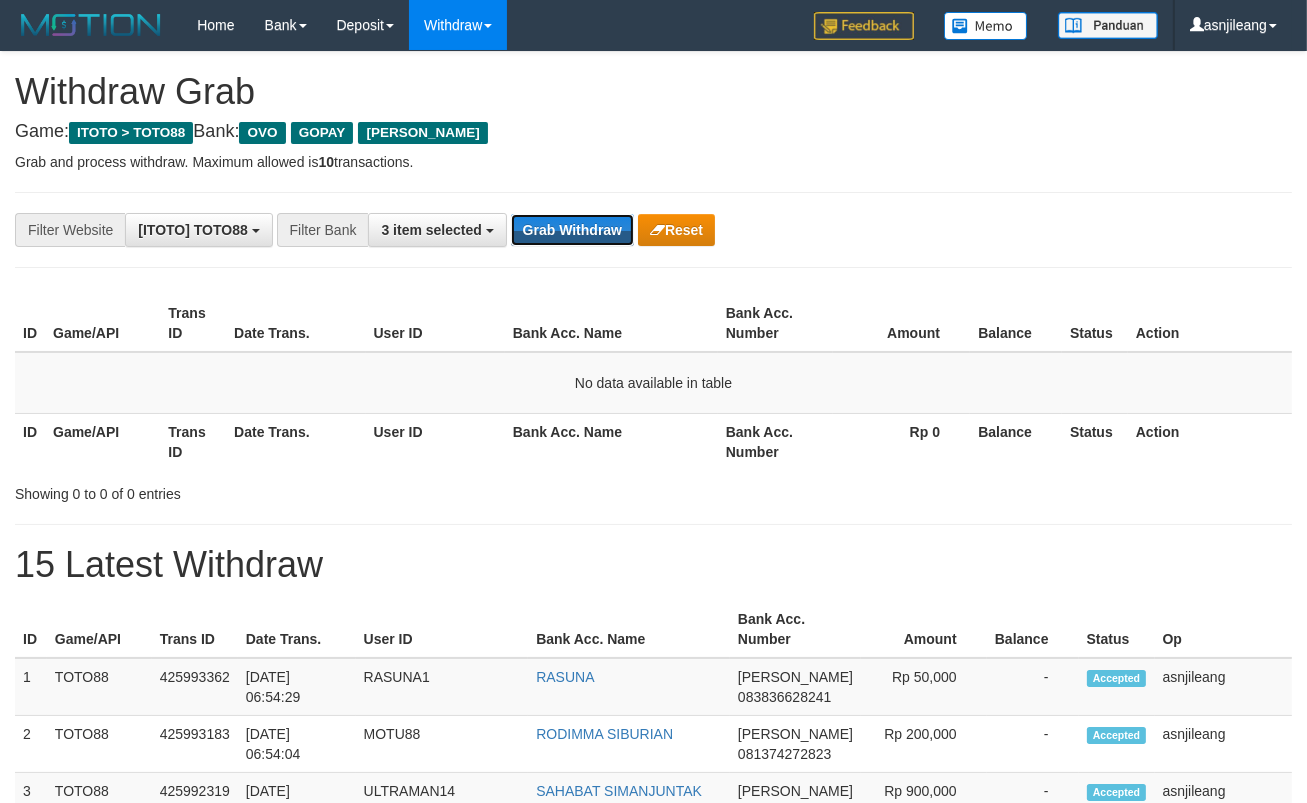 click on "Grab Withdraw" at bounding box center [572, 230] 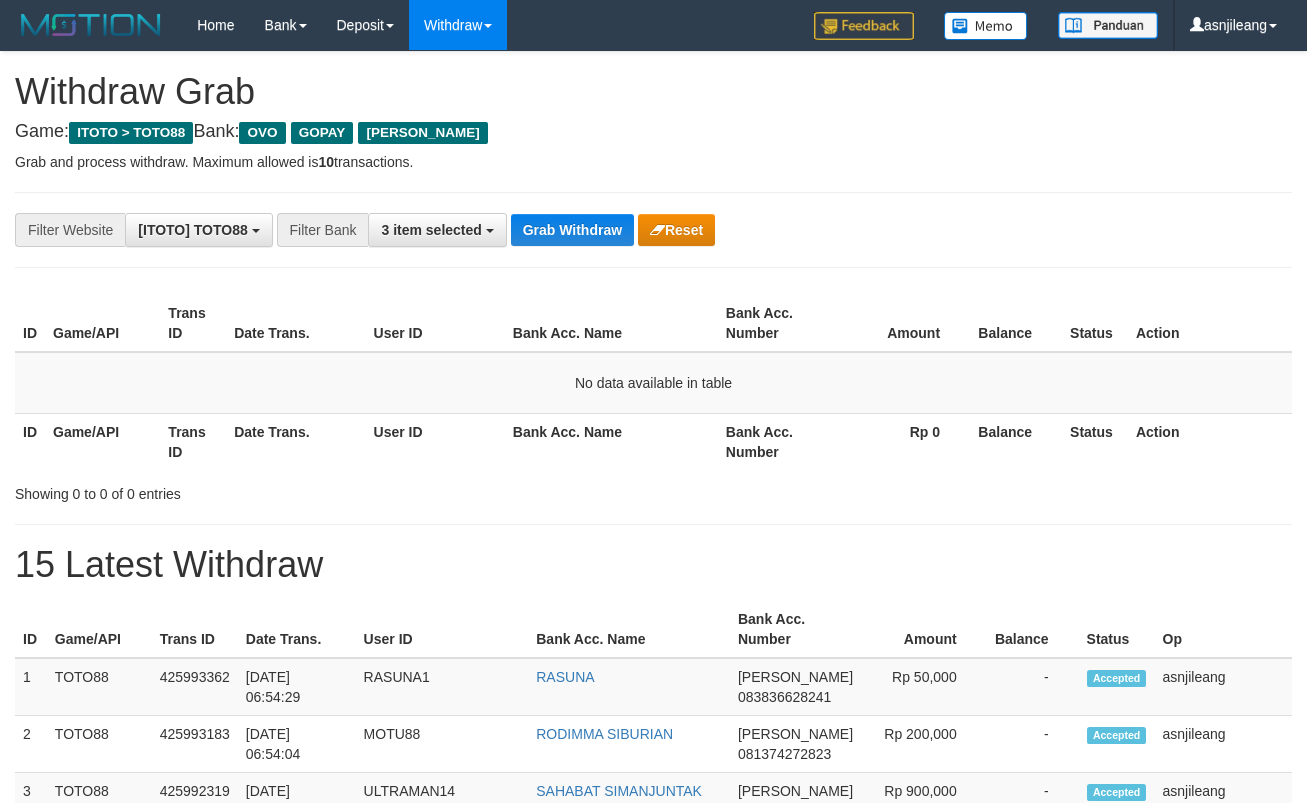 scroll, scrollTop: 0, scrollLeft: 0, axis: both 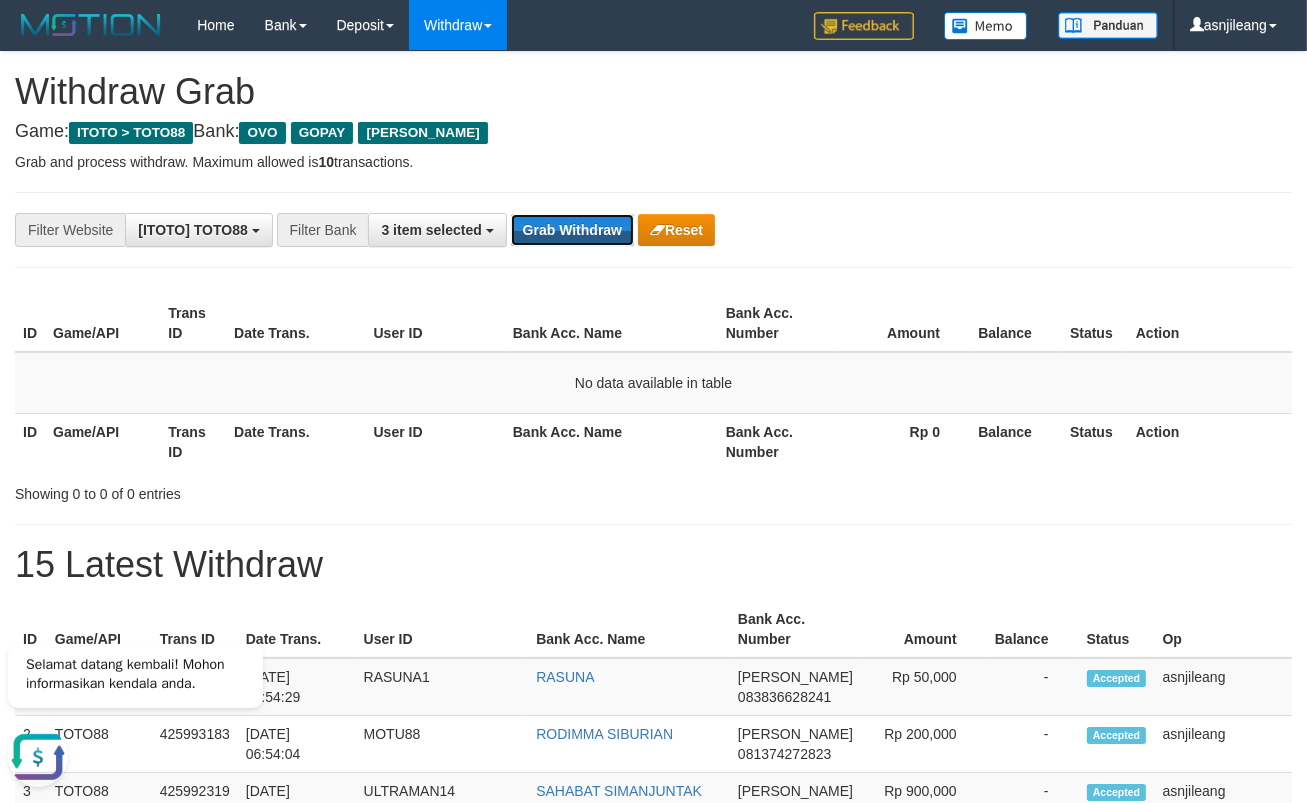 click on "Grab Withdraw" at bounding box center (572, 230) 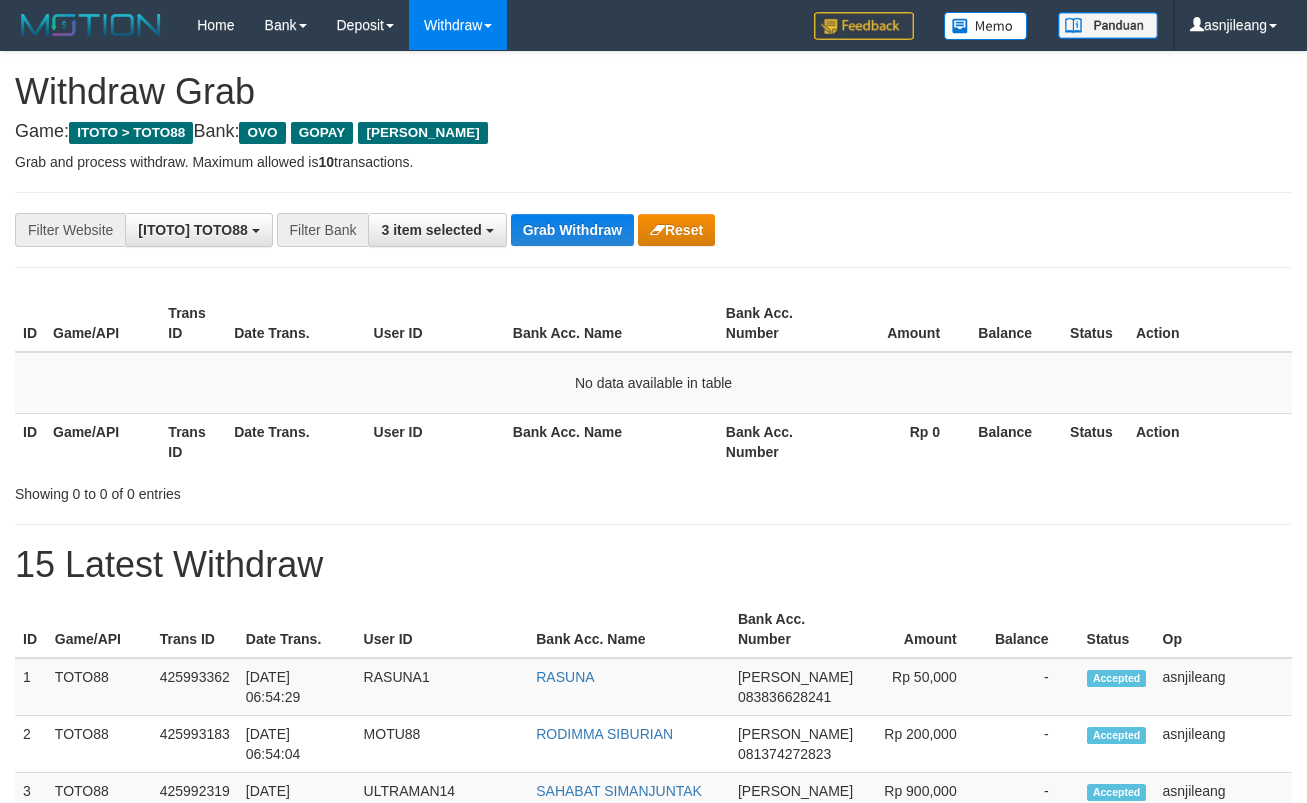 scroll, scrollTop: 0, scrollLeft: 0, axis: both 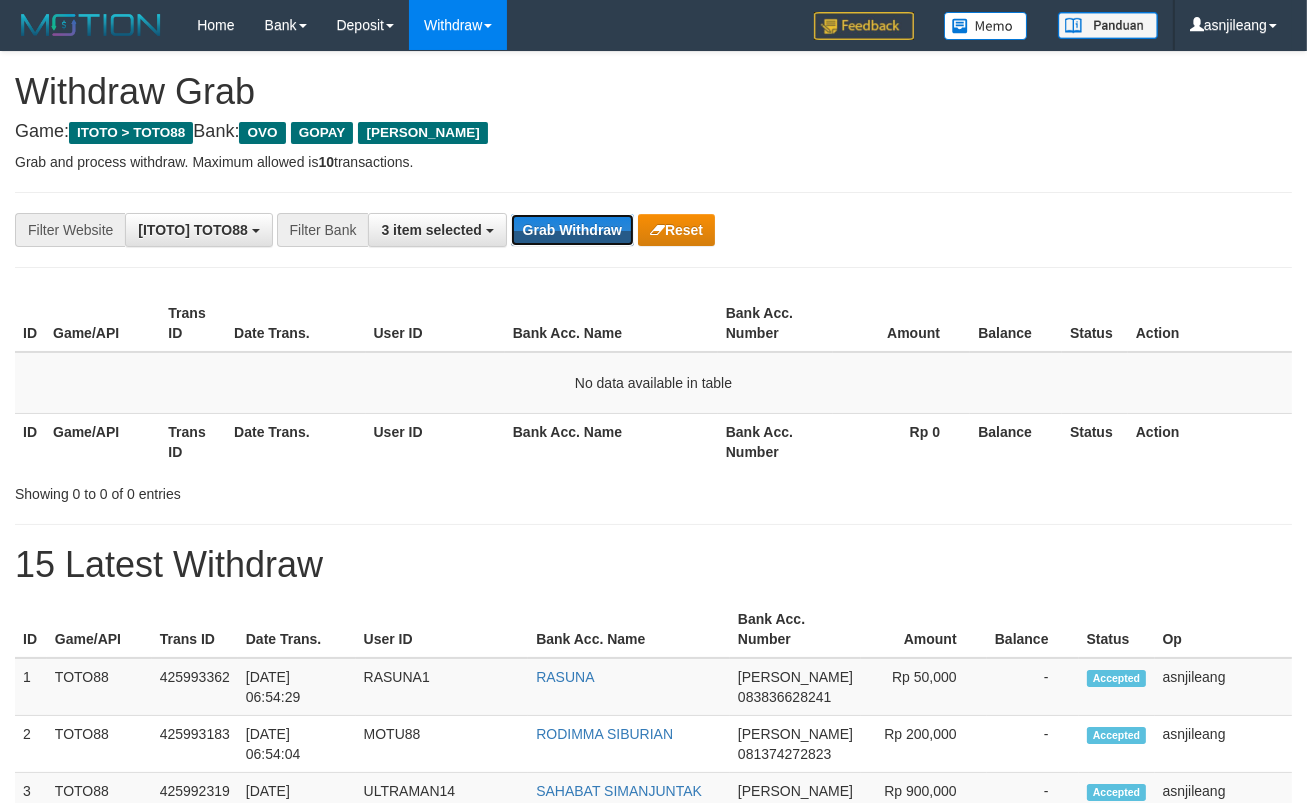 click on "Grab Withdraw" at bounding box center [572, 230] 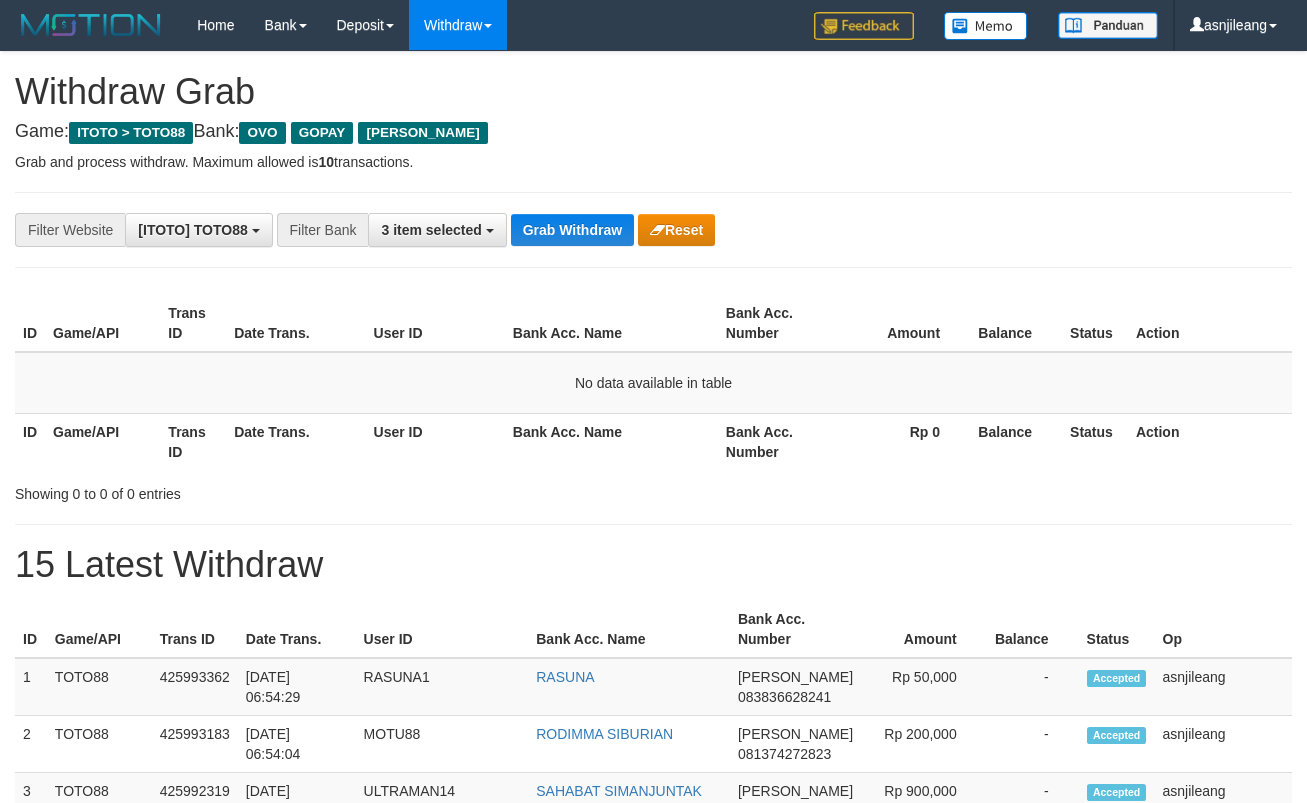 scroll, scrollTop: 0, scrollLeft: 0, axis: both 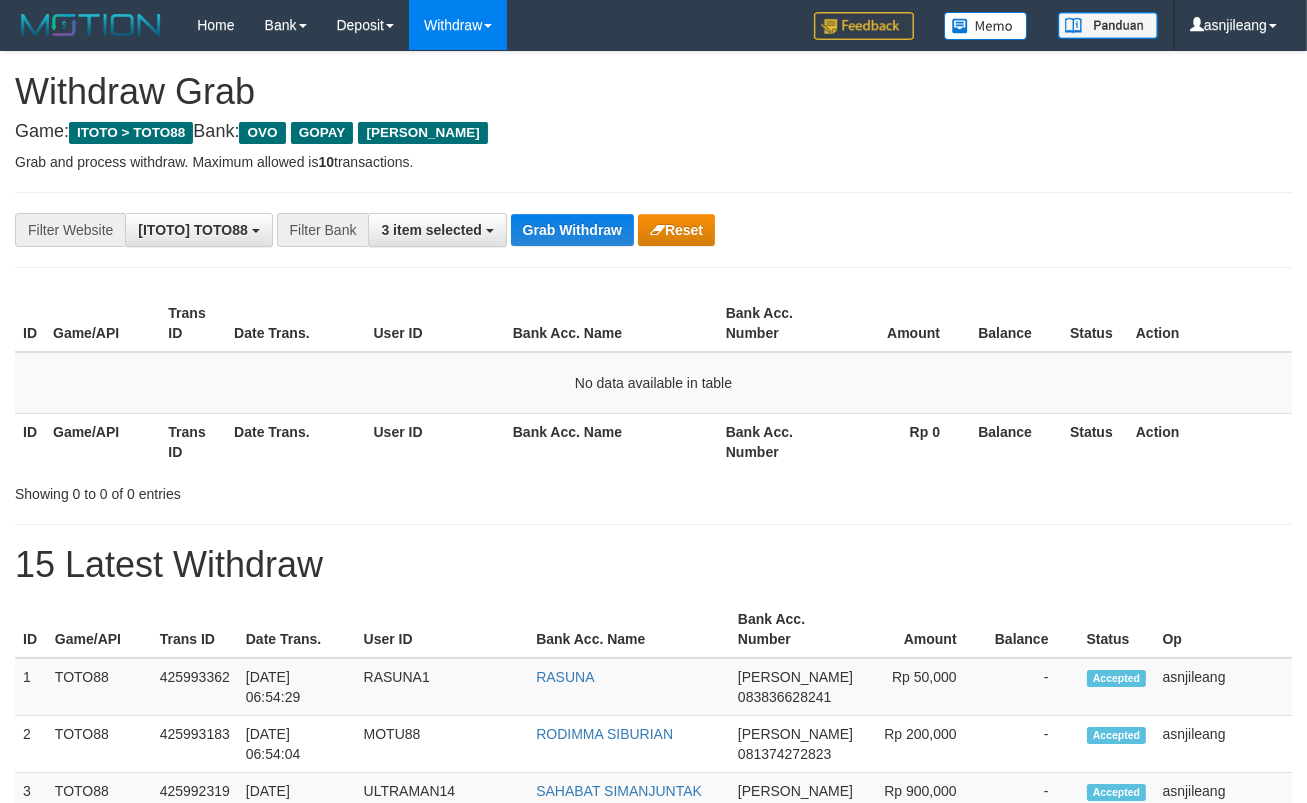 click on "Grab Withdraw" at bounding box center (572, 230) 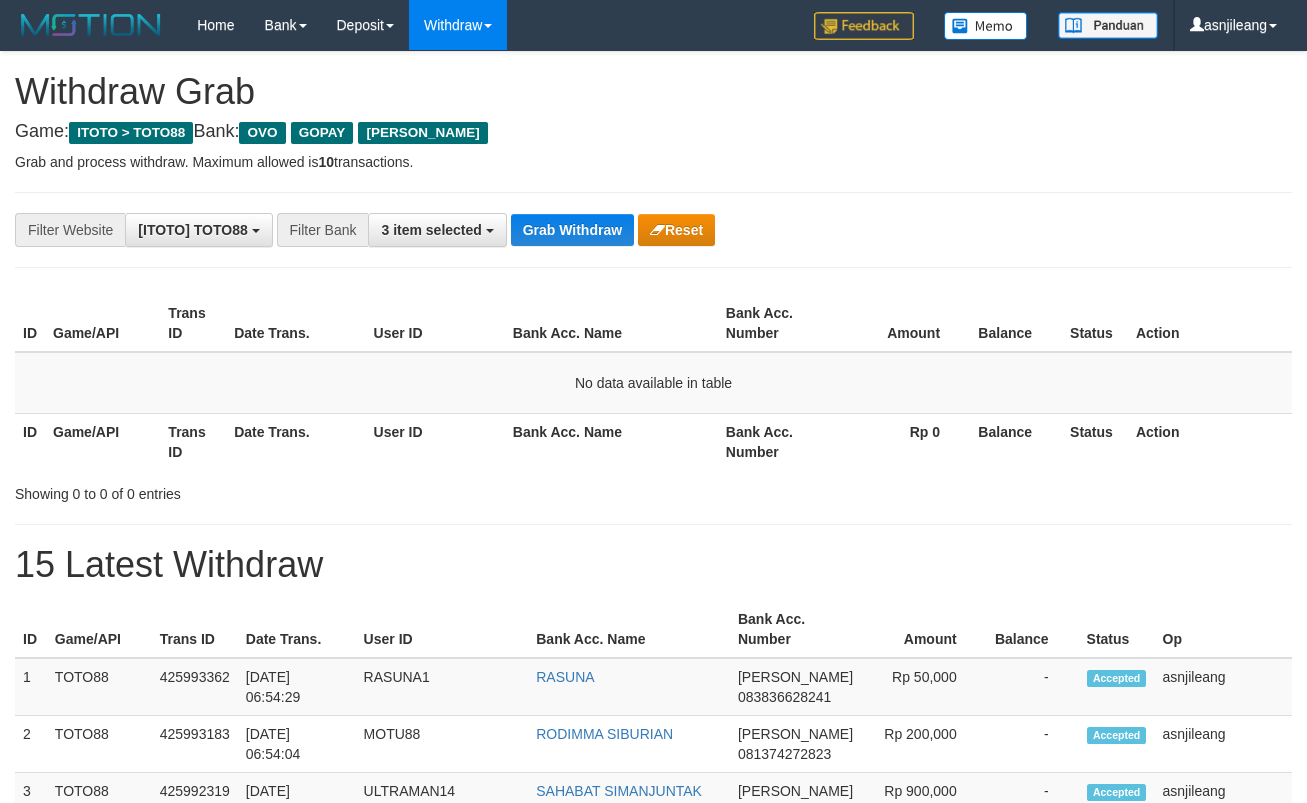 scroll, scrollTop: 0, scrollLeft: 0, axis: both 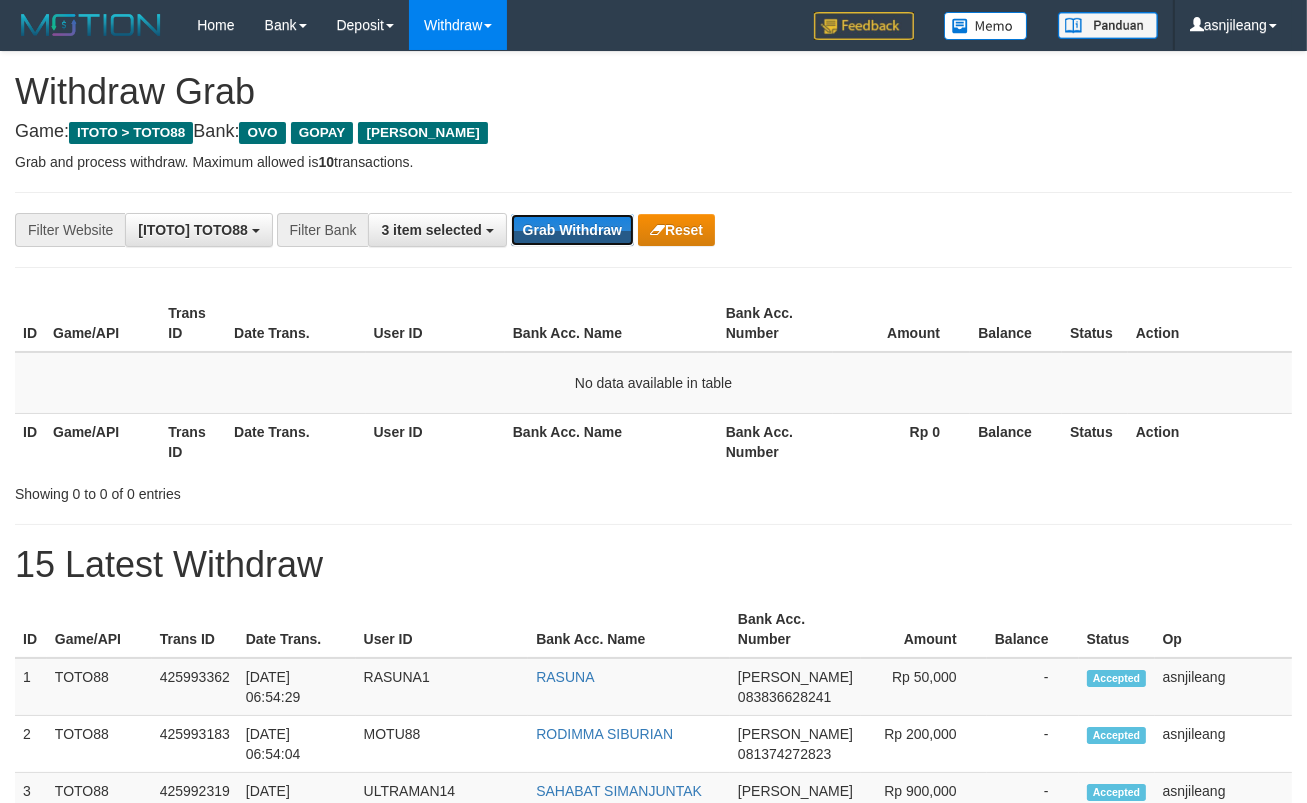 click on "Grab Withdraw" at bounding box center (572, 230) 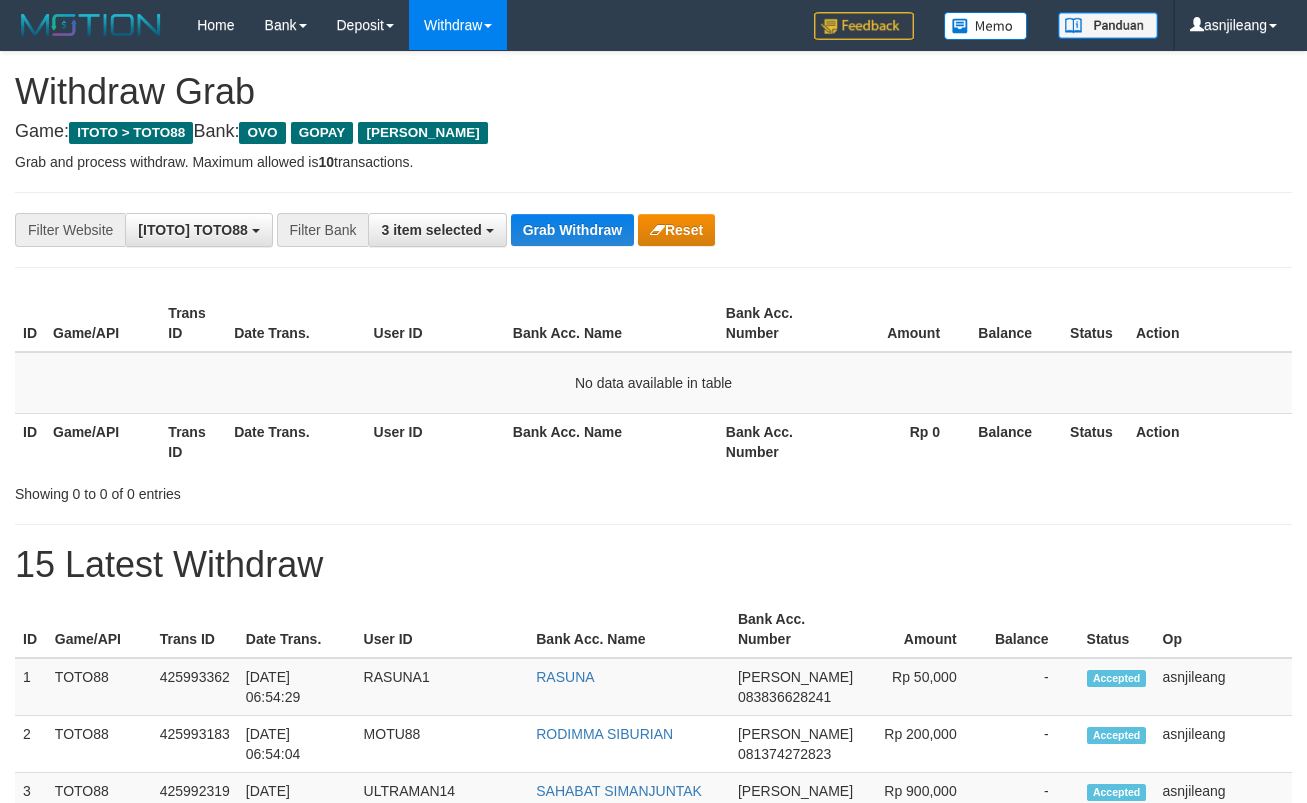 scroll, scrollTop: 0, scrollLeft: 0, axis: both 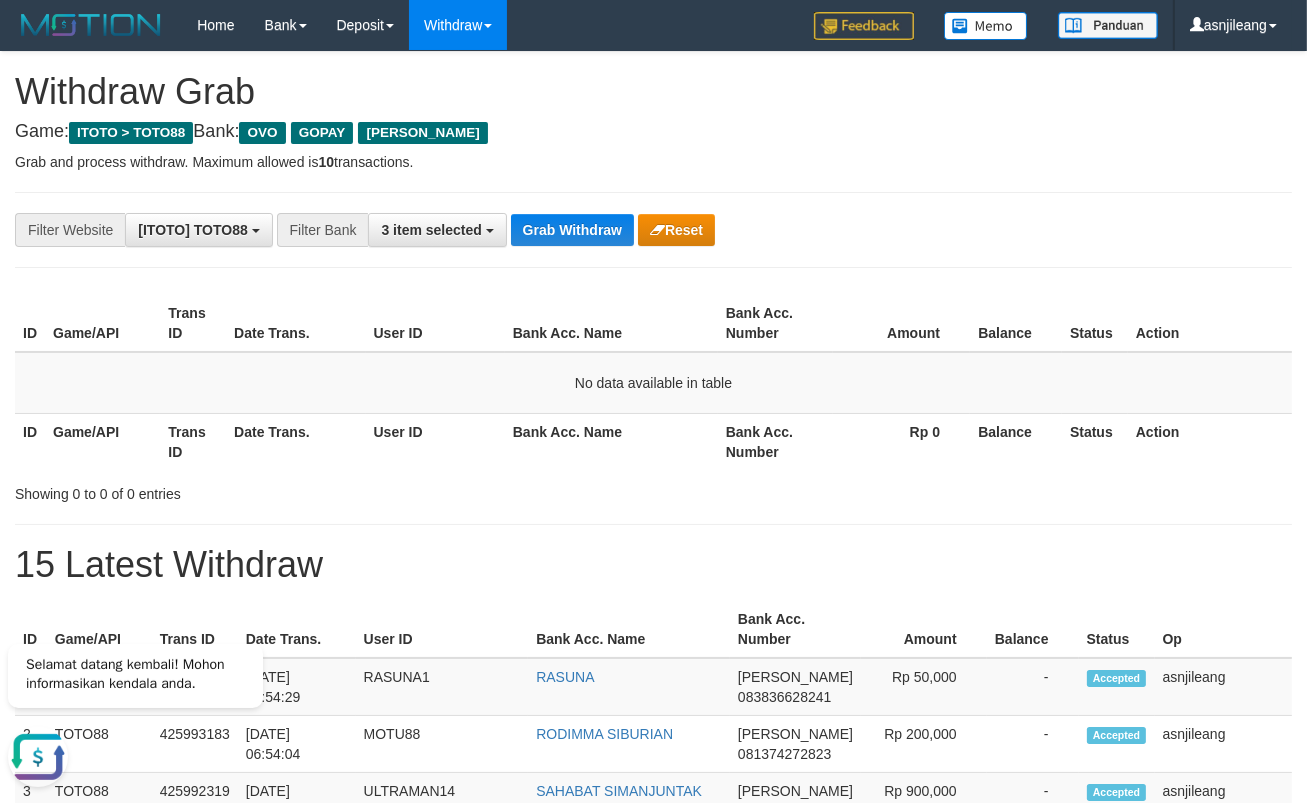 click on "**********" at bounding box center (653, 1113) 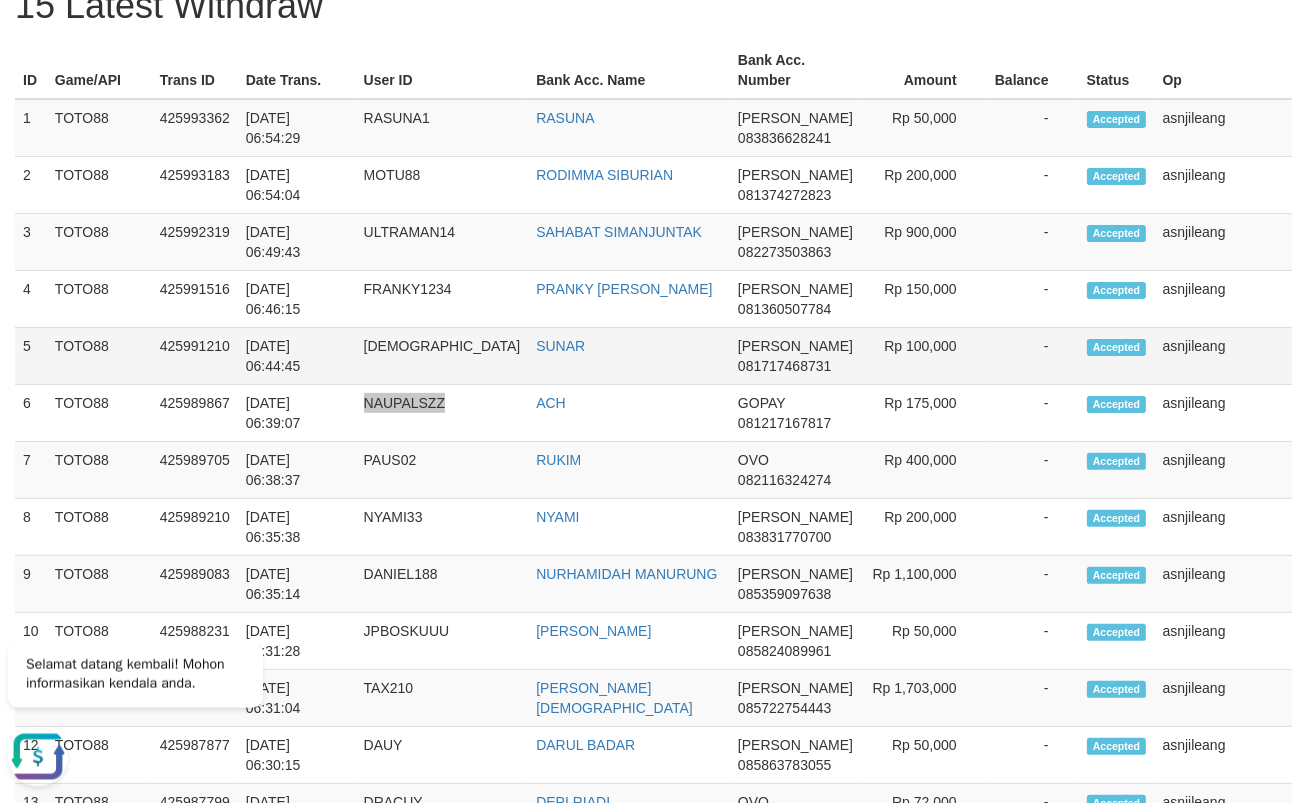 scroll, scrollTop: 0, scrollLeft: 0, axis: both 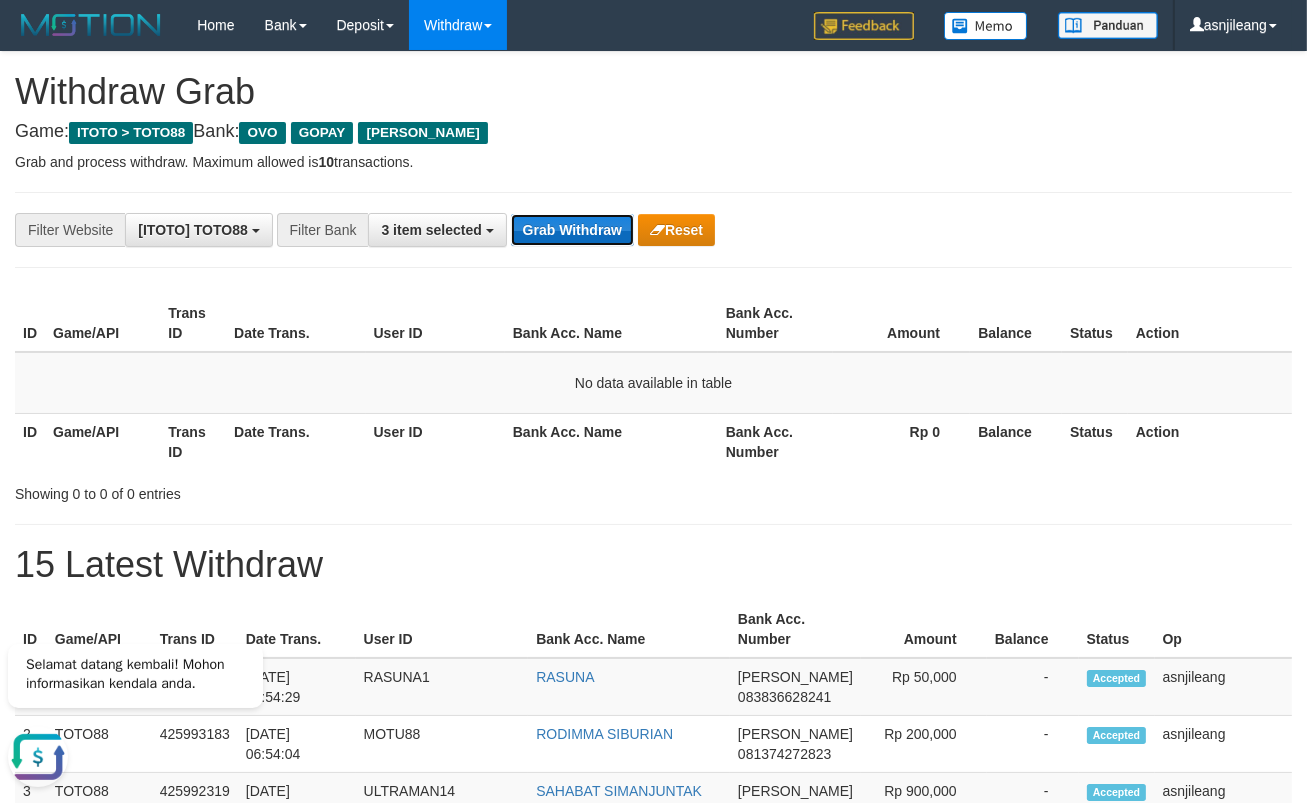 click on "Grab Withdraw" at bounding box center (572, 230) 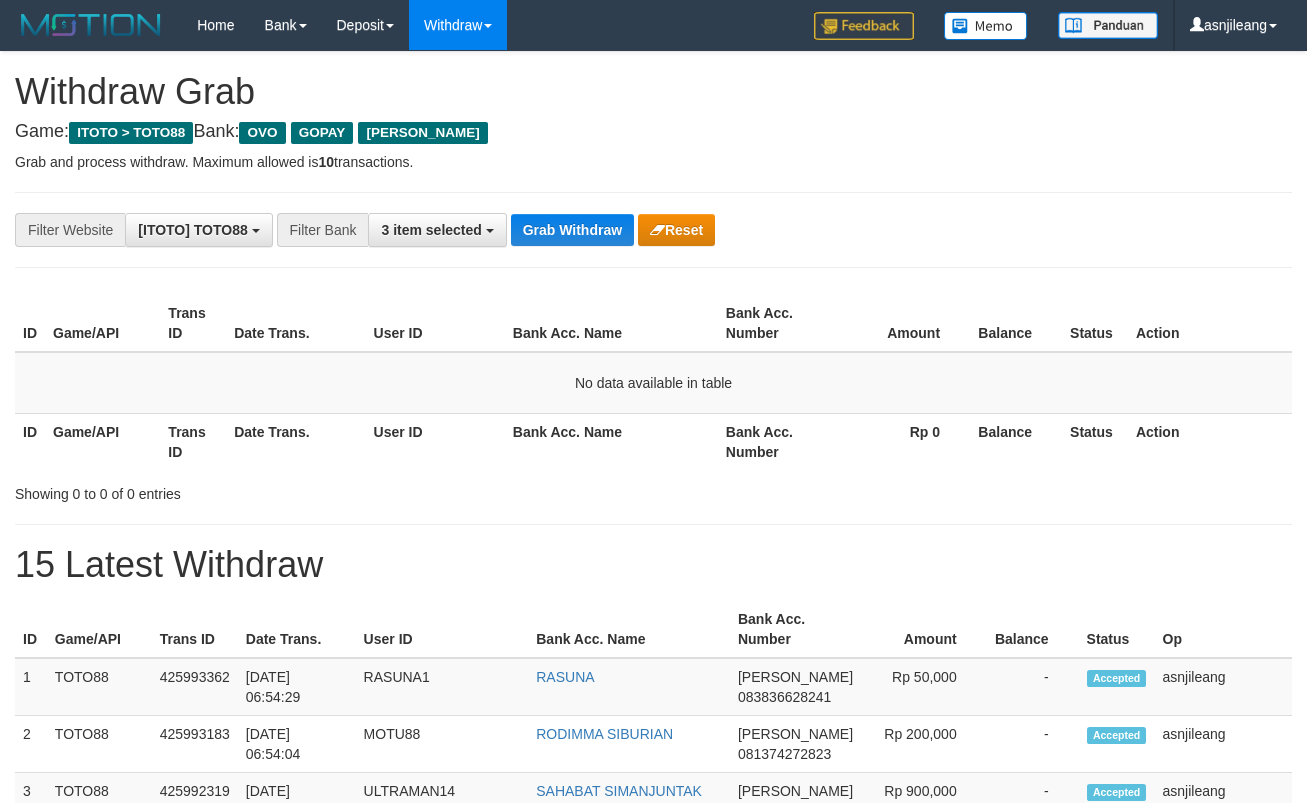 scroll, scrollTop: 0, scrollLeft: 0, axis: both 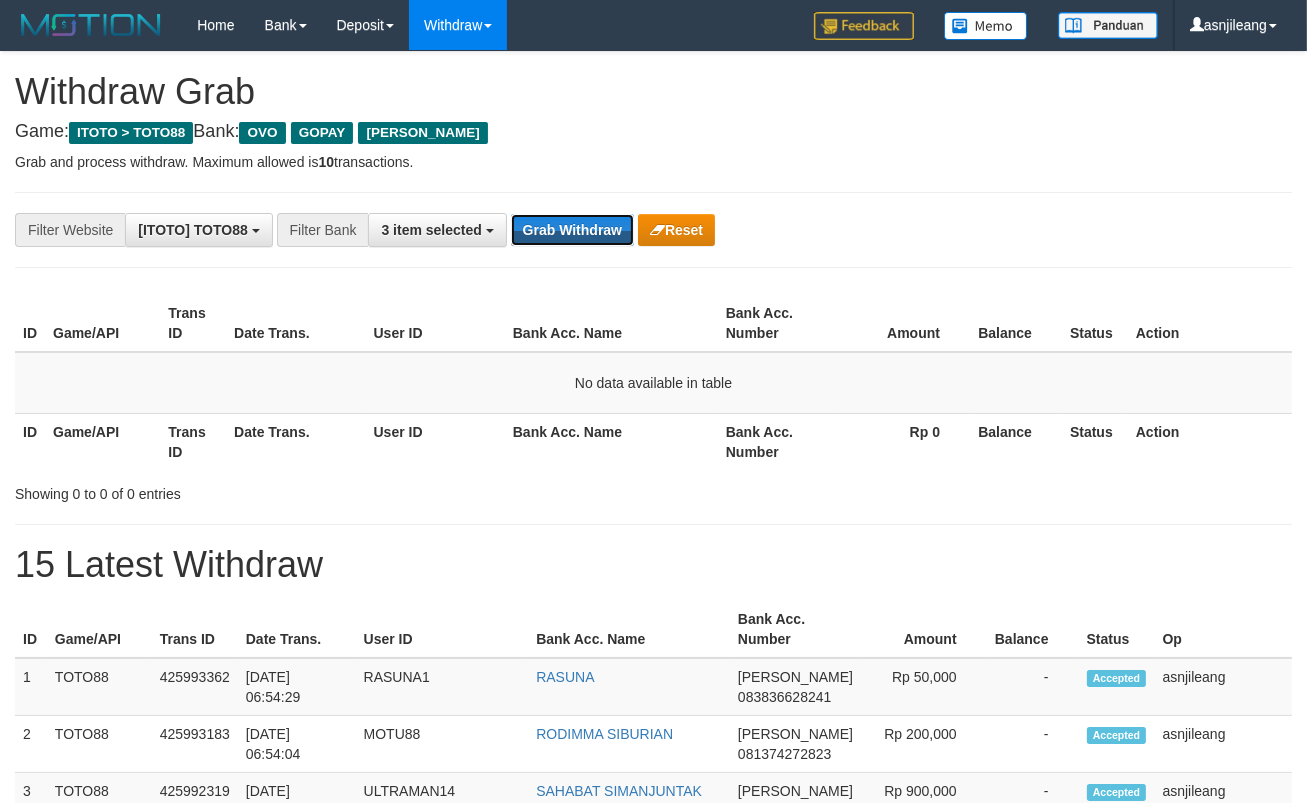 click on "Grab Withdraw" at bounding box center (572, 230) 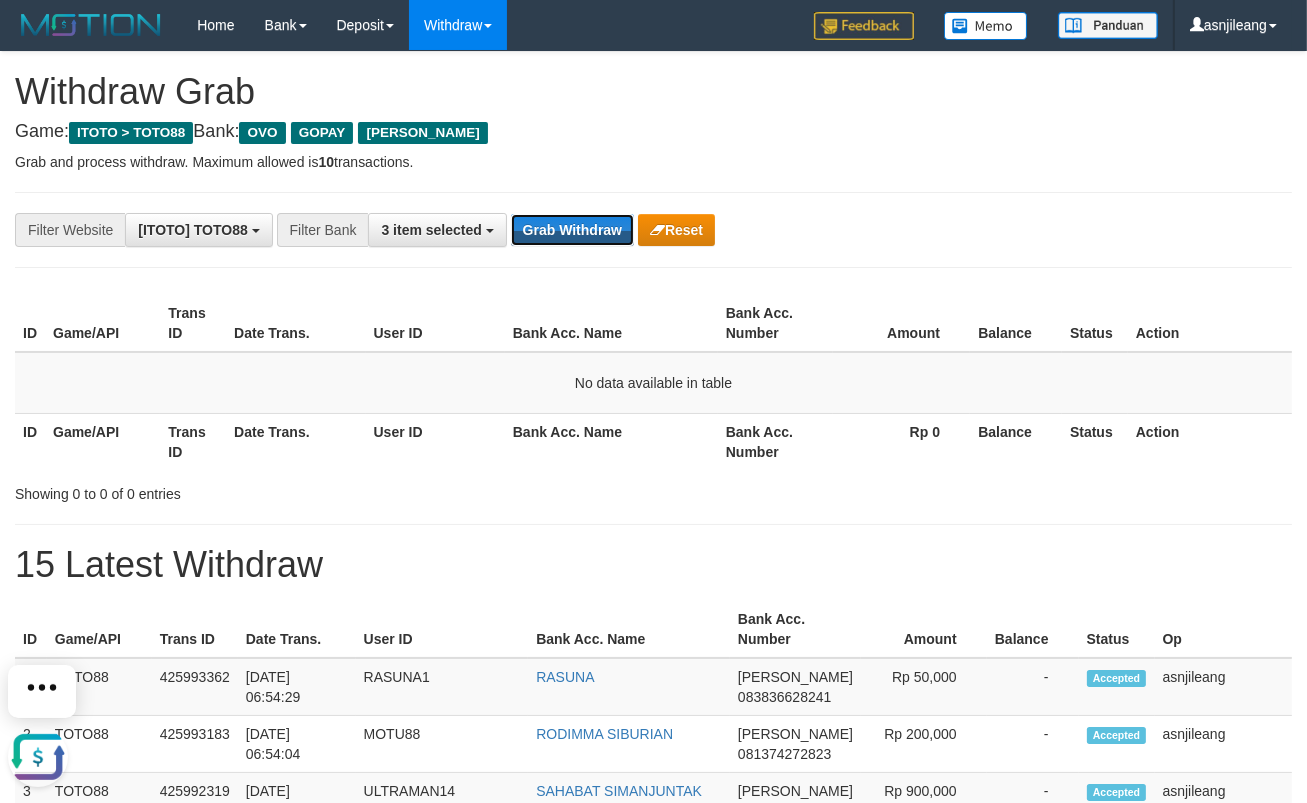 scroll, scrollTop: 0, scrollLeft: 0, axis: both 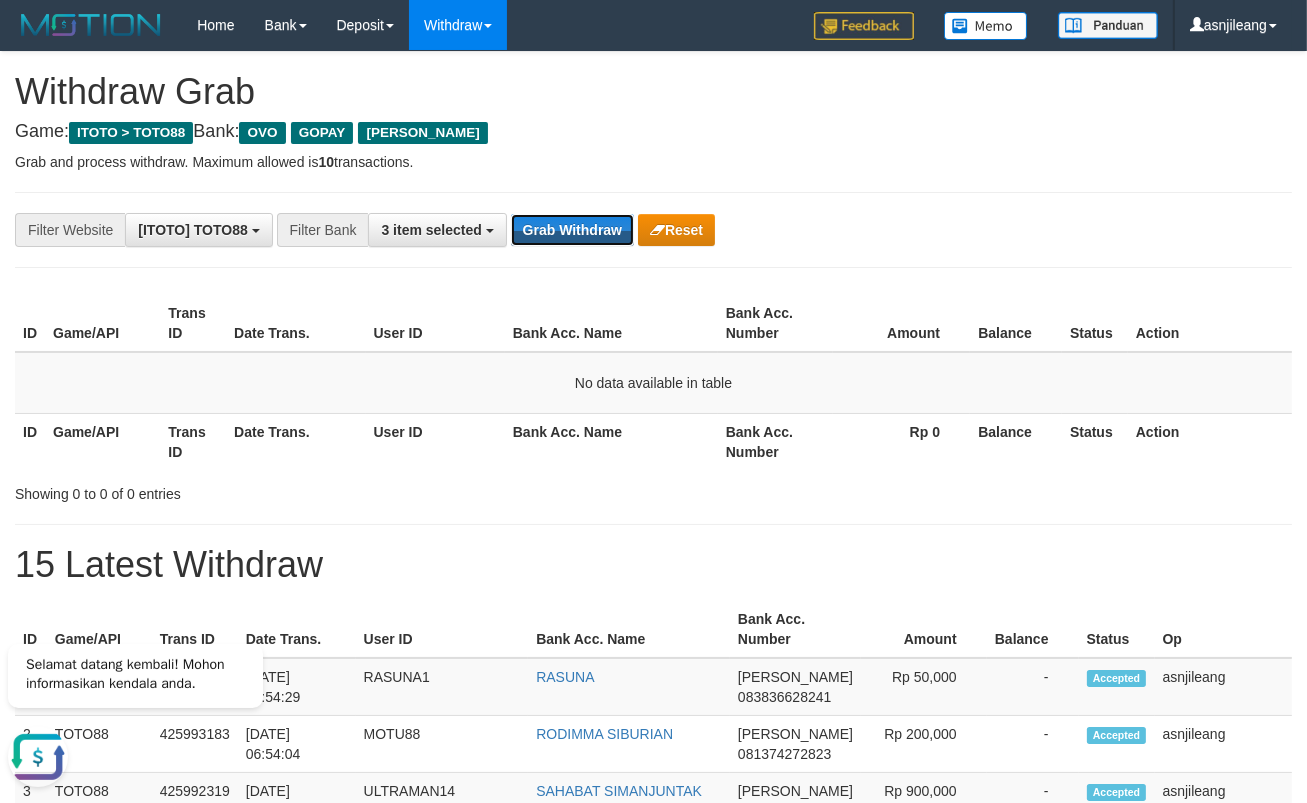 click on "Grab Withdraw" at bounding box center (572, 230) 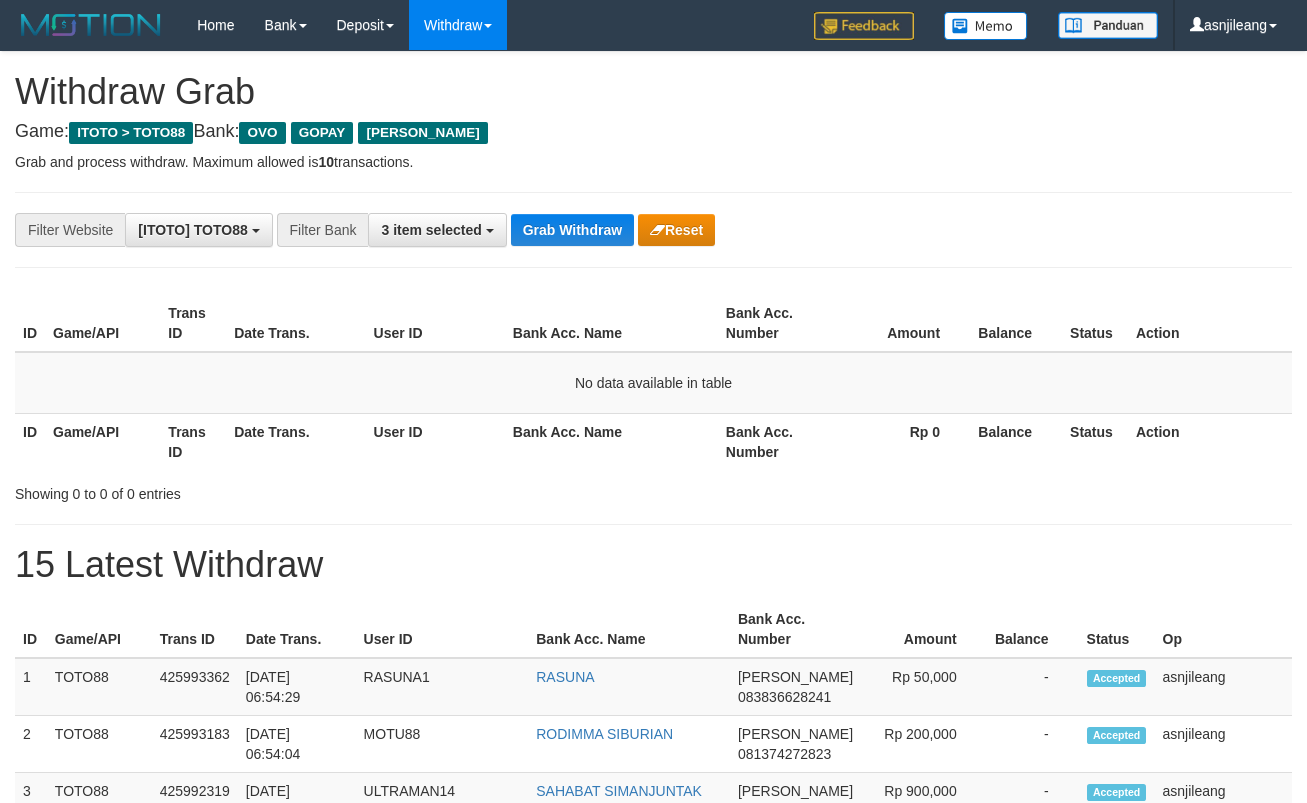 scroll, scrollTop: 0, scrollLeft: 0, axis: both 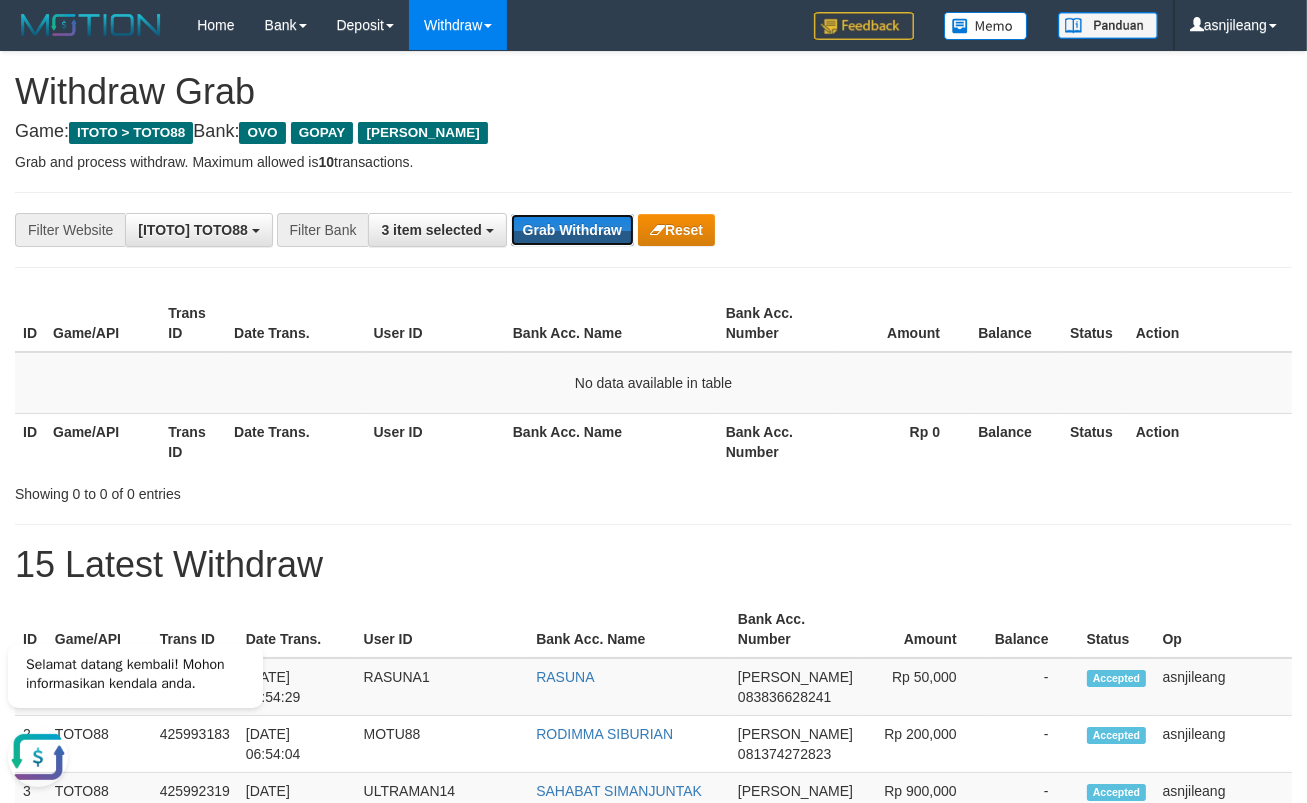 click on "Grab Withdraw" at bounding box center (572, 230) 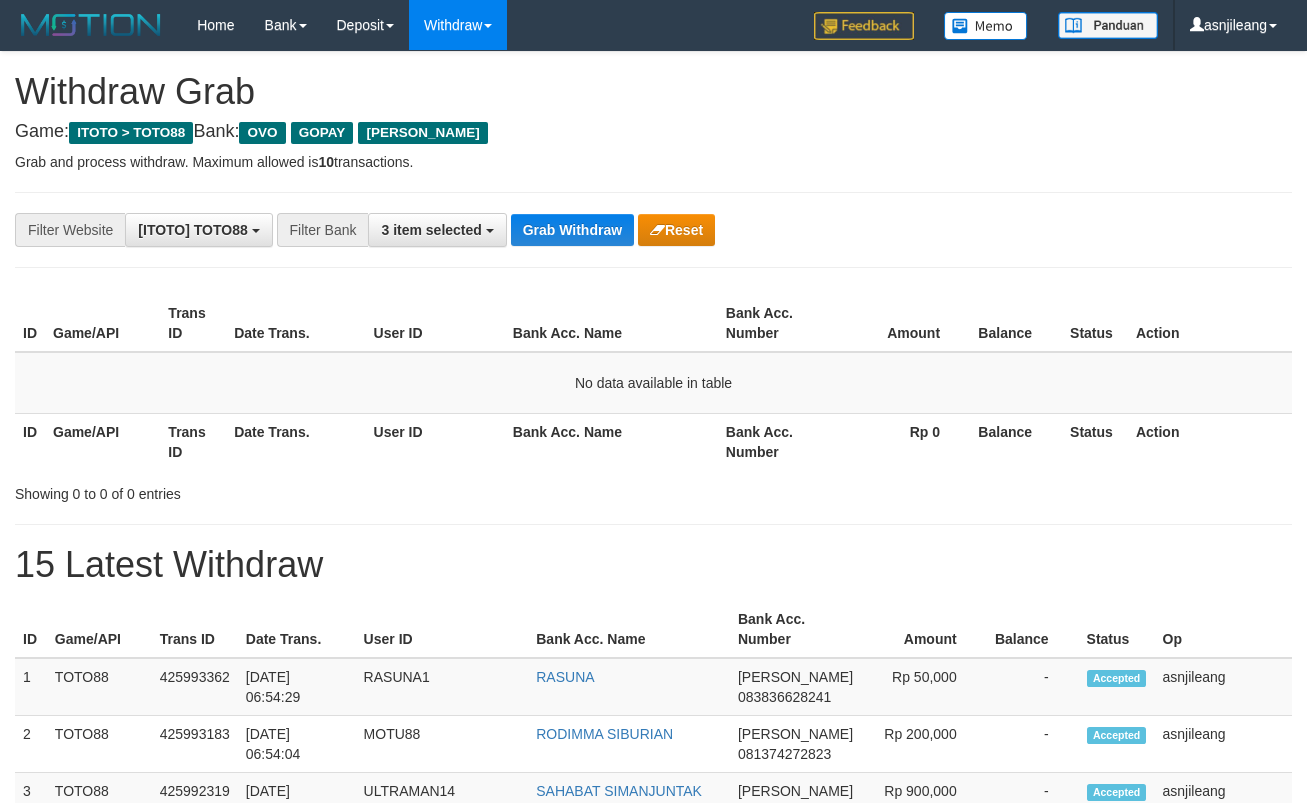 scroll, scrollTop: 0, scrollLeft: 0, axis: both 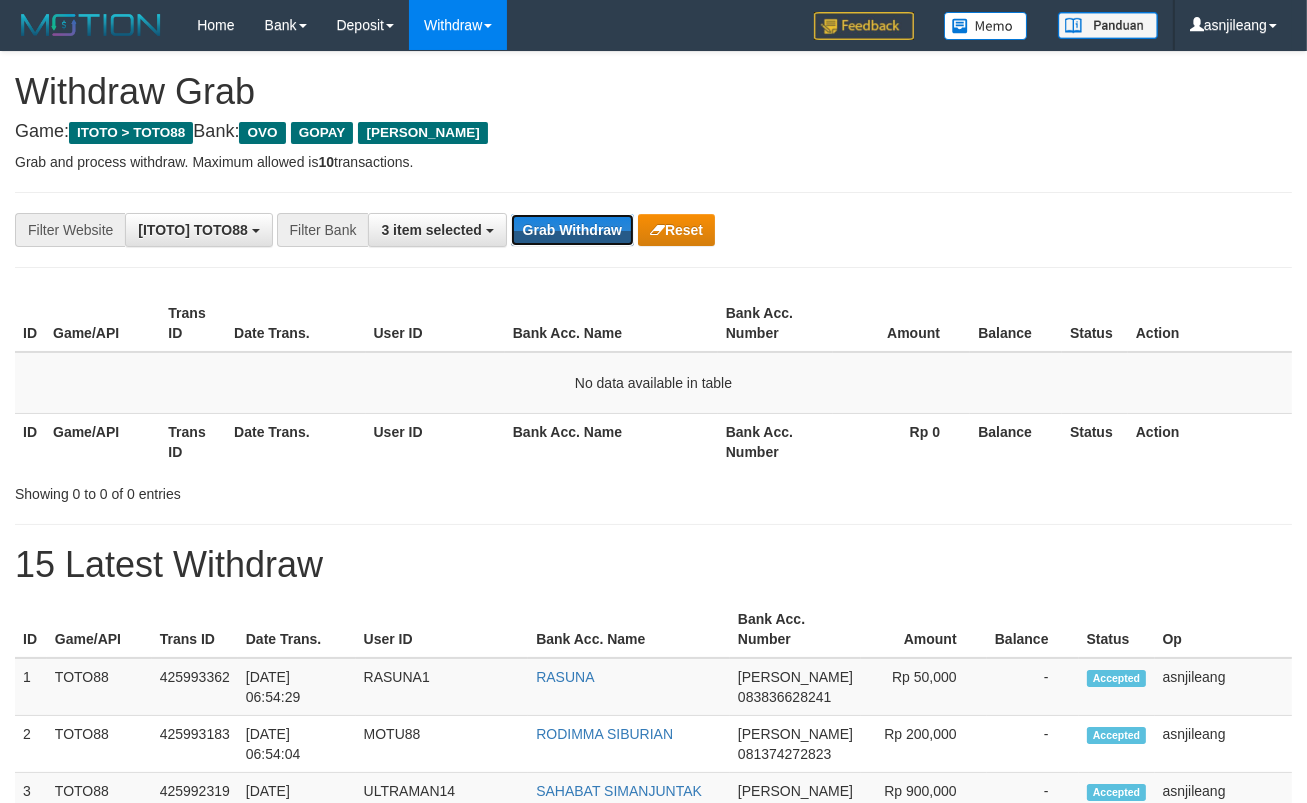 click on "Grab Withdraw" at bounding box center [572, 230] 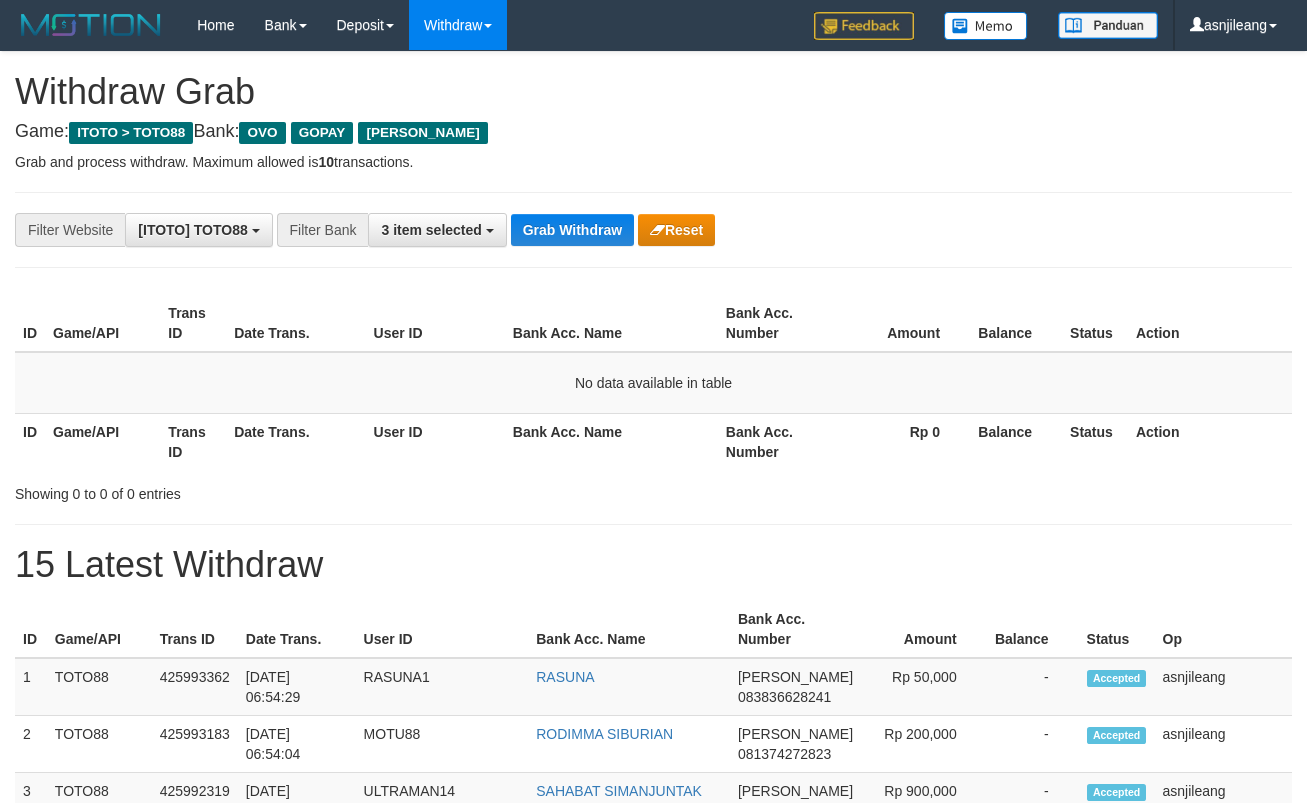 scroll, scrollTop: 0, scrollLeft: 0, axis: both 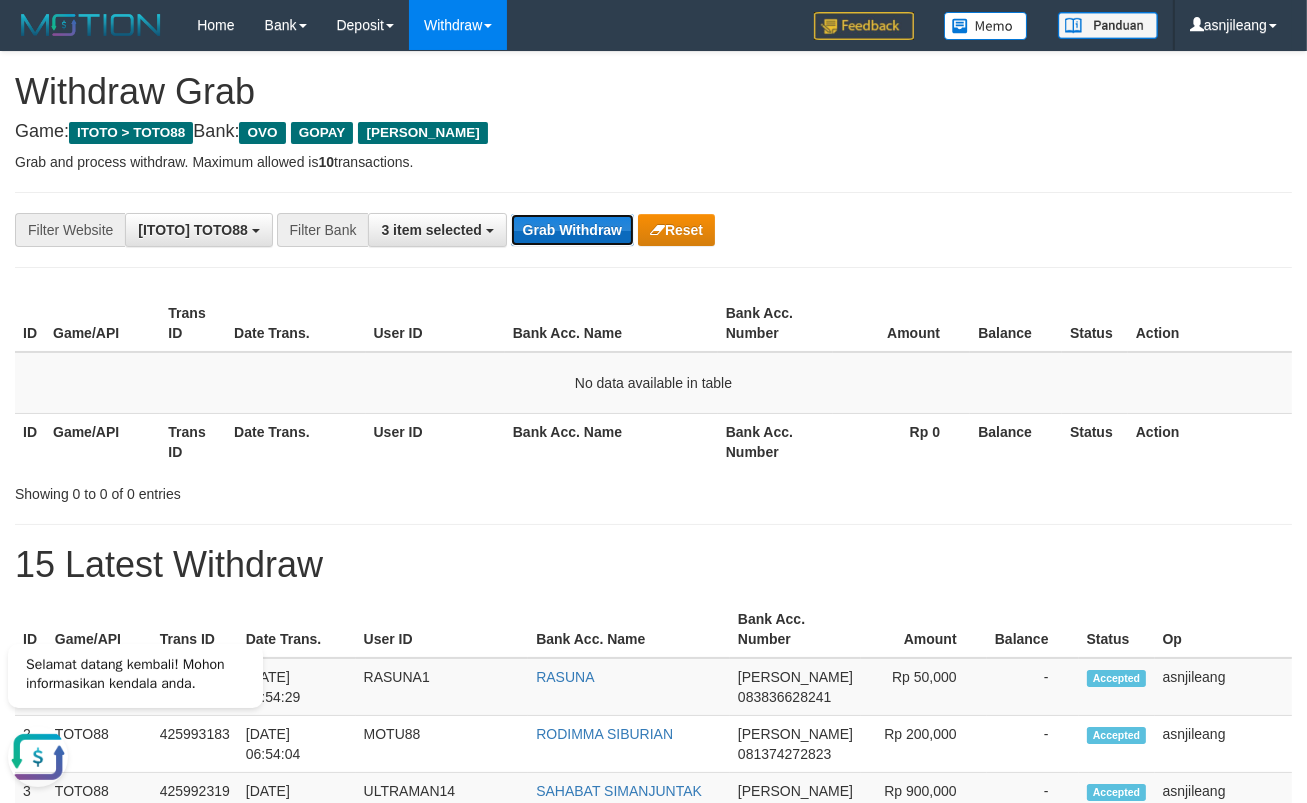 click on "Grab Withdraw" at bounding box center [572, 230] 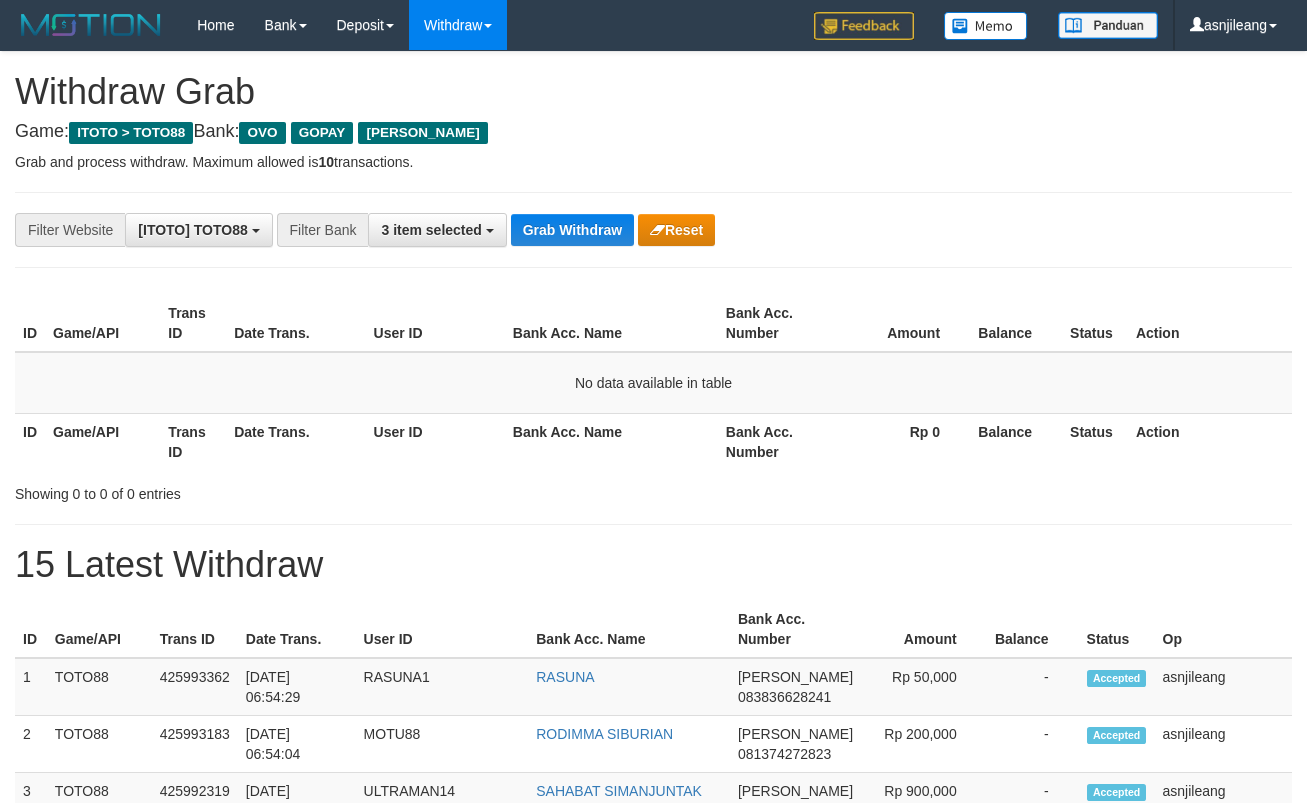 scroll, scrollTop: 0, scrollLeft: 0, axis: both 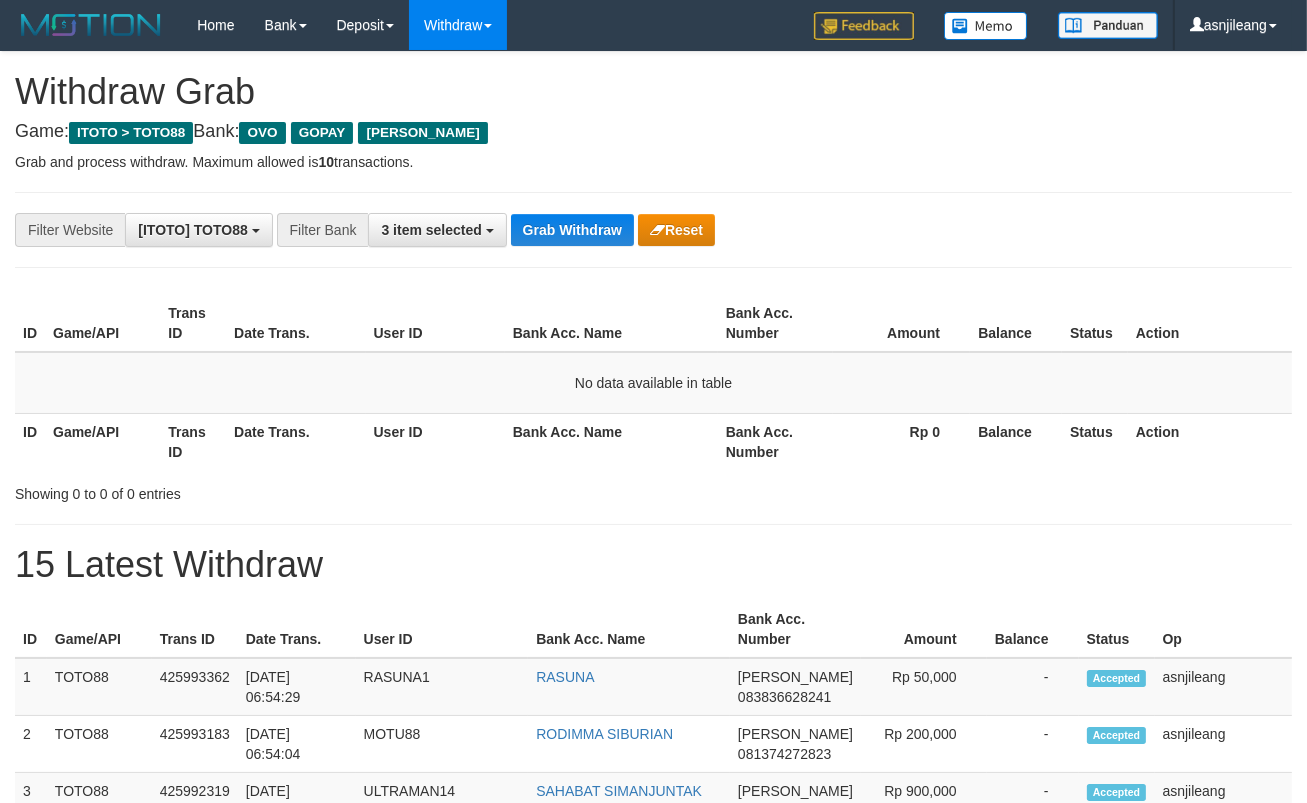 click on "Grab Withdraw" at bounding box center (572, 230) 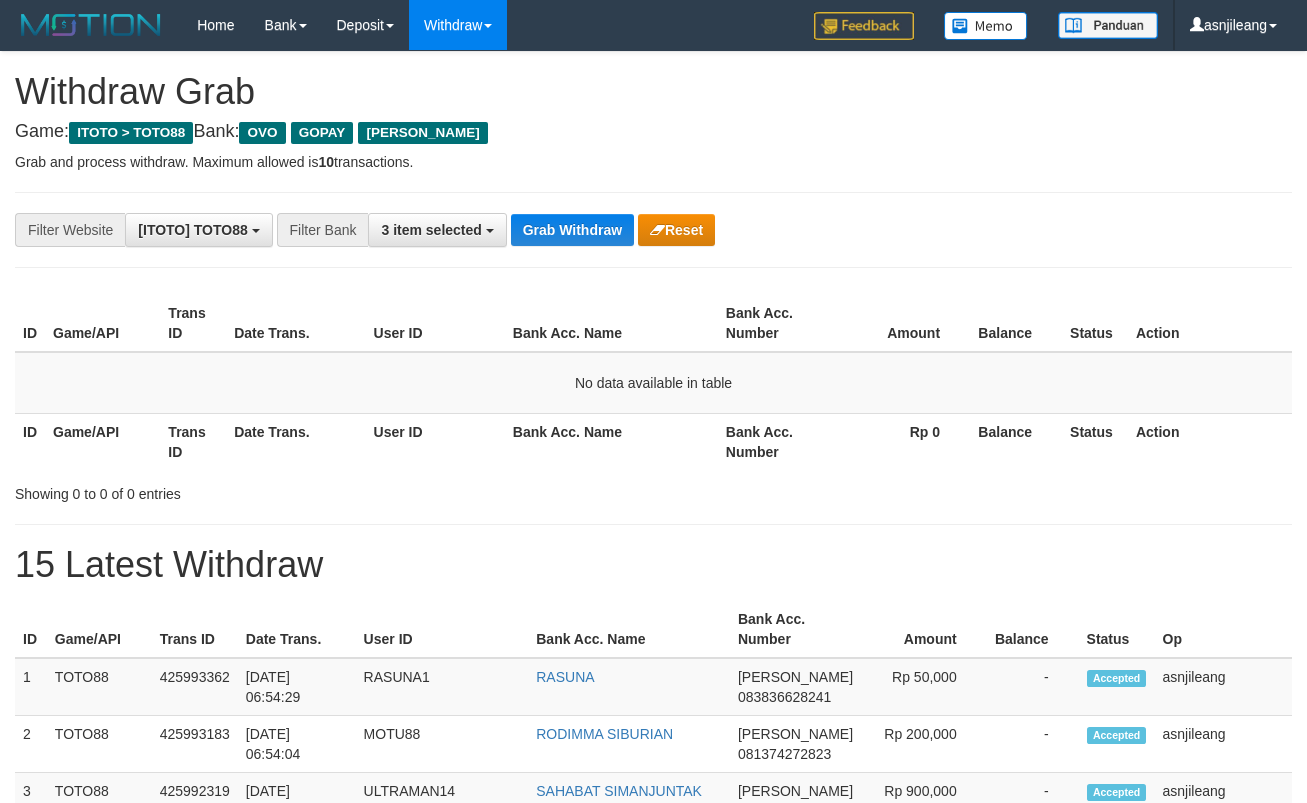 scroll, scrollTop: 0, scrollLeft: 0, axis: both 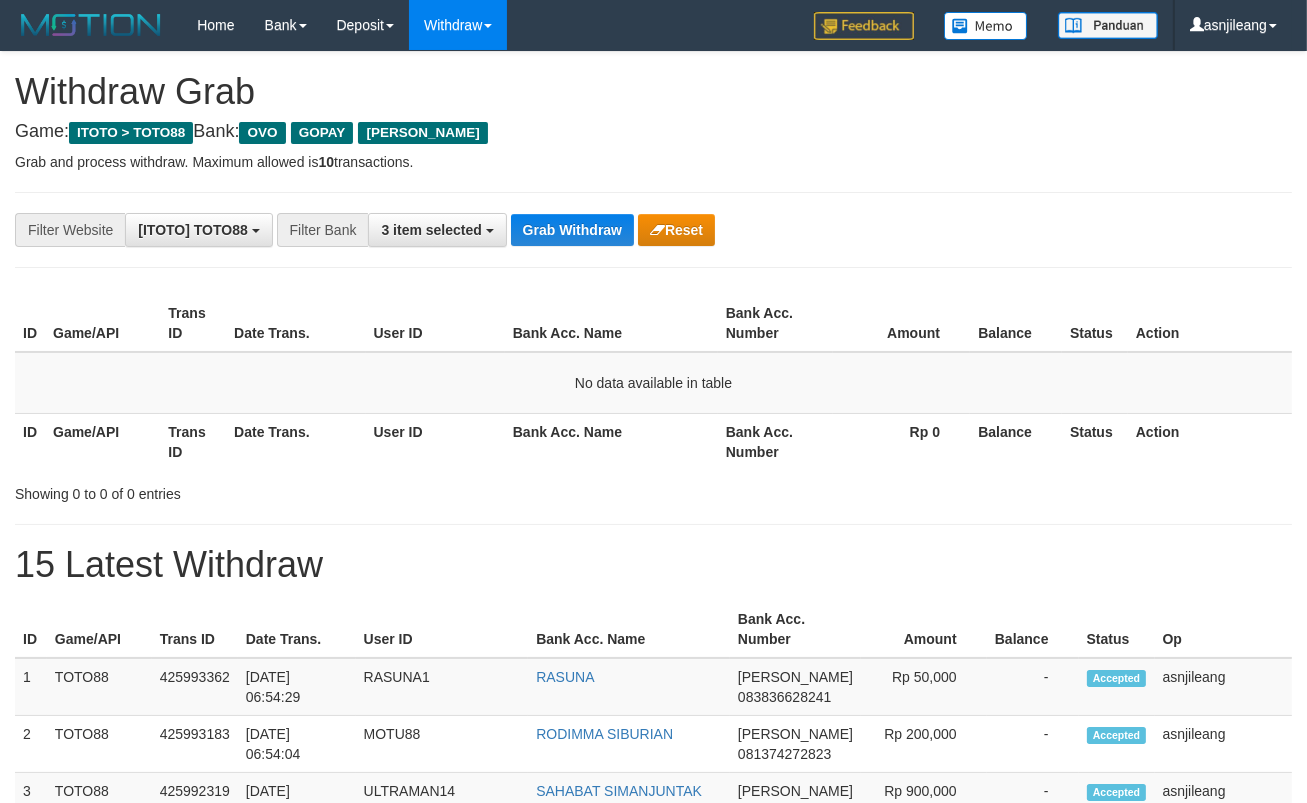 click on "Grab Withdraw" at bounding box center (572, 230) 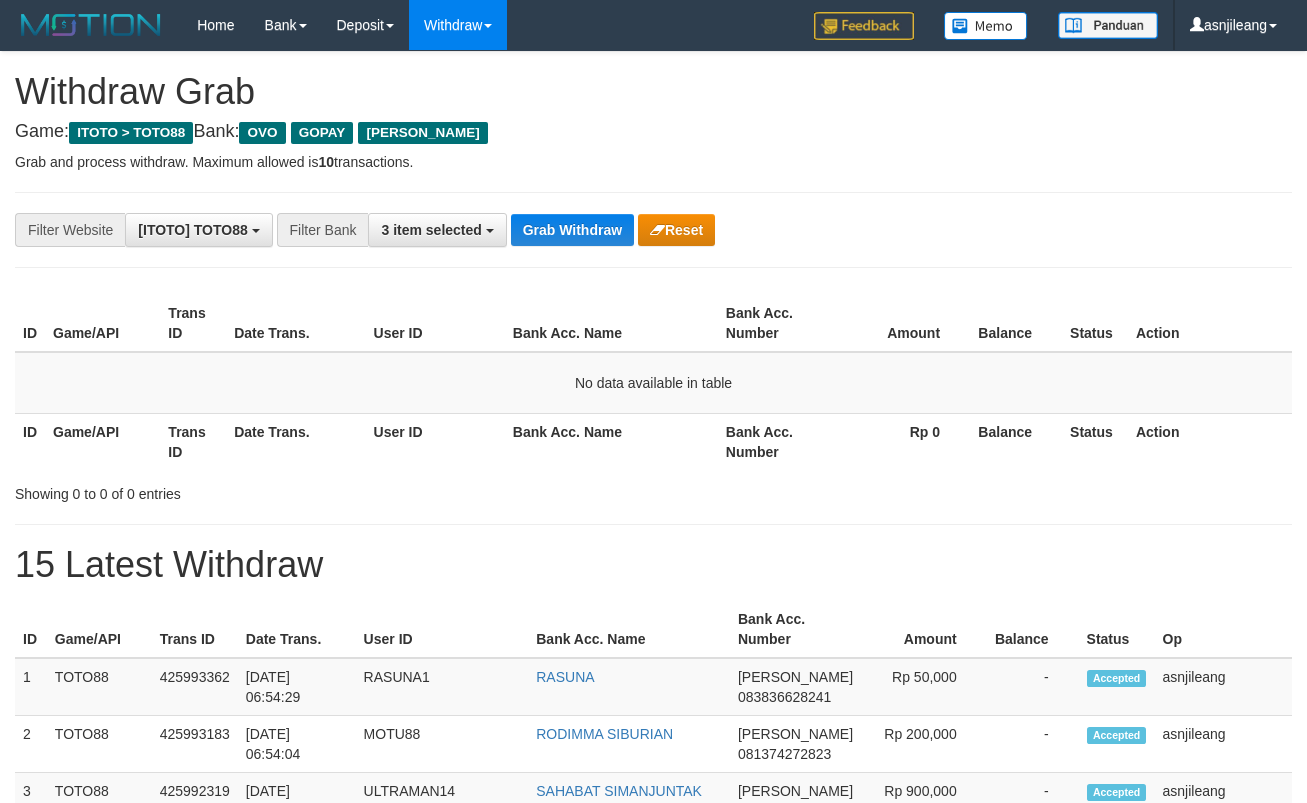 scroll, scrollTop: 0, scrollLeft: 0, axis: both 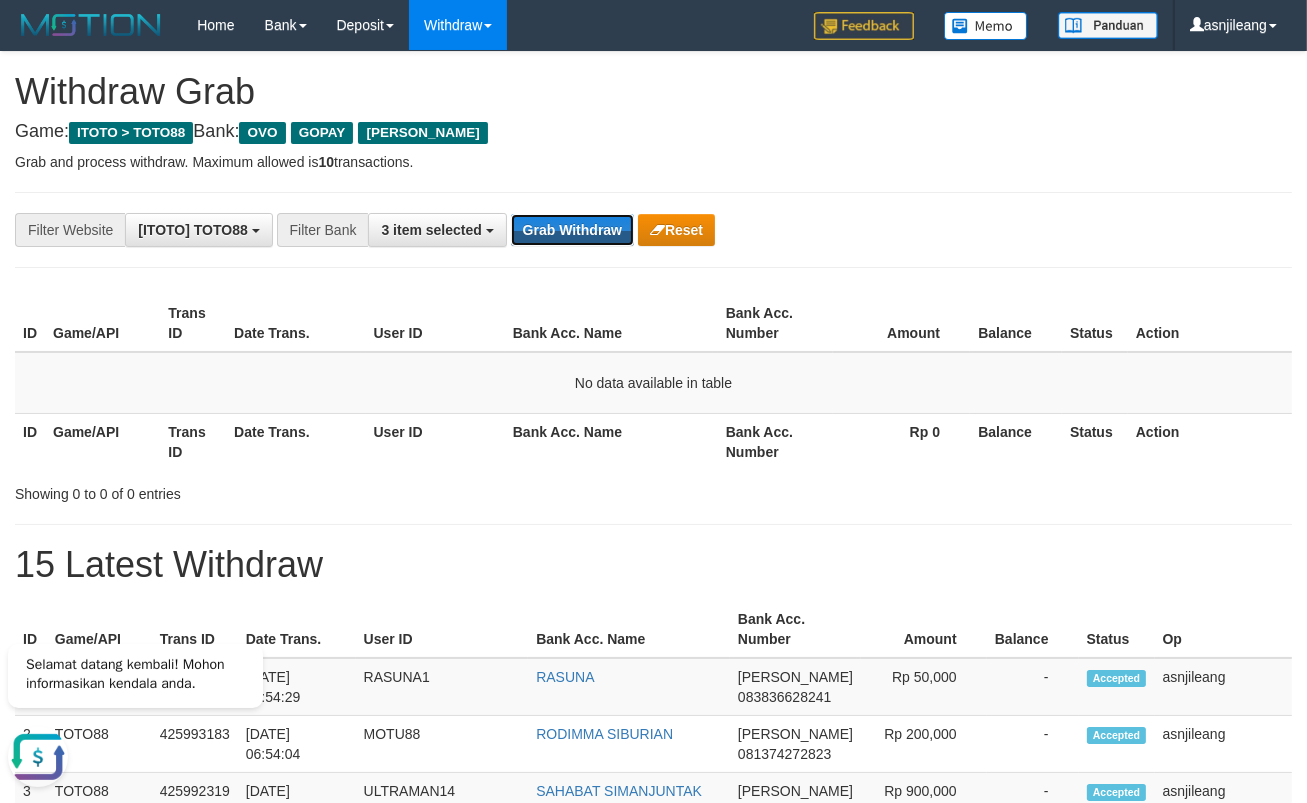 click on "Grab Withdraw" at bounding box center [572, 230] 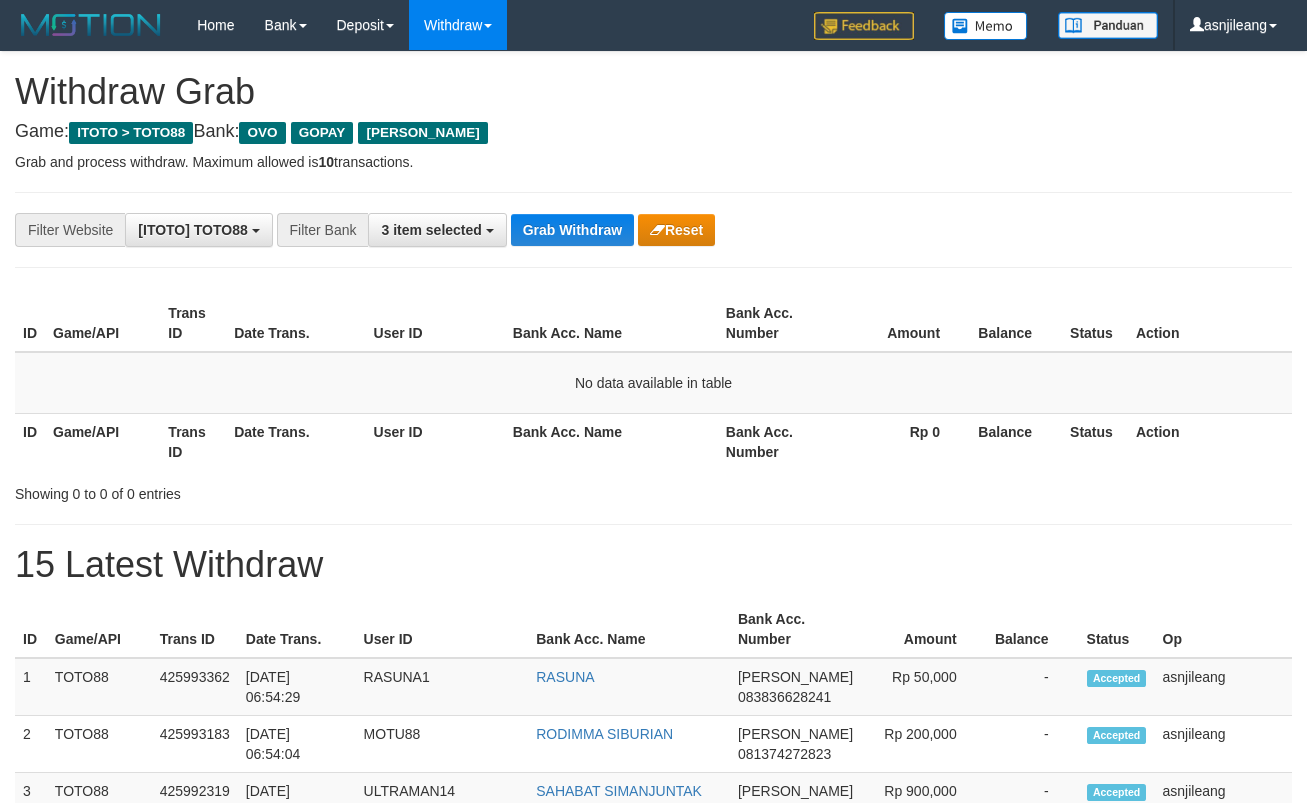 scroll, scrollTop: 0, scrollLeft: 0, axis: both 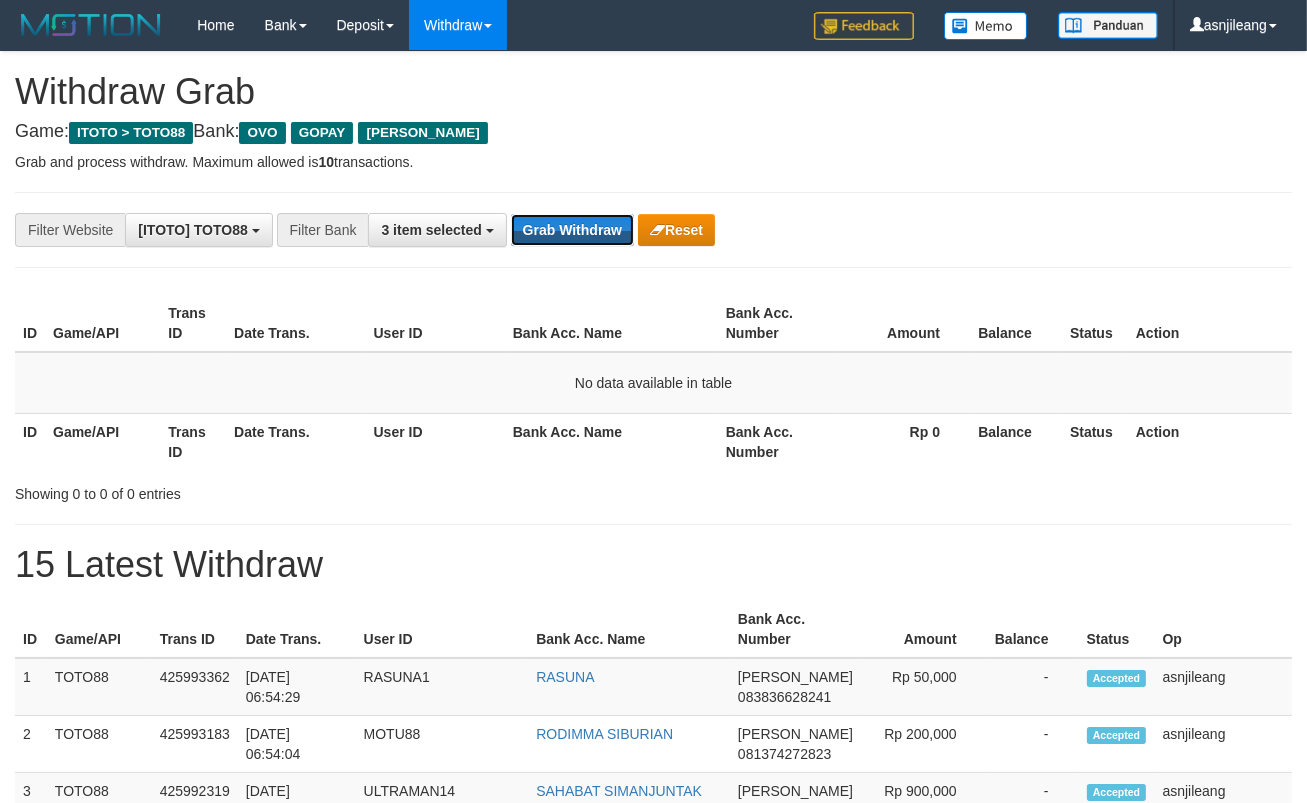 click on "Grab Withdraw" at bounding box center [572, 230] 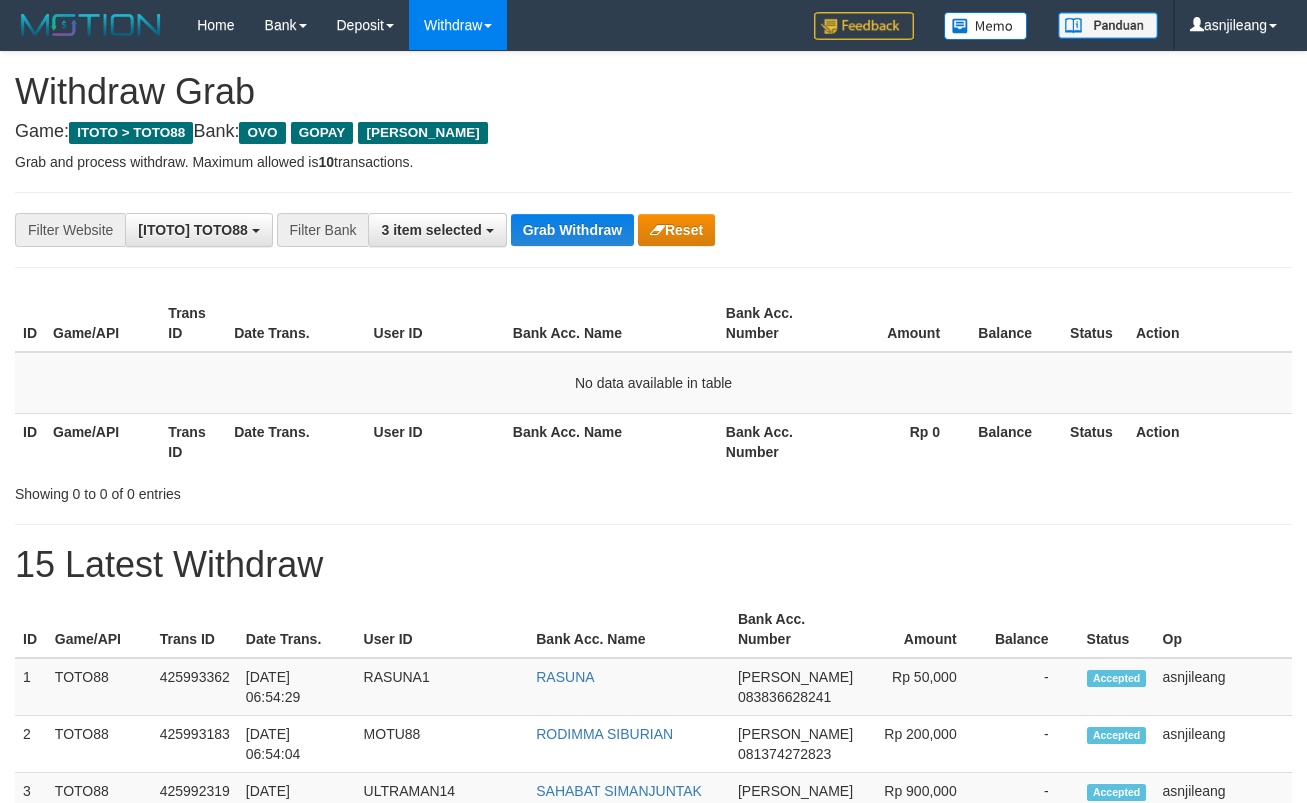 scroll, scrollTop: 0, scrollLeft: 0, axis: both 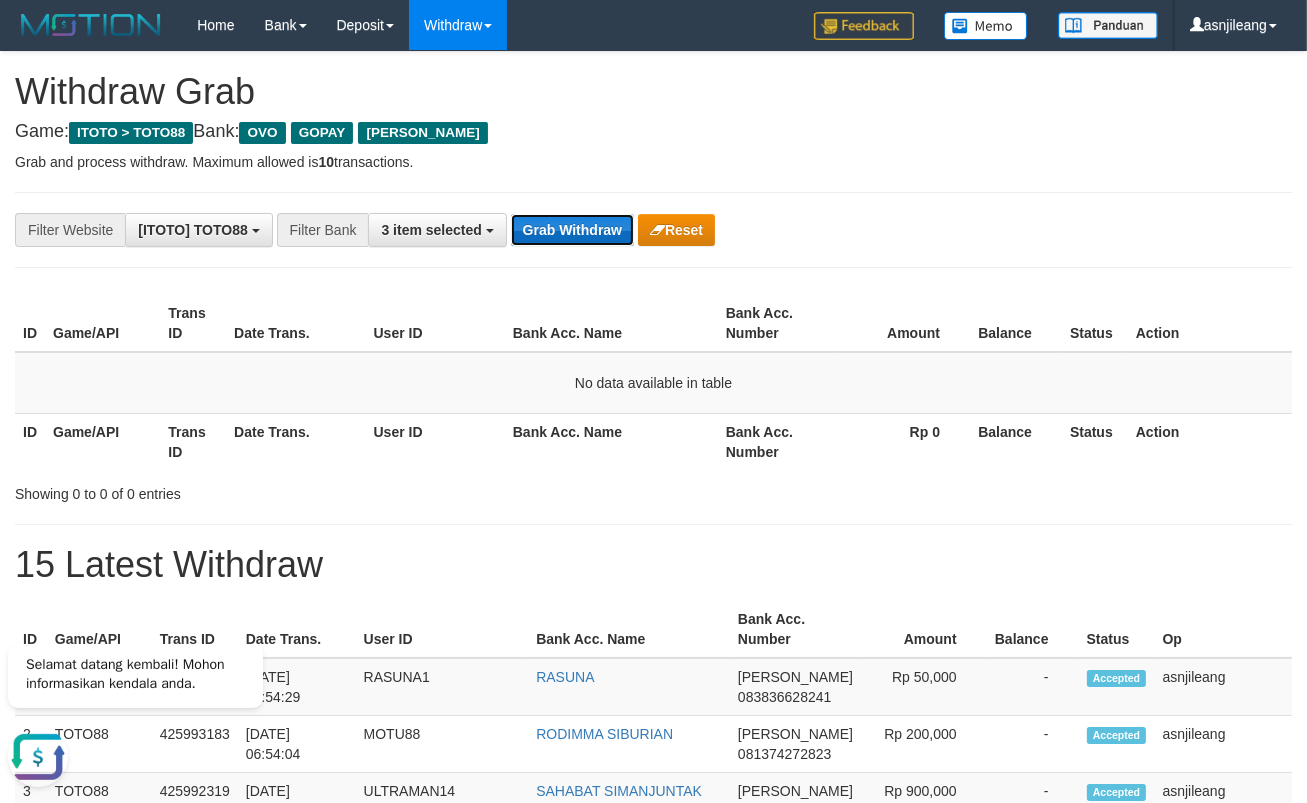click on "Grab Withdraw" at bounding box center [572, 230] 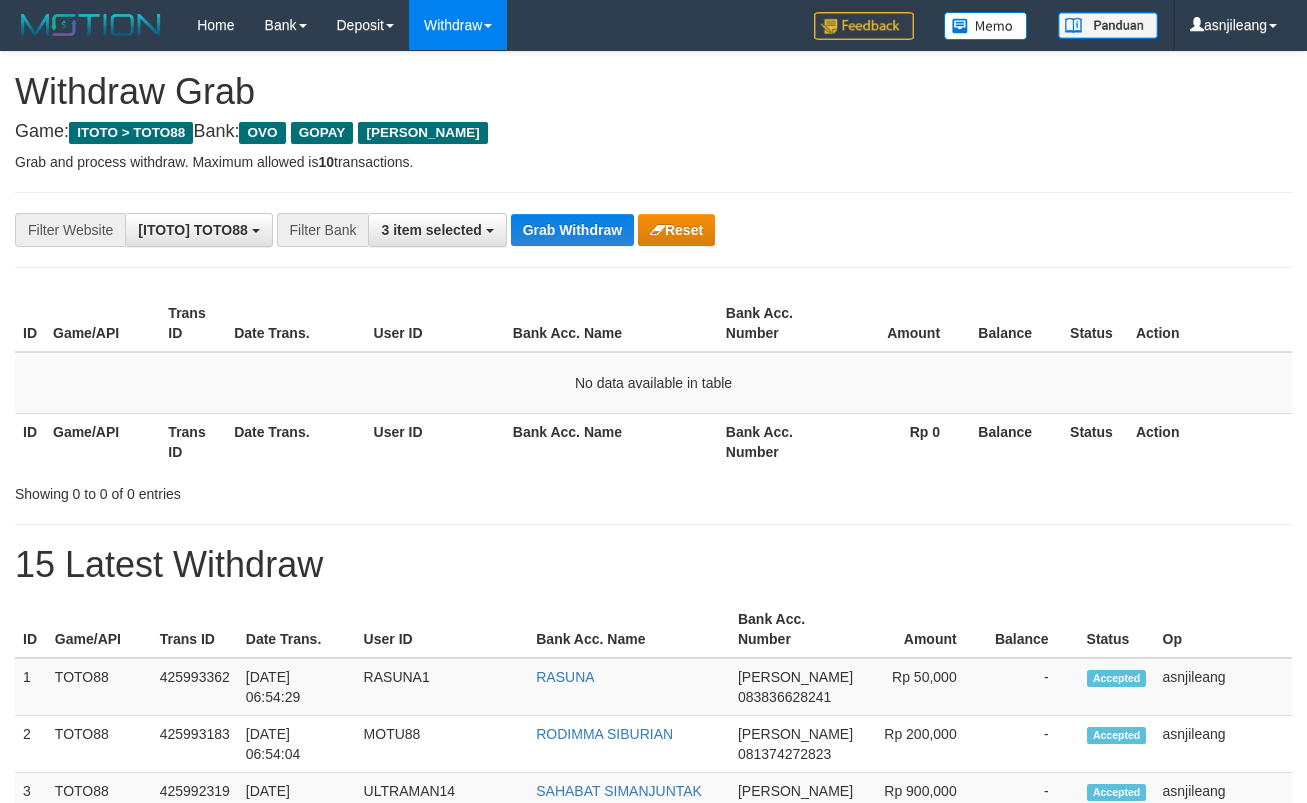 scroll, scrollTop: 0, scrollLeft: 0, axis: both 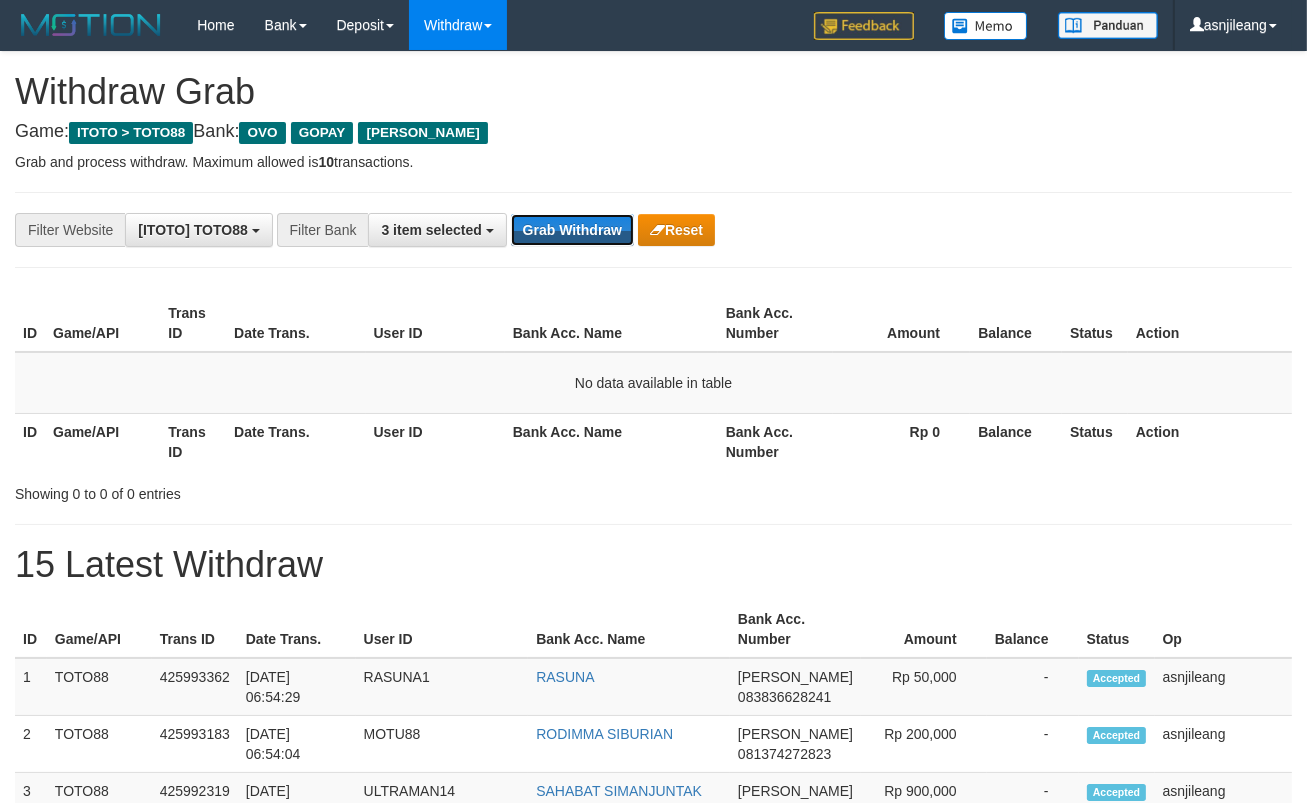 click on "Grab Withdraw" at bounding box center [572, 230] 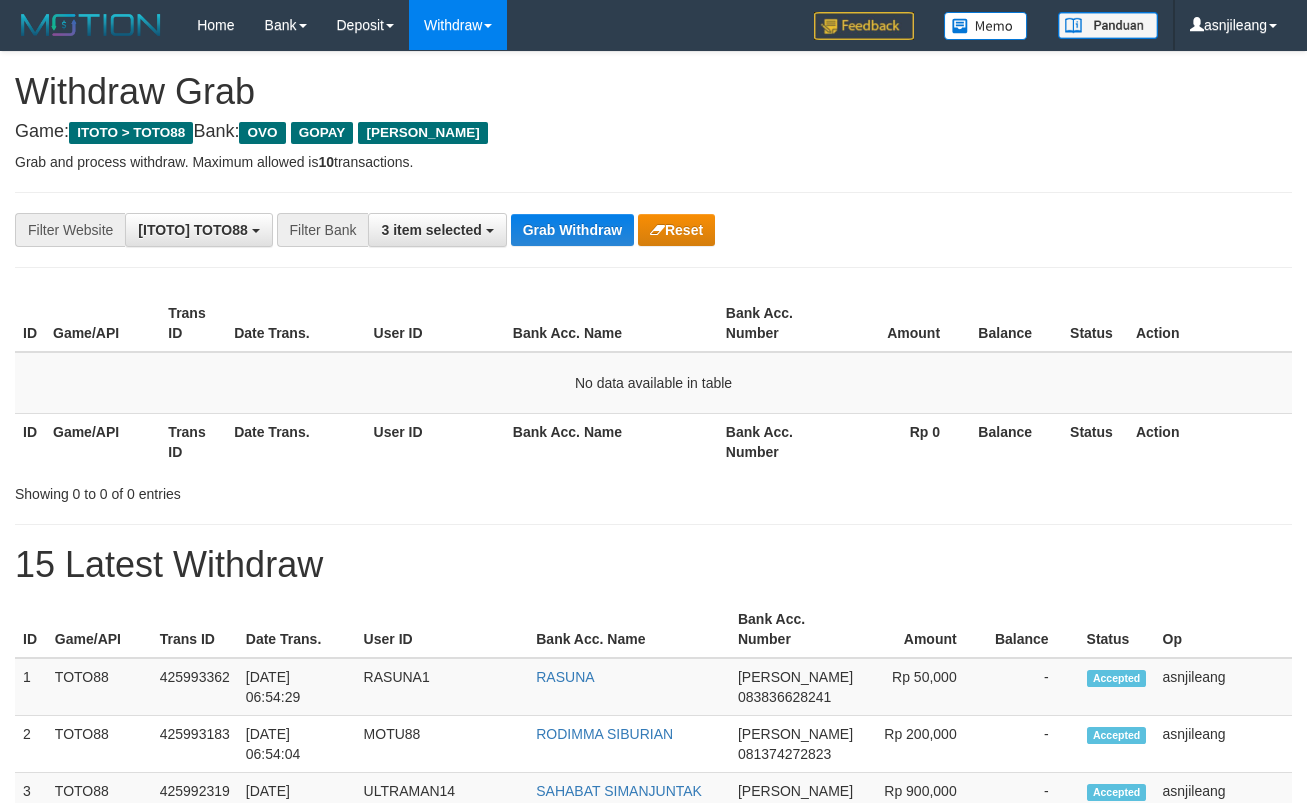 scroll, scrollTop: 0, scrollLeft: 0, axis: both 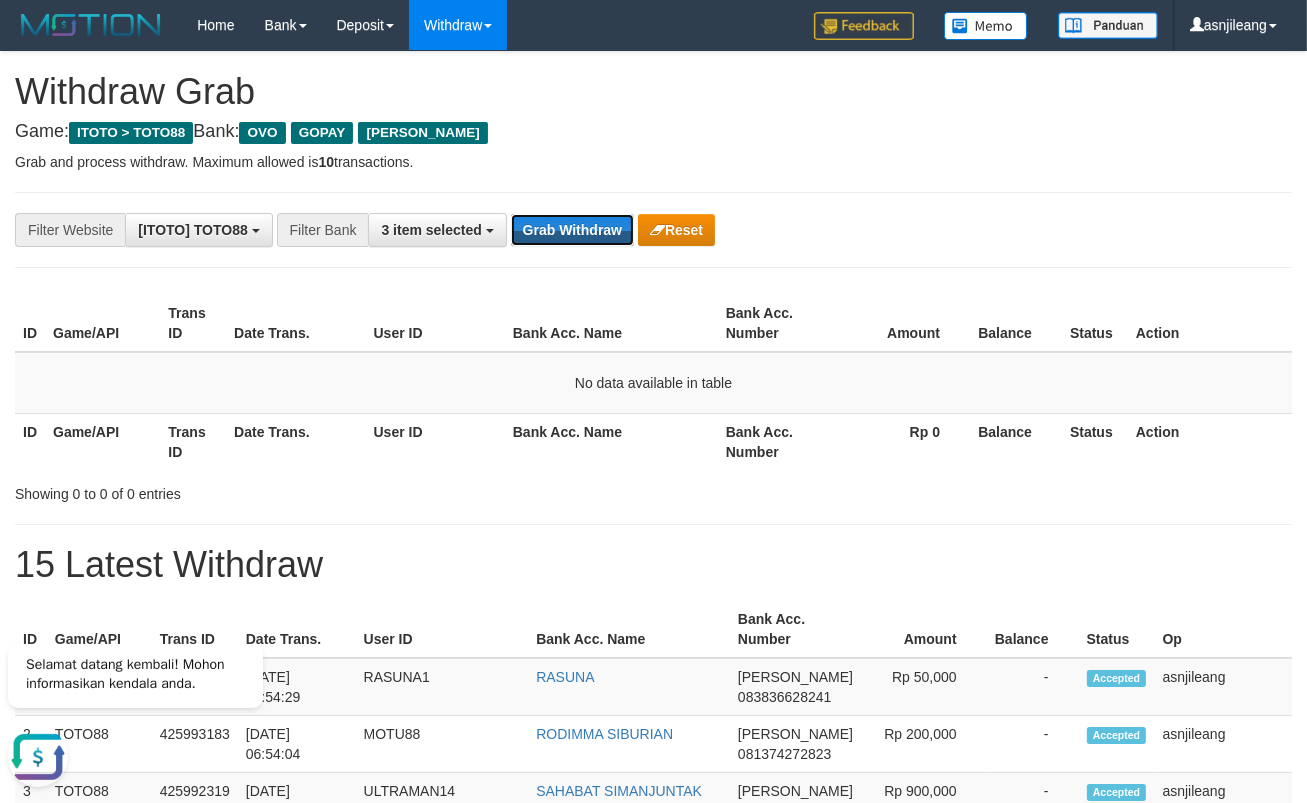 click on "Grab Withdraw" at bounding box center (572, 230) 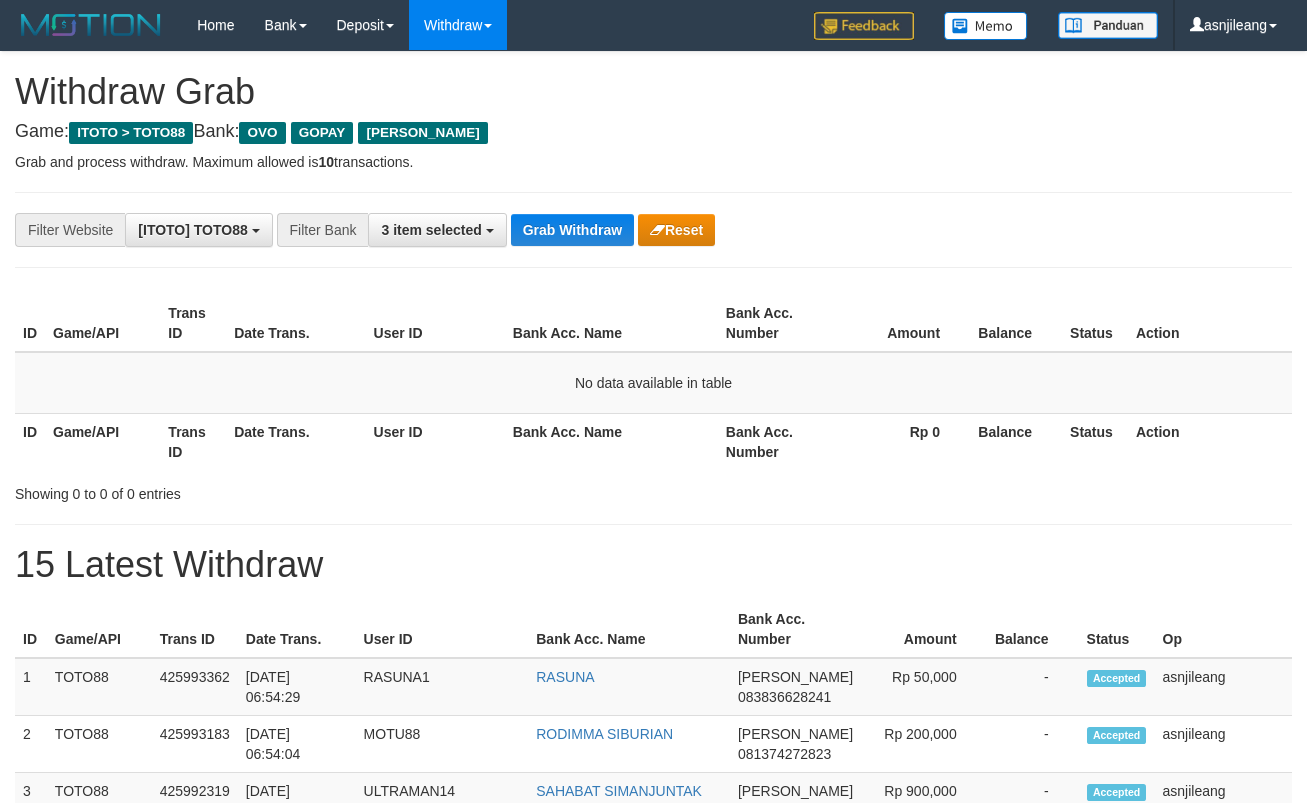 scroll, scrollTop: 0, scrollLeft: 0, axis: both 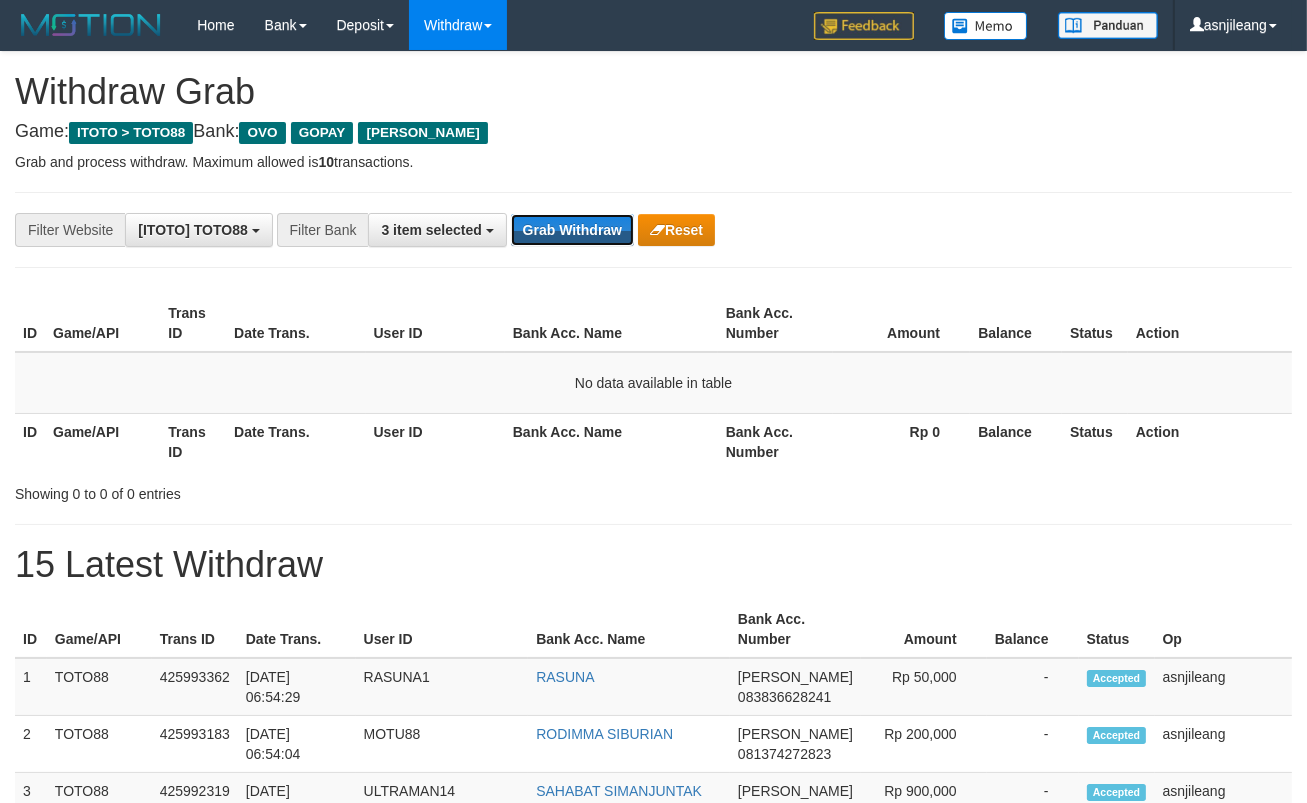 click on "Grab Withdraw" at bounding box center (572, 230) 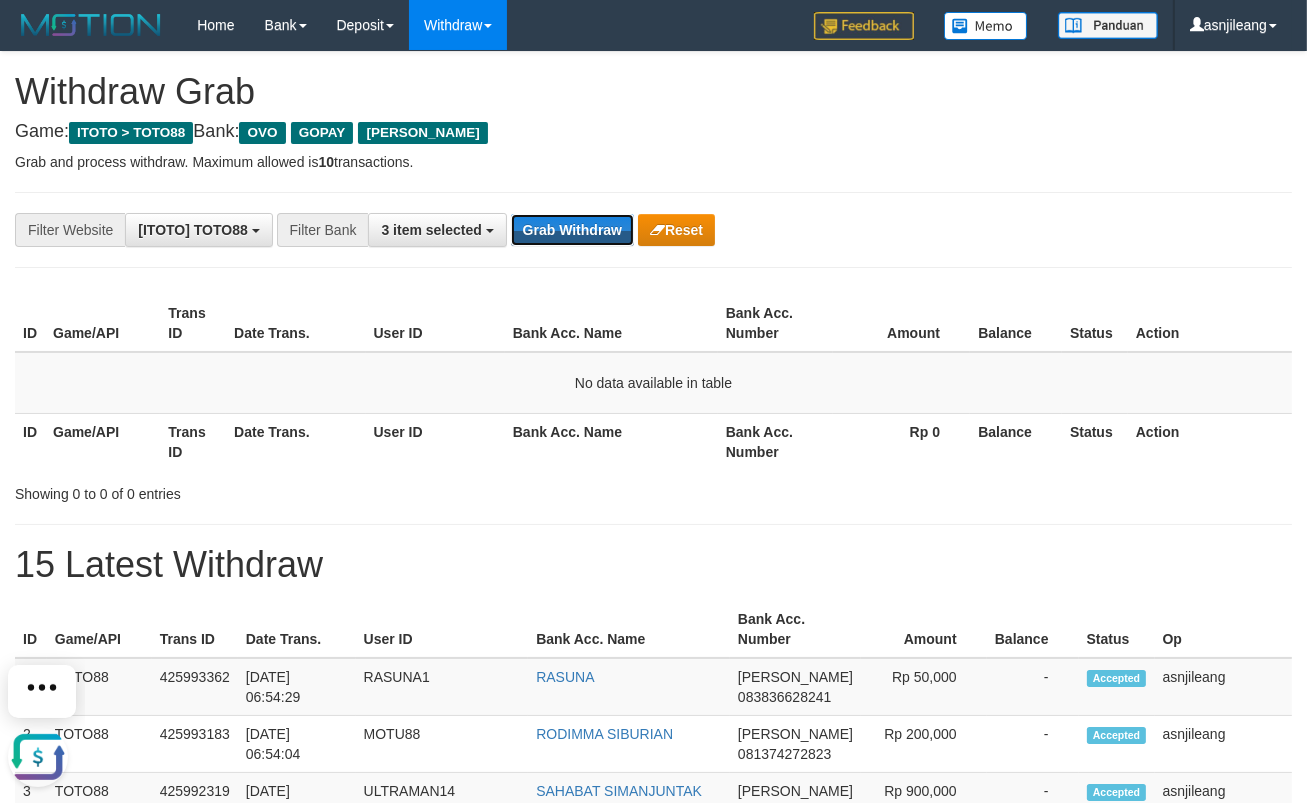 scroll, scrollTop: 0, scrollLeft: 0, axis: both 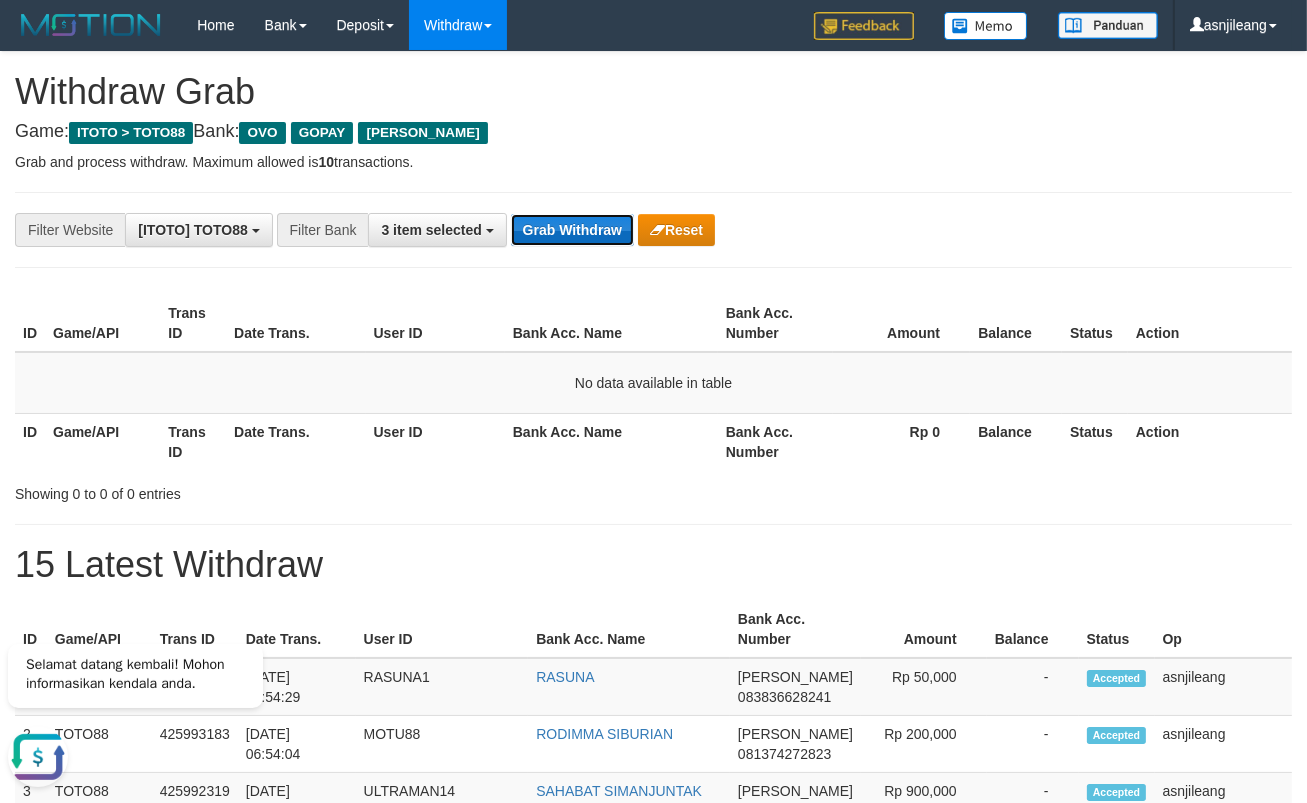 click on "Grab Withdraw" at bounding box center [572, 230] 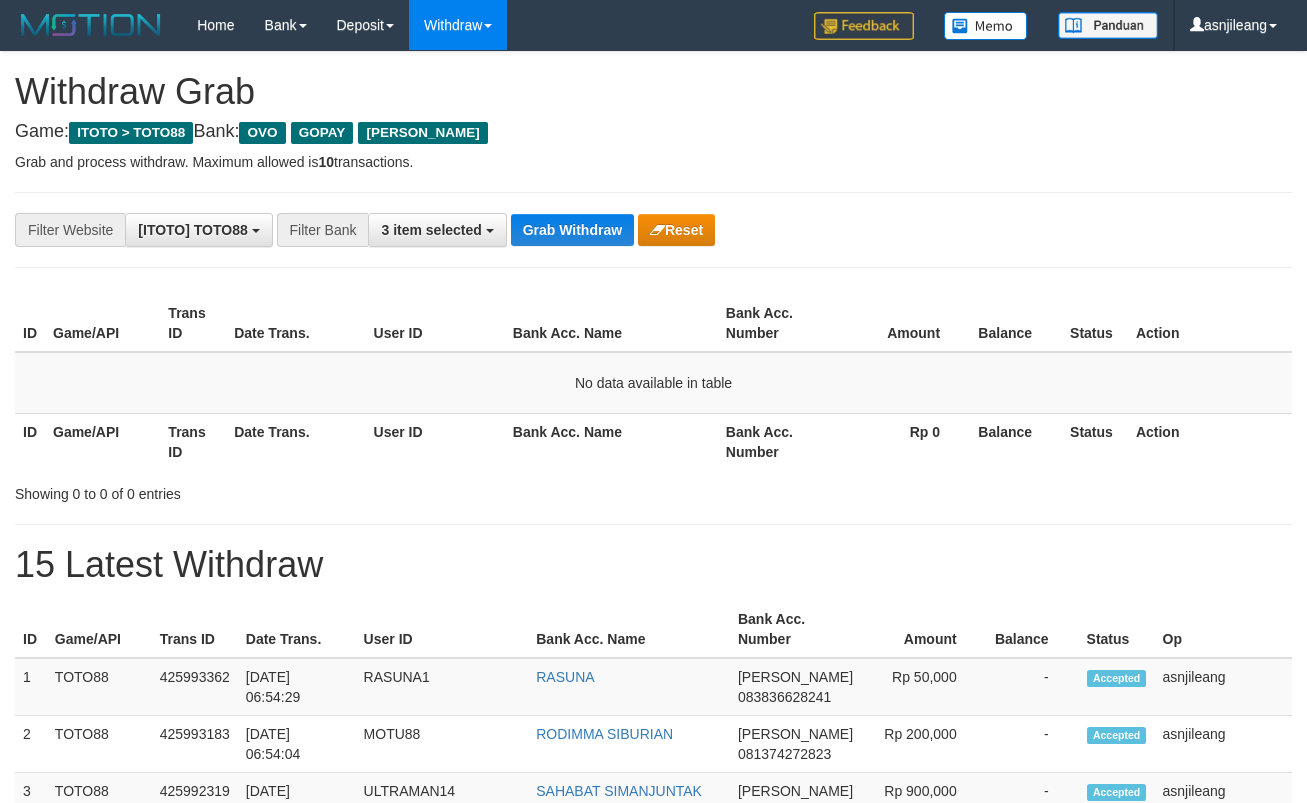 scroll, scrollTop: 0, scrollLeft: 0, axis: both 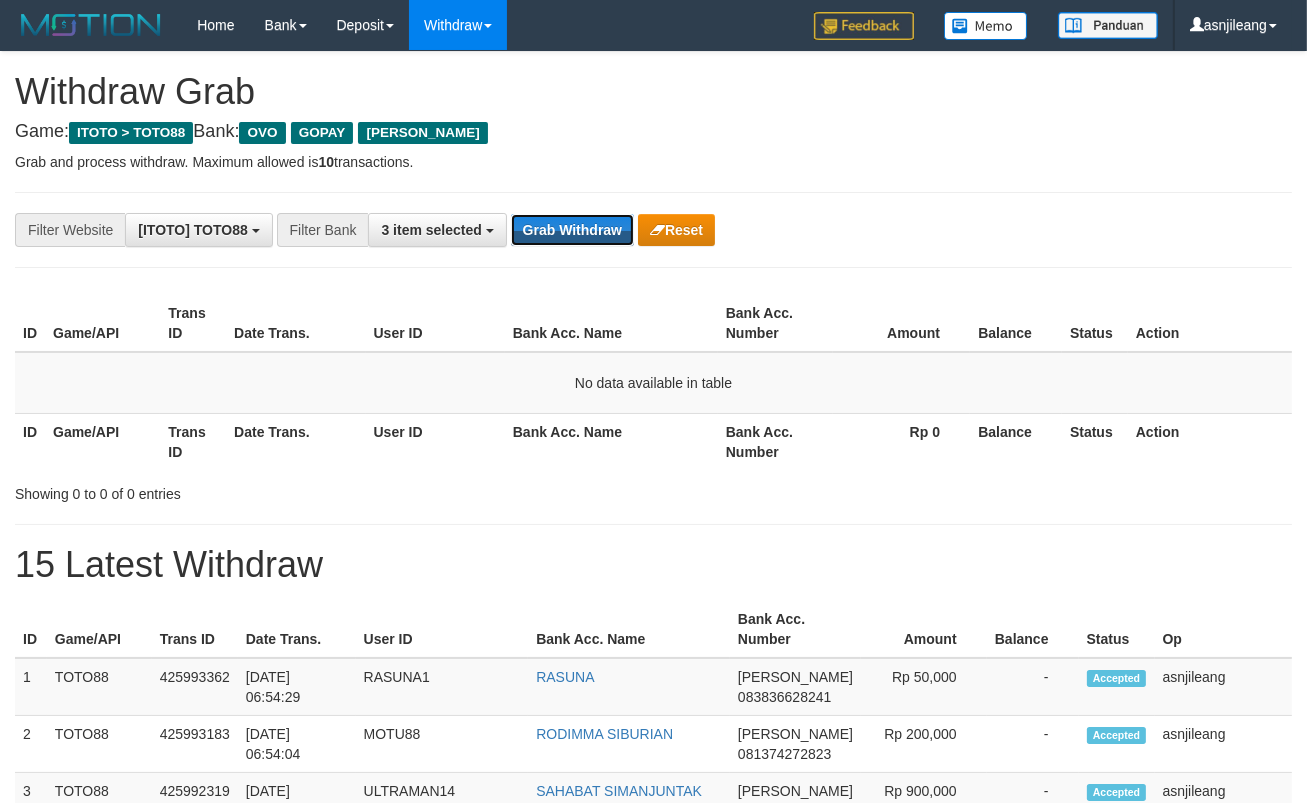 click on "Grab Withdraw" at bounding box center (572, 230) 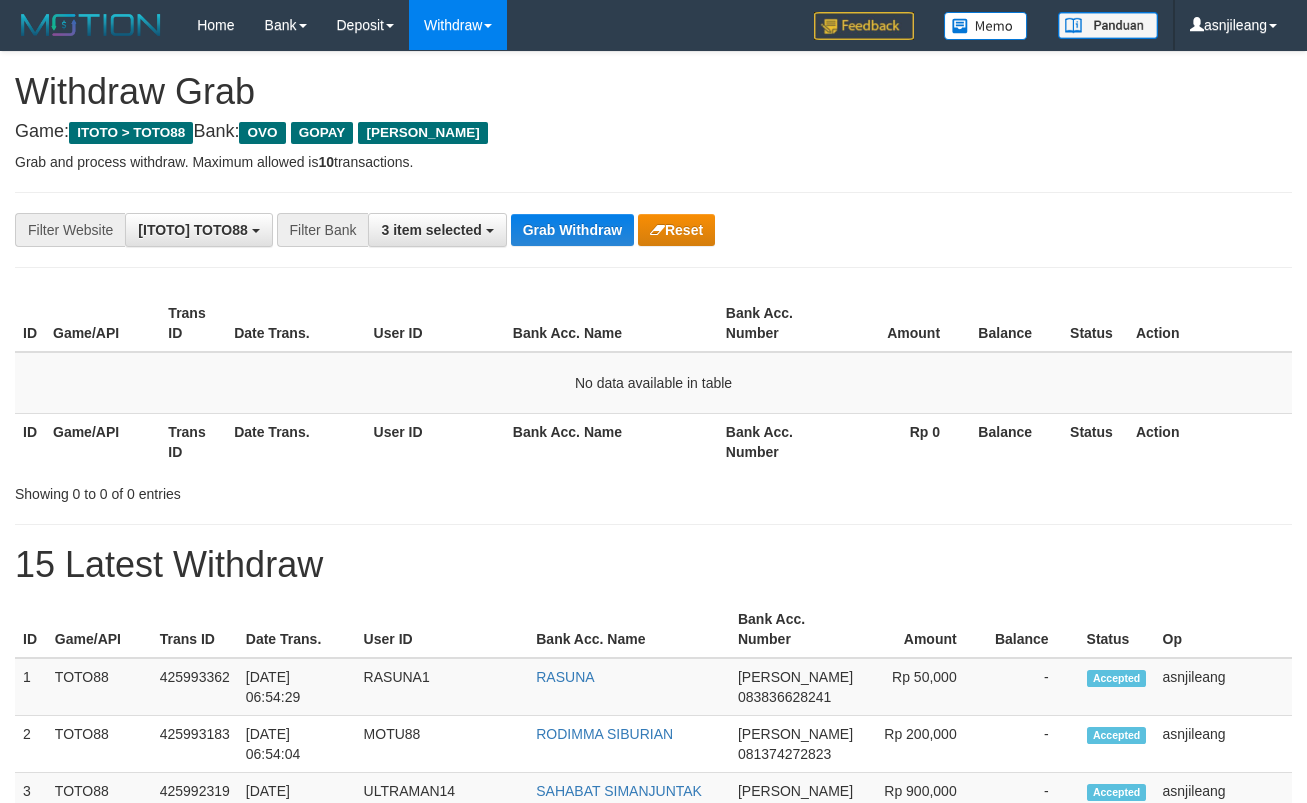 scroll, scrollTop: 0, scrollLeft: 0, axis: both 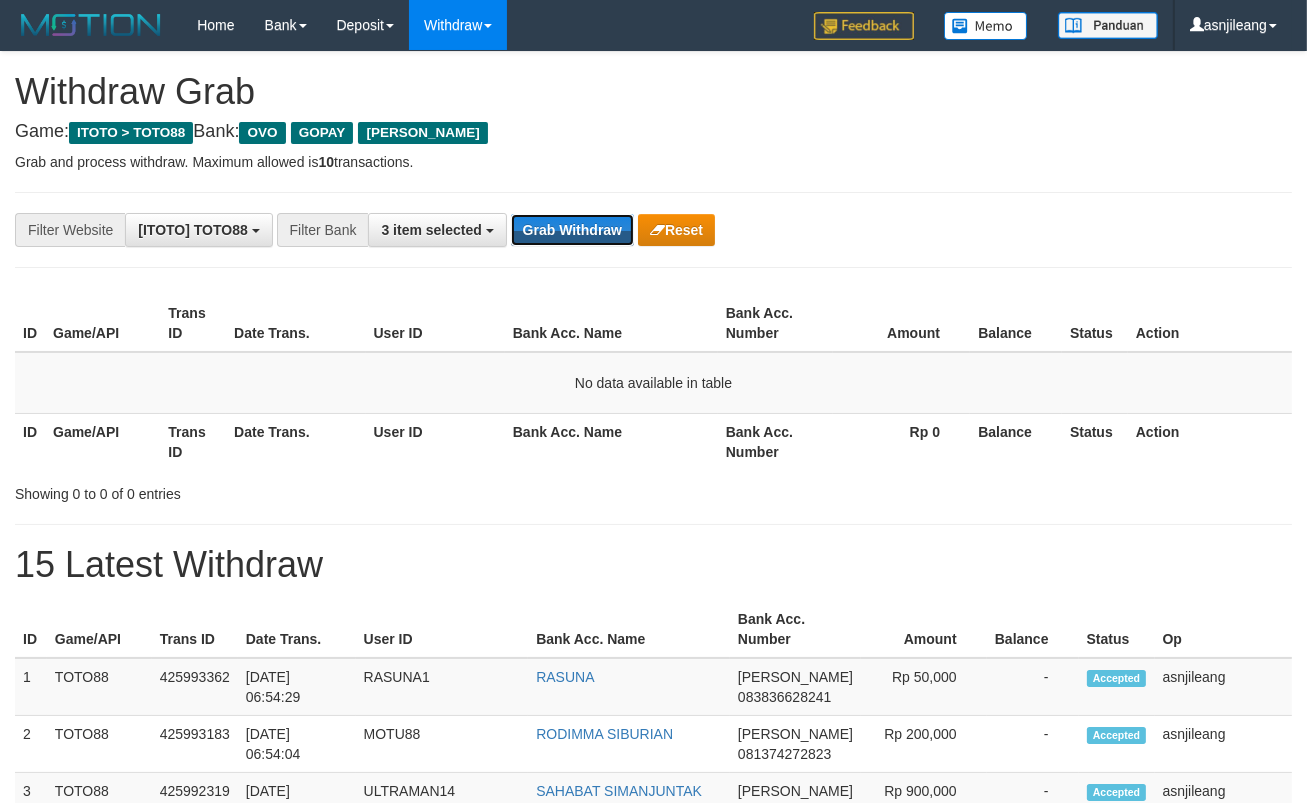 click on "Grab Withdraw" at bounding box center (572, 230) 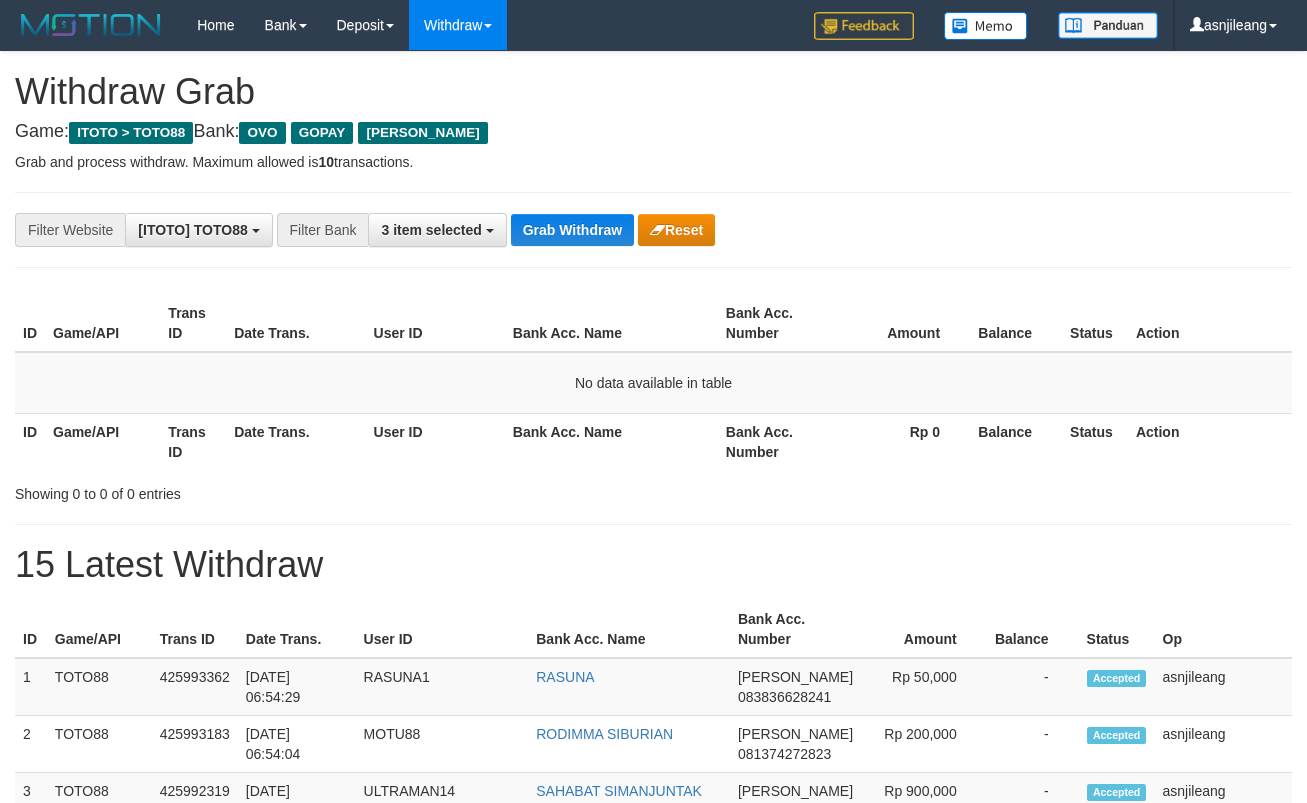 scroll, scrollTop: 0, scrollLeft: 0, axis: both 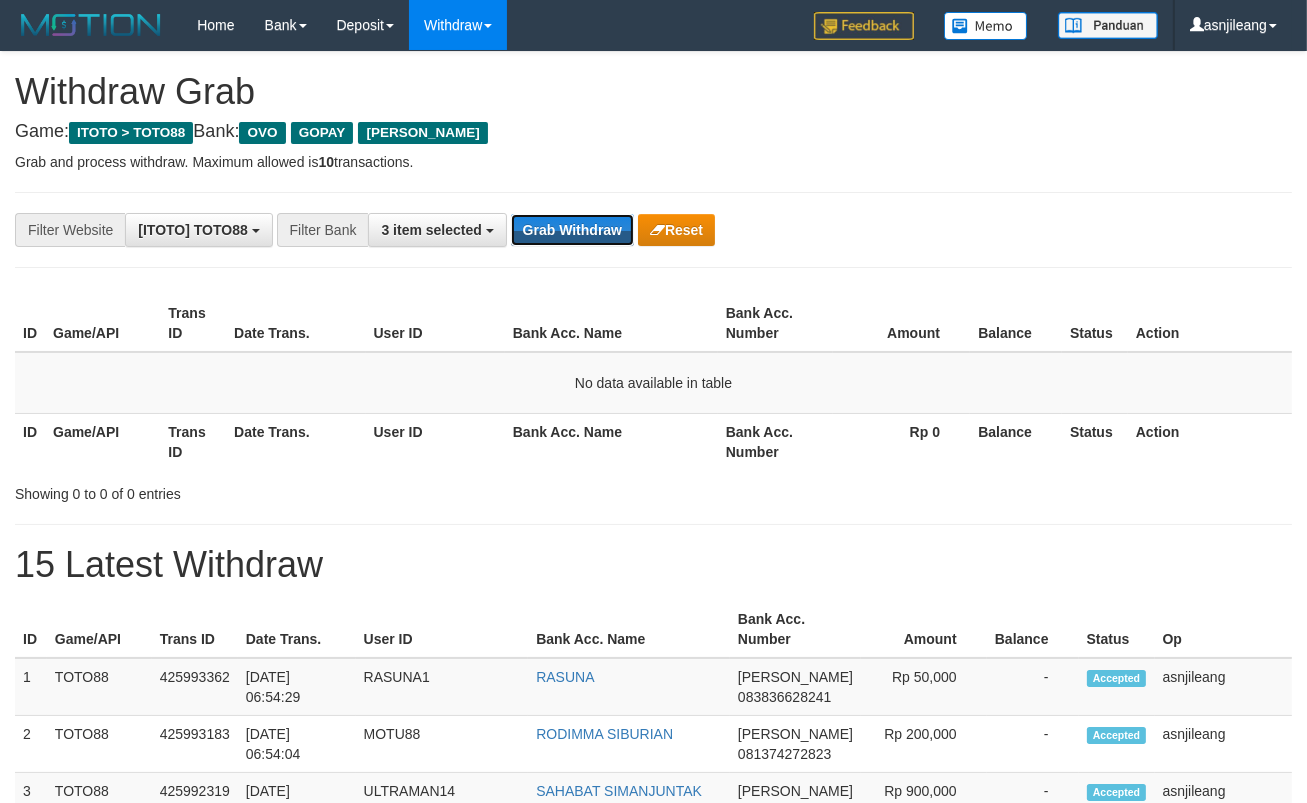 click on "Grab Withdraw" at bounding box center [572, 230] 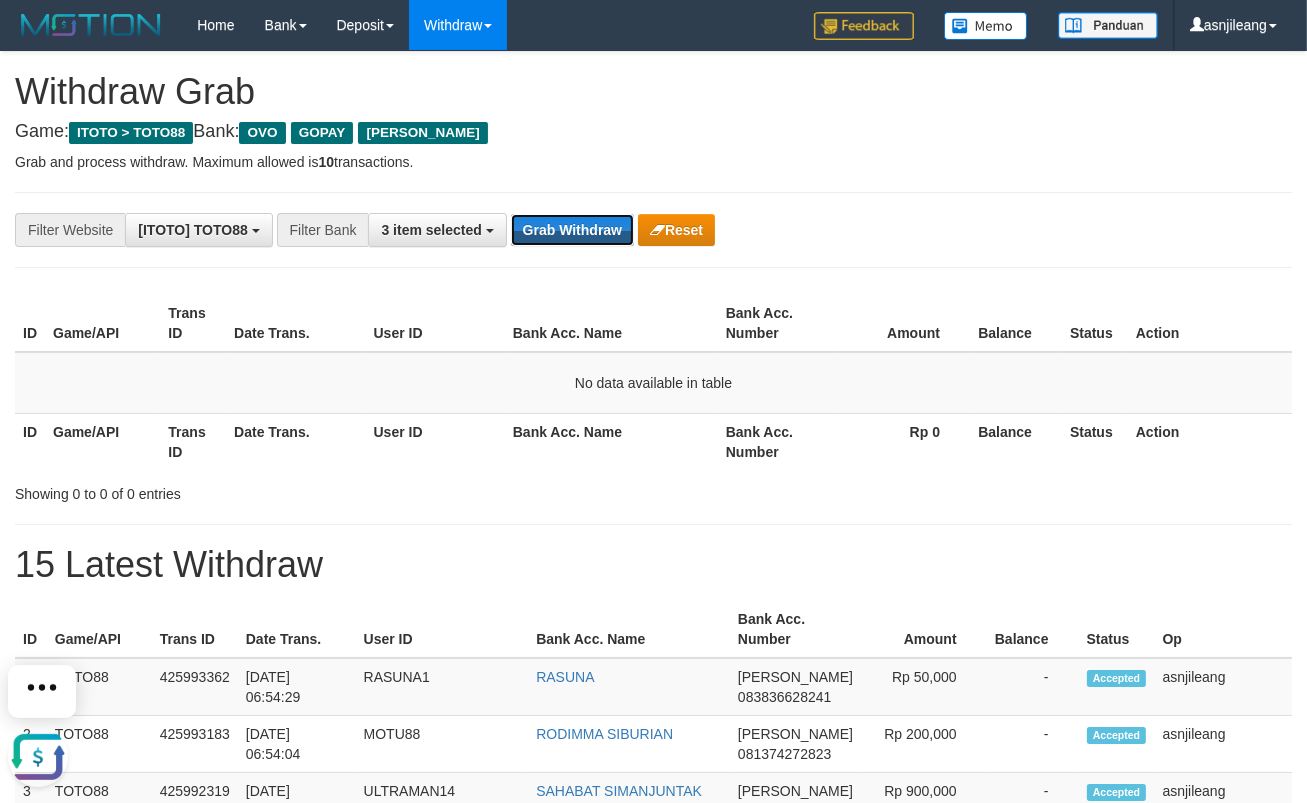scroll, scrollTop: 0, scrollLeft: 0, axis: both 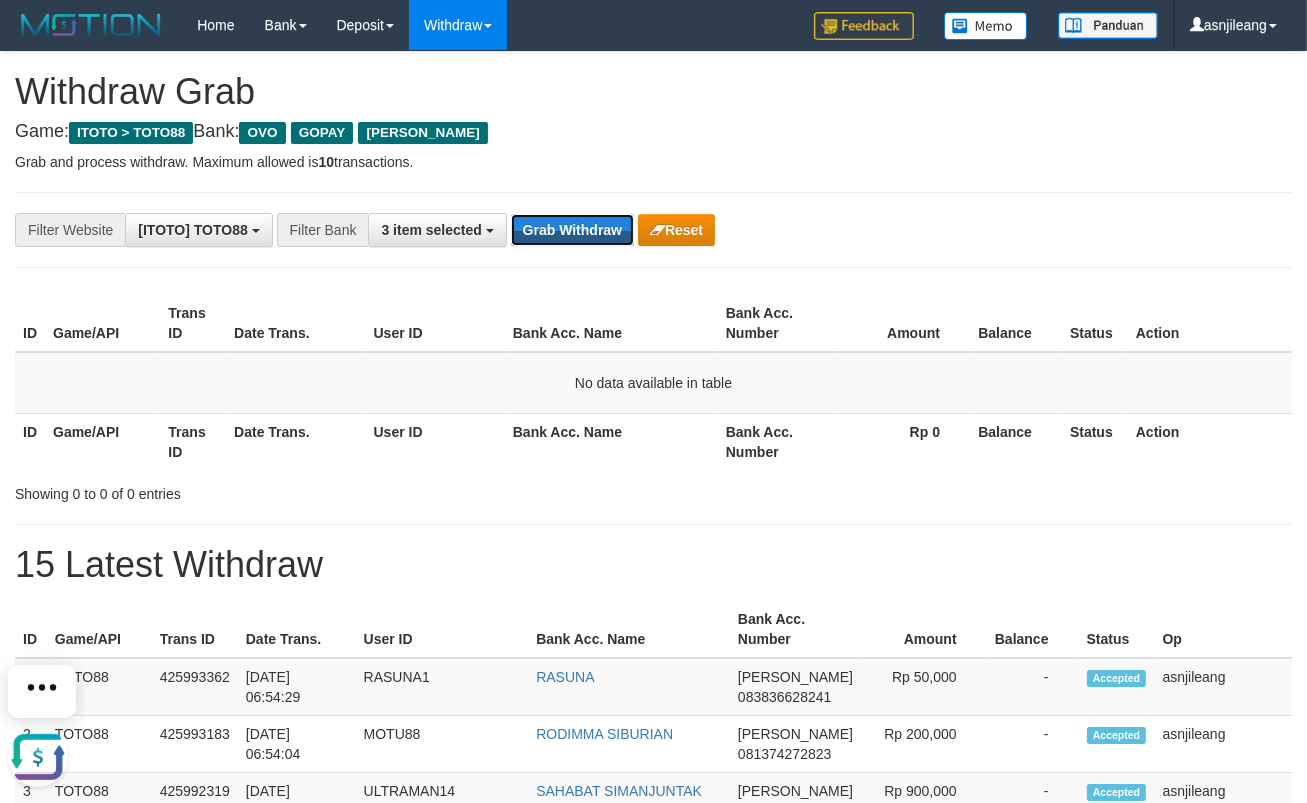 click on "Grab Withdraw" at bounding box center (572, 230) 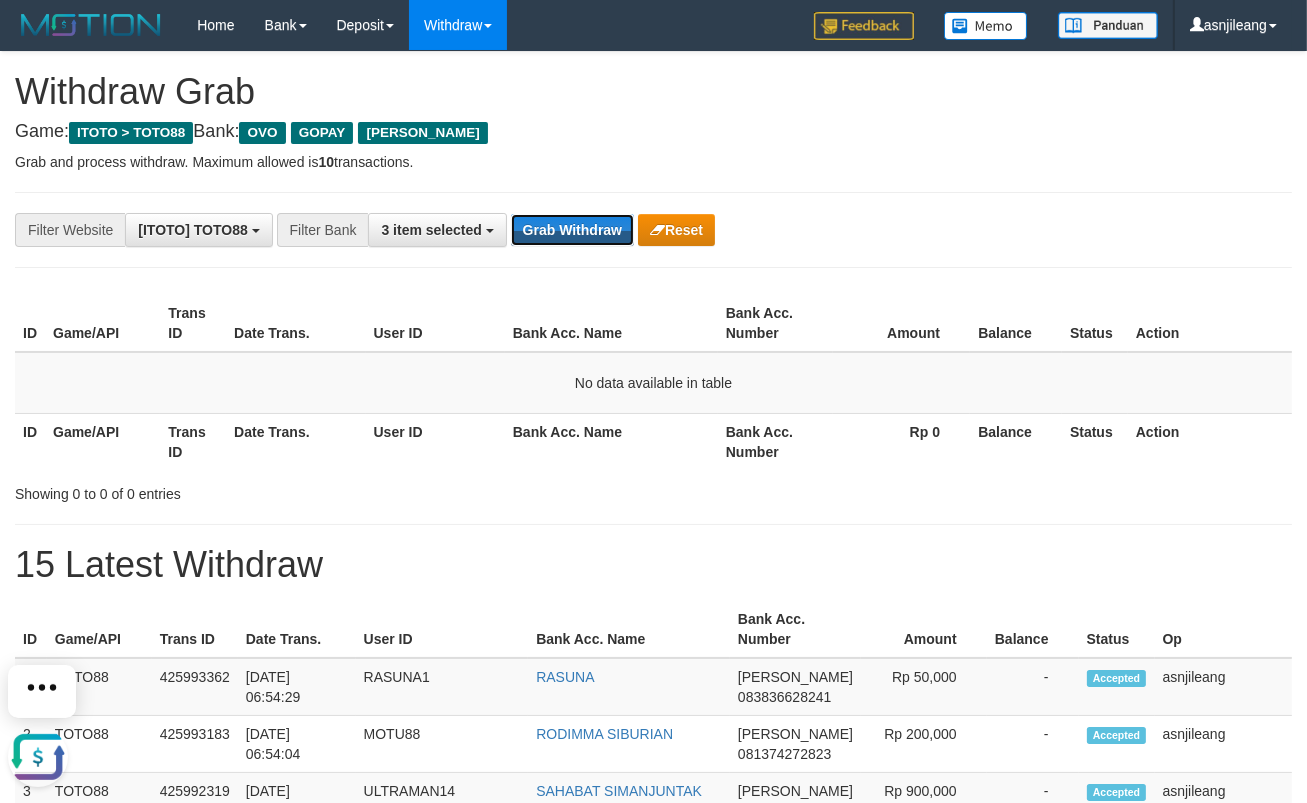 click on "Grab Withdraw" at bounding box center [572, 230] 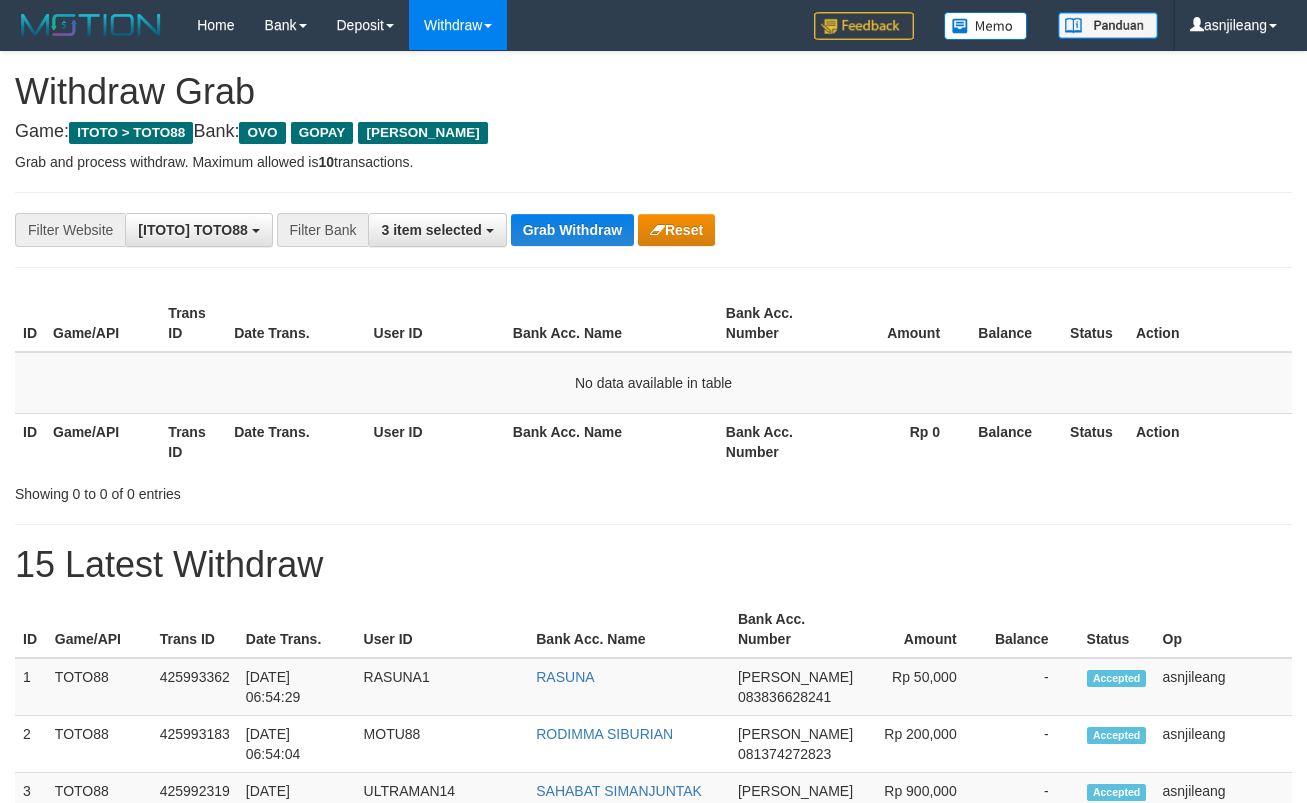 scroll, scrollTop: 0, scrollLeft: 0, axis: both 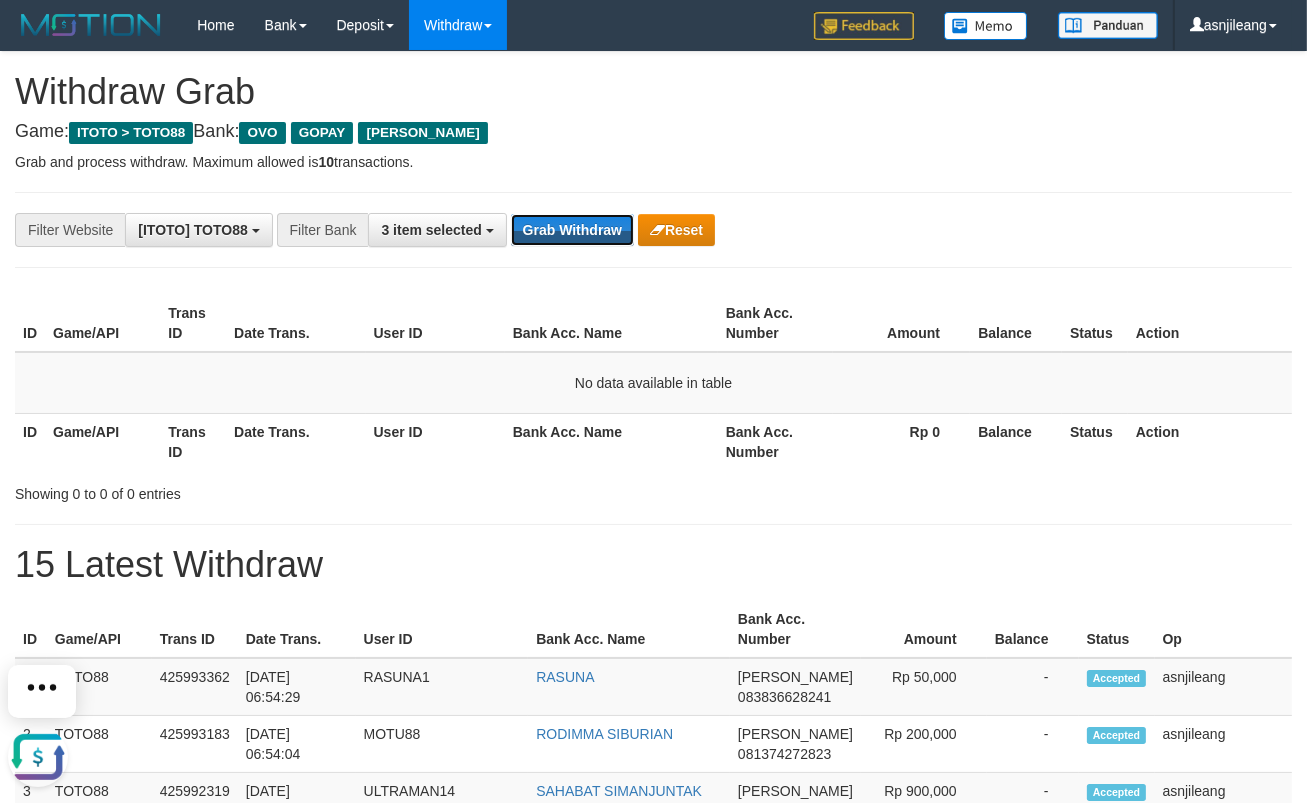 click on "Grab Withdraw" at bounding box center [572, 230] 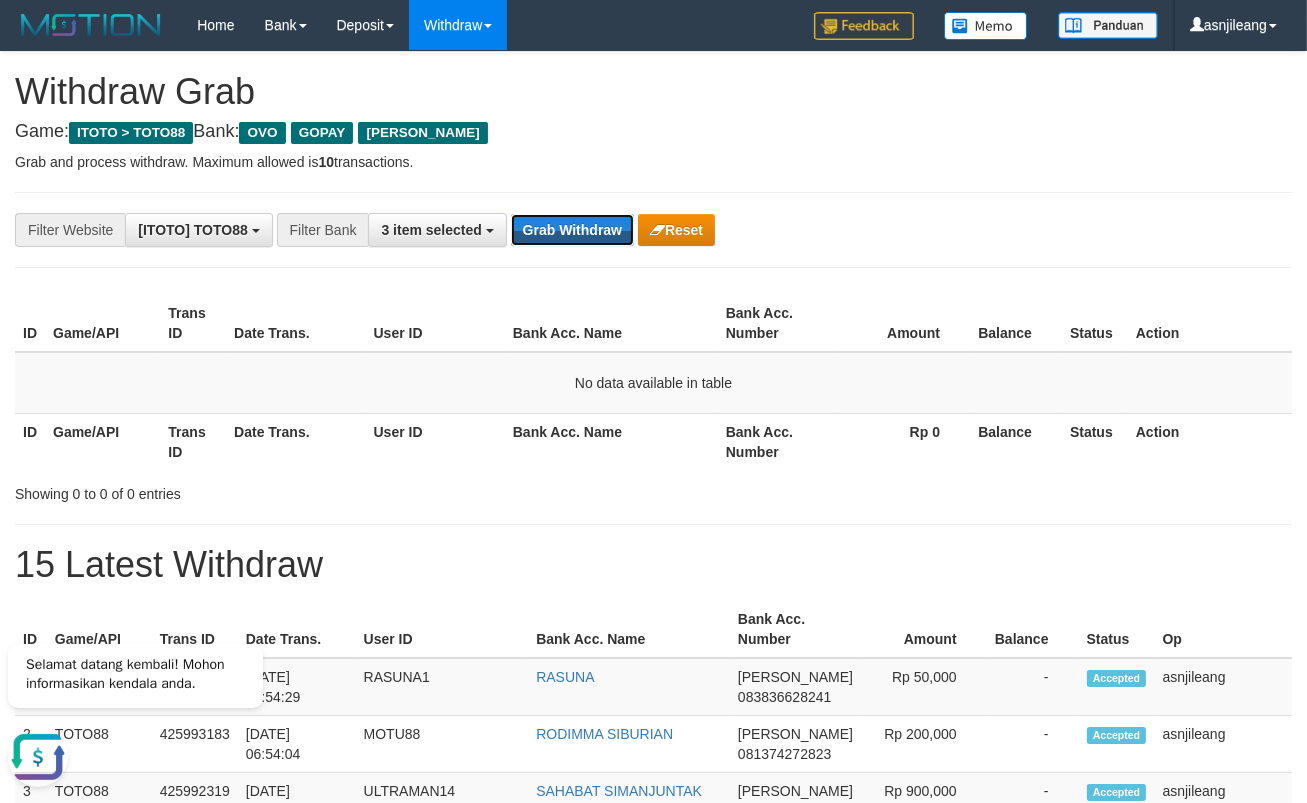 click on "Grab Withdraw" at bounding box center [572, 230] 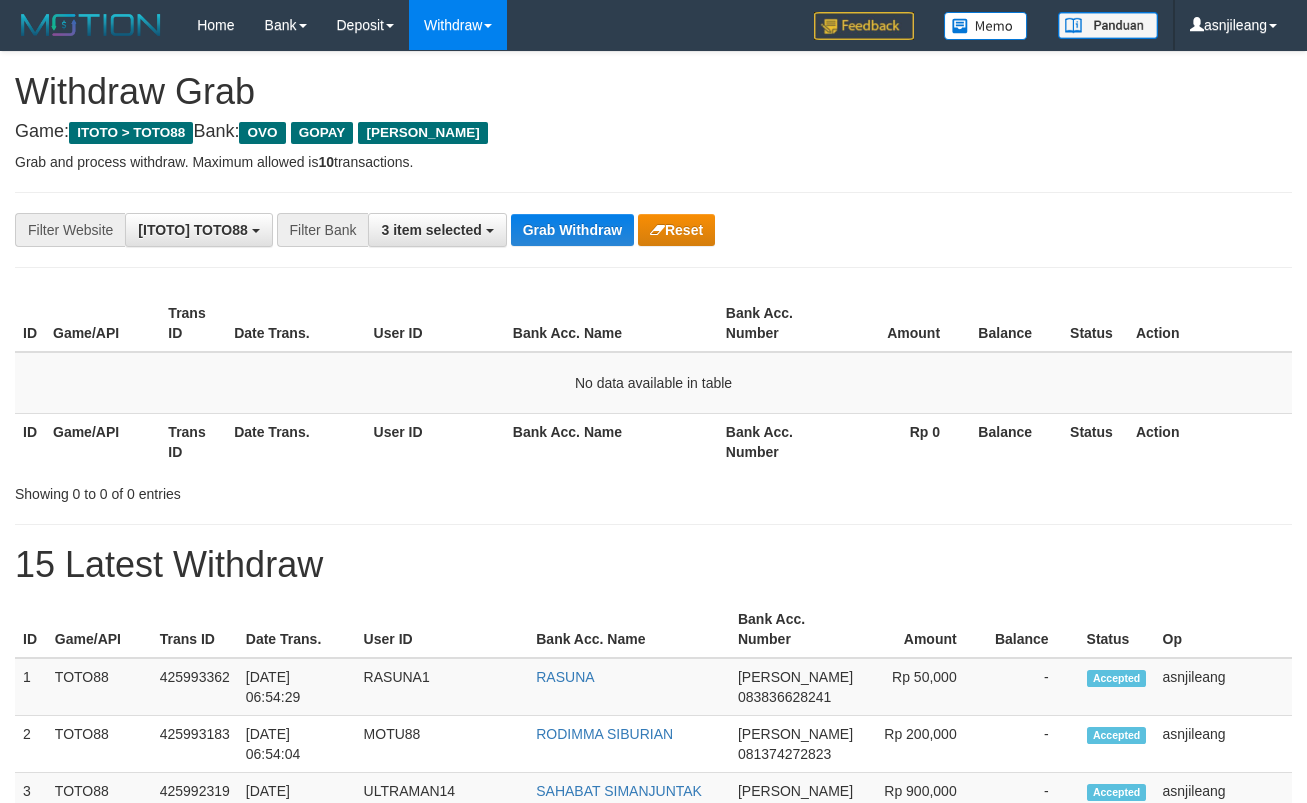 scroll, scrollTop: 0, scrollLeft: 0, axis: both 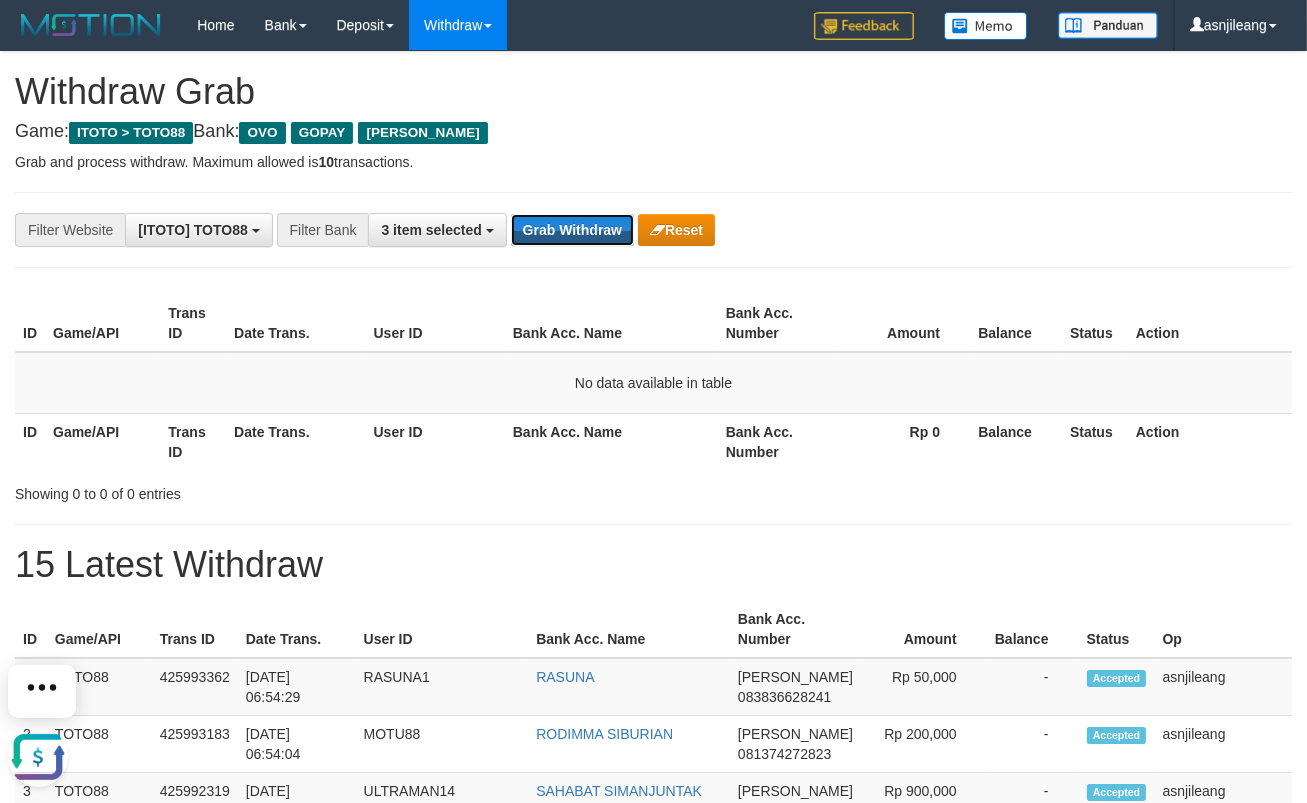 click on "Grab Withdraw" at bounding box center (572, 230) 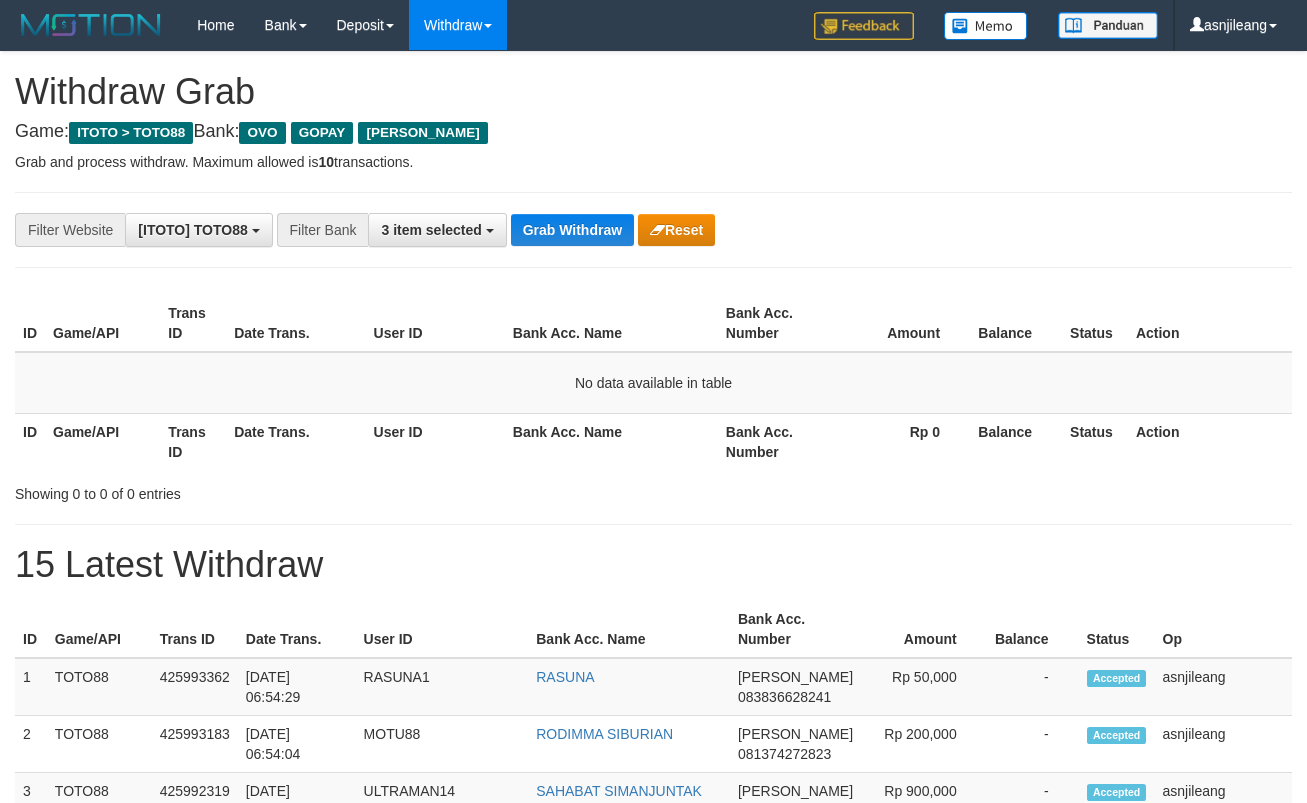 scroll, scrollTop: 0, scrollLeft: 0, axis: both 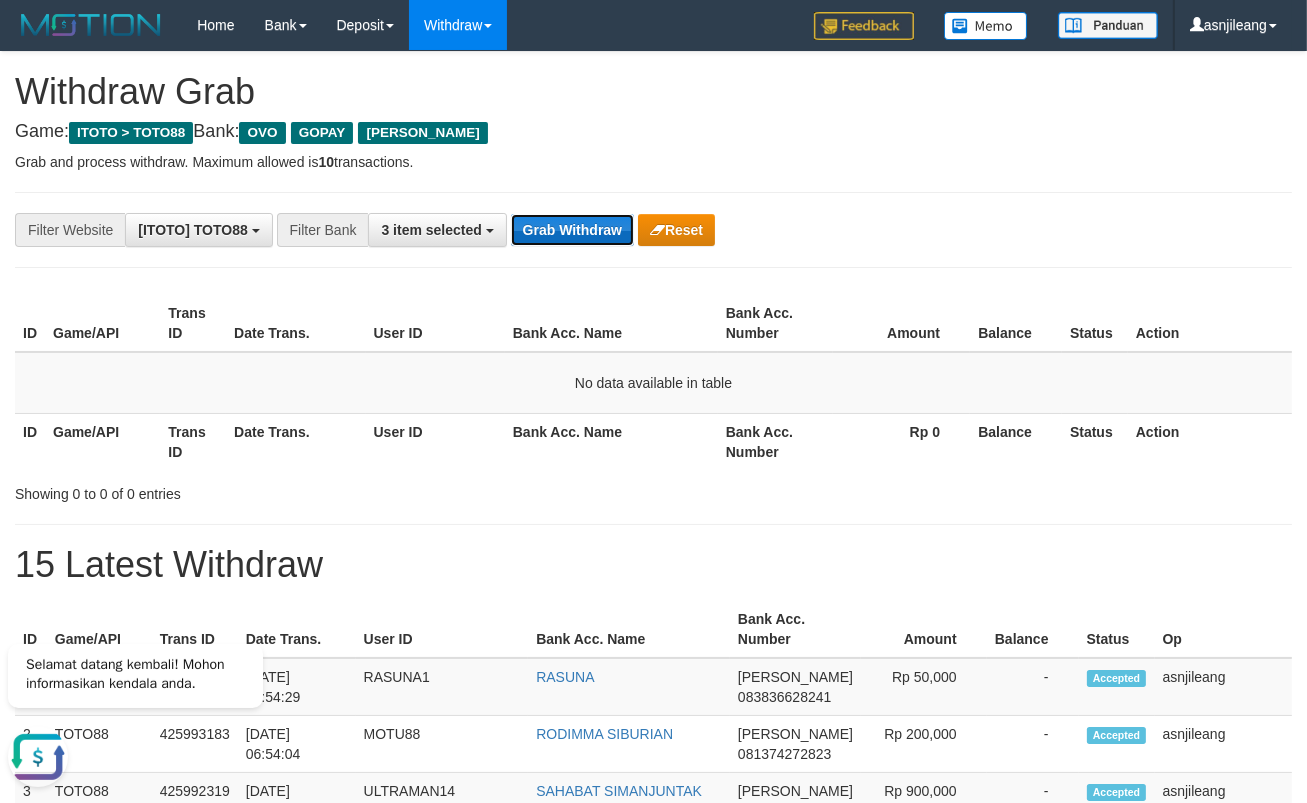 click on "Grab Withdraw" at bounding box center [572, 230] 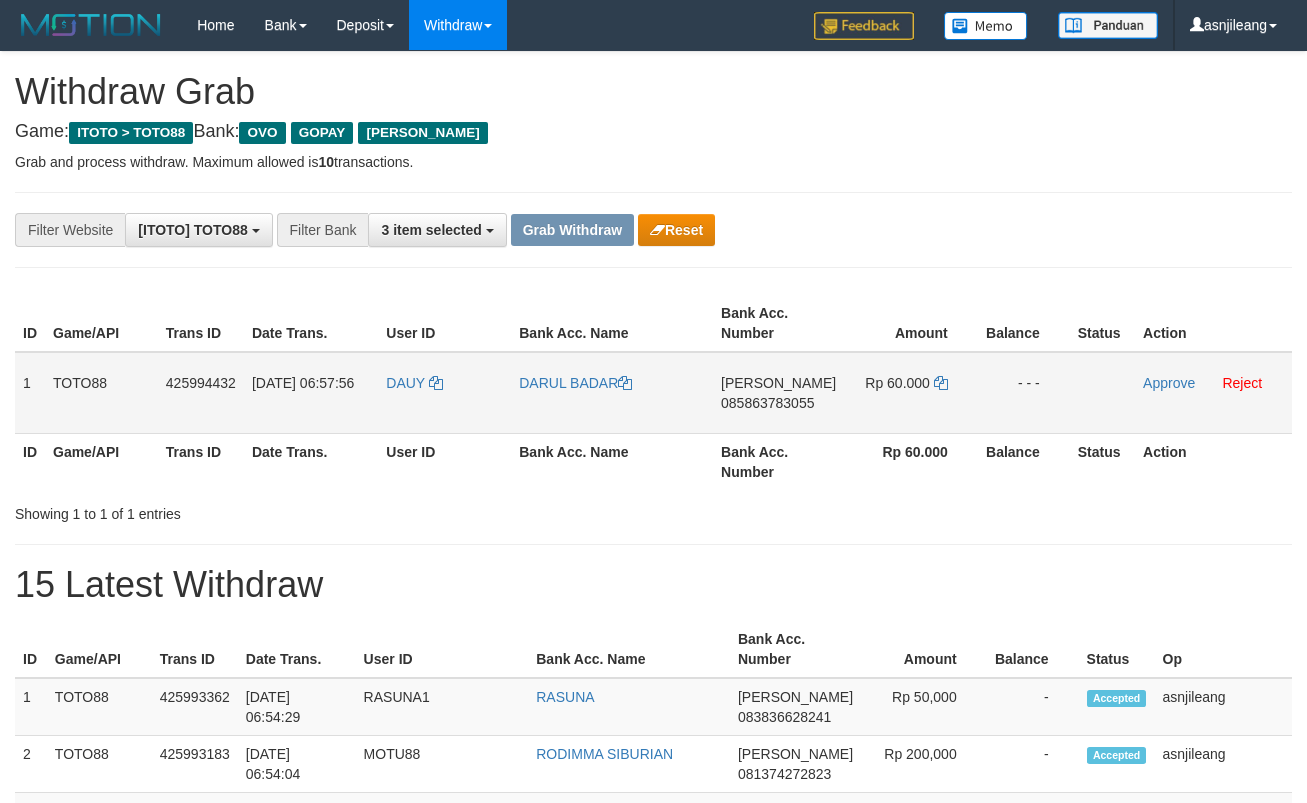 scroll, scrollTop: 0, scrollLeft: 0, axis: both 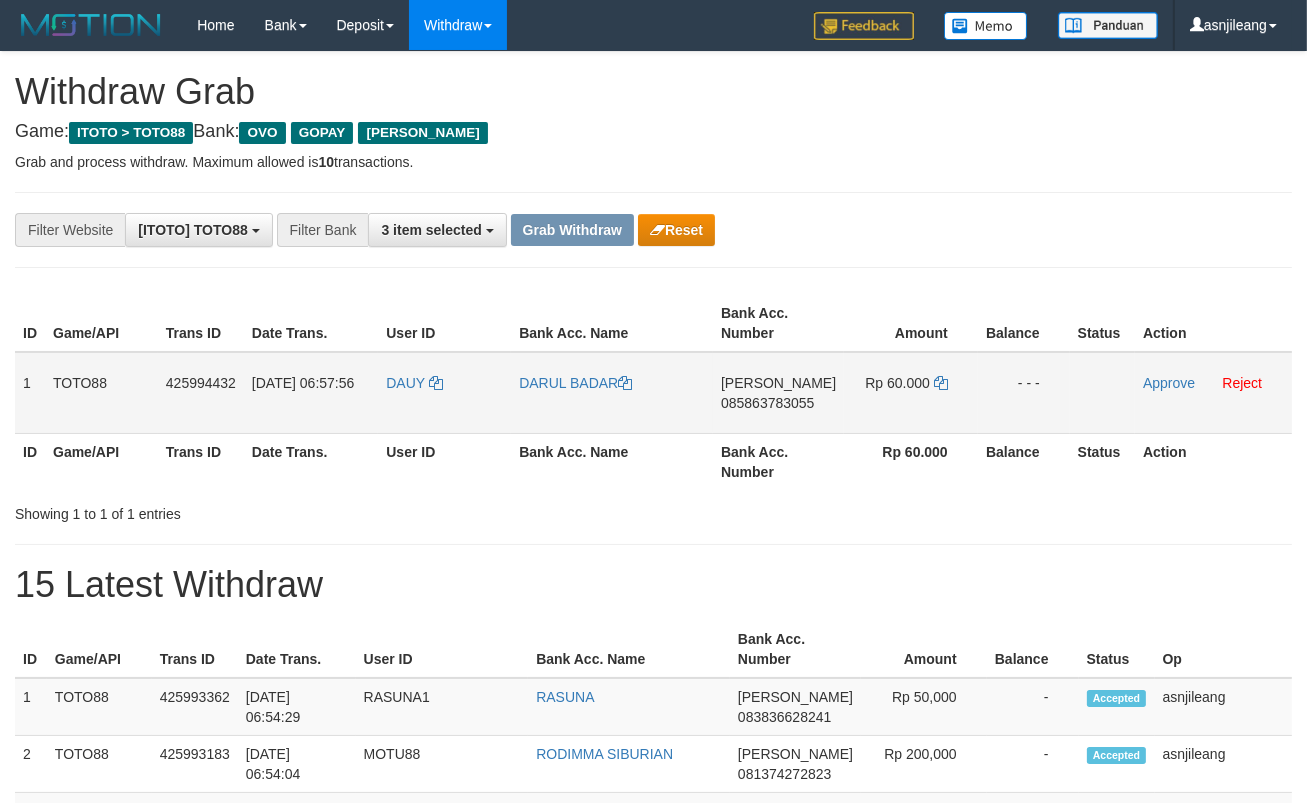 click on "DANA
085863783055" at bounding box center [778, 393] 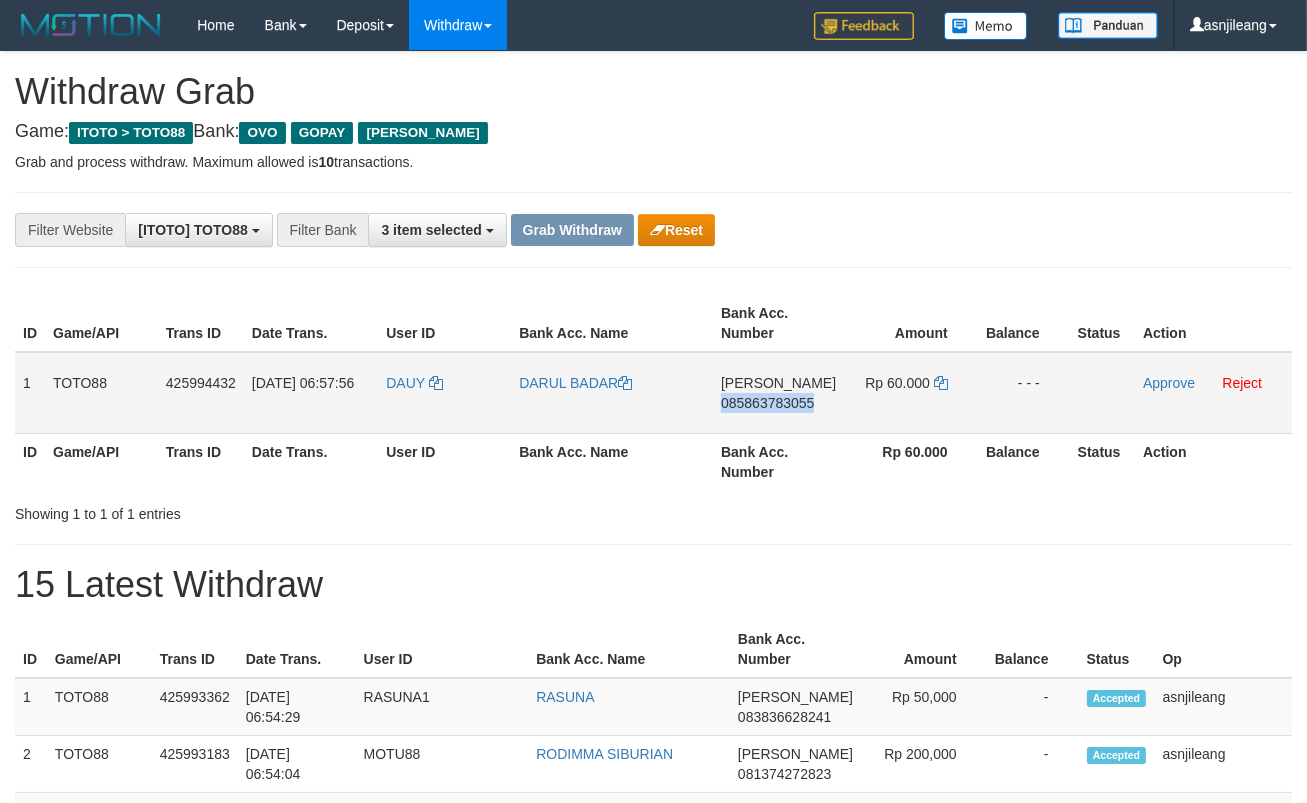 click on "DANA
085863783055" at bounding box center (778, 393) 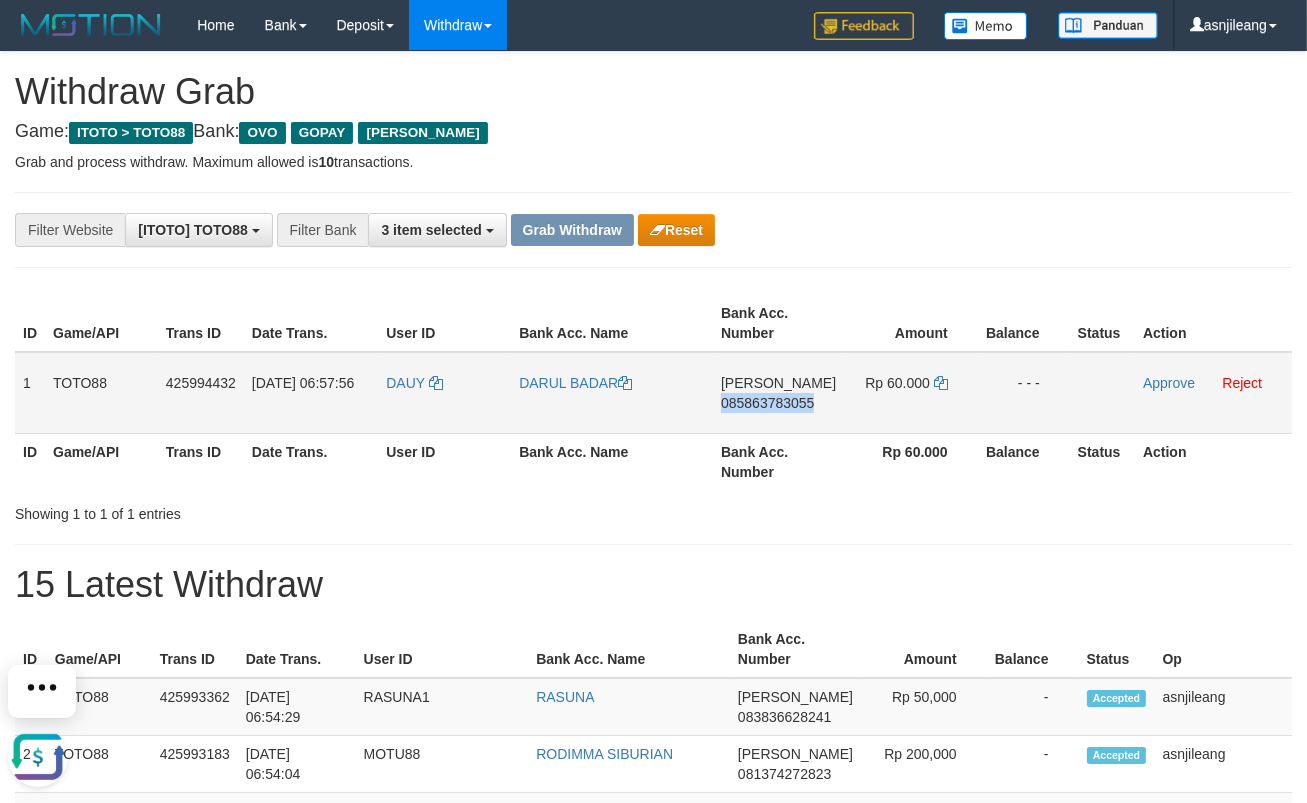 scroll, scrollTop: 0, scrollLeft: 0, axis: both 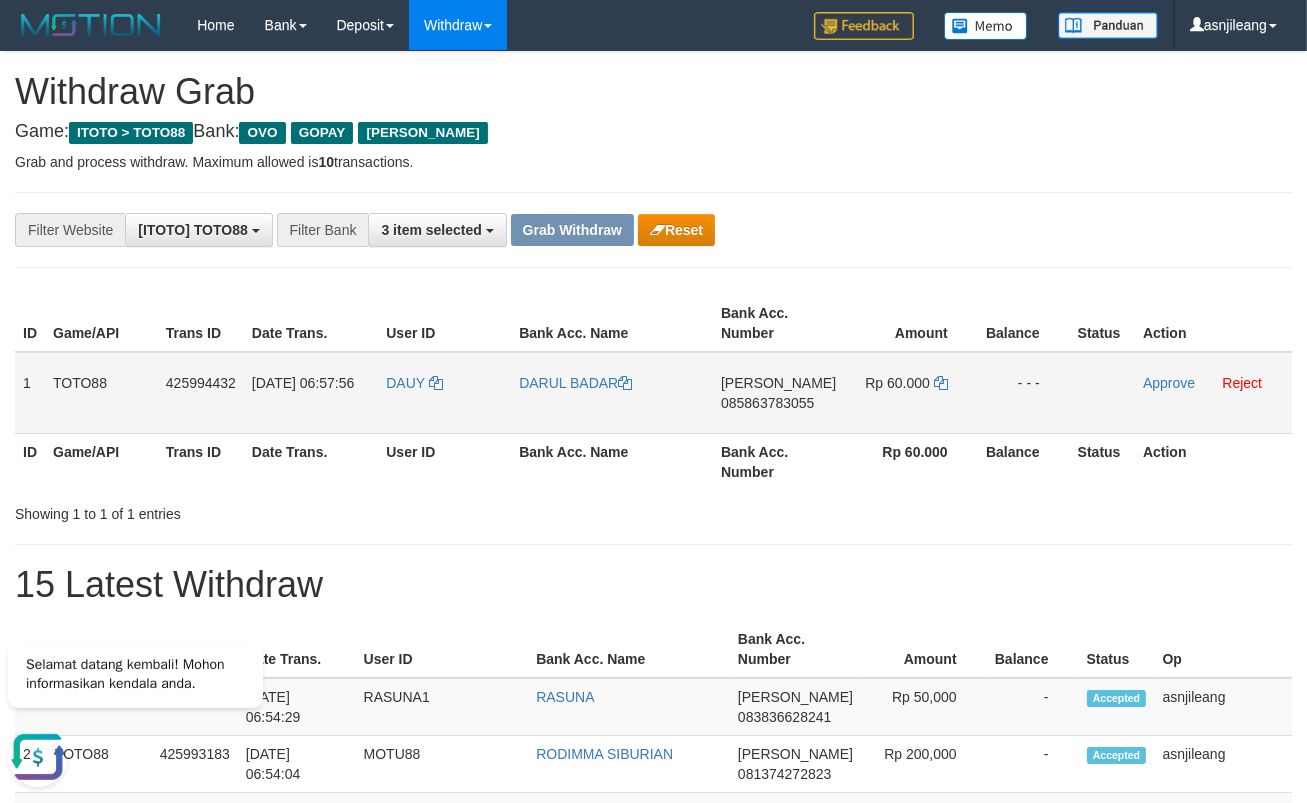 click on "Rp 60.000" at bounding box center [911, 393] 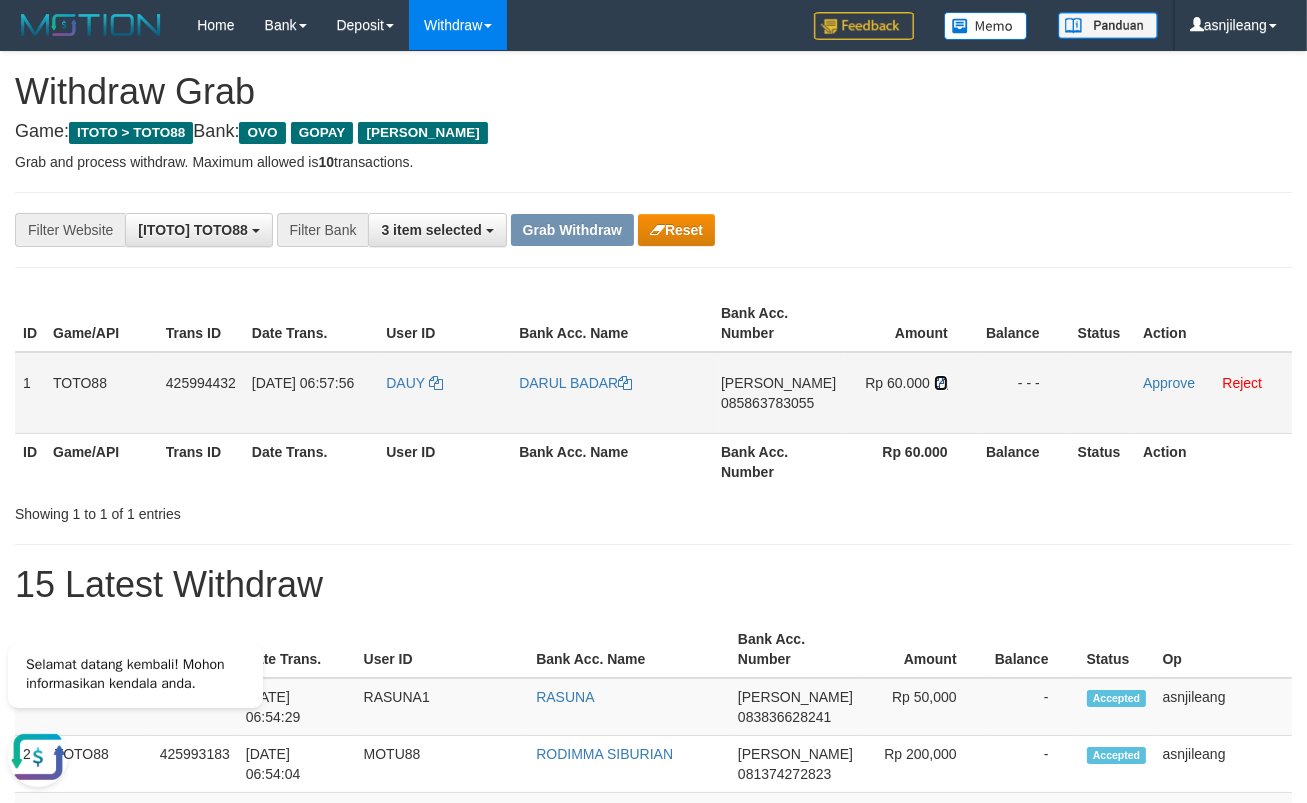 click at bounding box center [941, 383] 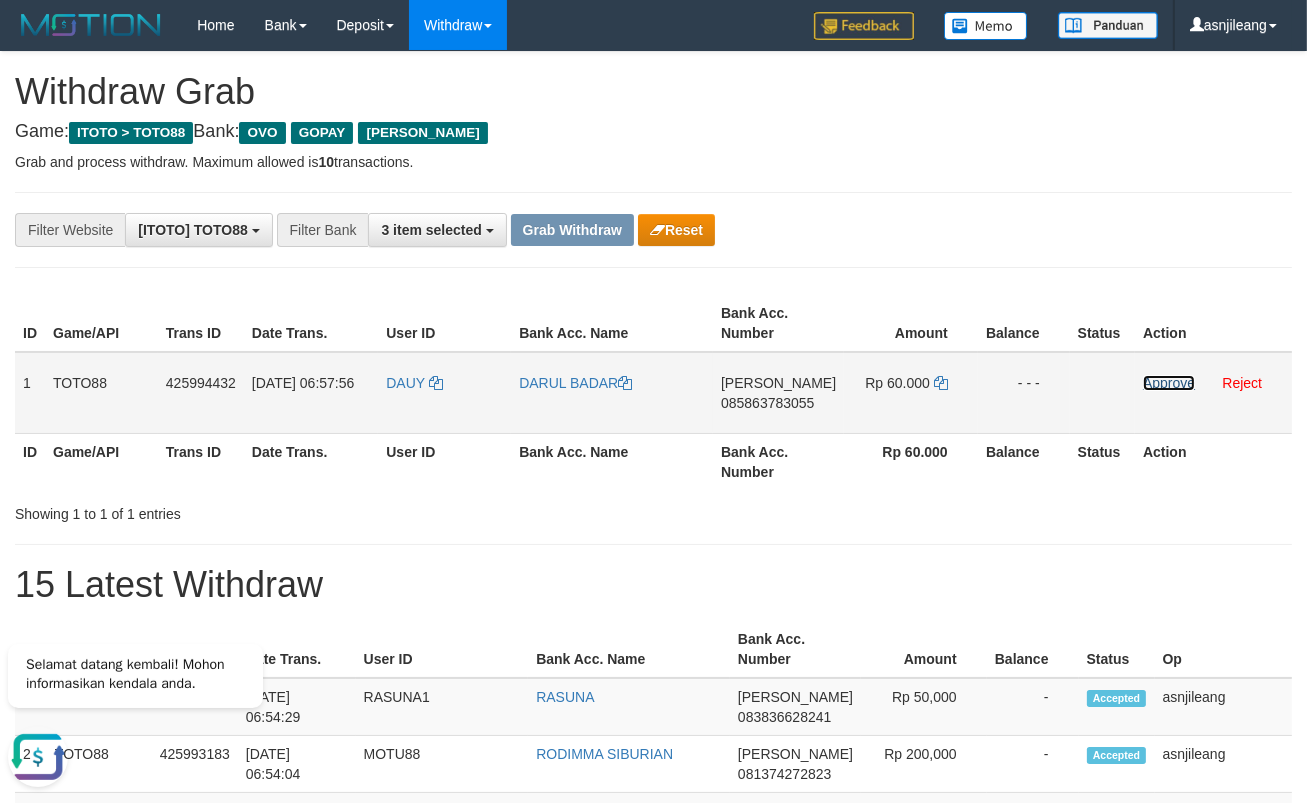 click on "Approve" at bounding box center (1169, 383) 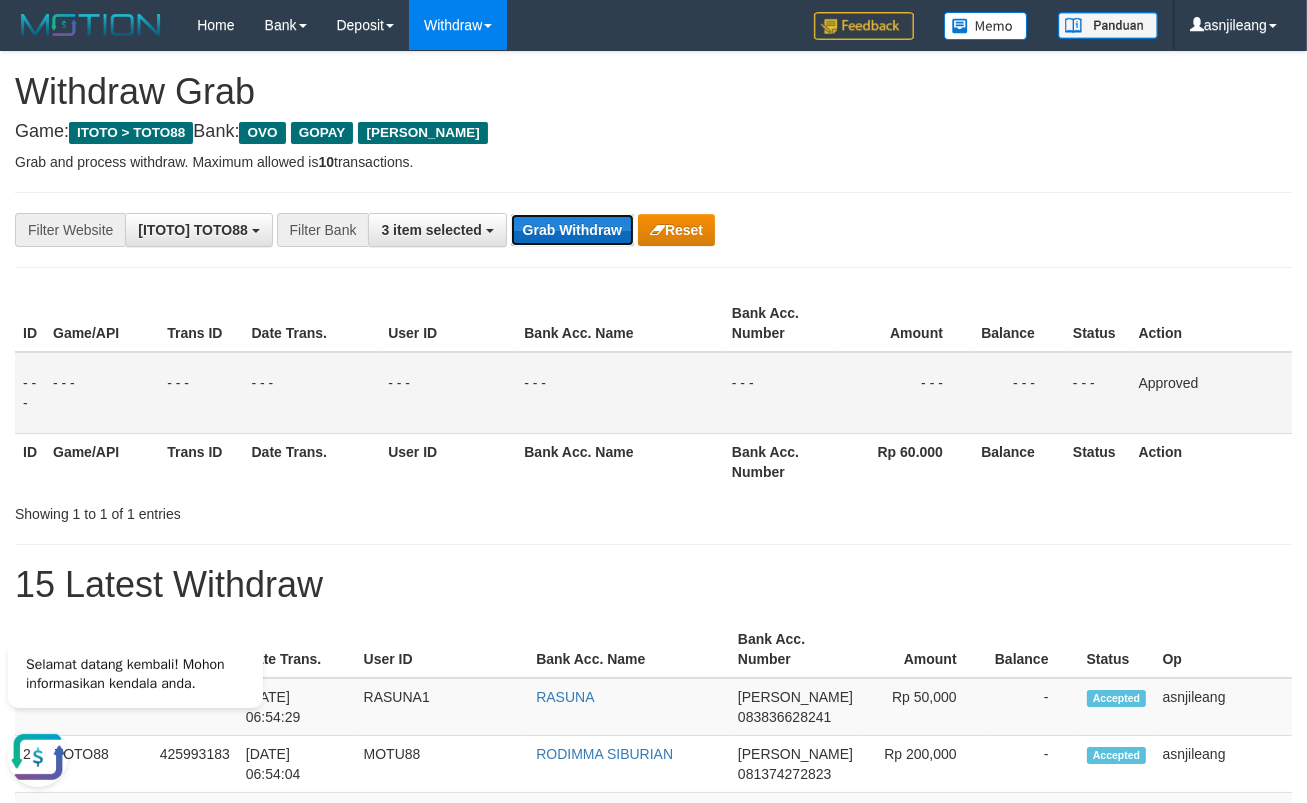 click on "Grab Withdraw" at bounding box center [572, 230] 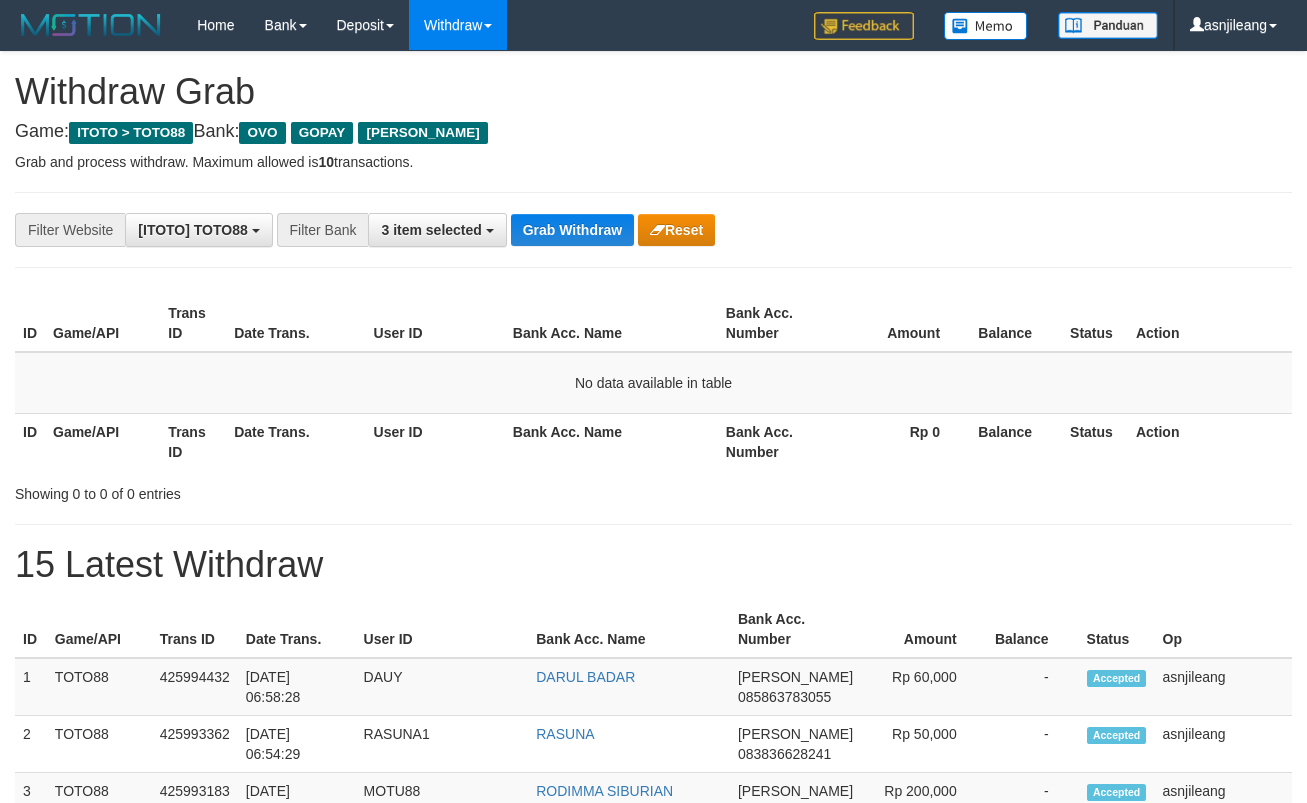 scroll, scrollTop: 0, scrollLeft: 0, axis: both 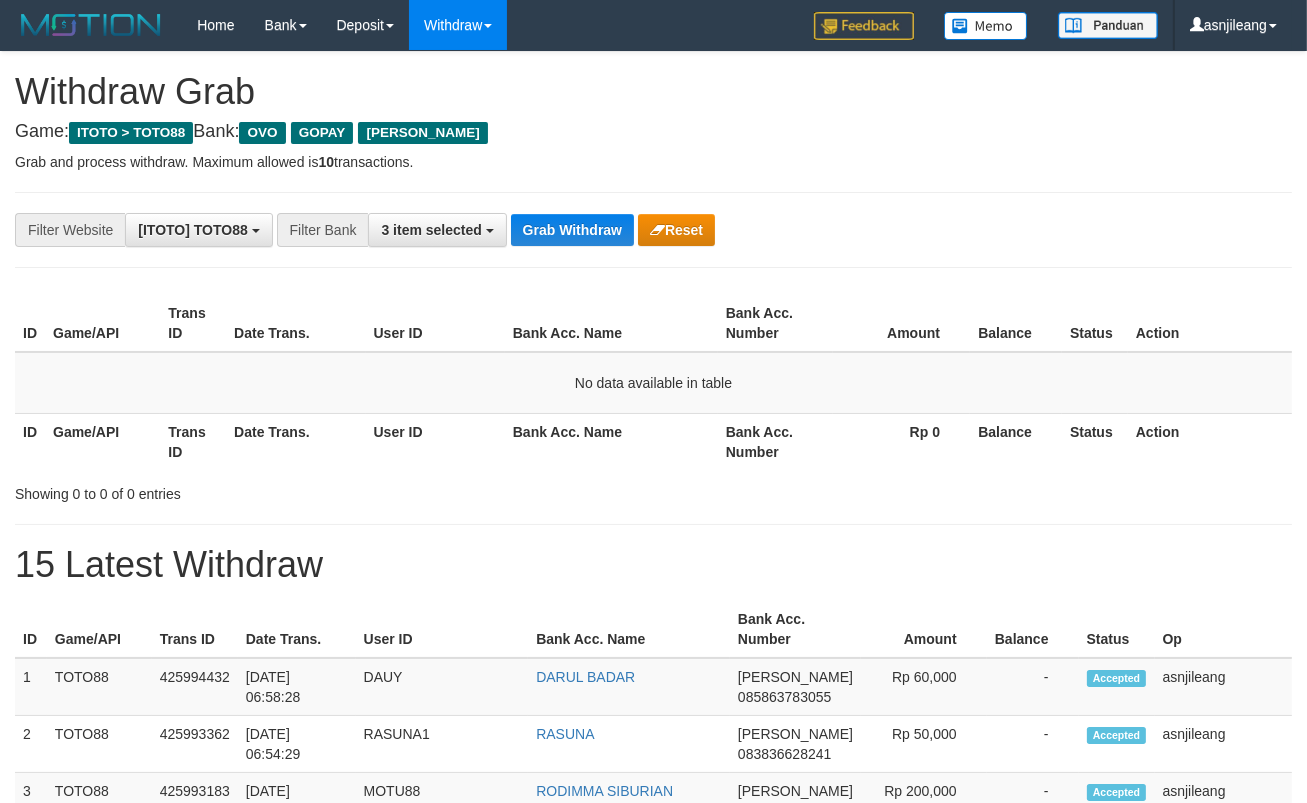 click on "Grab Withdraw" at bounding box center (572, 230) 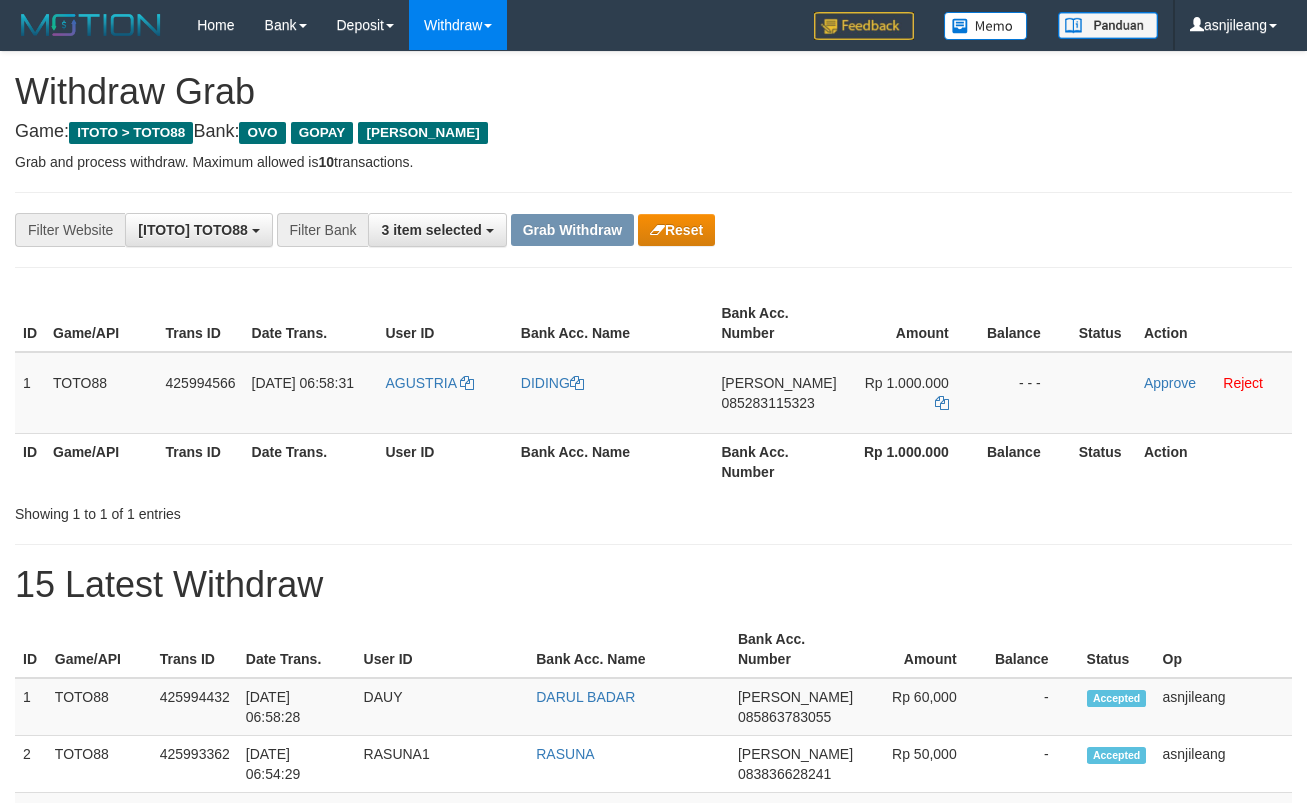 scroll, scrollTop: 0, scrollLeft: 0, axis: both 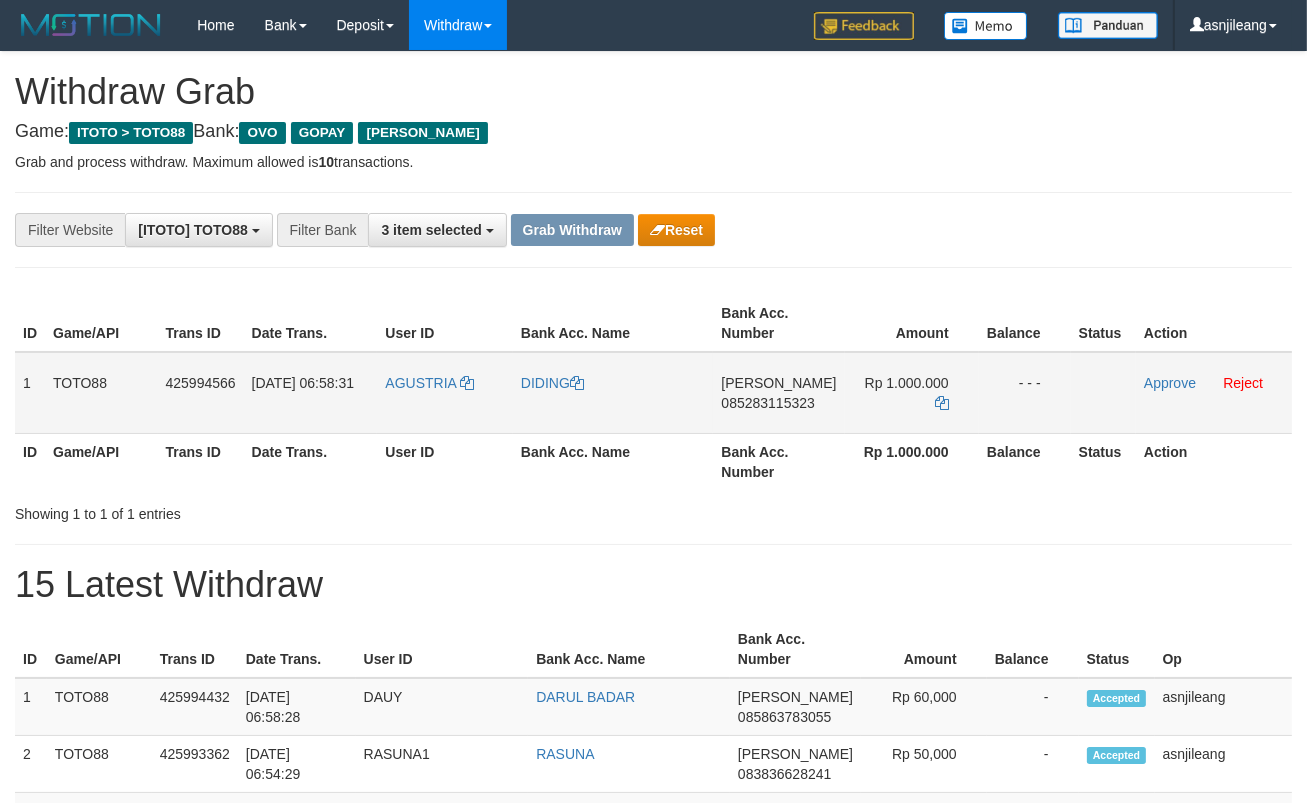 click on "[PERSON_NAME]
085283115323" at bounding box center (778, 393) 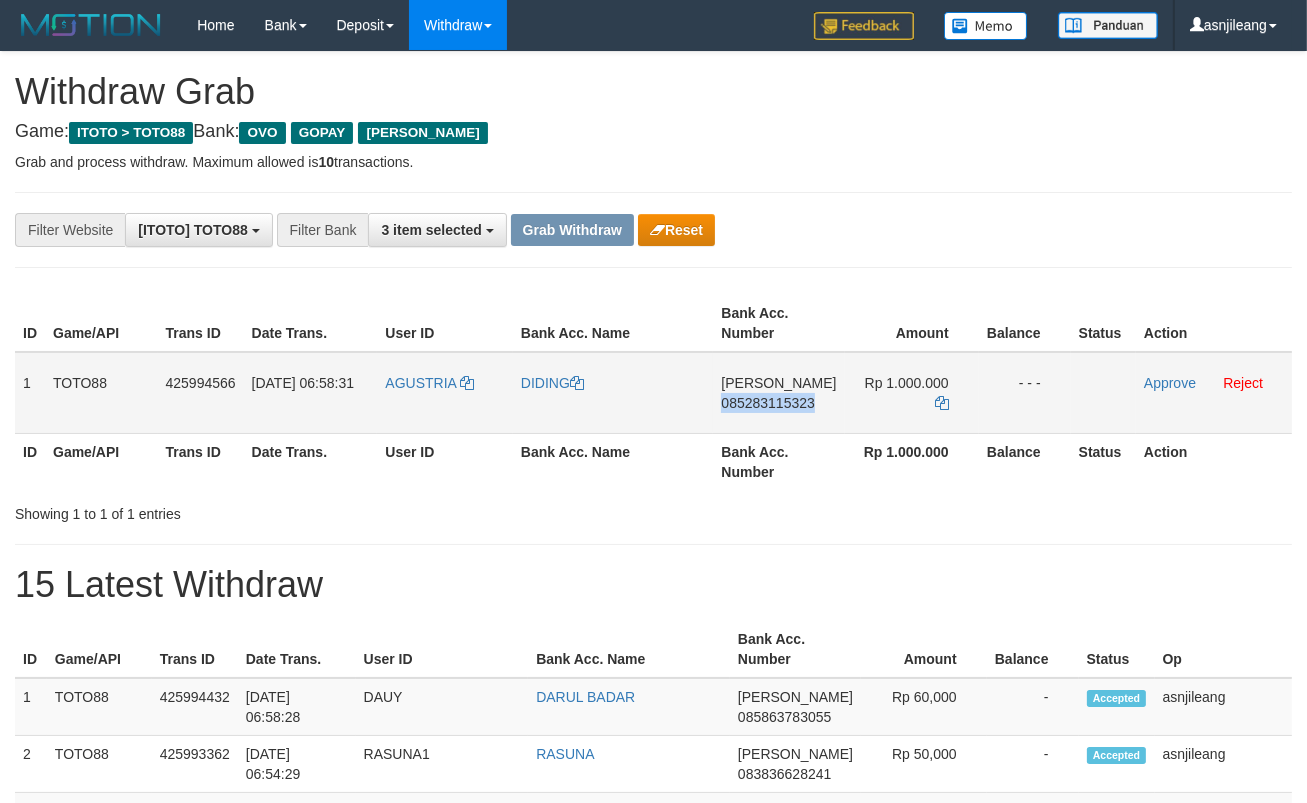 click on "[PERSON_NAME]
085283115323" at bounding box center [778, 393] 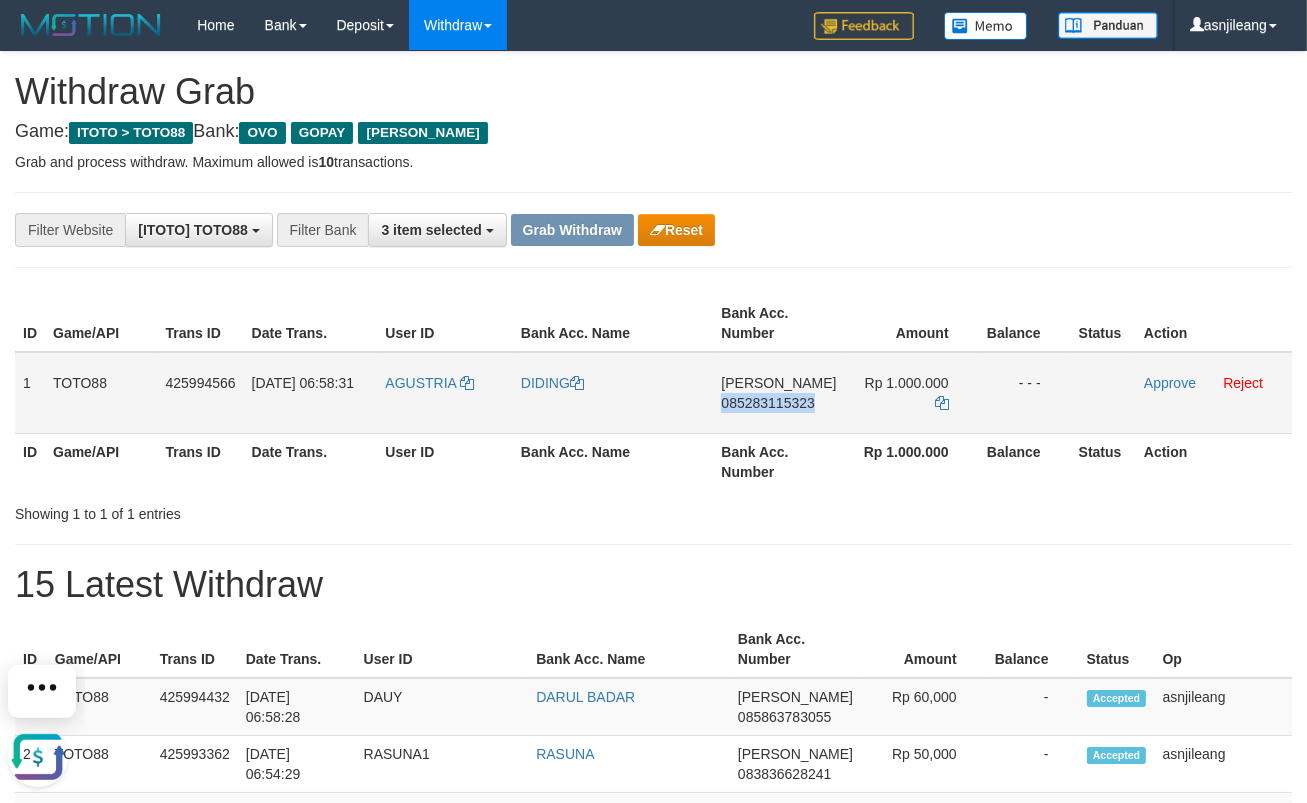 scroll, scrollTop: 0, scrollLeft: 0, axis: both 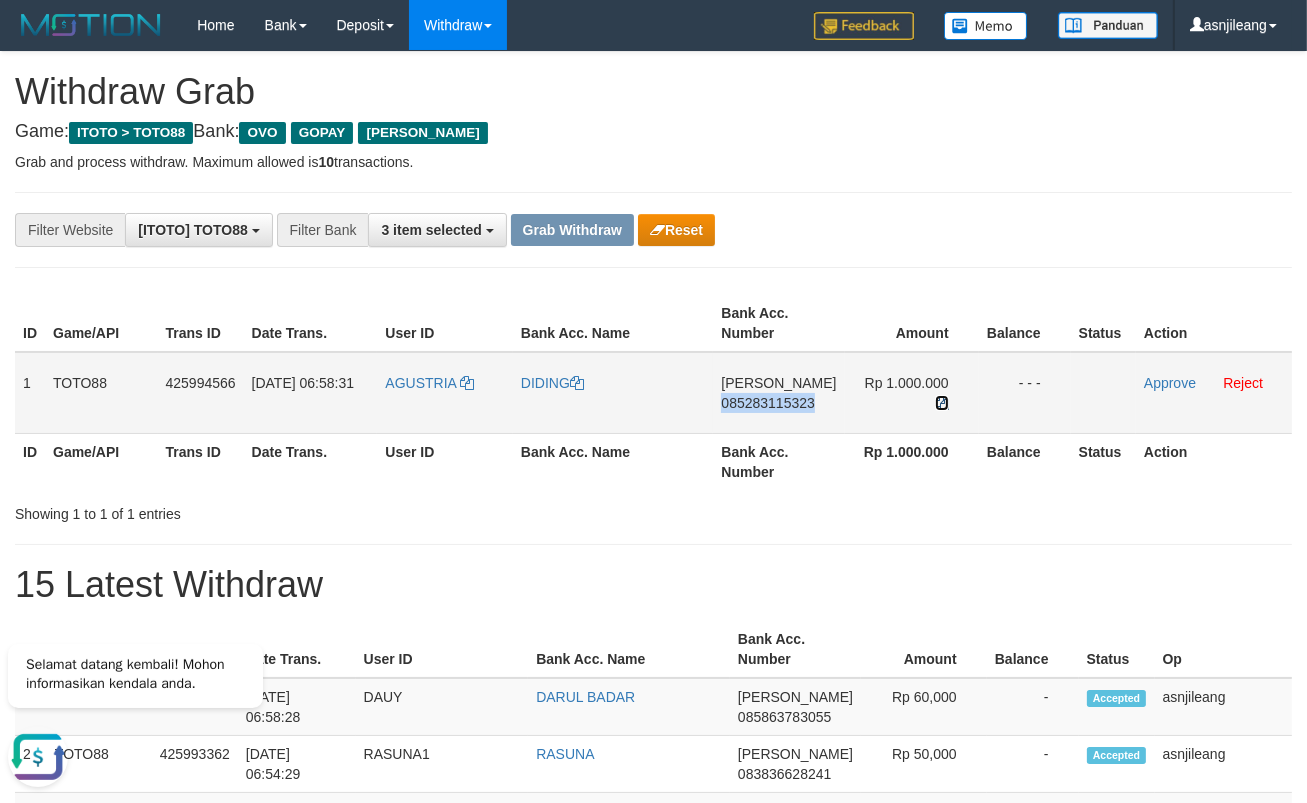 click at bounding box center [942, 403] 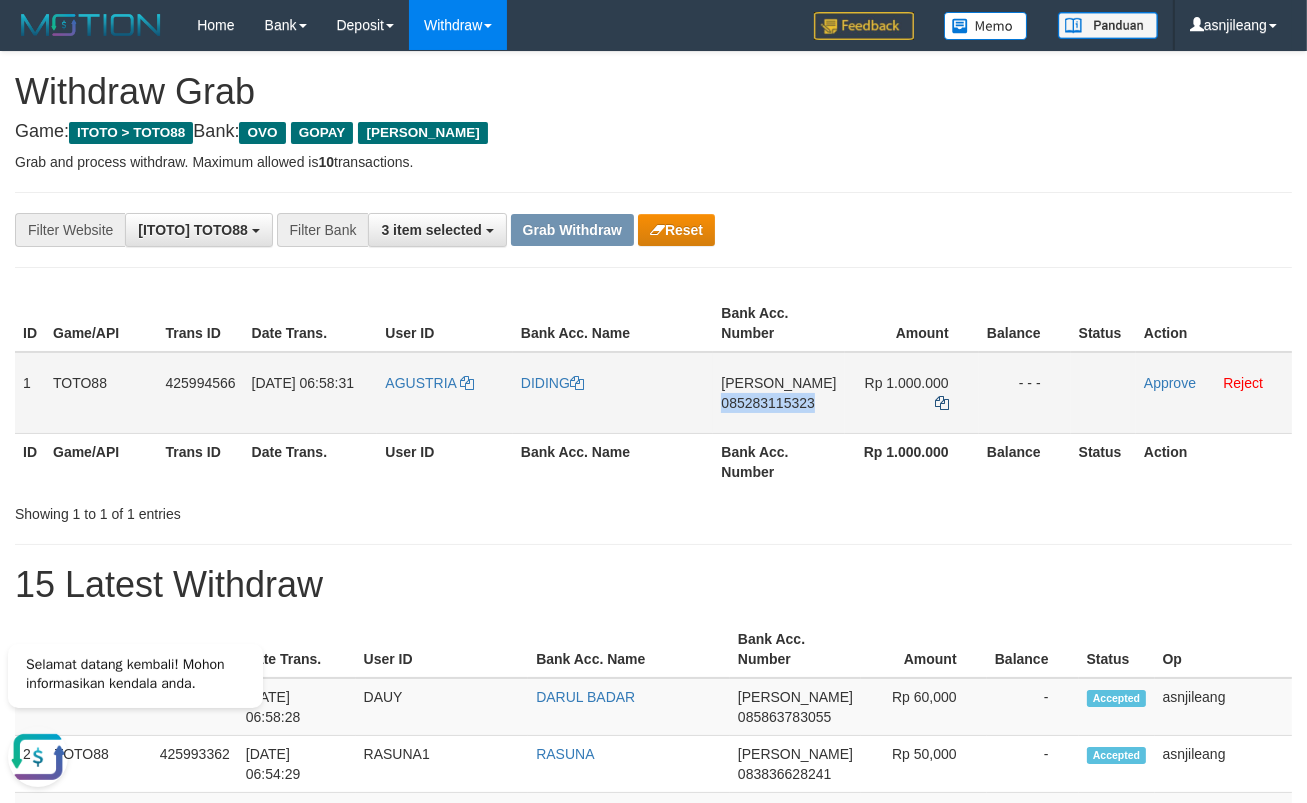 copy on "085283115323" 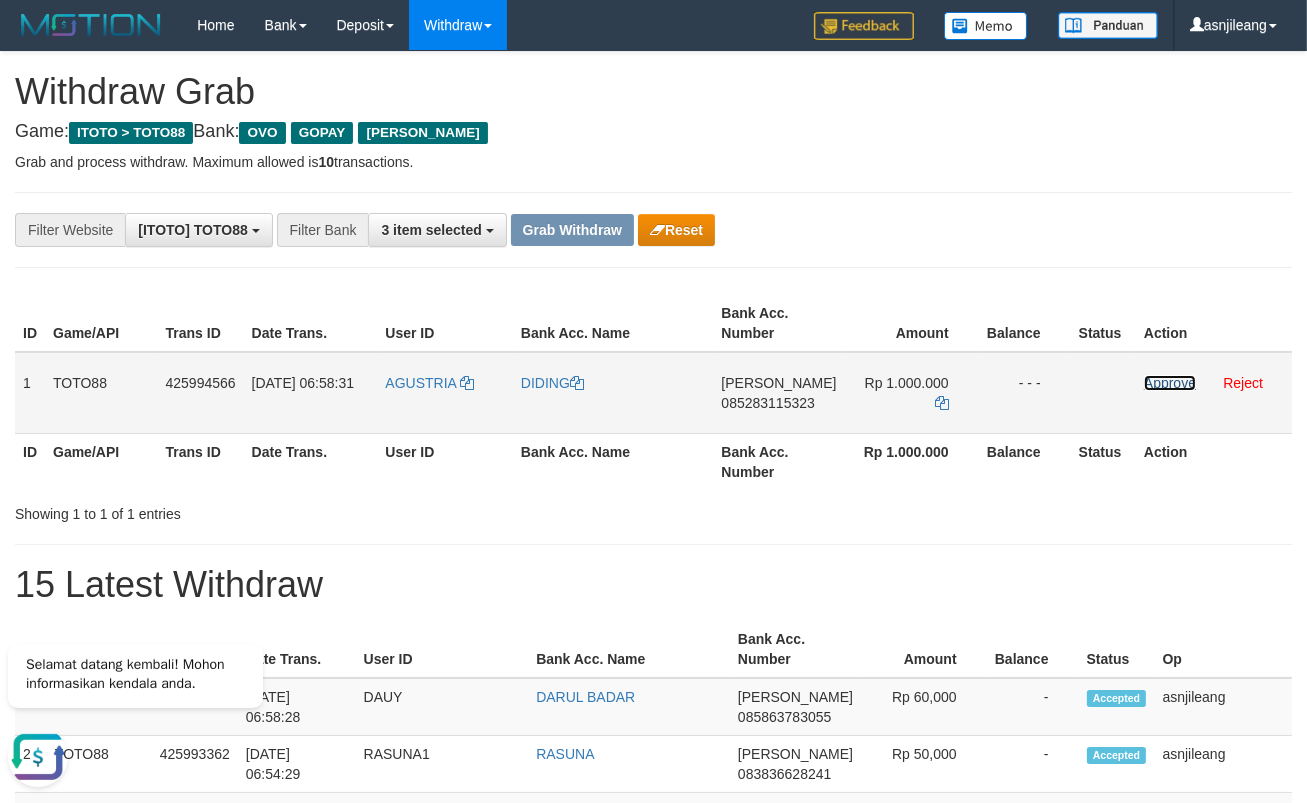 click on "Approve" at bounding box center (1170, 383) 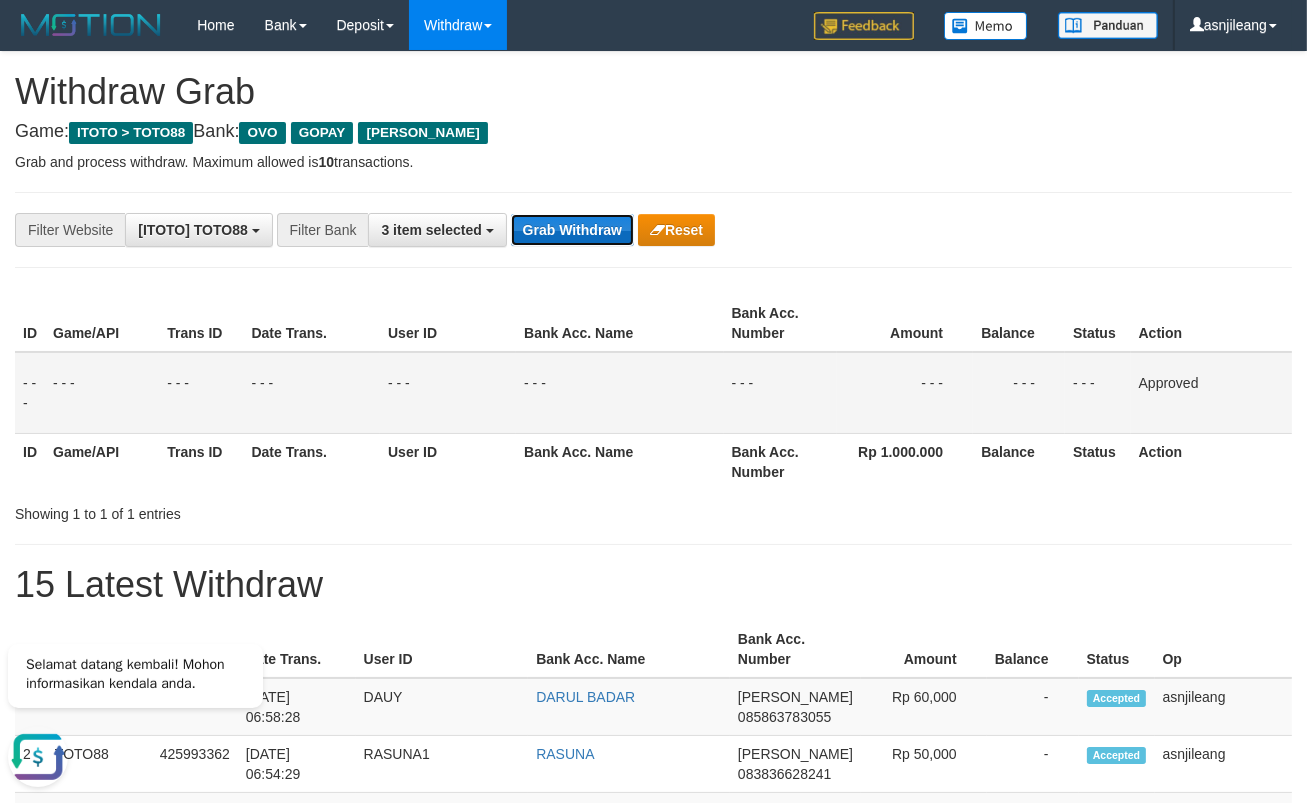 click on "Grab Withdraw" at bounding box center [572, 230] 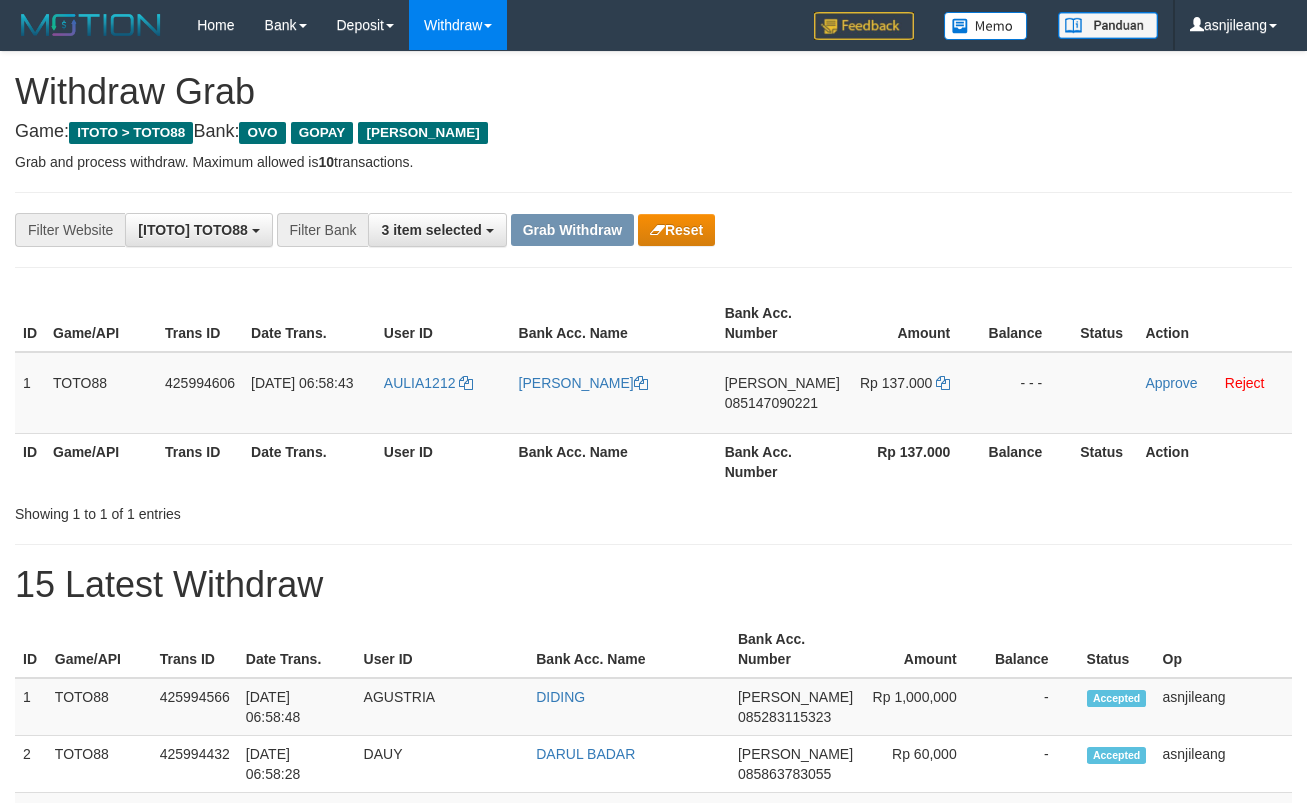 scroll, scrollTop: 0, scrollLeft: 0, axis: both 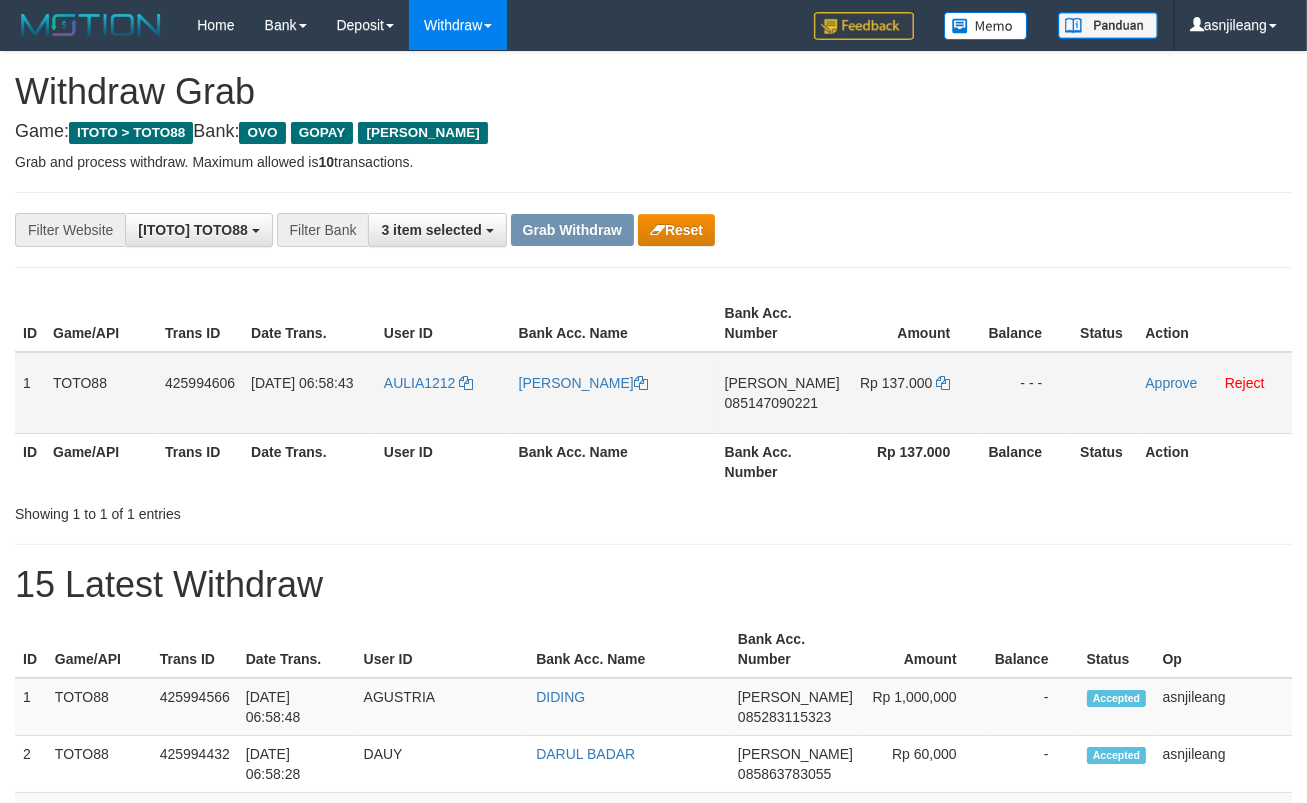 click on "085147090221" at bounding box center (771, 403) 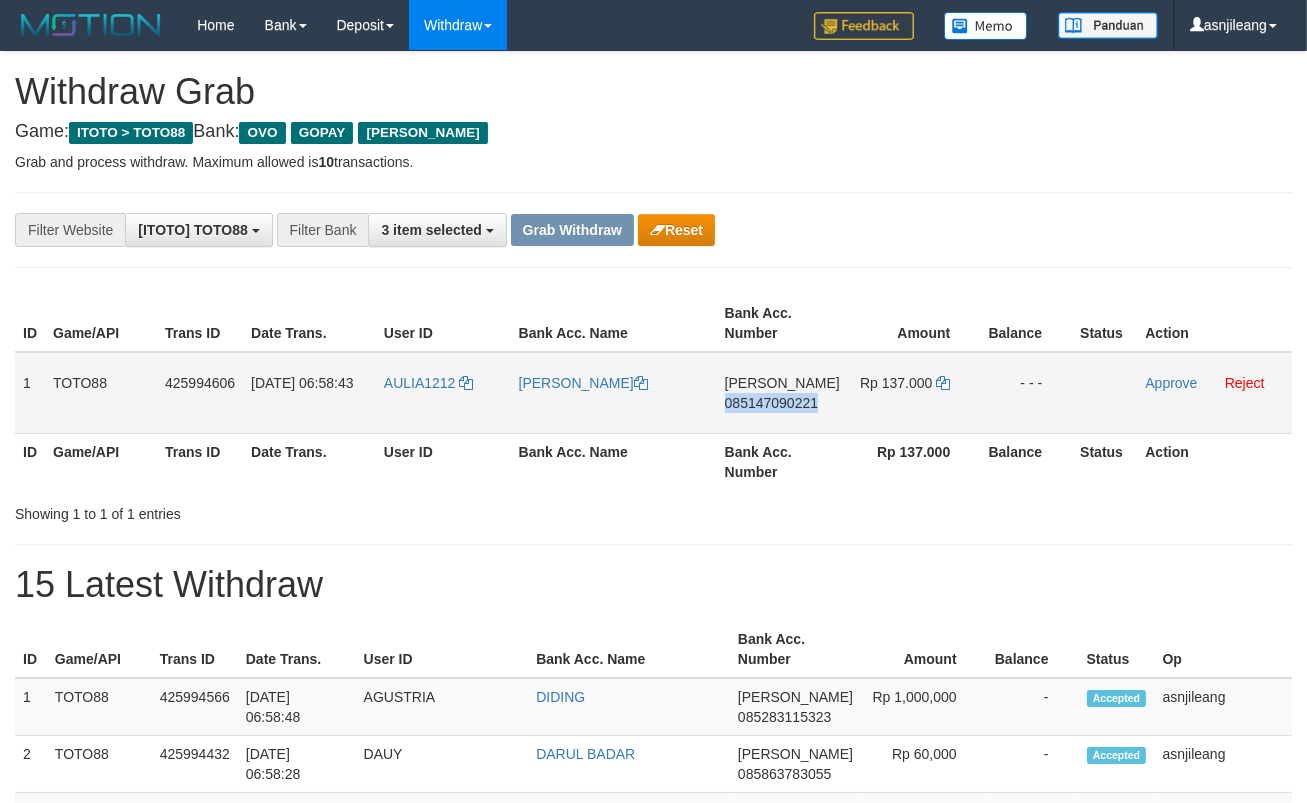 click on "085147090221" at bounding box center [771, 403] 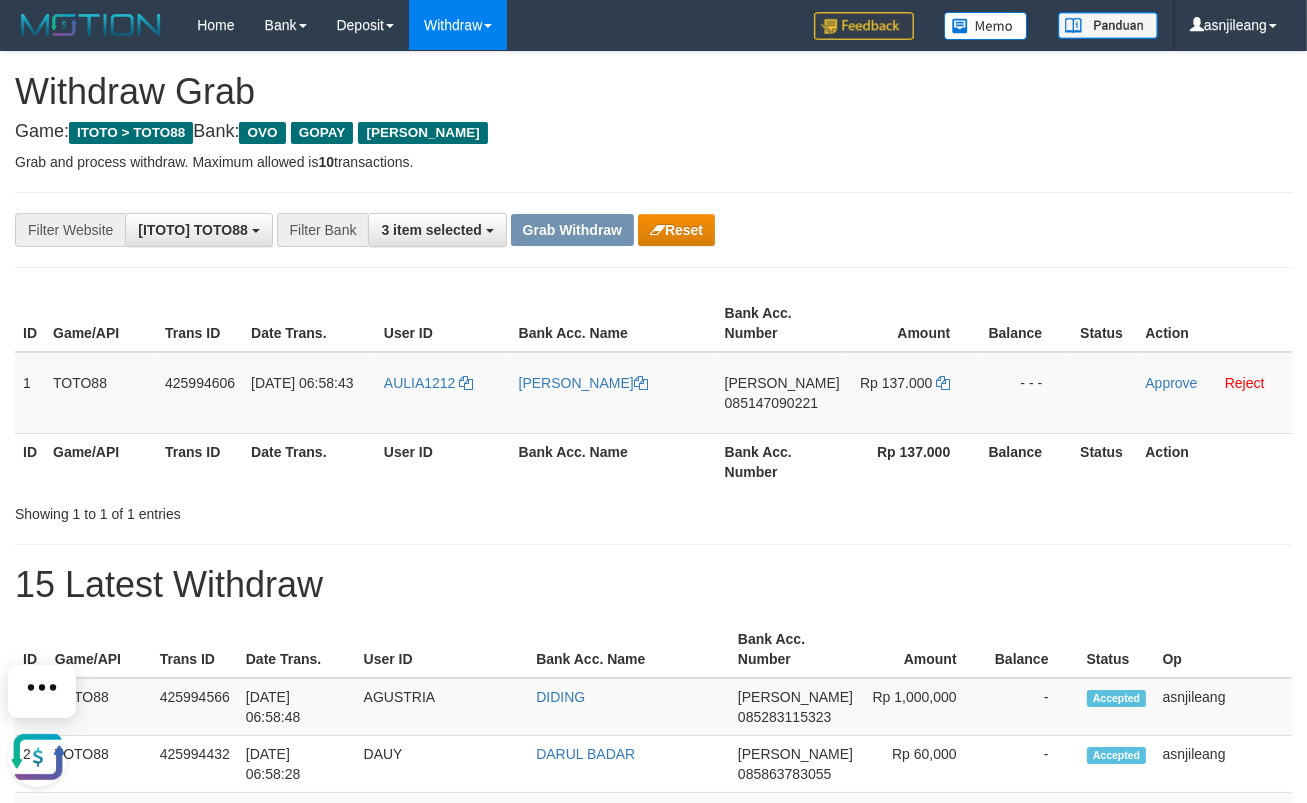 scroll, scrollTop: 0, scrollLeft: 0, axis: both 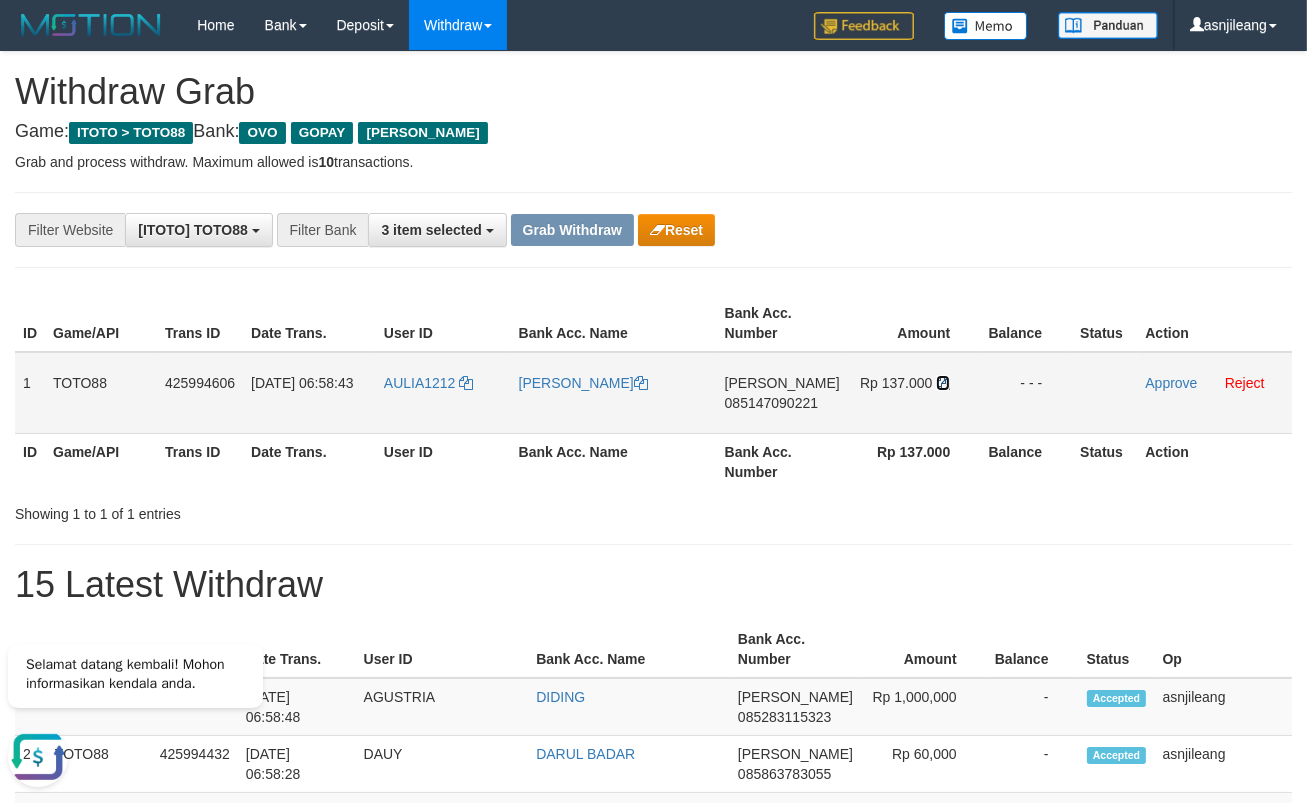 click at bounding box center (943, 383) 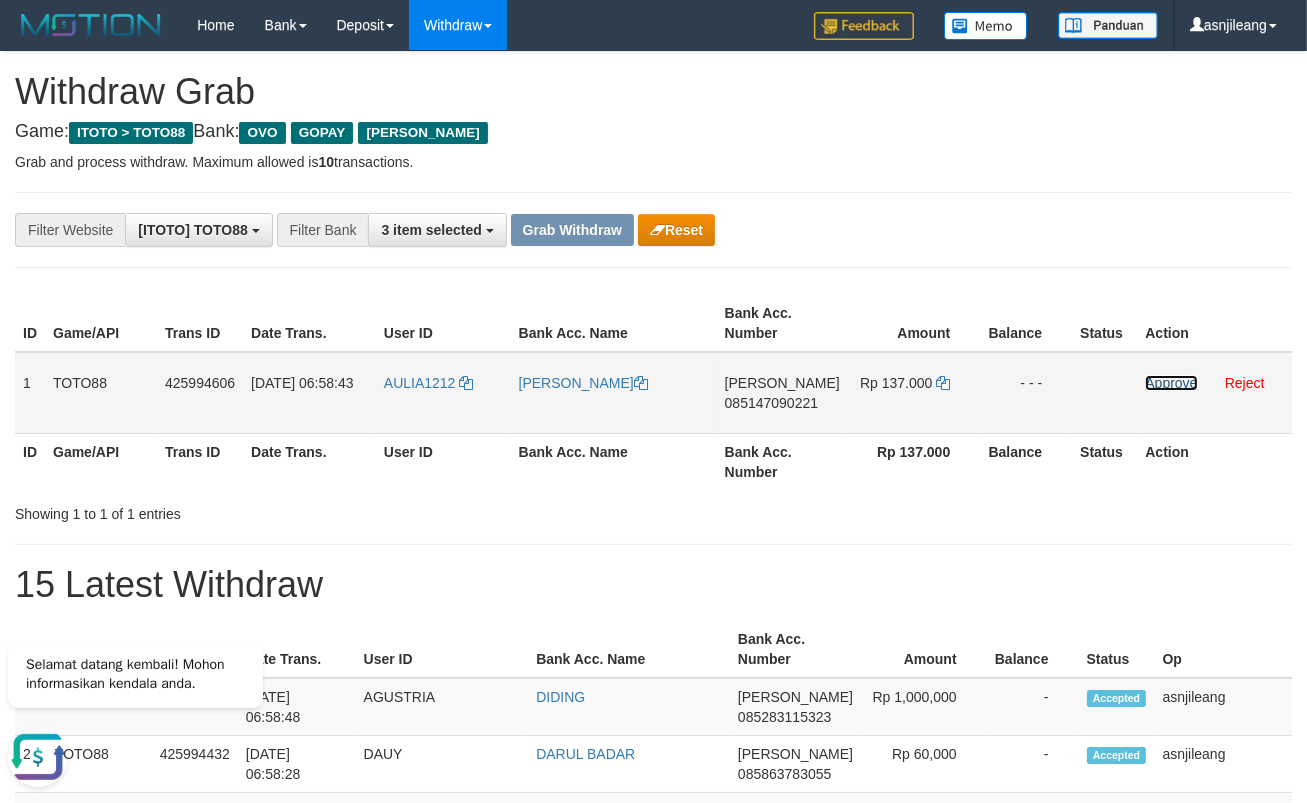 click on "Approve" at bounding box center (1171, 383) 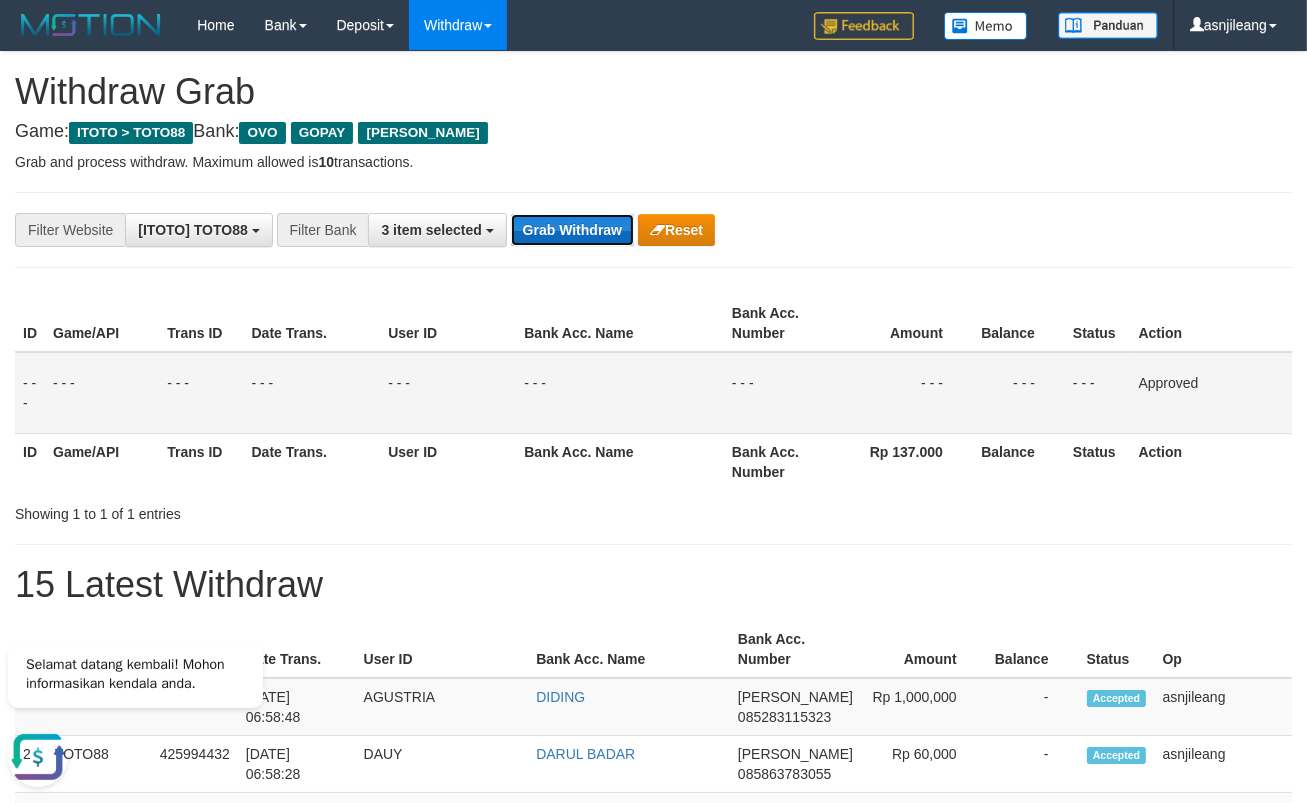 click on "Grab Withdraw" at bounding box center (572, 230) 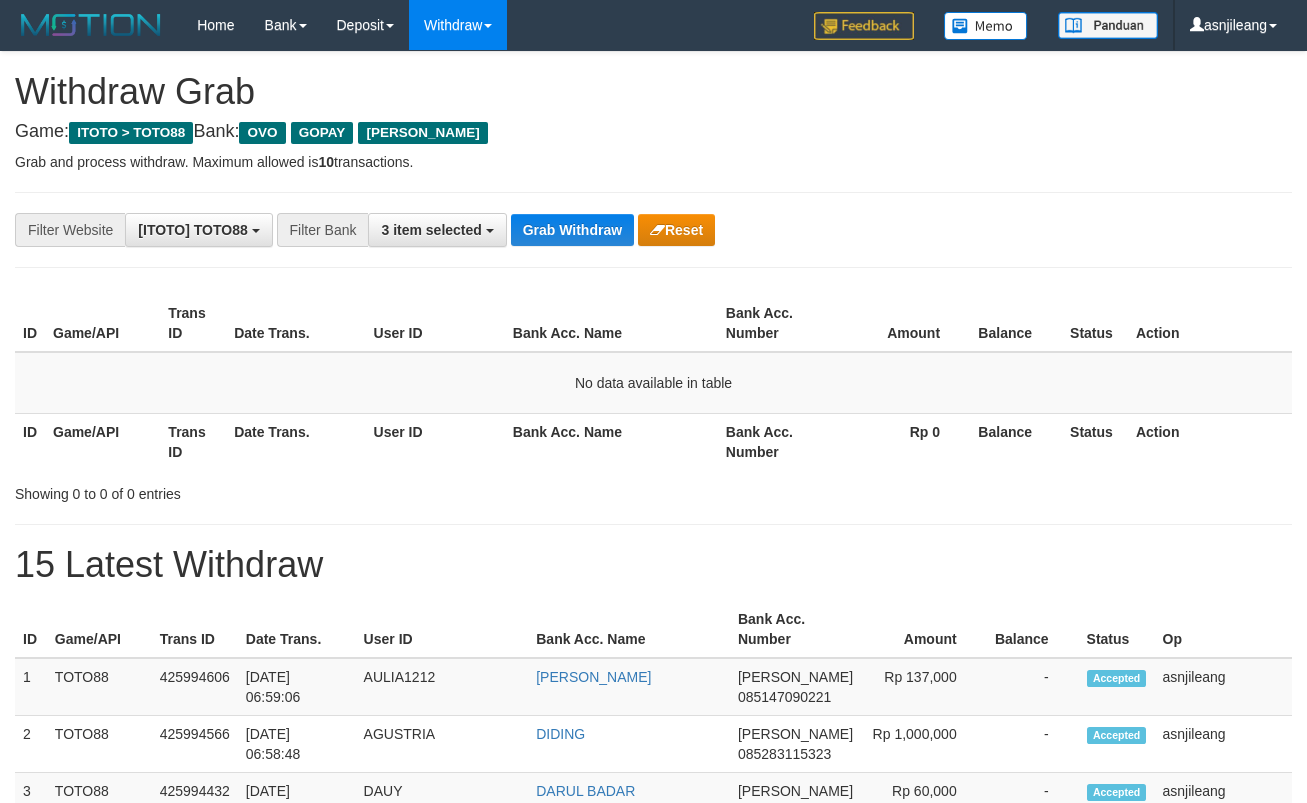 scroll, scrollTop: 0, scrollLeft: 0, axis: both 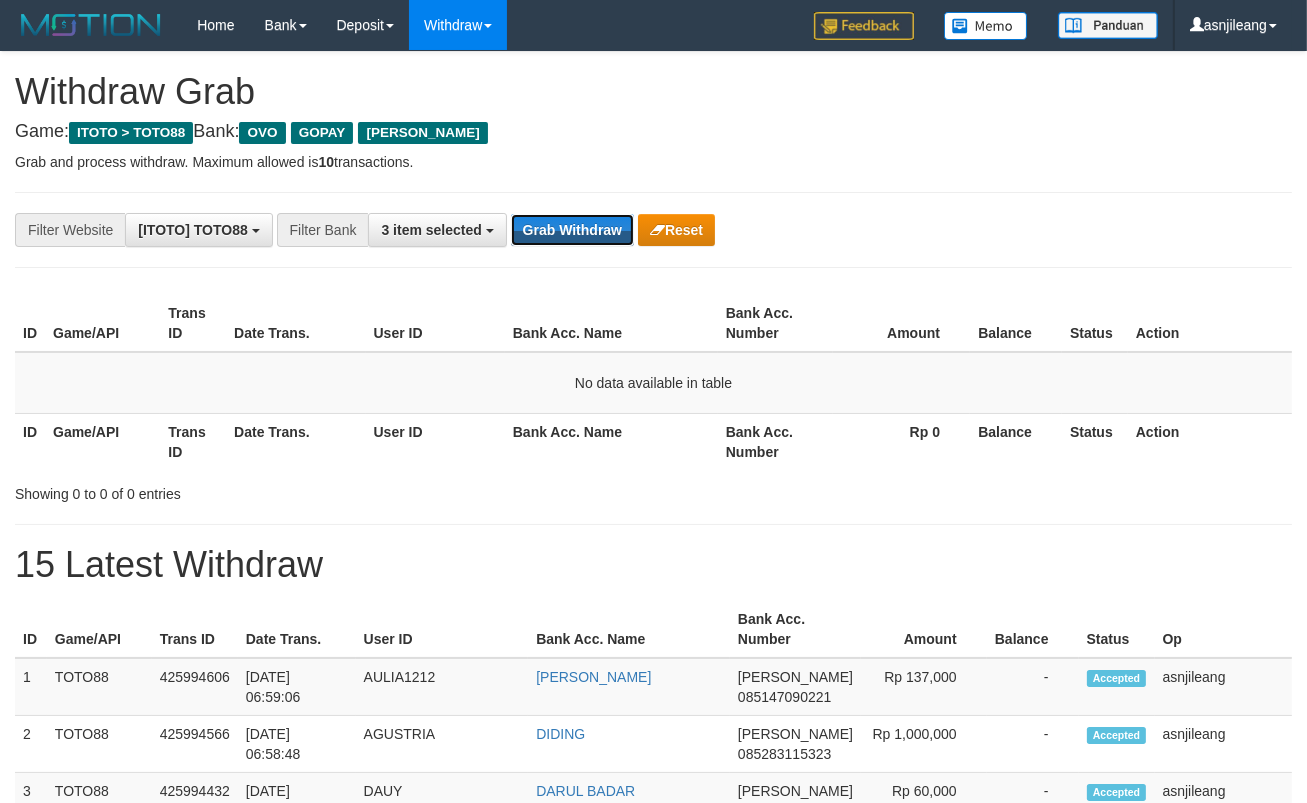 click on "Grab Withdraw" at bounding box center (572, 230) 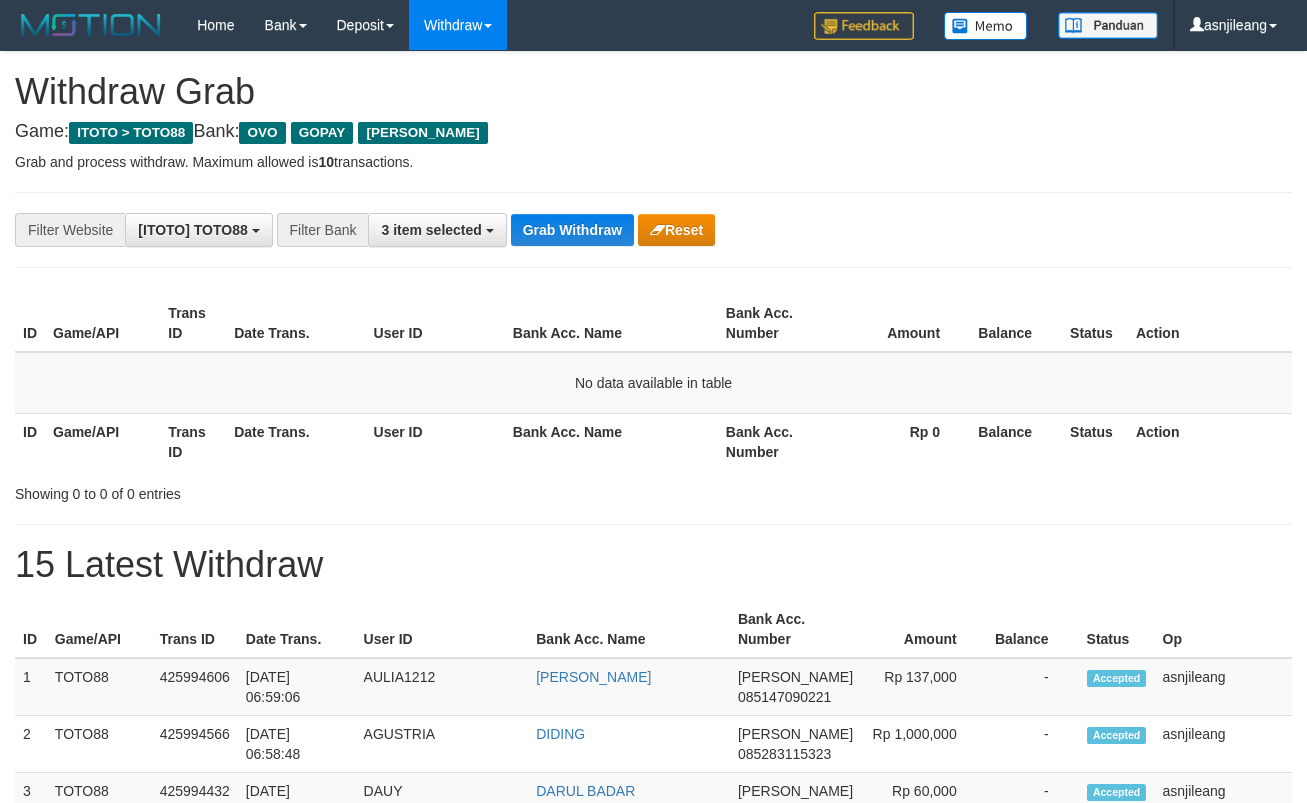 scroll, scrollTop: 0, scrollLeft: 0, axis: both 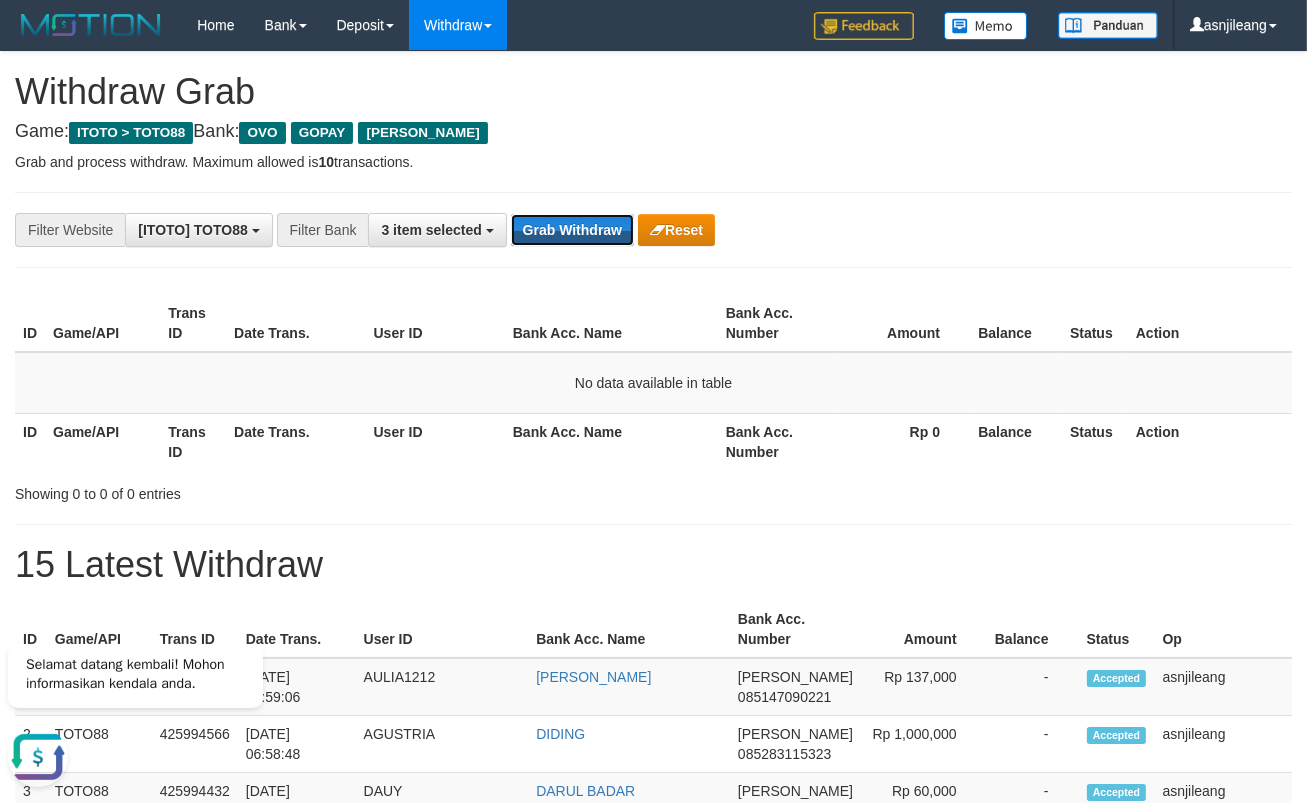 click on "Grab Withdraw" at bounding box center (572, 230) 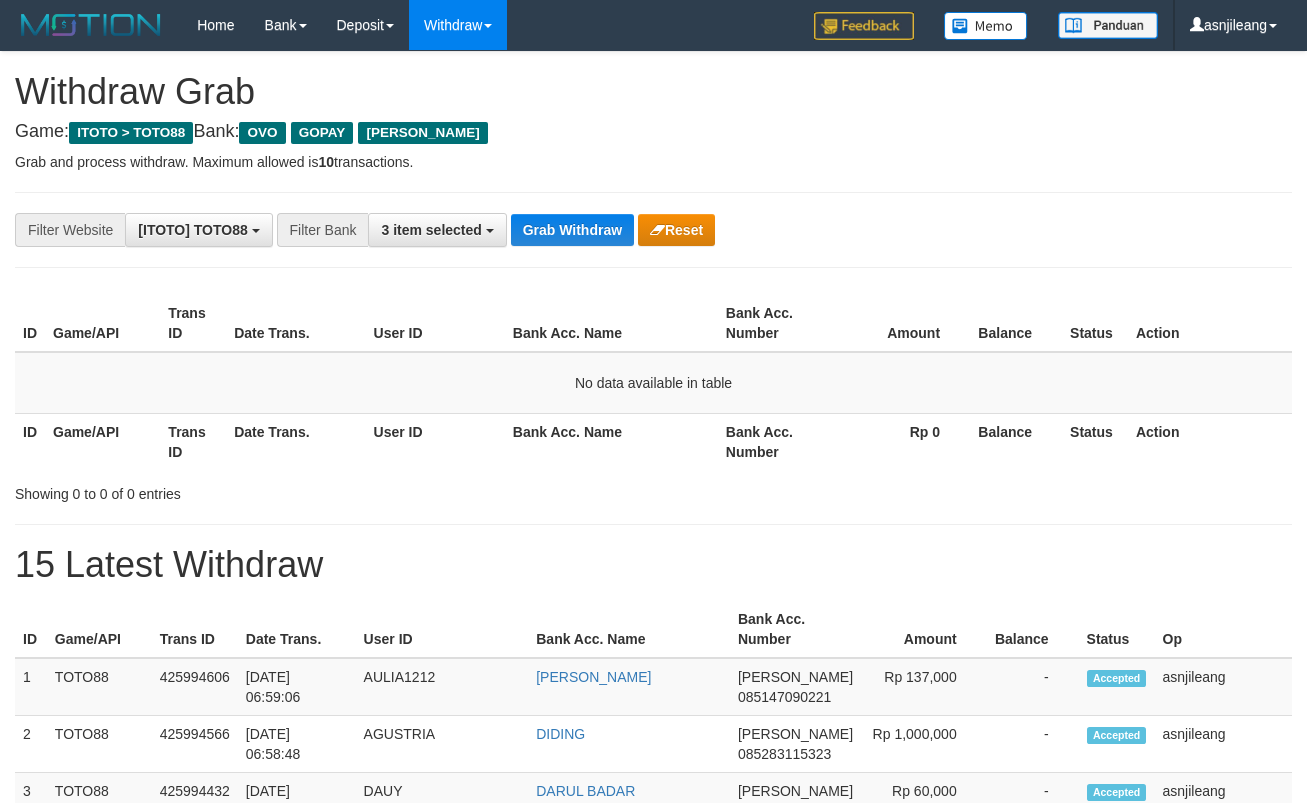 scroll, scrollTop: 0, scrollLeft: 0, axis: both 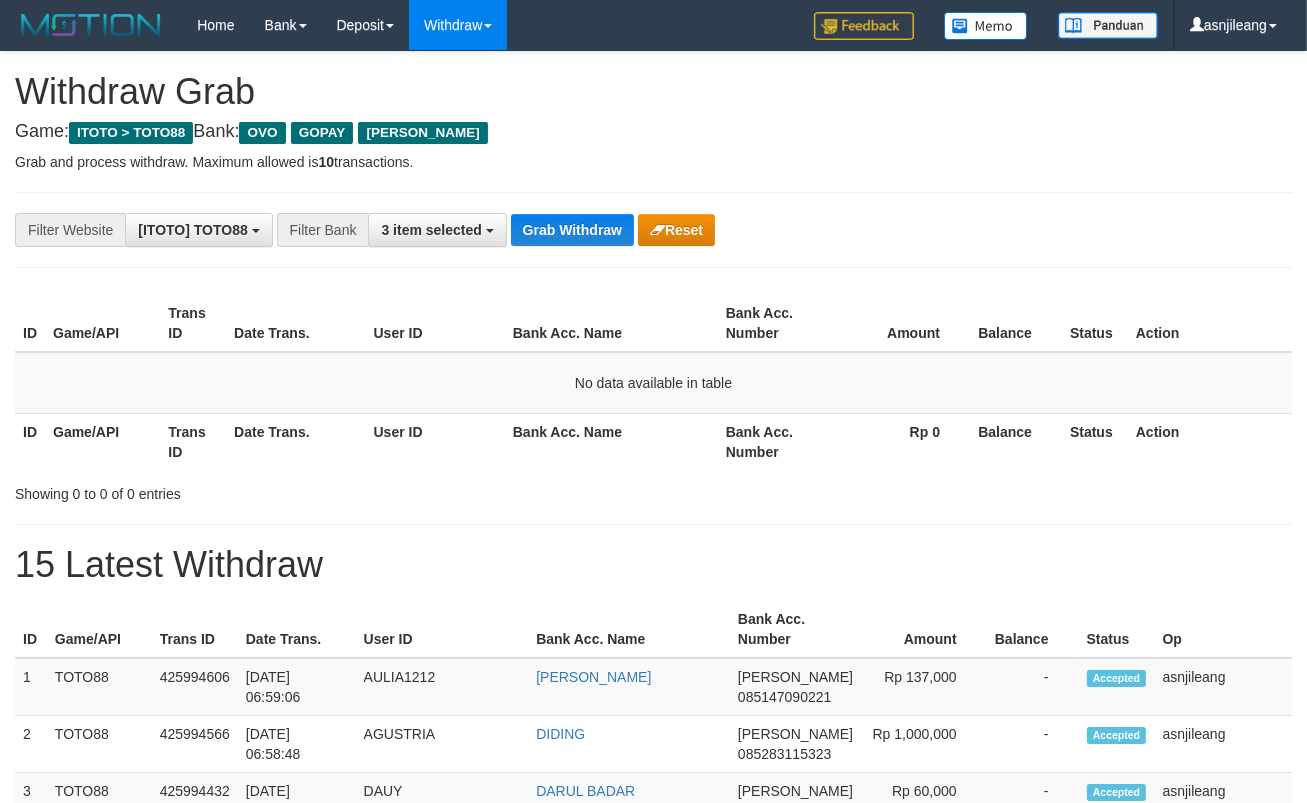 click on "Grab Withdraw" at bounding box center (572, 230) 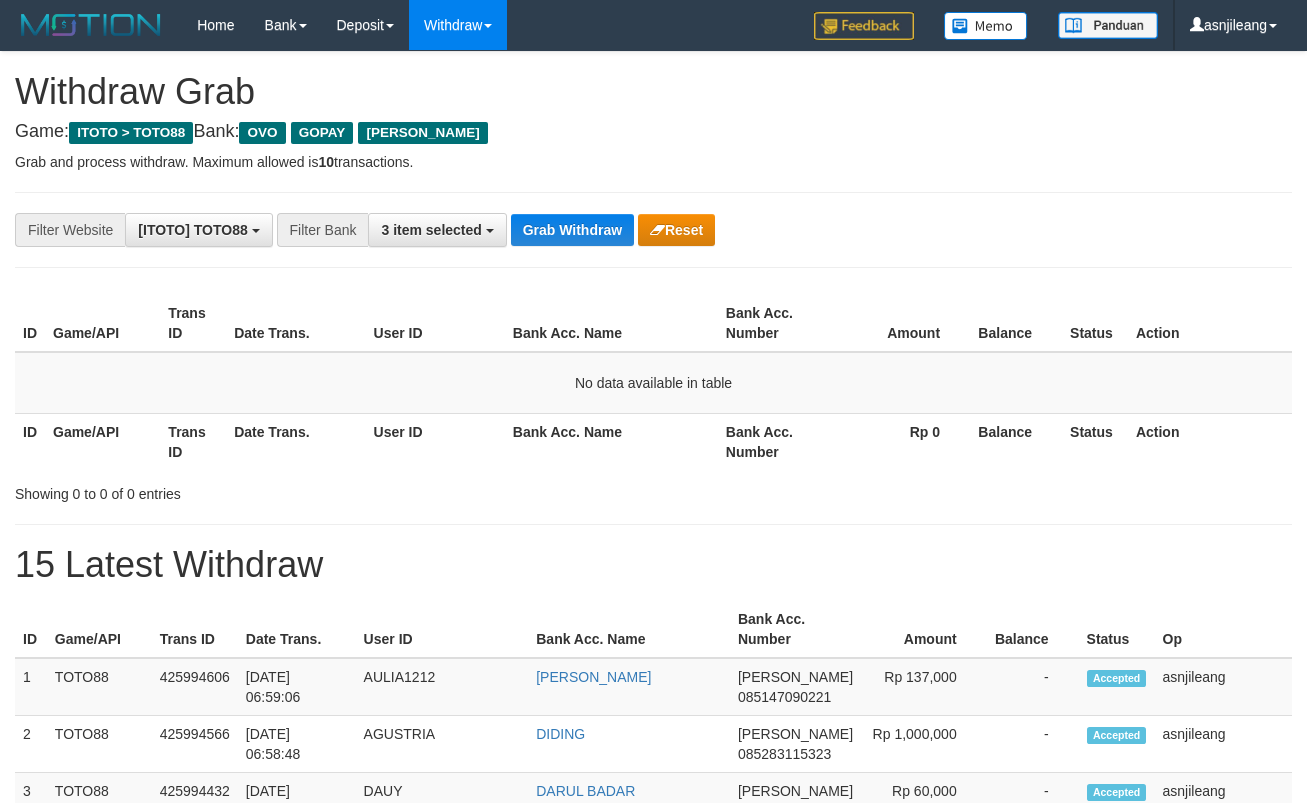 scroll, scrollTop: 0, scrollLeft: 0, axis: both 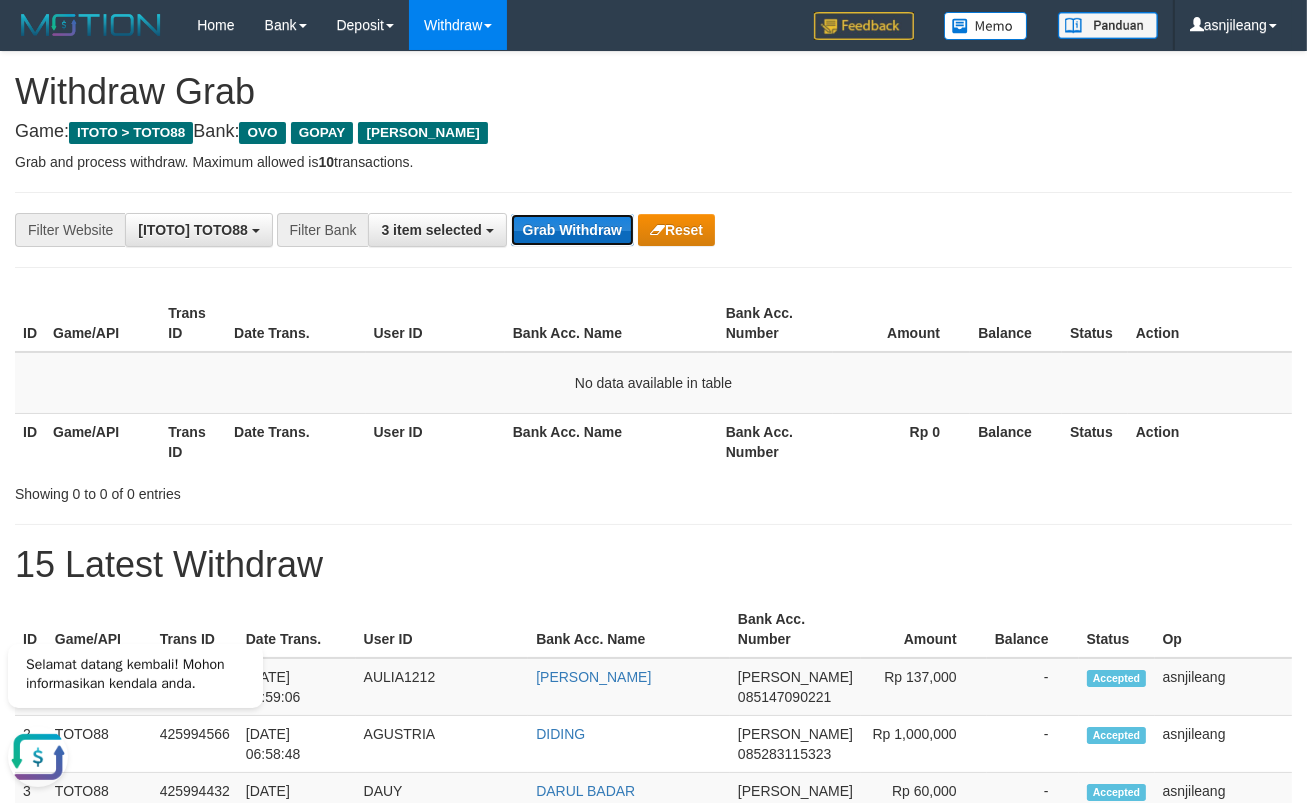 click on "Grab Withdraw" at bounding box center (572, 230) 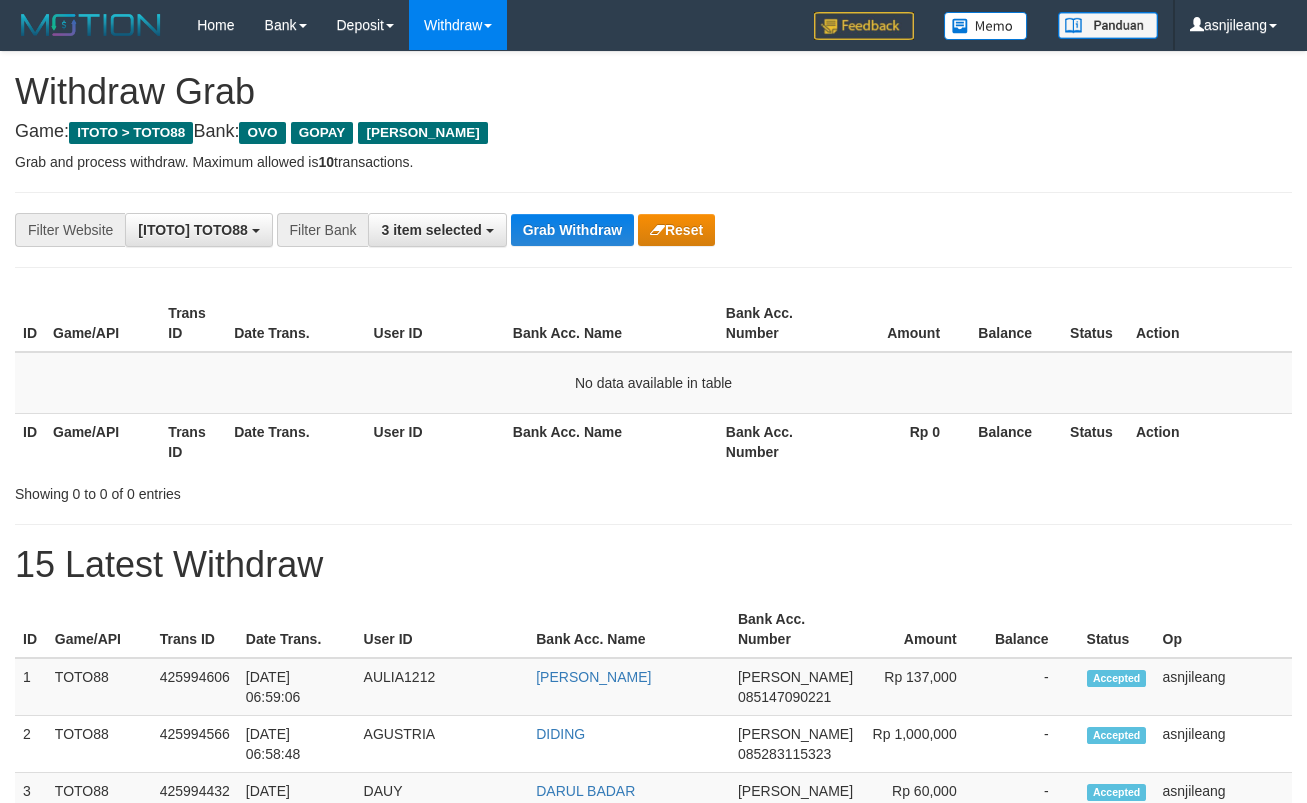 scroll, scrollTop: 0, scrollLeft: 0, axis: both 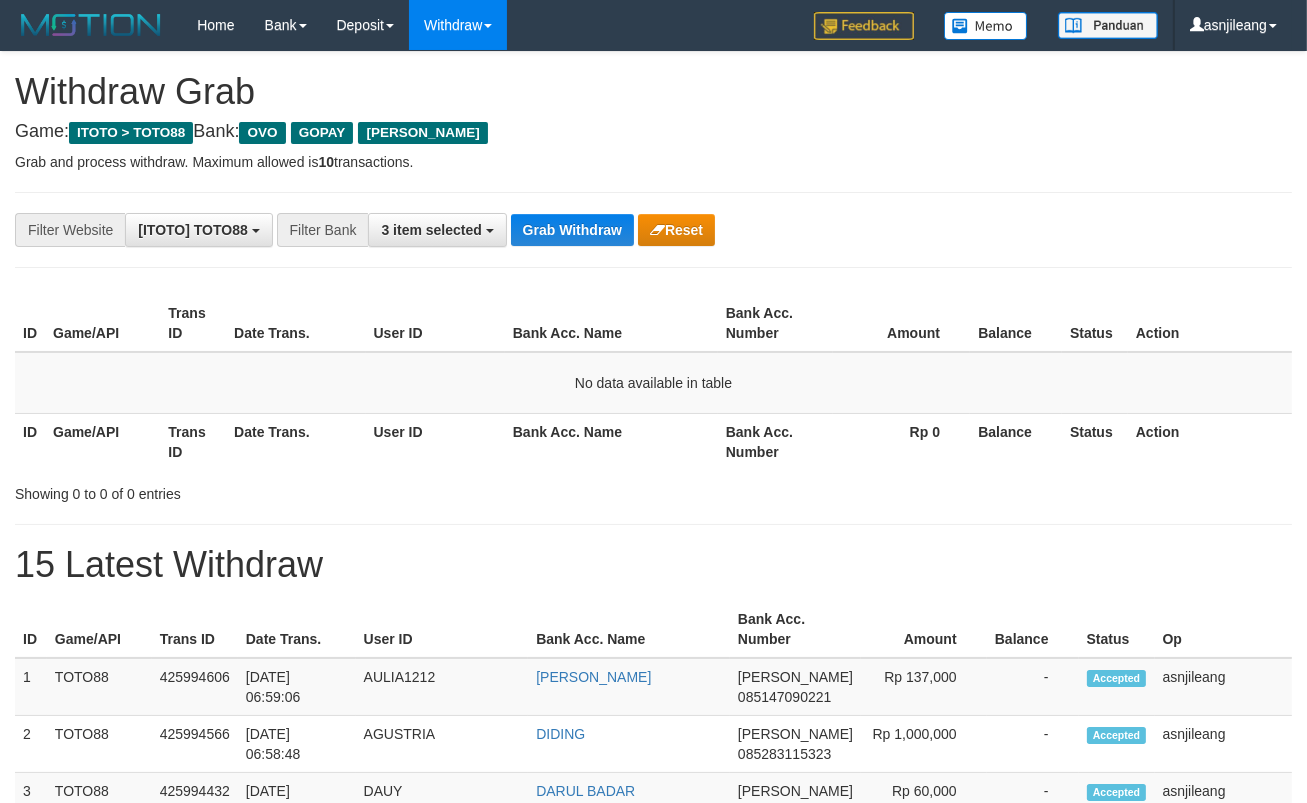 click on "Grab Withdraw" at bounding box center (572, 230) 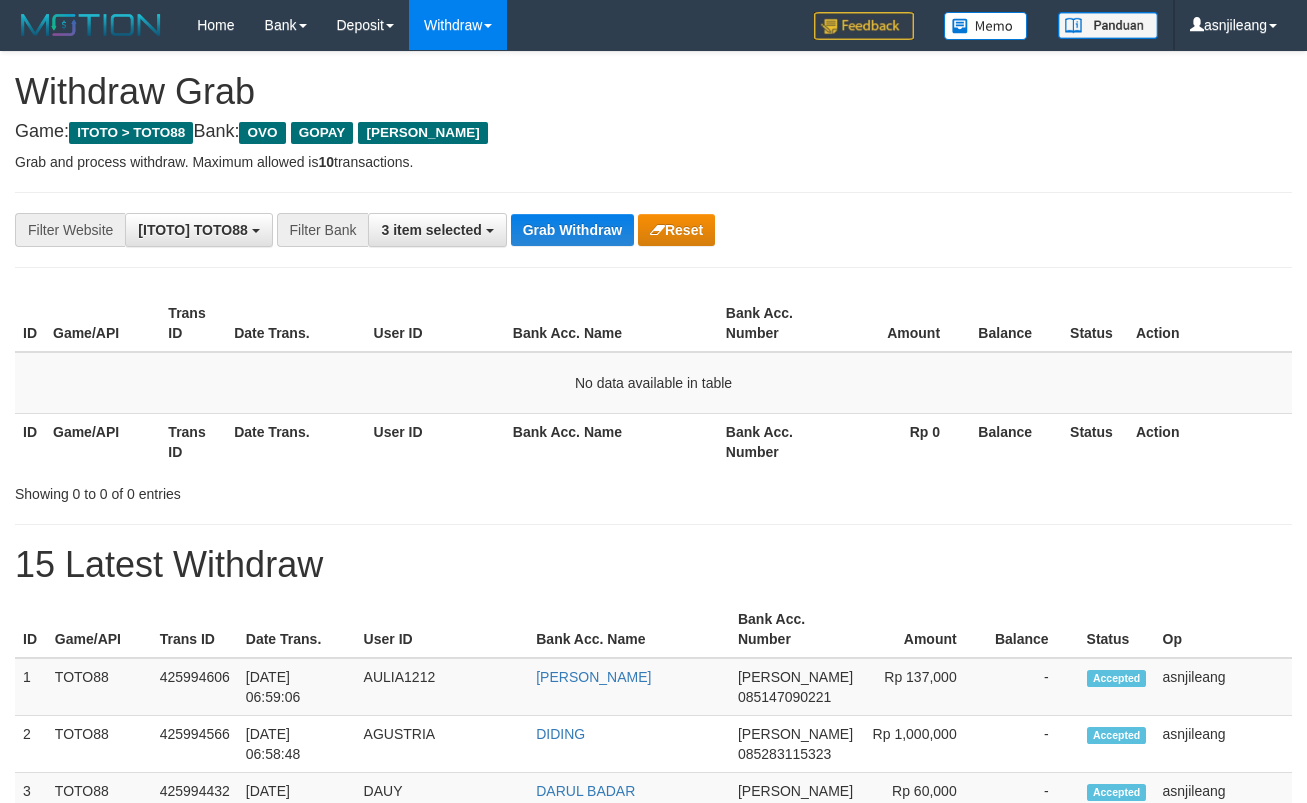scroll, scrollTop: 0, scrollLeft: 0, axis: both 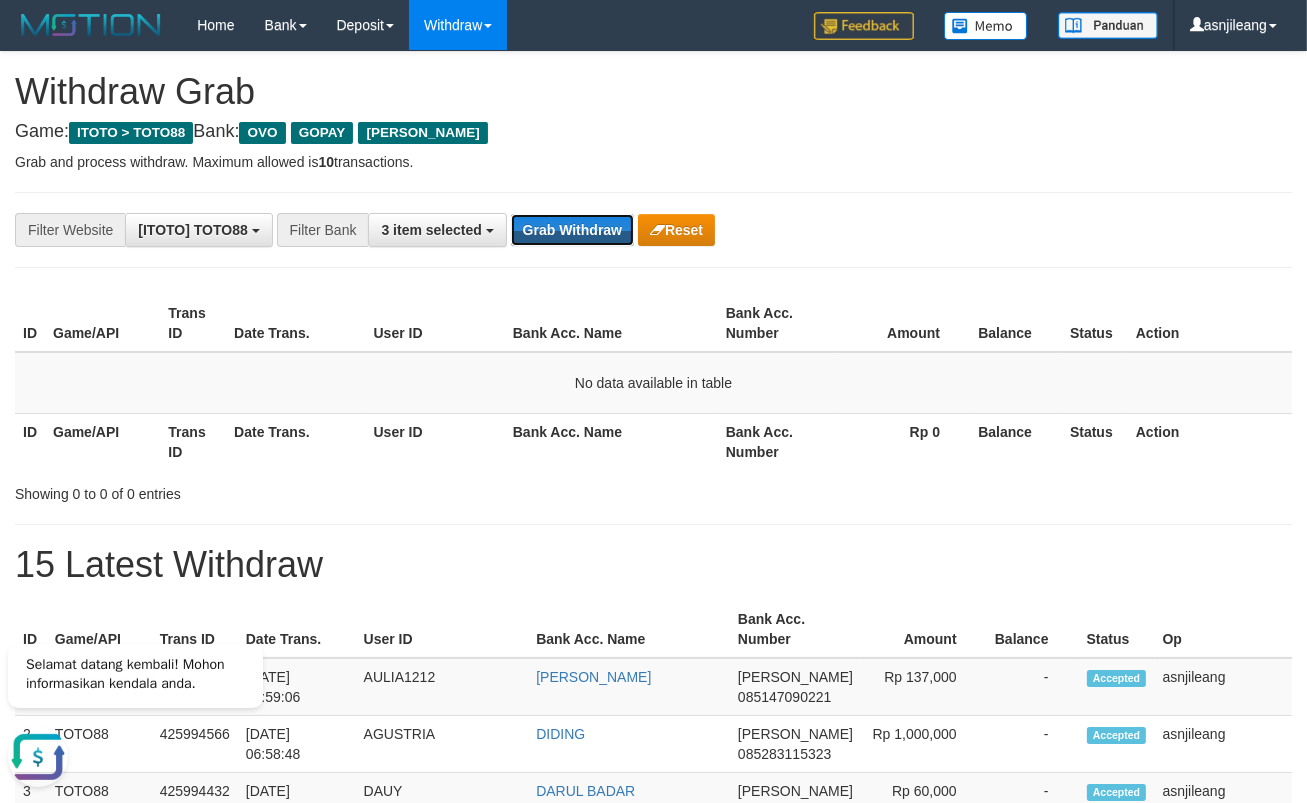 click on "Grab Withdraw" at bounding box center (572, 230) 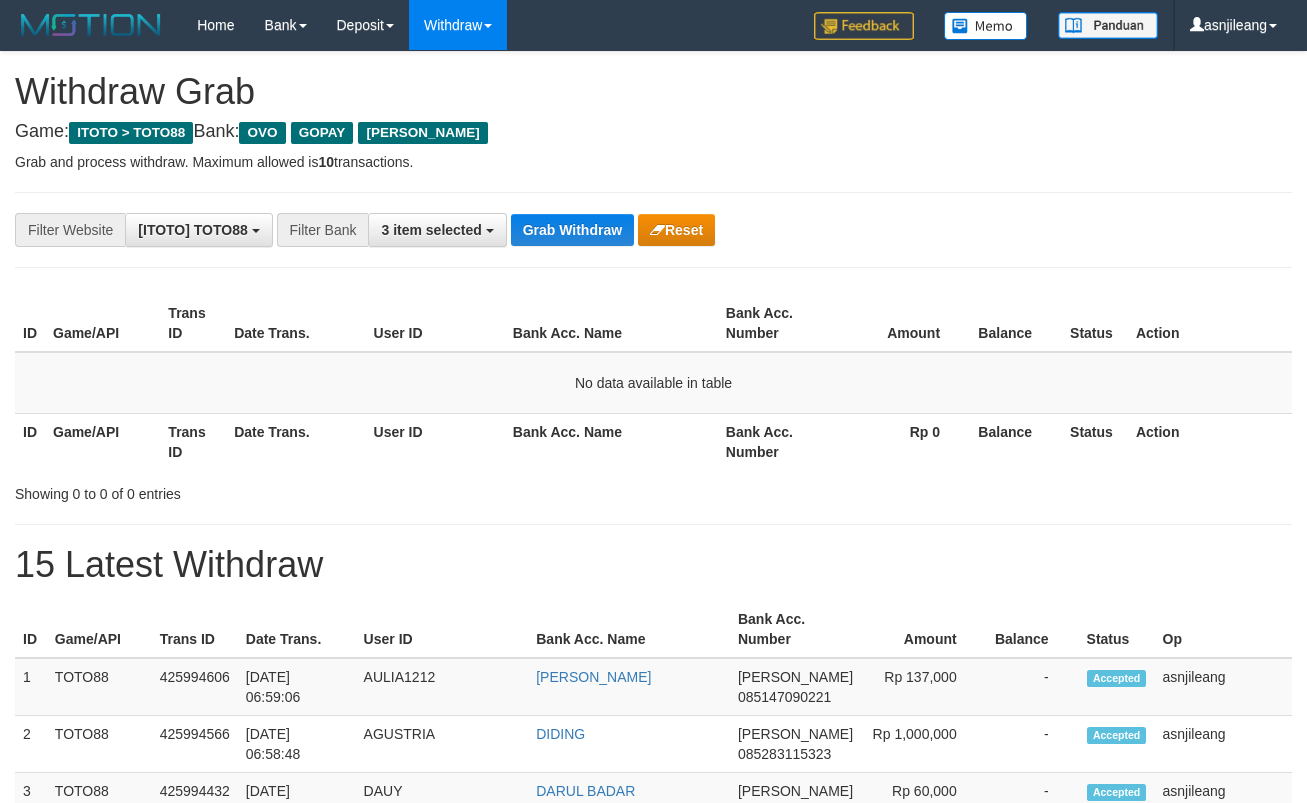 scroll, scrollTop: 0, scrollLeft: 0, axis: both 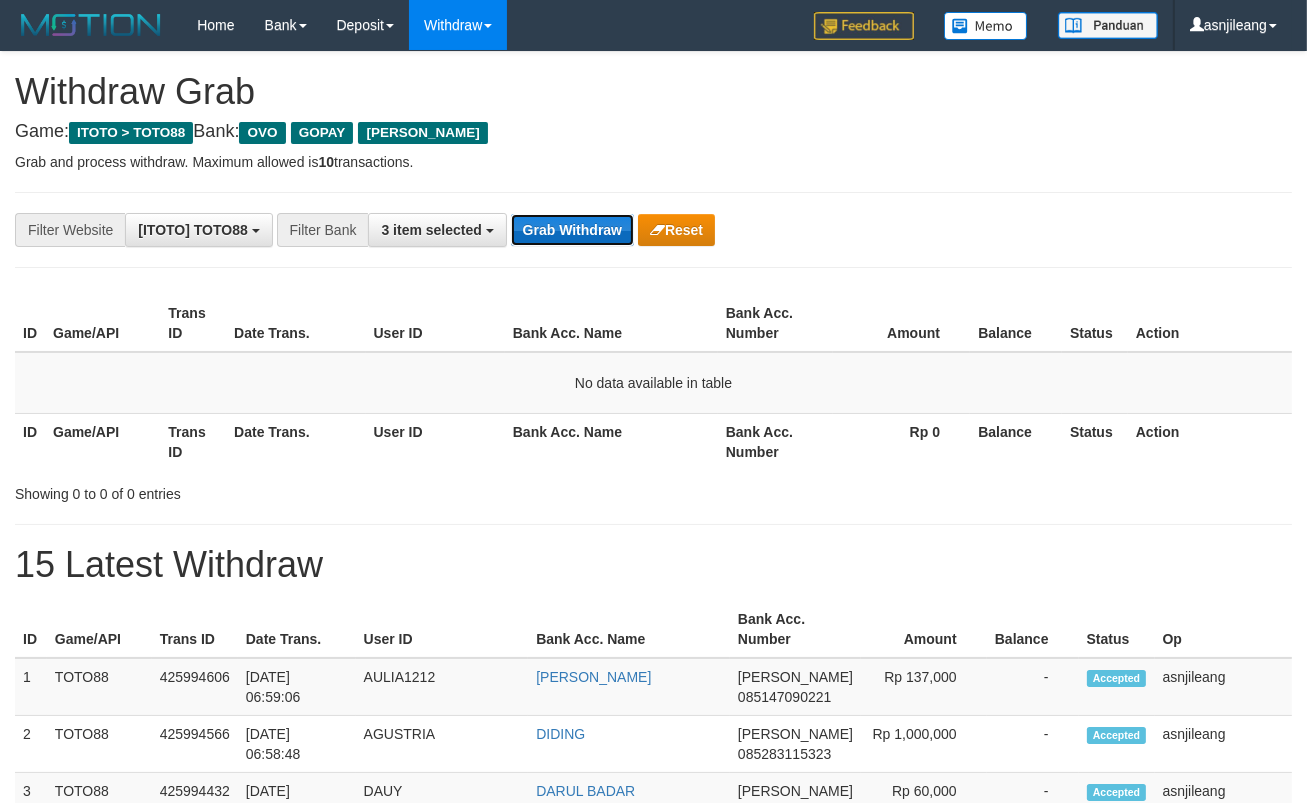 click on "Grab Withdraw" at bounding box center (572, 230) 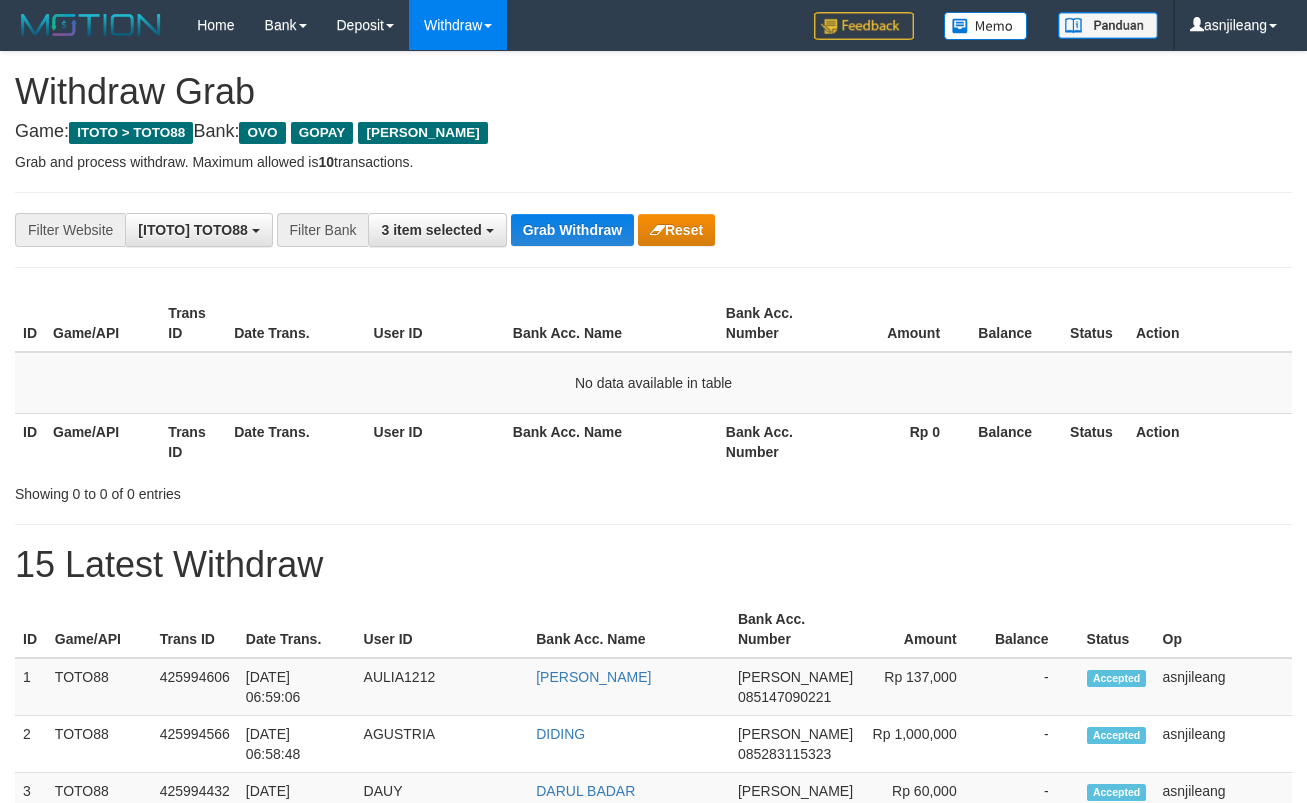 scroll, scrollTop: 0, scrollLeft: 0, axis: both 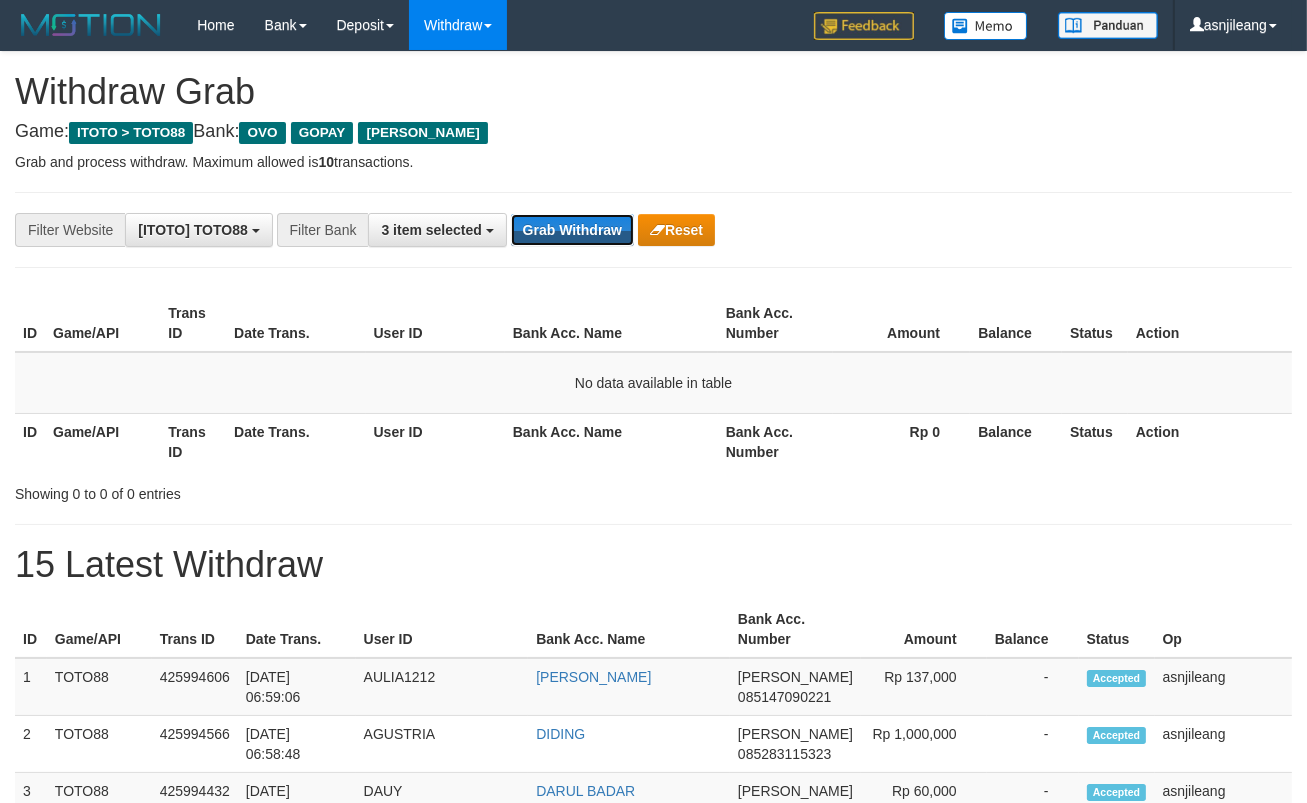 click on "Grab Withdraw" at bounding box center (572, 230) 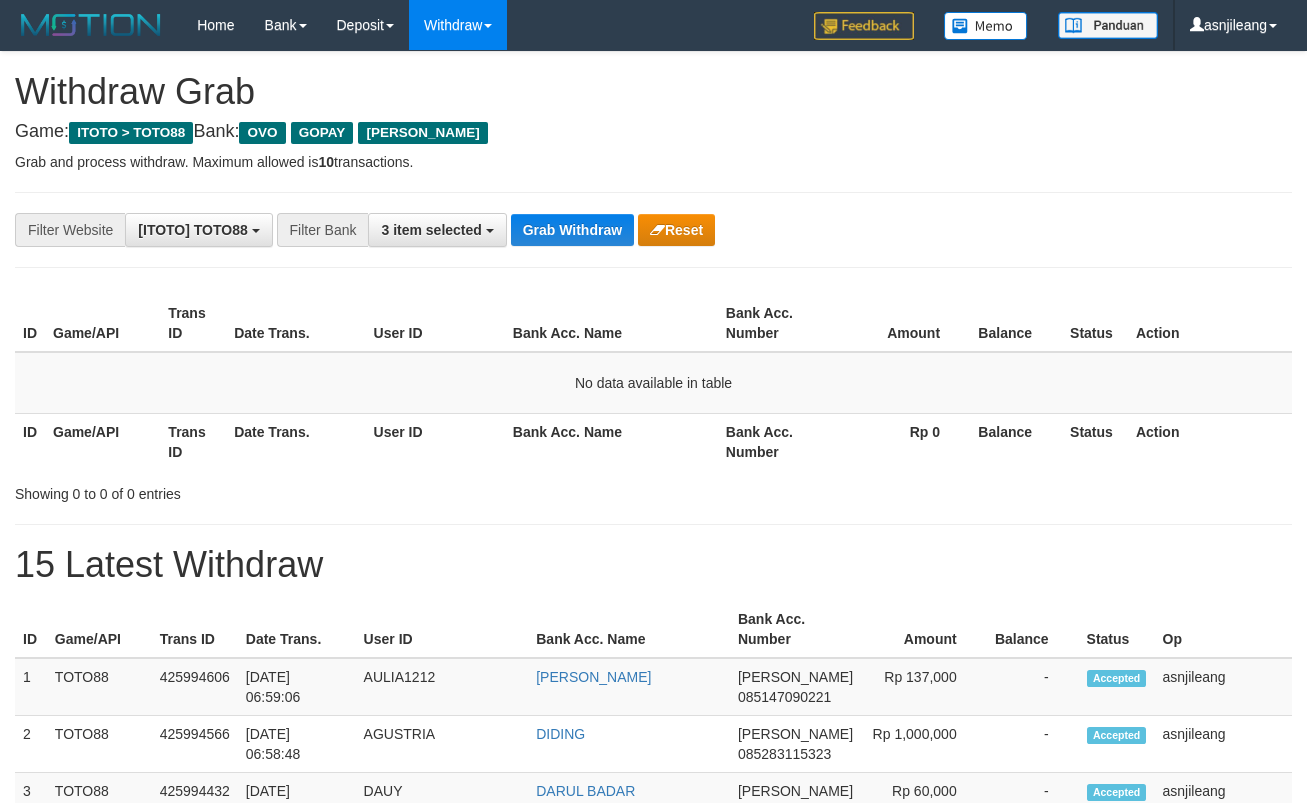 click on "Grab Withdraw" at bounding box center (572, 230) 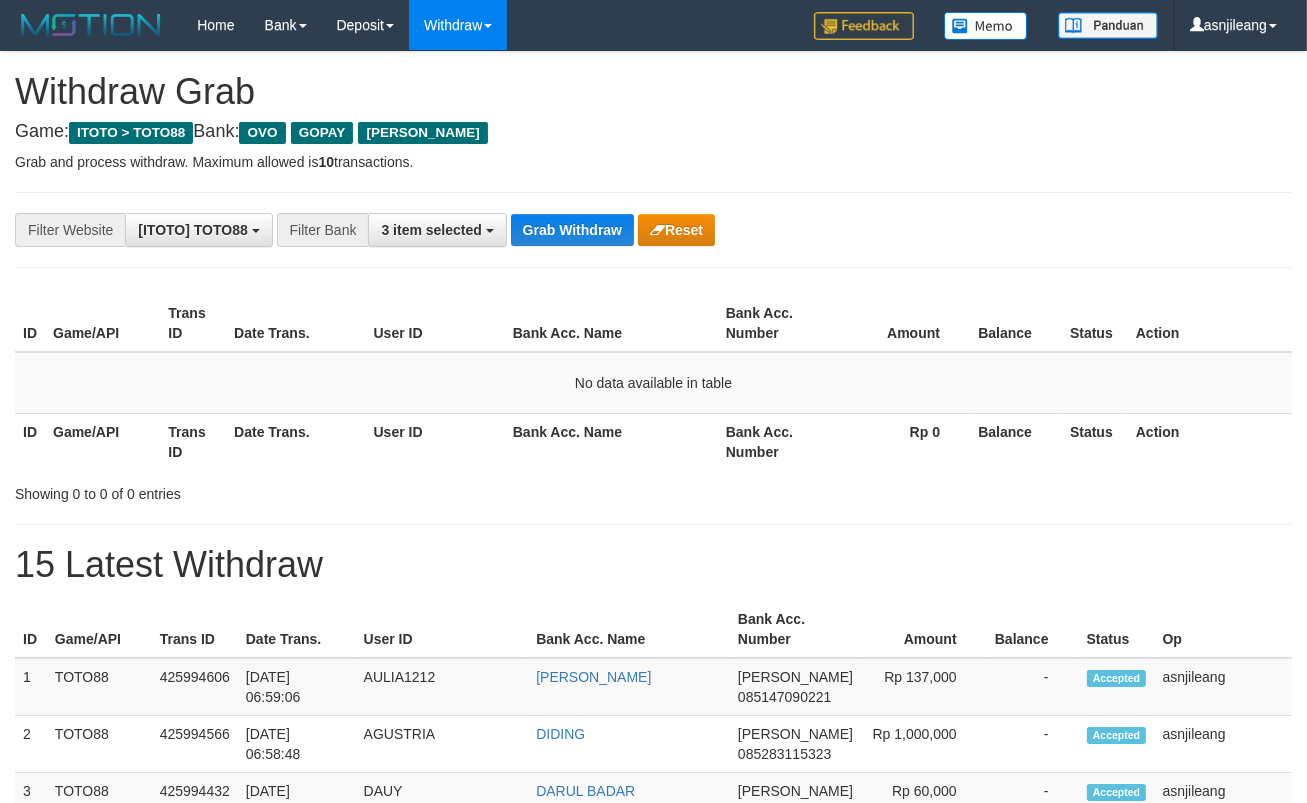 scroll, scrollTop: 17, scrollLeft: 0, axis: vertical 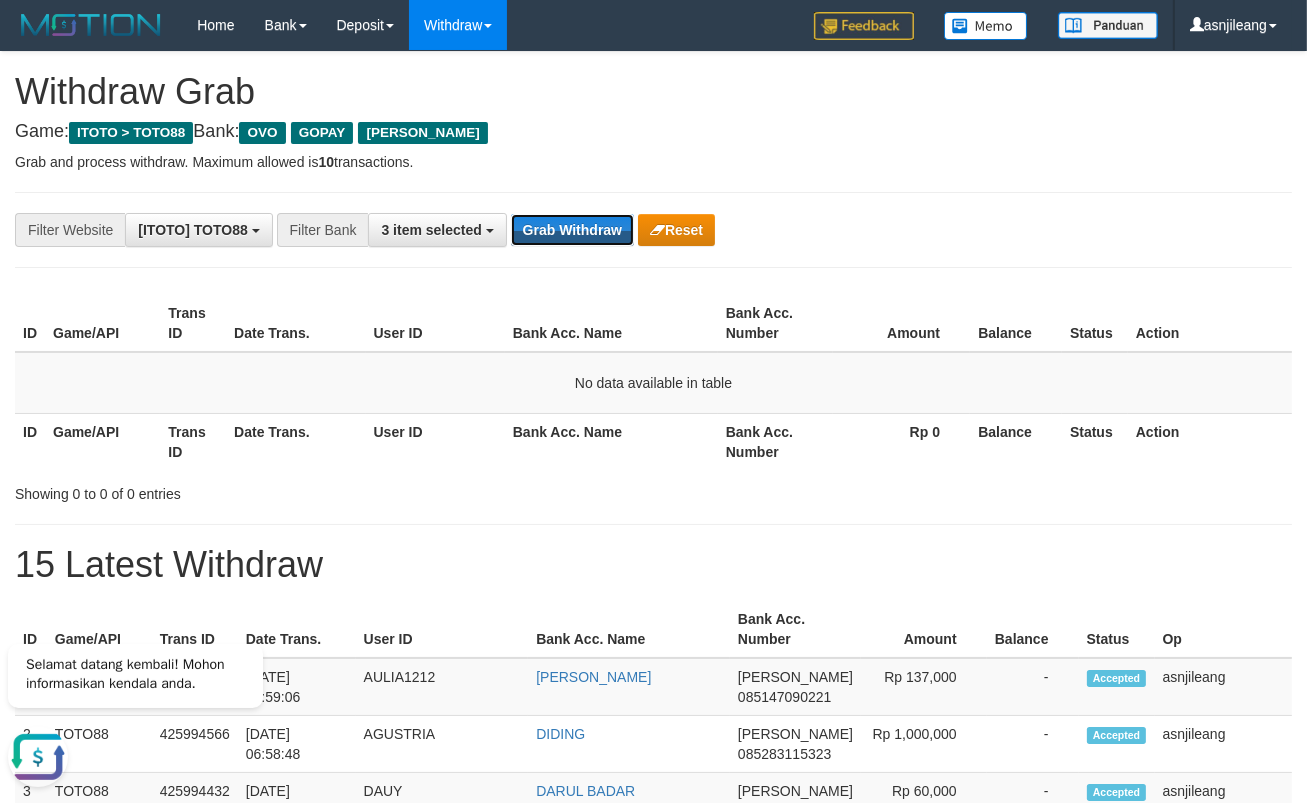 click on "Grab Withdraw" at bounding box center (572, 230) 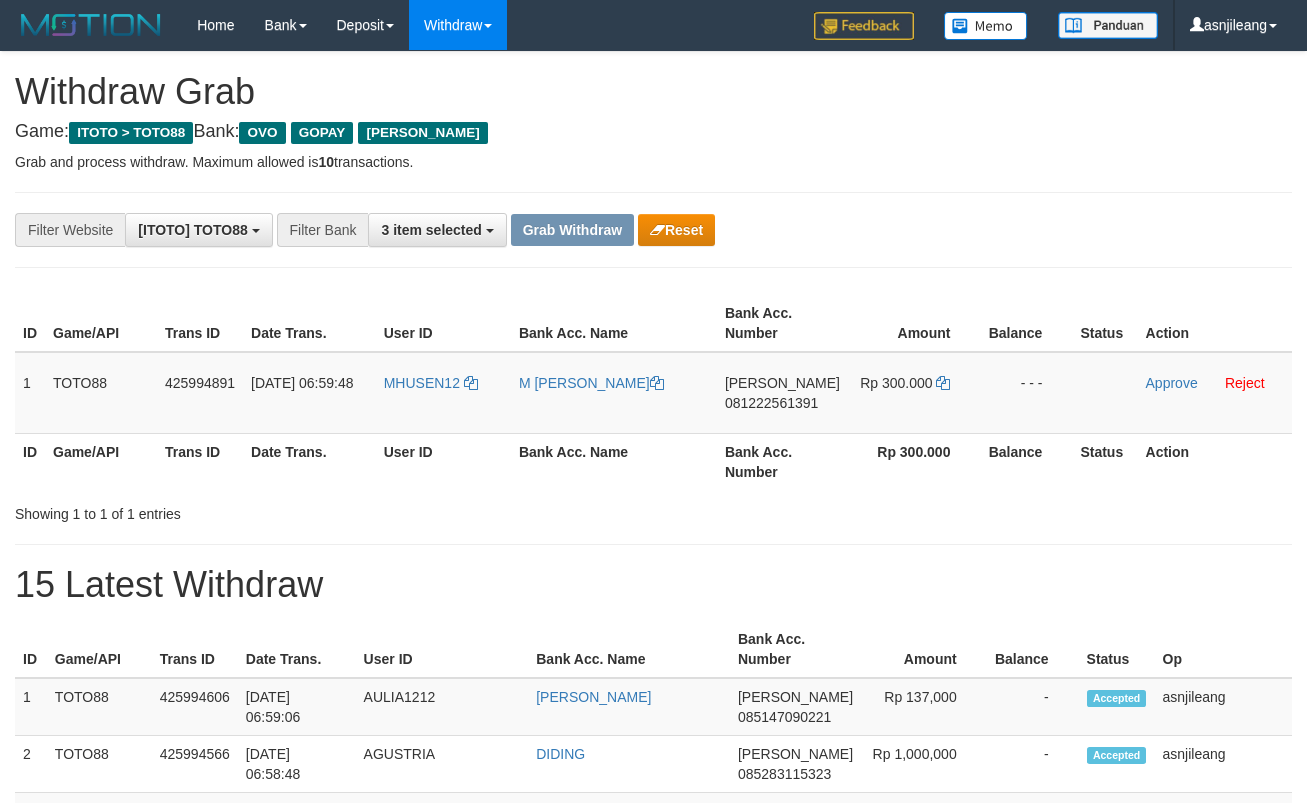 scroll, scrollTop: 0, scrollLeft: 0, axis: both 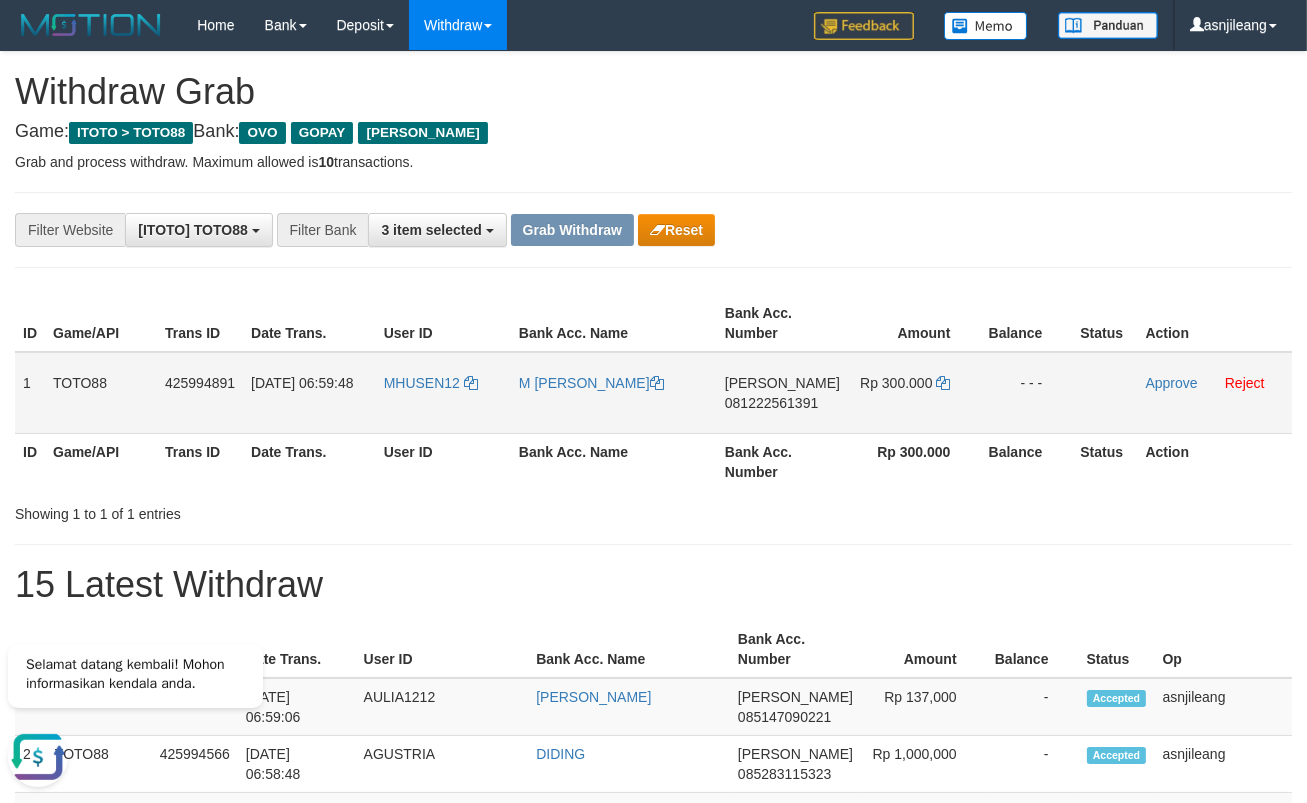 click on "081222561391" at bounding box center [771, 403] 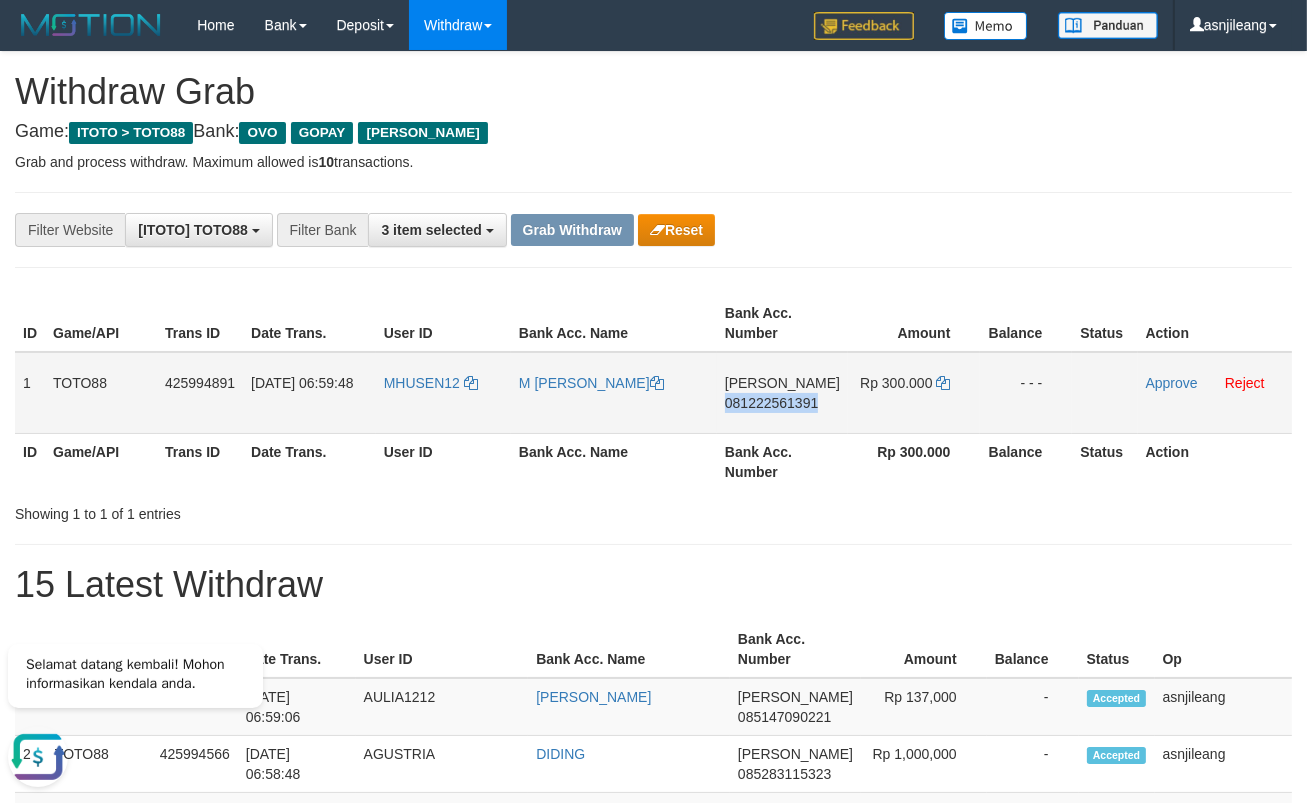 click on "081222561391" at bounding box center (771, 403) 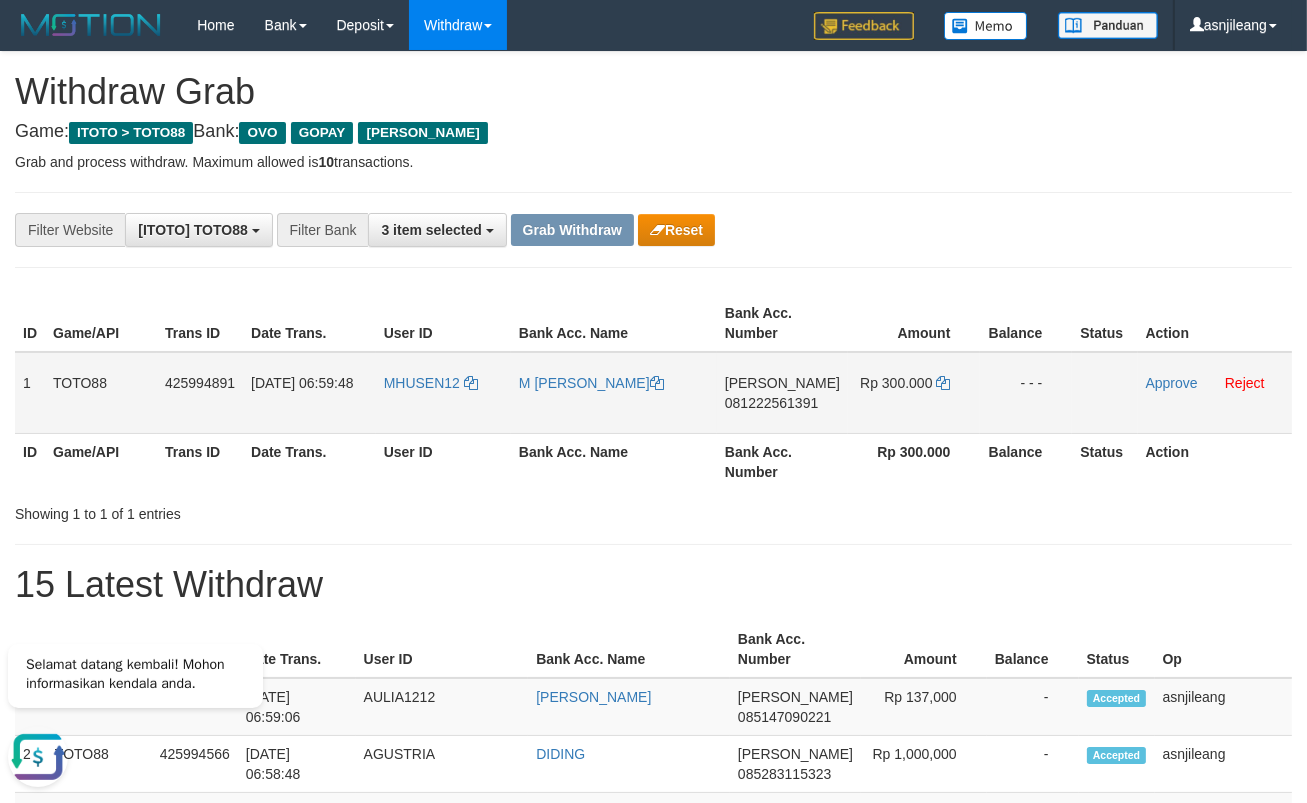 click on "Rp 300.000" at bounding box center (914, 393) 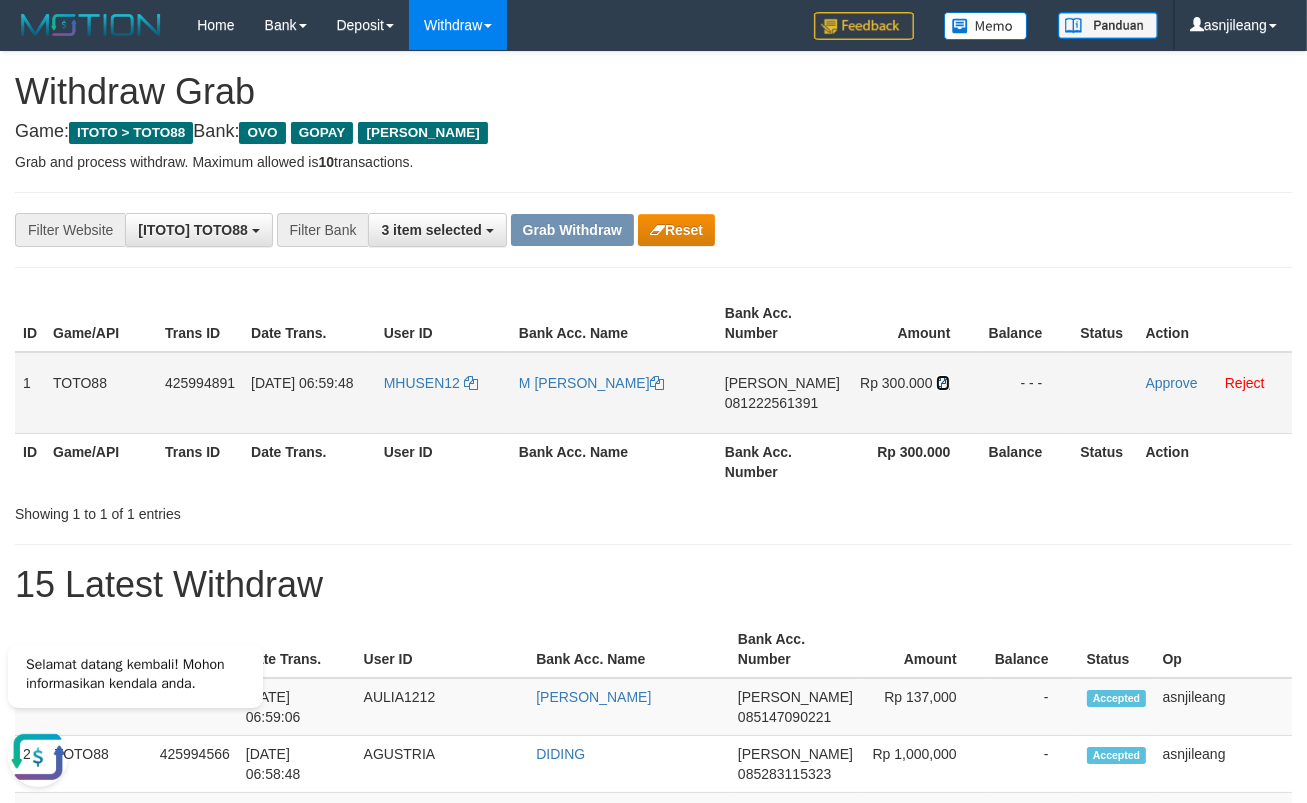 click at bounding box center (943, 383) 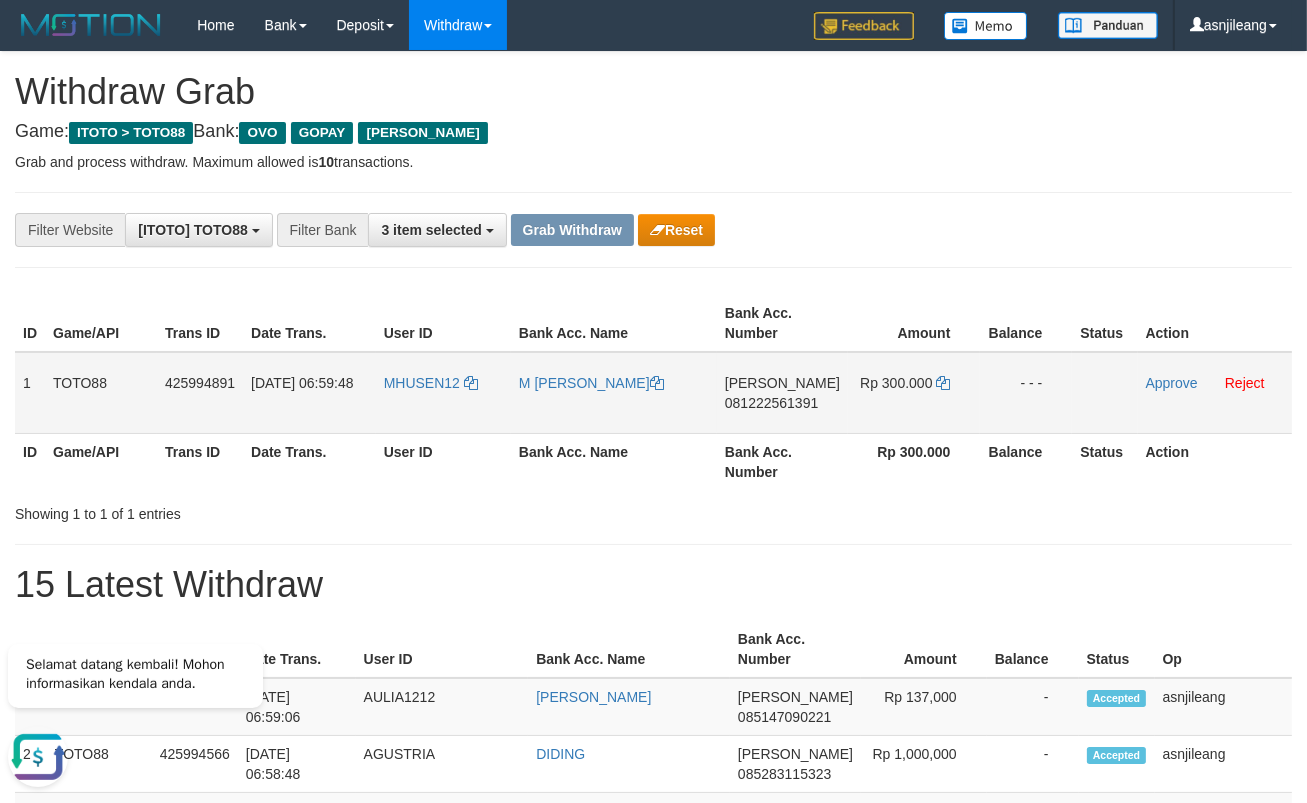 click on "Approve
Reject" at bounding box center [1215, 393] 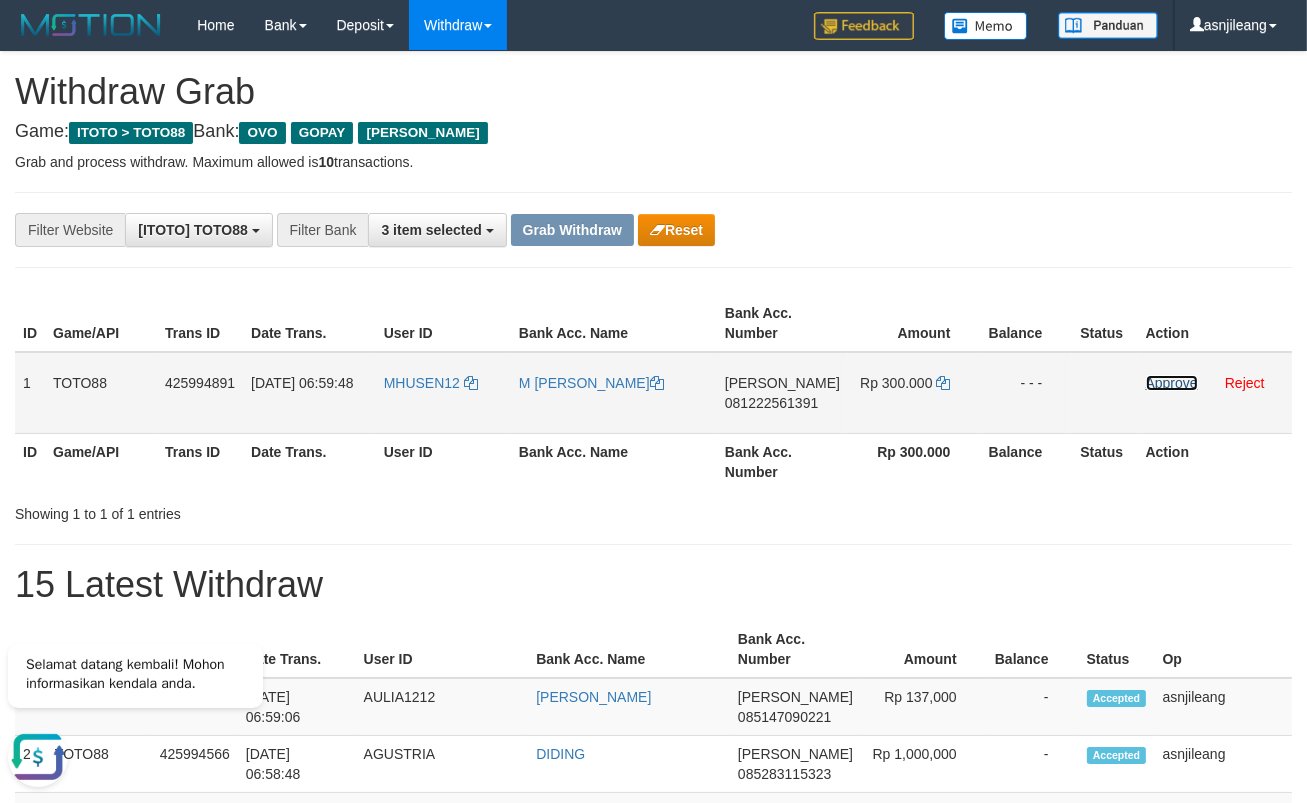 click on "Approve" at bounding box center [1172, 383] 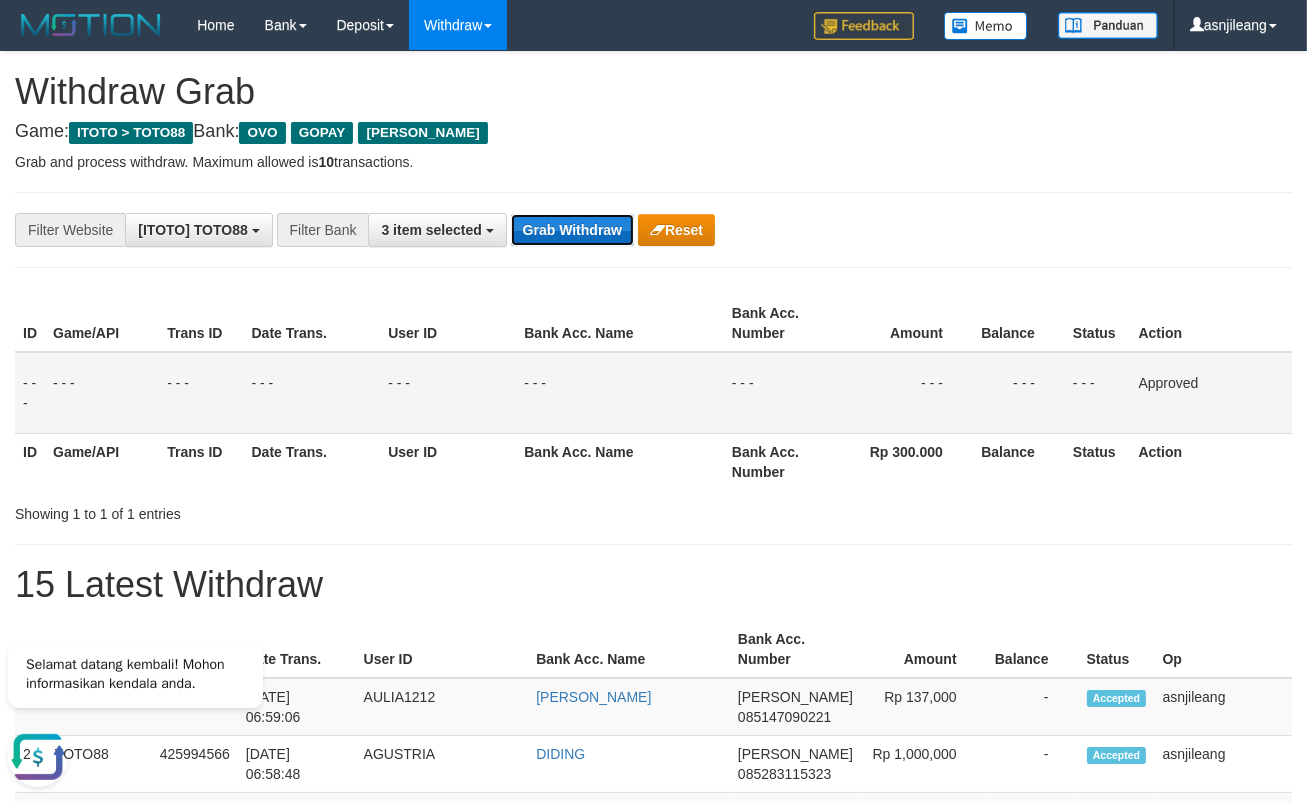 click on "Grab Withdraw" at bounding box center (572, 230) 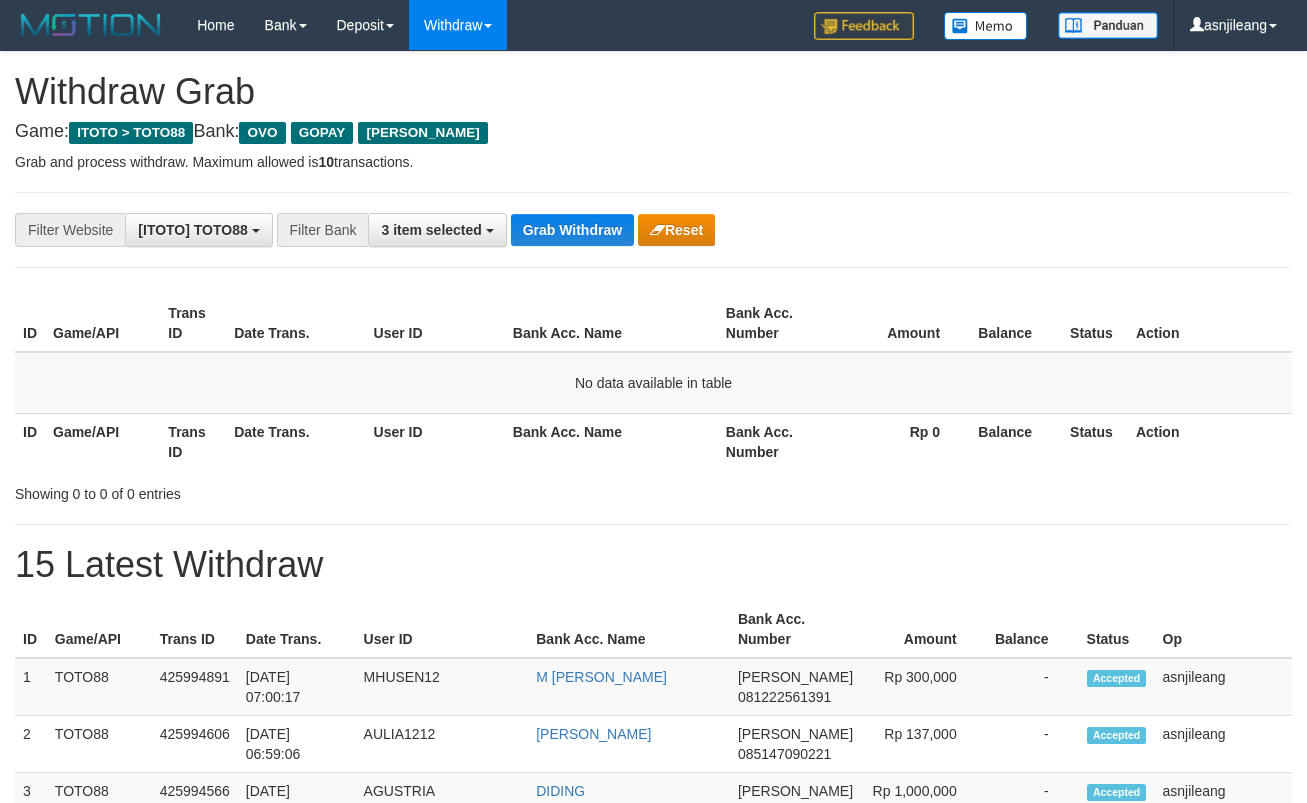 scroll, scrollTop: 0, scrollLeft: 0, axis: both 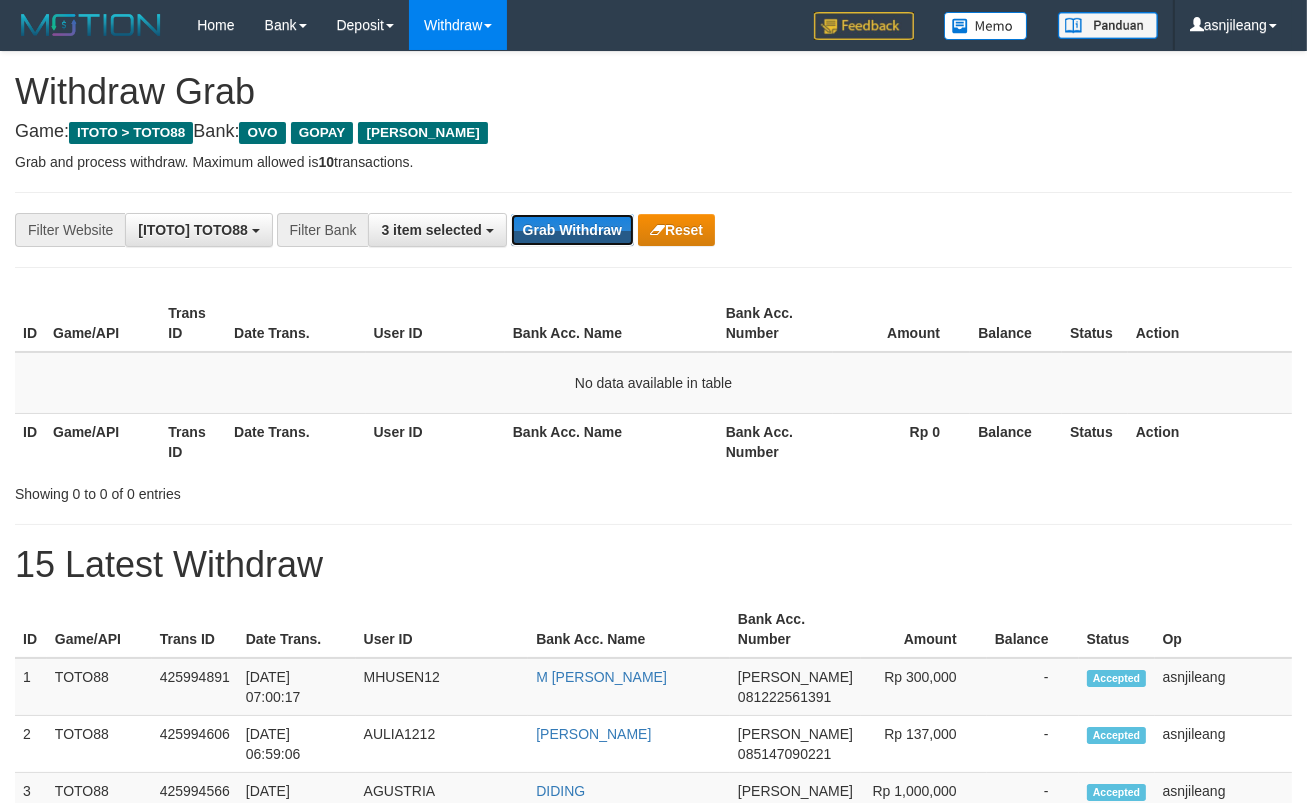 click on "Grab Withdraw" at bounding box center [572, 230] 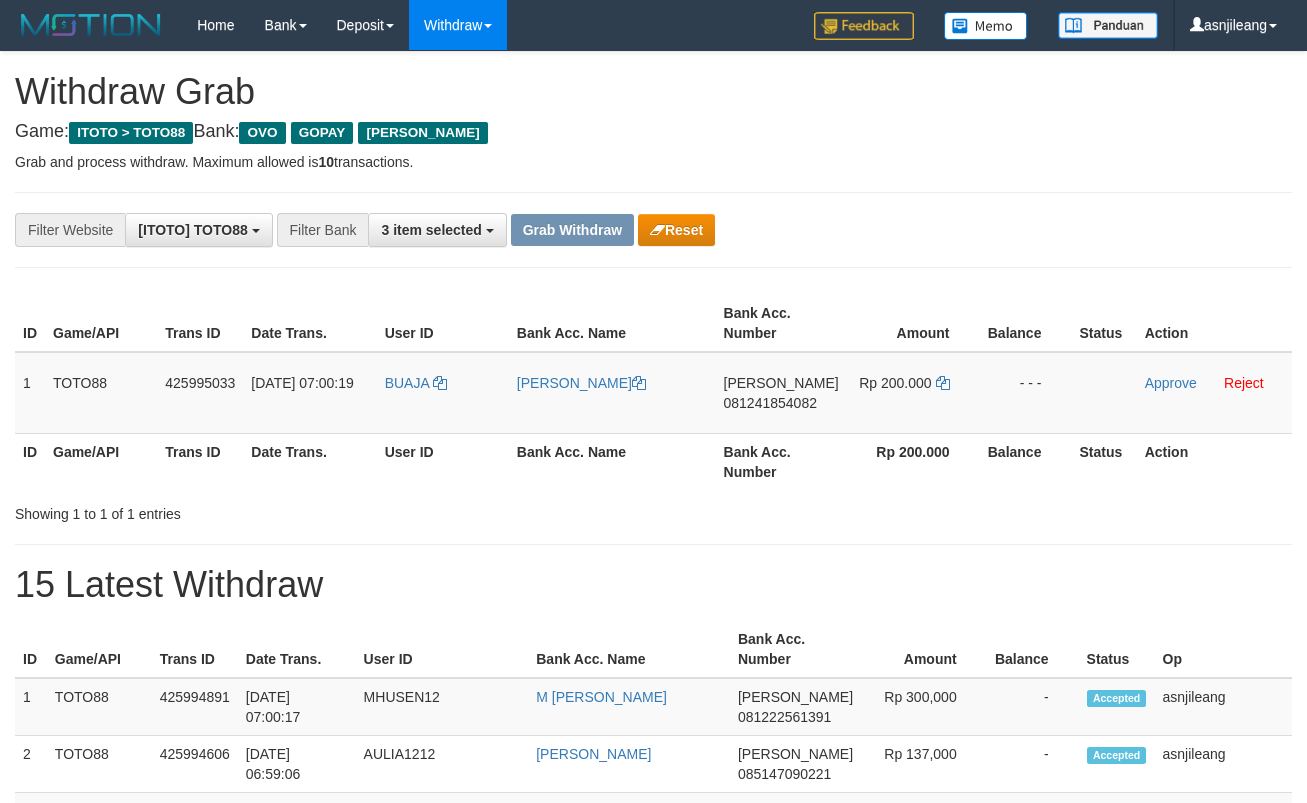 scroll, scrollTop: 0, scrollLeft: 0, axis: both 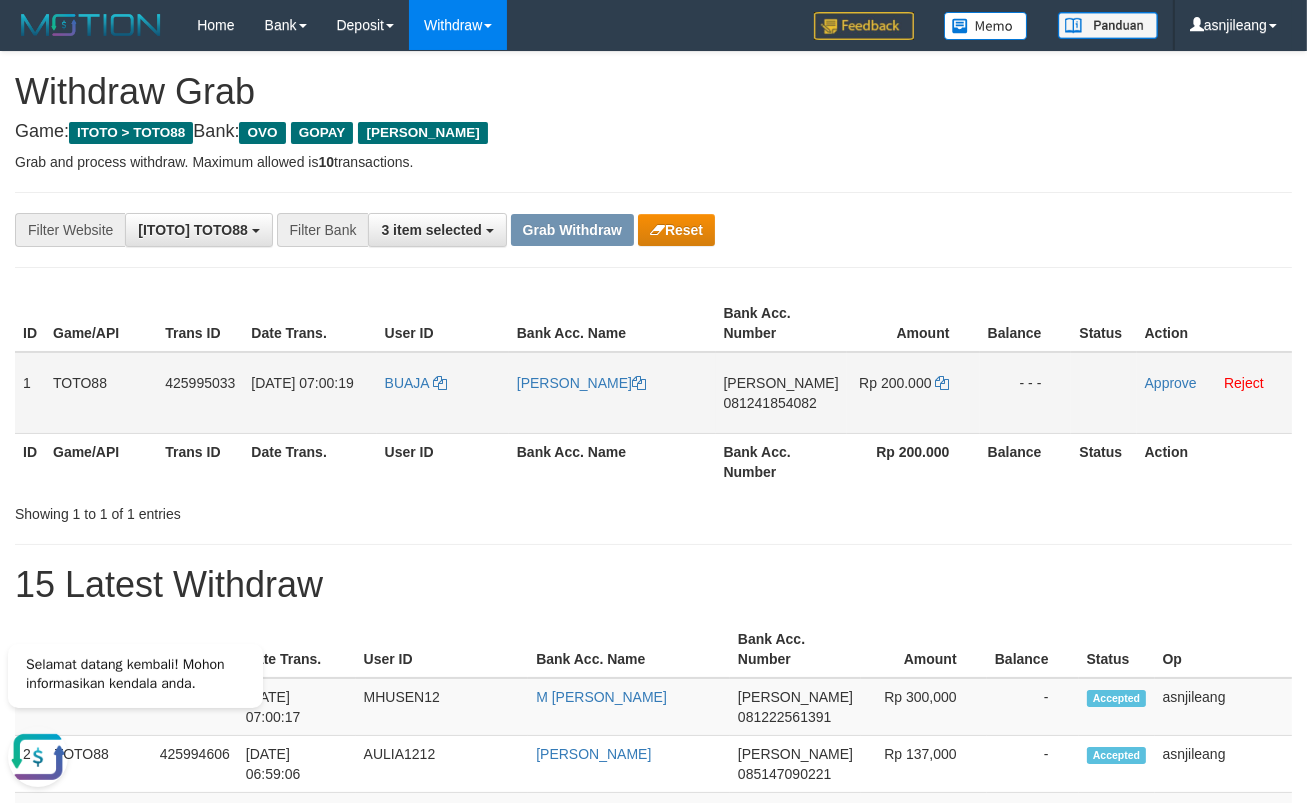 click on "[PERSON_NAME]
081241854082" at bounding box center [781, 393] 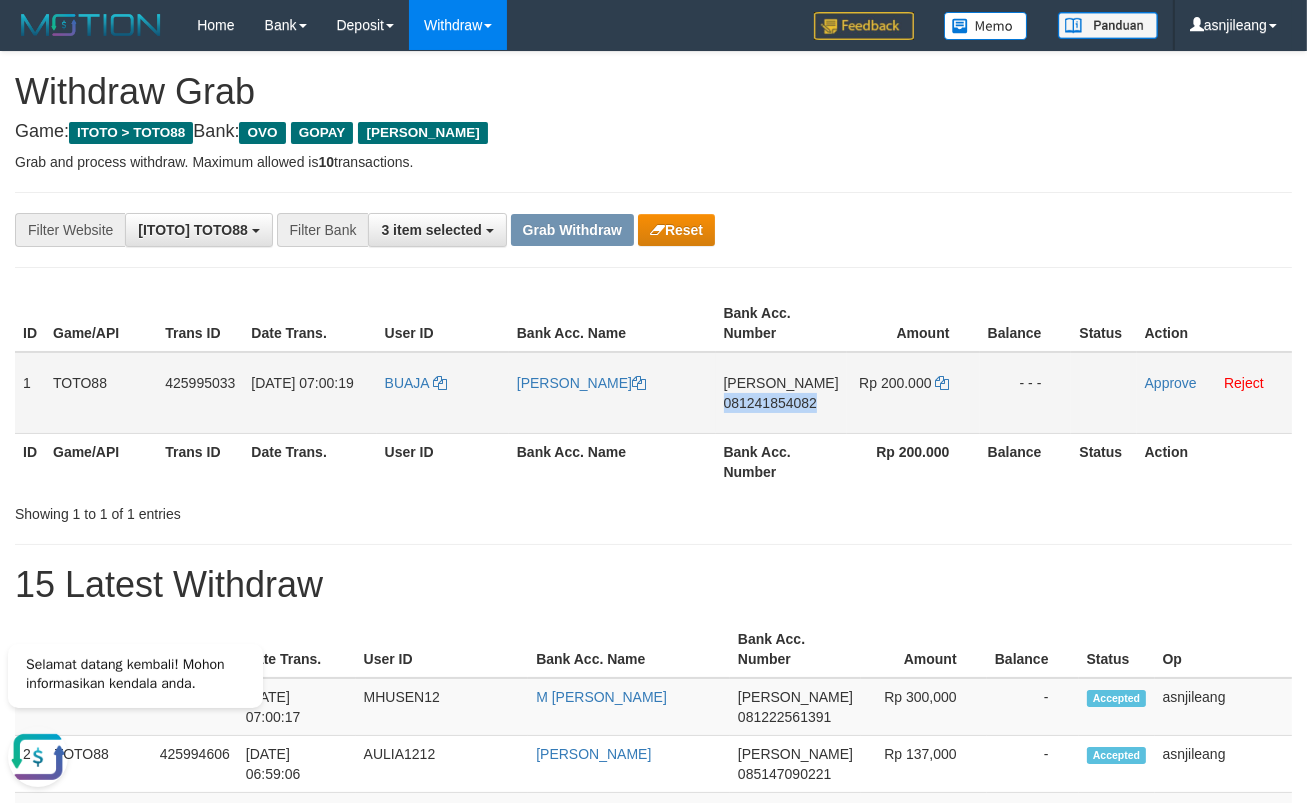 click on "[PERSON_NAME]
081241854082" at bounding box center (781, 393) 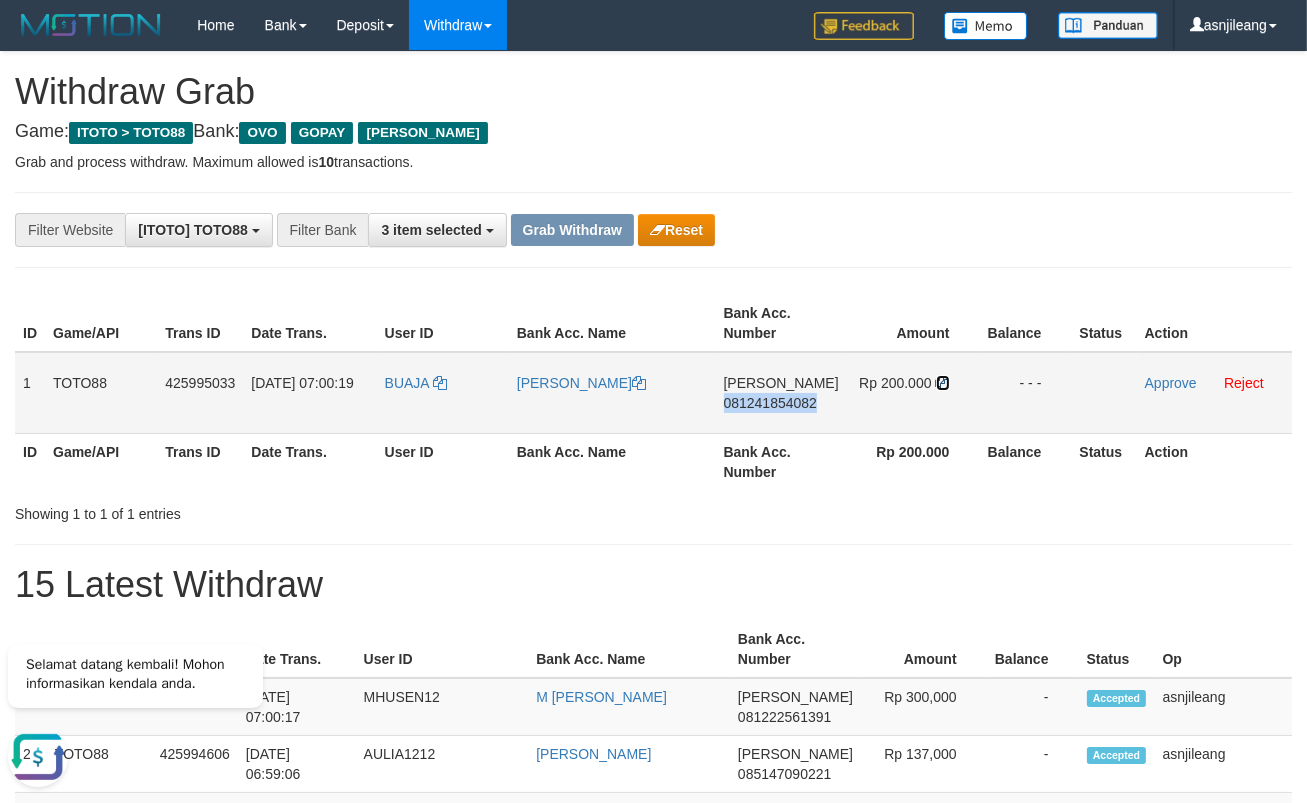 click at bounding box center (943, 383) 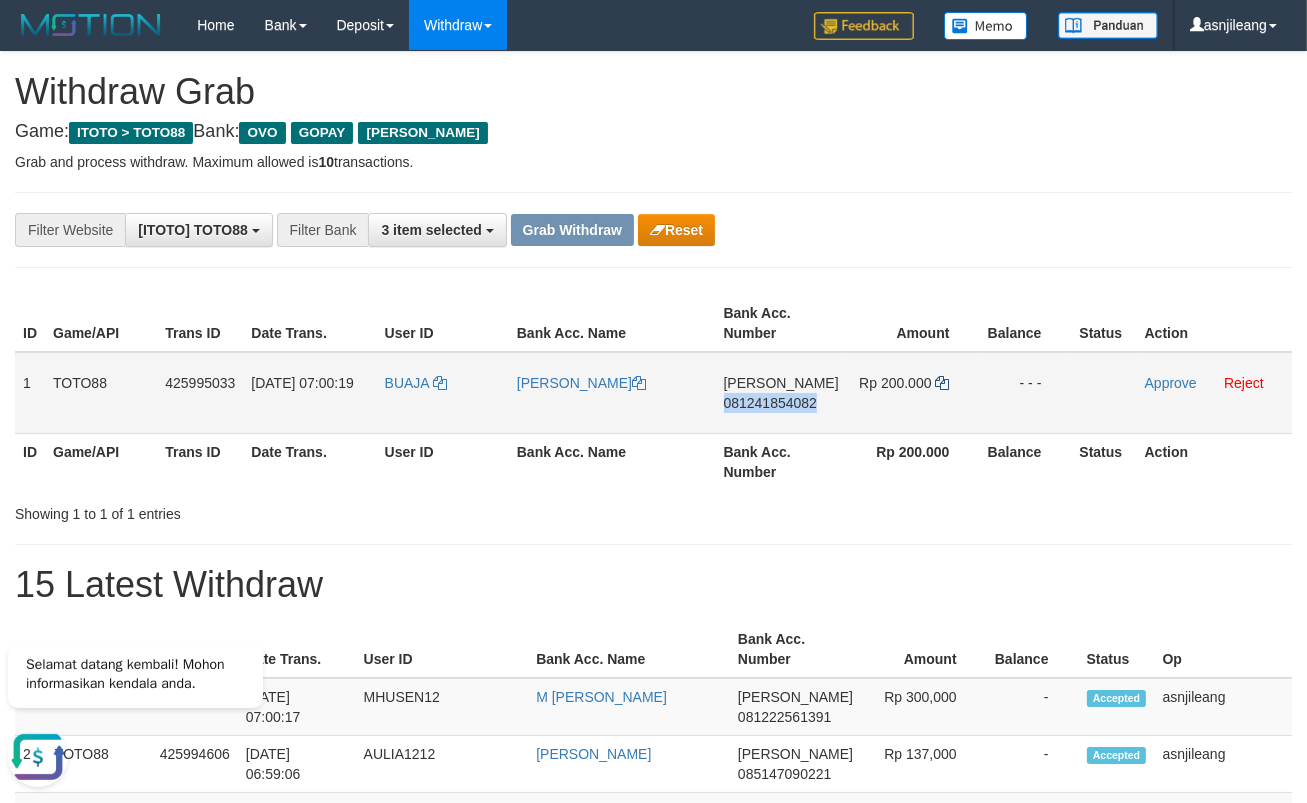 copy on "081241854082" 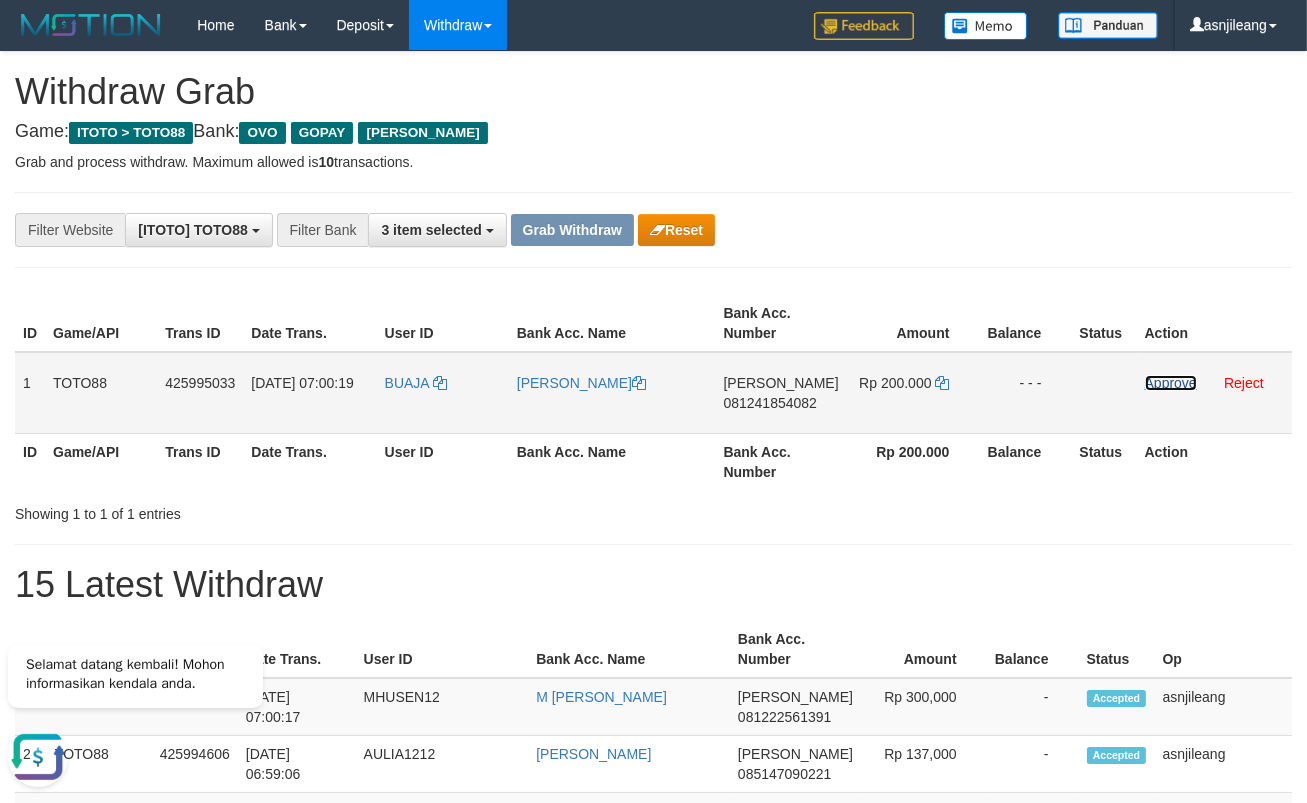 click on "Approve" at bounding box center (1171, 383) 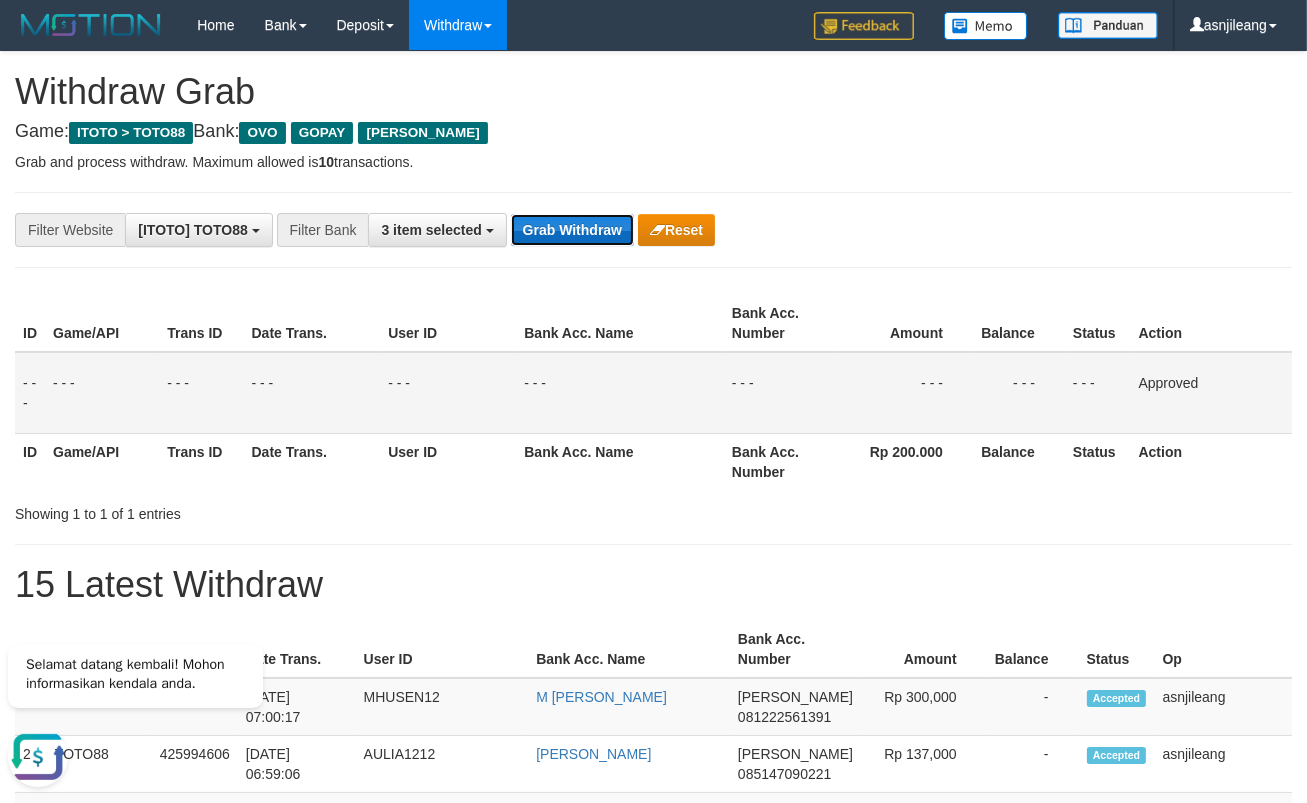 click on "Grab Withdraw" at bounding box center (572, 230) 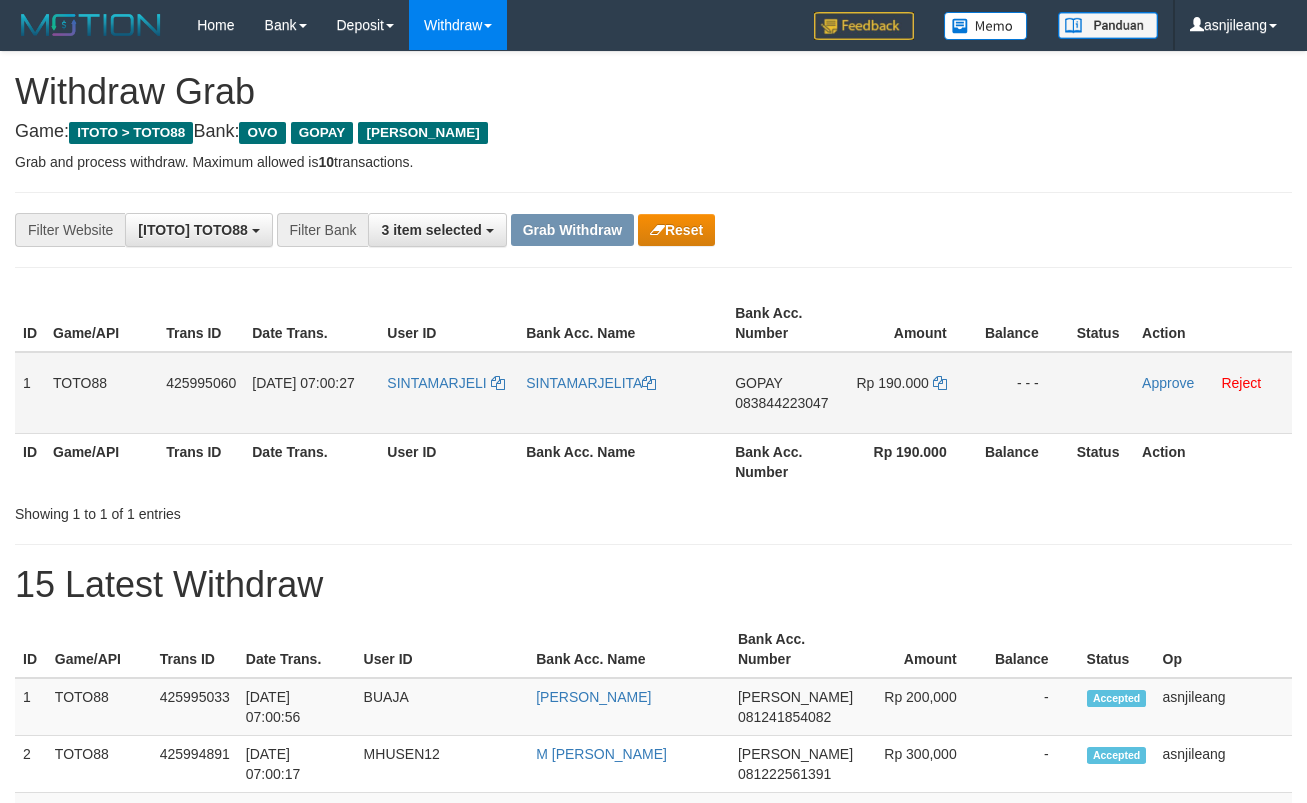 scroll, scrollTop: 0, scrollLeft: 0, axis: both 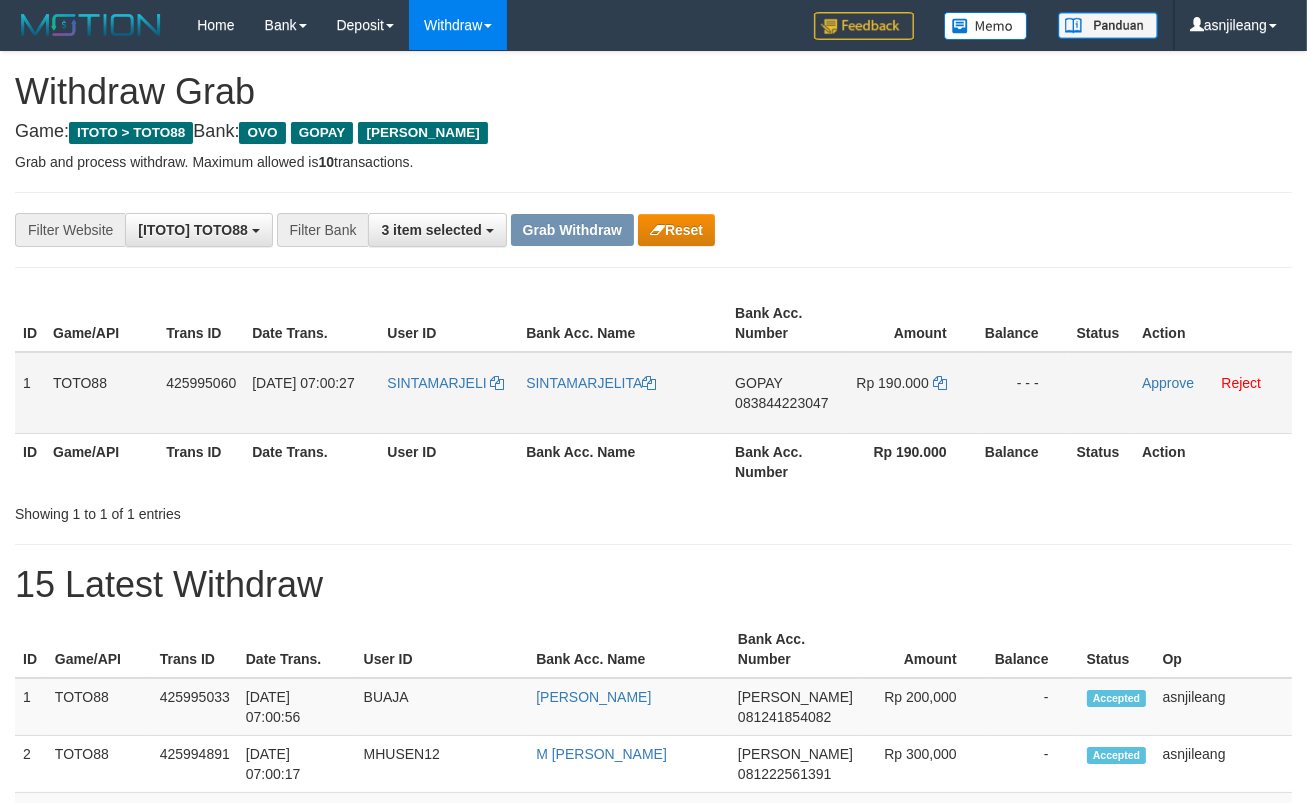 click on "GOPAY
083844223047" at bounding box center (784, 393) 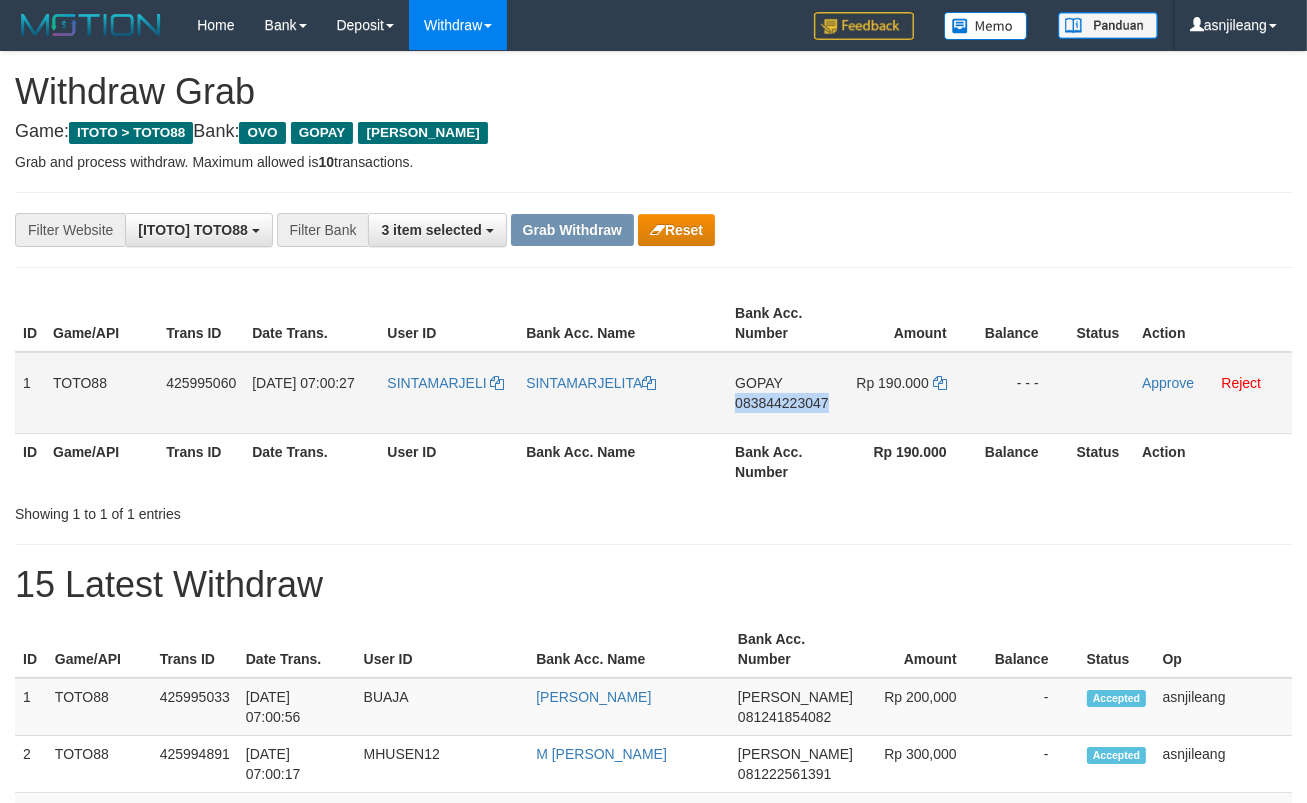 click on "GOPAY
083844223047" at bounding box center [784, 393] 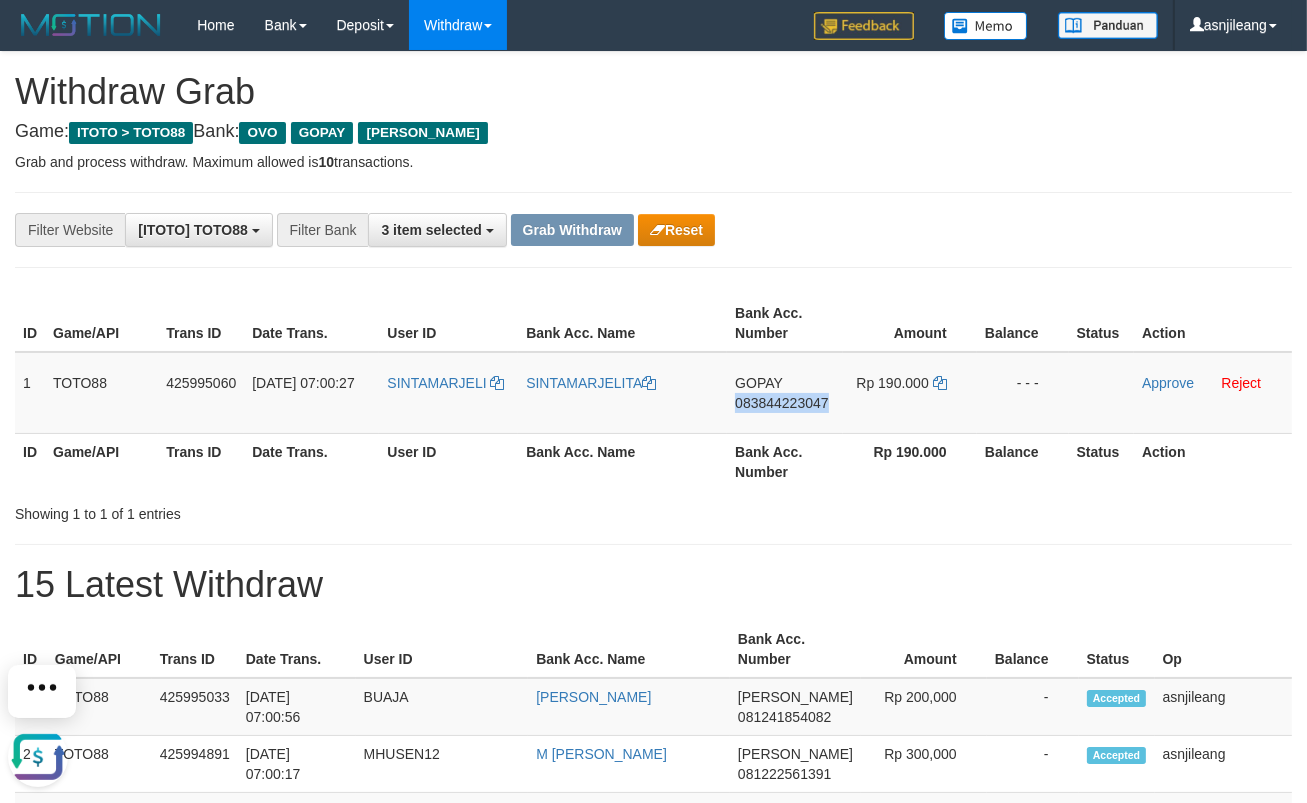 scroll, scrollTop: 0, scrollLeft: 0, axis: both 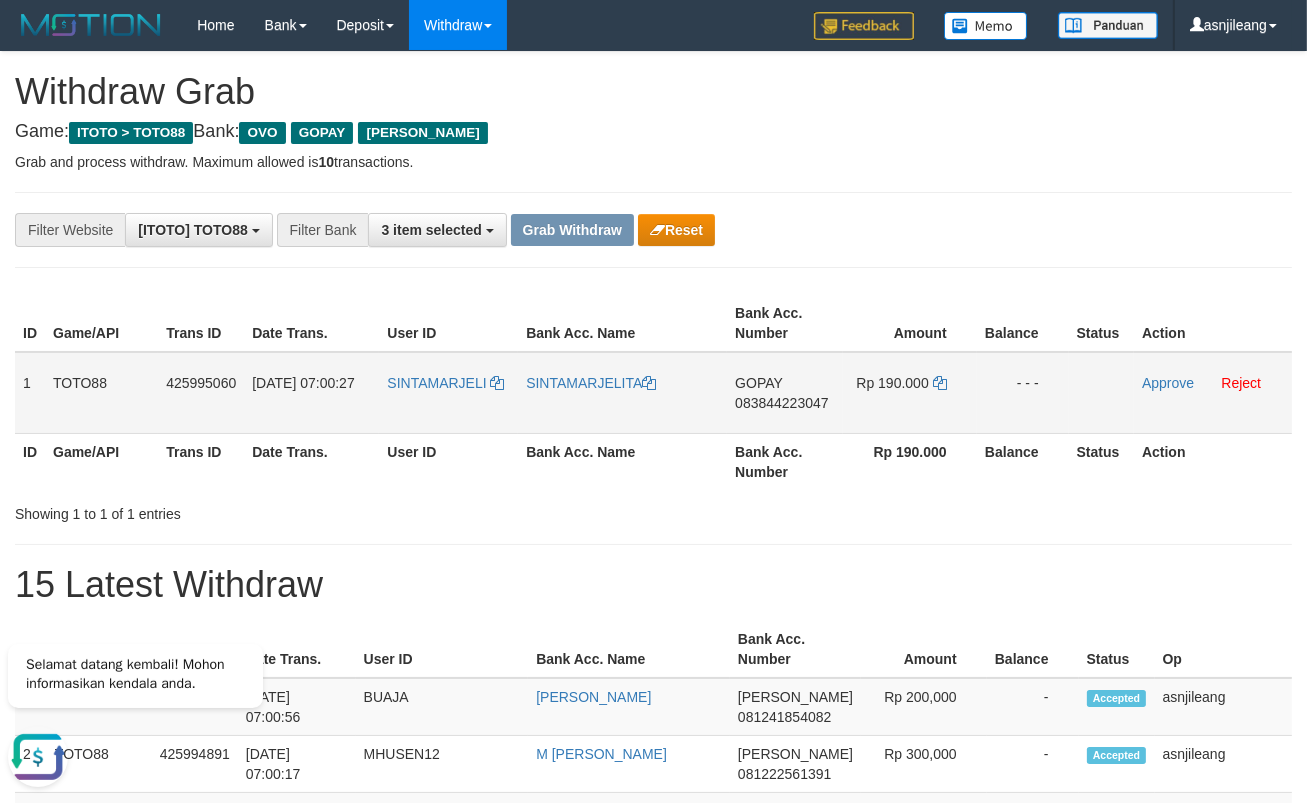 click on "Approve
Reject" at bounding box center (1213, 393) 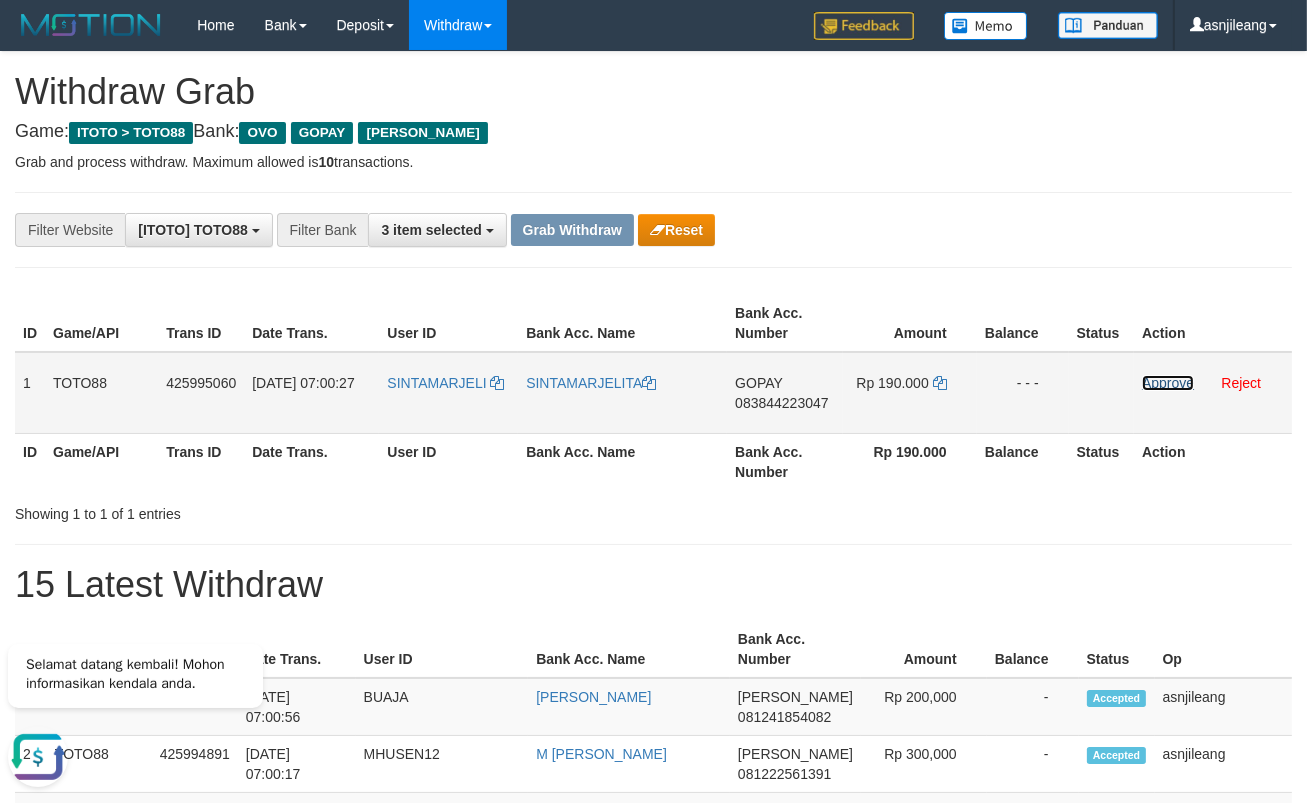 click on "Approve" at bounding box center [1168, 383] 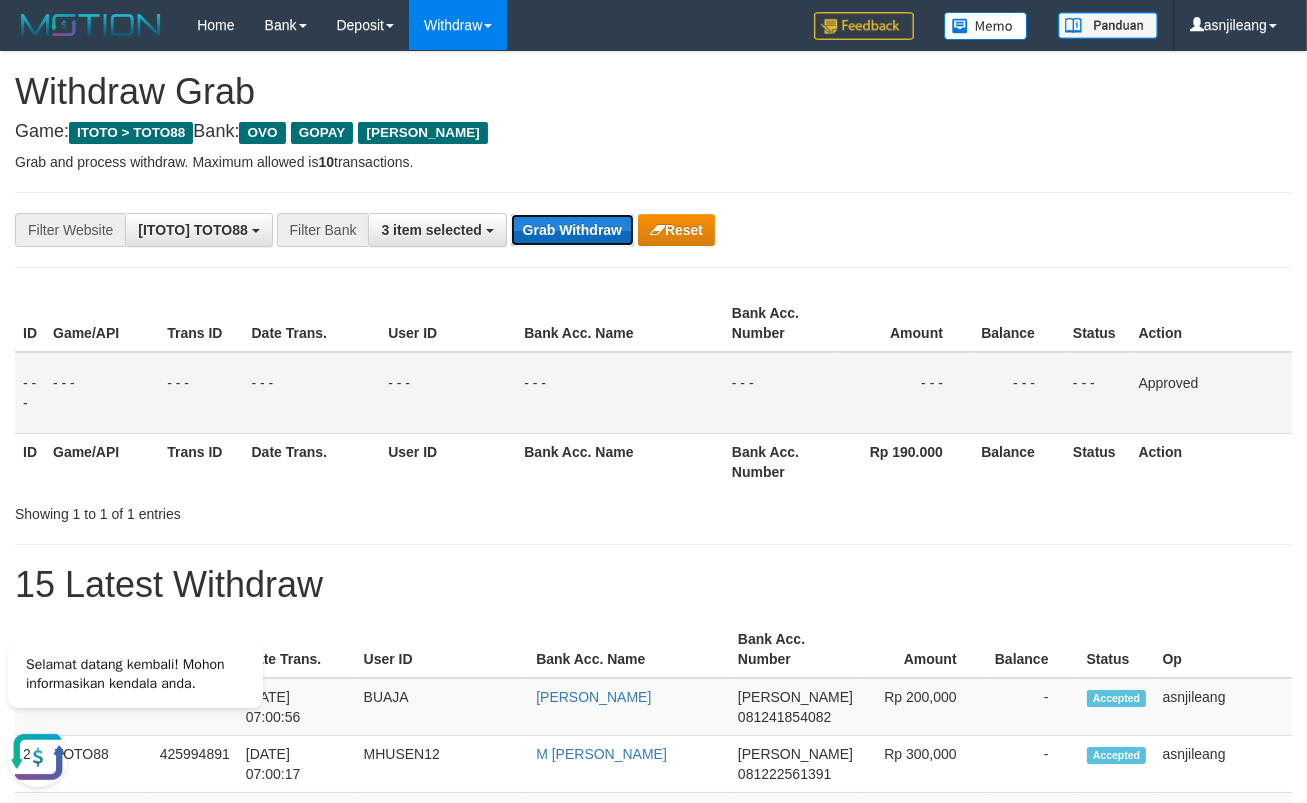 click on "Grab Withdraw" at bounding box center [572, 230] 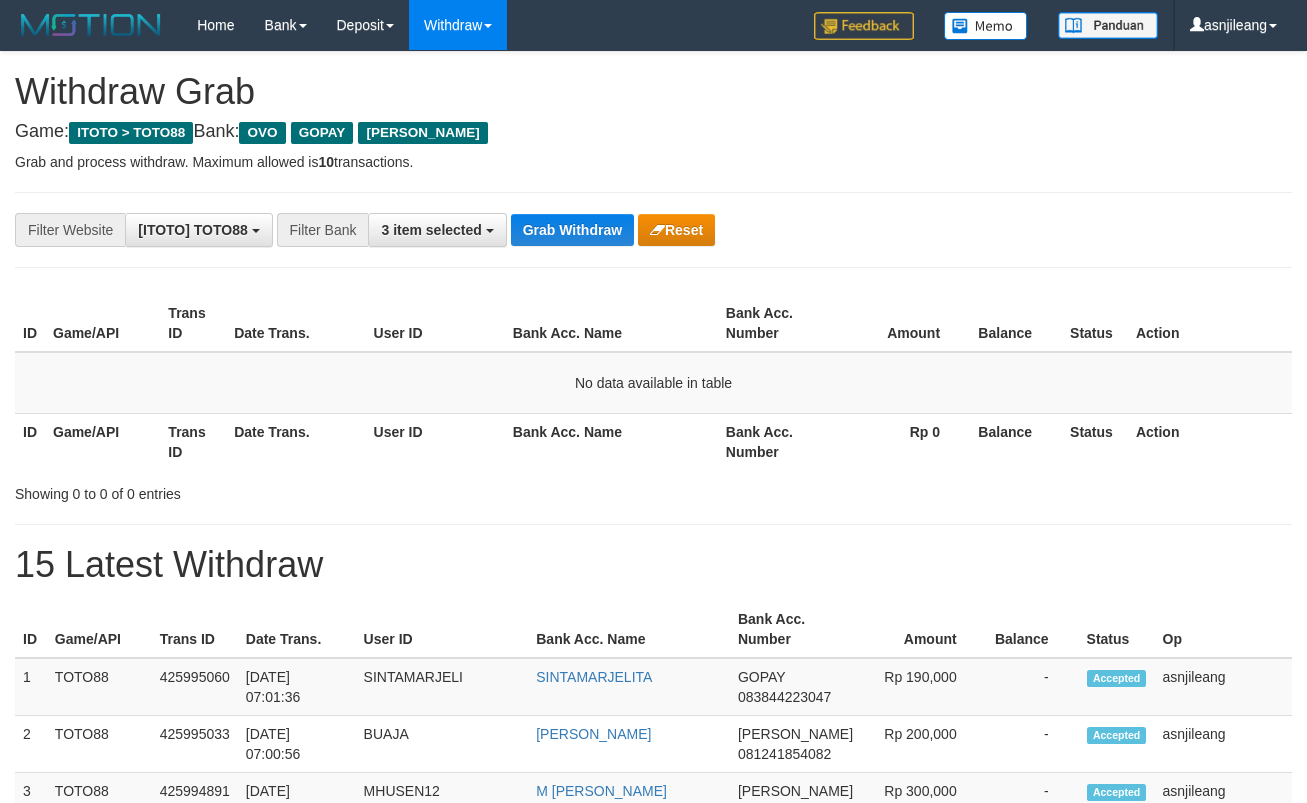 scroll, scrollTop: 0, scrollLeft: 0, axis: both 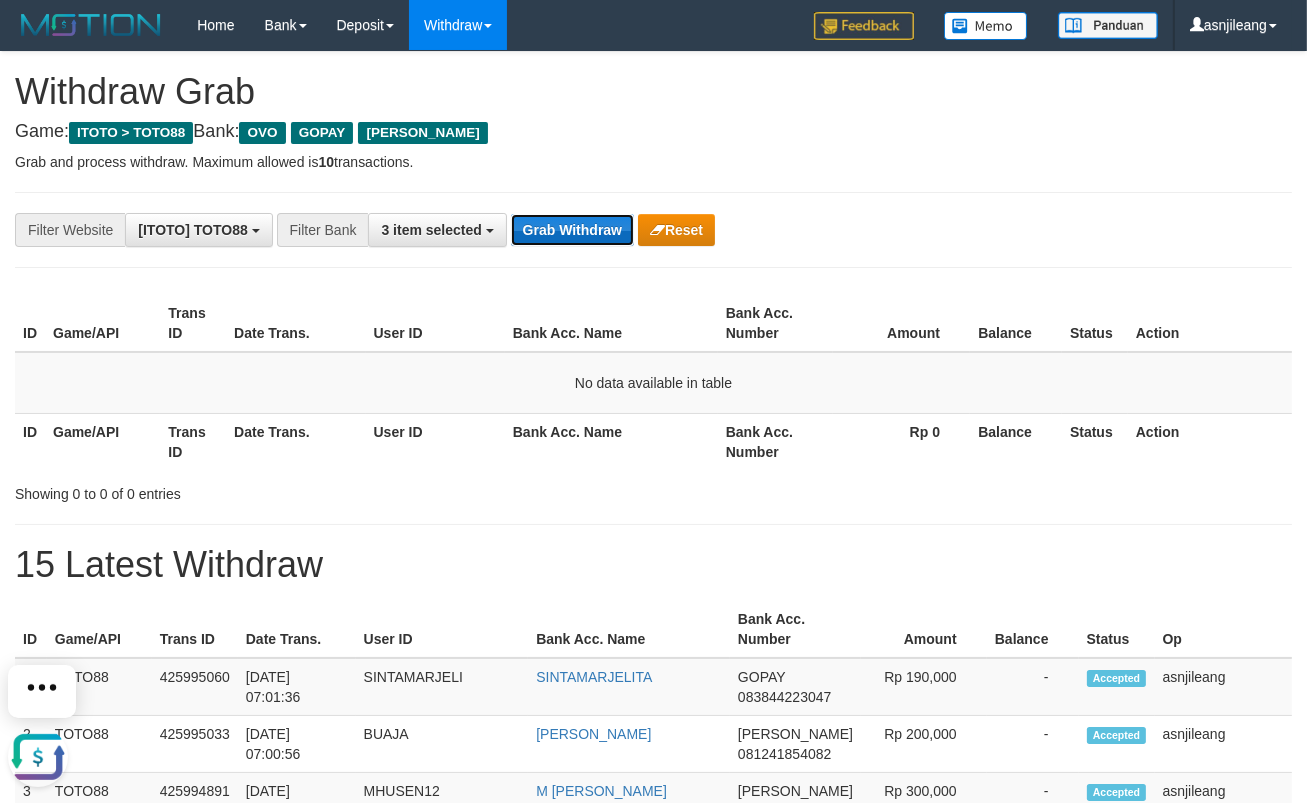 click on "Grab Withdraw" at bounding box center (572, 230) 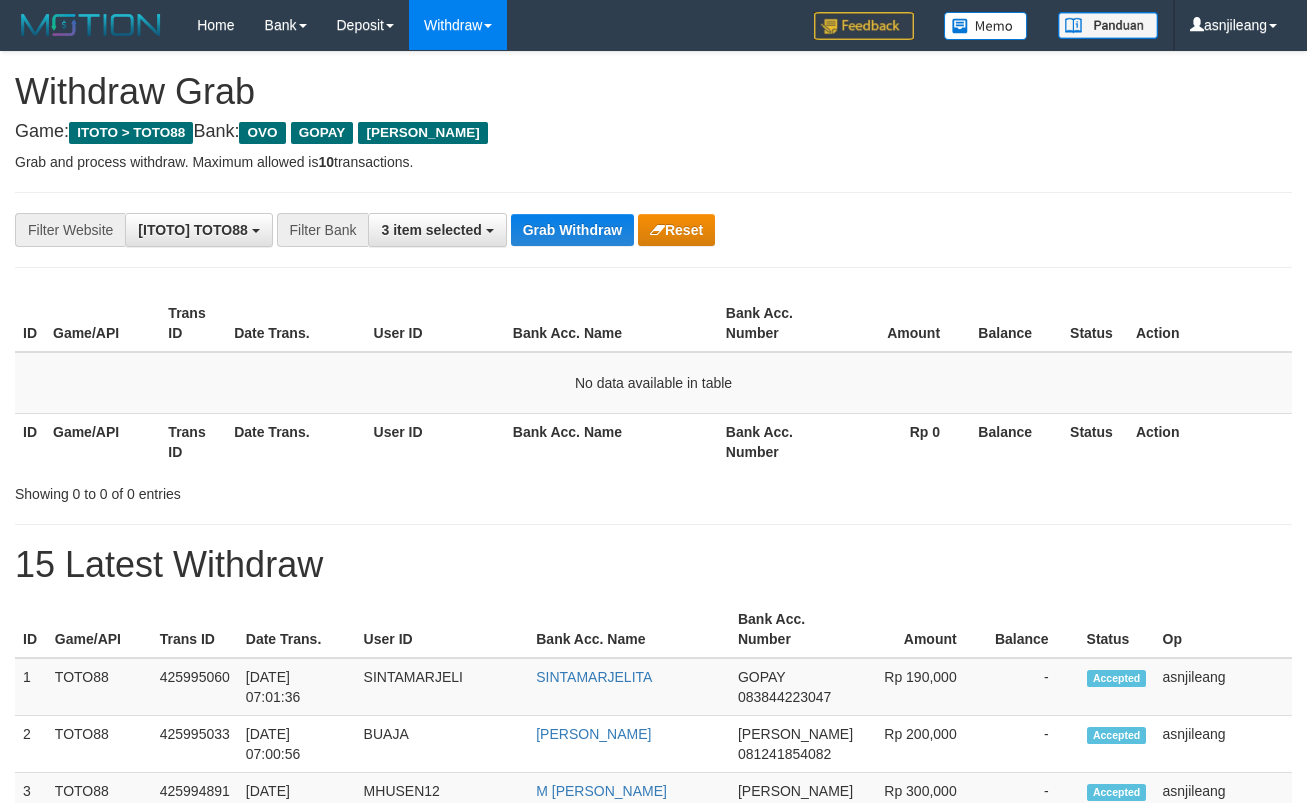 scroll, scrollTop: 0, scrollLeft: 0, axis: both 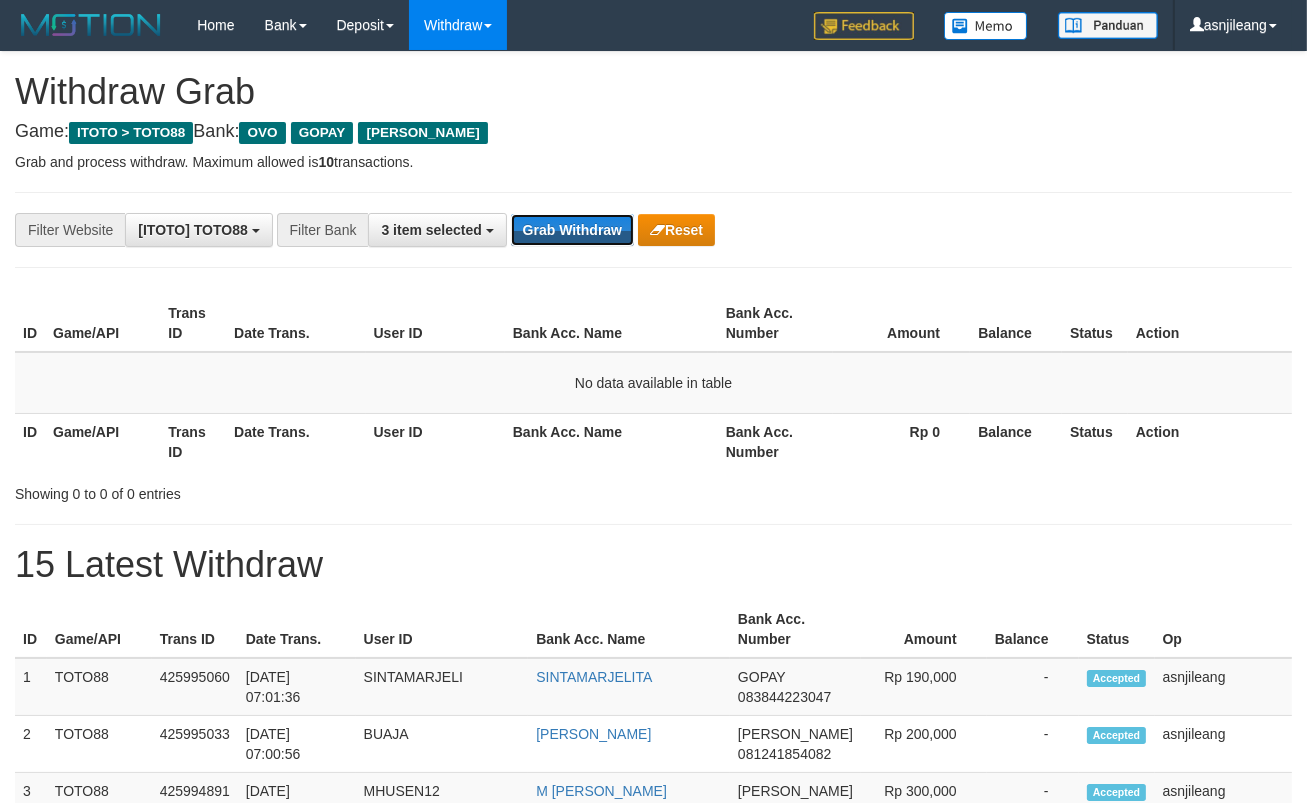 click on "Grab Withdraw" at bounding box center [572, 230] 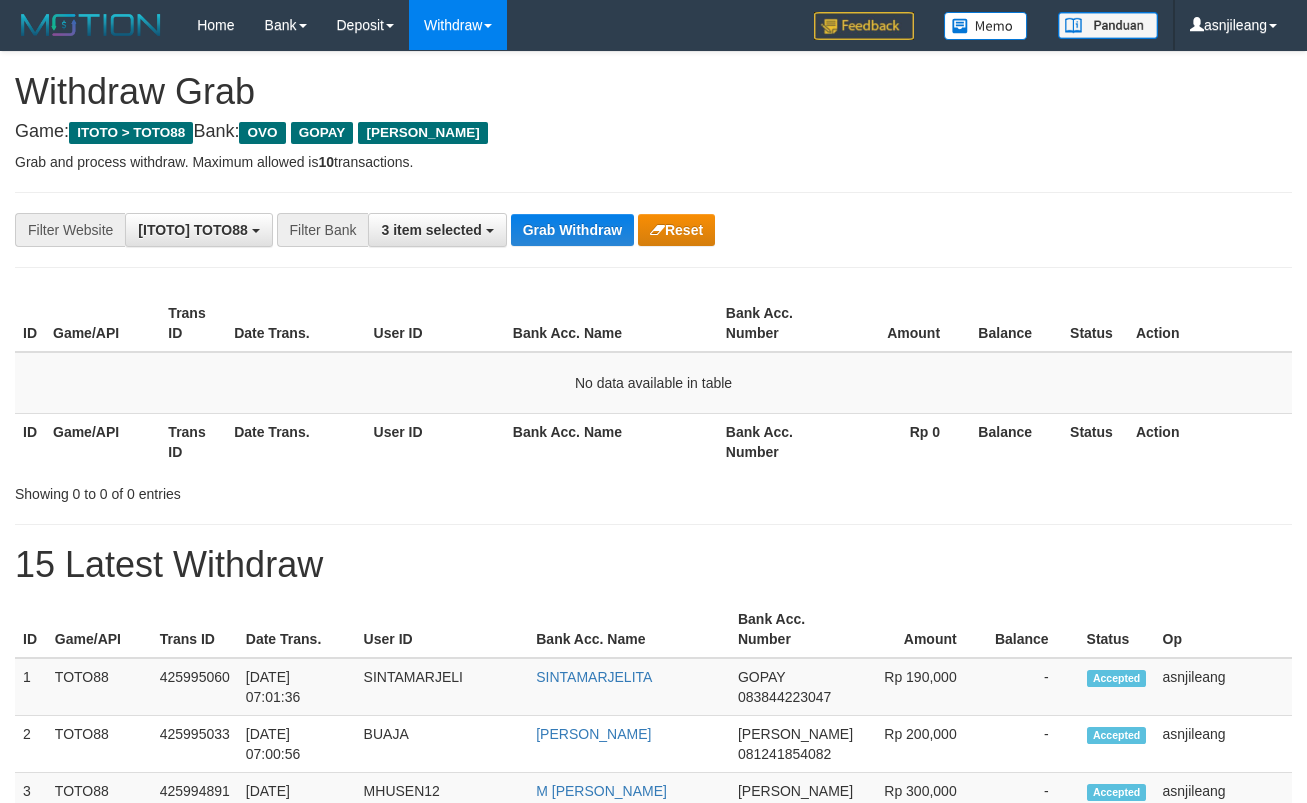 scroll, scrollTop: 0, scrollLeft: 0, axis: both 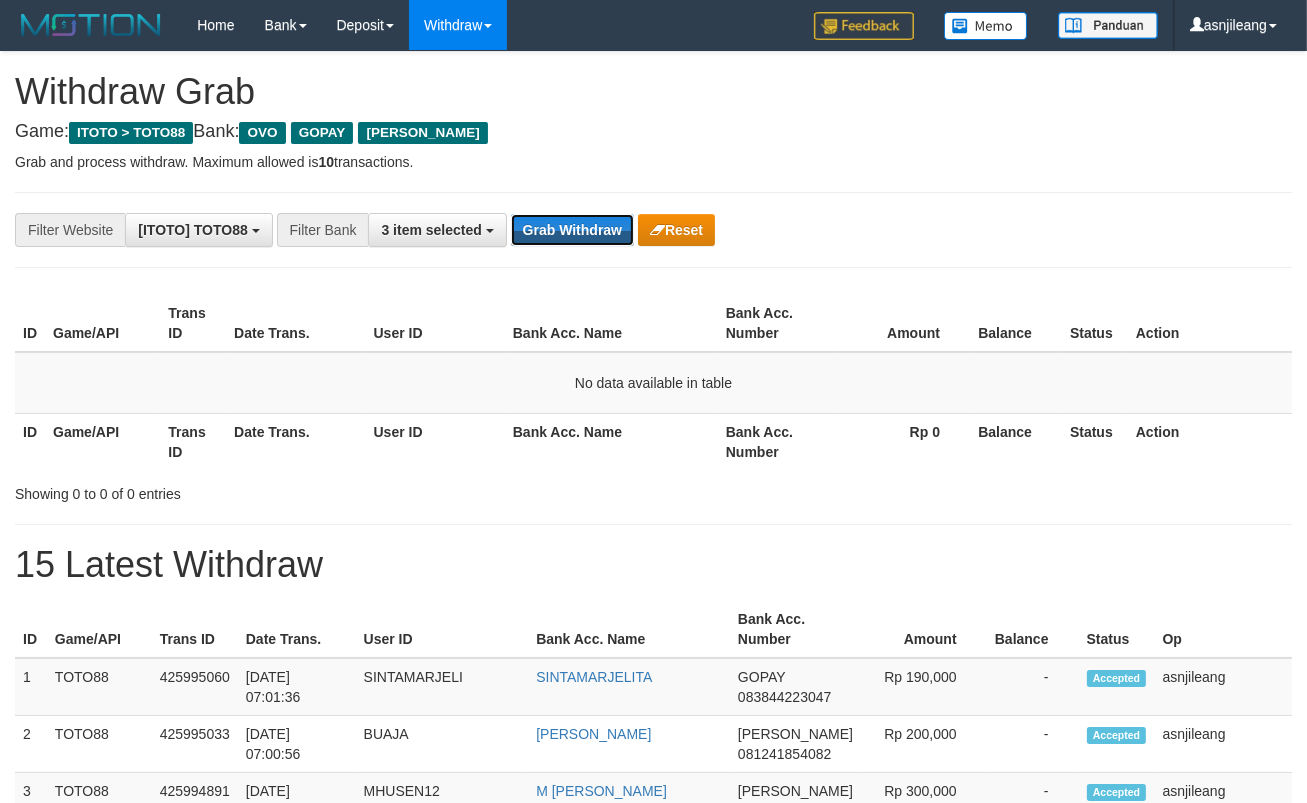 click on "Grab Withdraw" at bounding box center (572, 230) 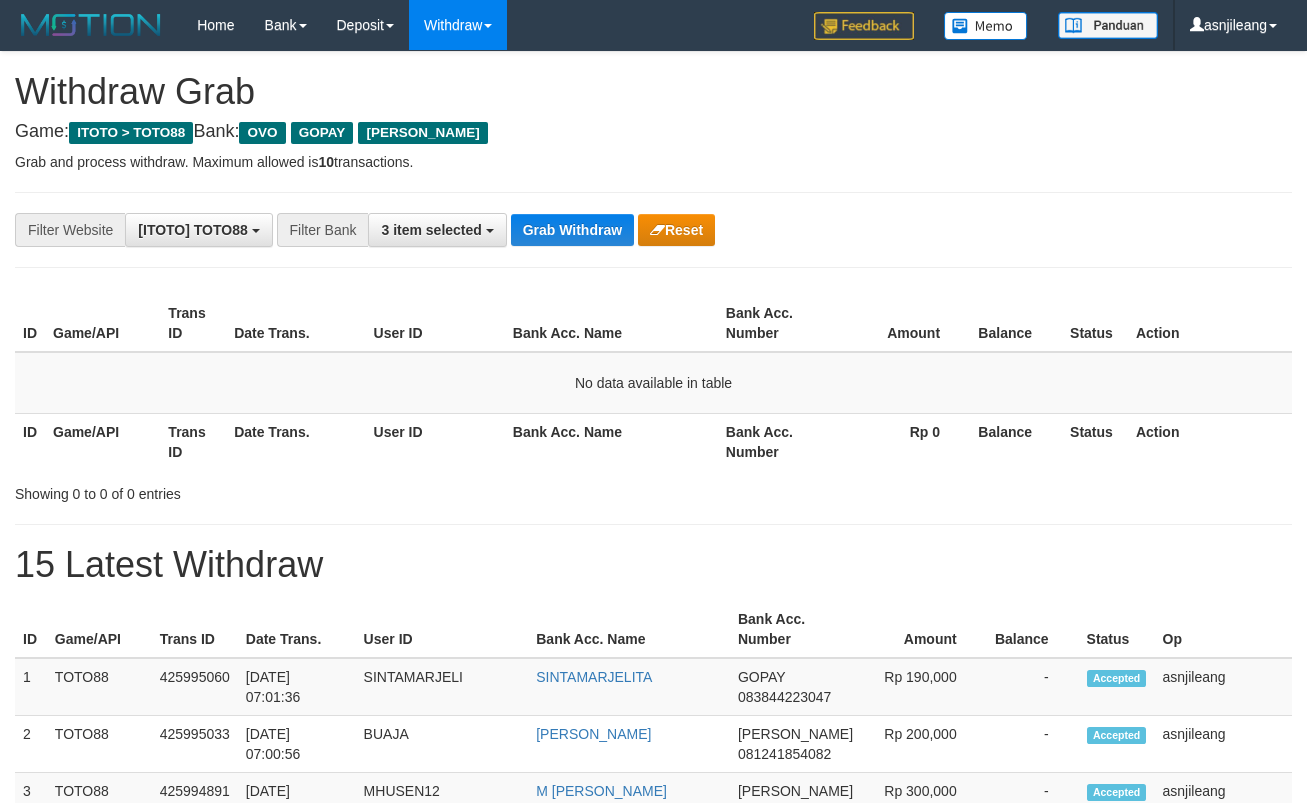 scroll, scrollTop: 0, scrollLeft: 0, axis: both 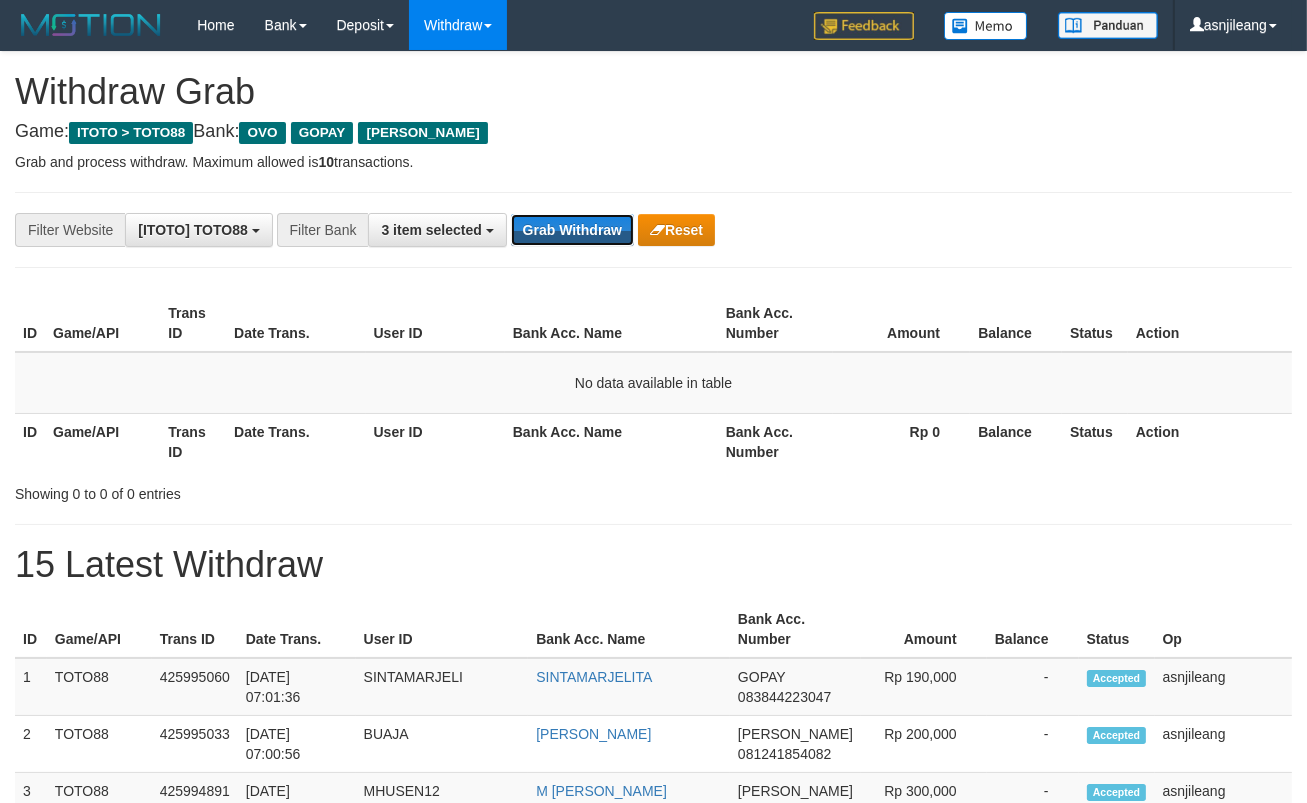 click on "Grab Withdraw" at bounding box center (572, 230) 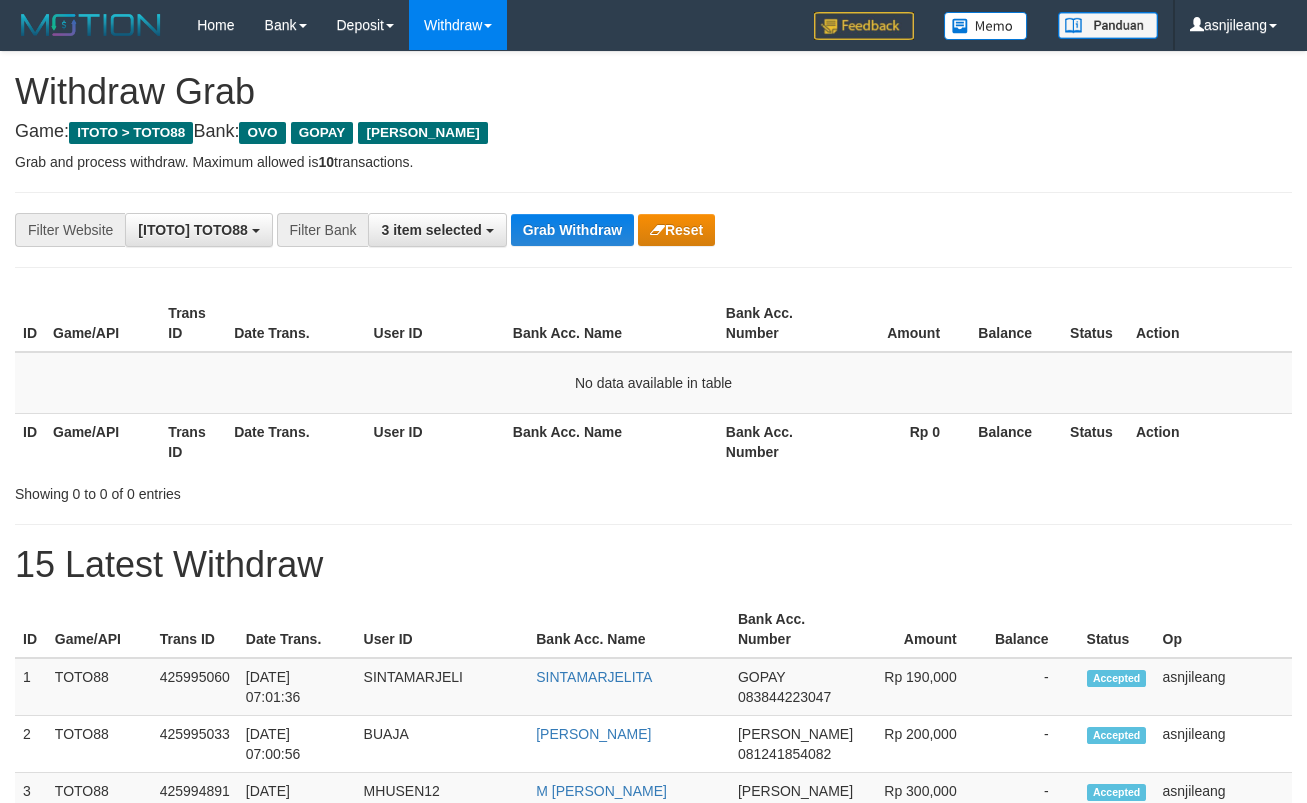 scroll, scrollTop: 0, scrollLeft: 0, axis: both 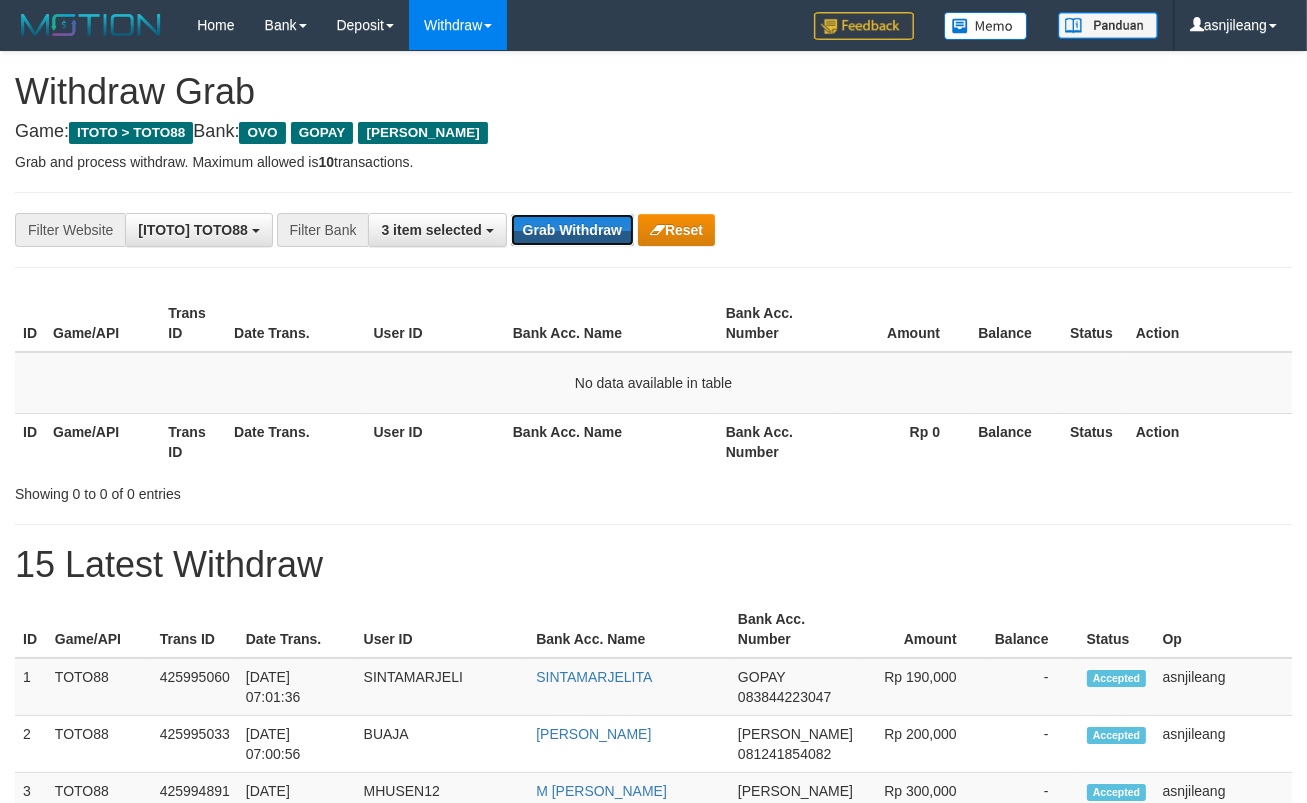 click on "Grab Withdraw" at bounding box center (572, 230) 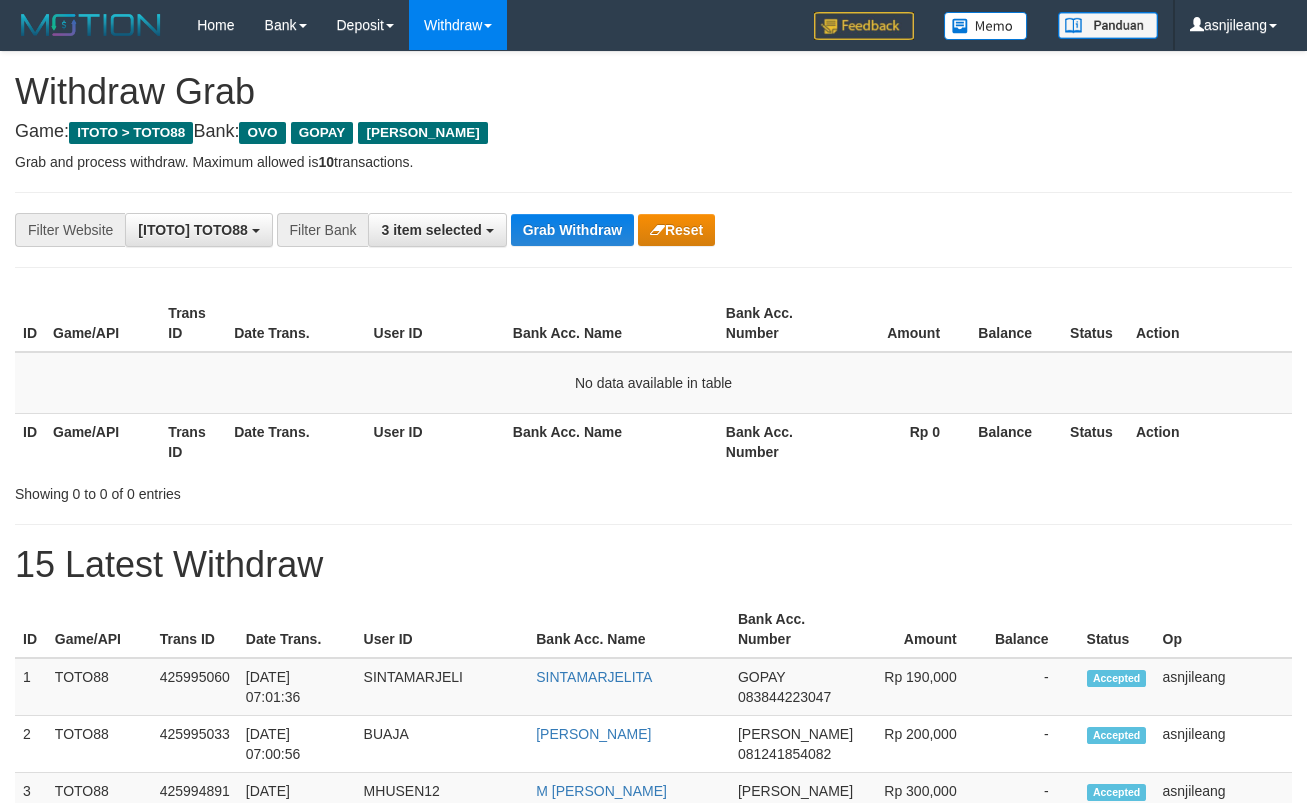 scroll, scrollTop: 0, scrollLeft: 0, axis: both 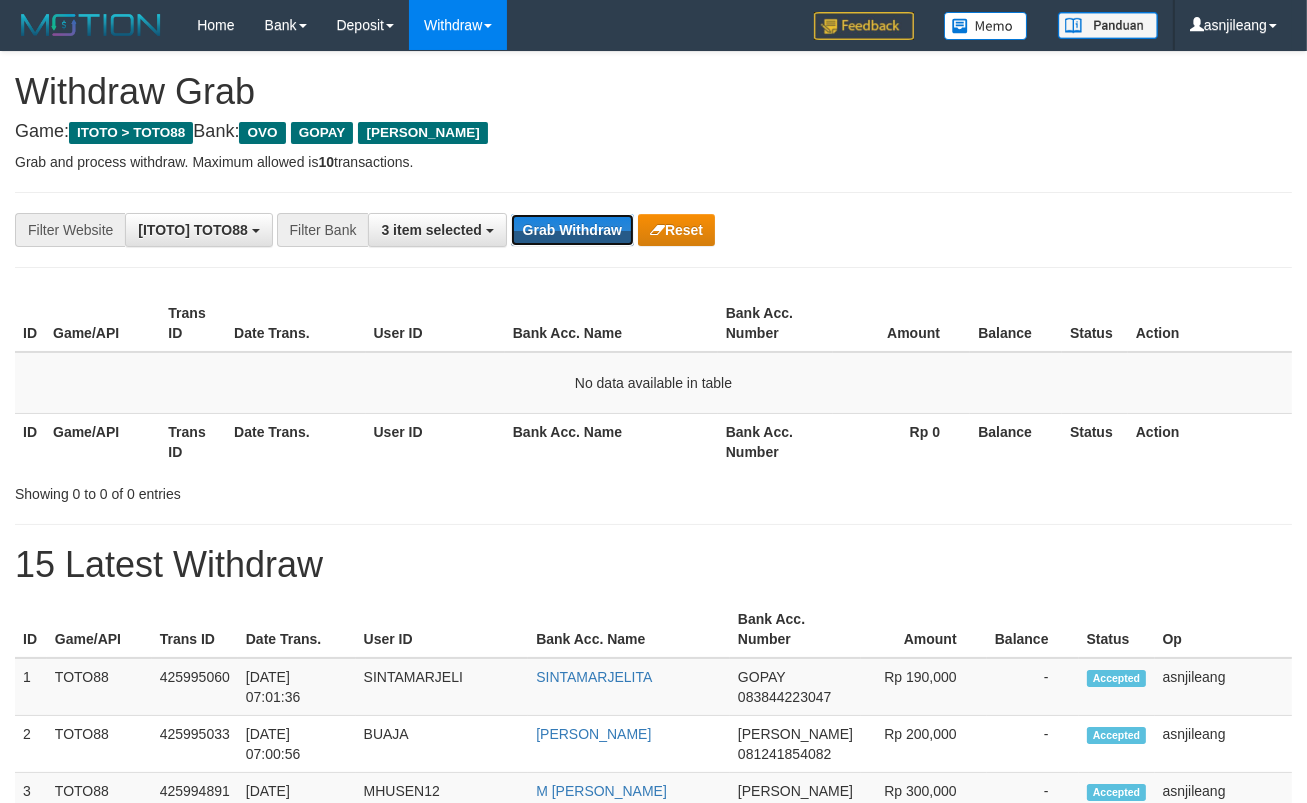 click on "Grab Withdraw" at bounding box center (572, 230) 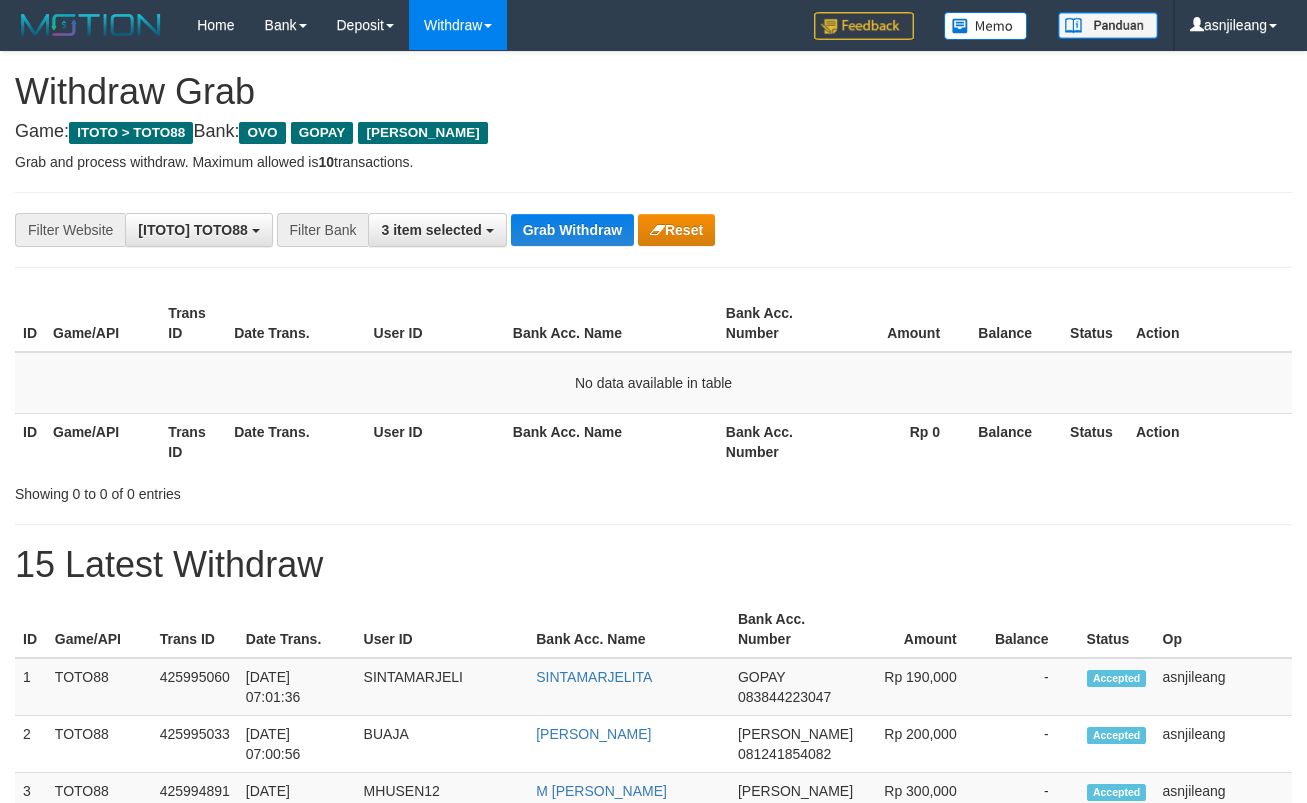 scroll, scrollTop: 0, scrollLeft: 0, axis: both 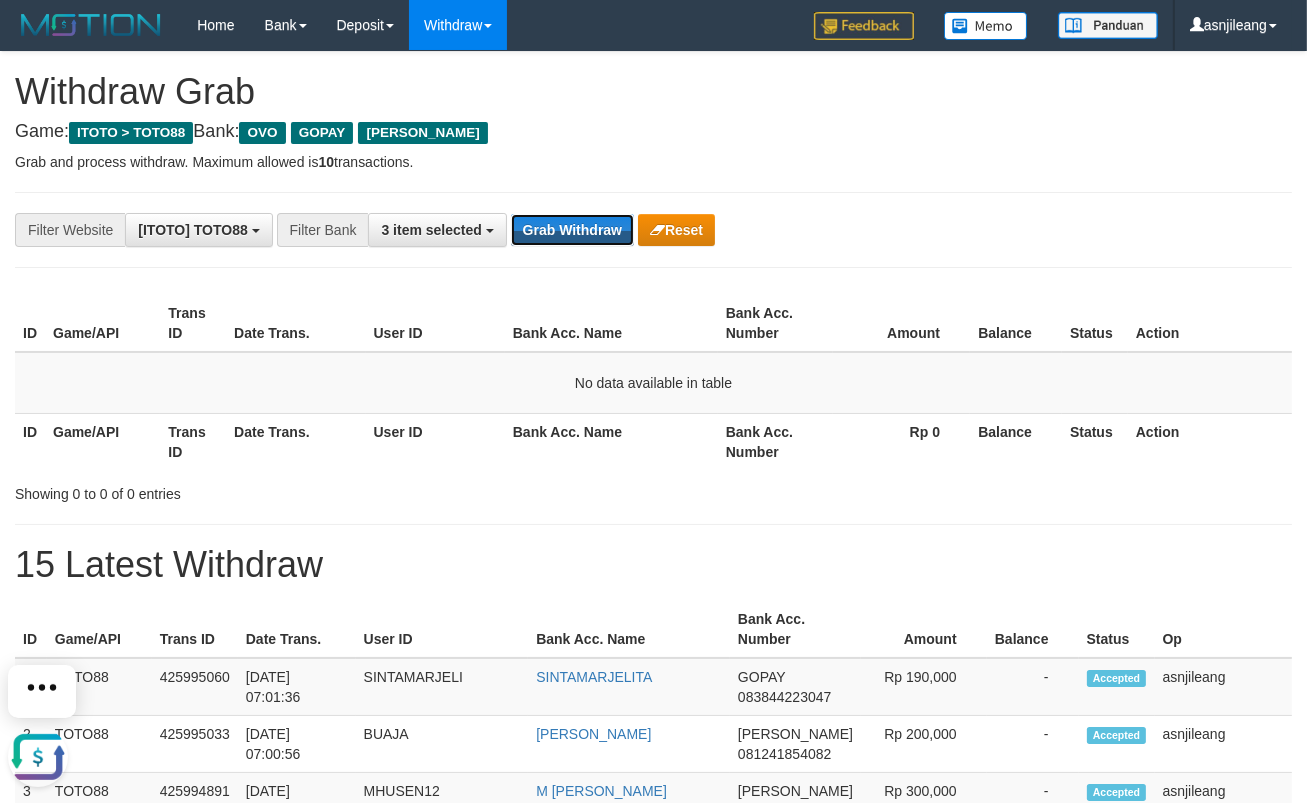 click on "Grab Withdraw" at bounding box center [572, 230] 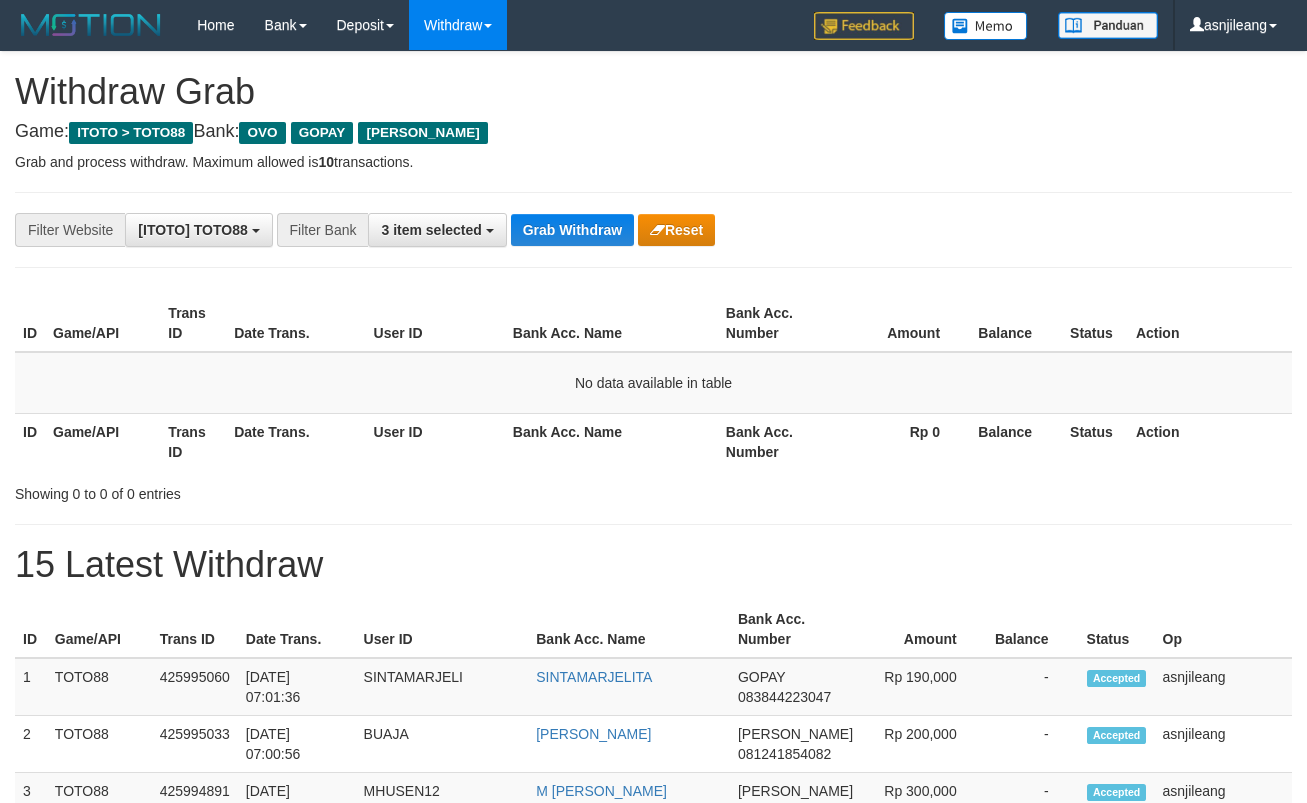scroll, scrollTop: 0, scrollLeft: 0, axis: both 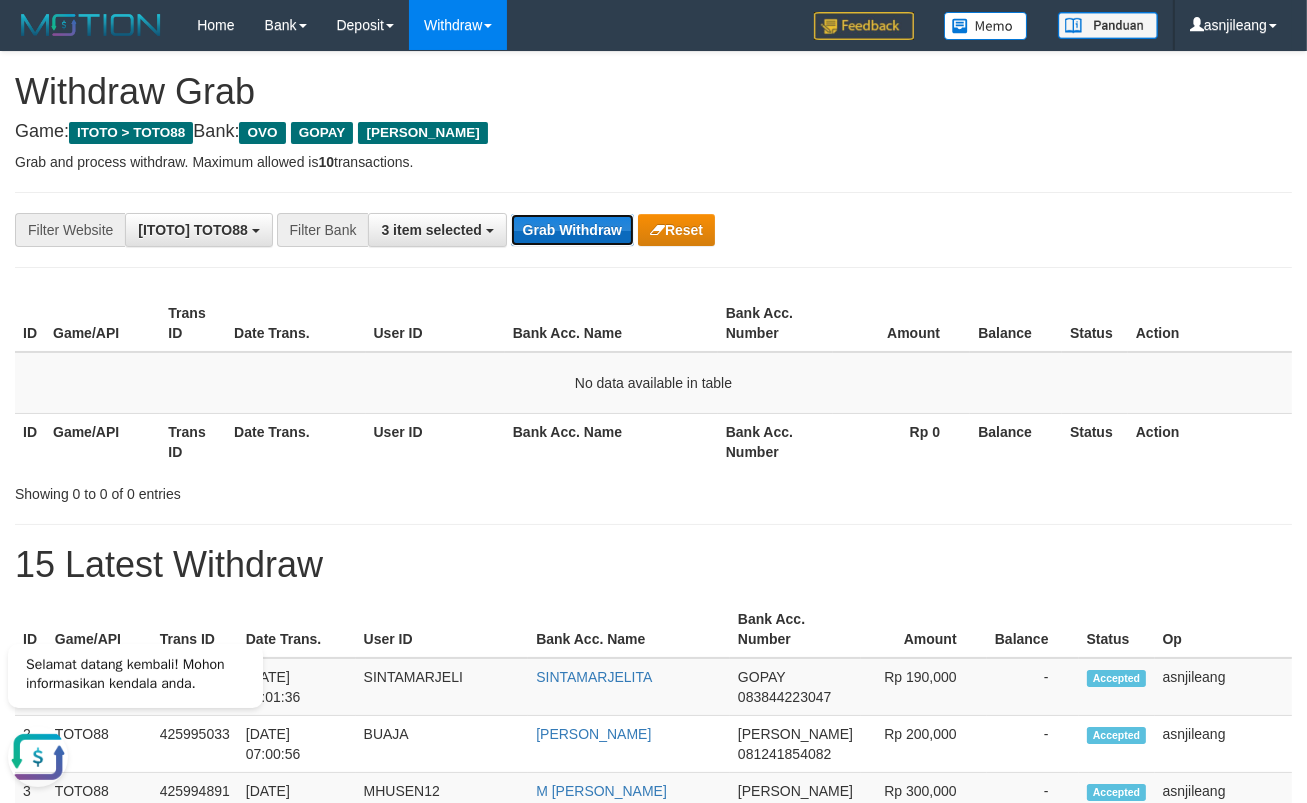 click on "Grab Withdraw" at bounding box center [572, 230] 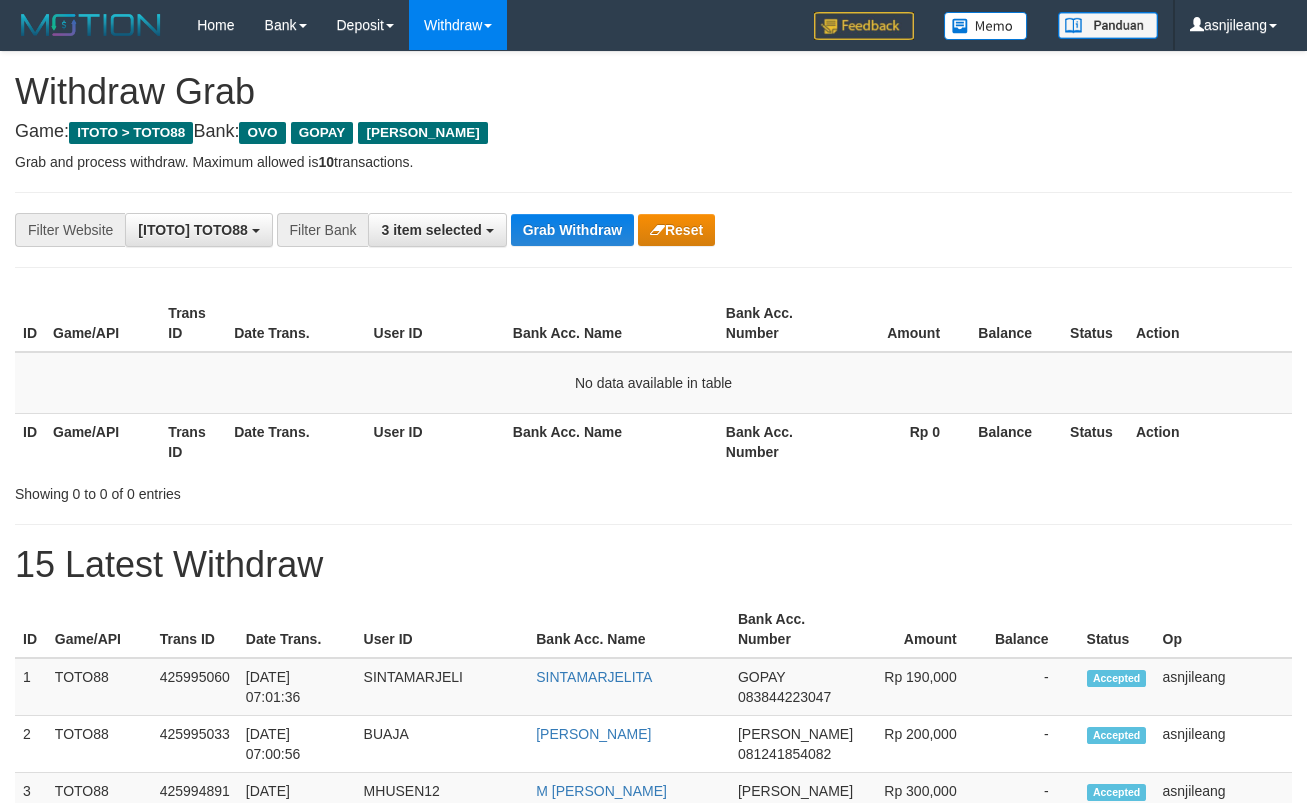 scroll, scrollTop: 0, scrollLeft: 0, axis: both 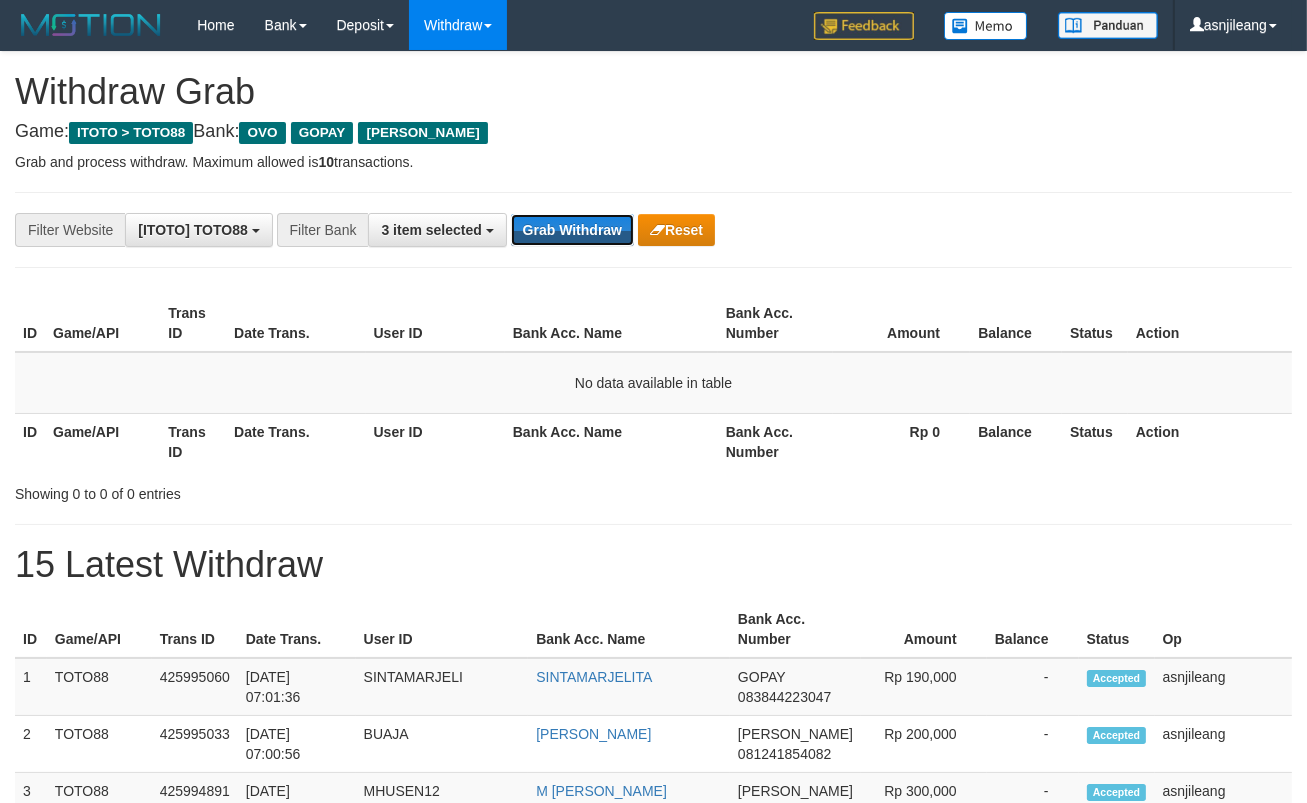 click on "Grab Withdraw" at bounding box center [572, 230] 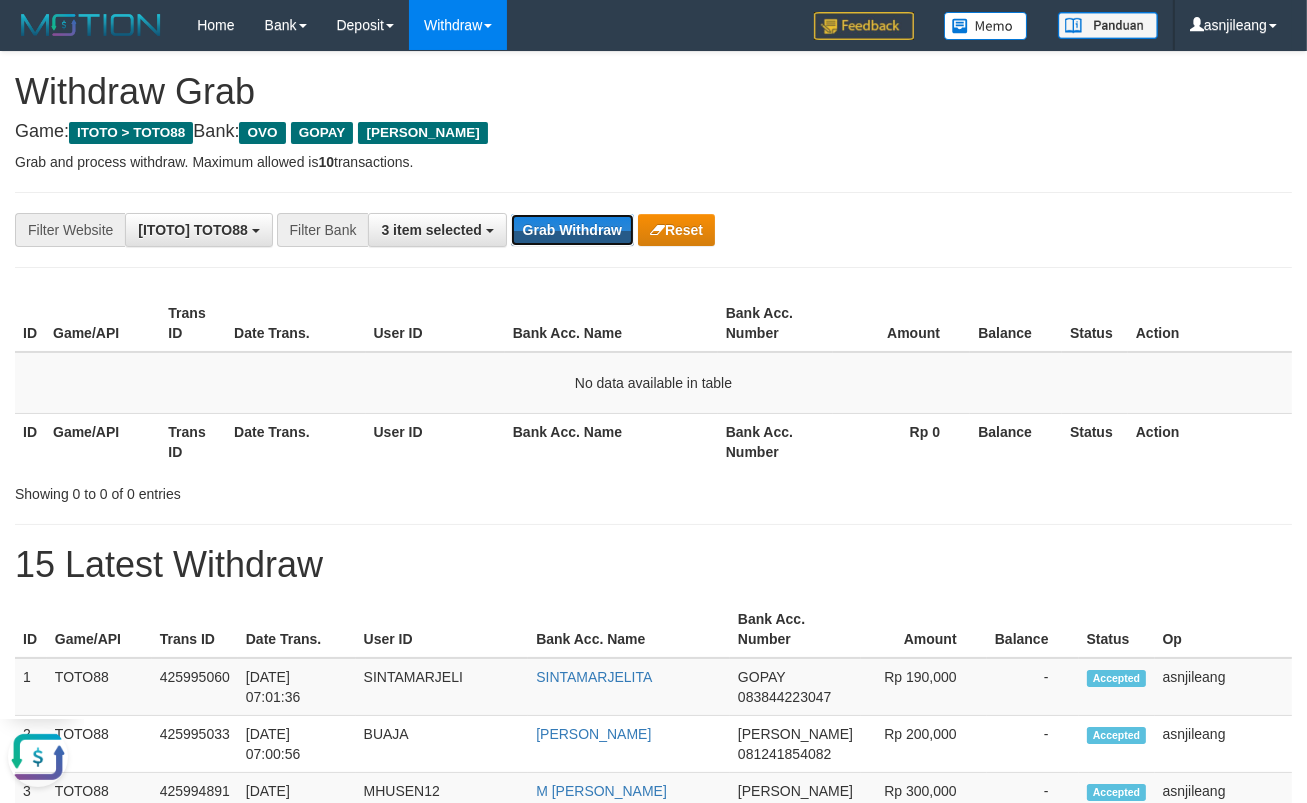 scroll, scrollTop: 0, scrollLeft: 0, axis: both 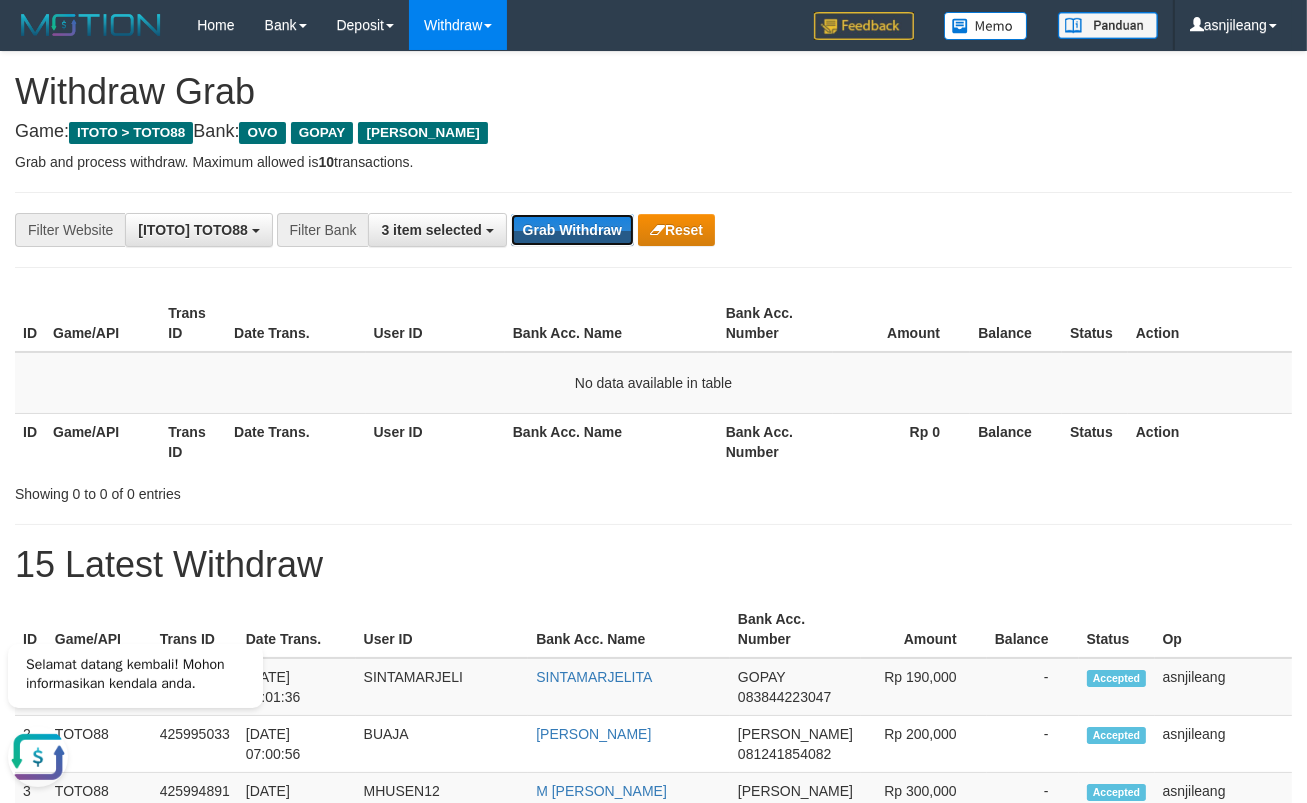 click on "Grab Withdraw" at bounding box center (572, 230) 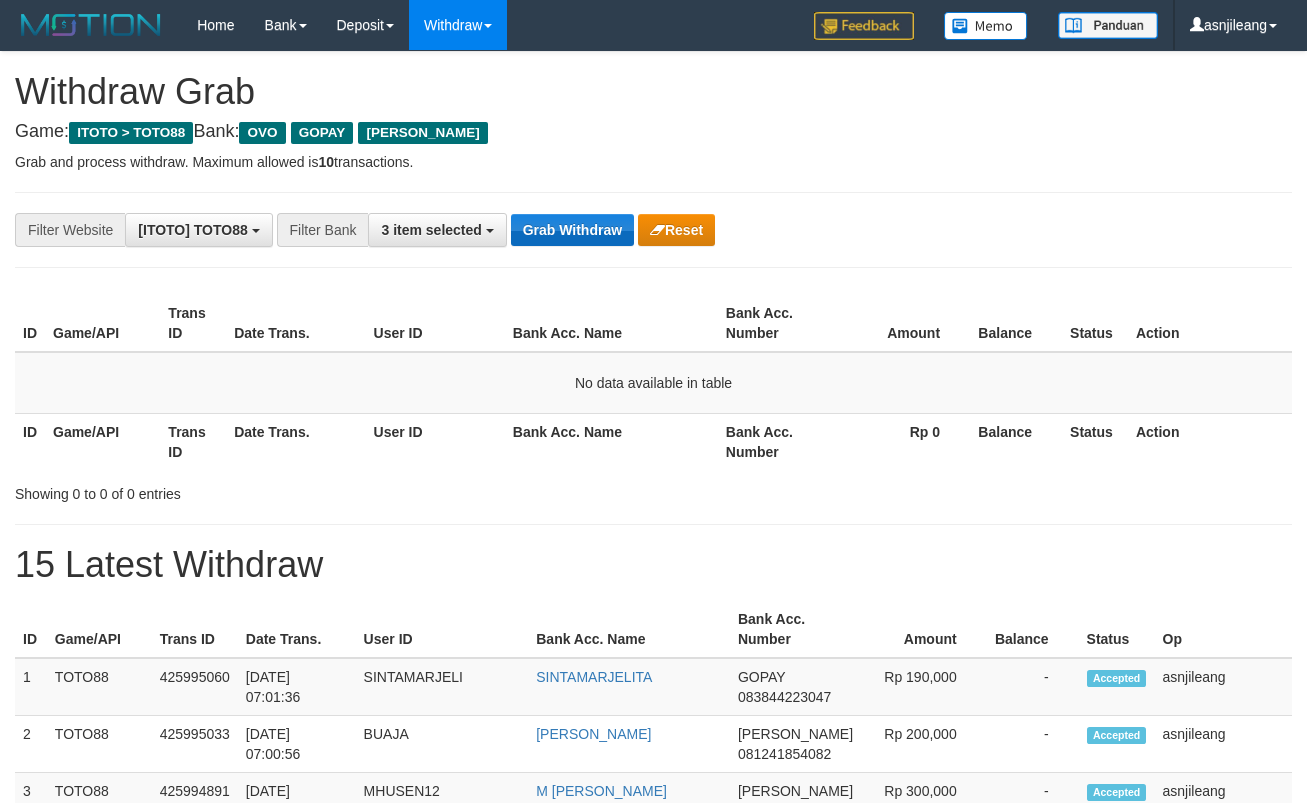 scroll, scrollTop: 0, scrollLeft: 0, axis: both 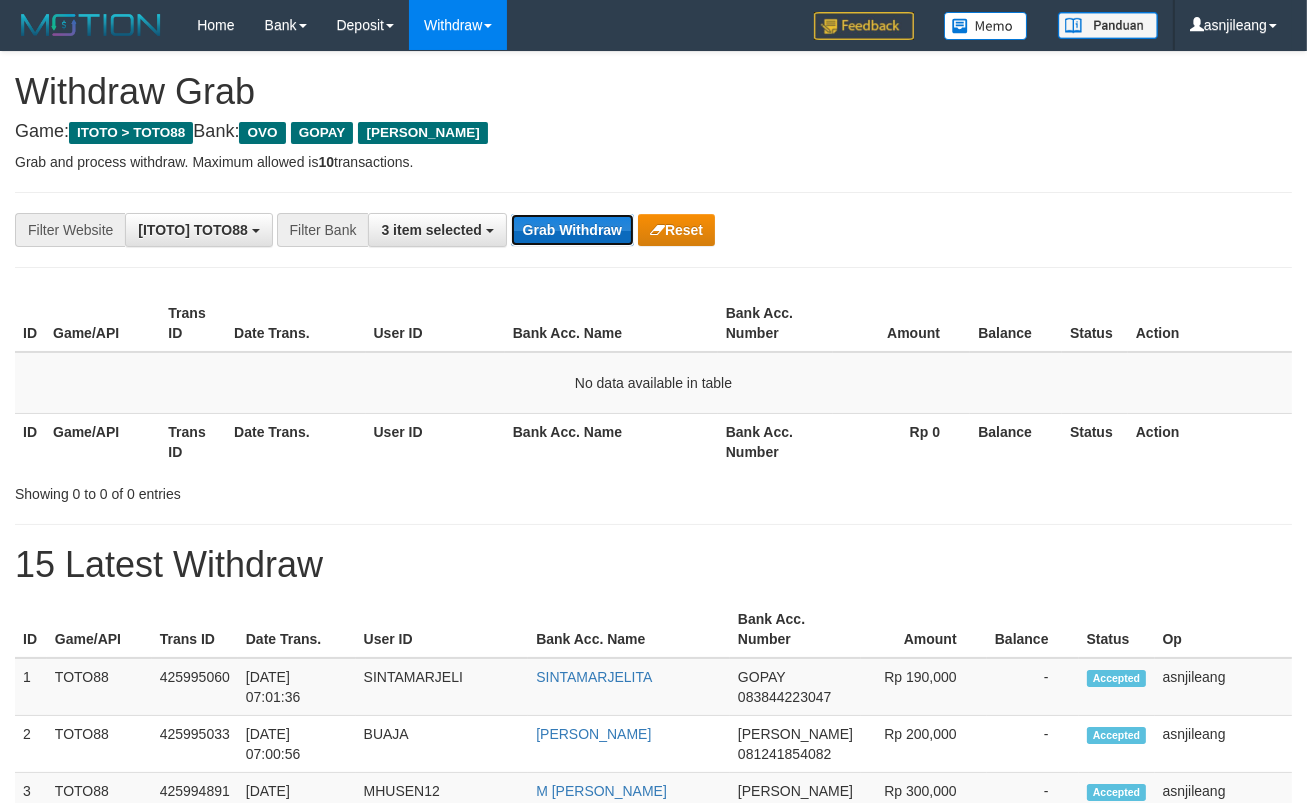 click on "Grab Withdraw" at bounding box center (572, 230) 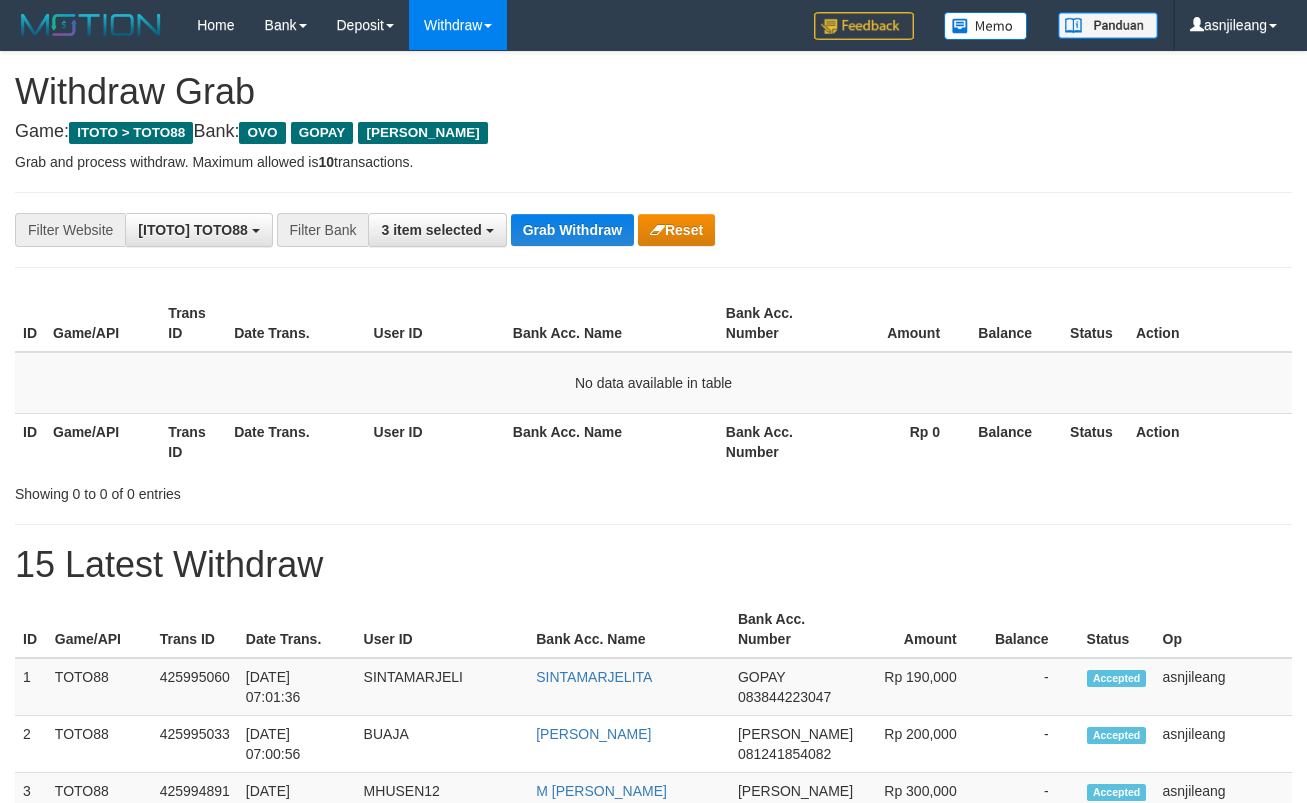 scroll, scrollTop: 0, scrollLeft: 0, axis: both 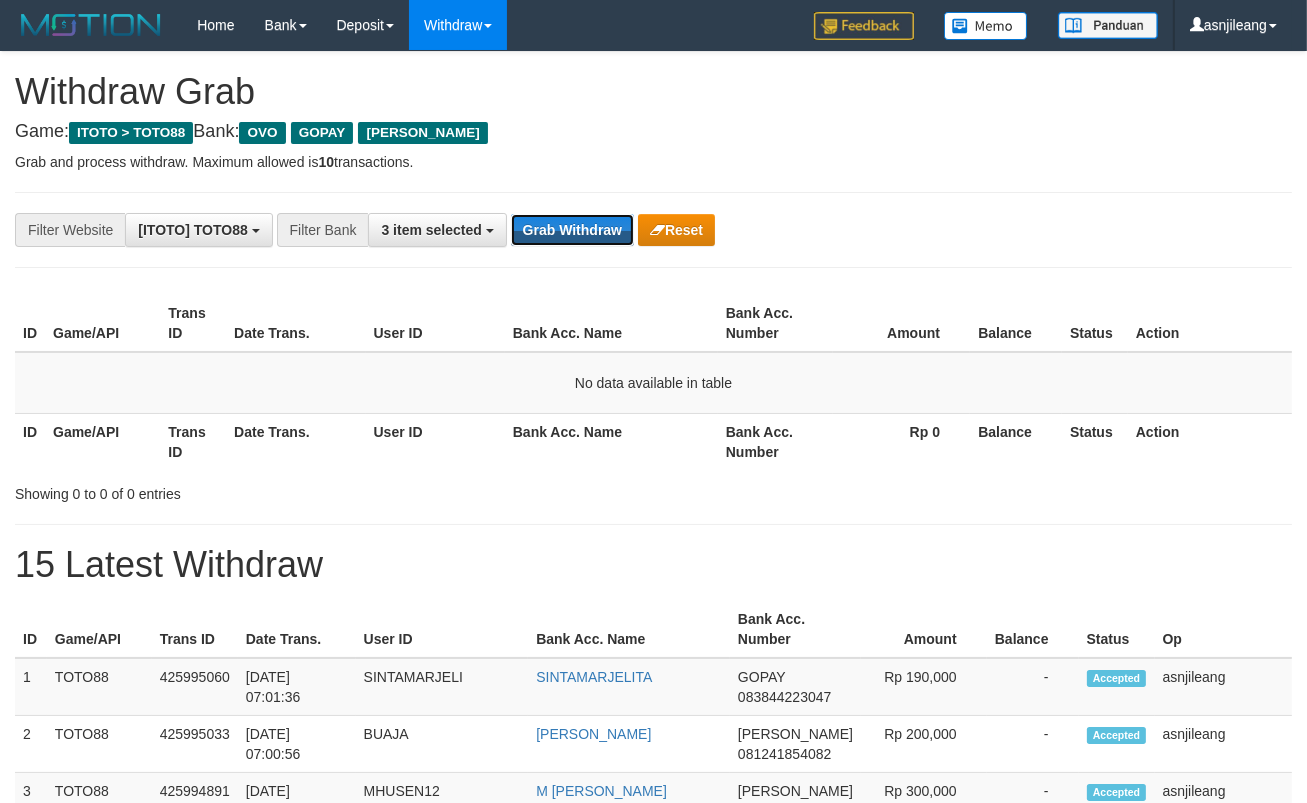 click on "Grab Withdraw" at bounding box center [572, 230] 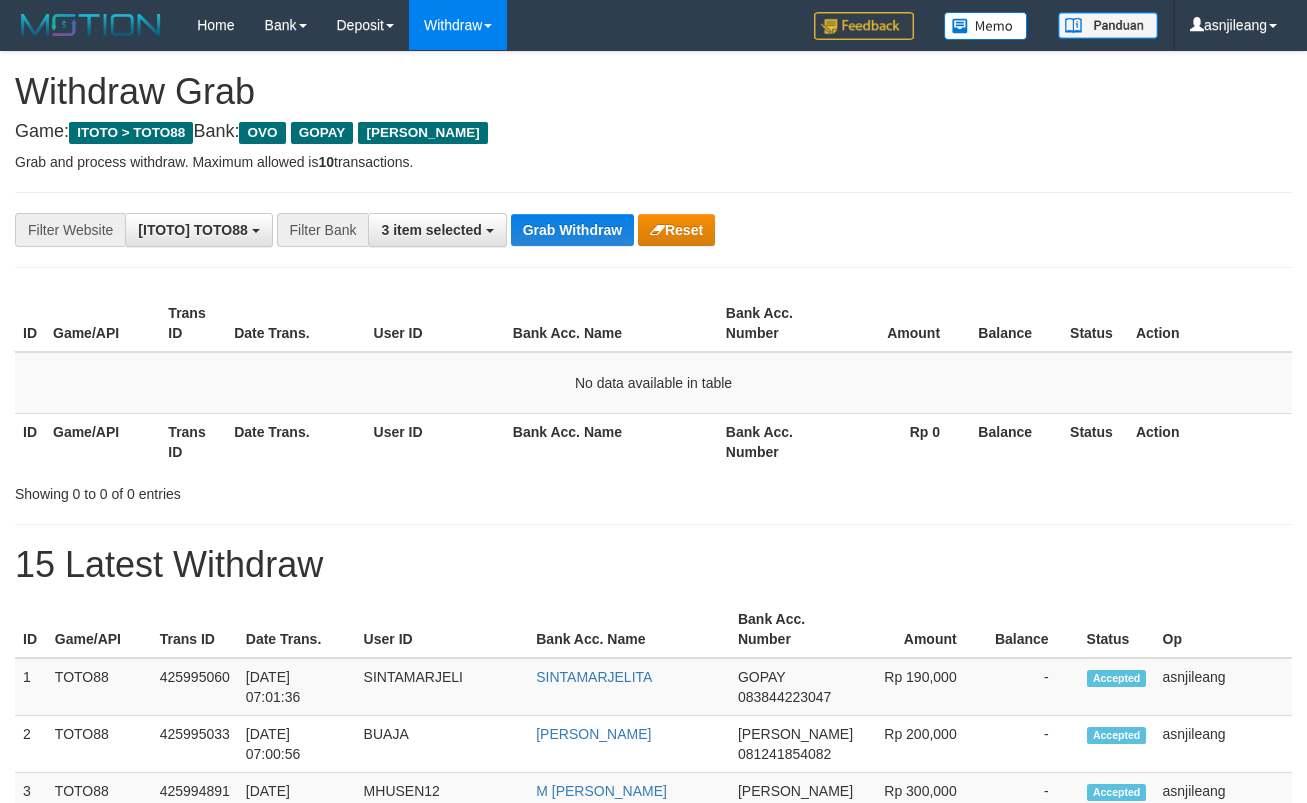 scroll, scrollTop: 0, scrollLeft: 0, axis: both 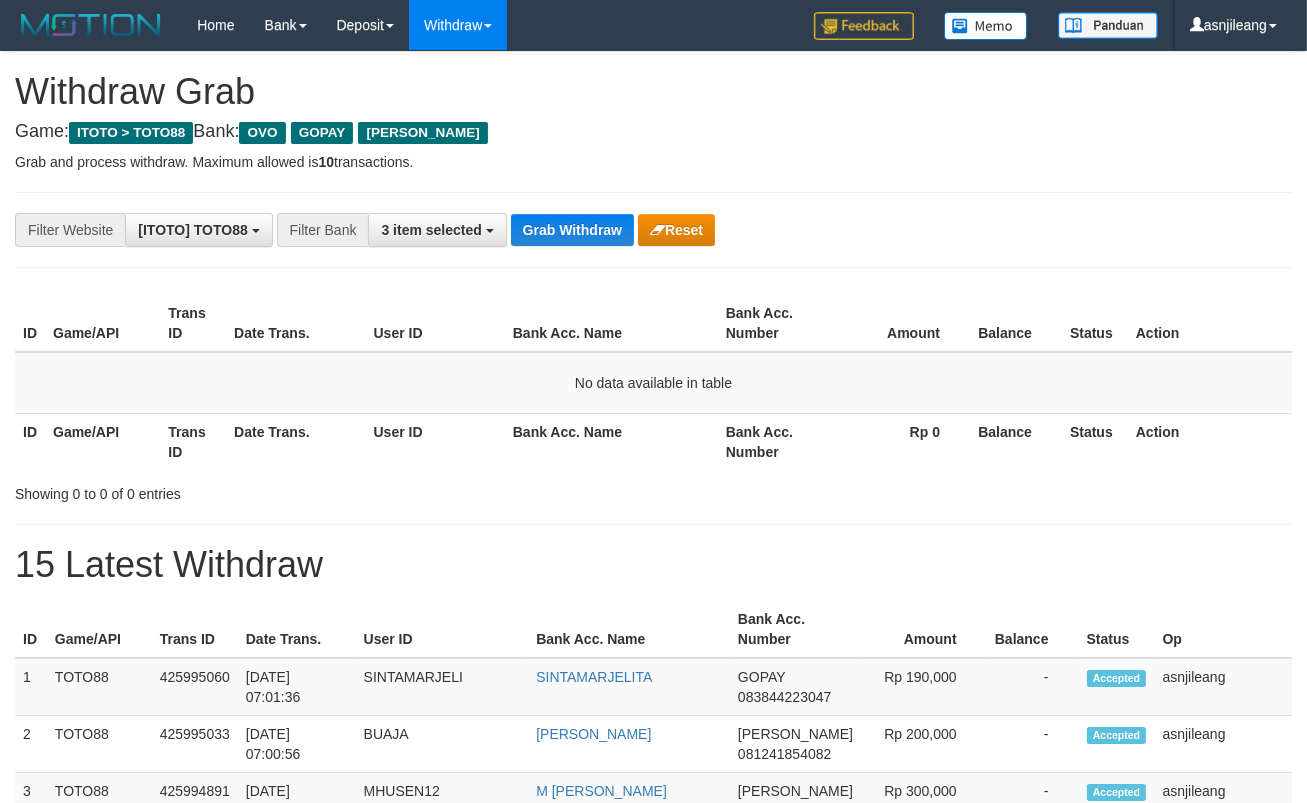click on "Grab Withdraw" at bounding box center (572, 230) 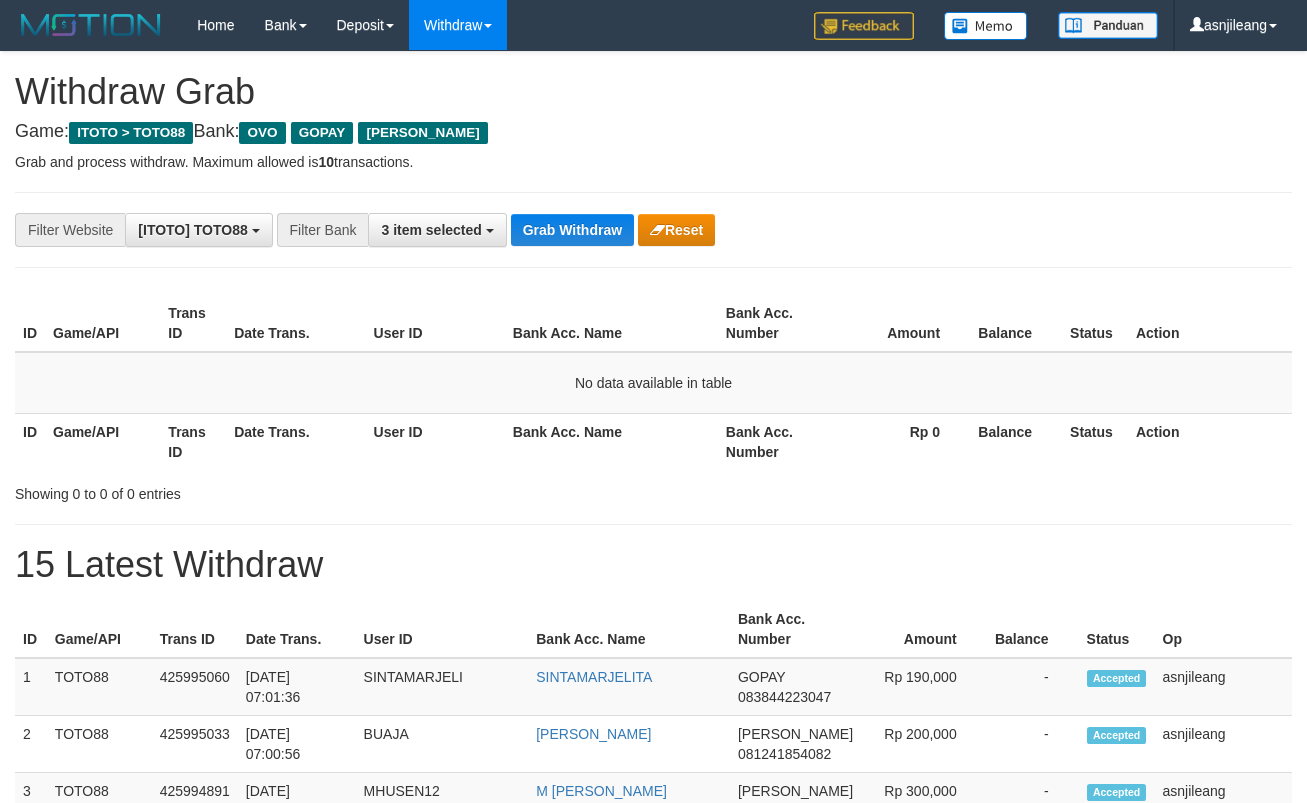 scroll, scrollTop: 0, scrollLeft: 0, axis: both 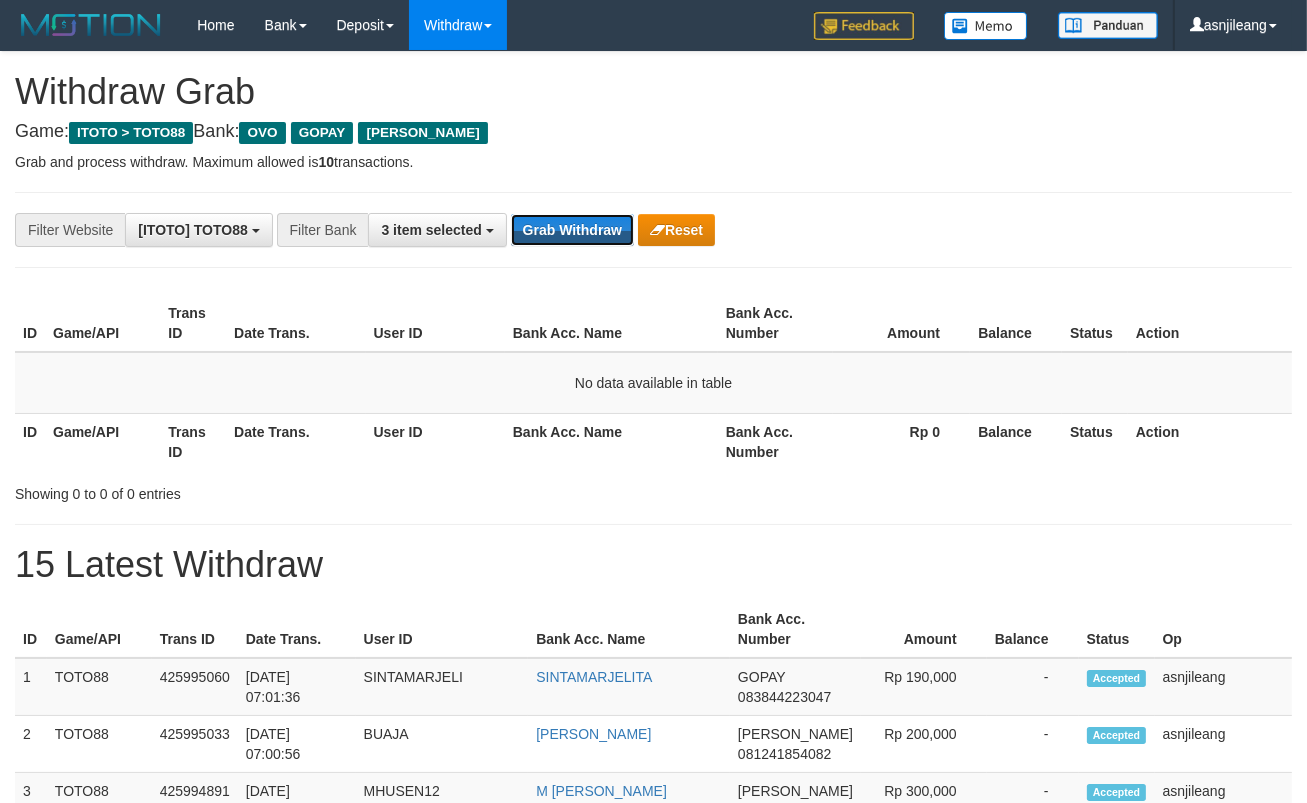 click on "Grab Withdraw" at bounding box center [572, 230] 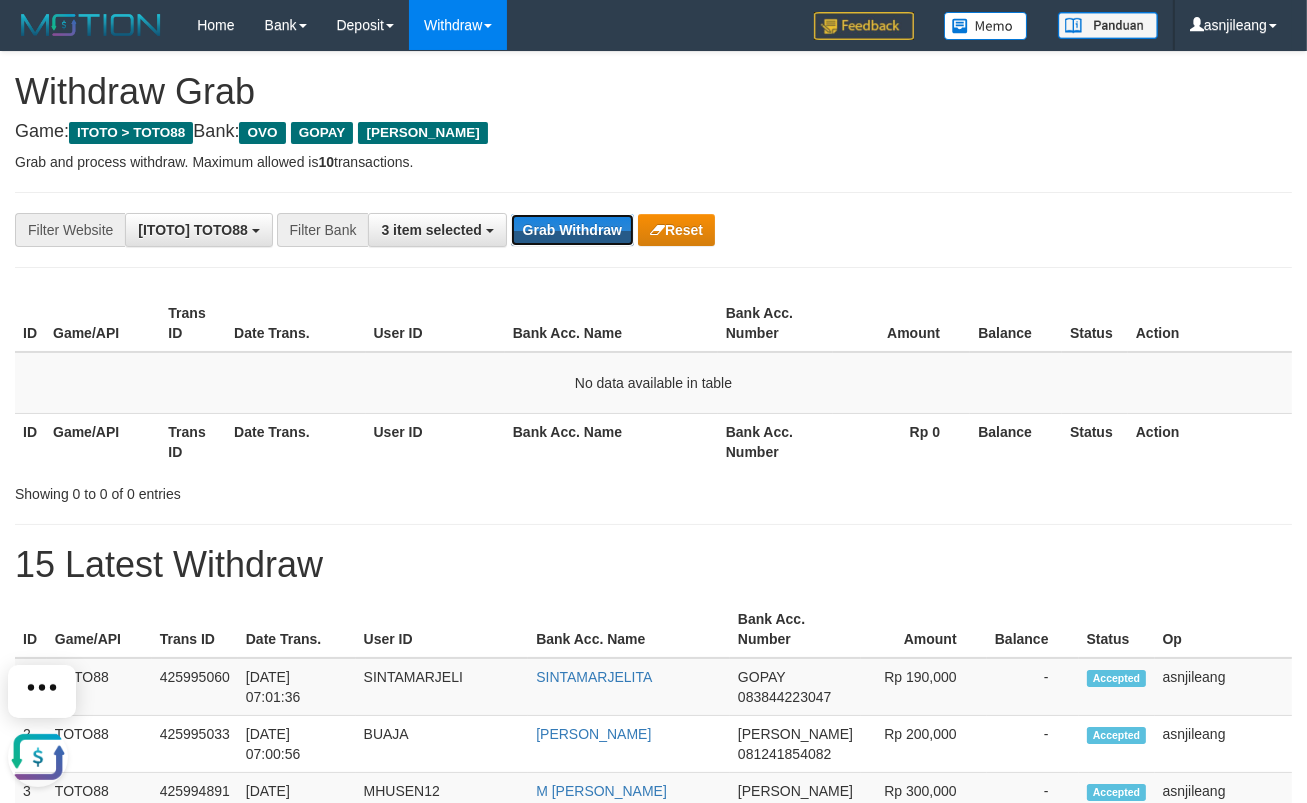 scroll, scrollTop: 0, scrollLeft: 0, axis: both 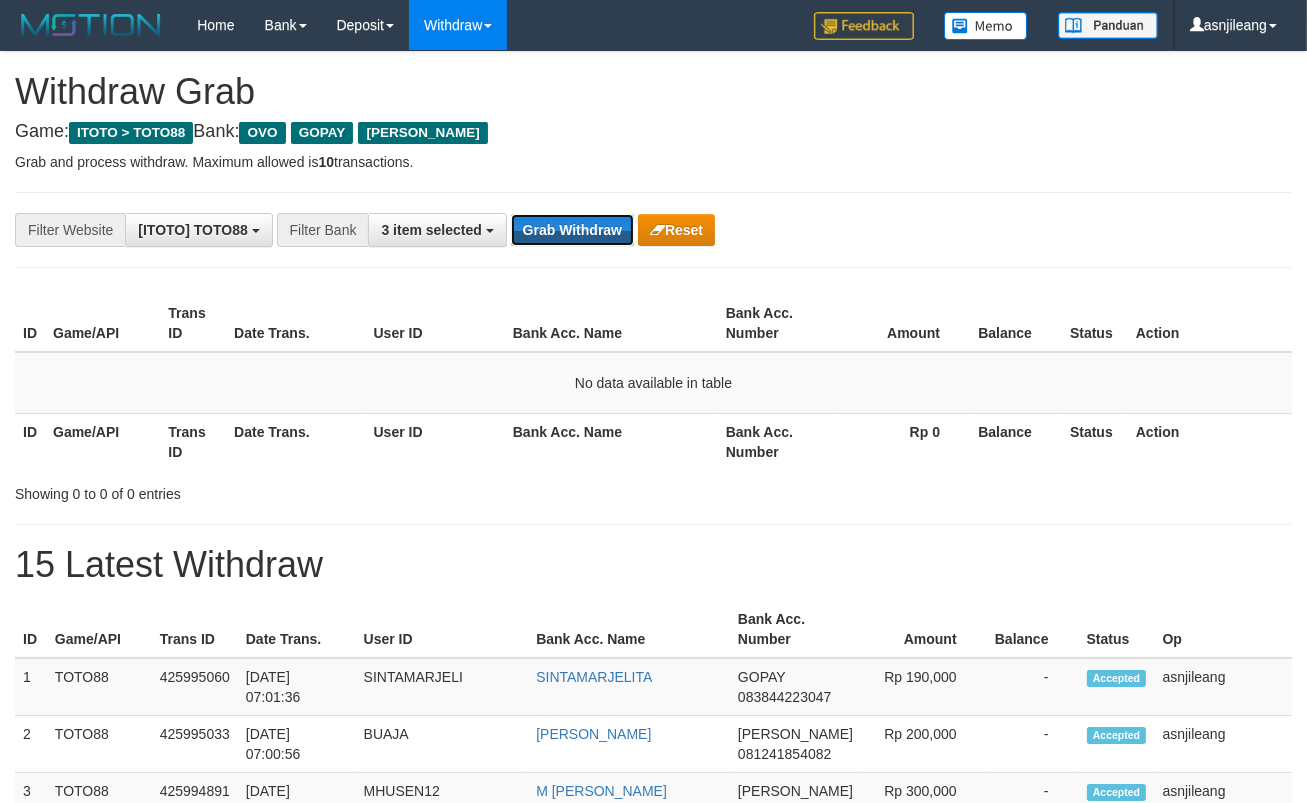 click on "Grab Withdraw" at bounding box center (572, 230) 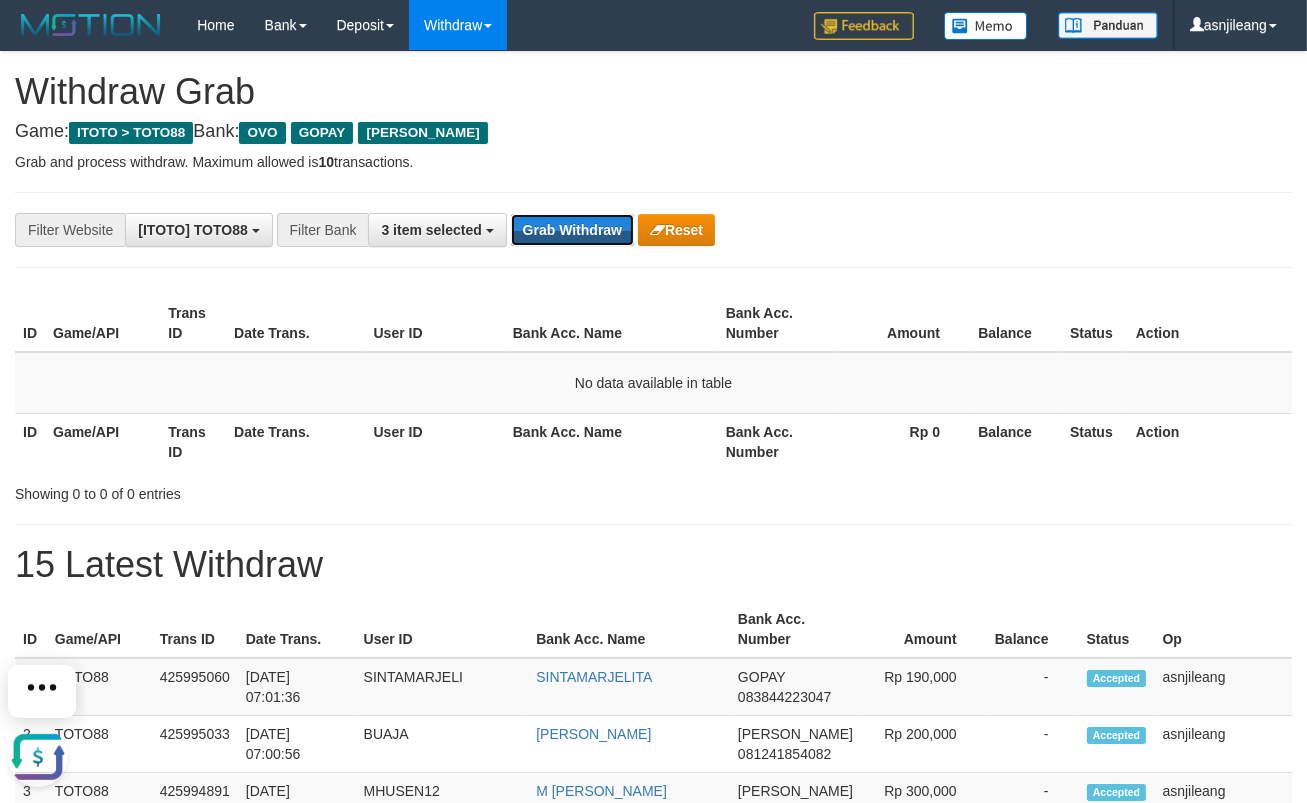 scroll, scrollTop: 0, scrollLeft: 0, axis: both 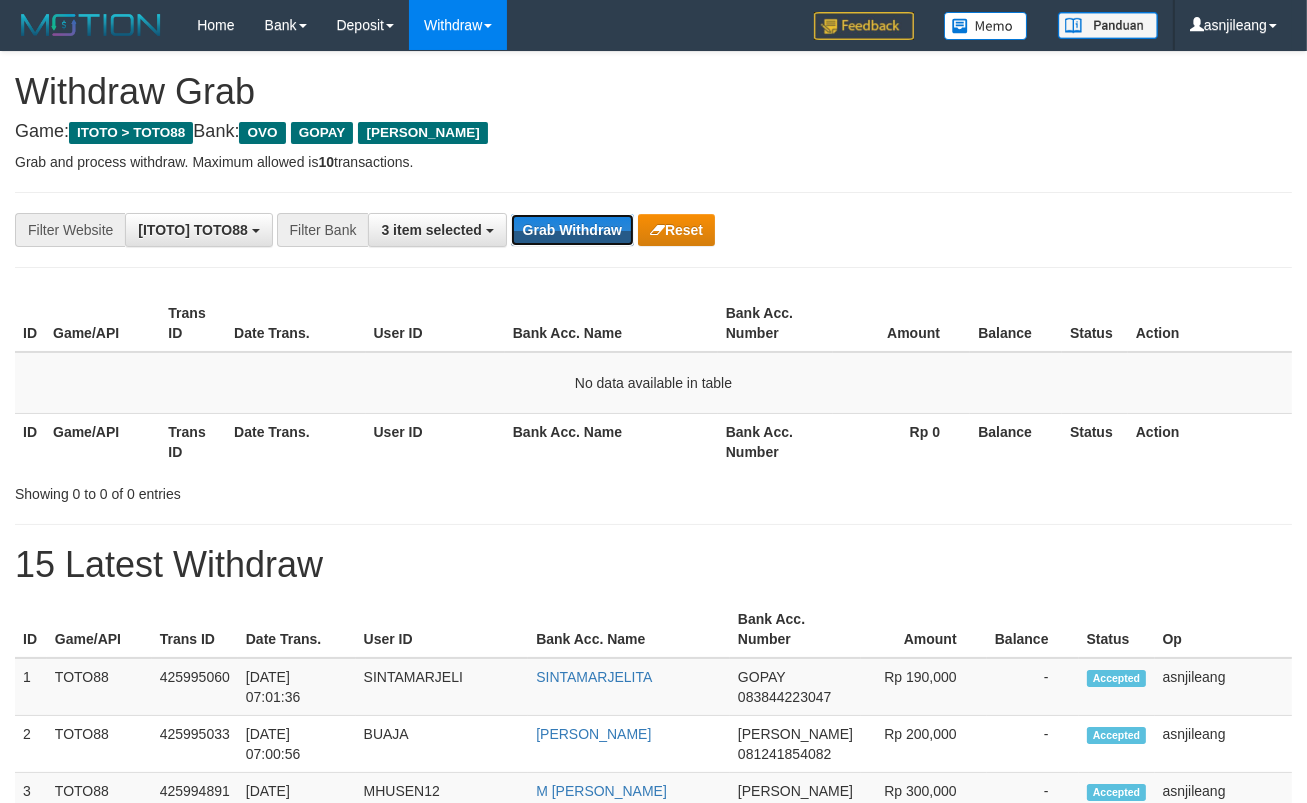 click on "Grab Withdraw" at bounding box center (572, 230) 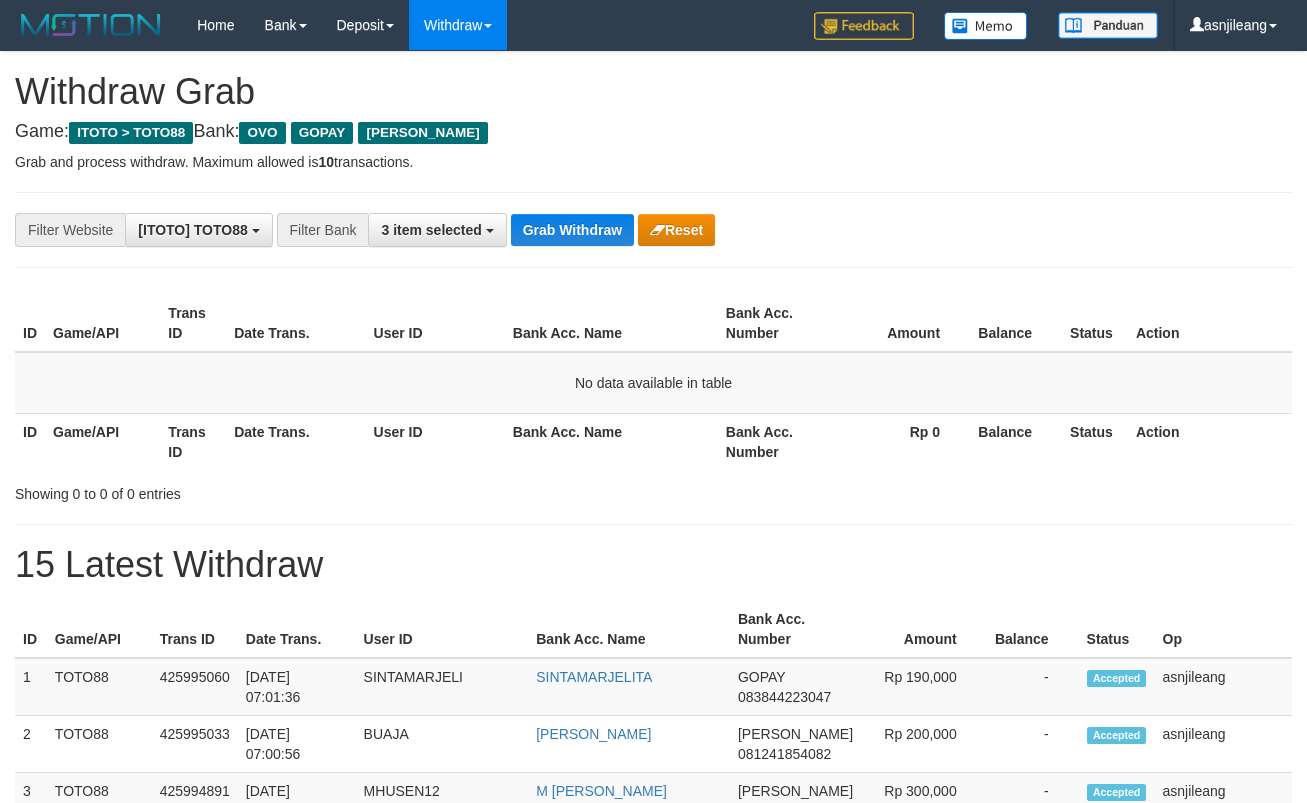 scroll, scrollTop: 0, scrollLeft: 0, axis: both 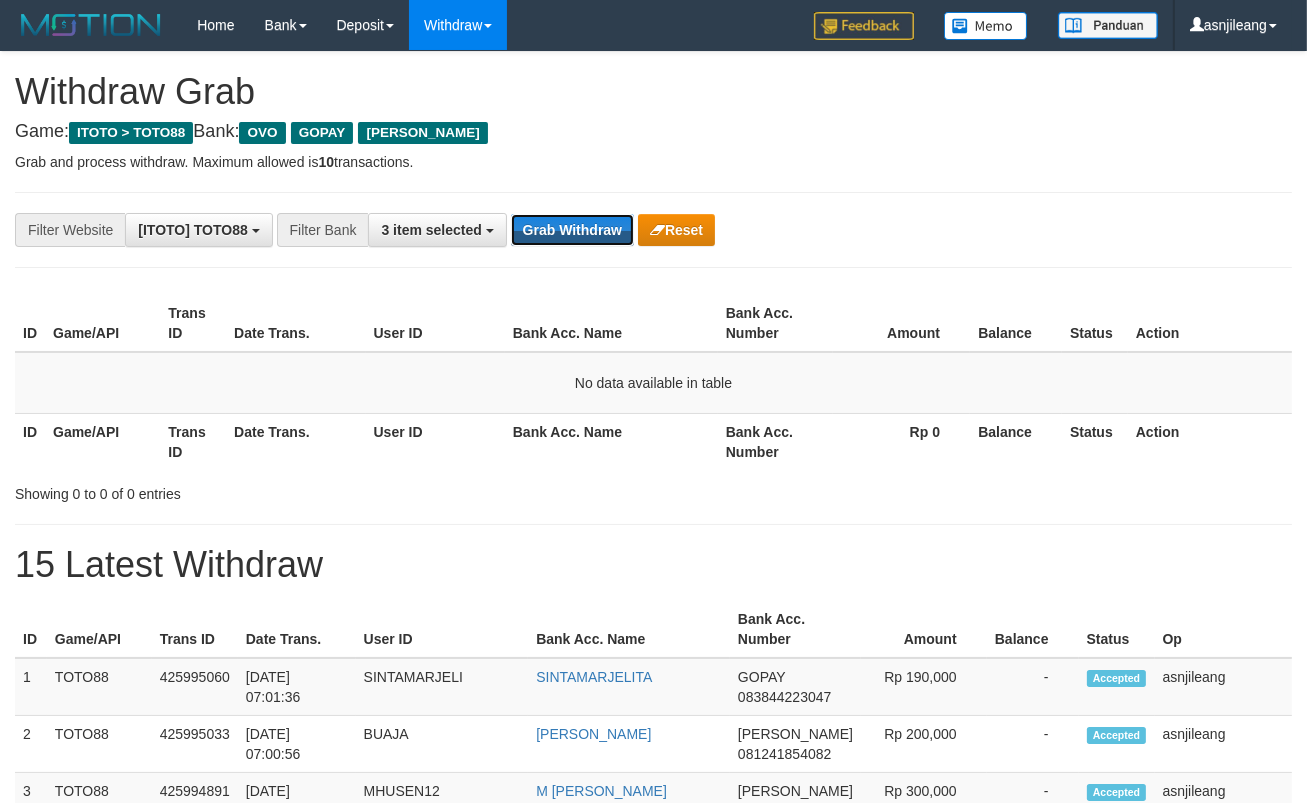 click on "Grab Withdraw" at bounding box center (572, 230) 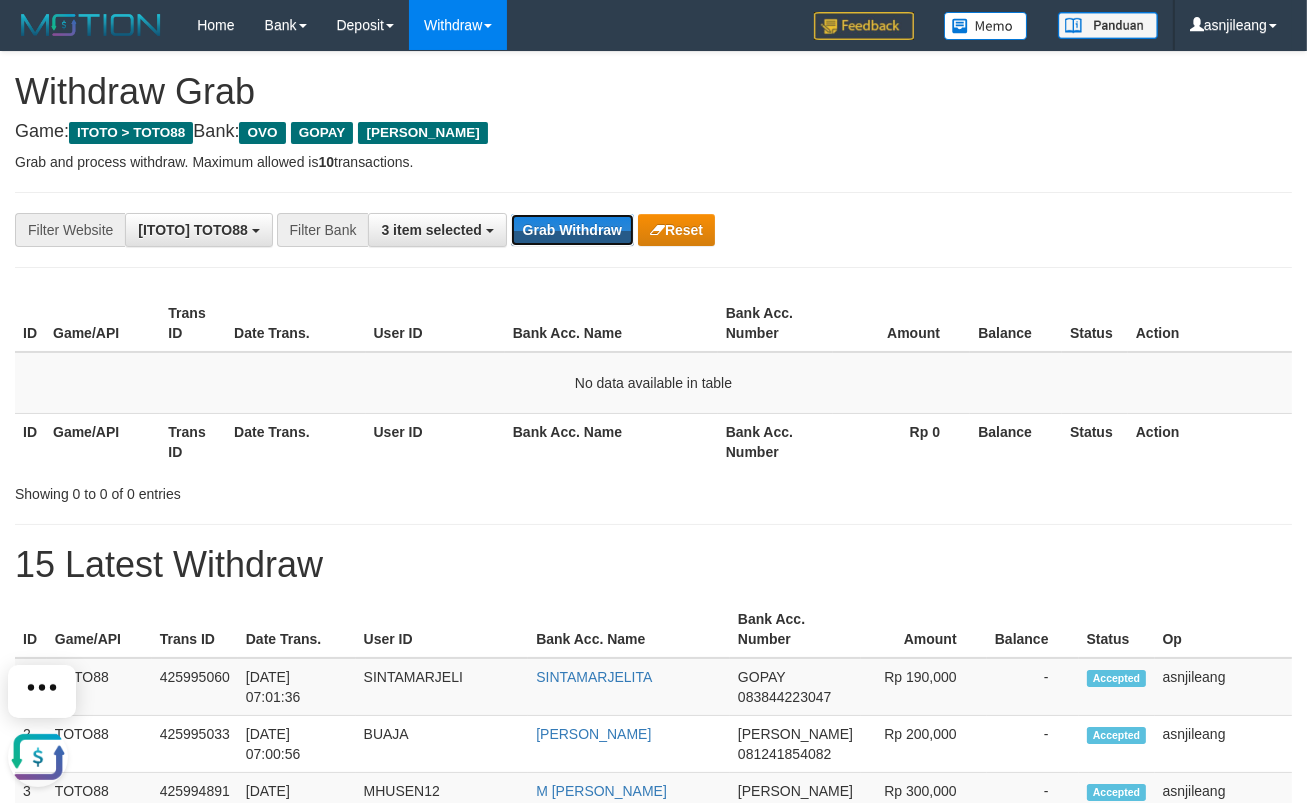 scroll, scrollTop: 0, scrollLeft: 0, axis: both 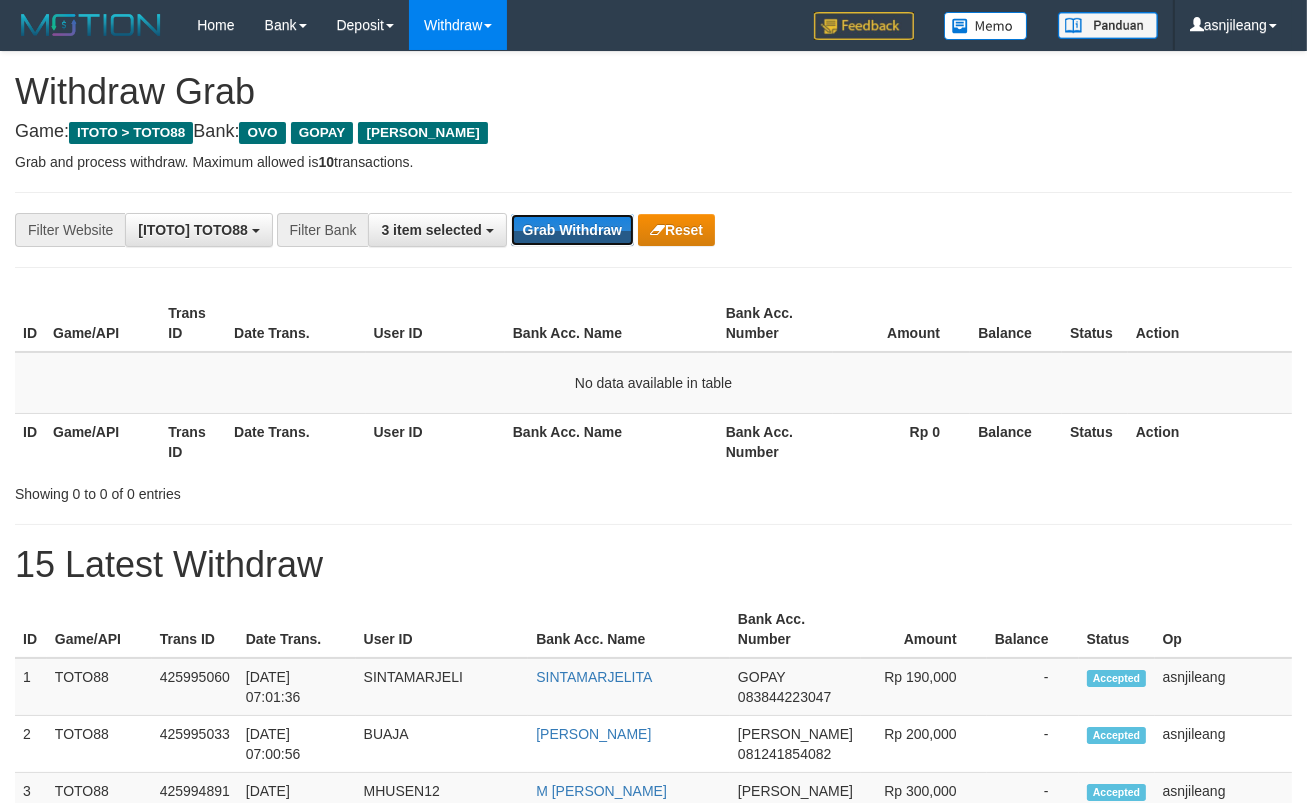click on "Grab Withdraw" at bounding box center [572, 230] 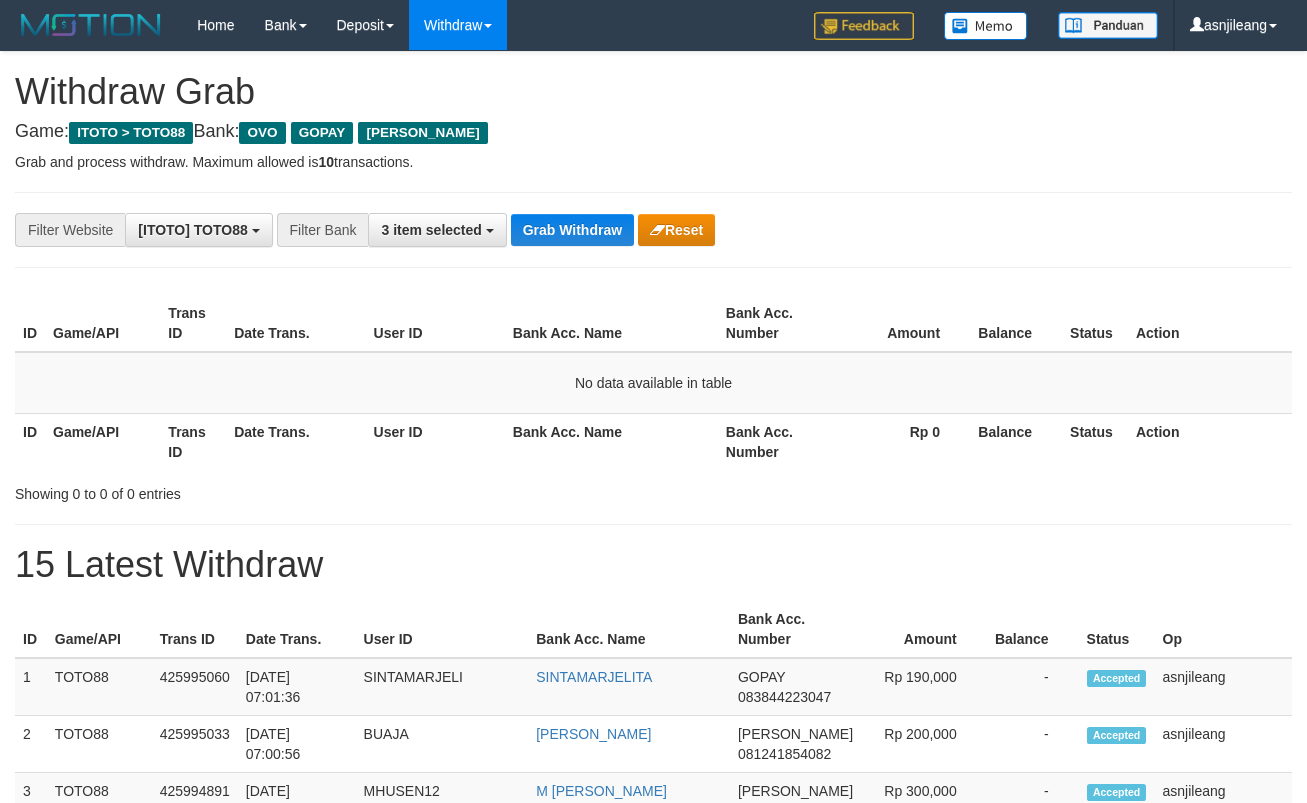 scroll, scrollTop: 0, scrollLeft: 0, axis: both 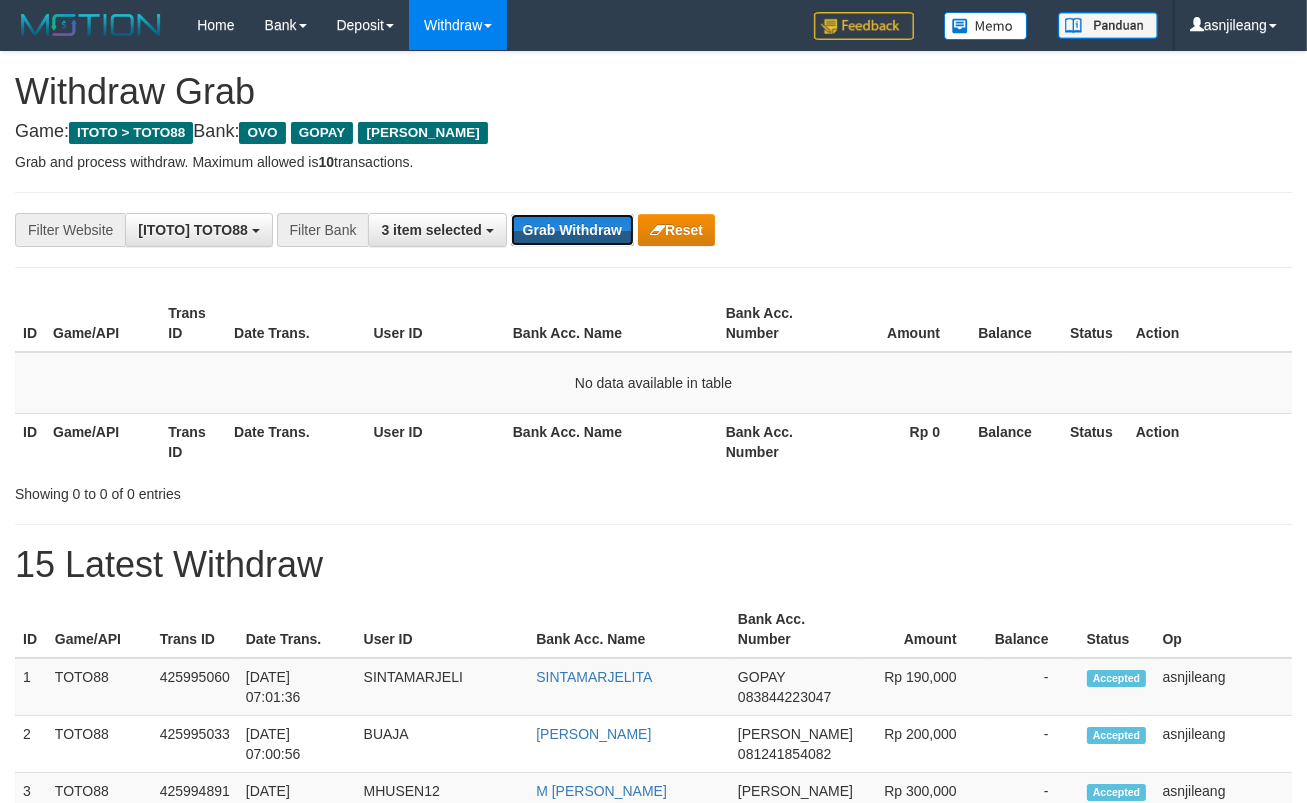 click on "Grab Withdraw" at bounding box center [572, 230] 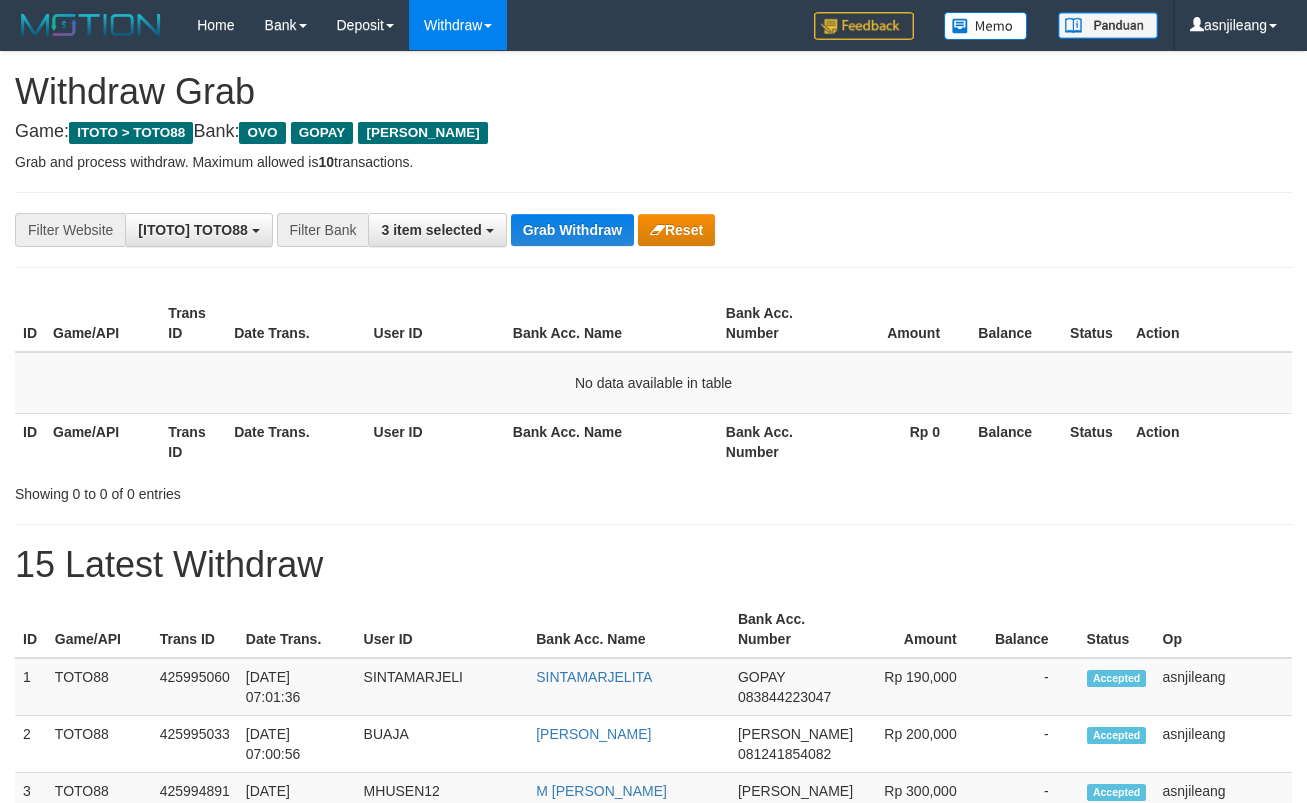 scroll, scrollTop: 0, scrollLeft: 0, axis: both 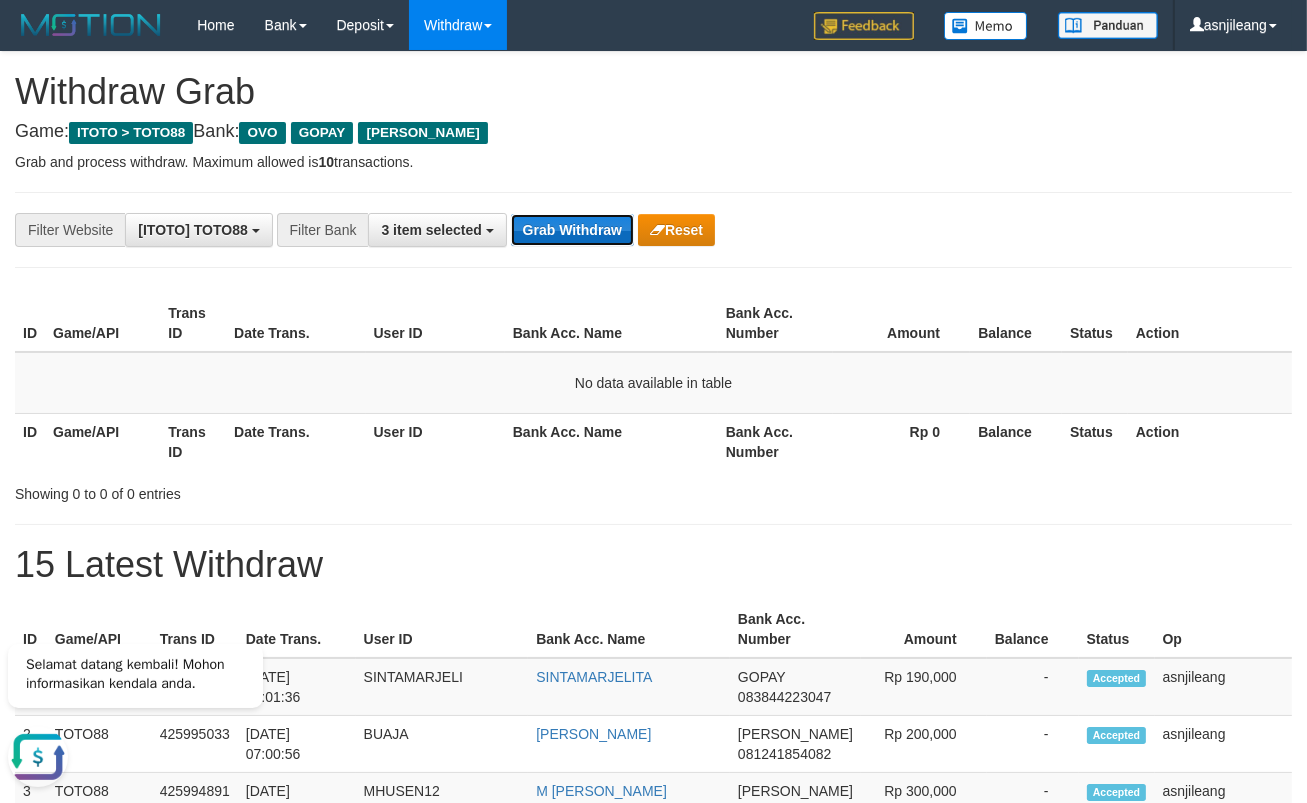 click on "Grab Withdraw" at bounding box center [572, 230] 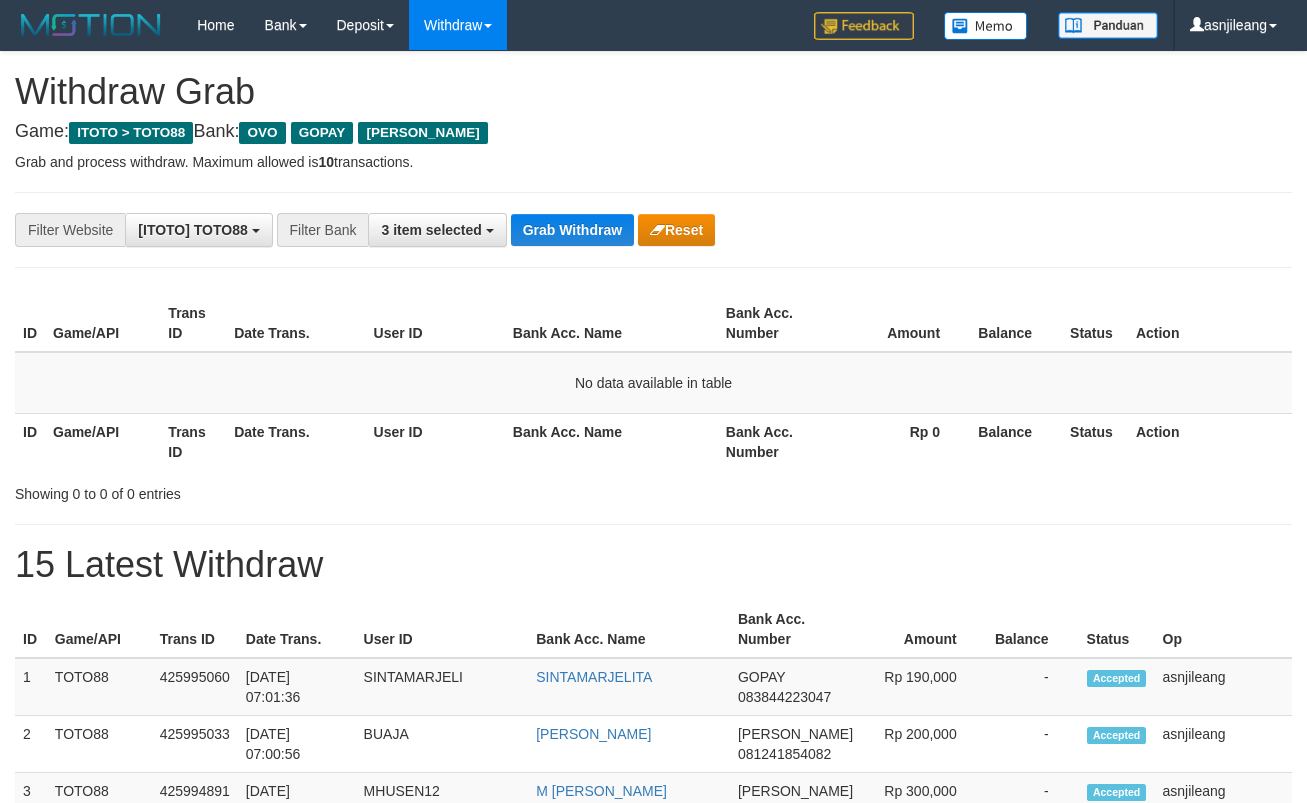 scroll, scrollTop: 0, scrollLeft: 0, axis: both 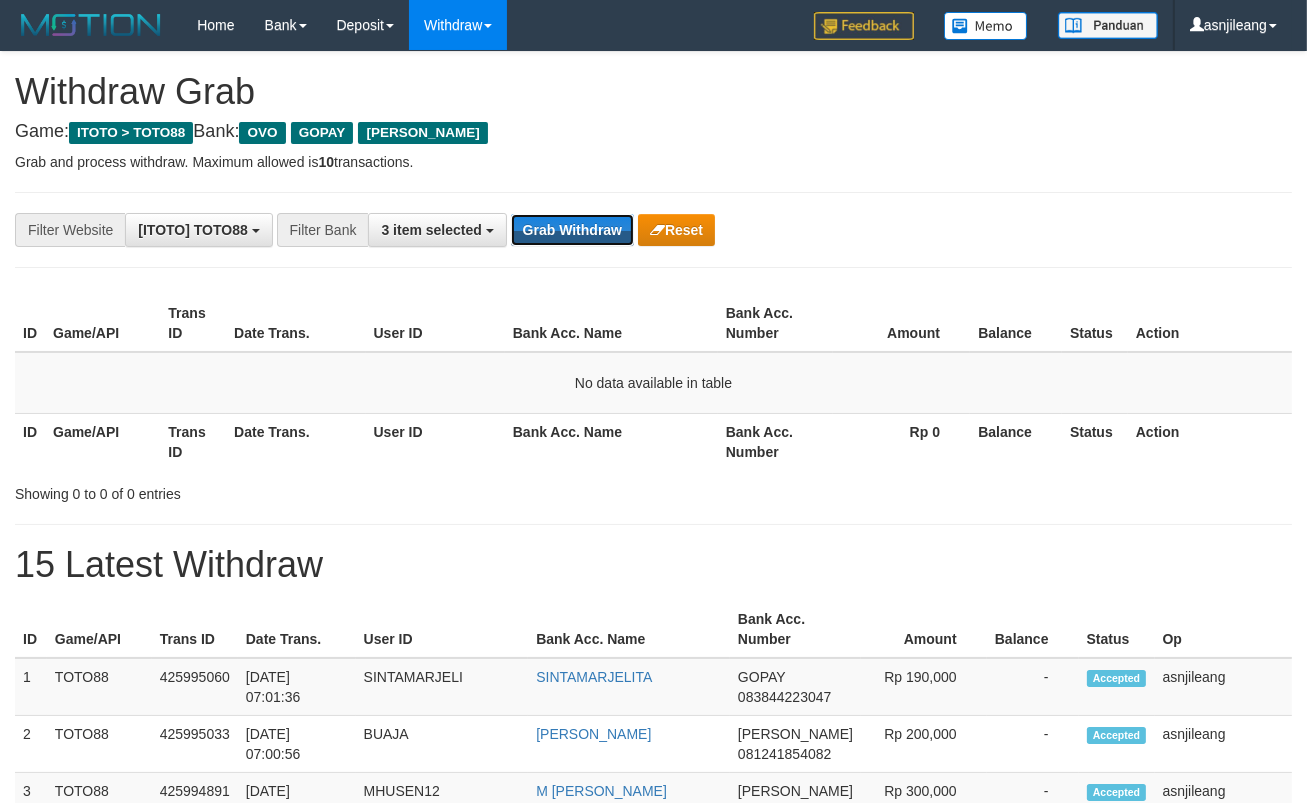 click on "Grab Withdraw" at bounding box center (572, 230) 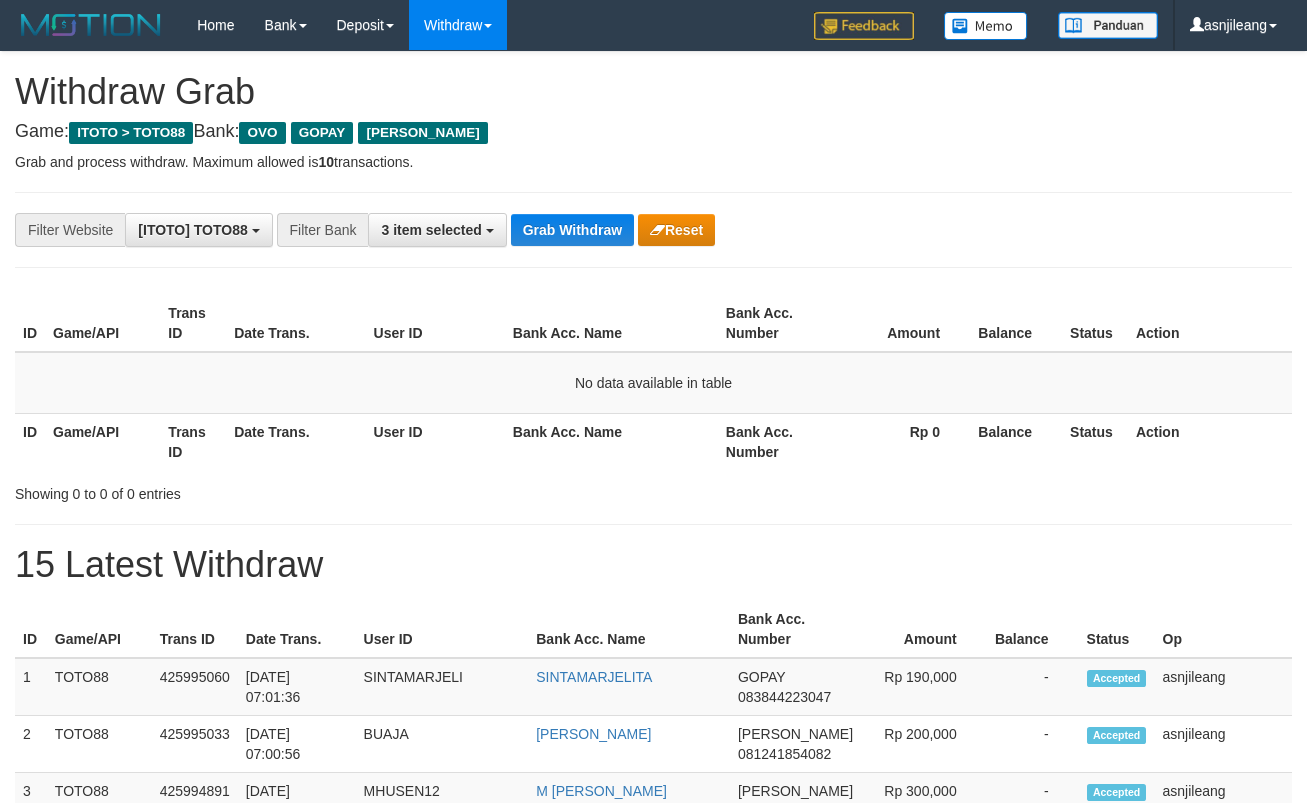 scroll, scrollTop: 0, scrollLeft: 0, axis: both 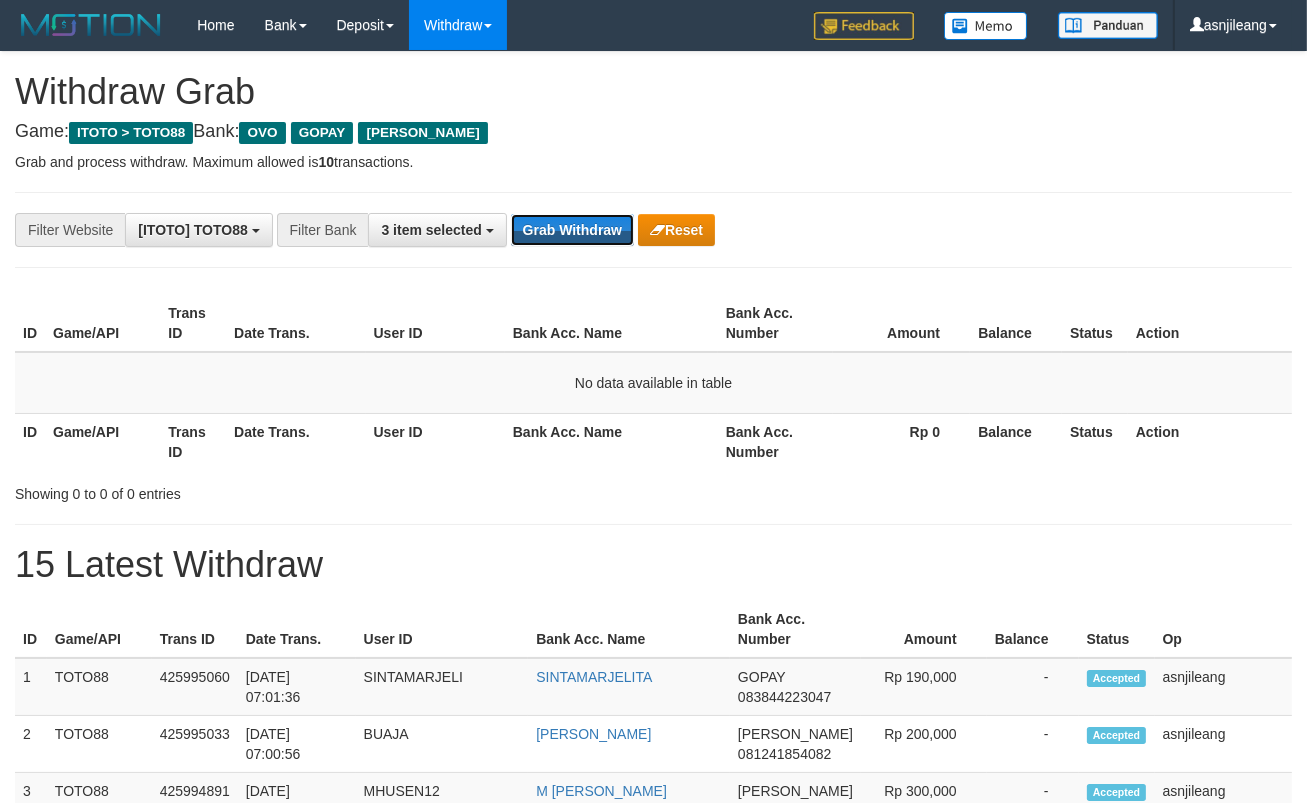 click on "Grab Withdraw" at bounding box center (572, 230) 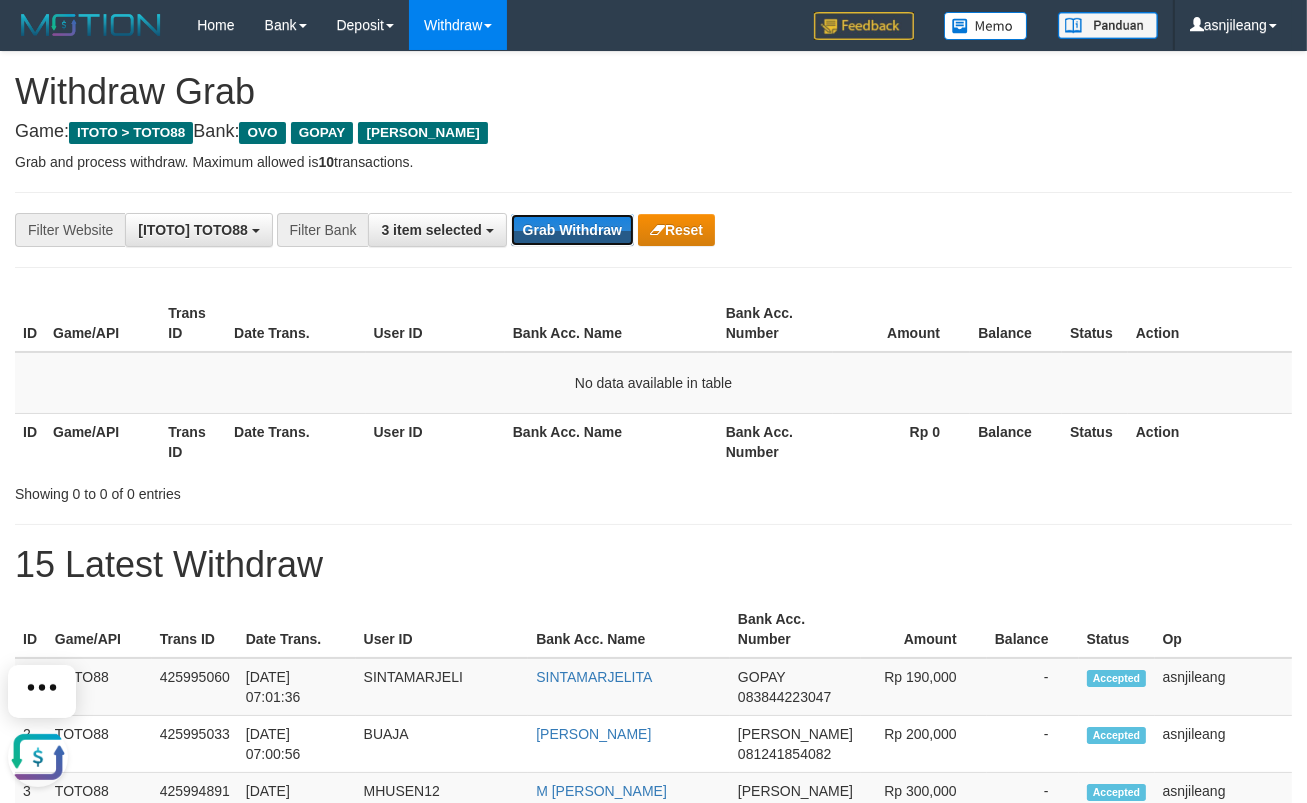 scroll, scrollTop: 0, scrollLeft: 0, axis: both 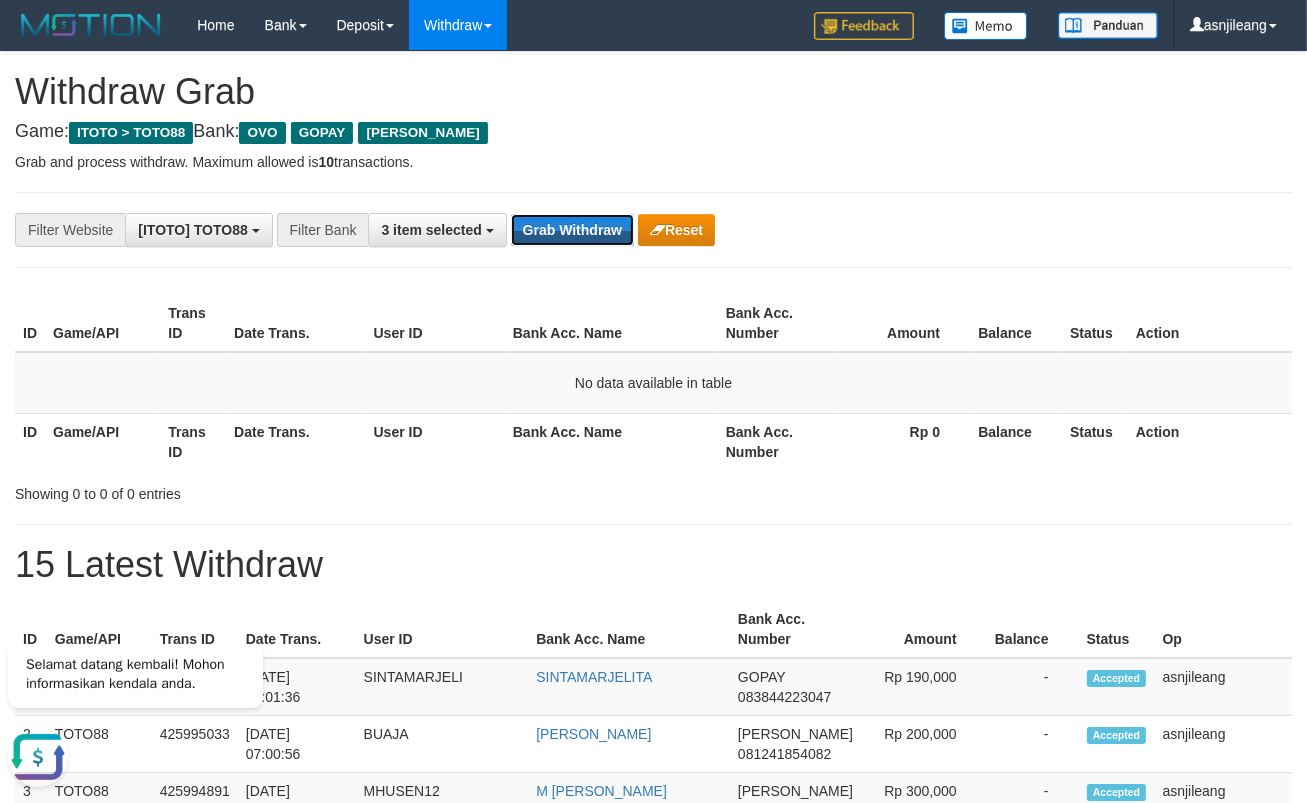 click on "Grab Withdraw" at bounding box center (572, 230) 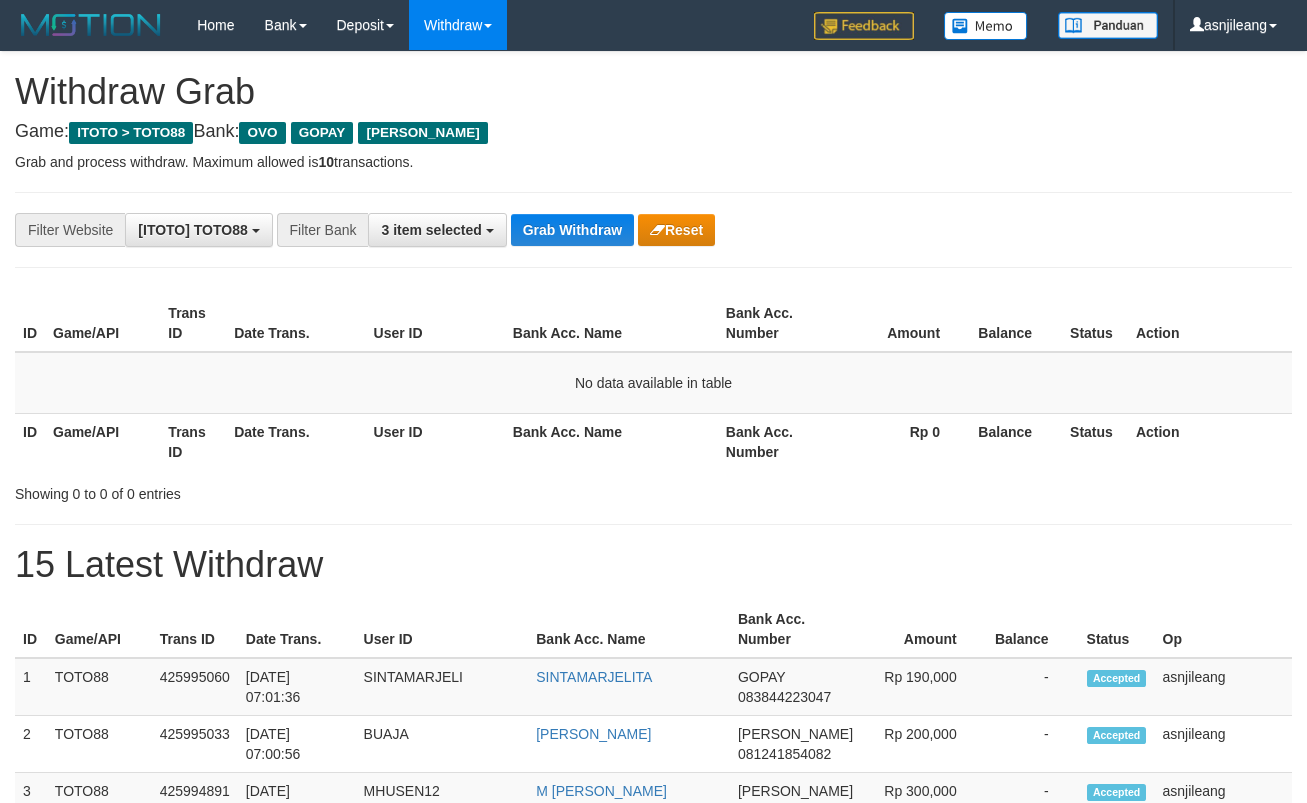 scroll, scrollTop: 0, scrollLeft: 0, axis: both 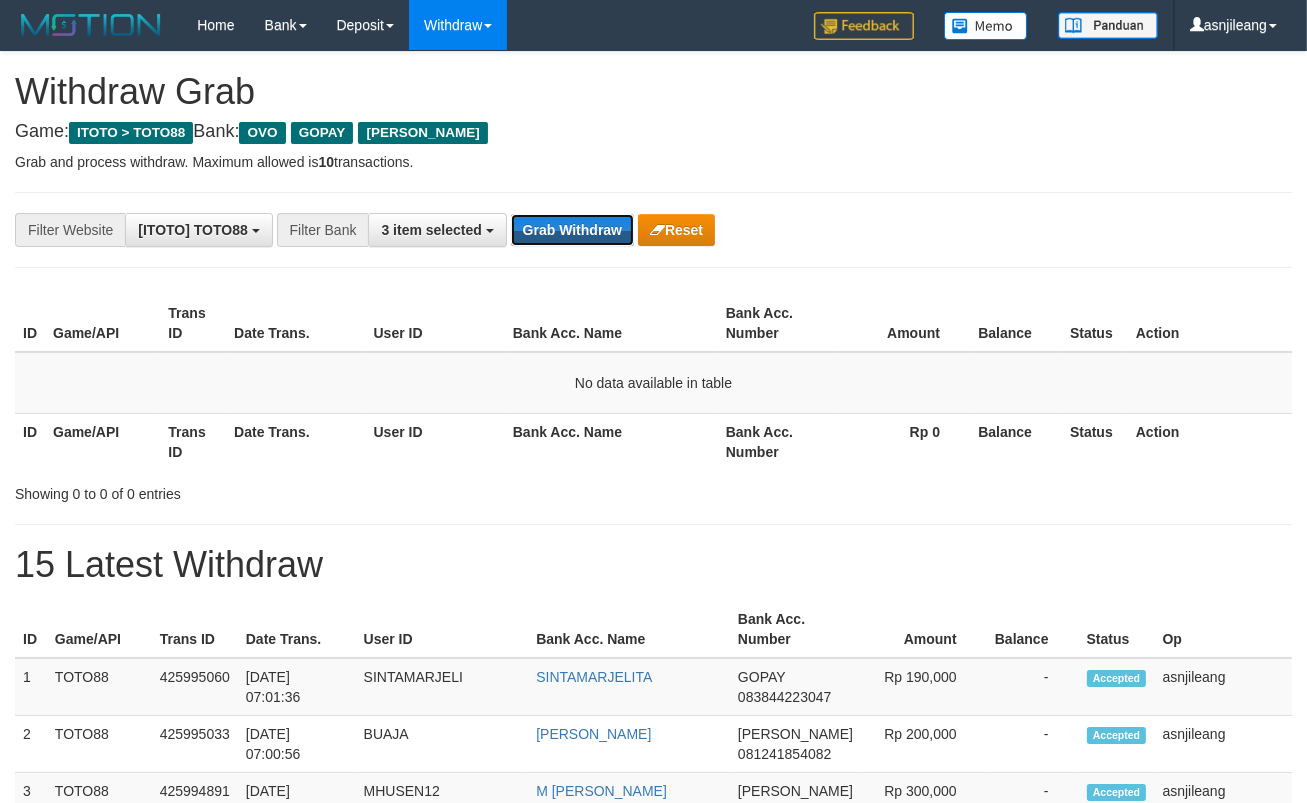 click on "Grab Withdraw" at bounding box center (572, 230) 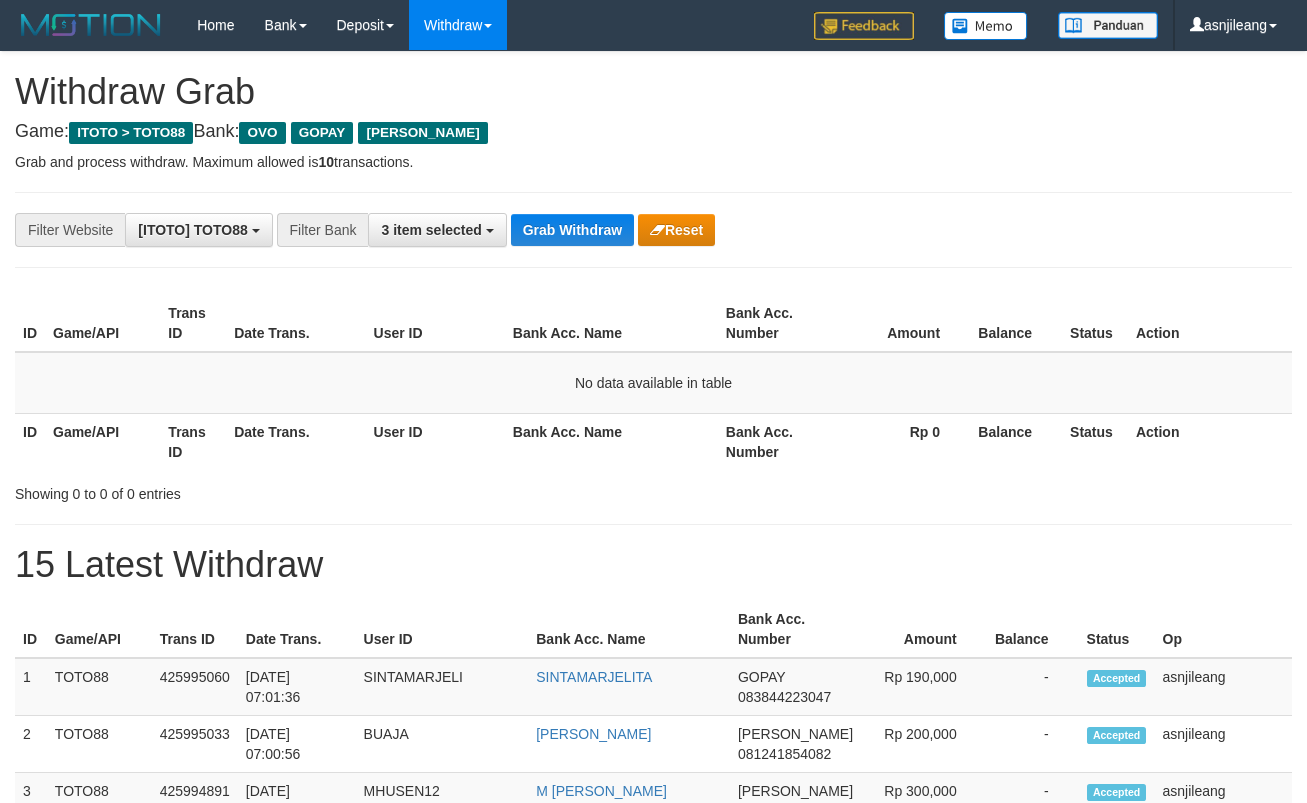 scroll, scrollTop: 0, scrollLeft: 0, axis: both 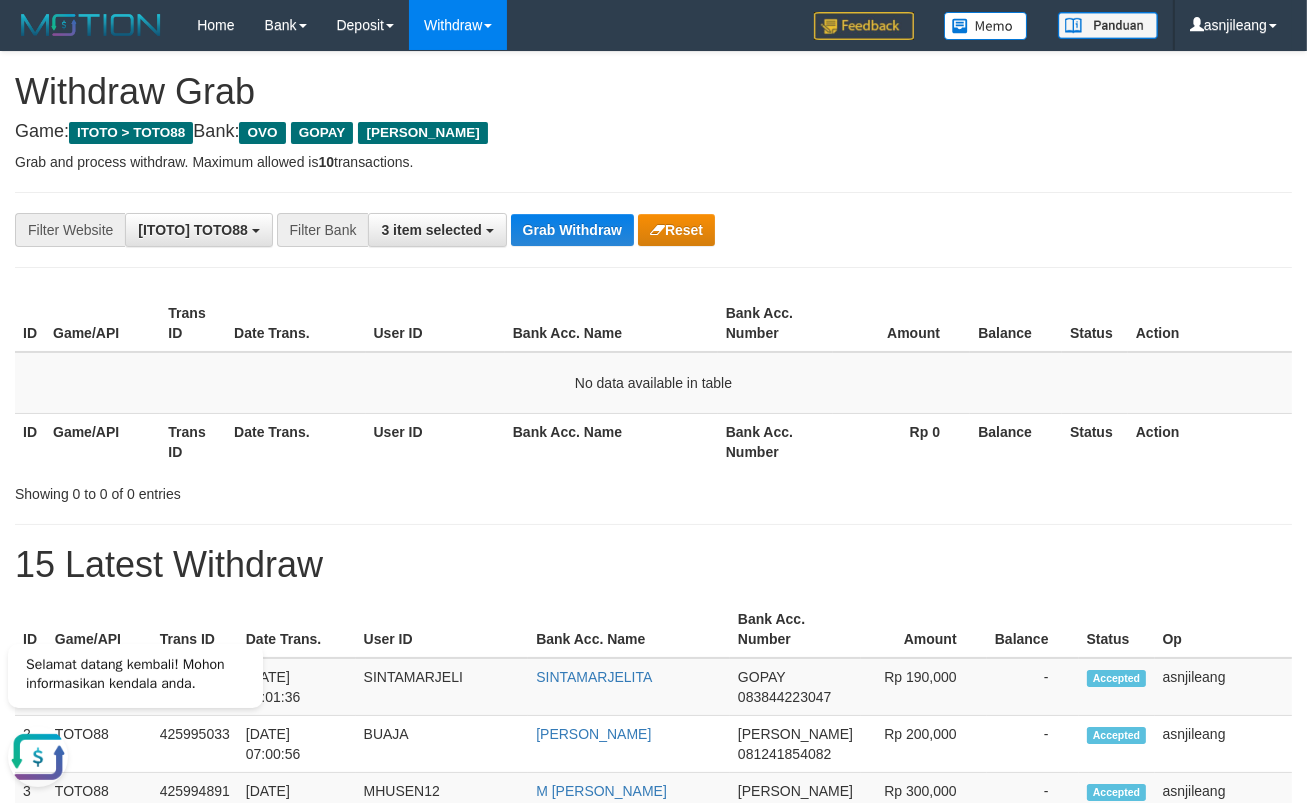 click on "**********" at bounding box center (653, 1113) 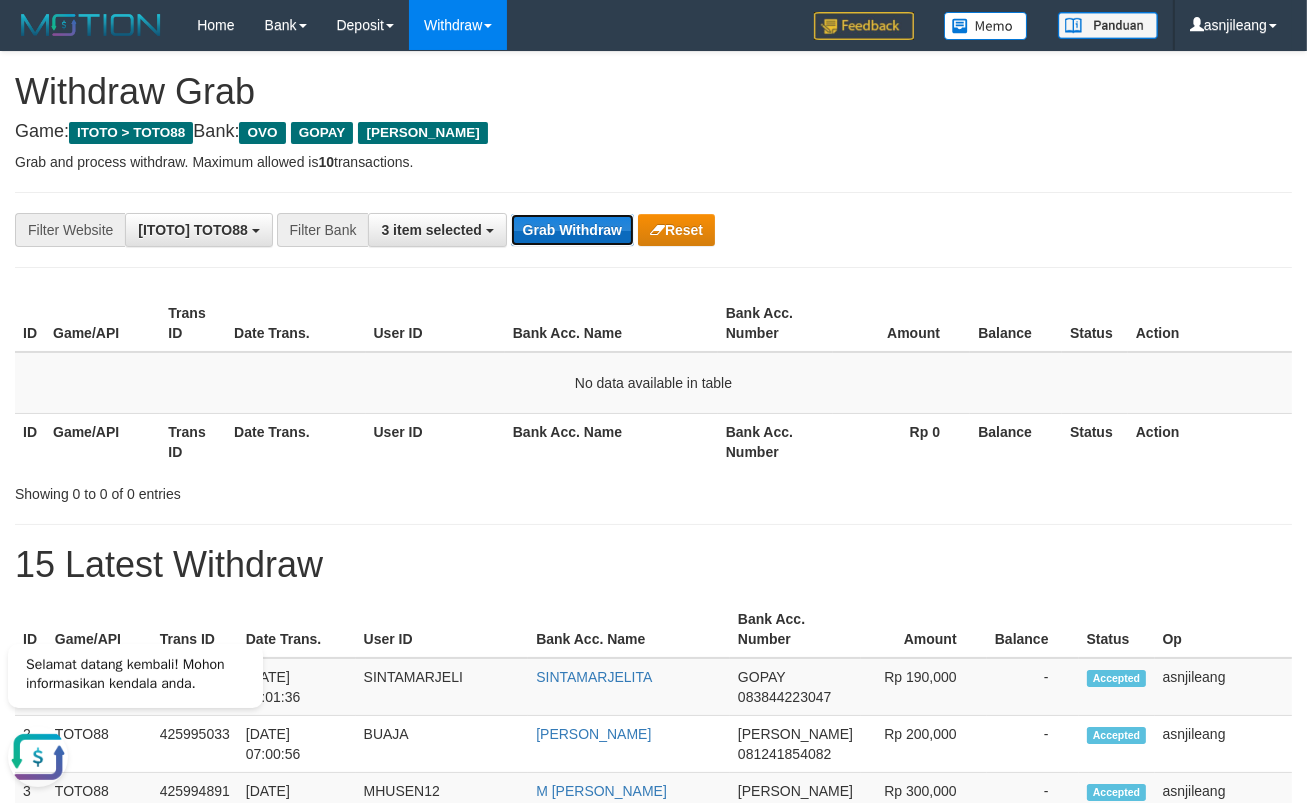 click on "Grab Withdraw" at bounding box center (572, 230) 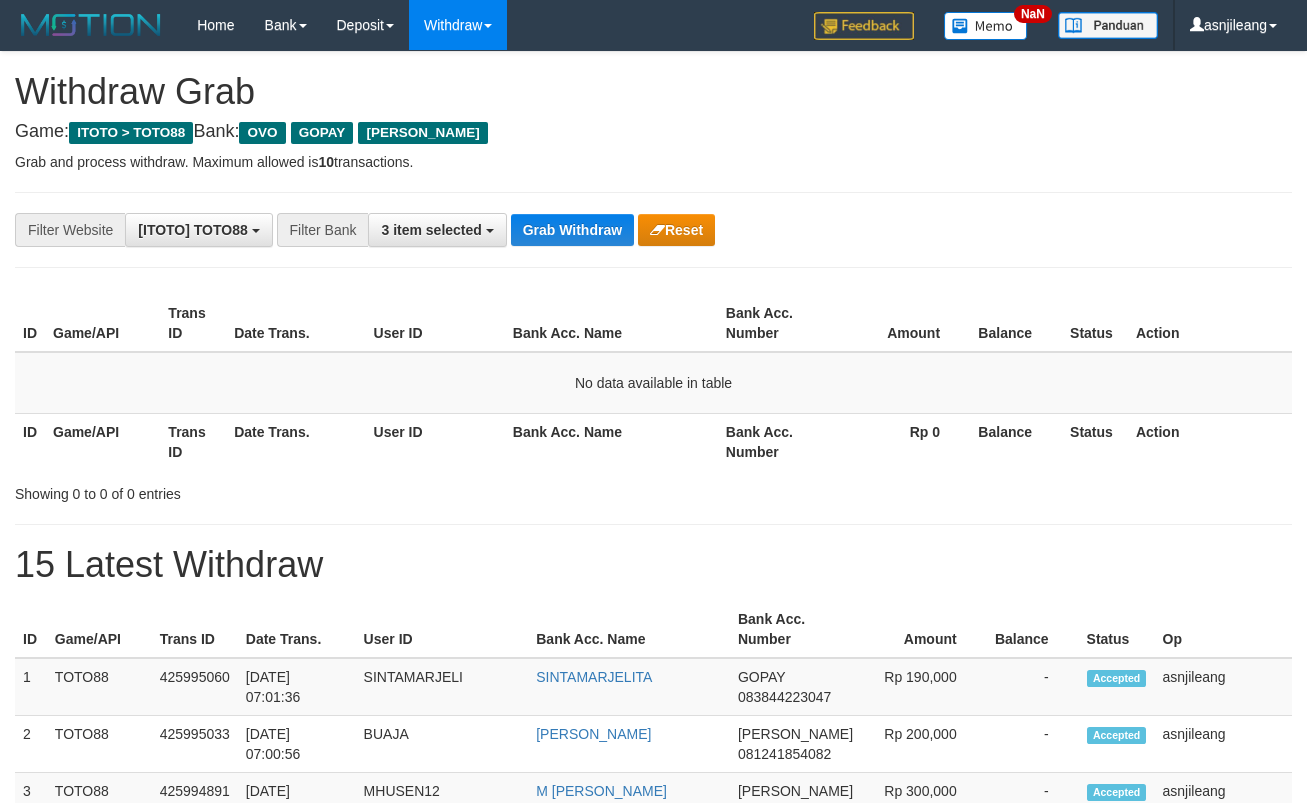 scroll, scrollTop: 0, scrollLeft: 0, axis: both 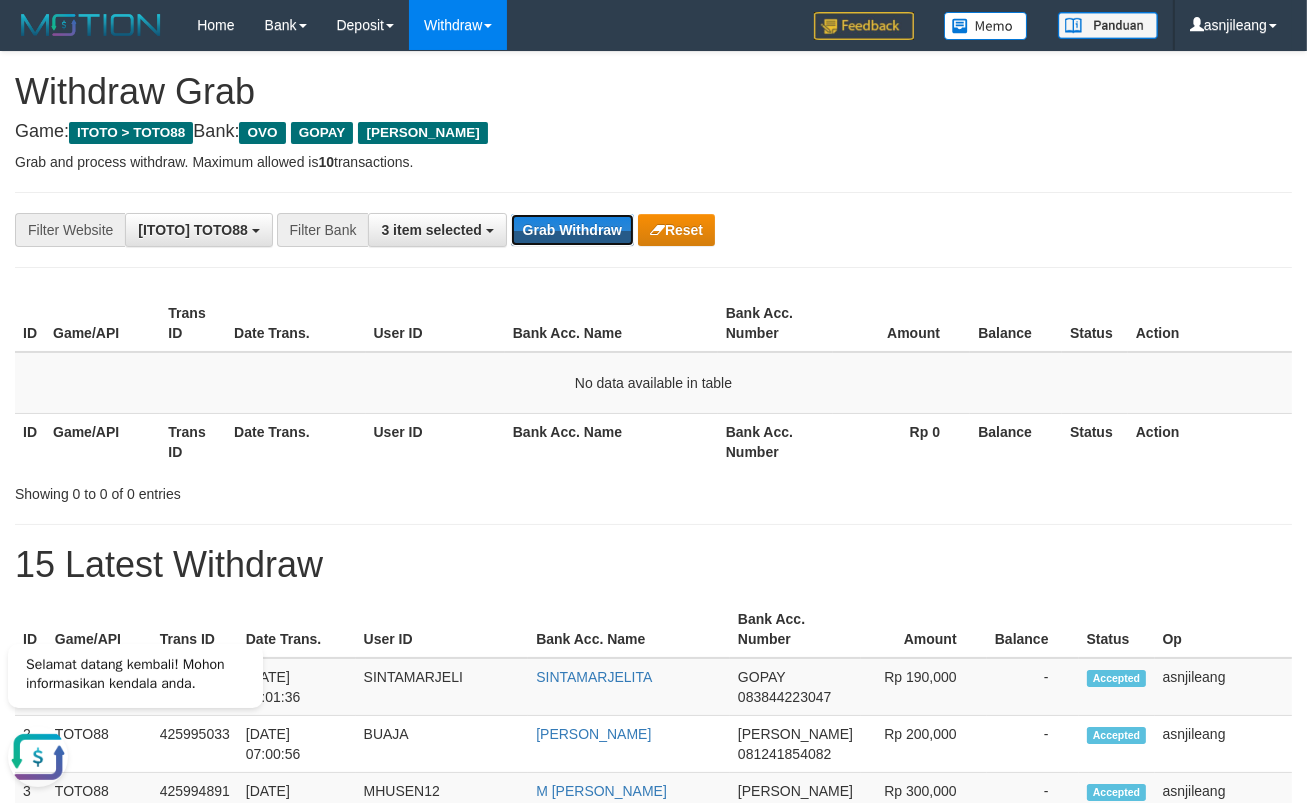 click on "Grab Withdraw" at bounding box center (572, 230) 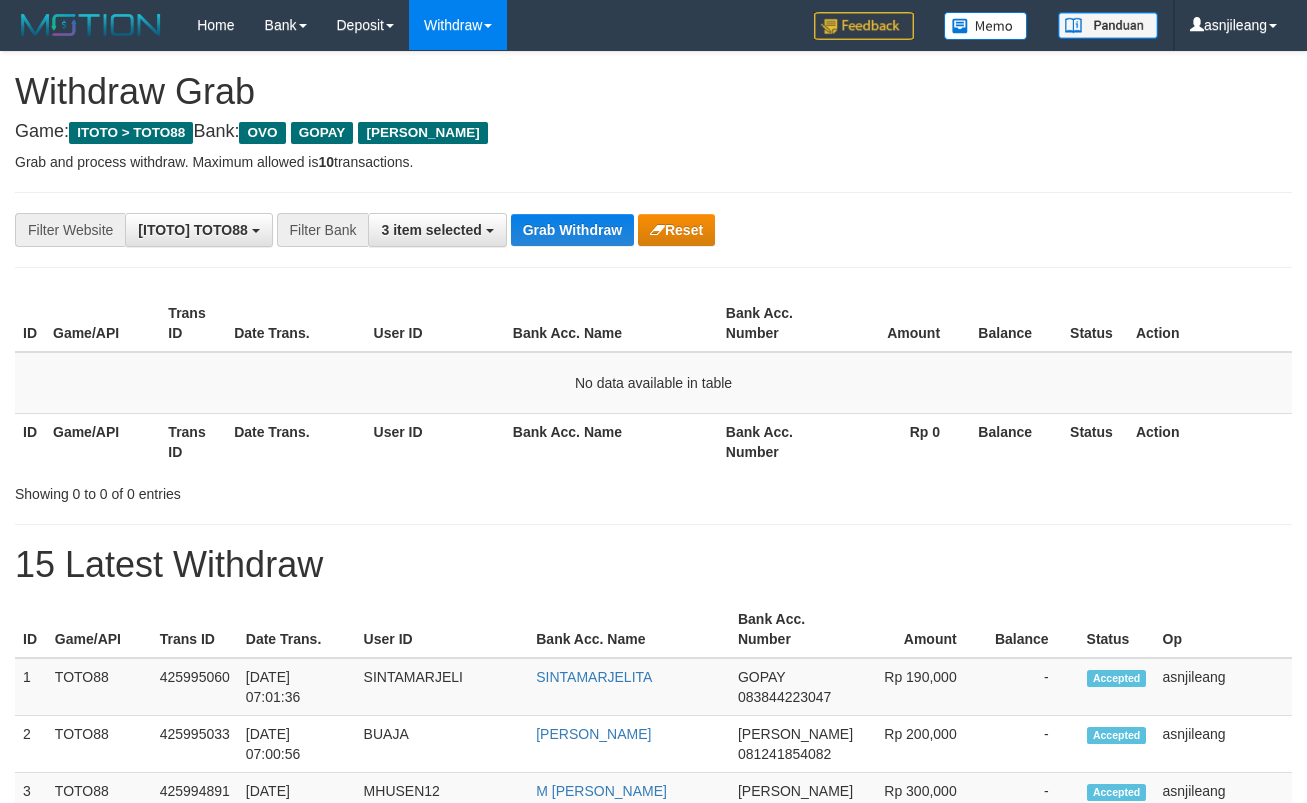 scroll, scrollTop: 0, scrollLeft: 0, axis: both 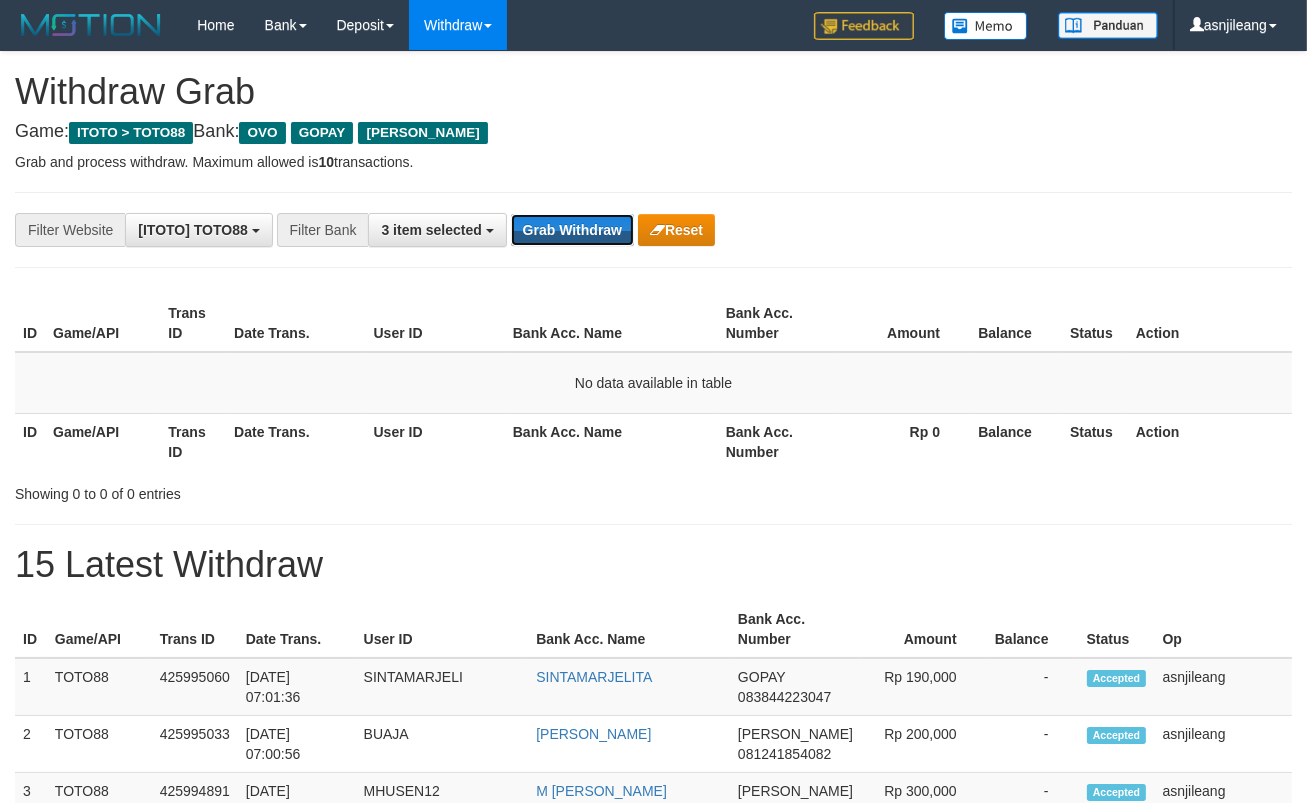 click on "Grab Withdraw" at bounding box center (572, 230) 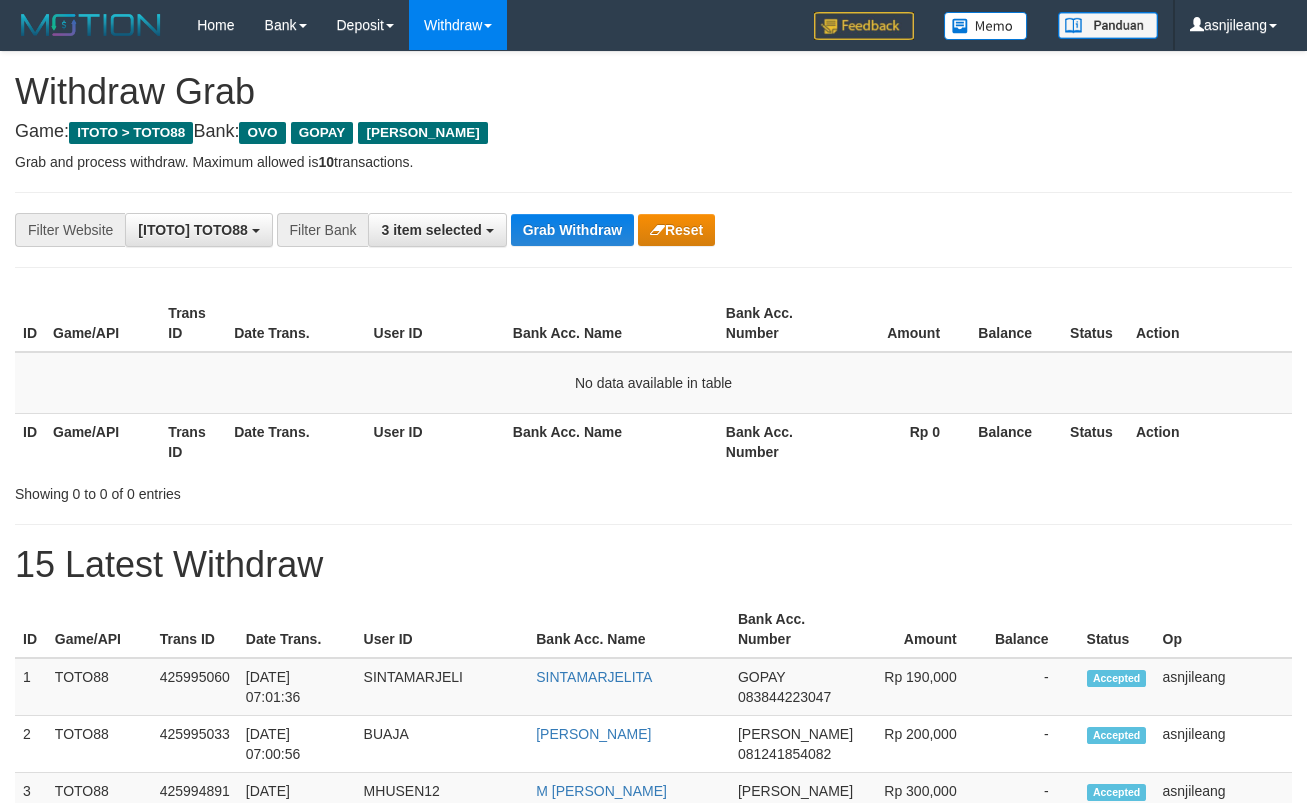 scroll, scrollTop: 0, scrollLeft: 0, axis: both 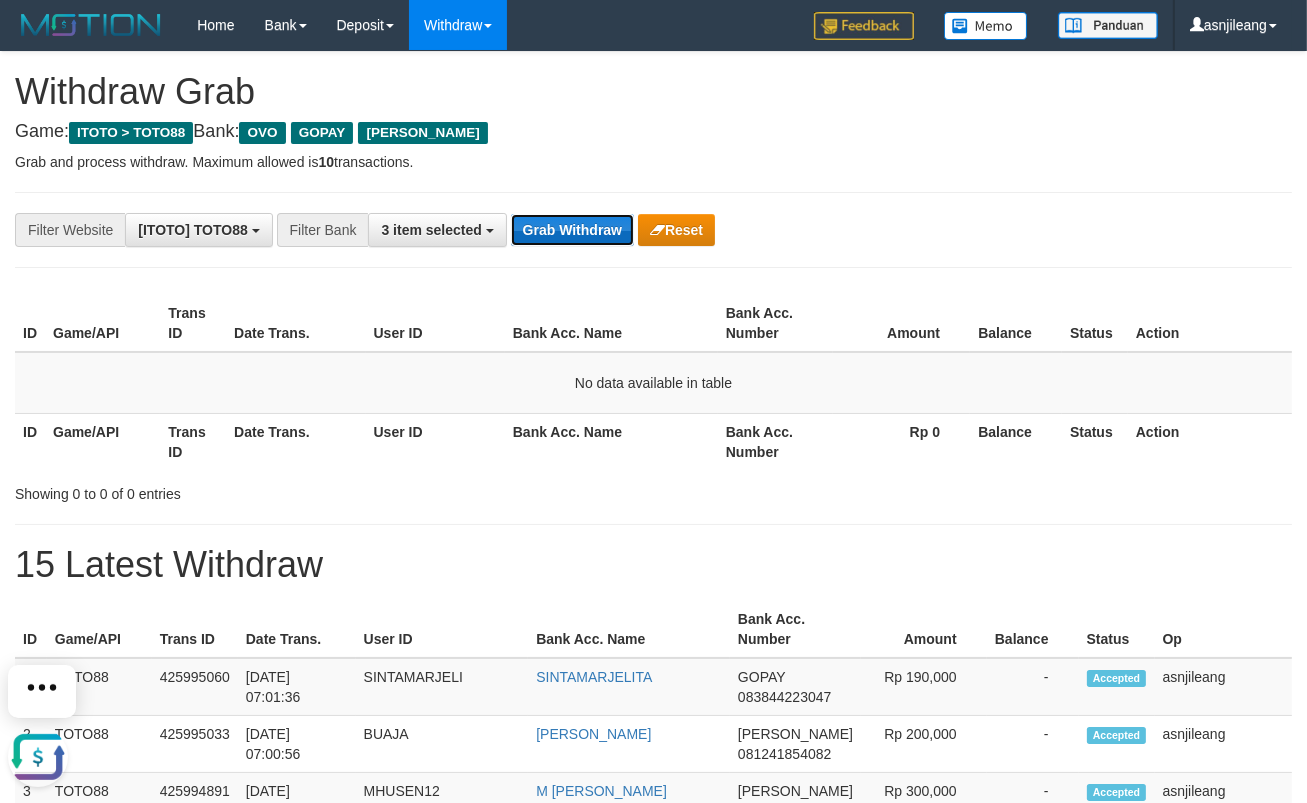 click on "Grab Withdraw" at bounding box center [572, 230] 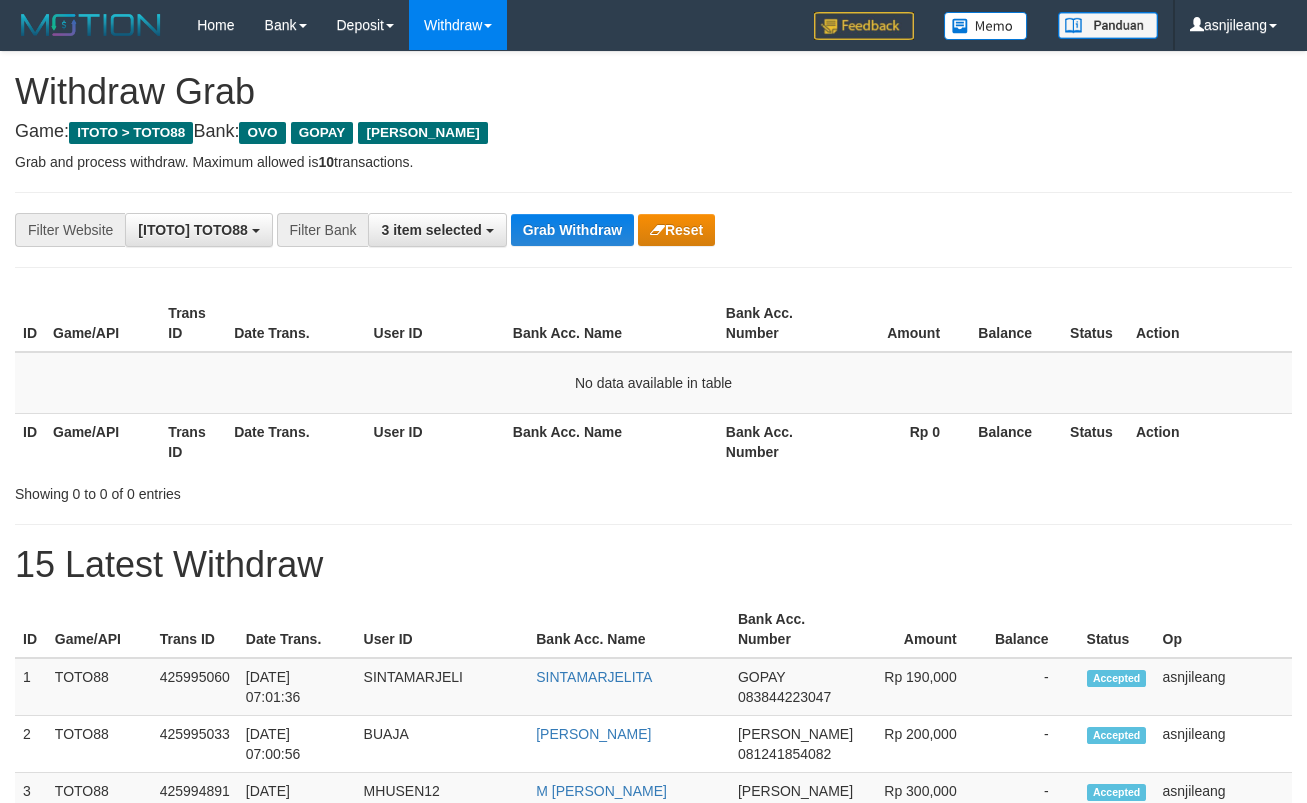 scroll, scrollTop: 0, scrollLeft: 0, axis: both 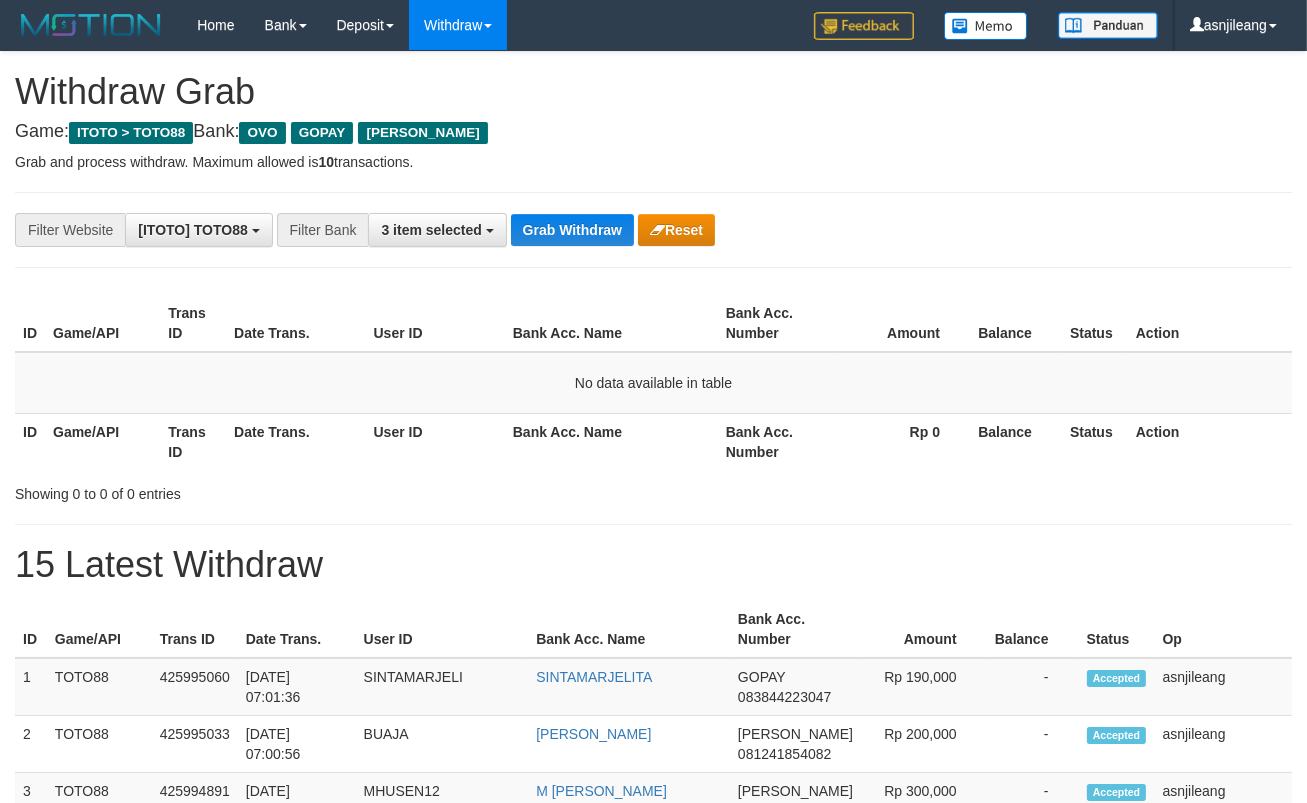 click on "Grab Withdraw" at bounding box center [572, 230] 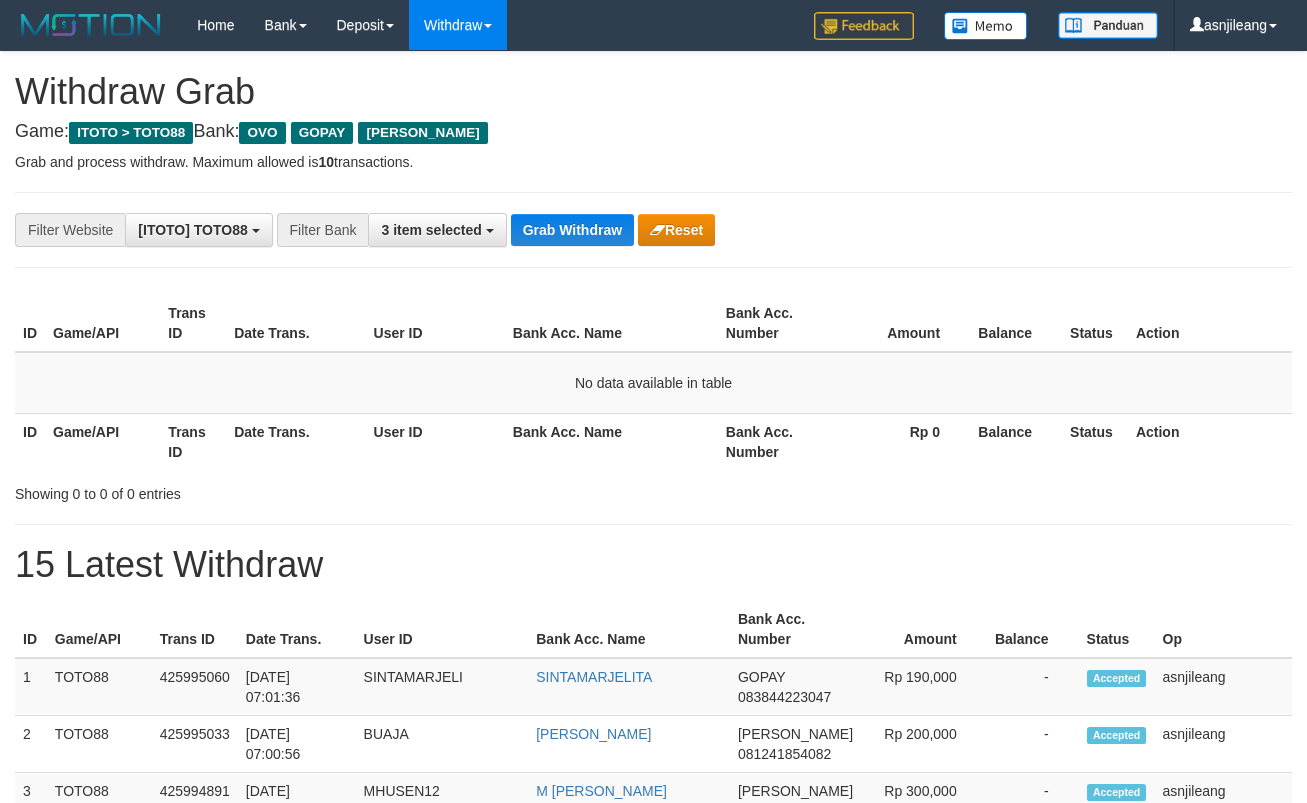 scroll, scrollTop: 0, scrollLeft: 0, axis: both 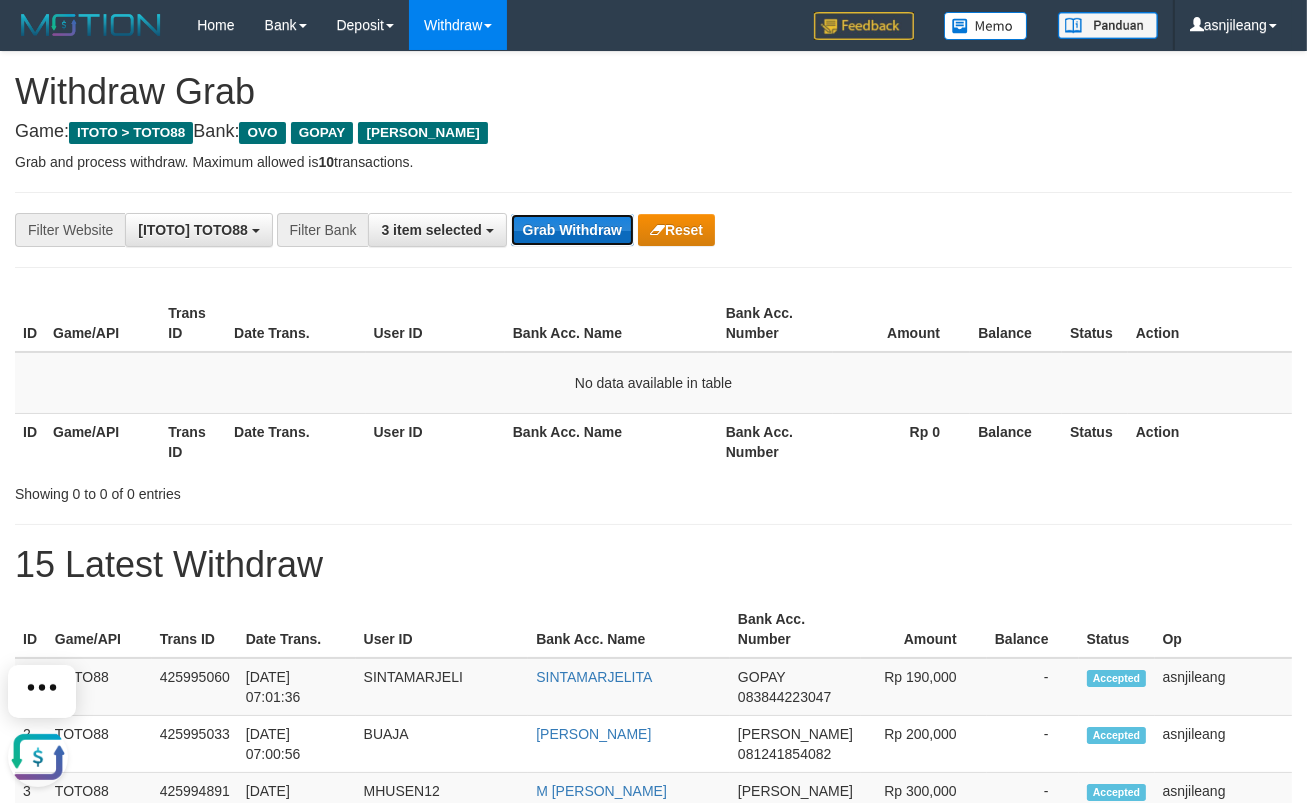 click on "Grab Withdraw" at bounding box center (572, 230) 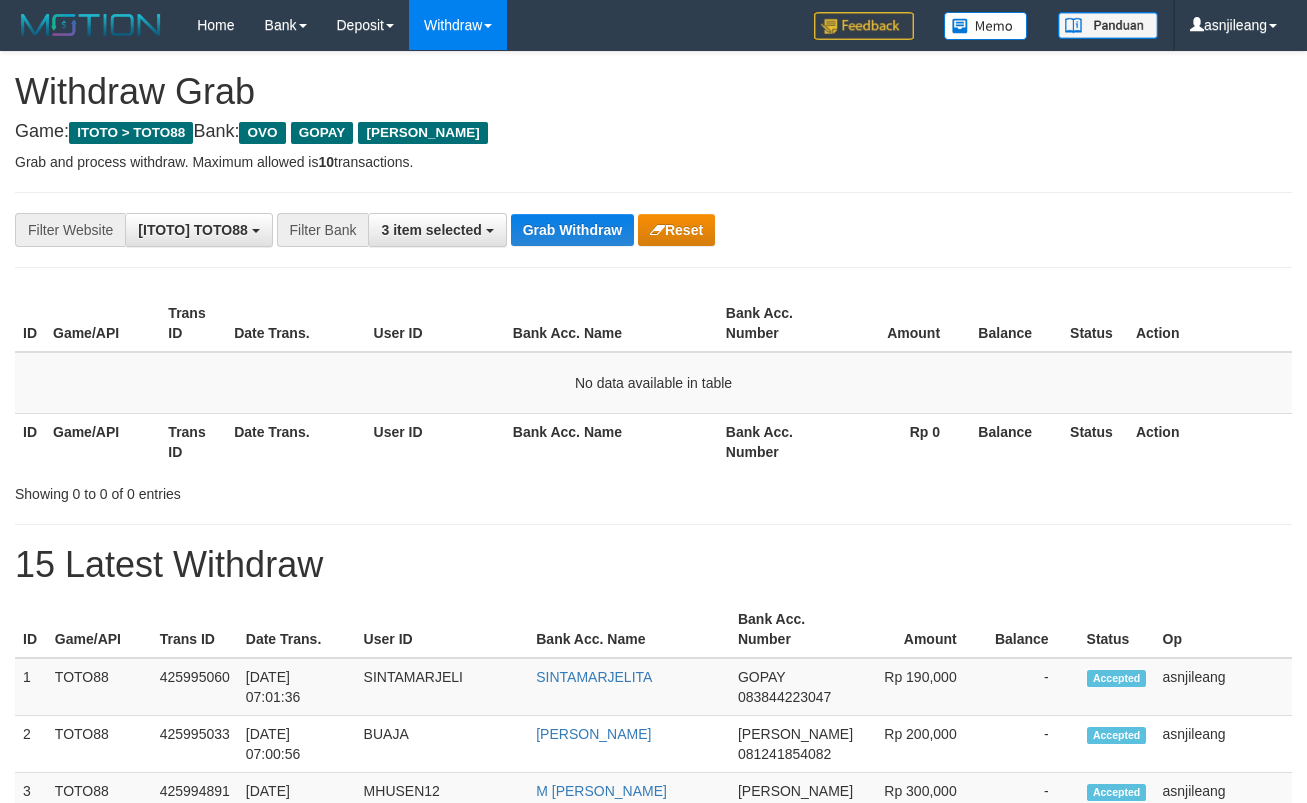 scroll, scrollTop: 0, scrollLeft: 0, axis: both 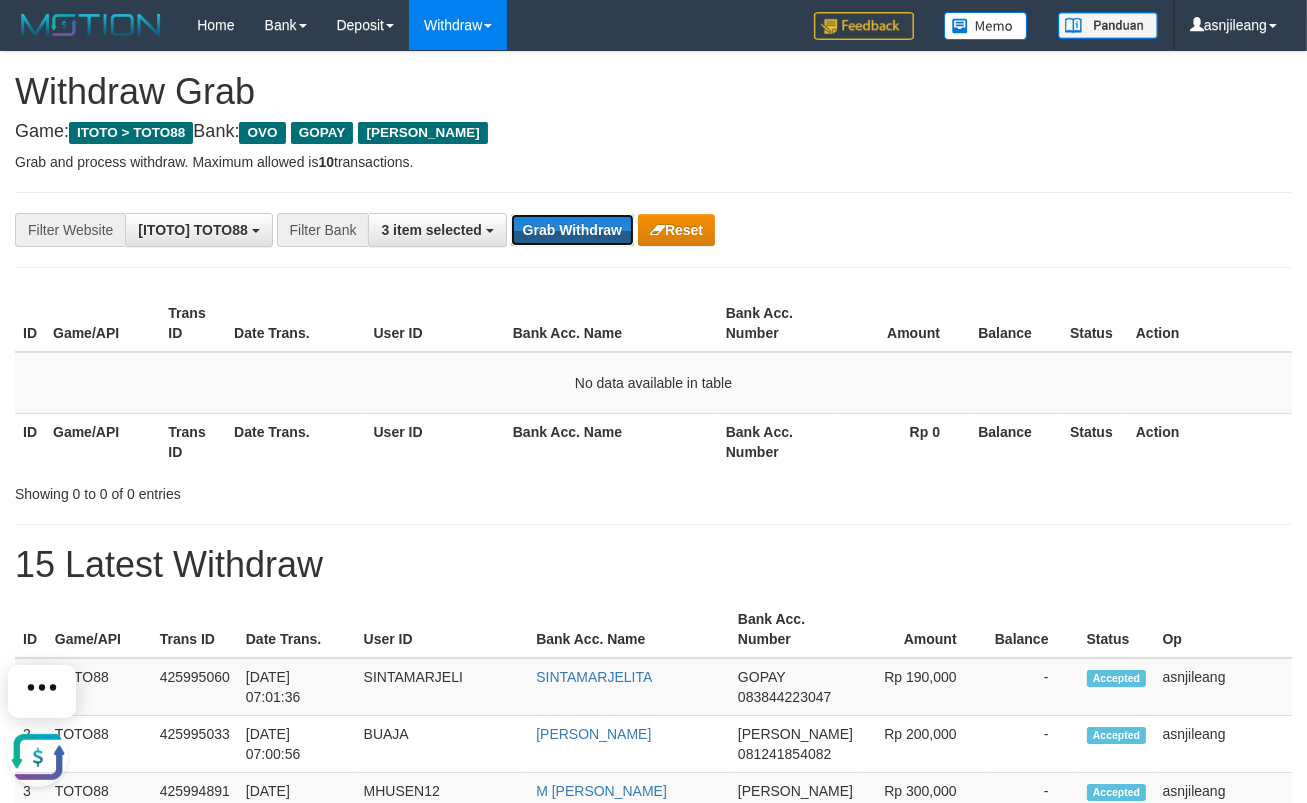click on "Grab Withdraw" at bounding box center [572, 230] 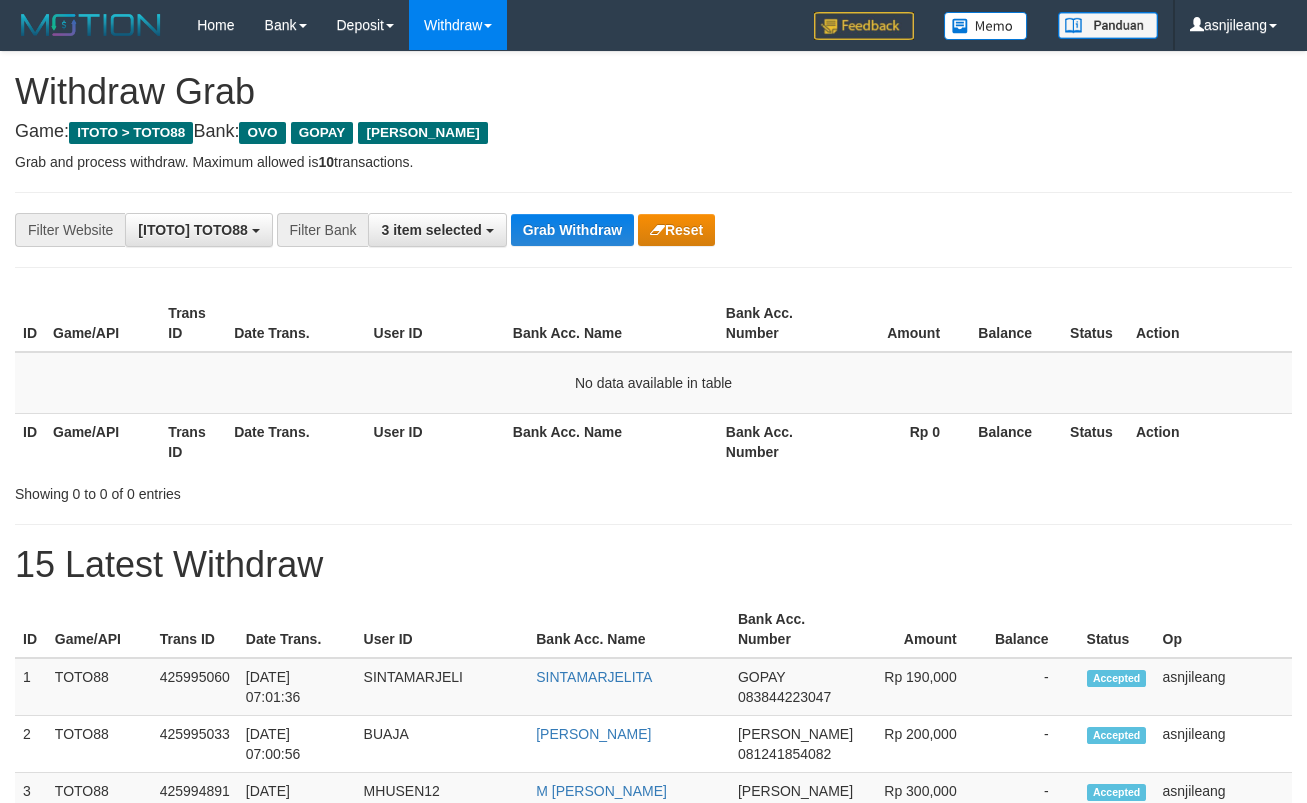 scroll, scrollTop: 0, scrollLeft: 0, axis: both 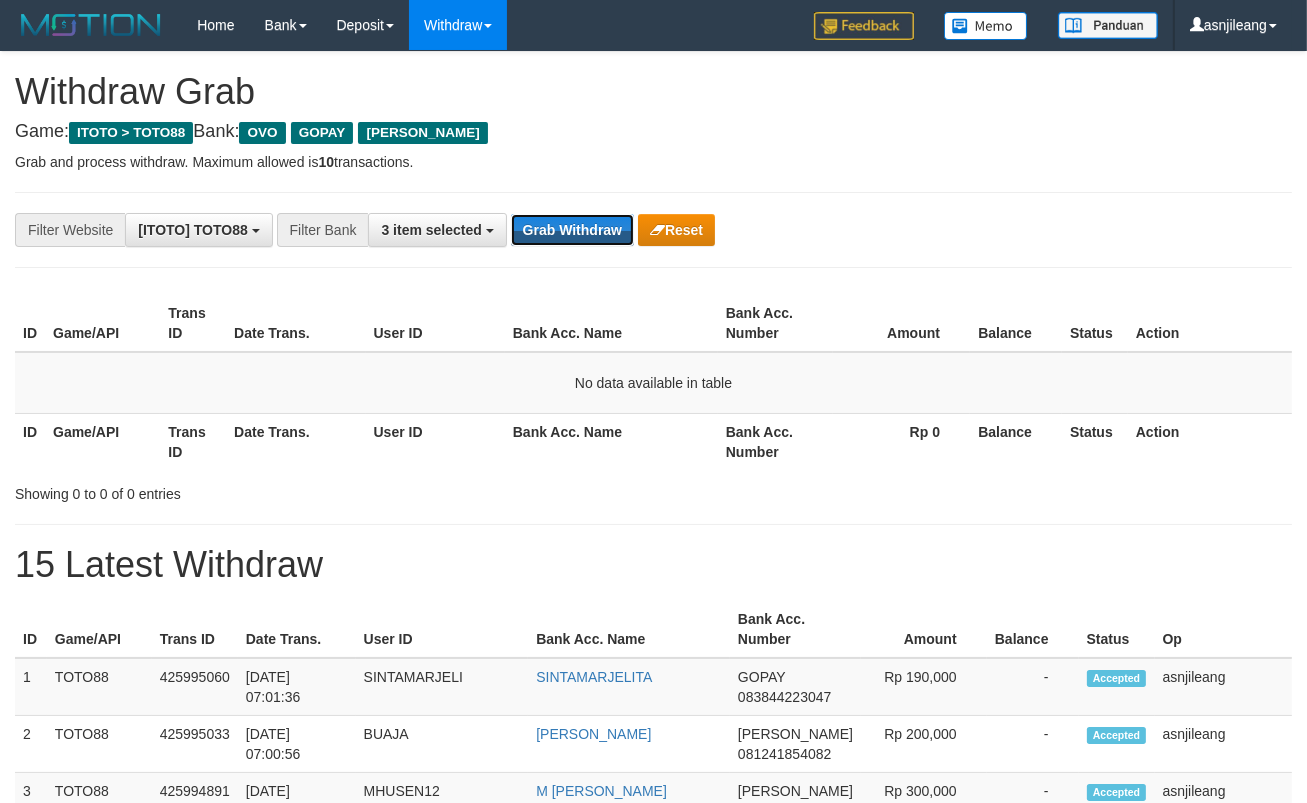 click on "Grab Withdraw" at bounding box center [572, 230] 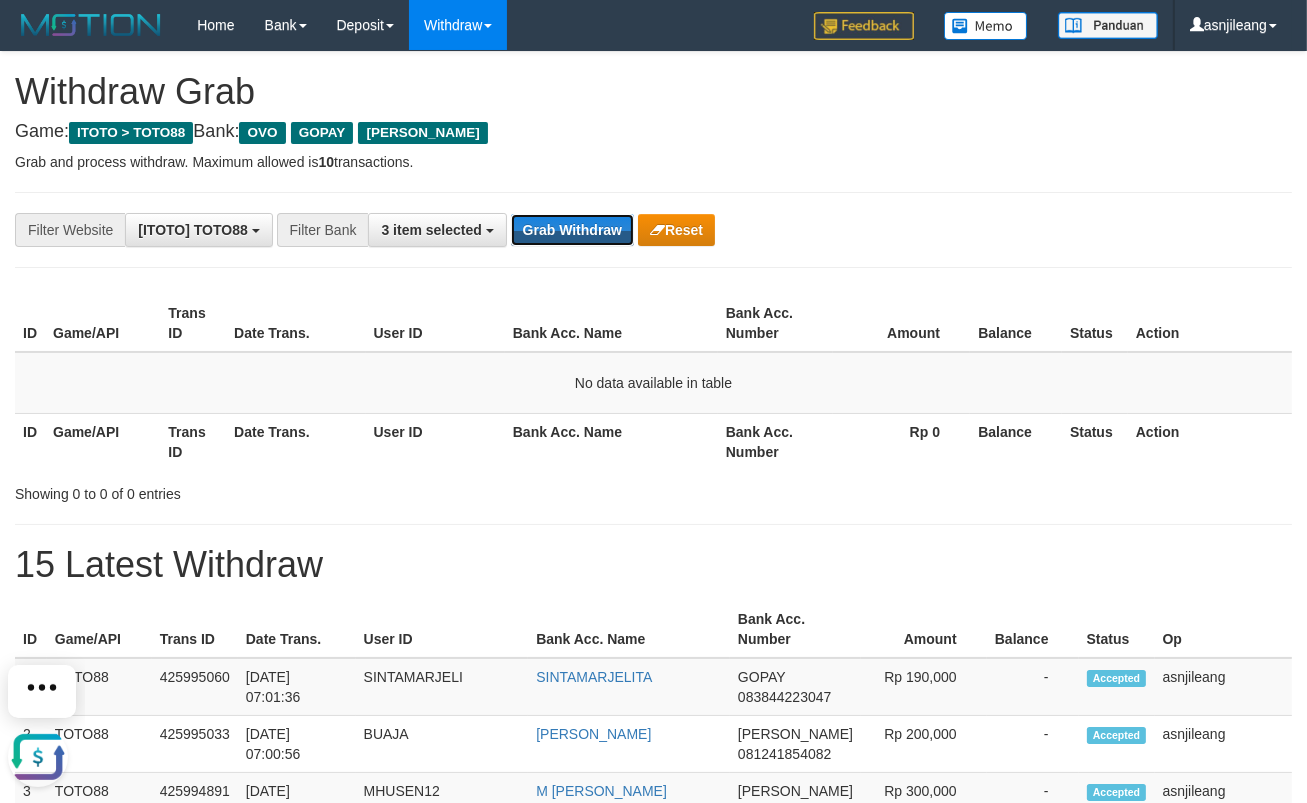 scroll, scrollTop: 0, scrollLeft: 0, axis: both 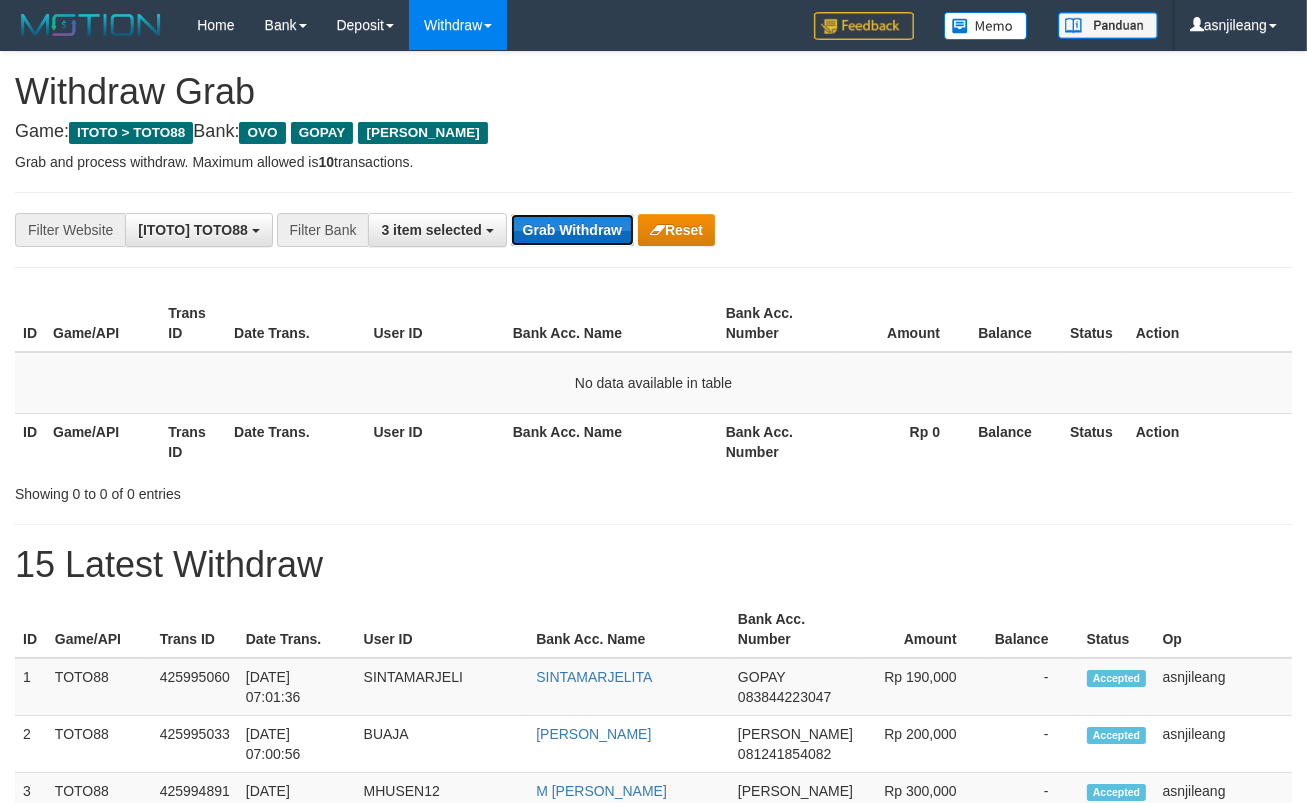 click on "Grab Withdraw" at bounding box center [572, 230] 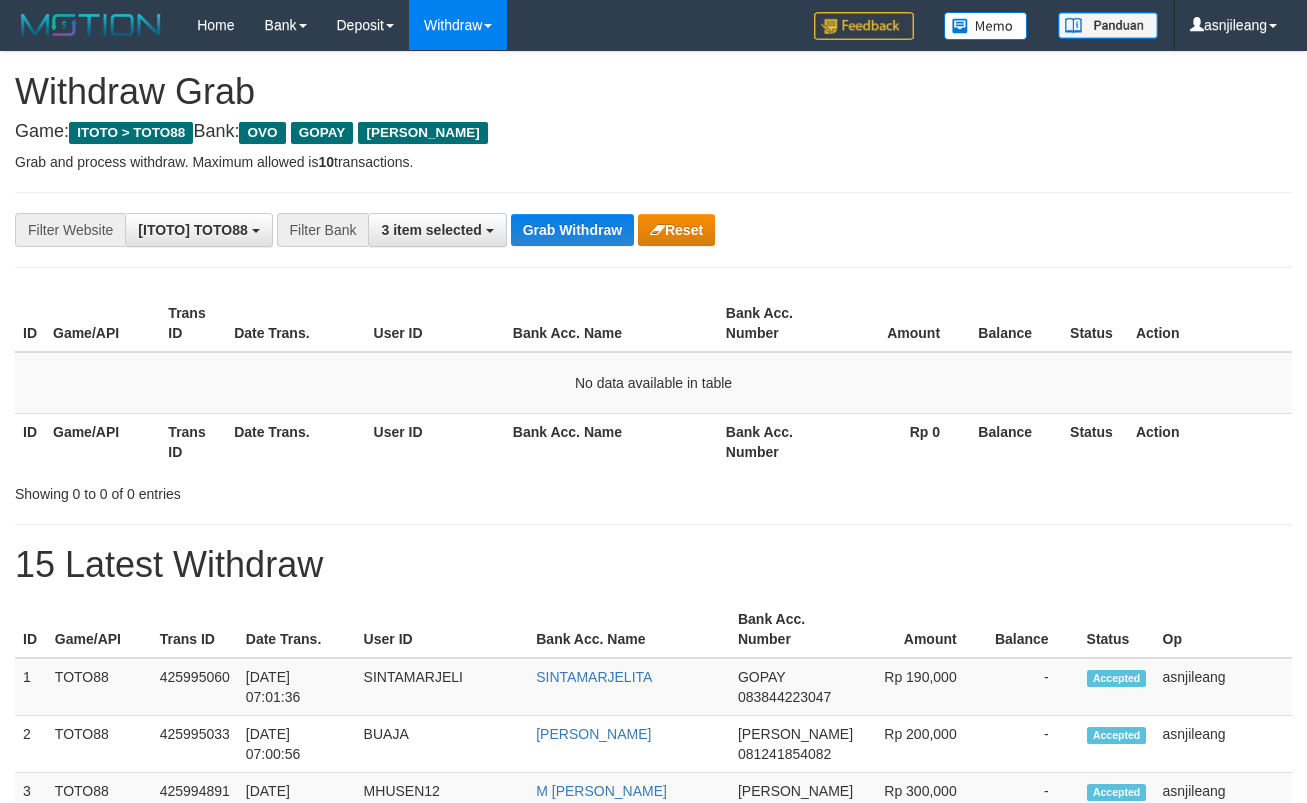 scroll, scrollTop: 0, scrollLeft: 0, axis: both 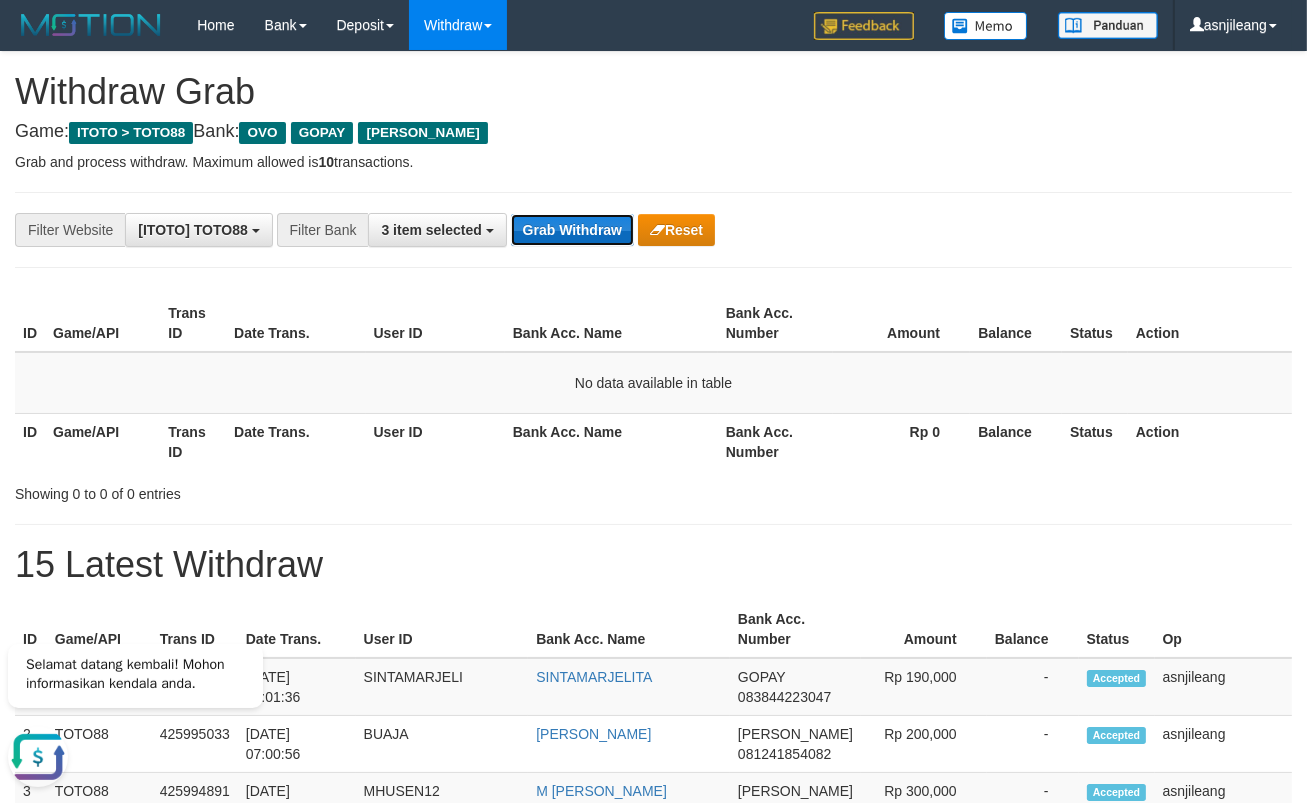 click on "Grab Withdraw" at bounding box center [572, 230] 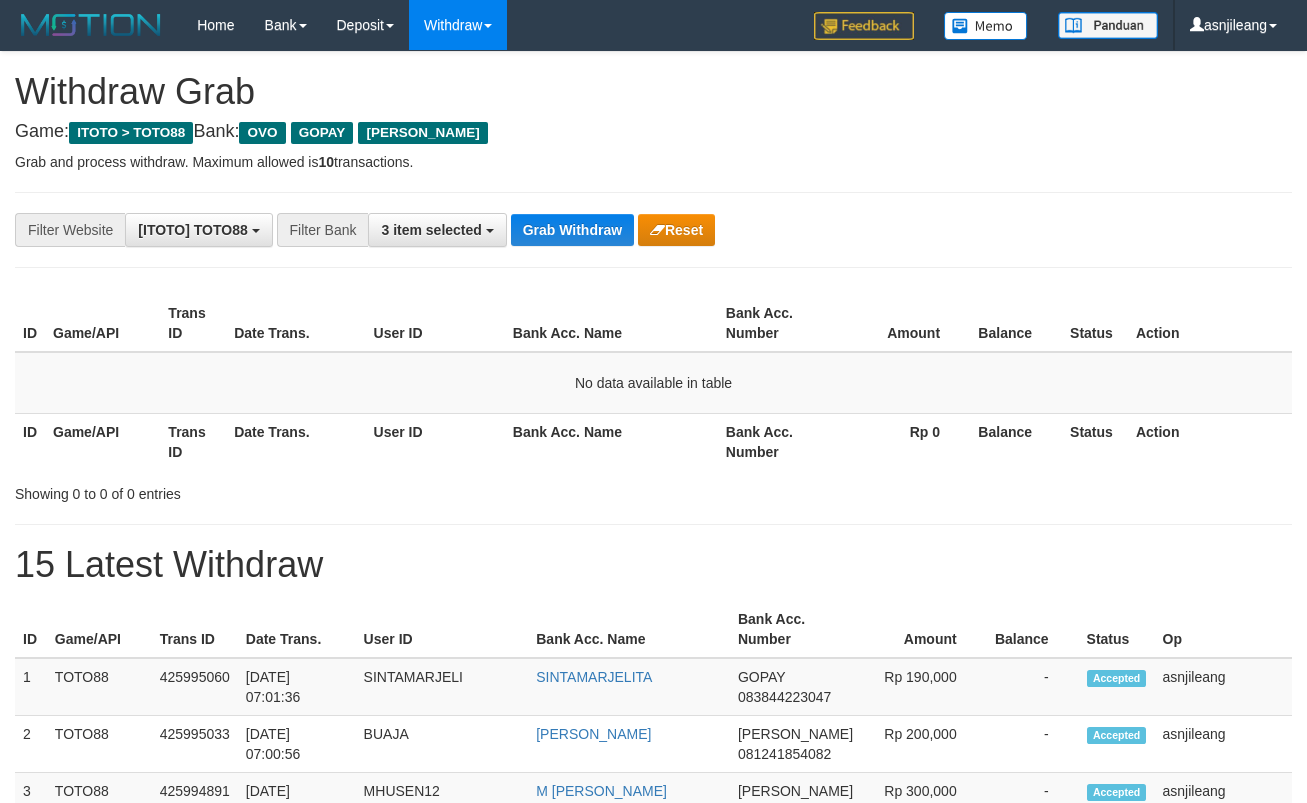 scroll, scrollTop: 0, scrollLeft: 0, axis: both 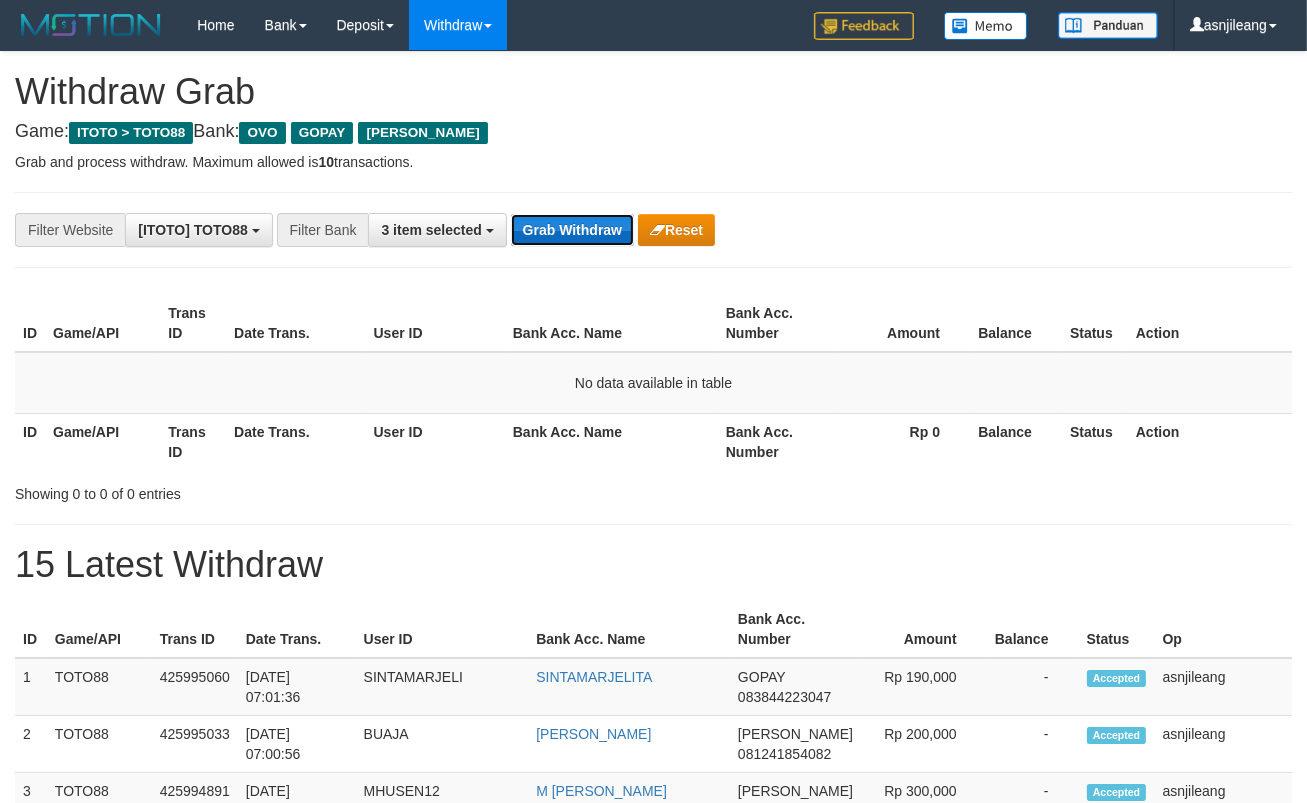 click on "Grab Withdraw" at bounding box center [572, 230] 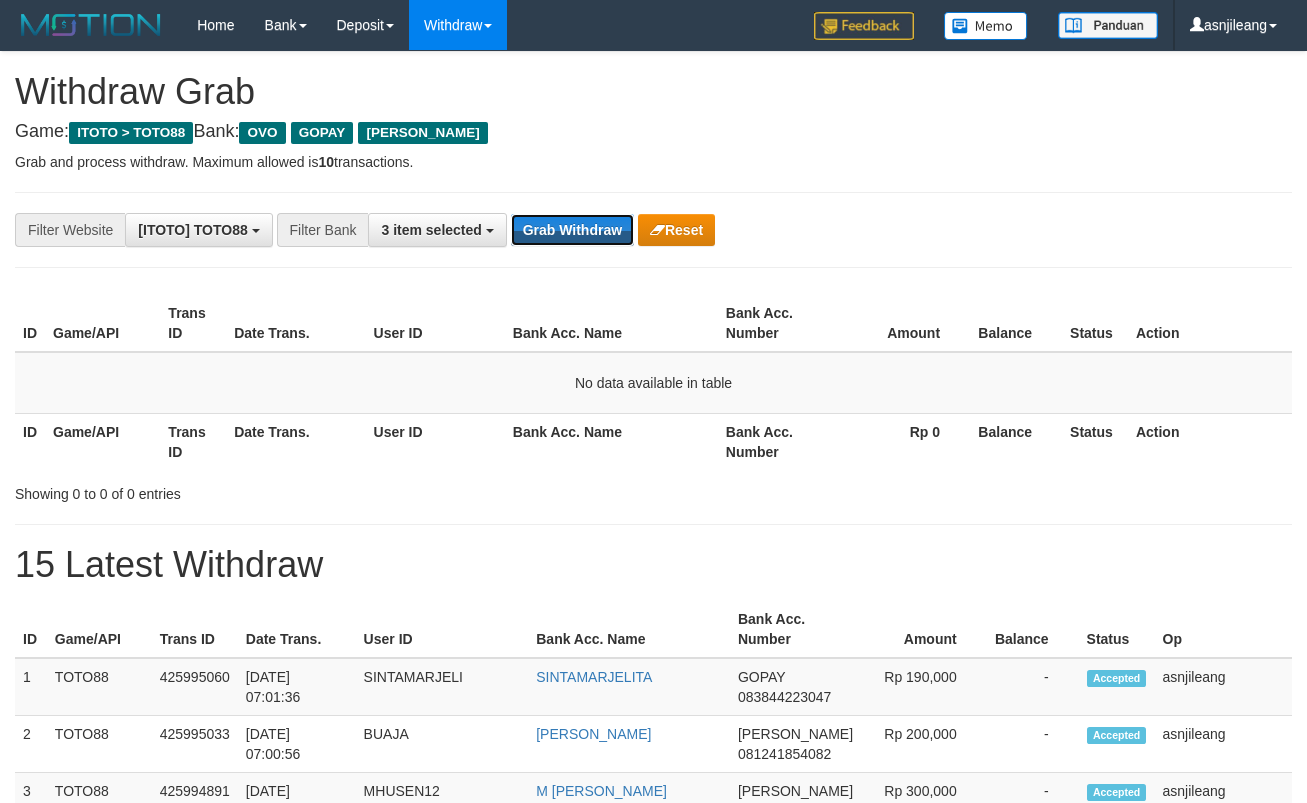 scroll, scrollTop: 0, scrollLeft: 0, axis: both 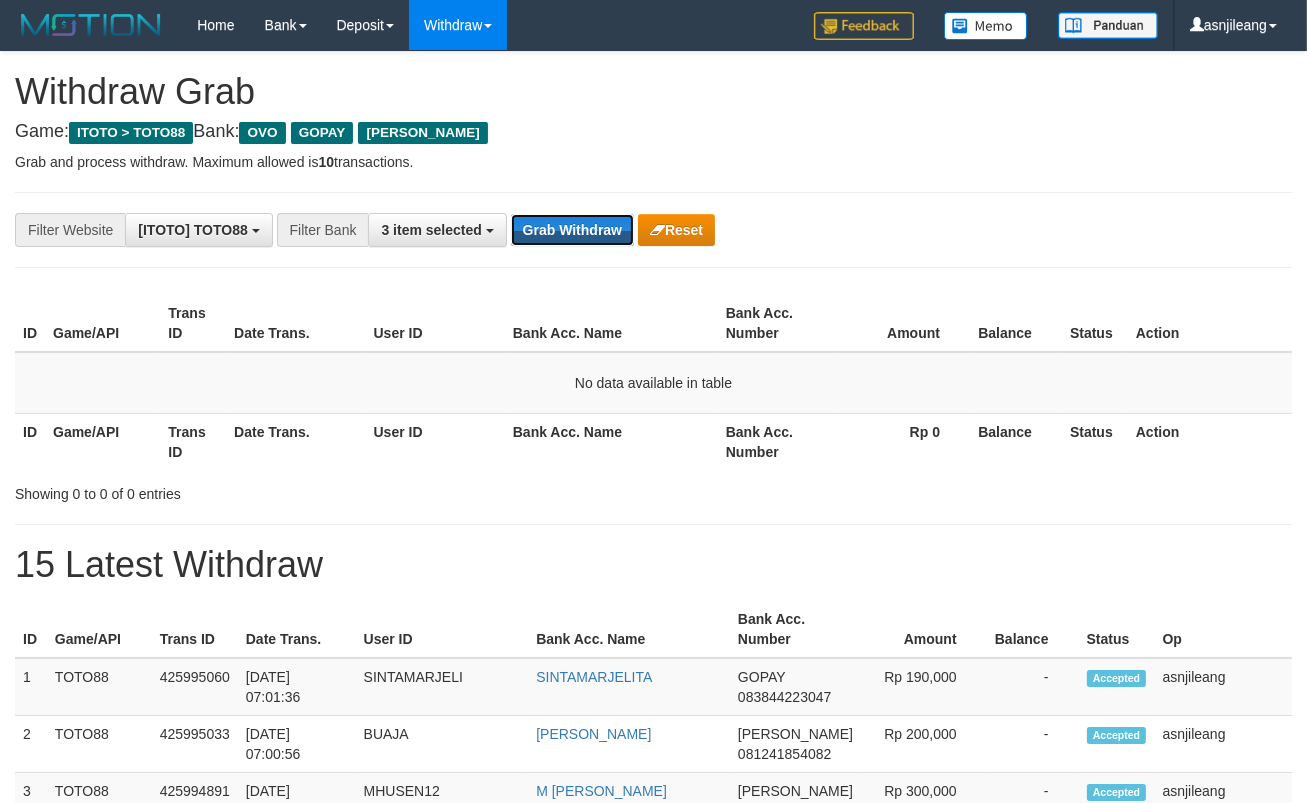 click on "Grab Withdraw" at bounding box center (572, 230) 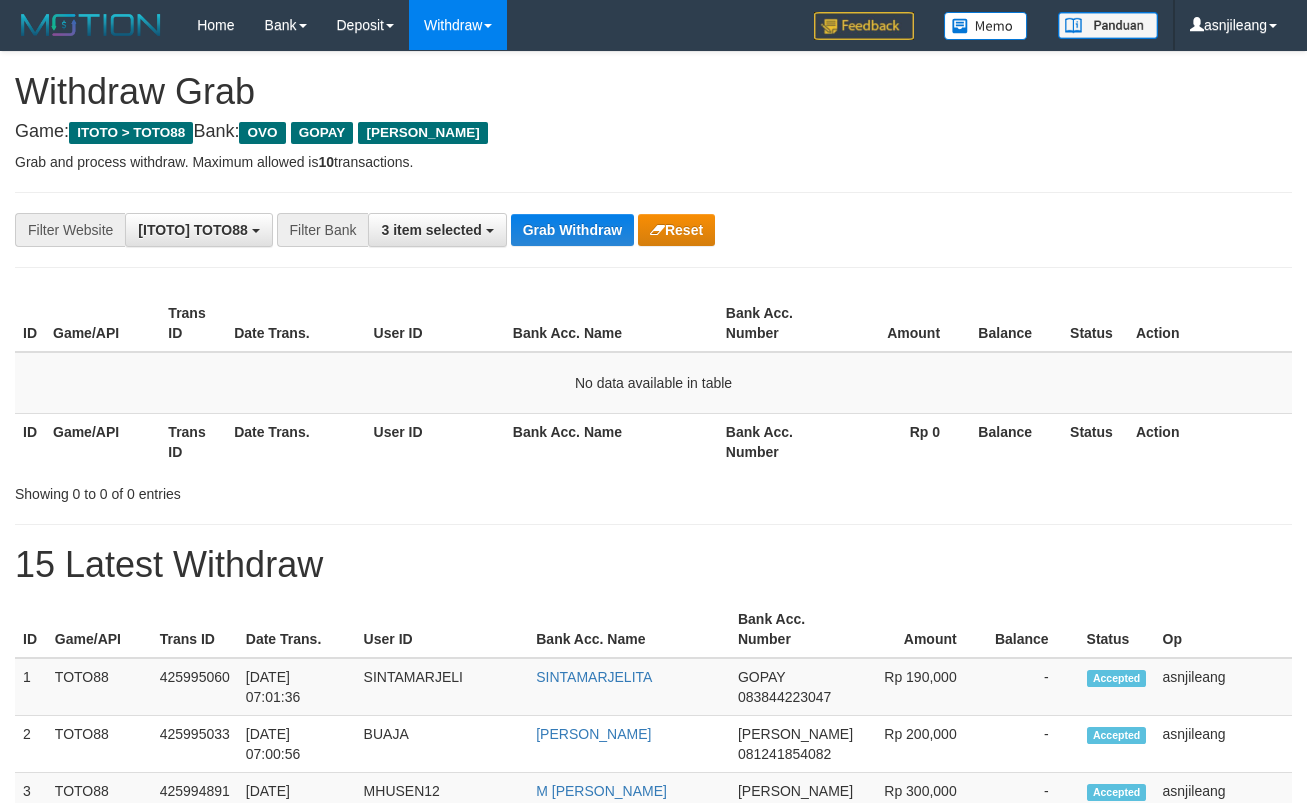 scroll, scrollTop: 0, scrollLeft: 0, axis: both 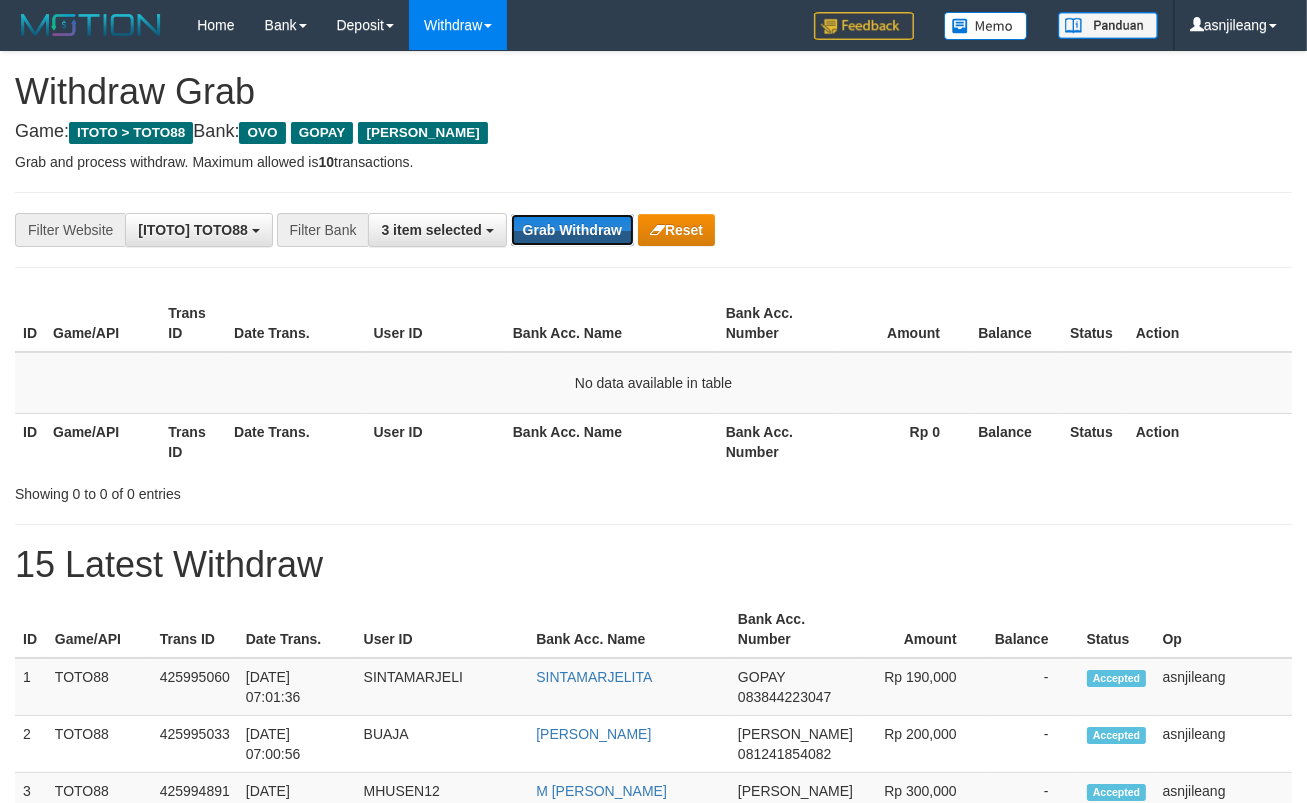 click on "Grab Withdraw" at bounding box center [572, 230] 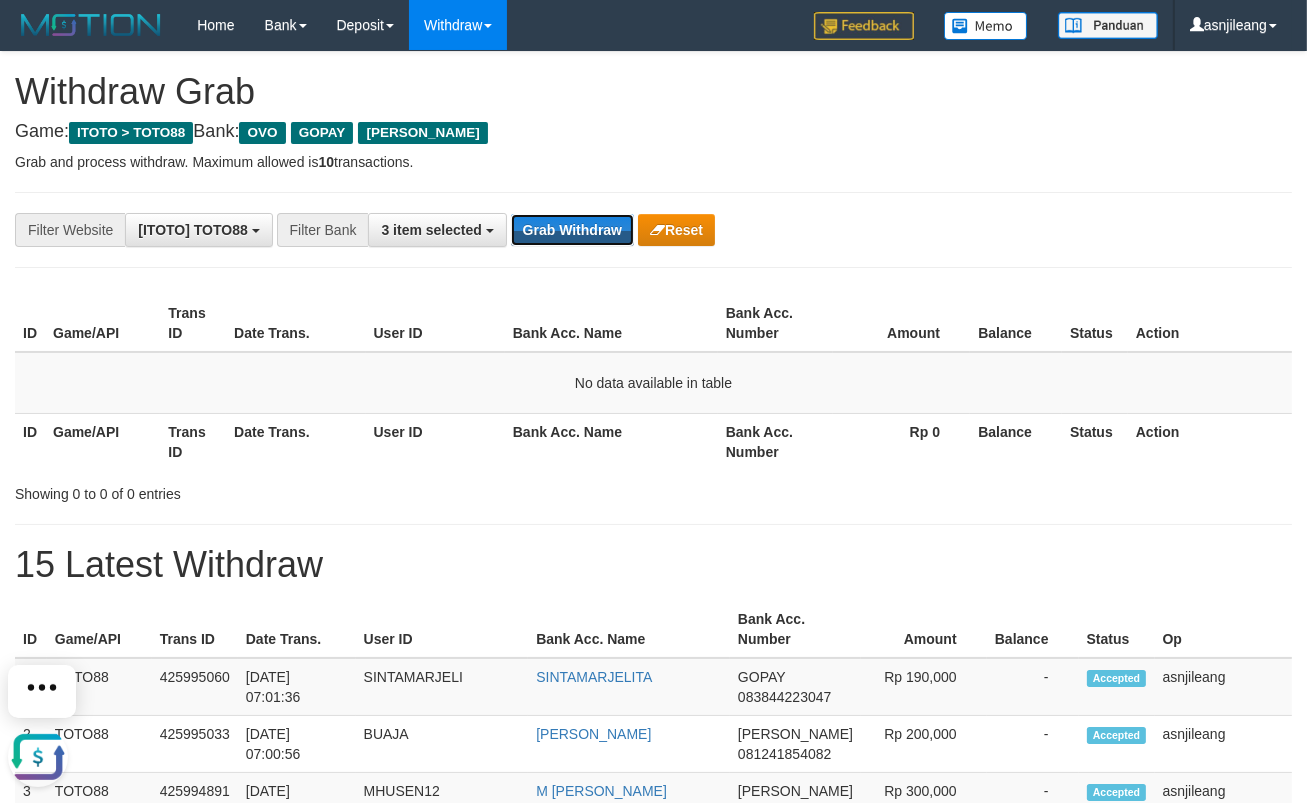 scroll, scrollTop: 0, scrollLeft: 0, axis: both 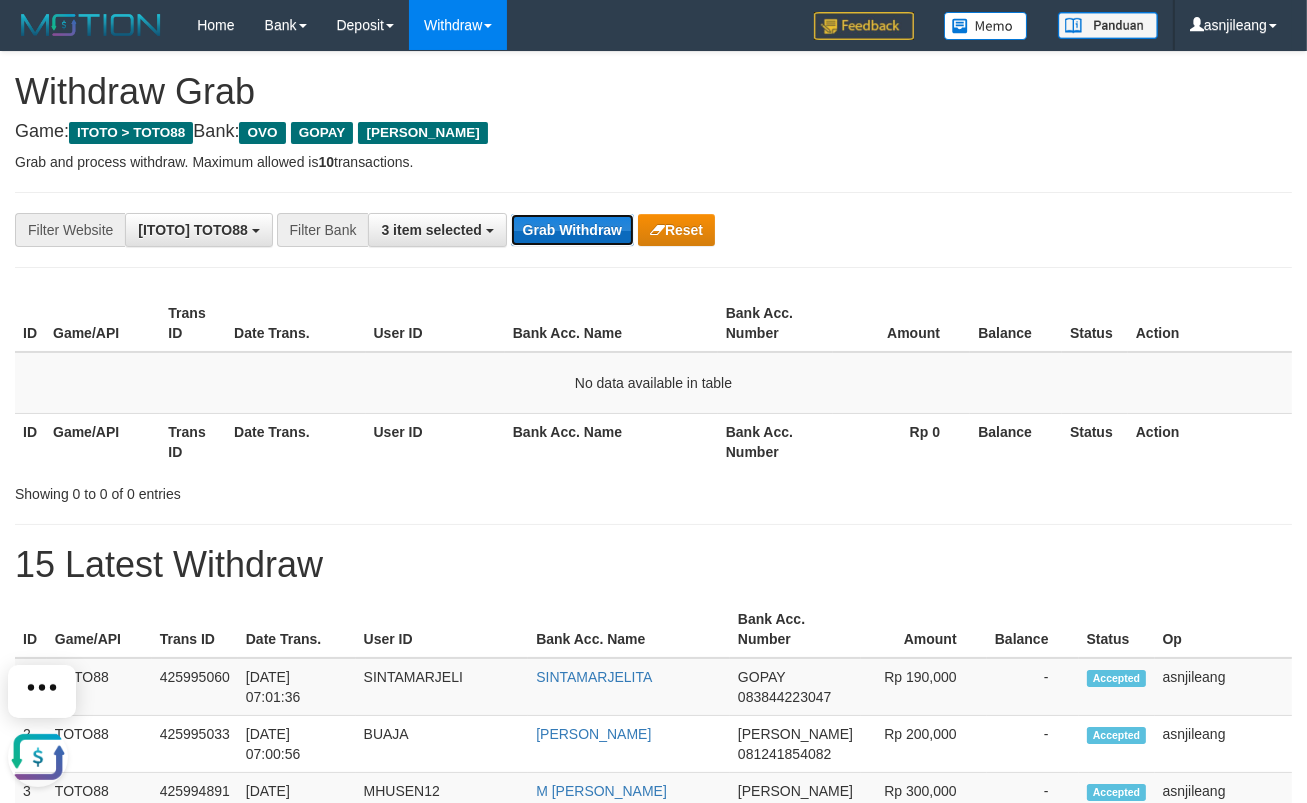 click on "Grab Withdraw" at bounding box center [572, 230] 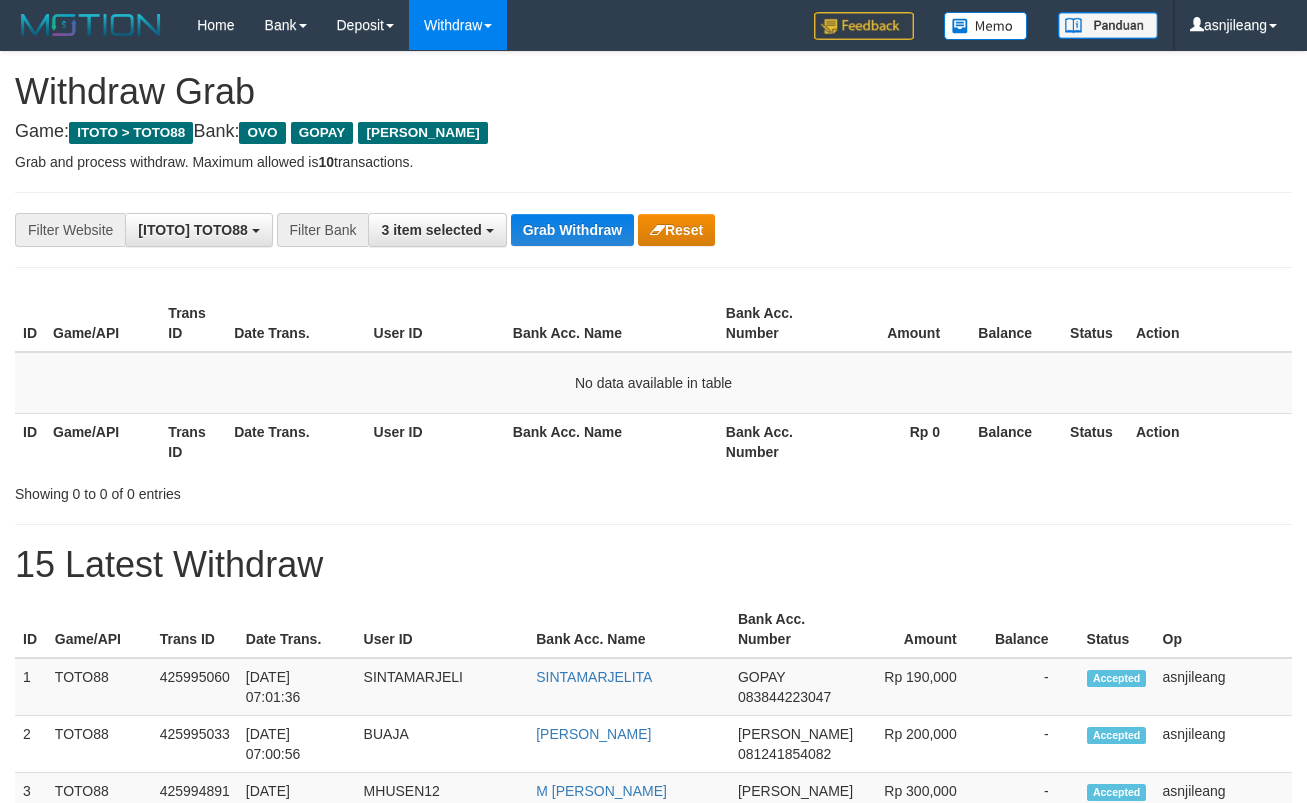 scroll, scrollTop: 0, scrollLeft: 0, axis: both 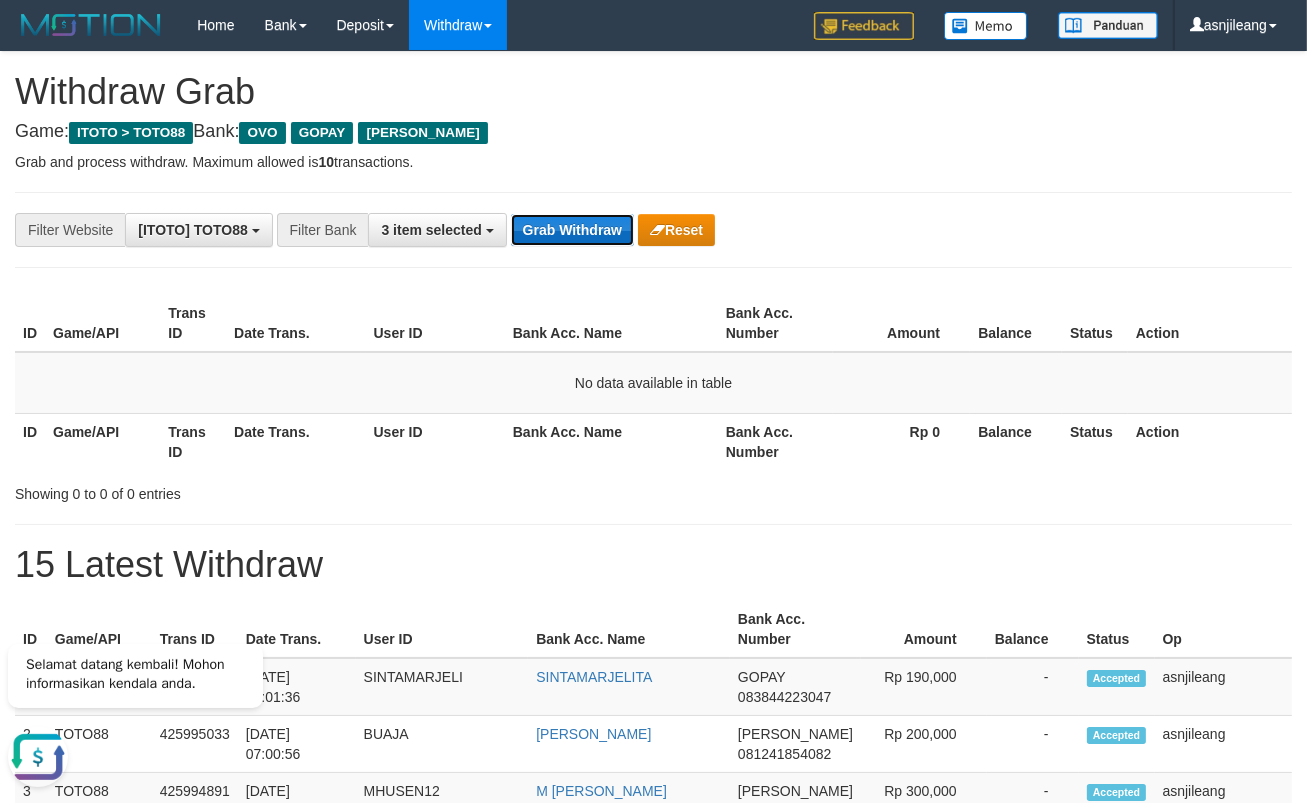 click on "Grab Withdraw" at bounding box center (572, 230) 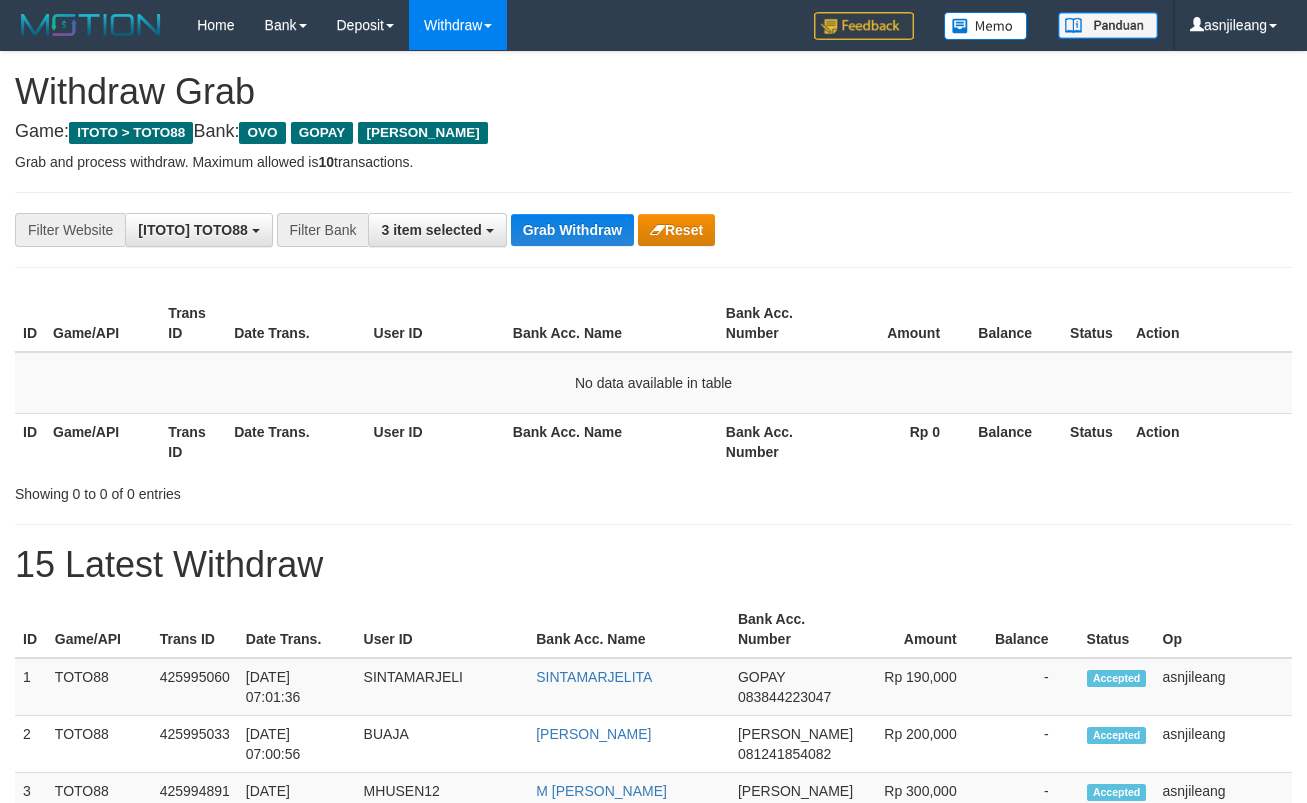 scroll, scrollTop: 0, scrollLeft: 0, axis: both 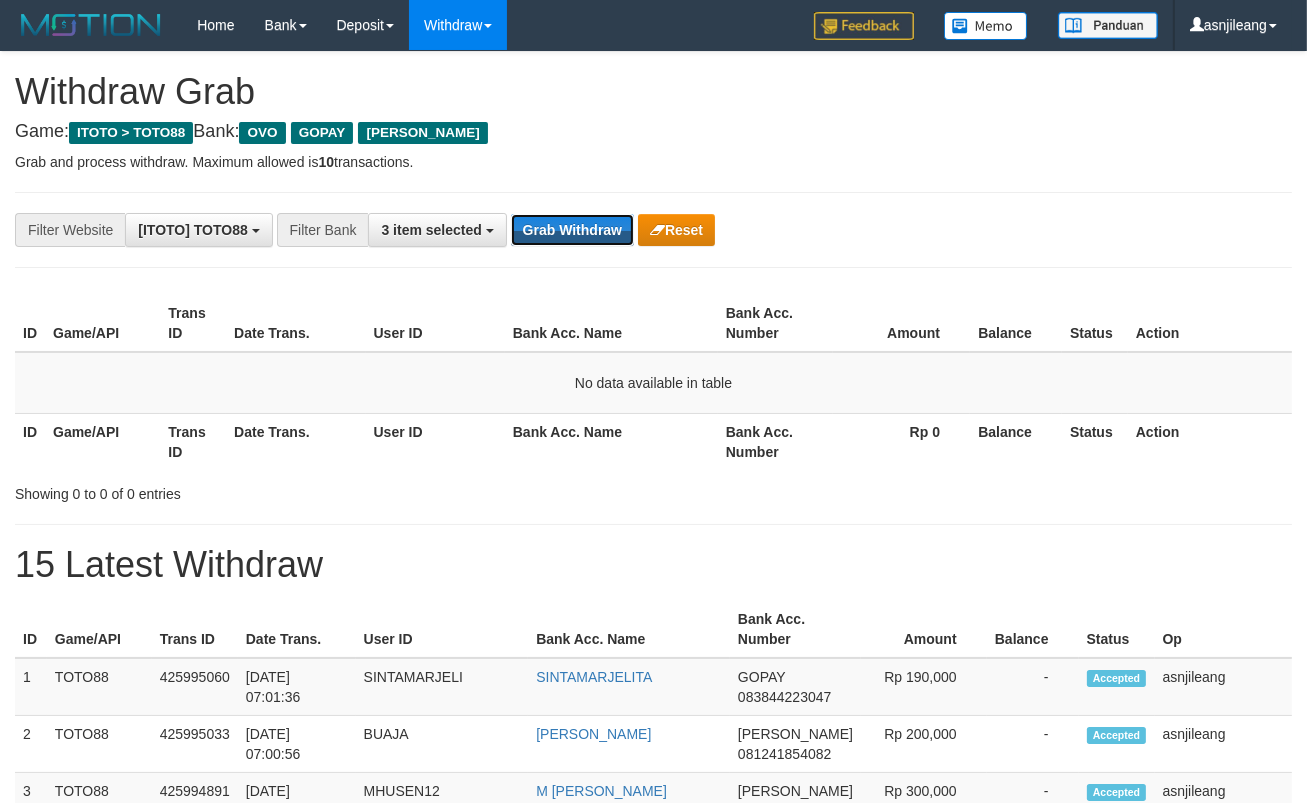 click on "Grab Withdraw" at bounding box center (572, 230) 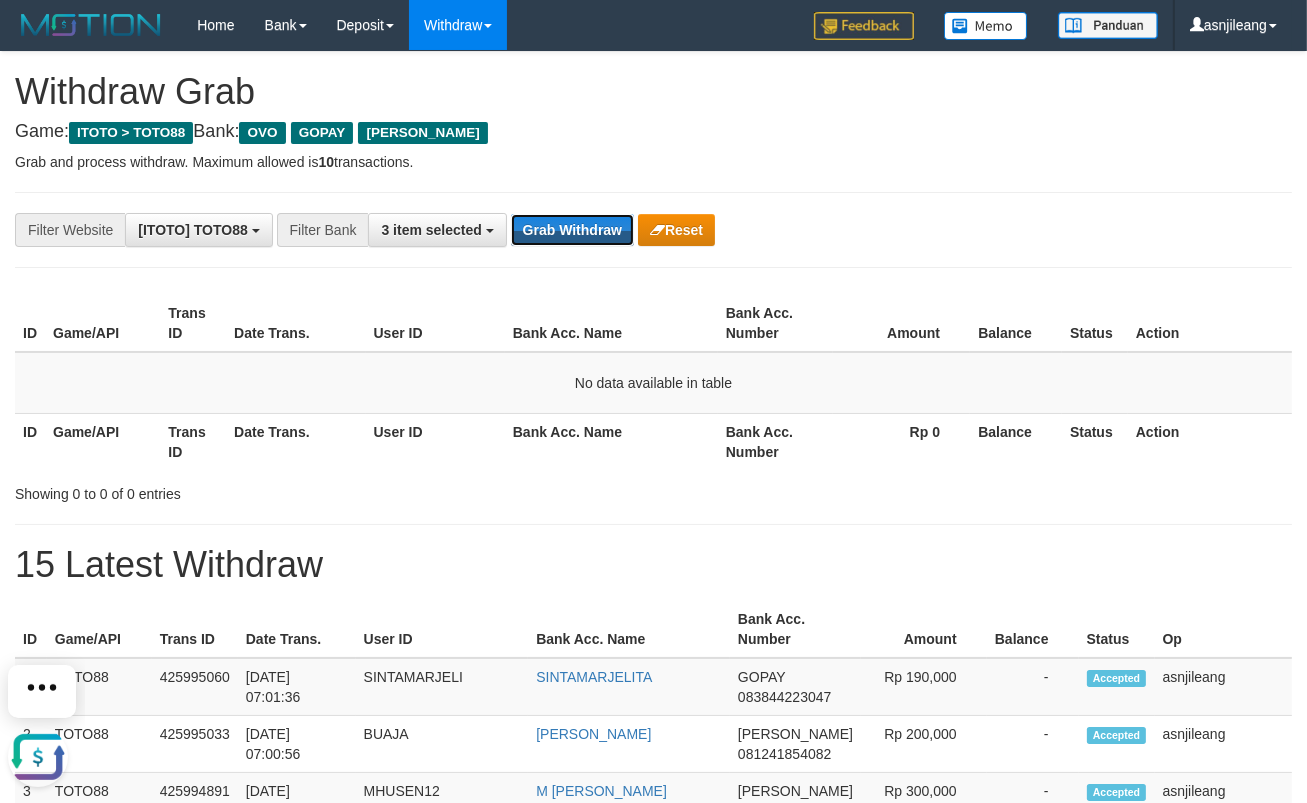 scroll, scrollTop: 0, scrollLeft: 0, axis: both 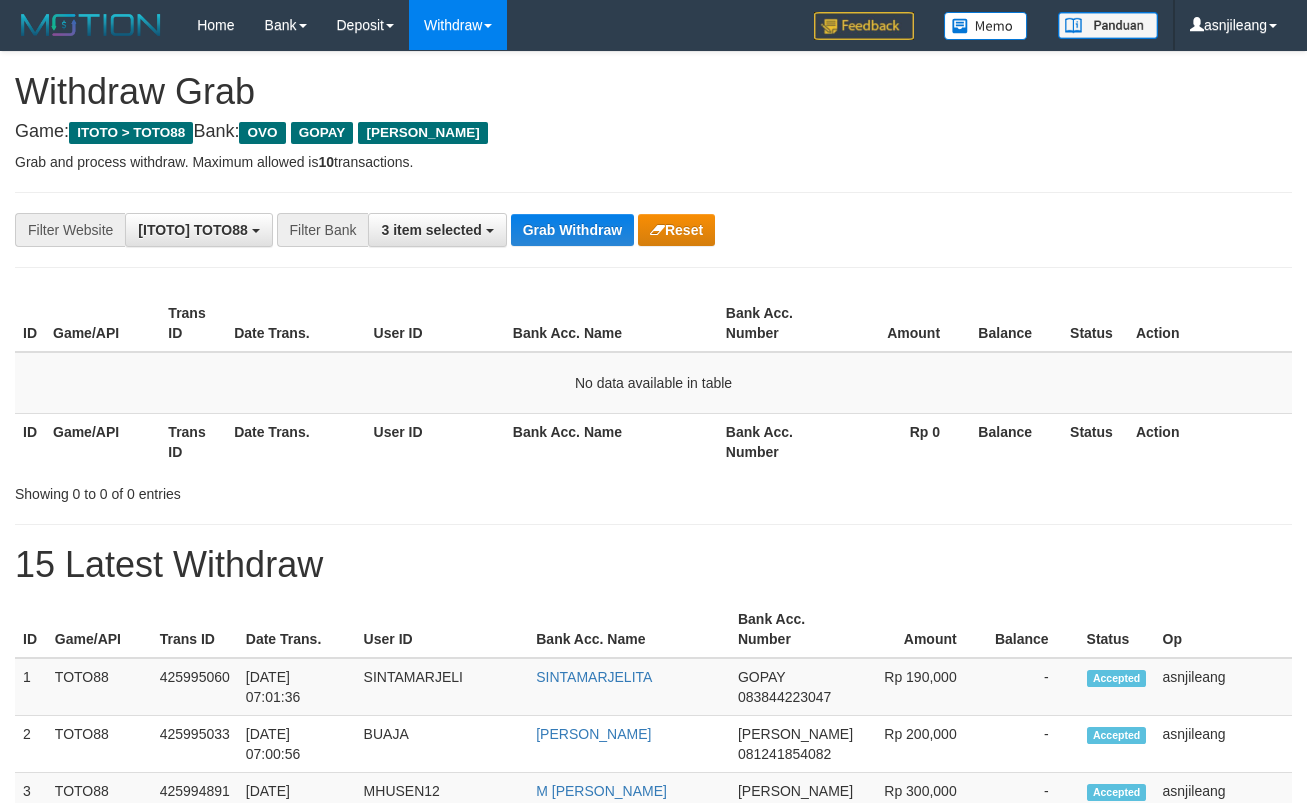 click on "Grab Withdraw" at bounding box center (572, 230) 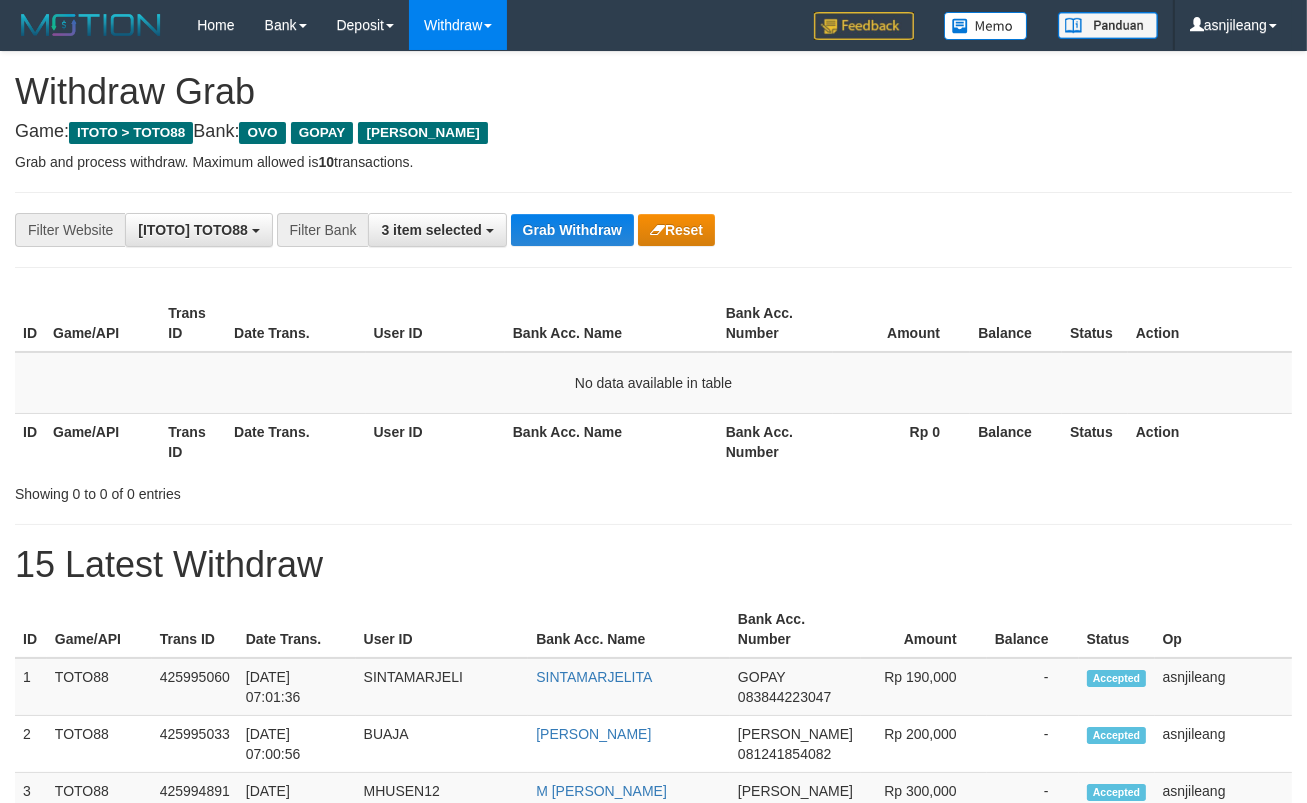 scroll, scrollTop: 17, scrollLeft: 0, axis: vertical 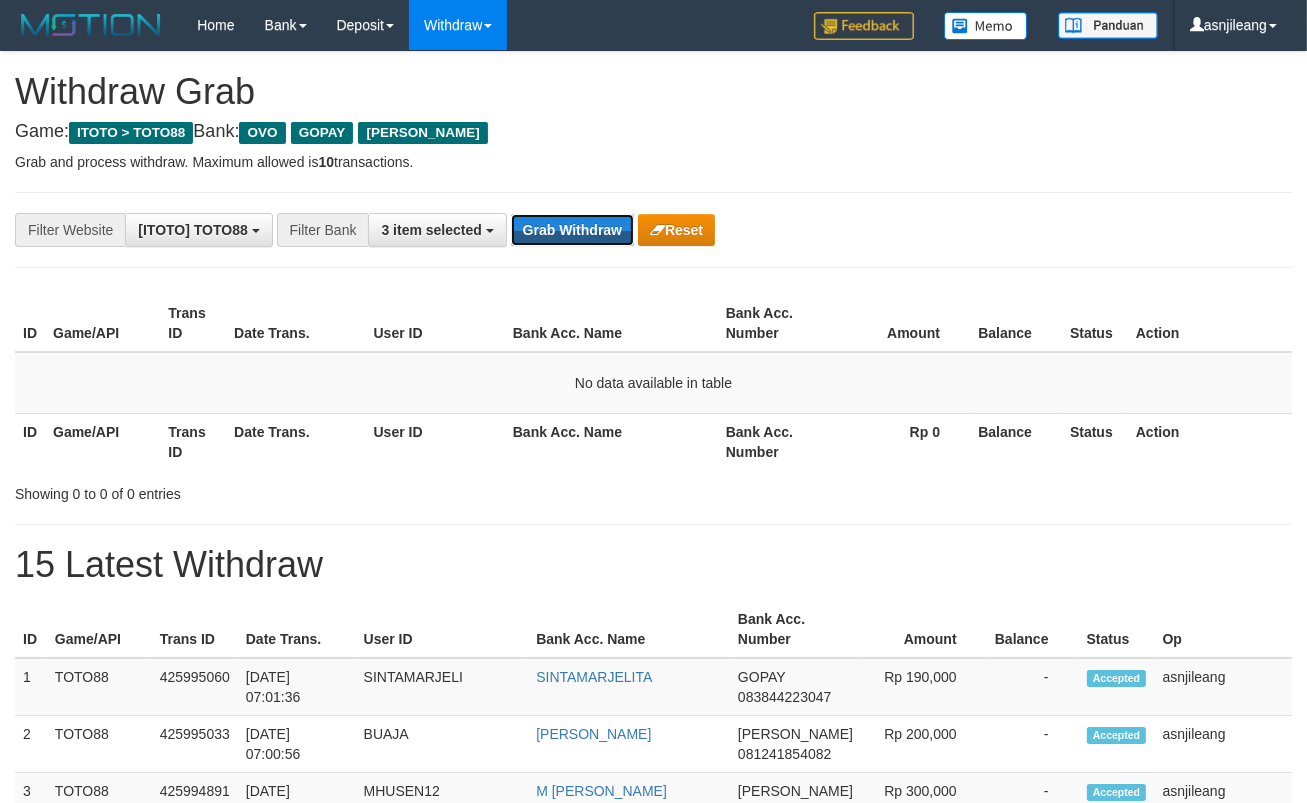 click on "Grab Withdraw" at bounding box center [572, 230] 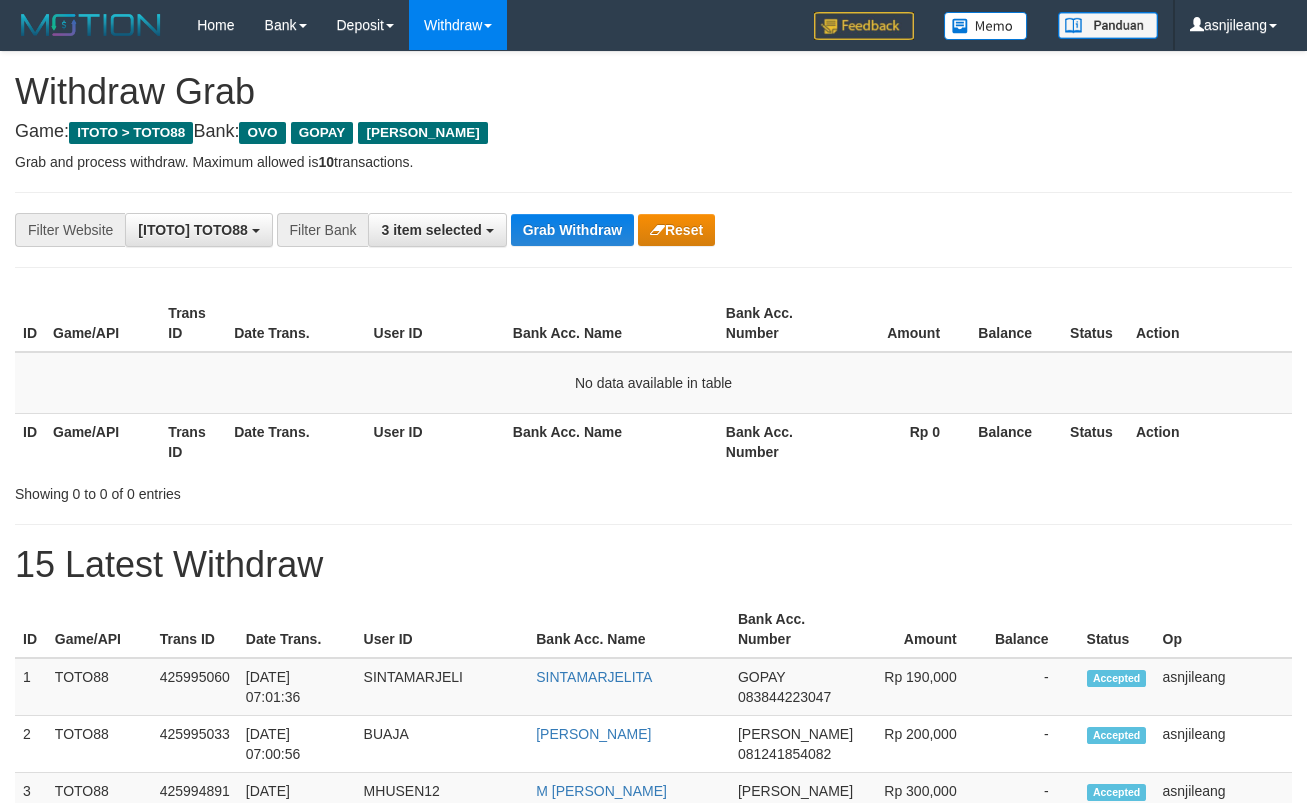 scroll, scrollTop: 0, scrollLeft: 0, axis: both 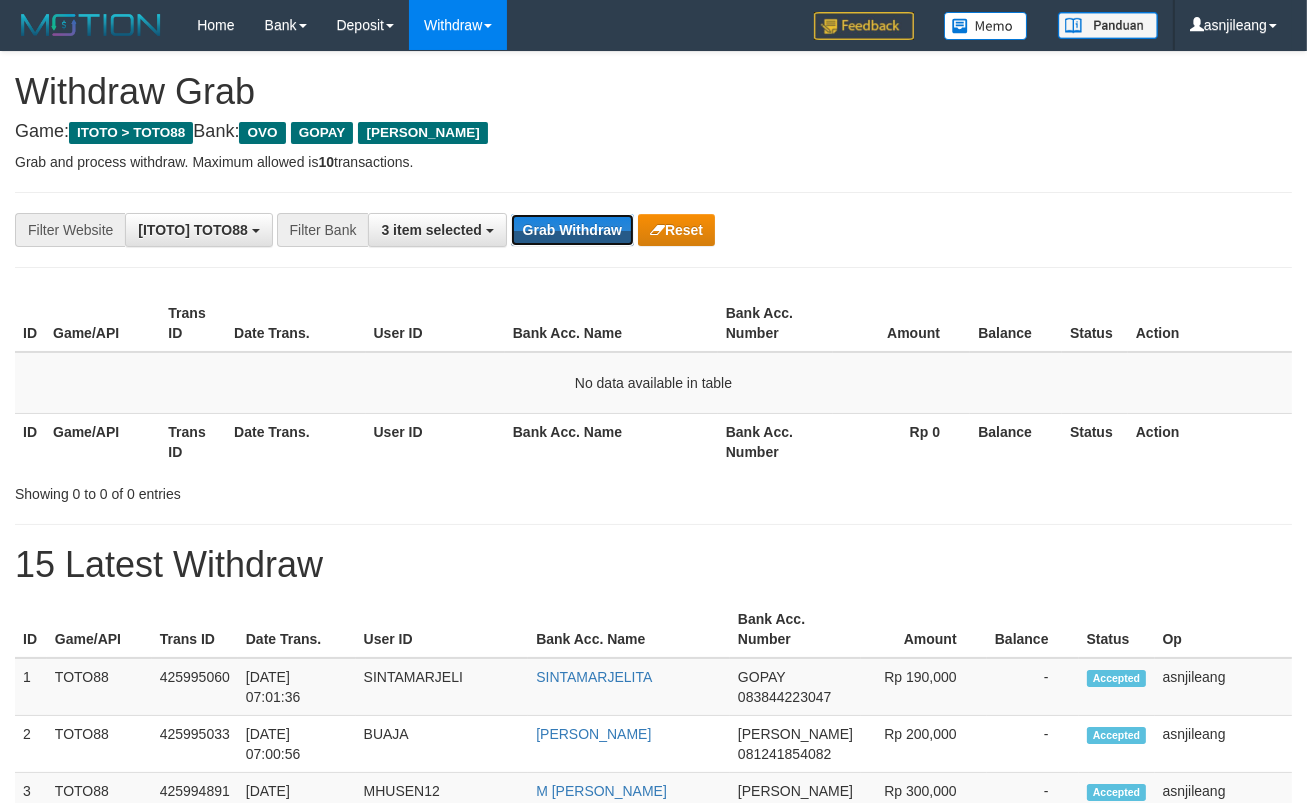 click on "Grab Withdraw" at bounding box center [572, 230] 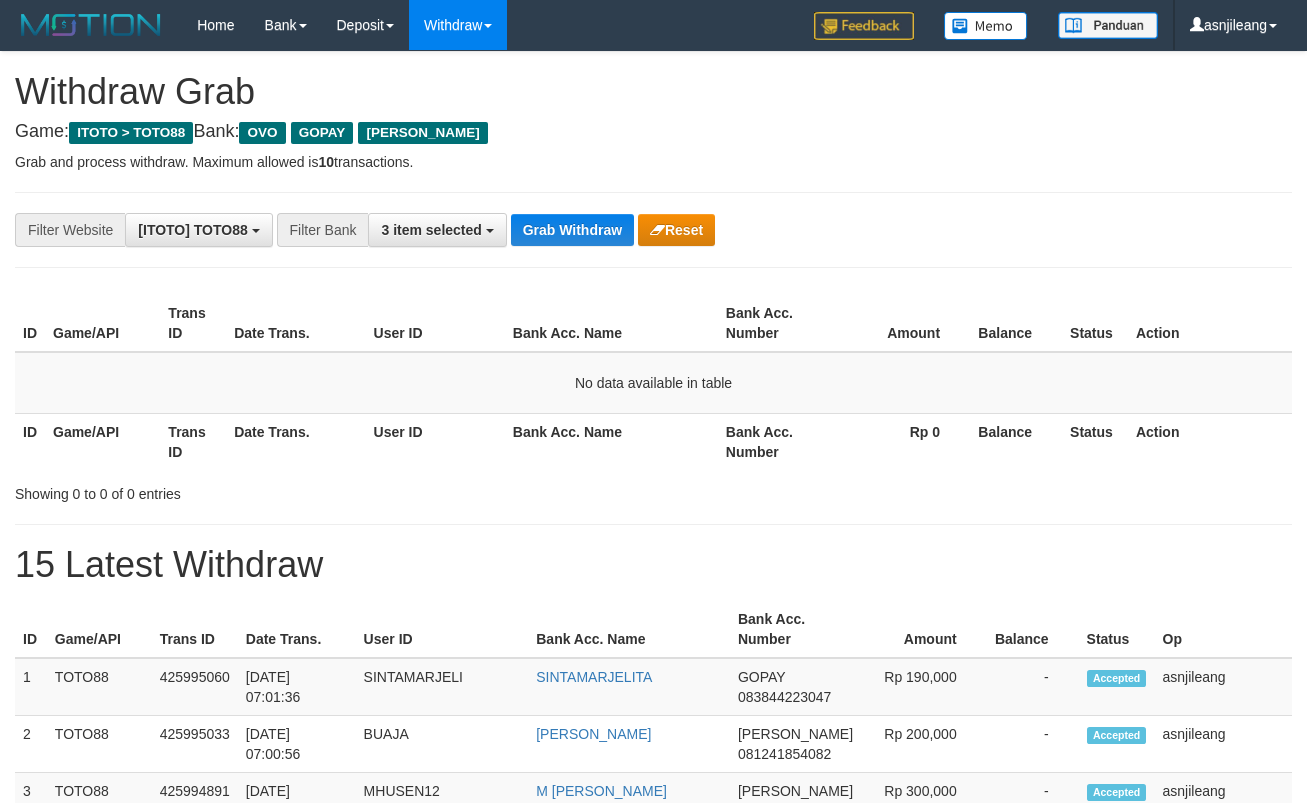 scroll, scrollTop: 0, scrollLeft: 0, axis: both 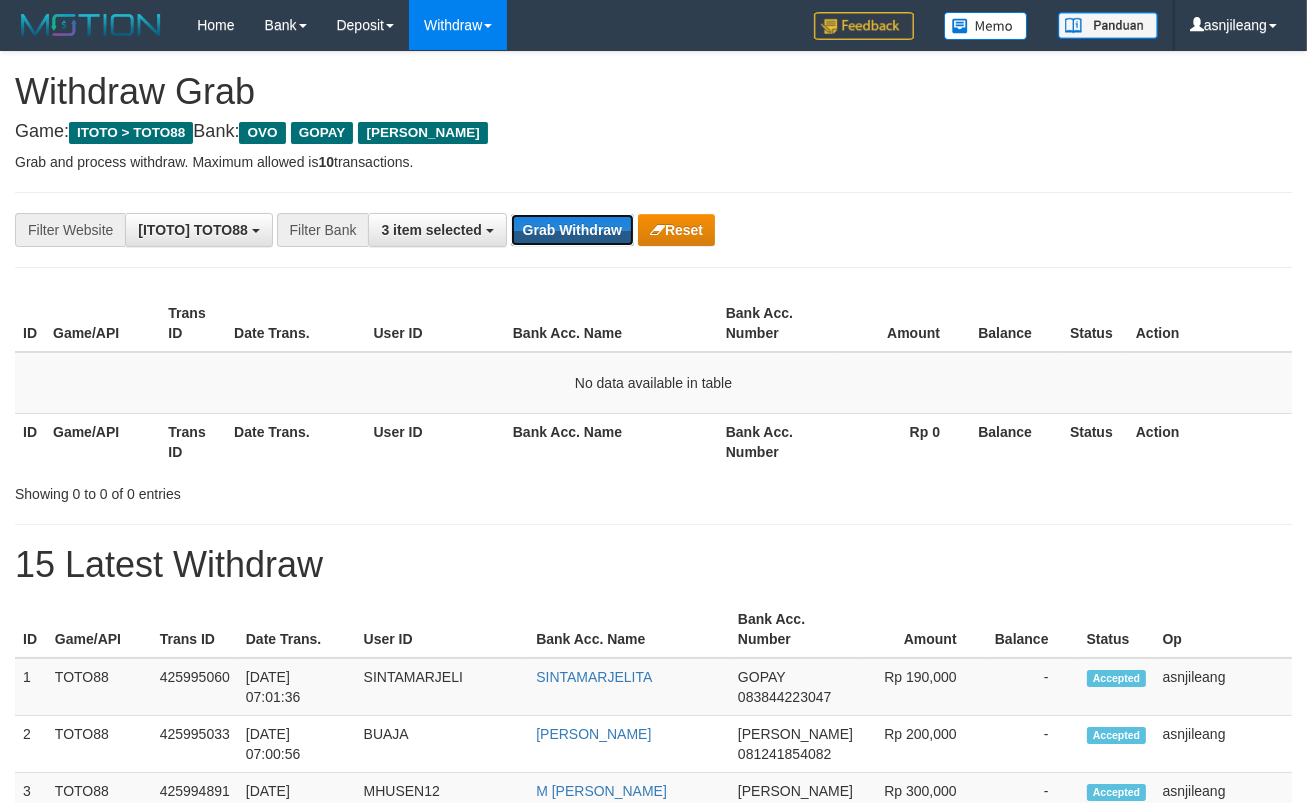 click on "Grab Withdraw" at bounding box center [572, 230] 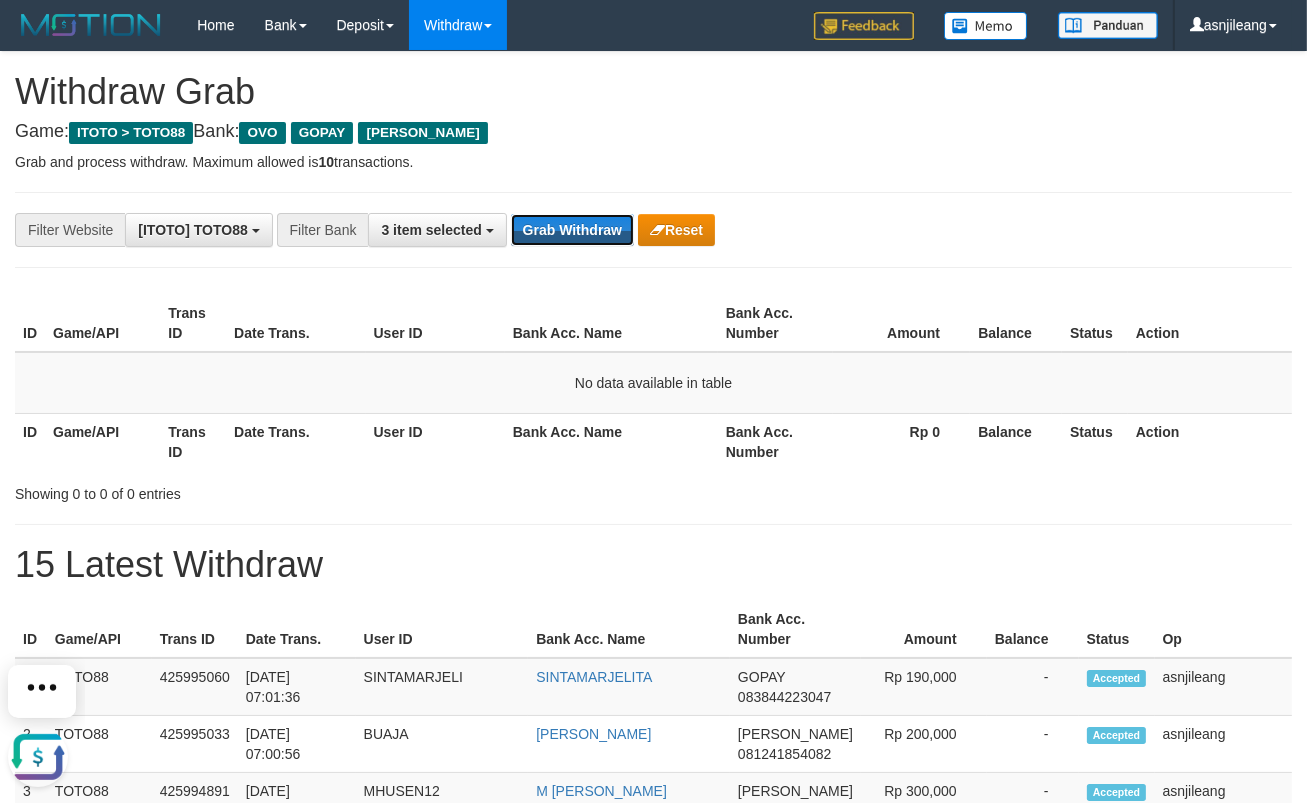 scroll, scrollTop: 0, scrollLeft: 0, axis: both 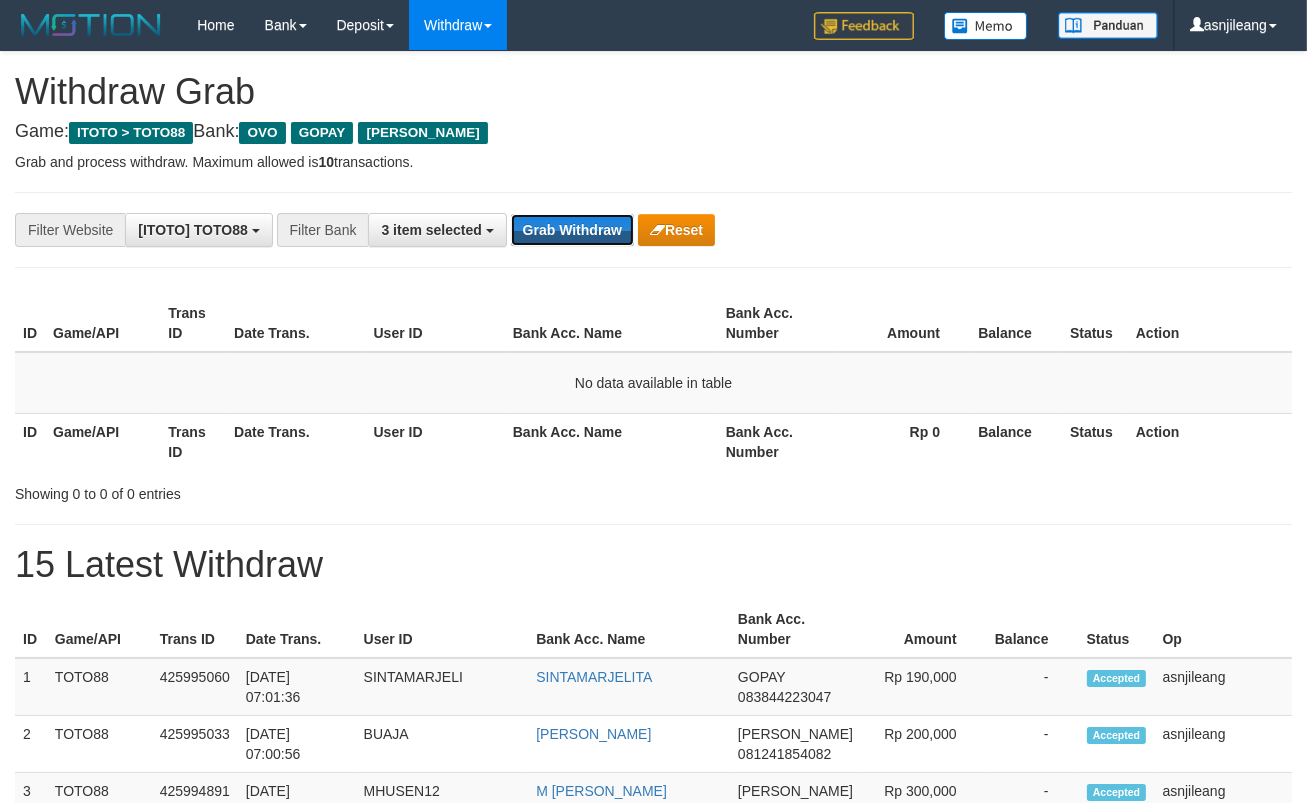 click on "Grab Withdraw" at bounding box center (572, 230) 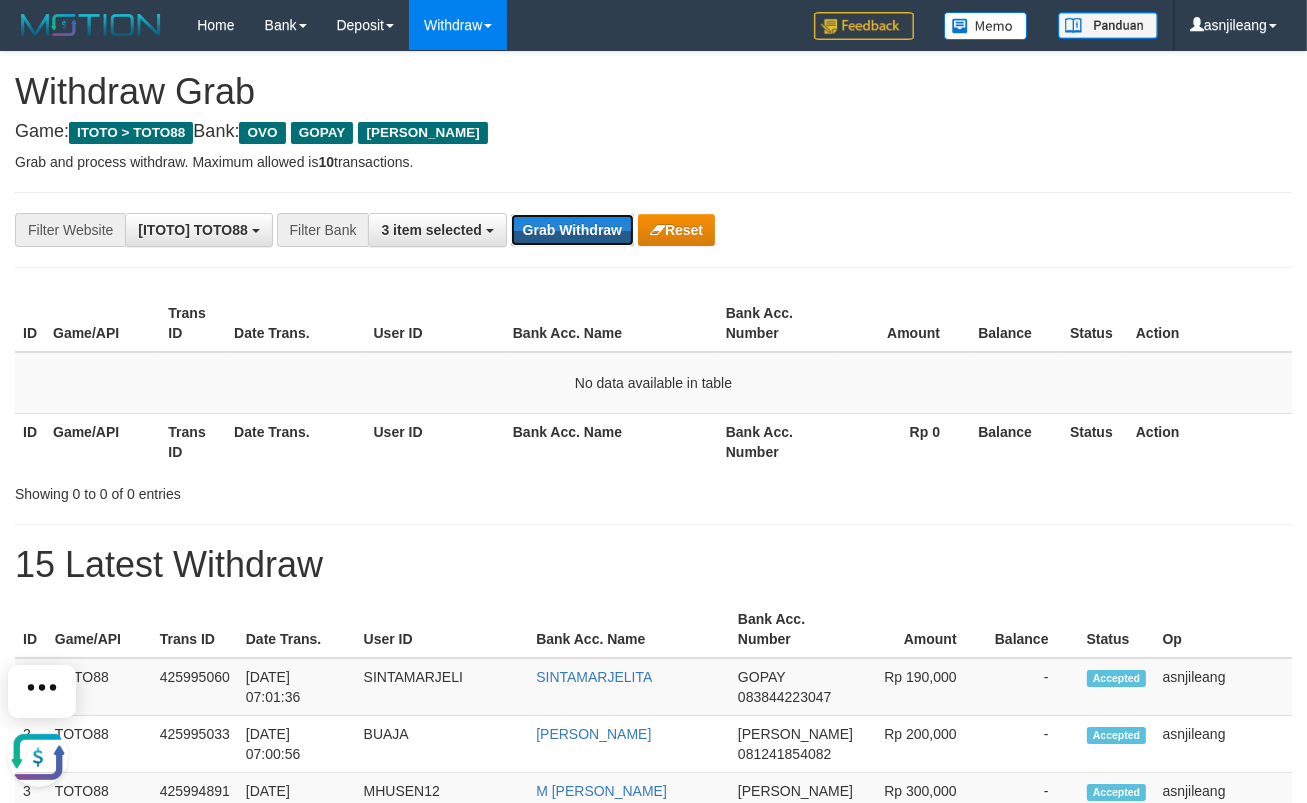 scroll, scrollTop: 0, scrollLeft: 0, axis: both 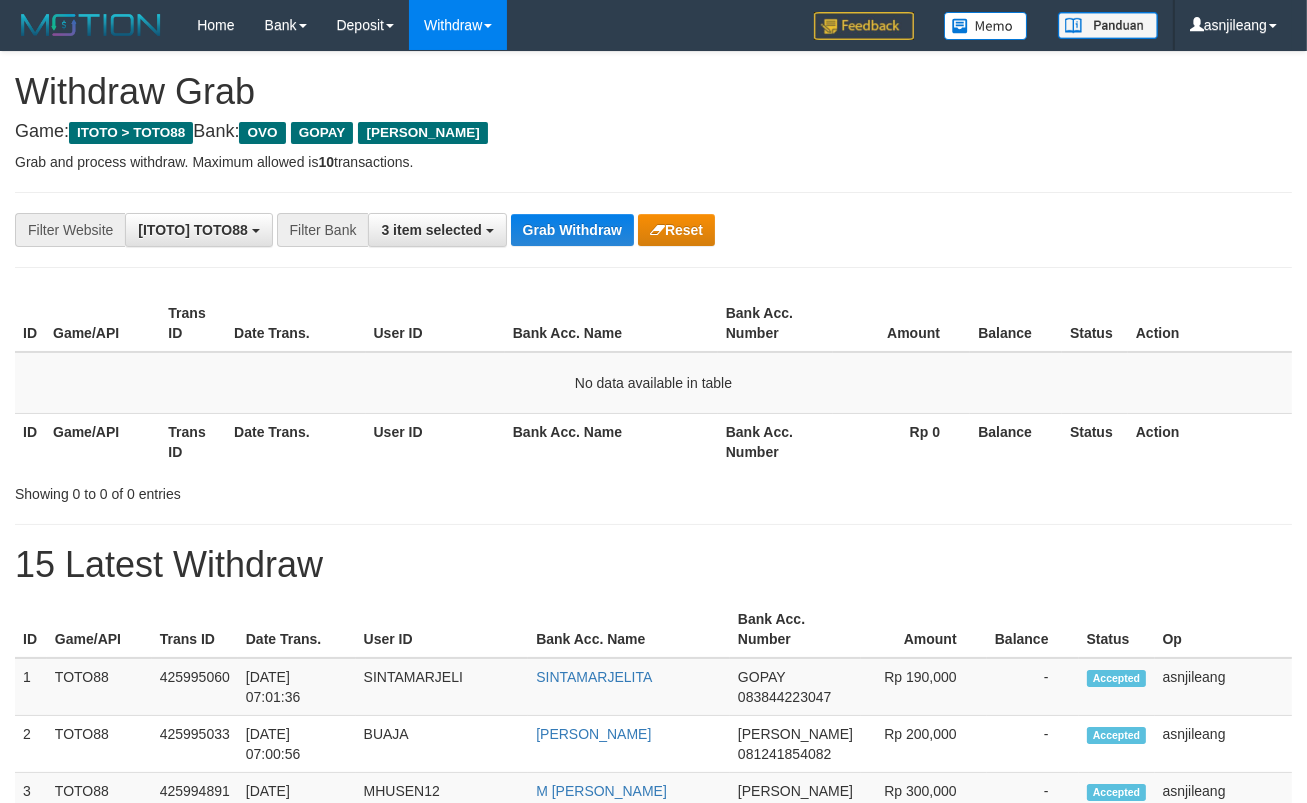 click on "Grab Withdraw" at bounding box center [572, 230] 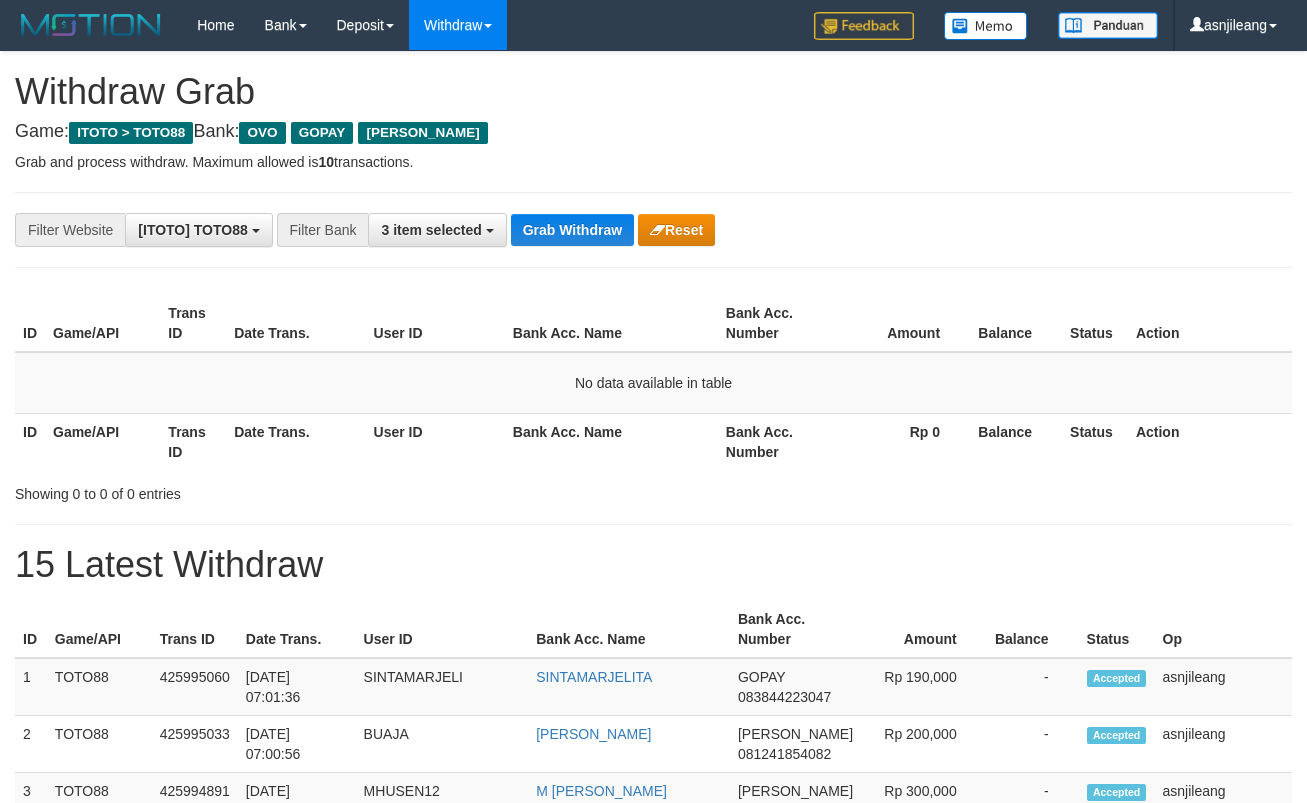 scroll, scrollTop: 0, scrollLeft: 0, axis: both 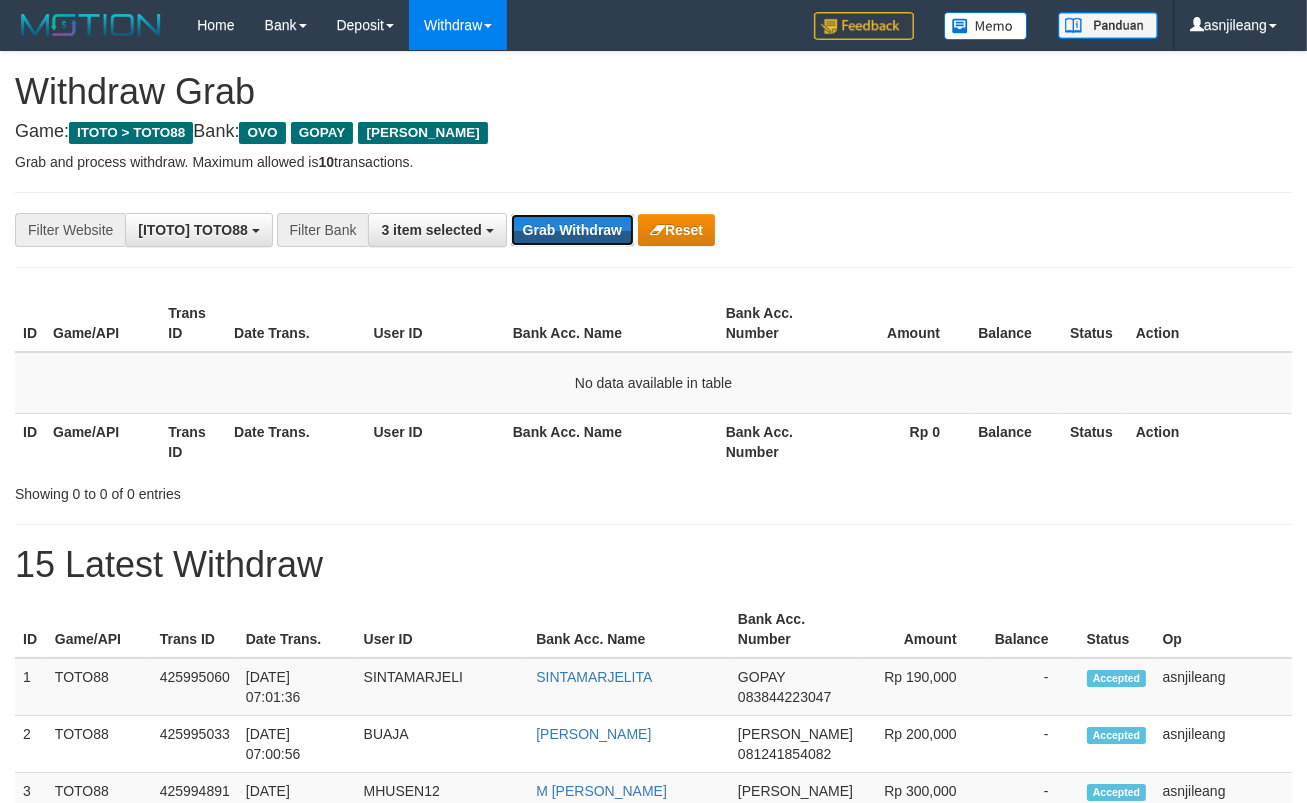 click on "Grab Withdraw" at bounding box center (572, 230) 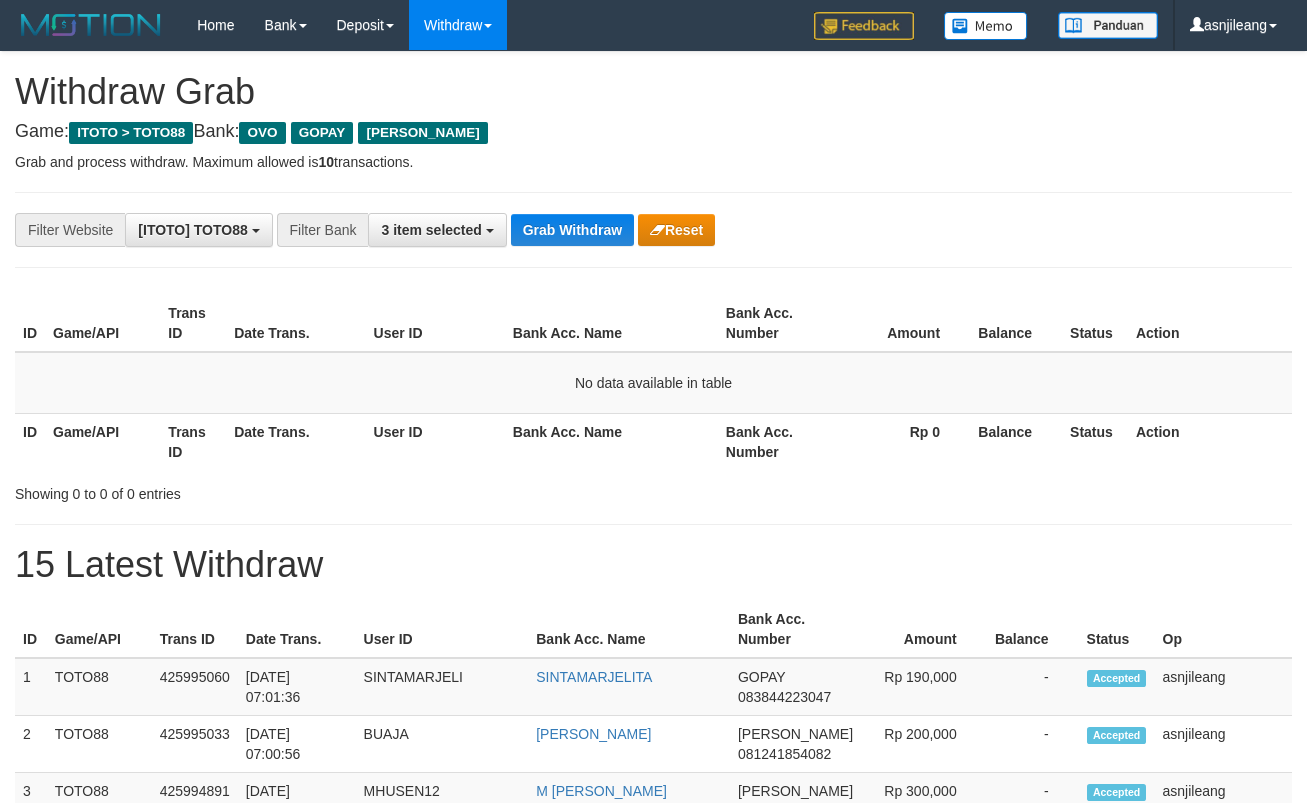 scroll, scrollTop: 0, scrollLeft: 0, axis: both 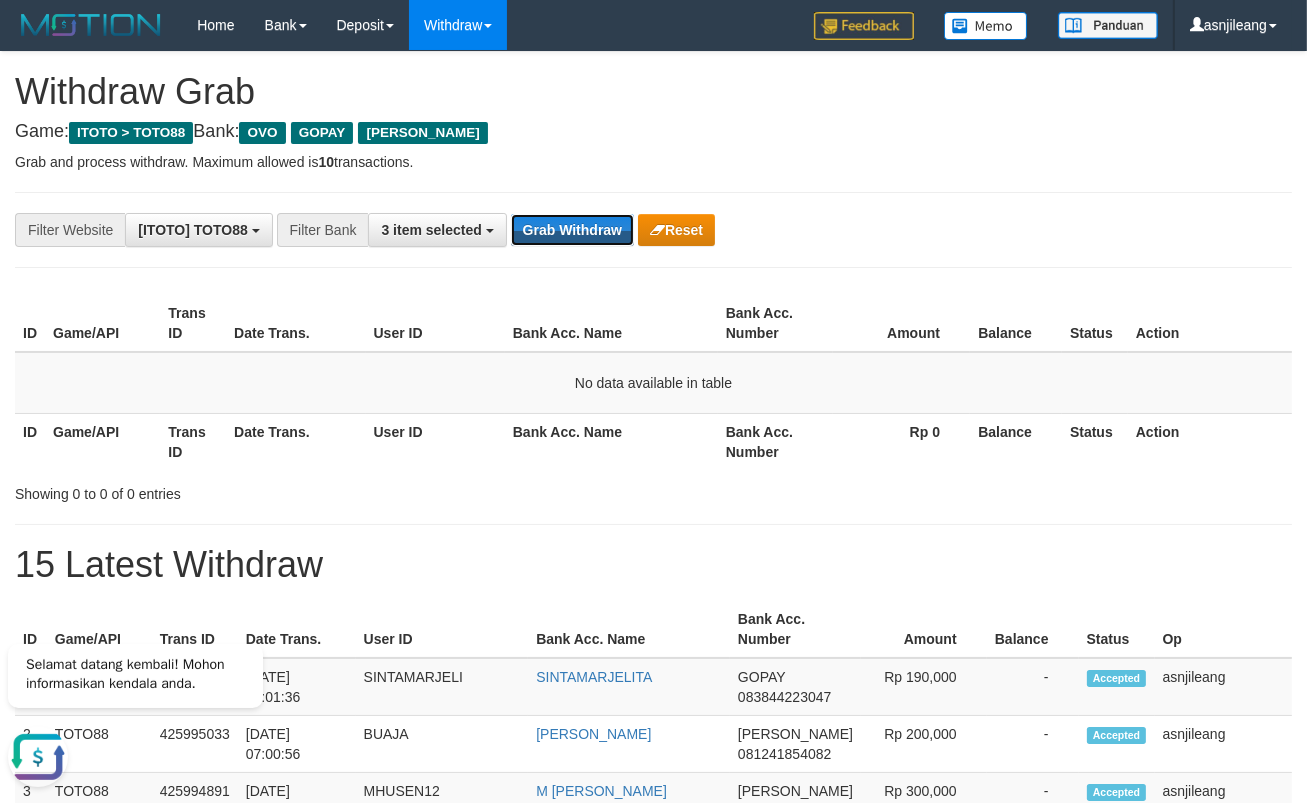 click on "Grab Withdraw" at bounding box center (572, 230) 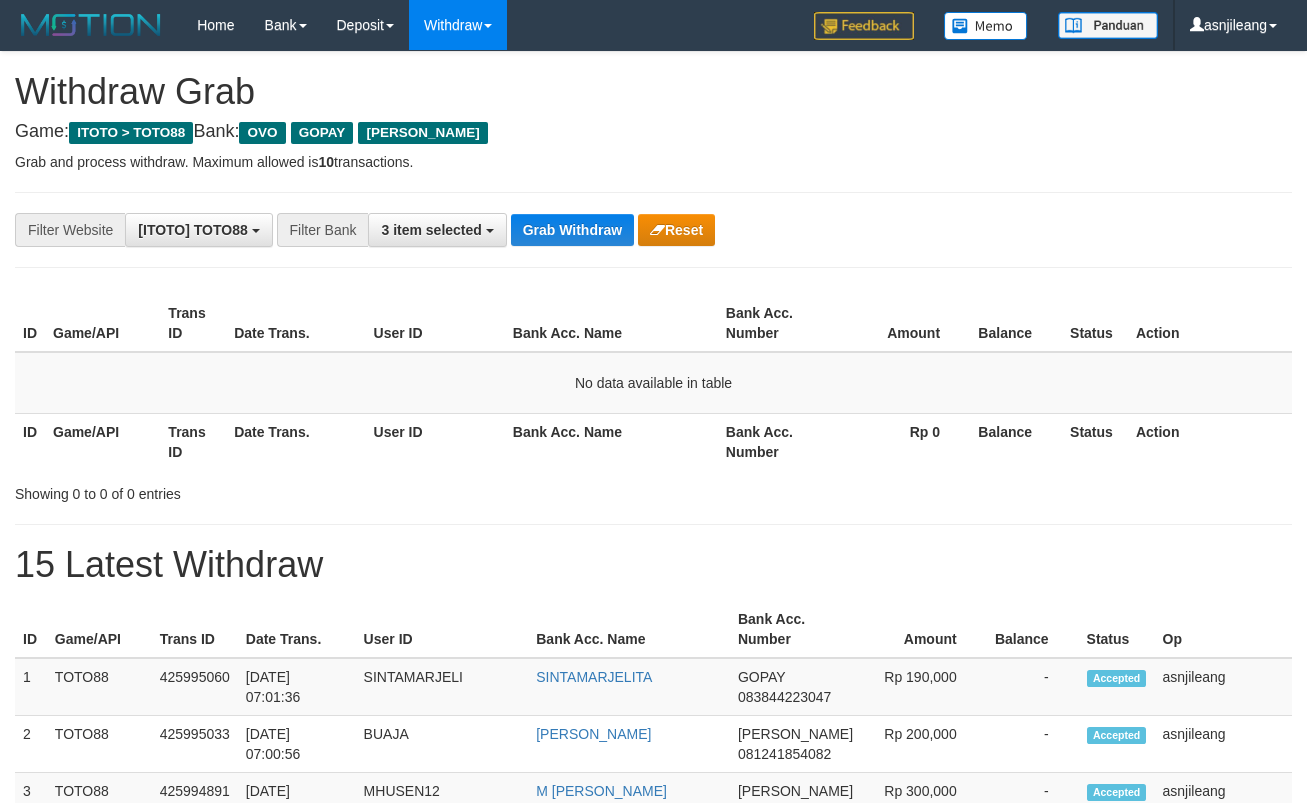 scroll, scrollTop: 0, scrollLeft: 0, axis: both 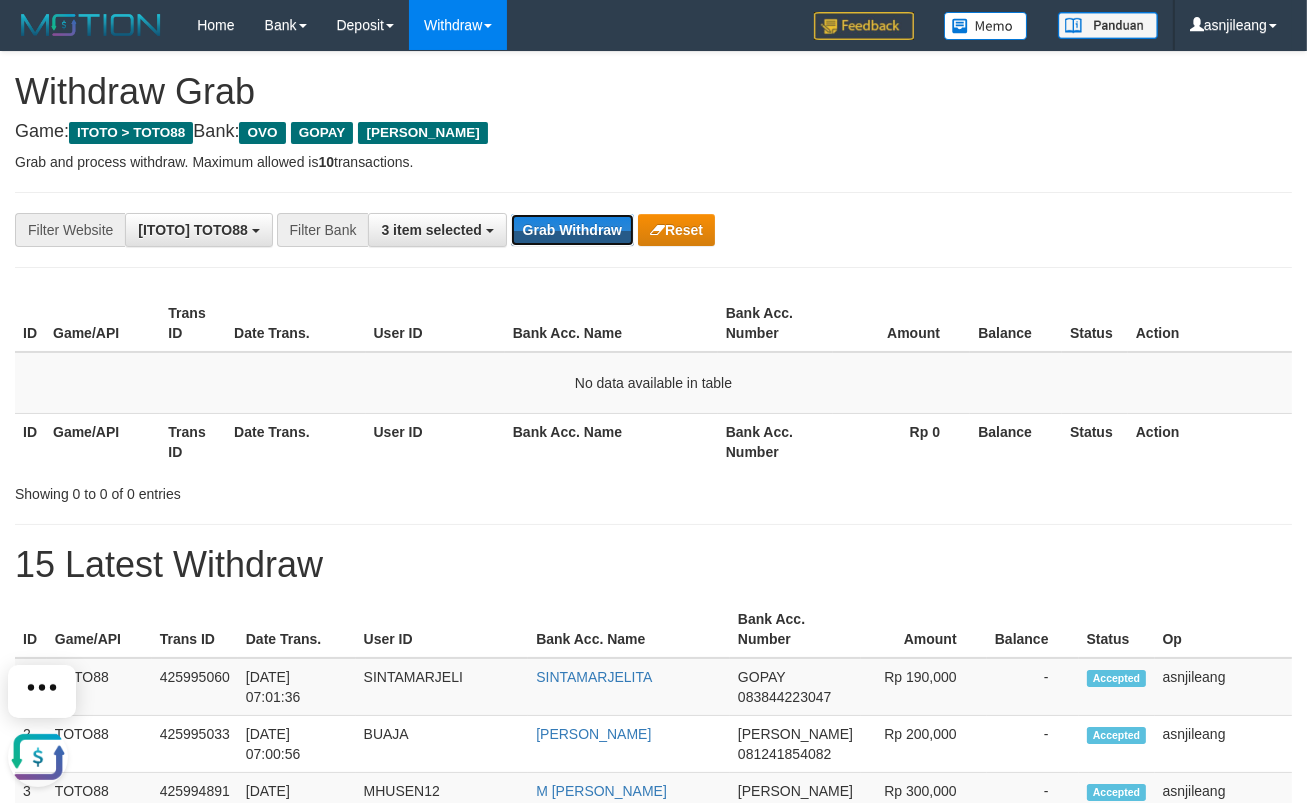click on "Grab Withdraw" at bounding box center (572, 230) 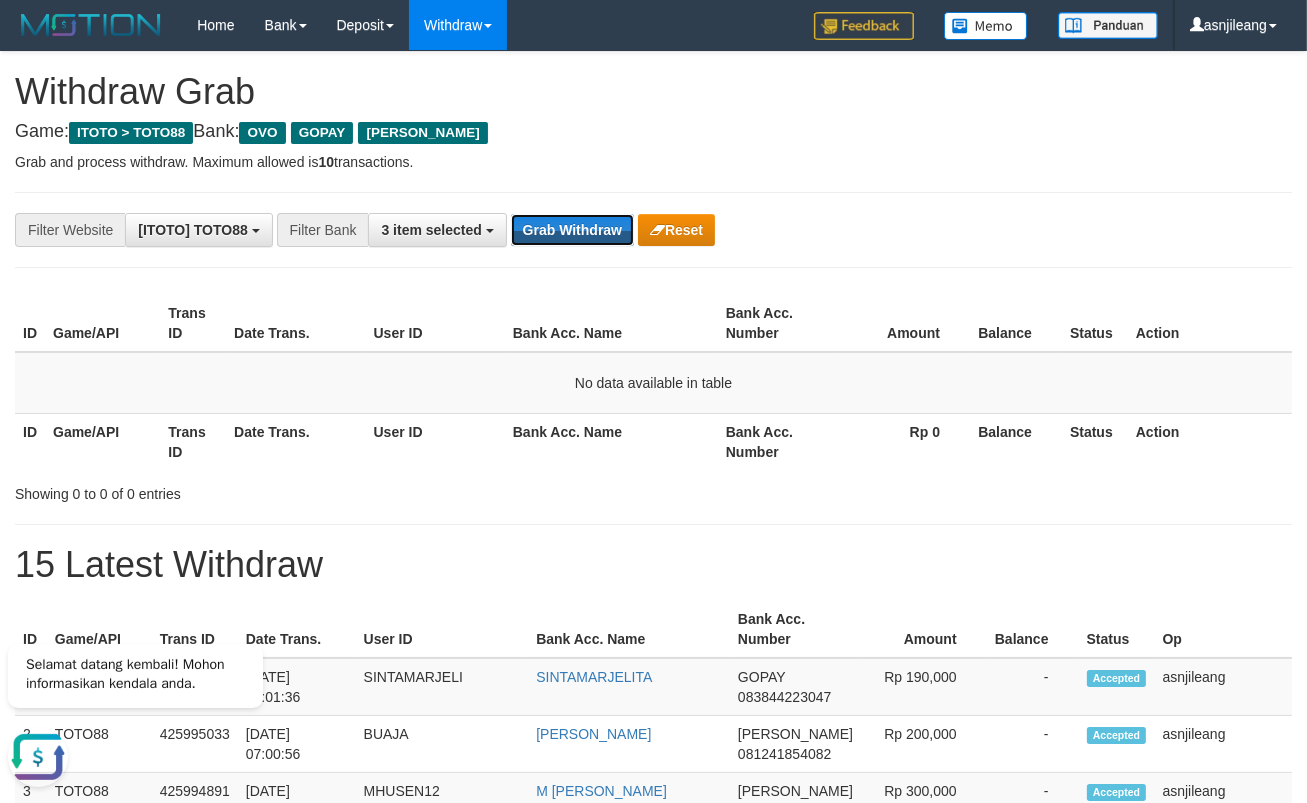 click on "Grab Withdraw" at bounding box center (572, 230) 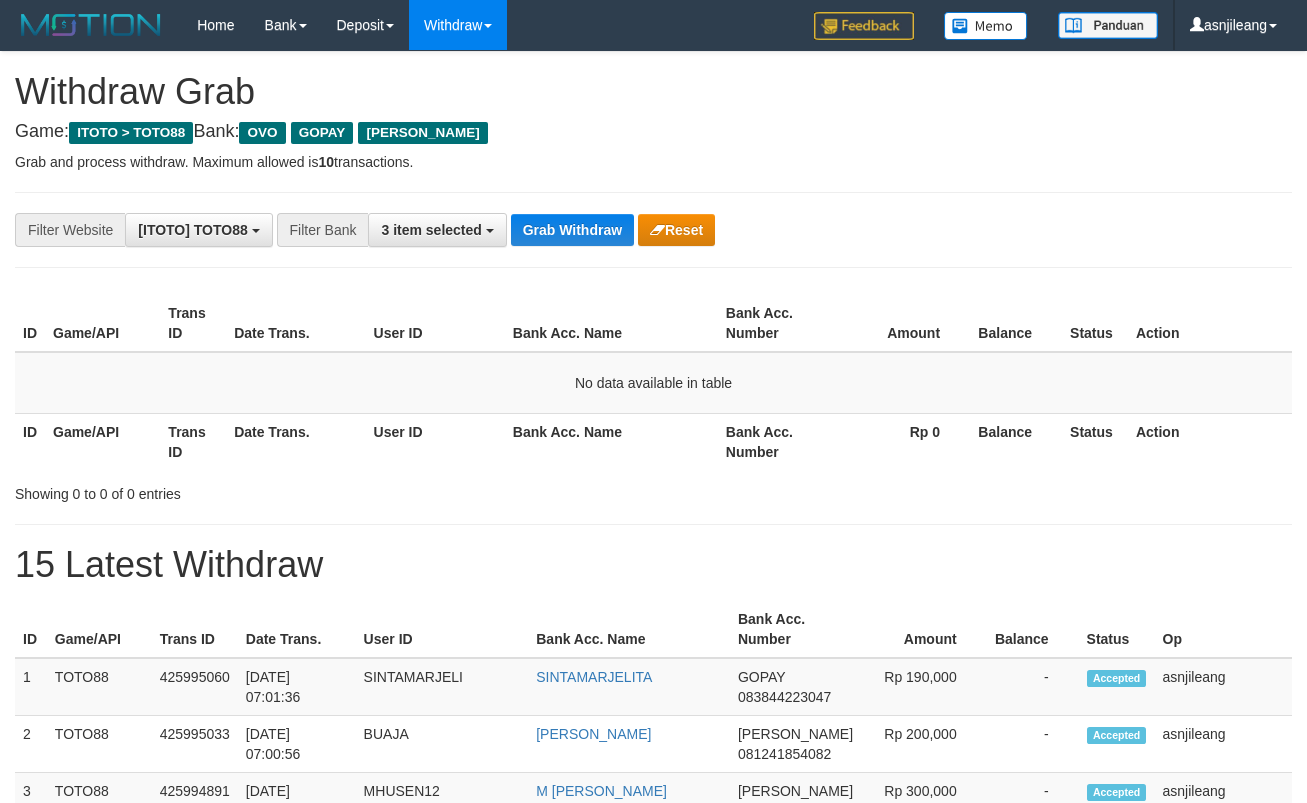 scroll, scrollTop: 0, scrollLeft: 0, axis: both 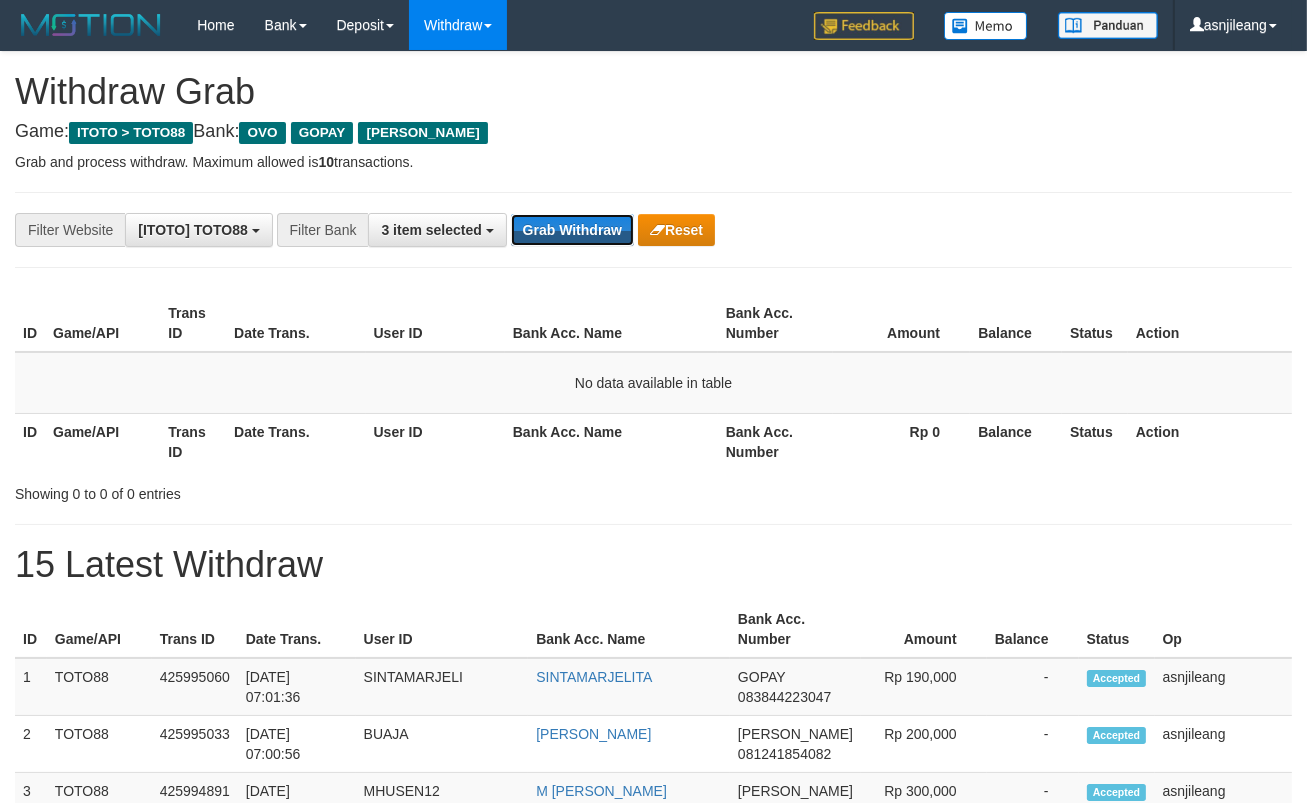 click on "Grab Withdraw" at bounding box center (572, 230) 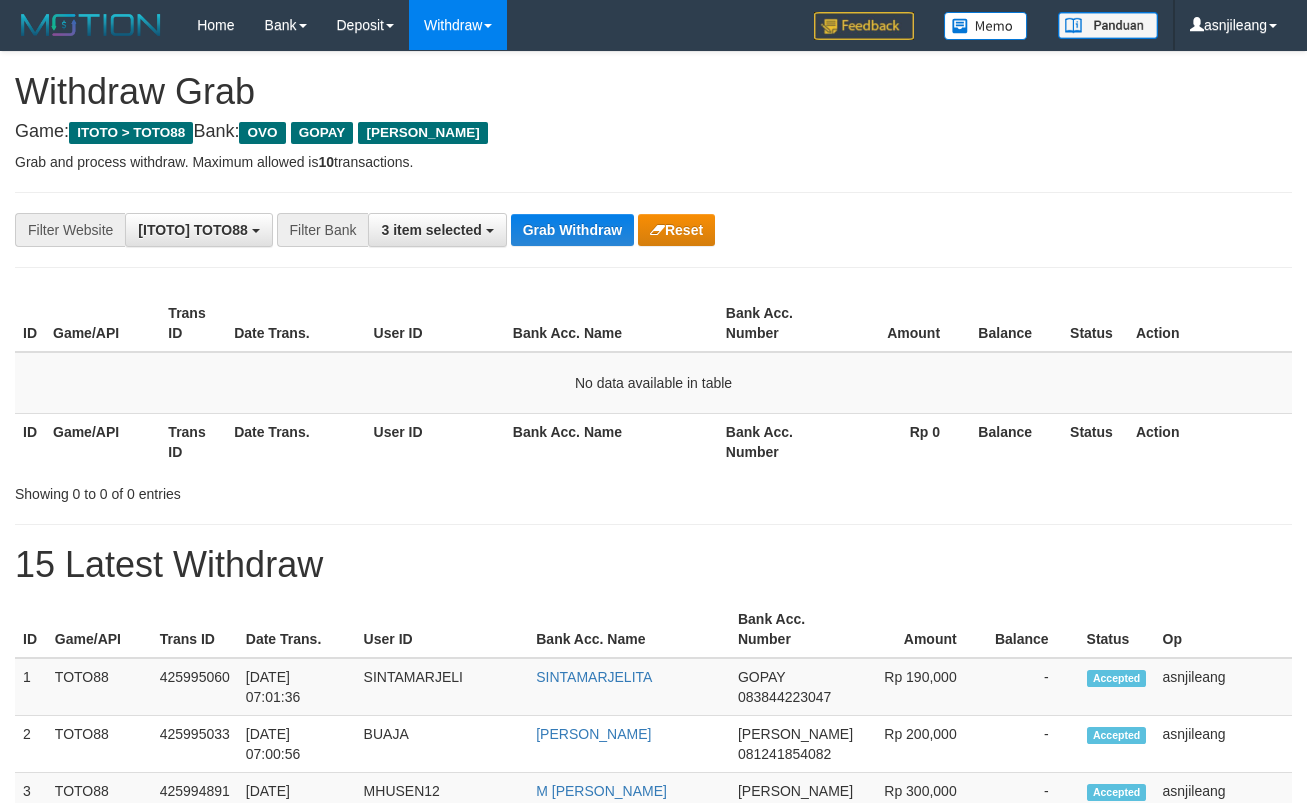 scroll, scrollTop: 0, scrollLeft: 0, axis: both 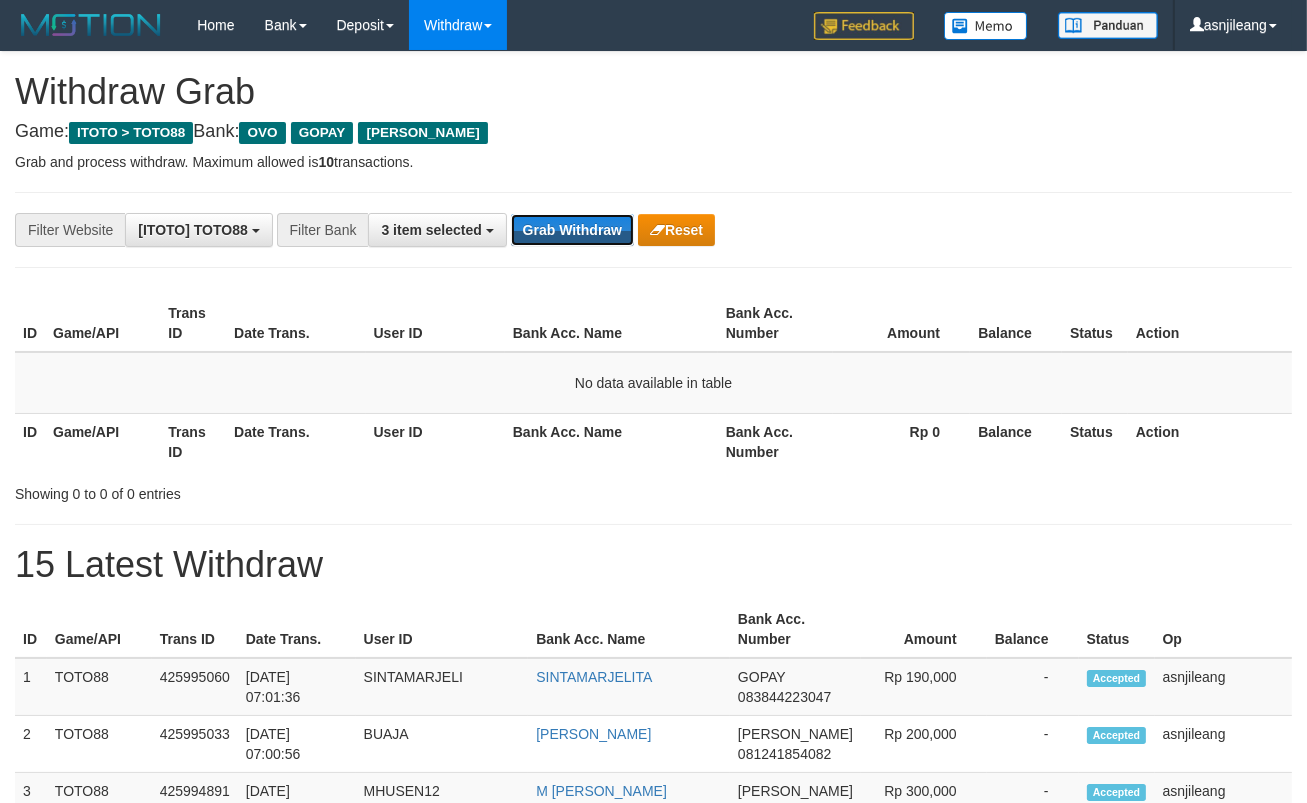 click on "Grab Withdraw" at bounding box center (572, 230) 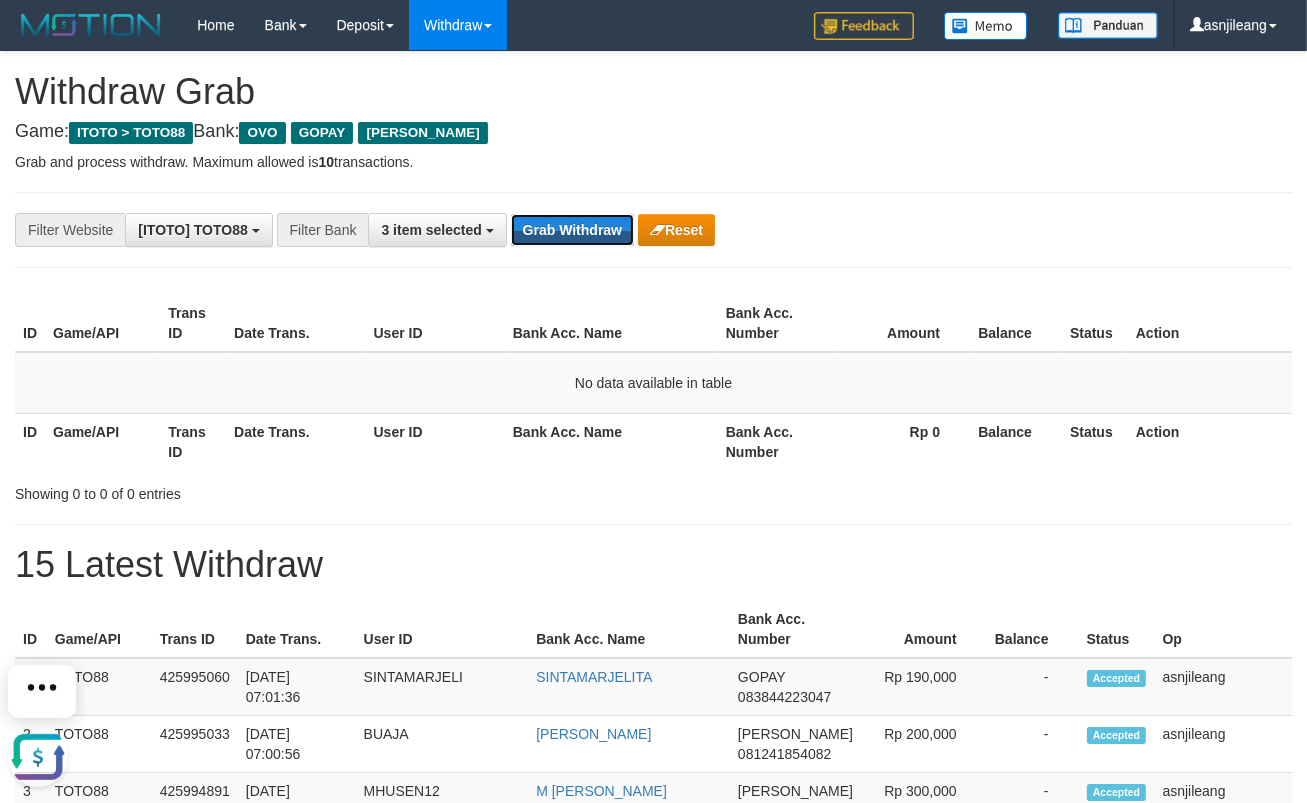 scroll, scrollTop: 0, scrollLeft: 0, axis: both 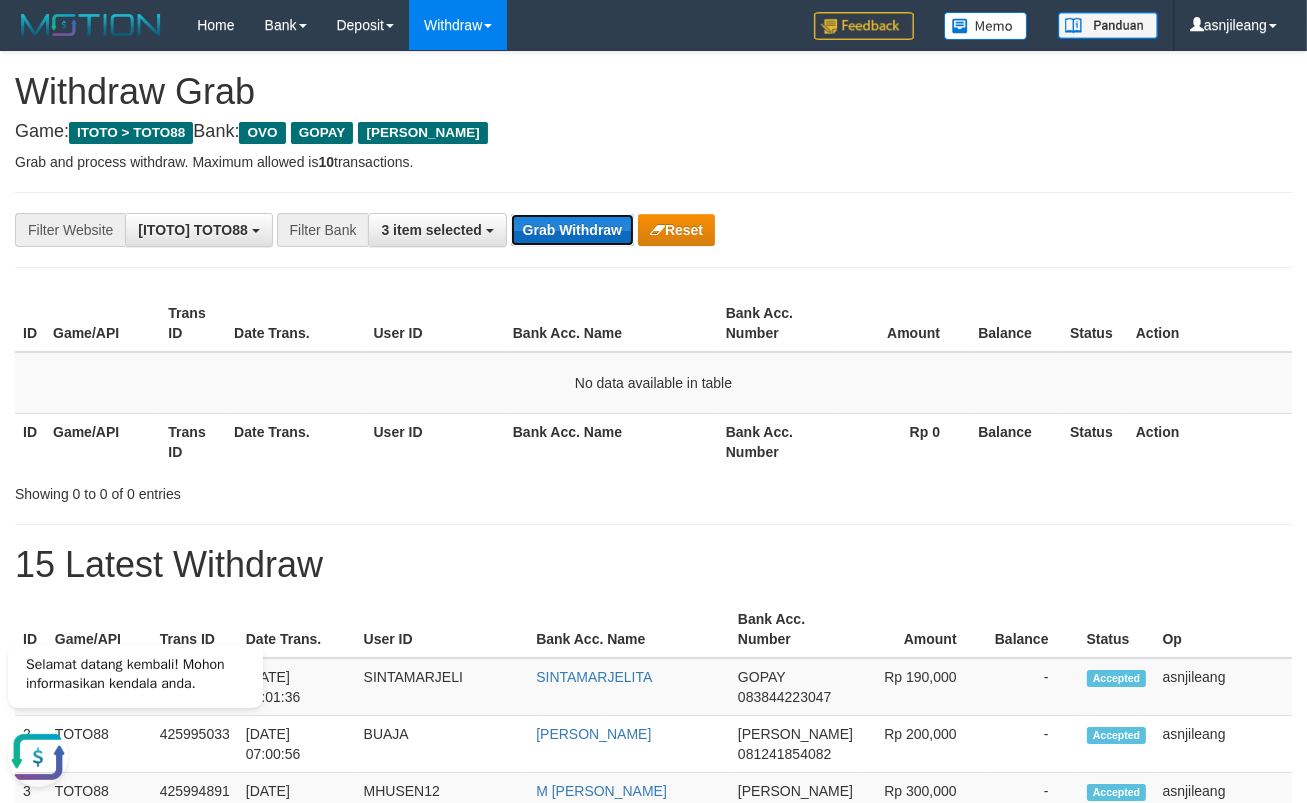click on "Grab Withdraw" at bounding box center (572, 230) 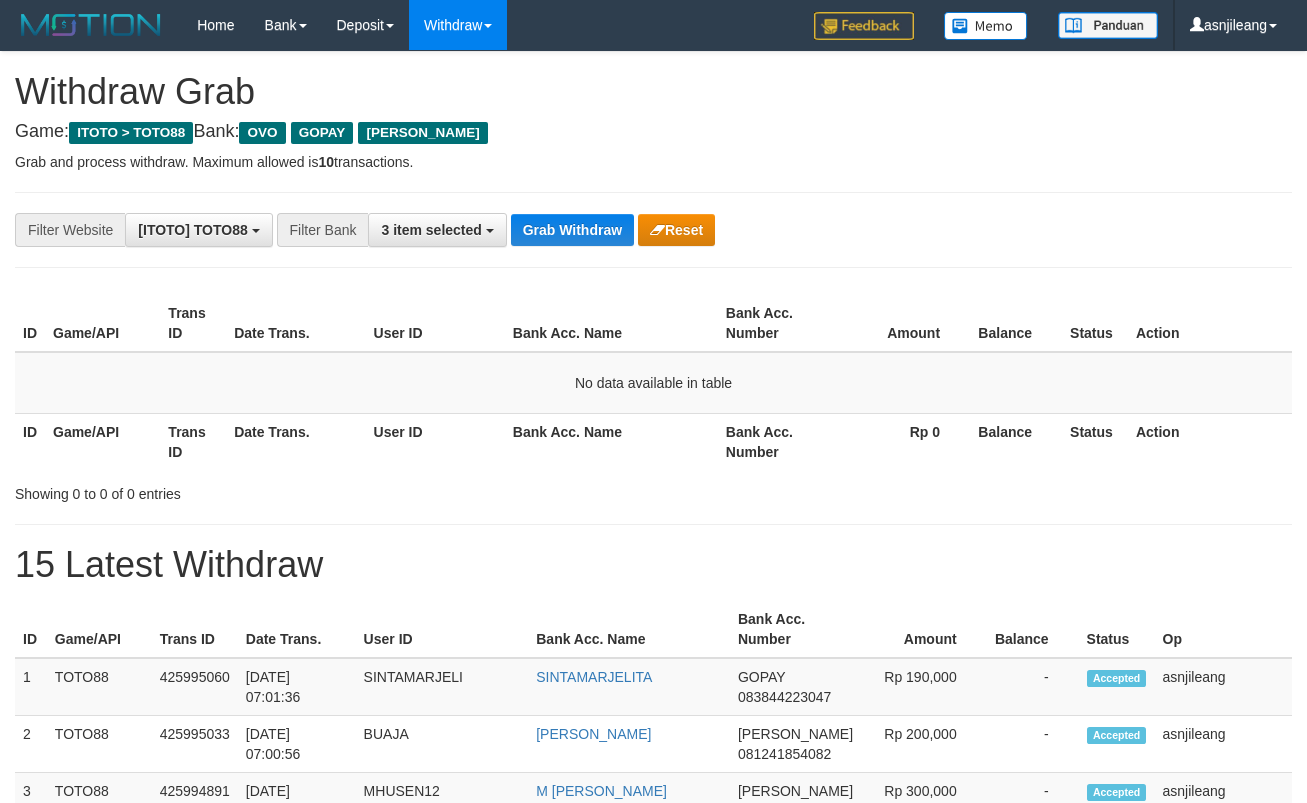 scroll, scrollTop: 0, scrollLeft: 0, axis: both 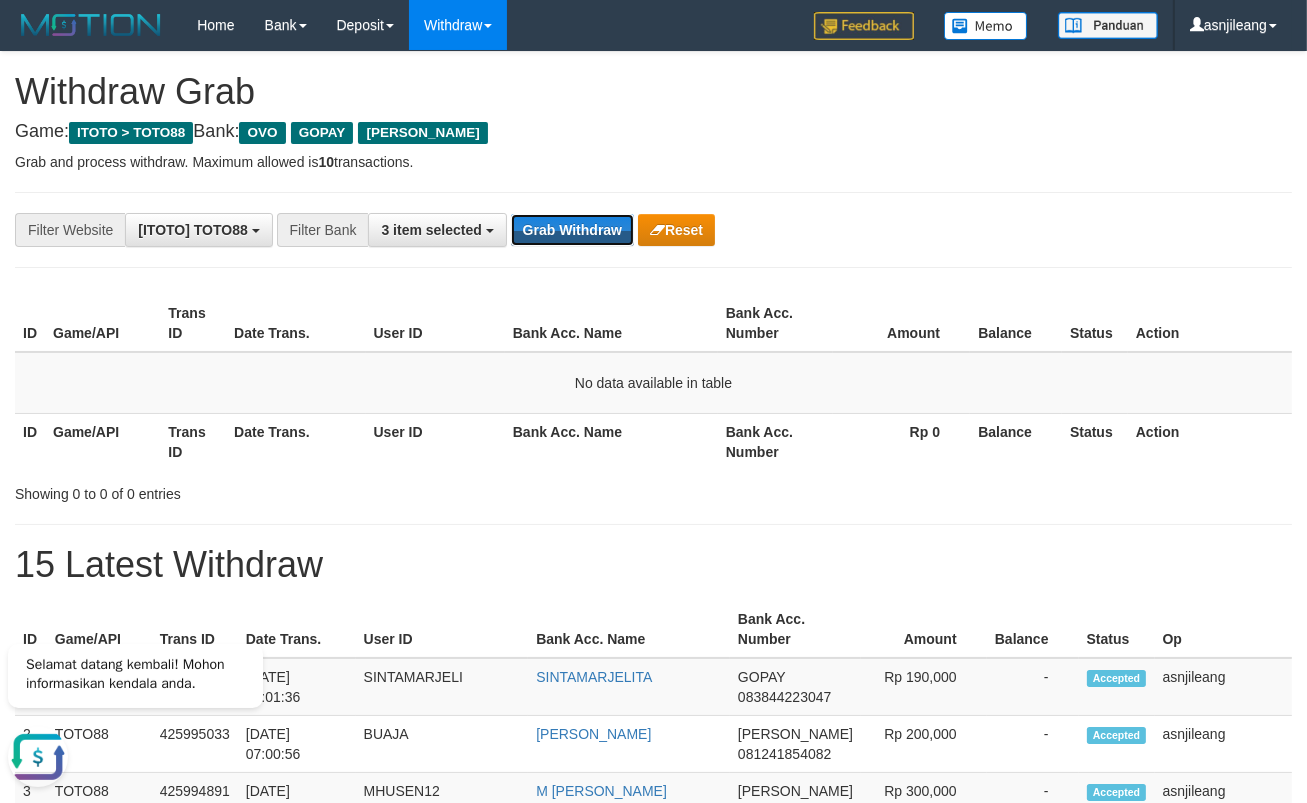 click on "Grab Withdraw" at bounding box center (572, 230) 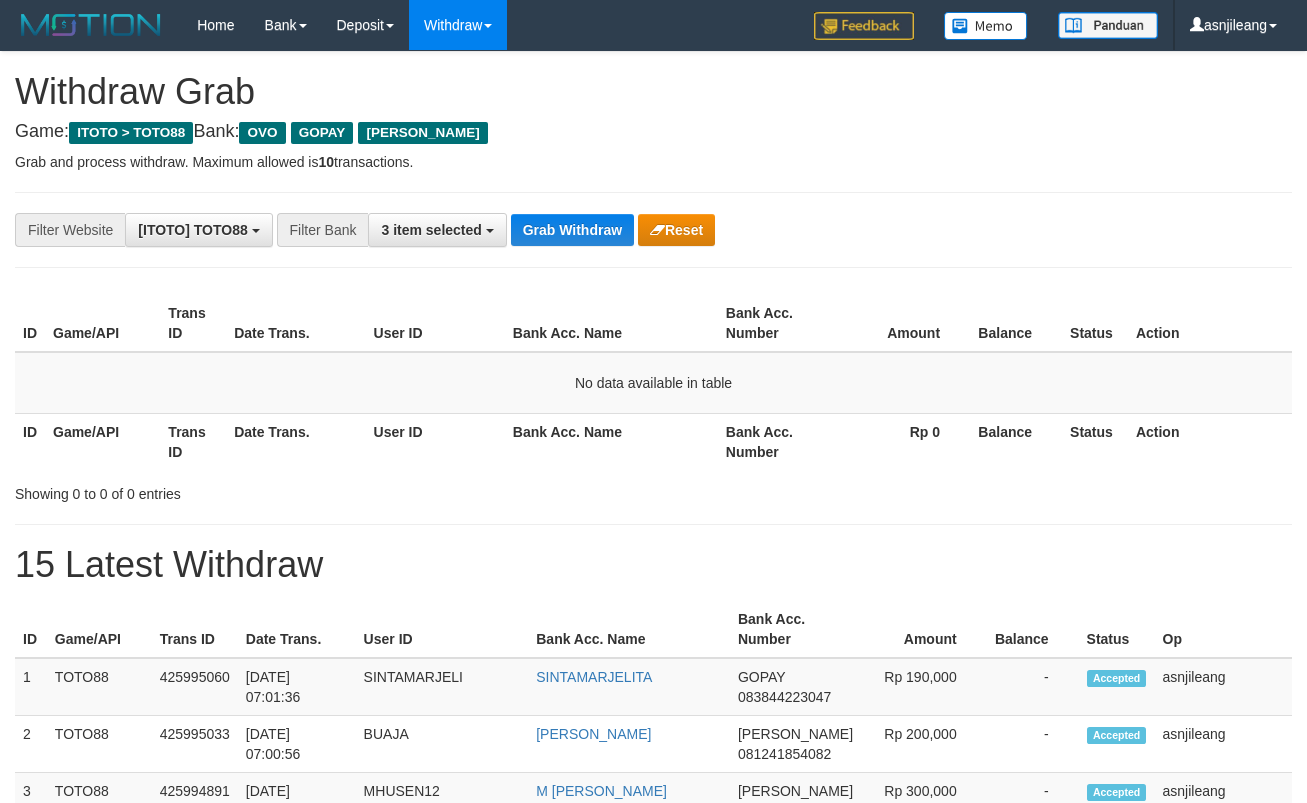 scroll, scrollTop: 0, scrollLeft: 0, axis: both 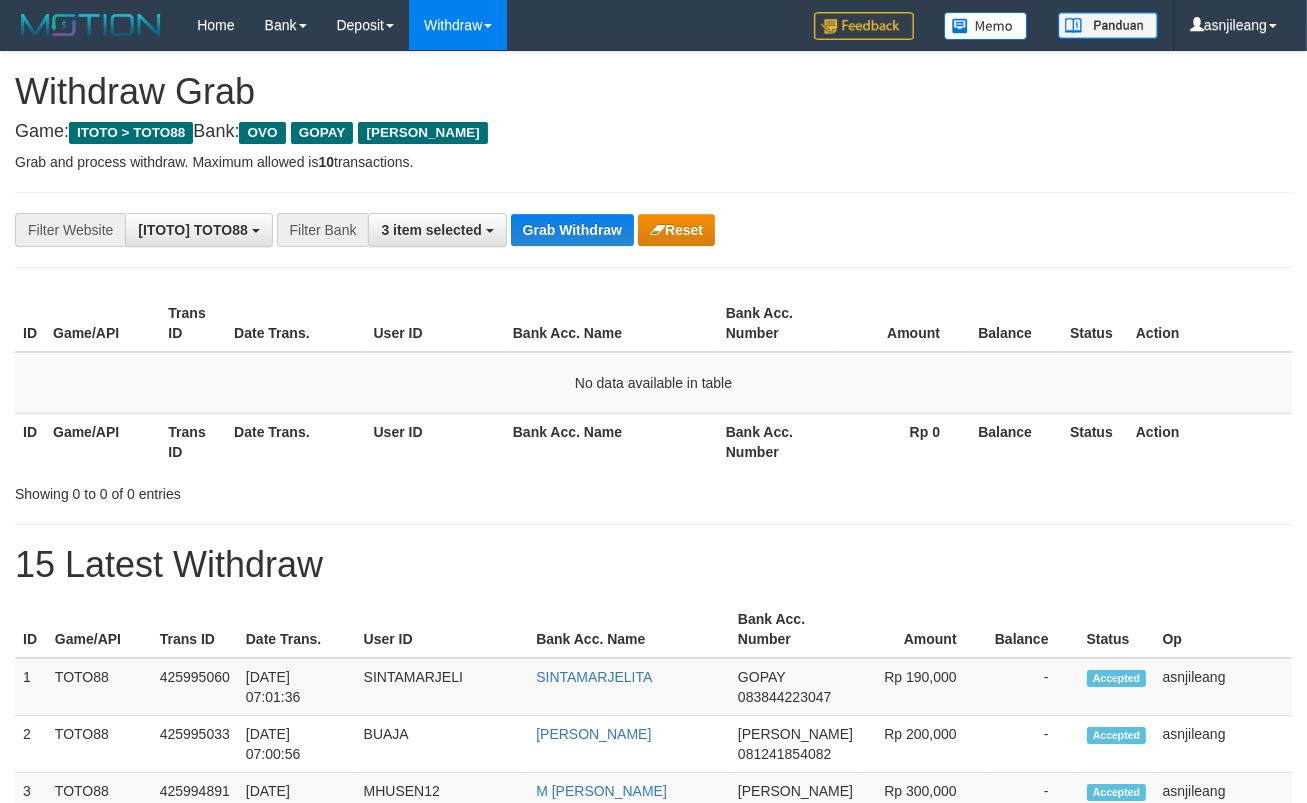 click on "Grab Withdraw" at bounding box center (572, 230) 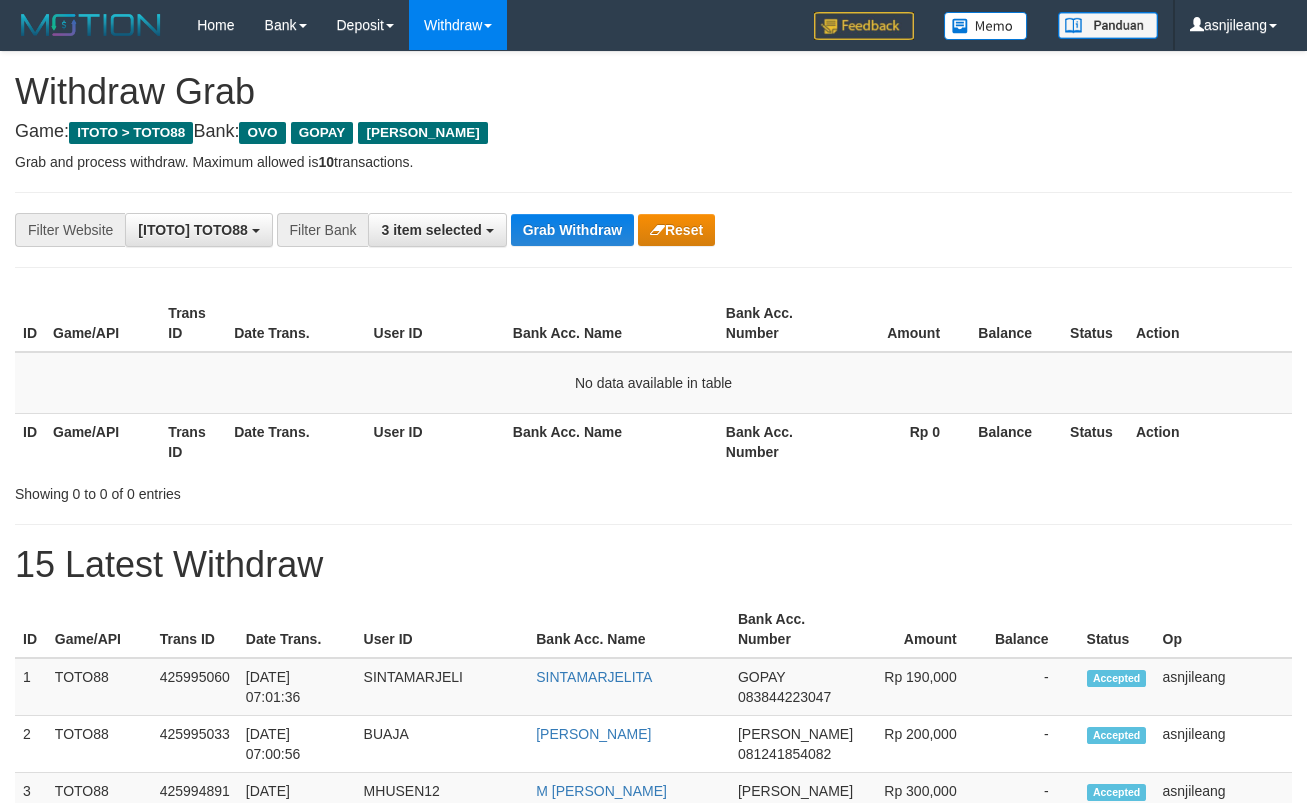 scroll, scrollTop: 0, scrollLeft: 0, axis: both 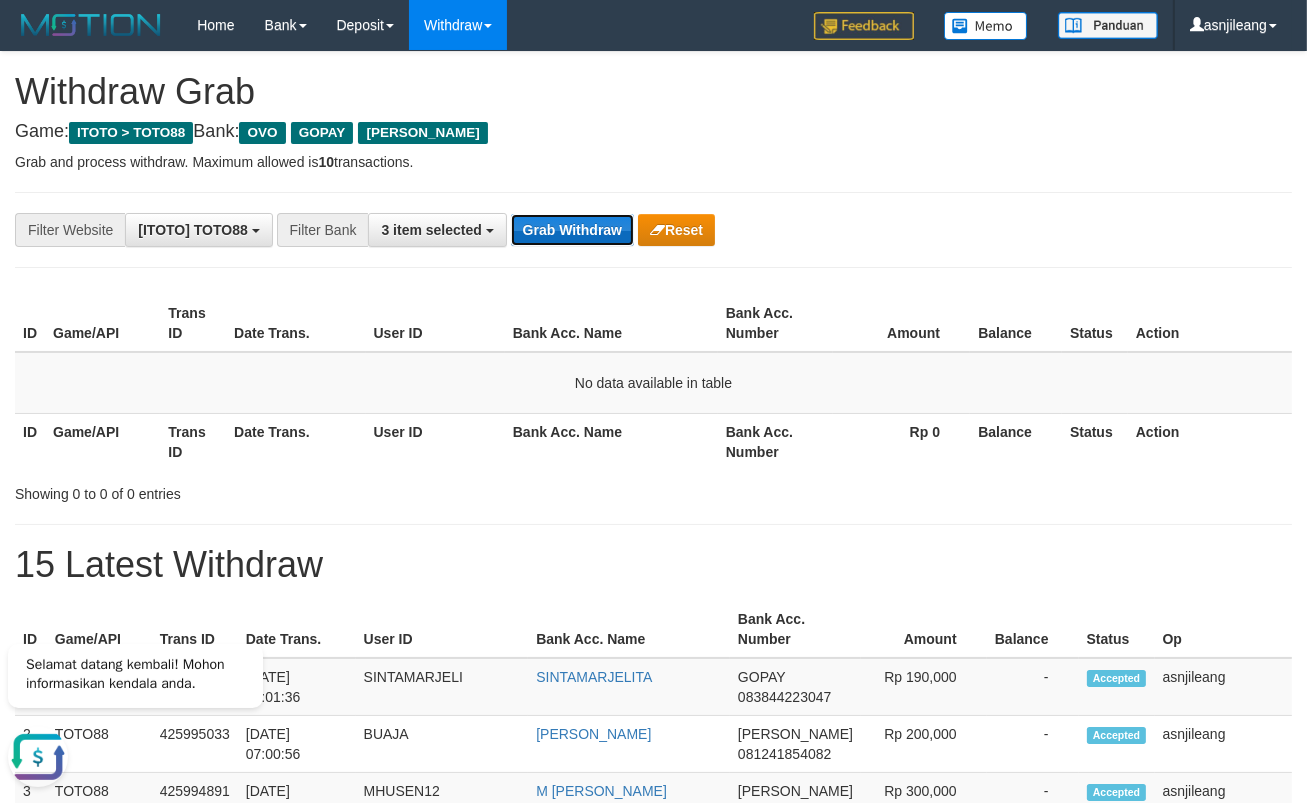 click on "Grab Withdraw" at bounding box center [572, 230] 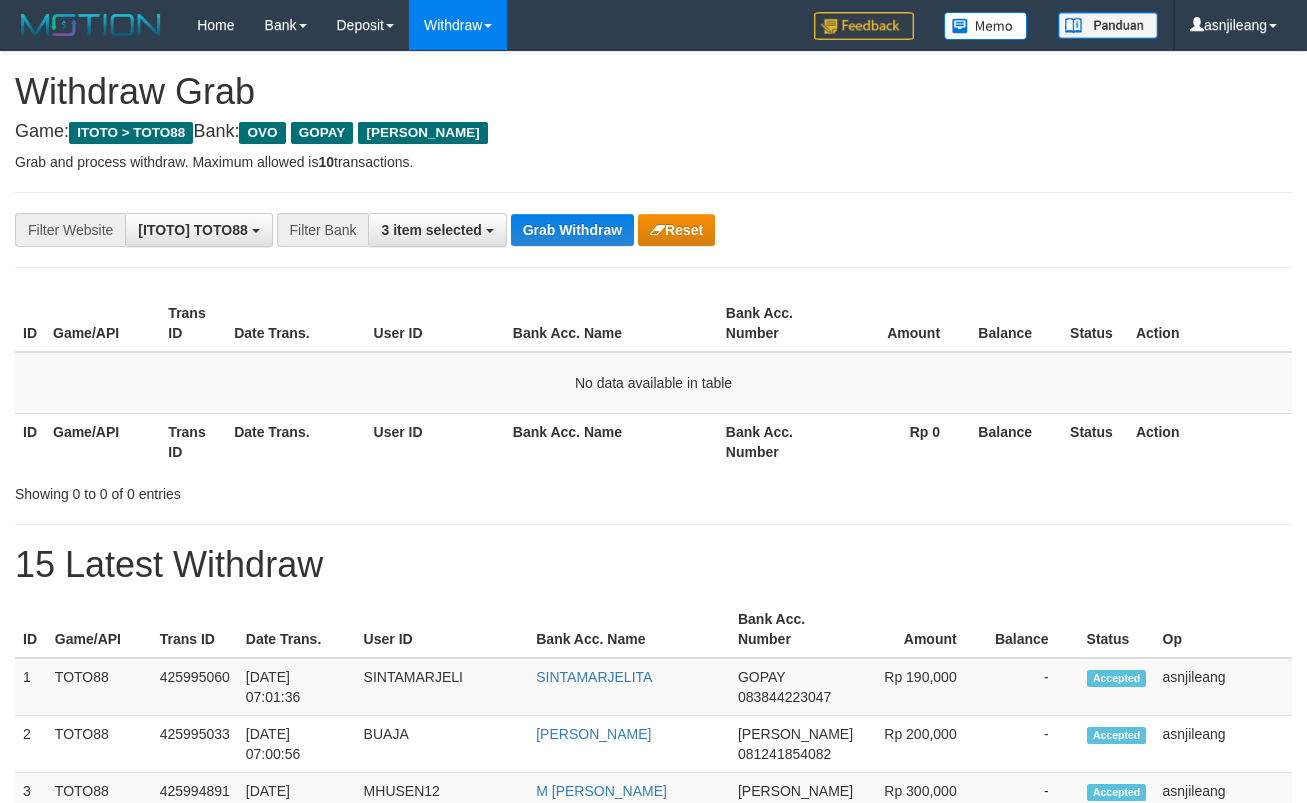 scroll, scrollTop: 0, scrollLeft: 0, axis: both 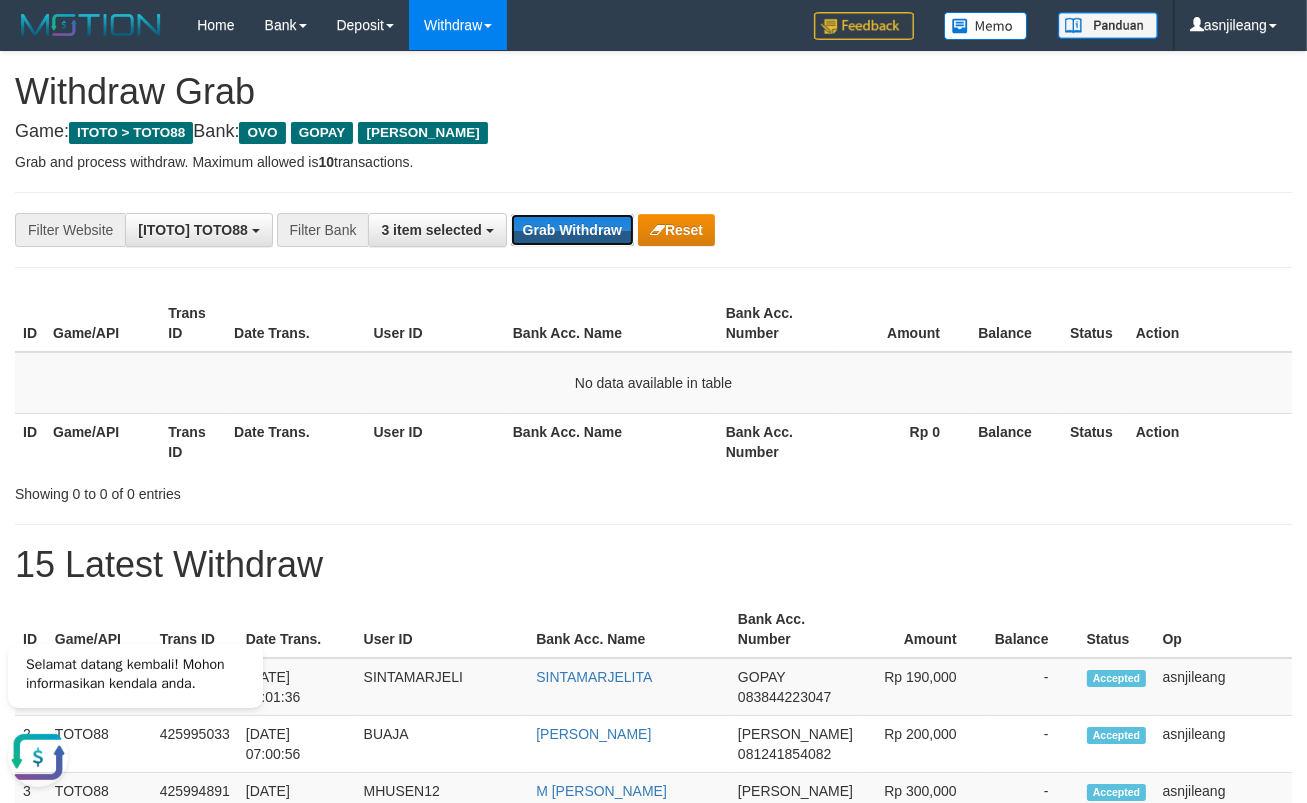 click on "Grab Withdraw" at bounding box center [572, 230] 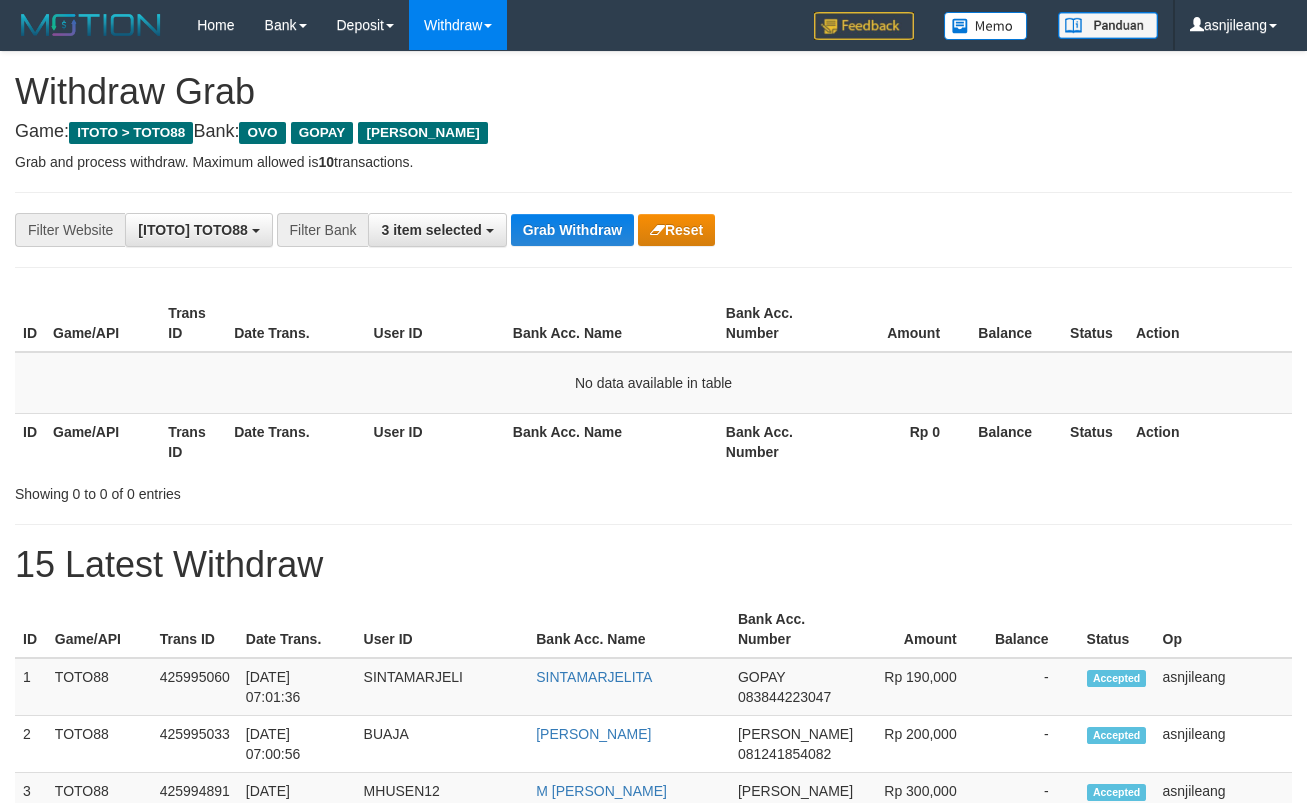 scroll, scrollTop: 0, scrollLeft: 0, axis: both 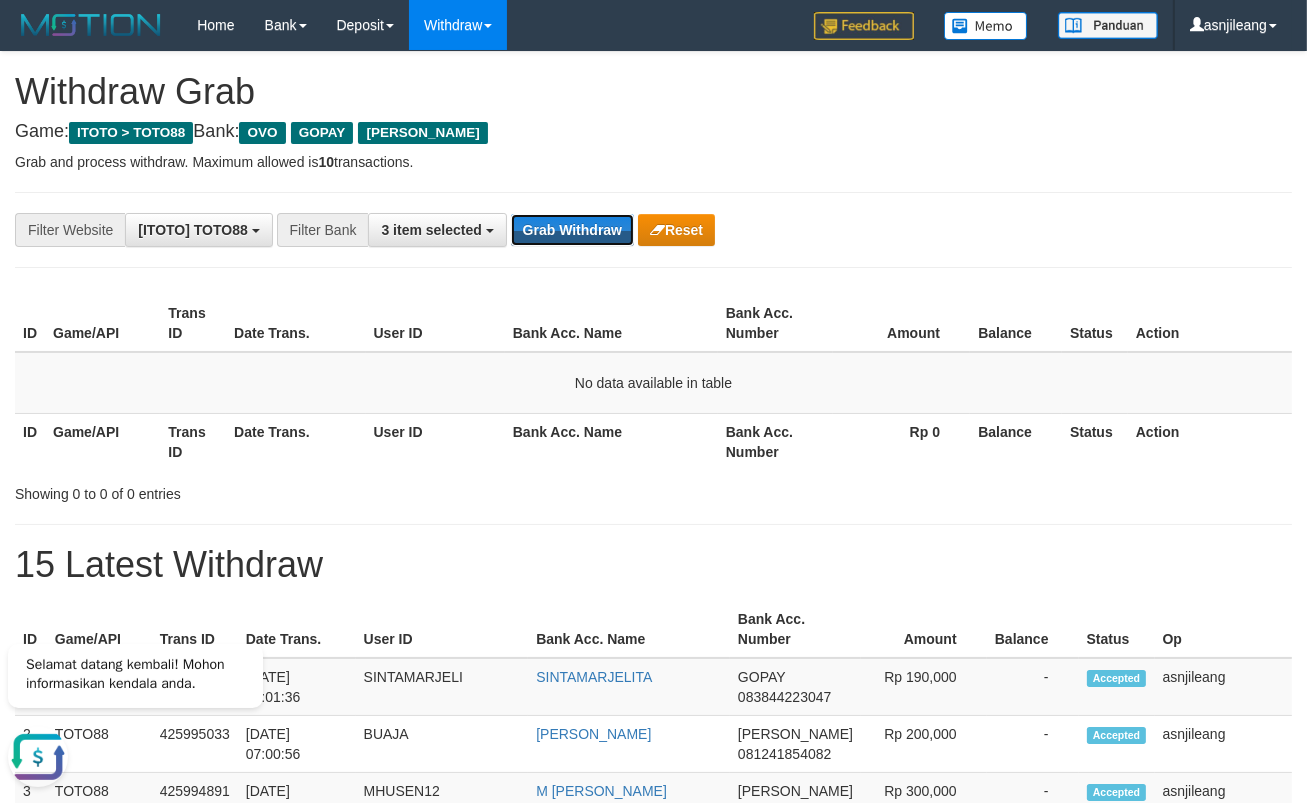 click on "Grab Withdraw" at bounding box center (572, 230) 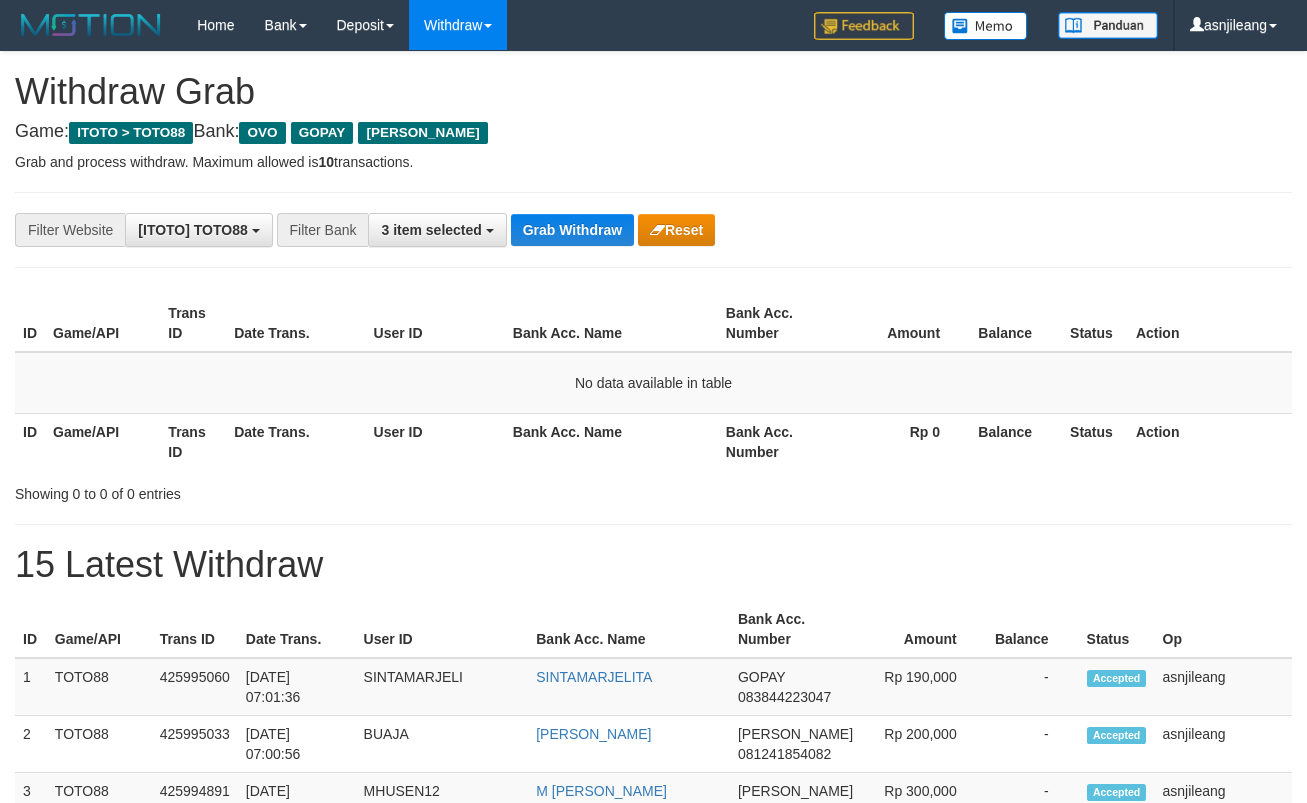 scroll, scrollTop: 0, scrollLeft: 0, axis: both 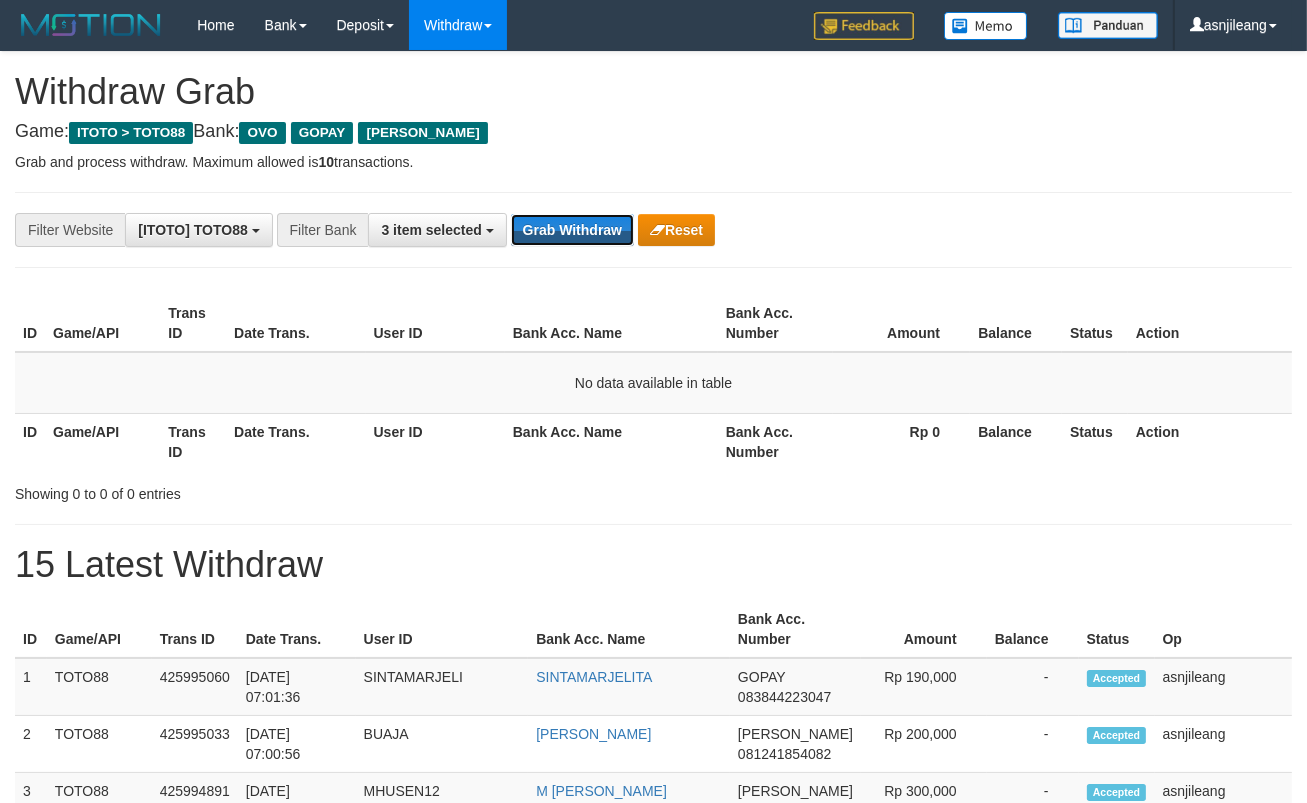 click on "Grab Withdraw" at bounding box center [572, 230] 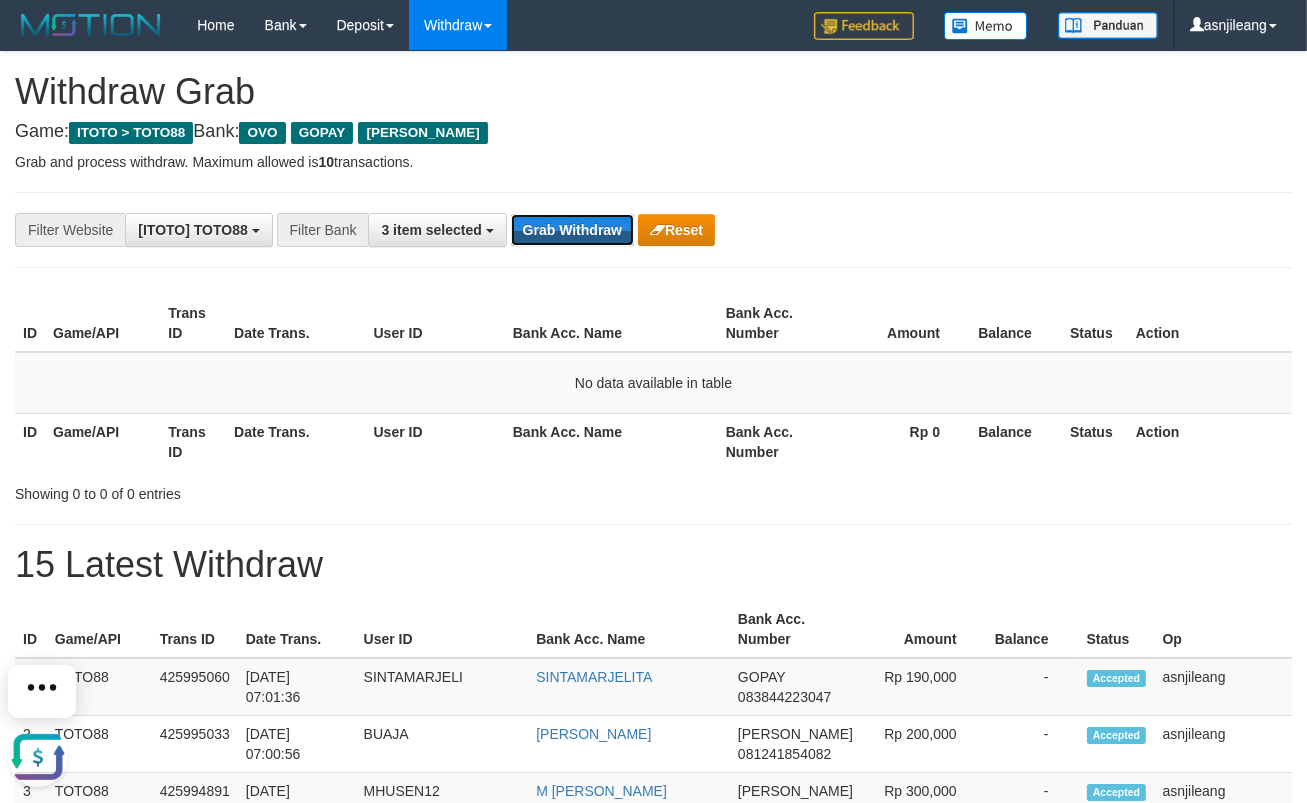 scroll, scrollTop: 0, scrollLeft: 0, axis: both 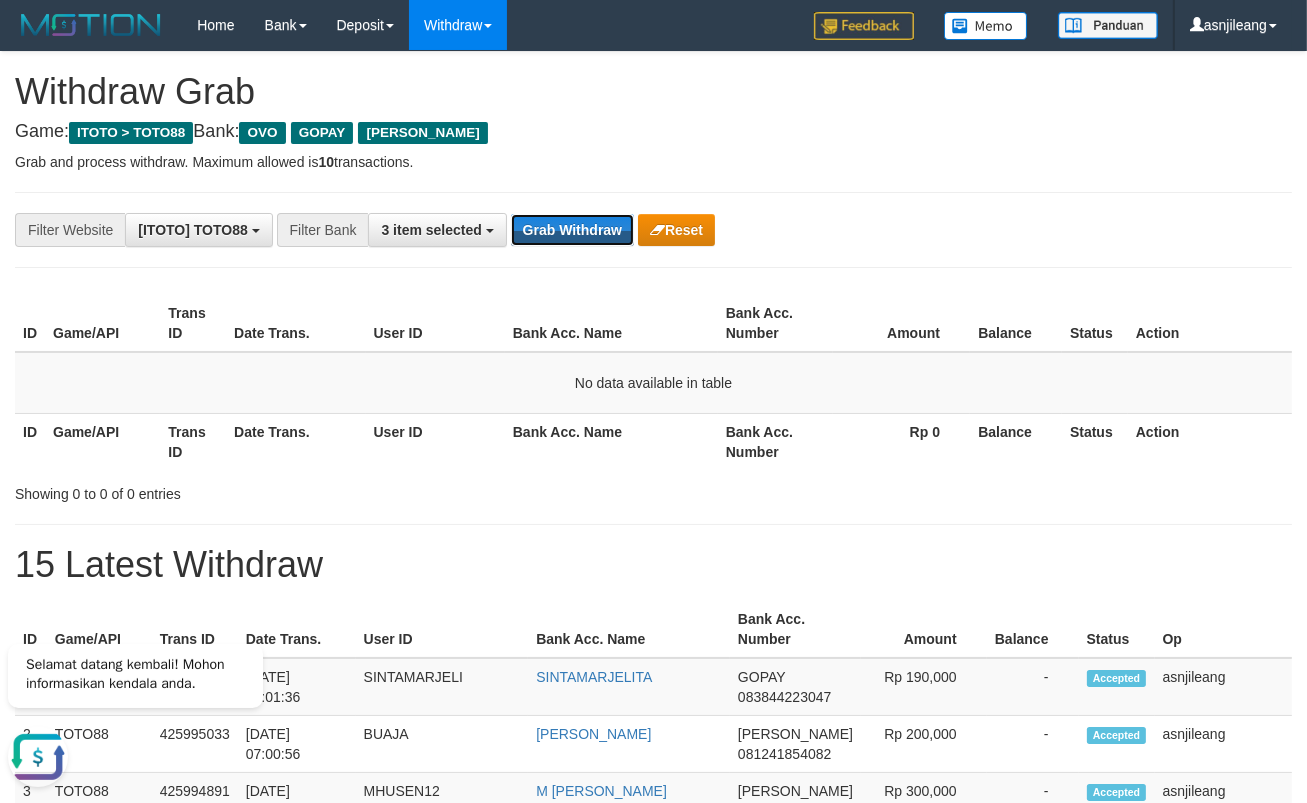 click on "Grab Withdraw" at bounding box center (572, 230) 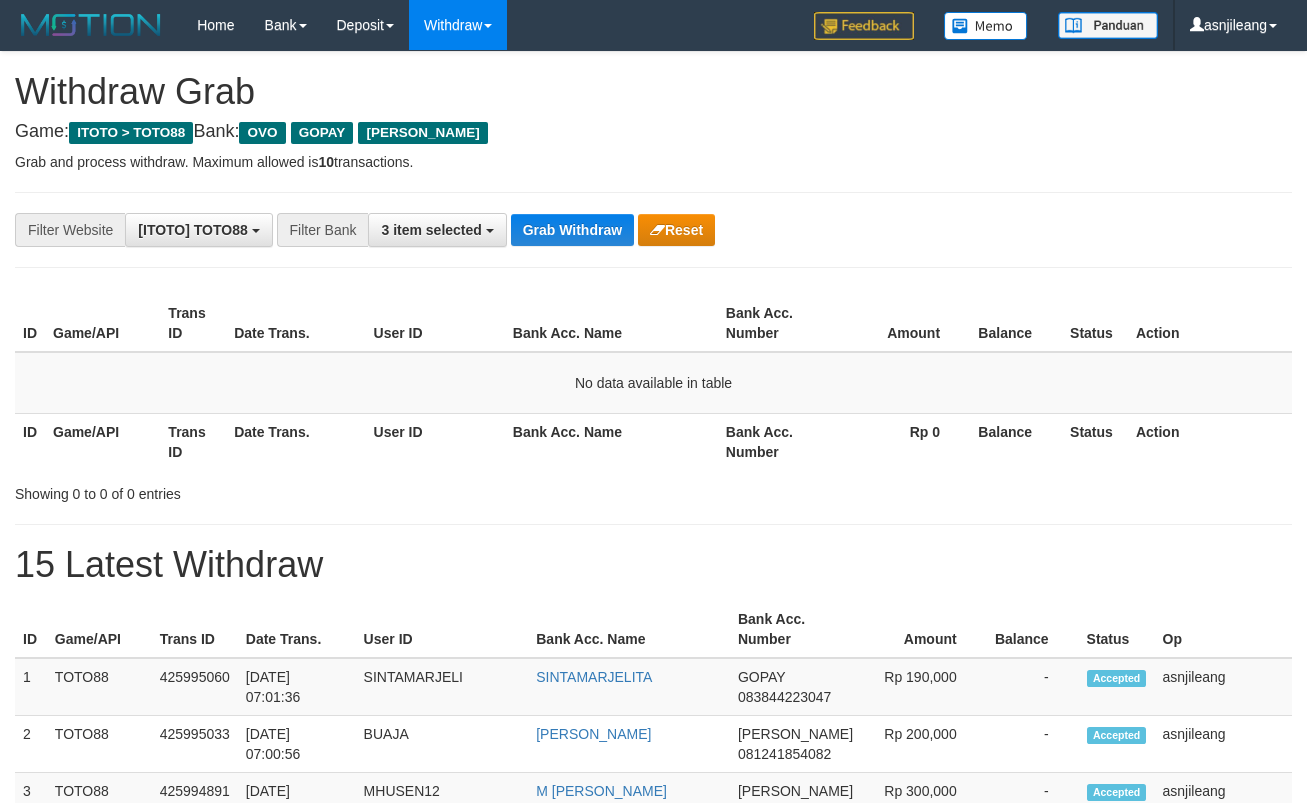 scroll, scrollTop: 0, scrollLeft: 0, axis: both 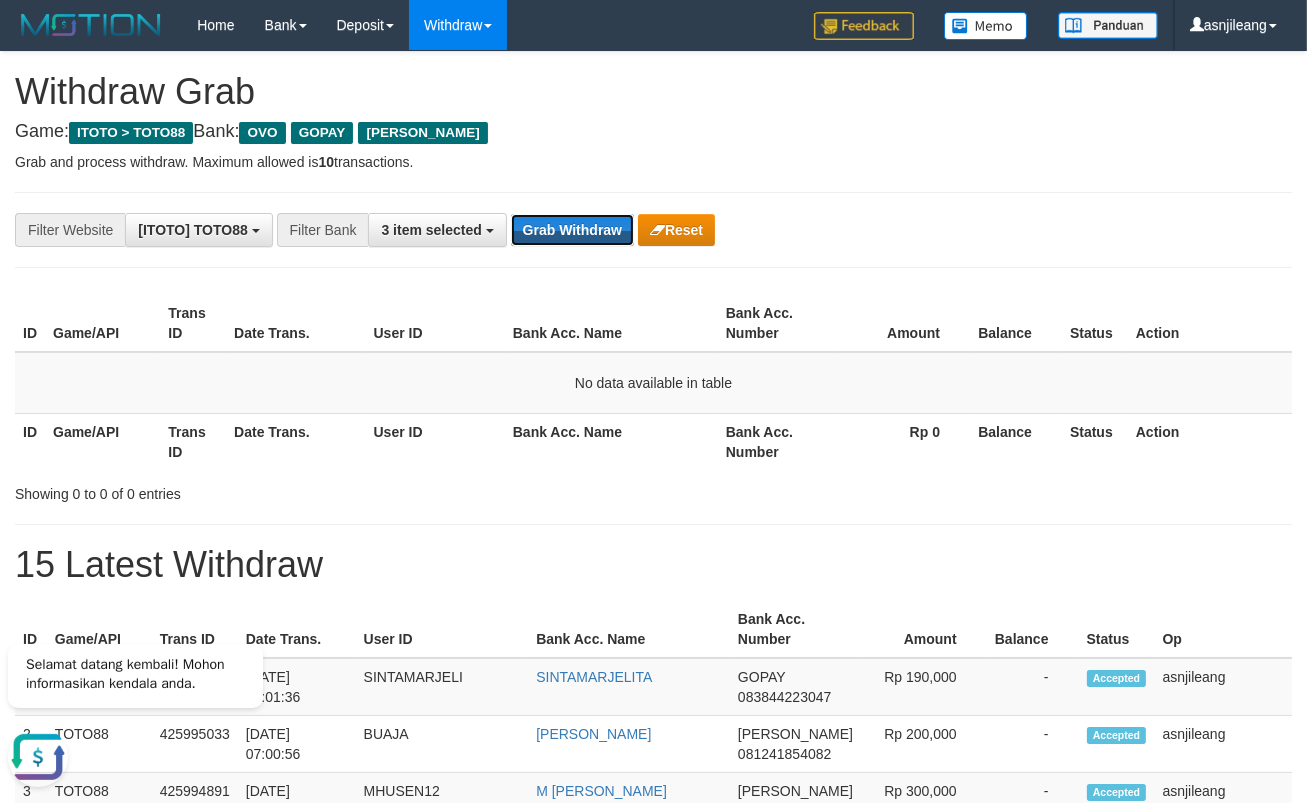 click on "Grab Withdraw" at bounding box center [572, 230] 